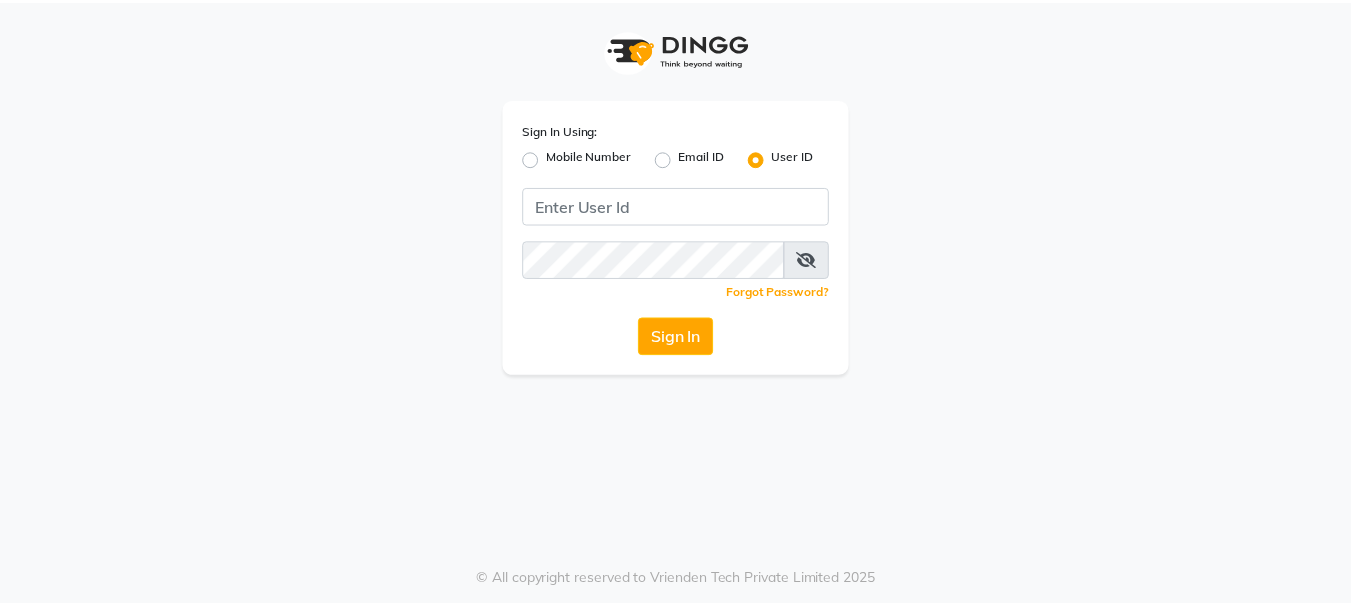 scroll, scrollTop: 0, scrollLeft: 0, axis: both 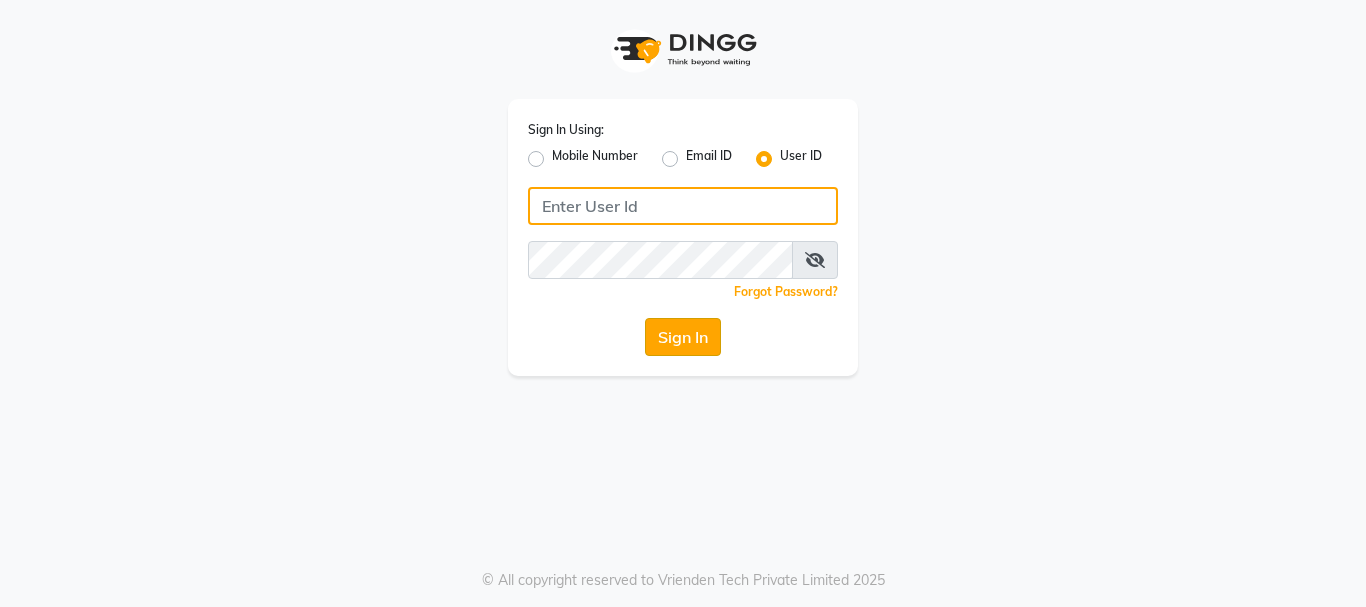 type on "blossom@123" 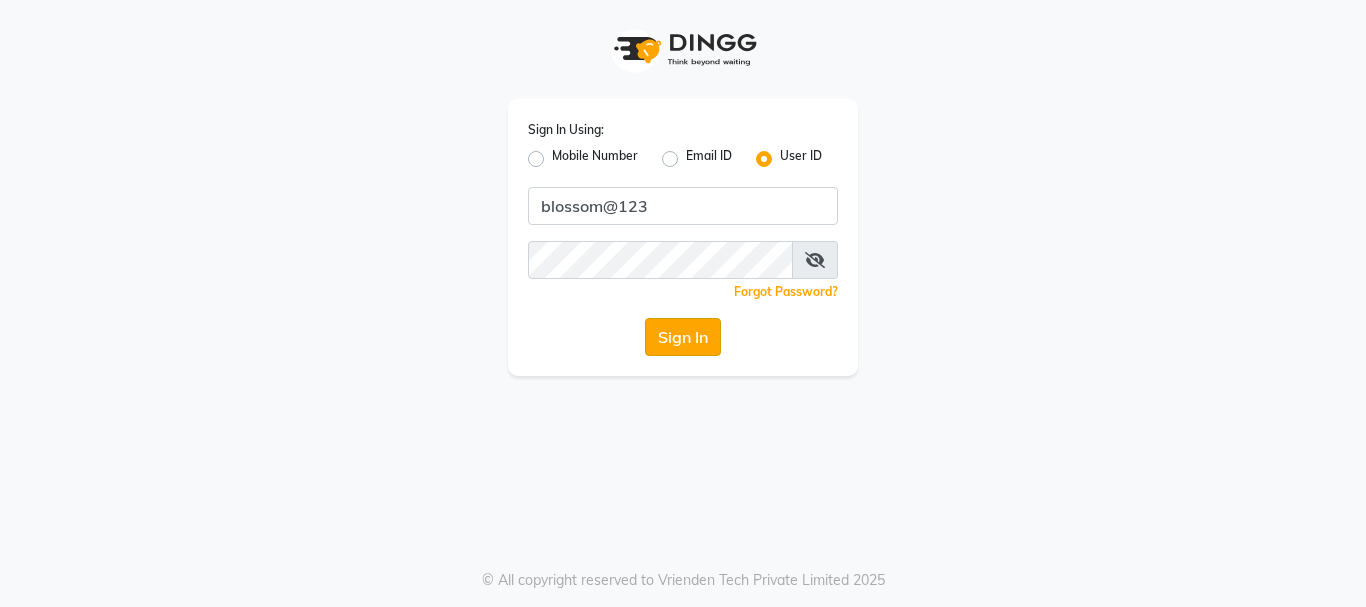 click on "Sign In" 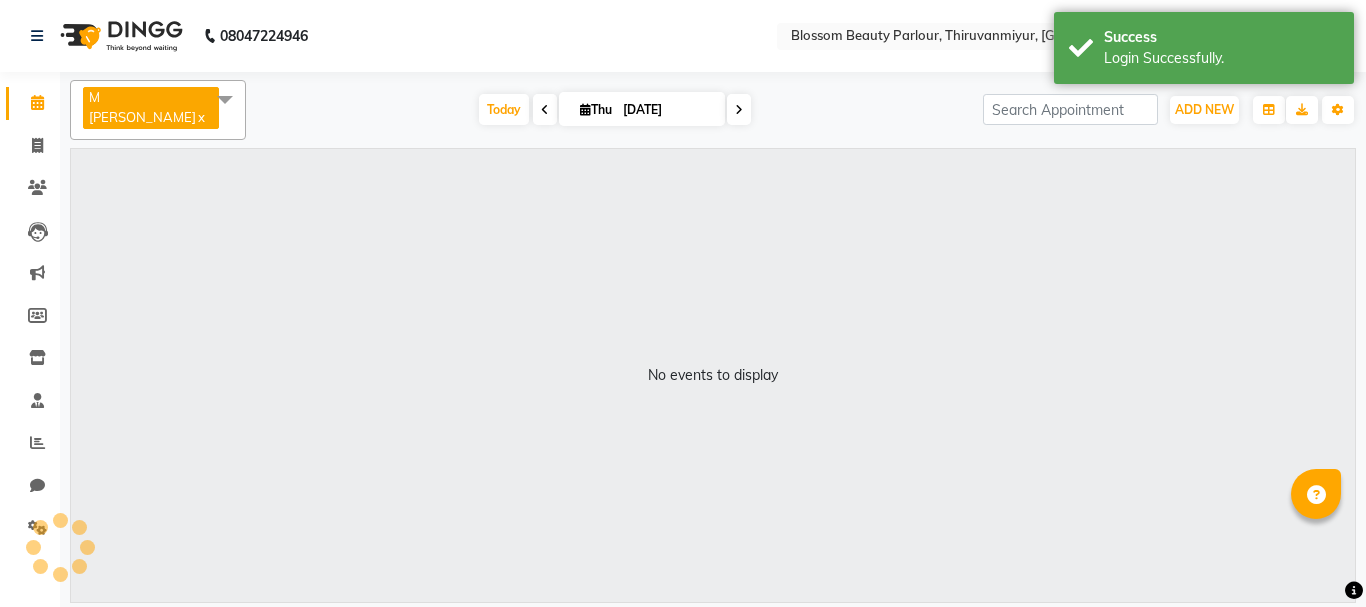 select on "en" 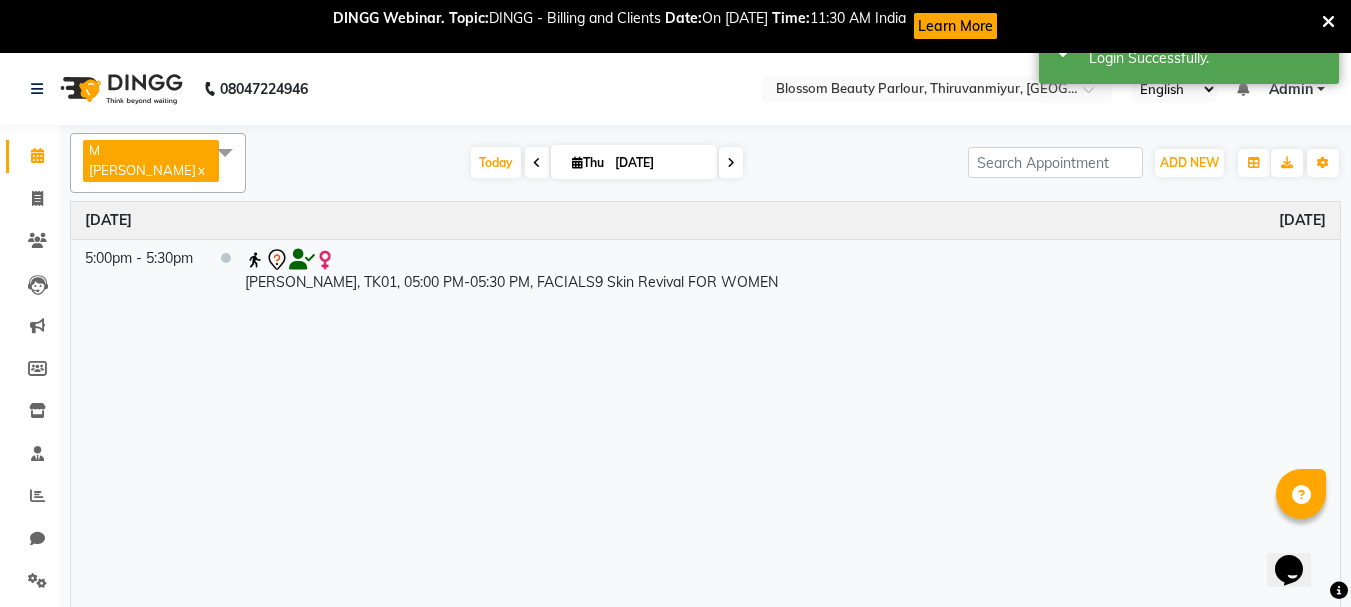 scroll, scrollTop: 0, scrollLeft: 0, axis: both 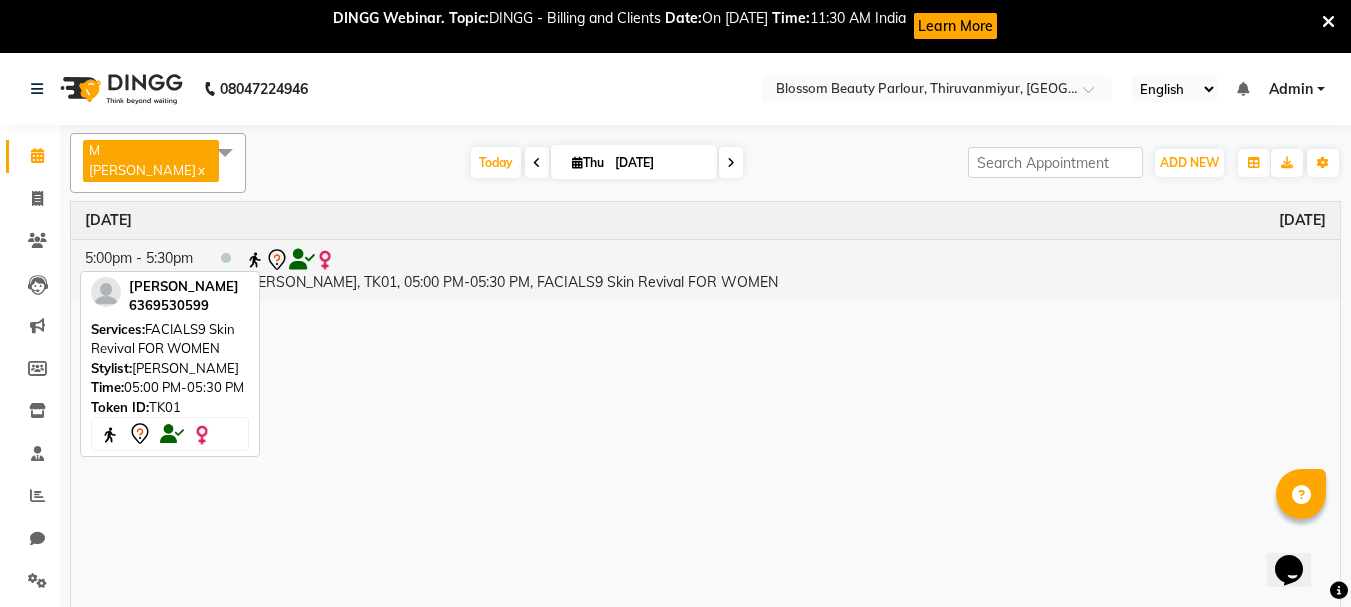 click on "[PERSON_NAME], TK01, 05:00 PM-05:30 PM, FACIALS9 Skin Revival FOR WOMEN" at bounding box center [785, 270] 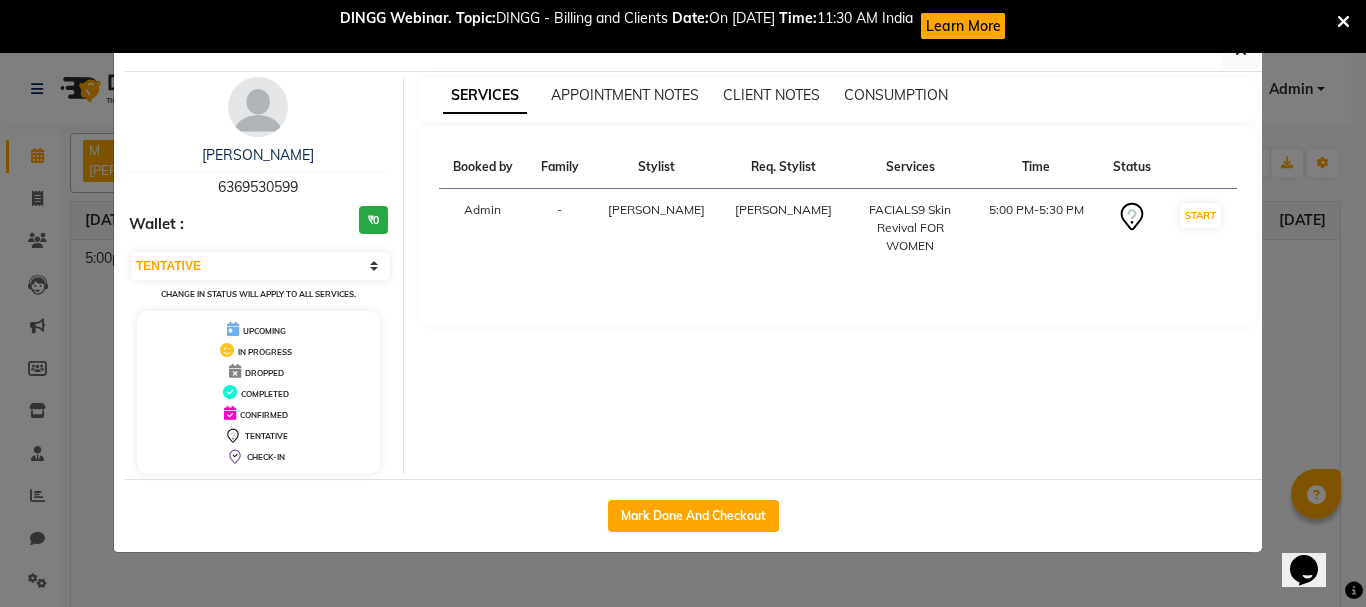 click on "Client Detail  [PERSON_NAME]   6369530599 Wallet : ₹0 Select IN SERVICE CONFIRMED TENTATIVE CHECK IN MARK DONE DROPPED UPCOMING Change in status will apply to all services. UPCOMING IN PROGRESS DROPPED COMPLETED CONFIRMED TENTATIVE CHECK-IN SERVICES APPOINTMENT NOTES CLIENT NOTES CONSUMPTION Booked by Family Stylist Req. Stylist Services Time Status  Admin  - [PERSON_NAME] [PERSON_NAME]  FACIALS9 Skin Revival FOR WOMEN   5:00 PM-5:30 PM   START   Mark Done And Checkout" 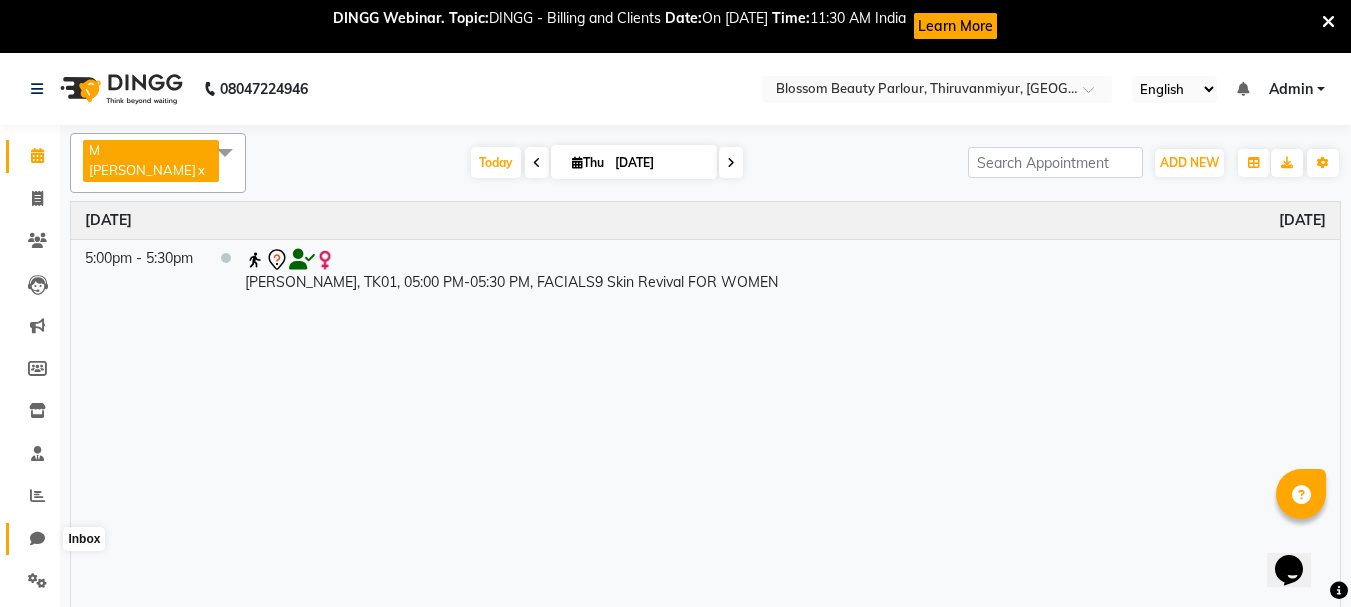 click 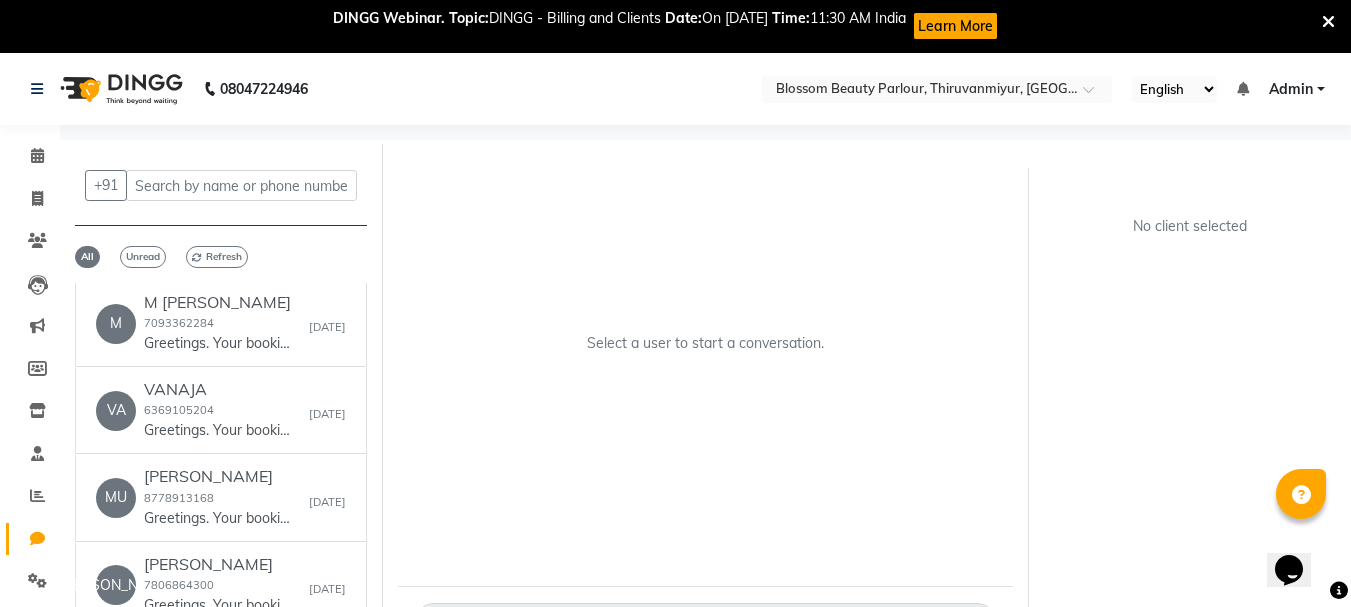 scroll, scrollTop: 0, scrollLeft: 0, axis: both 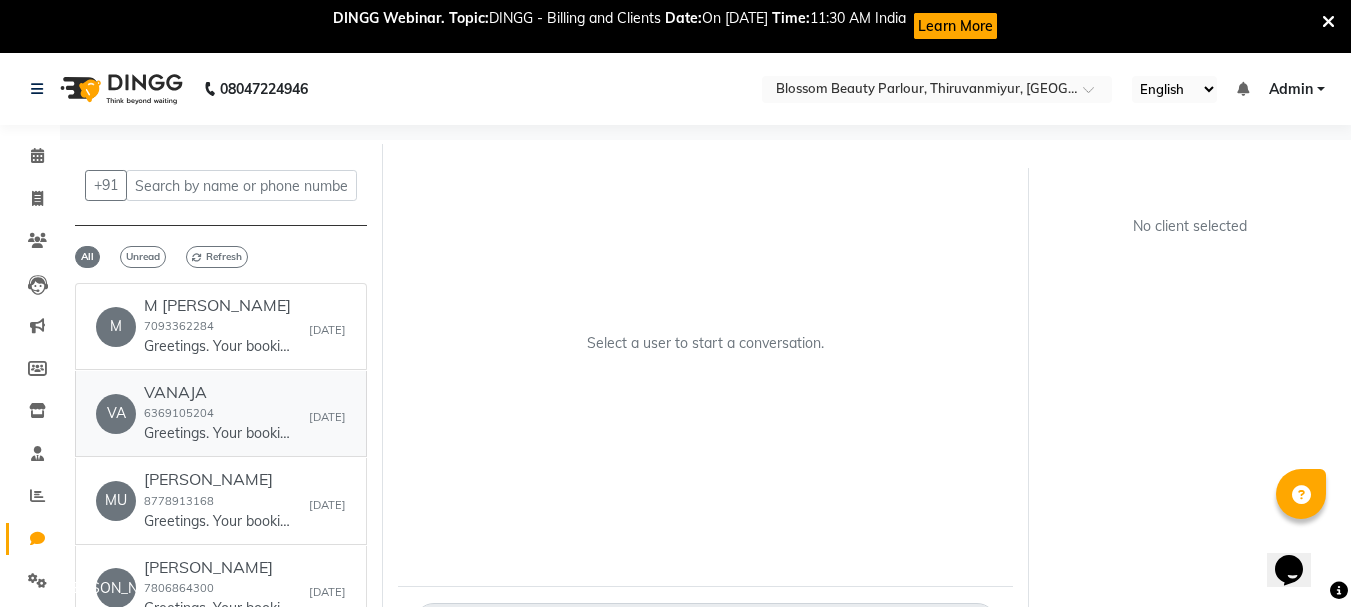 click on "6369105204" 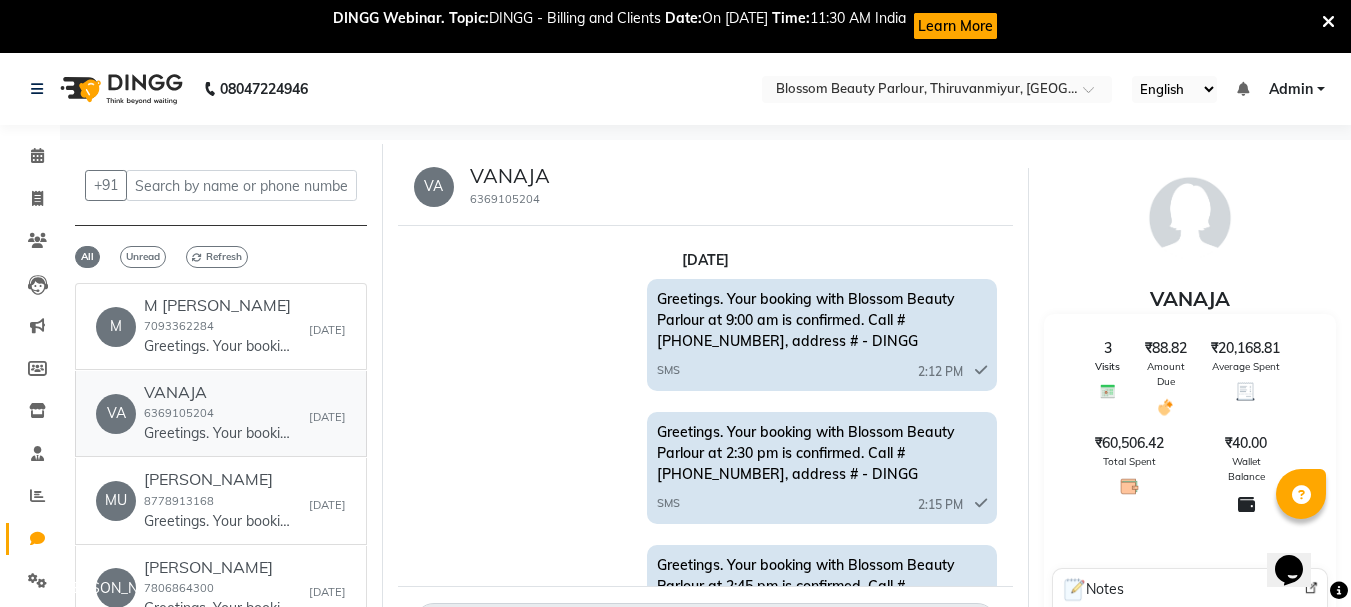 scroll, scrollTop: 1597, scrollLeft: 0, axis: vertical 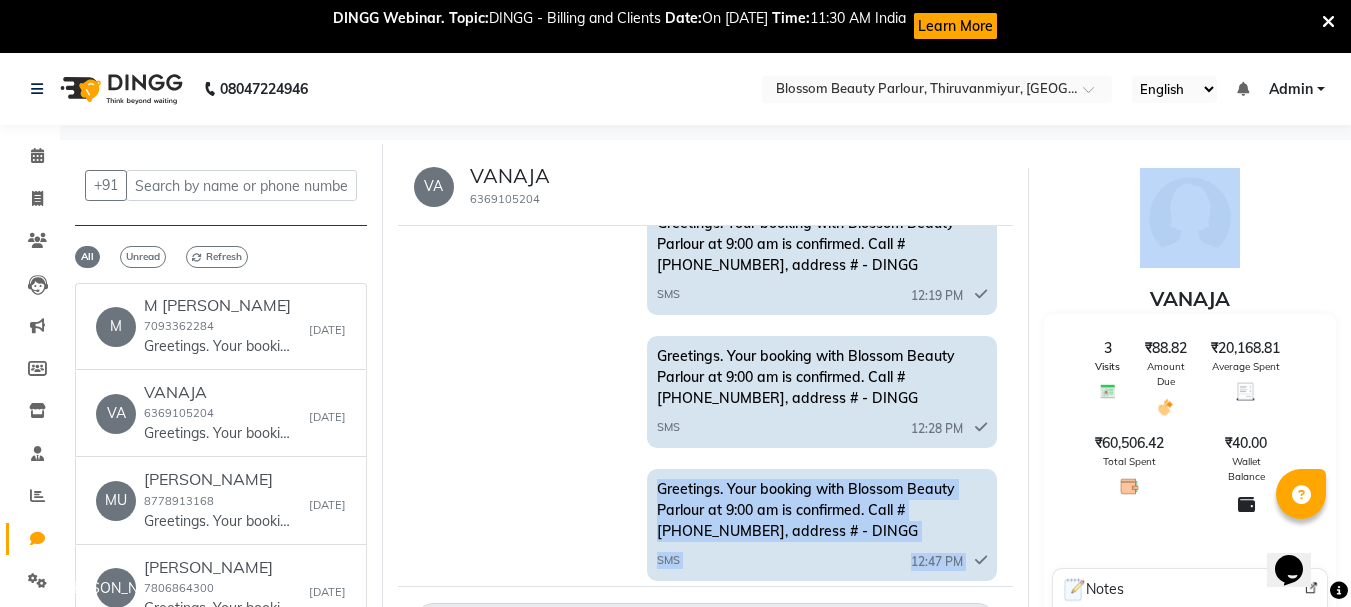 drag, startPoint x: 1006, startPoint y: 351, endPoint x: 1047, endPoint y: 281, distance: 81.12336 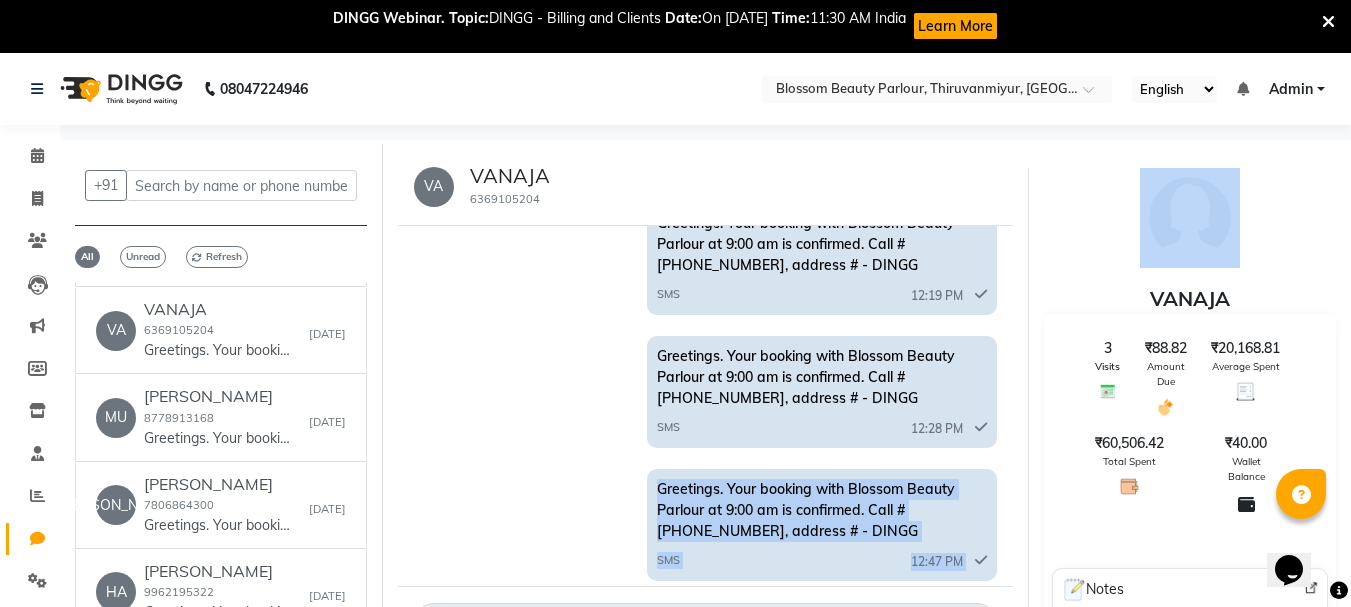 scroll, scrollTop: 92, scrollLeft: 0, axis: vertical 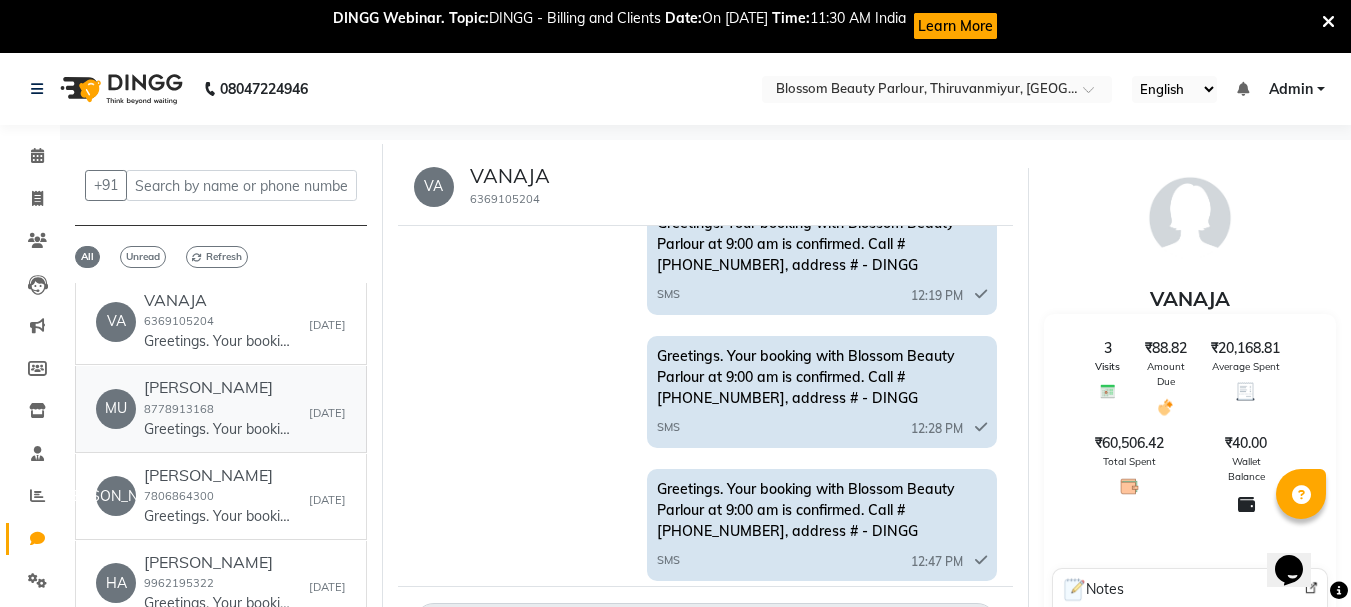 click on "Greetings. Your booking with Blossom Beauty Parlour at 9:00 am is confirmed. Call # [PHONE_NUMBER], address #  - DINGG" 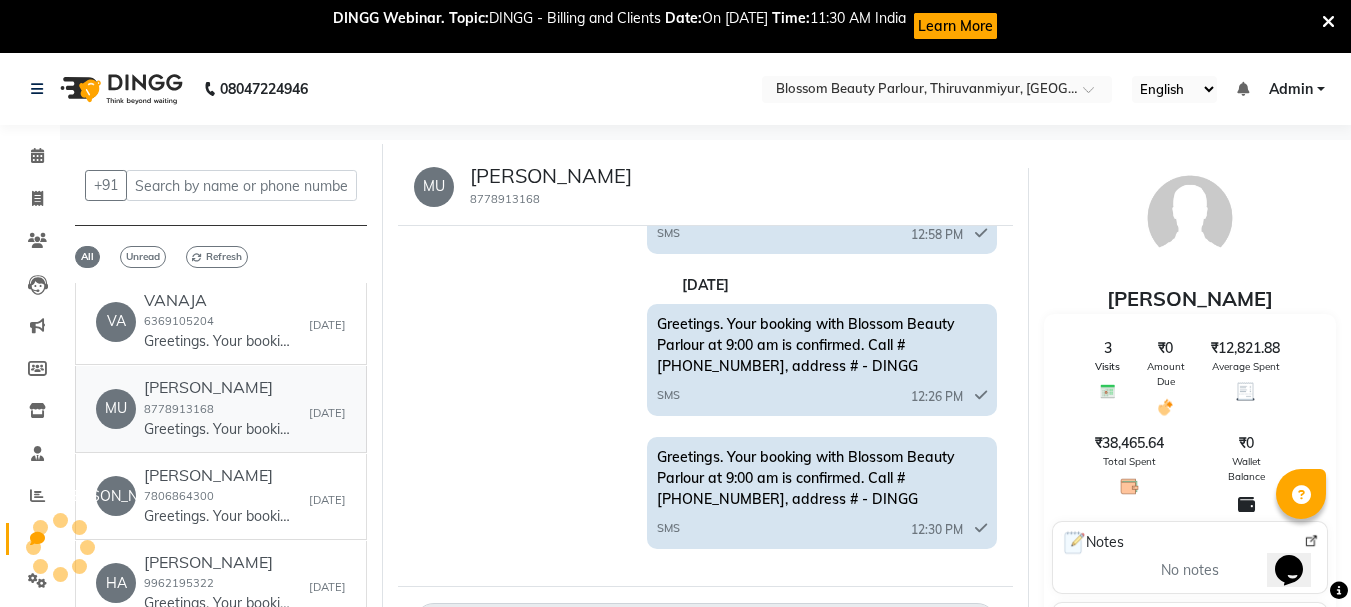 scroll, scrollTop: 1363, scrollLeft: 0, axis: vertical 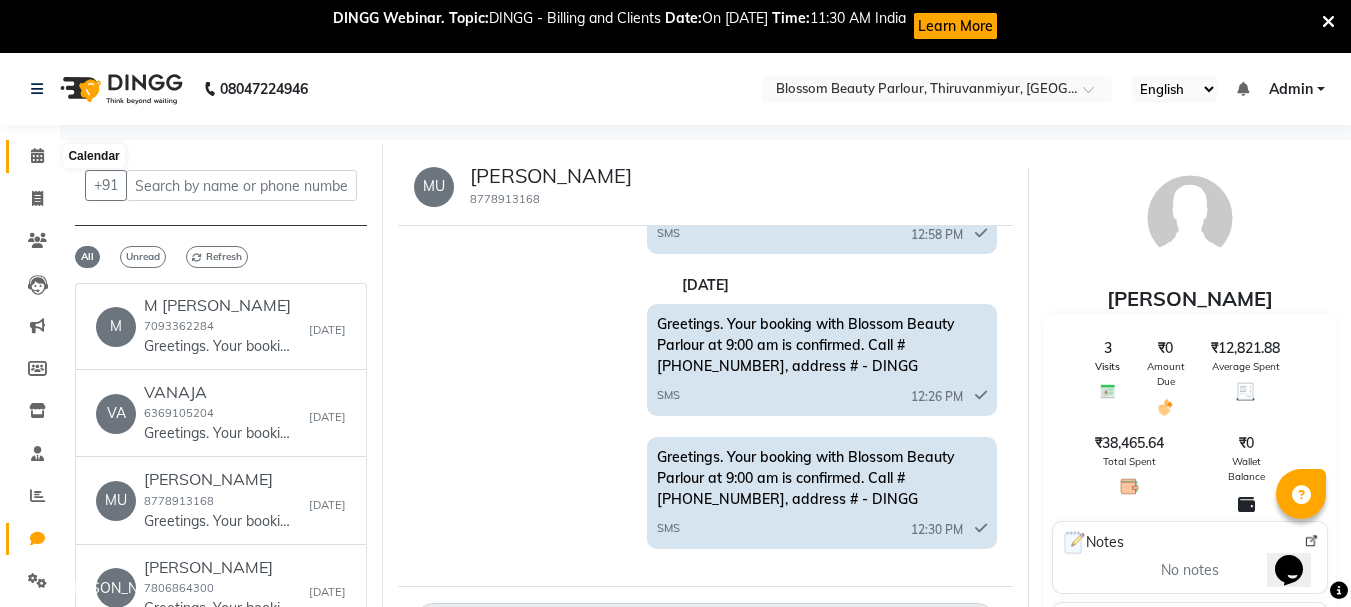 click 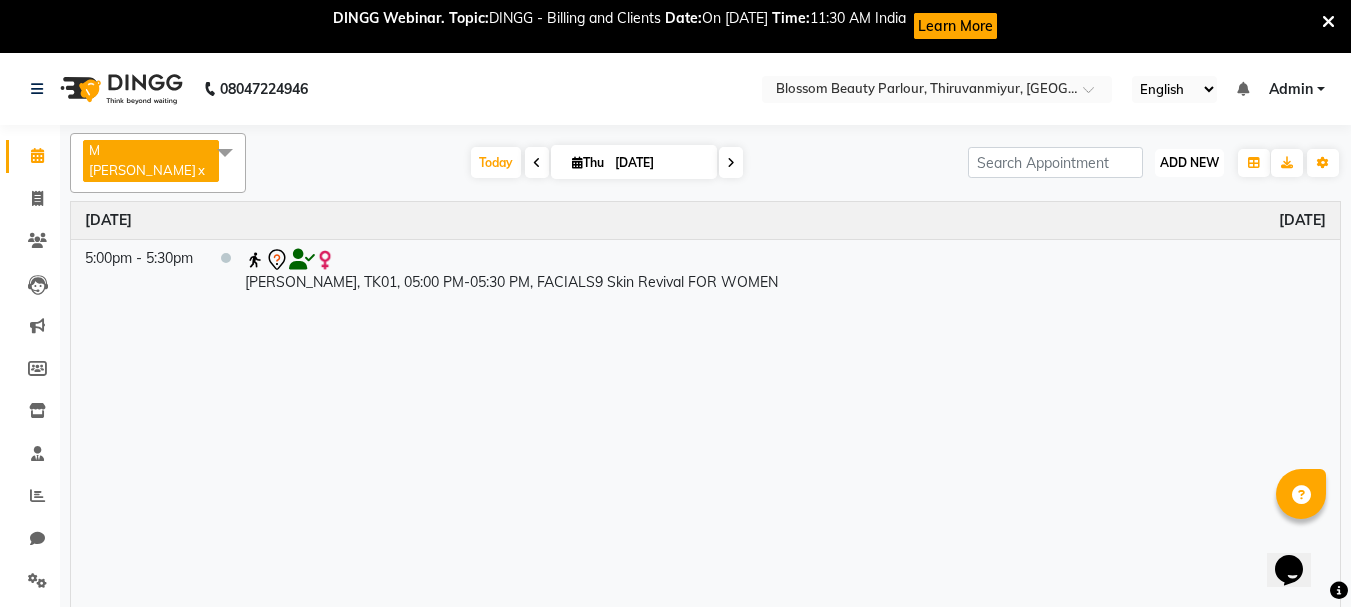 click on "ADD NEW" at bounding box center (1189, 162) 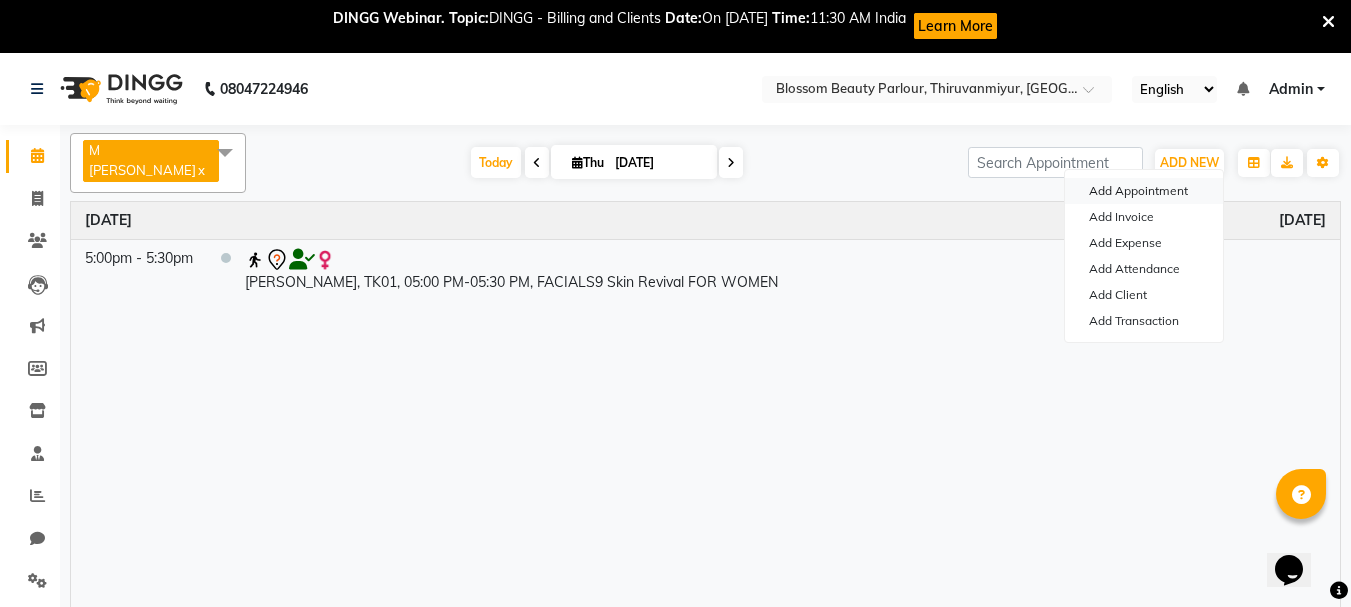 click on "Add Appointment" at bounding box center (1144, 191) 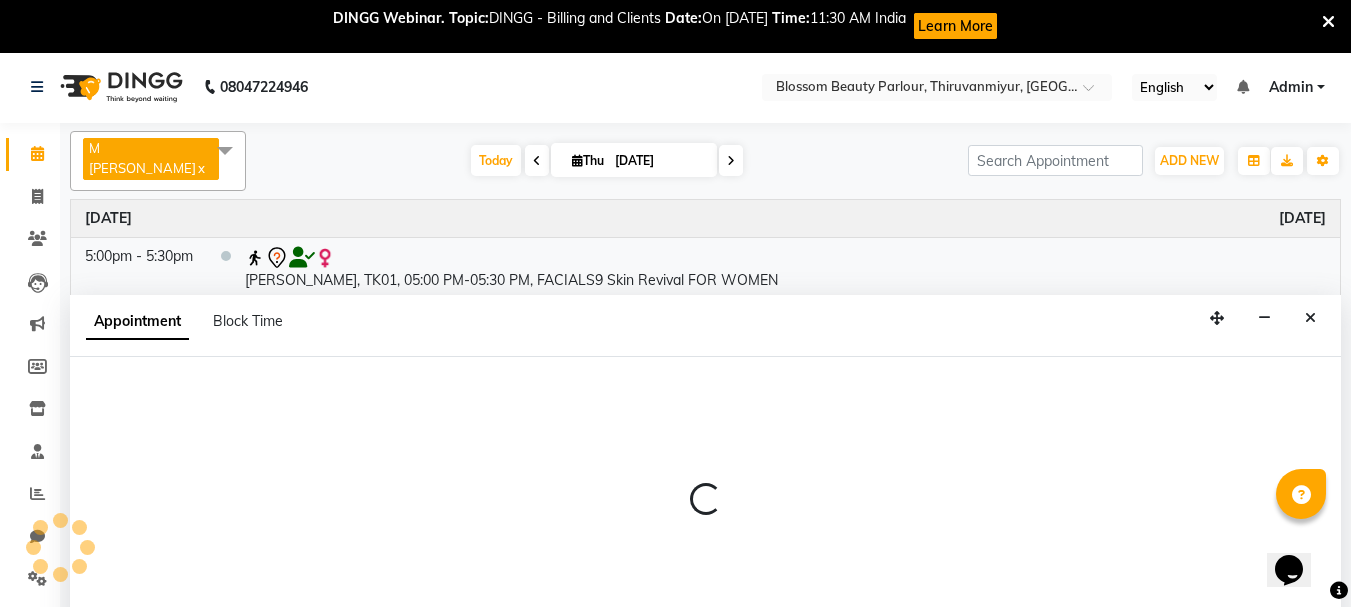 scroll, scrollTop: 53, scrollLeft: 0, axis: vertical 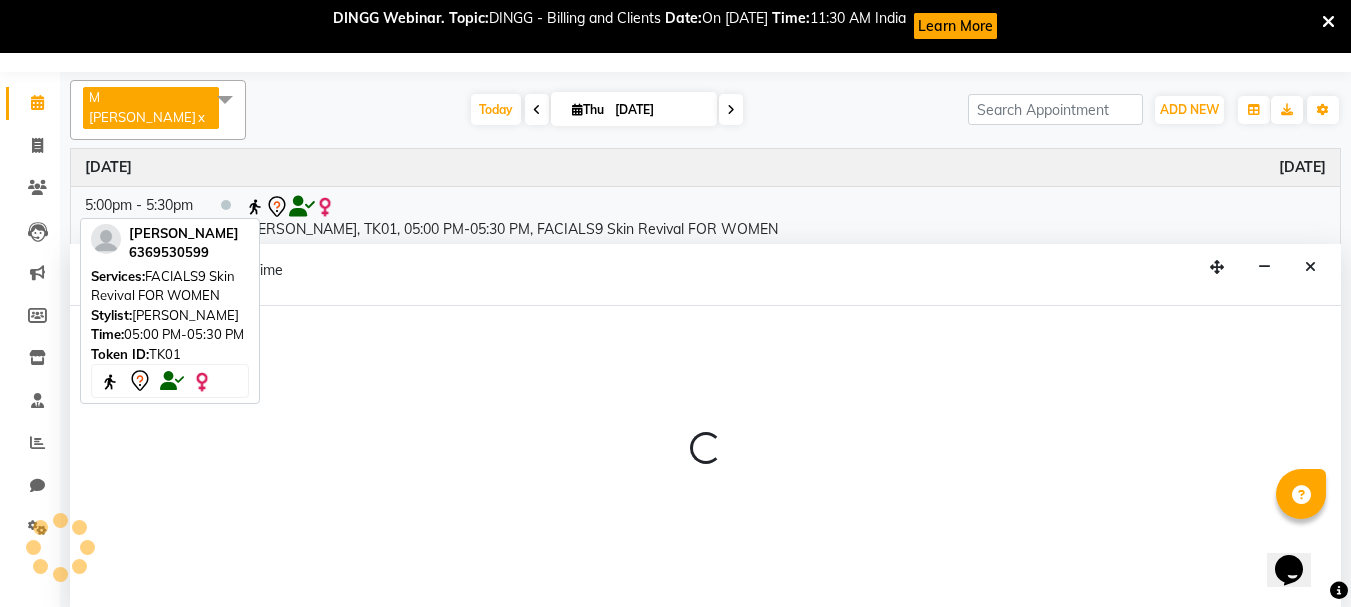 select on "tentative" 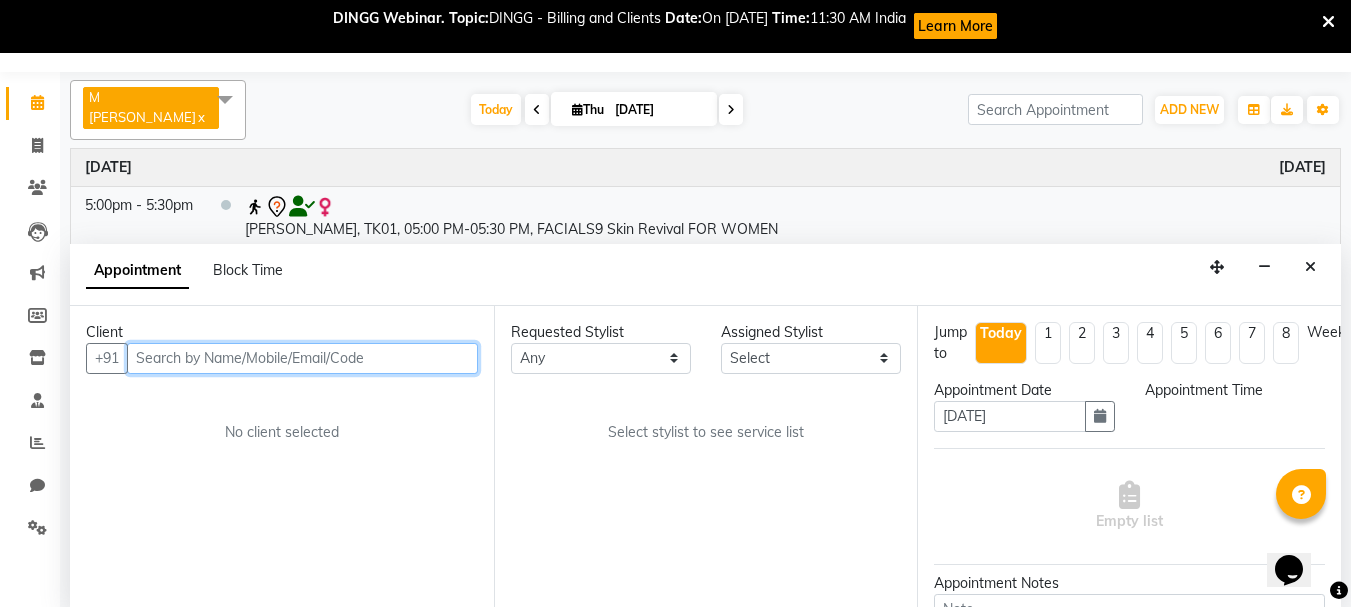 select on "540" 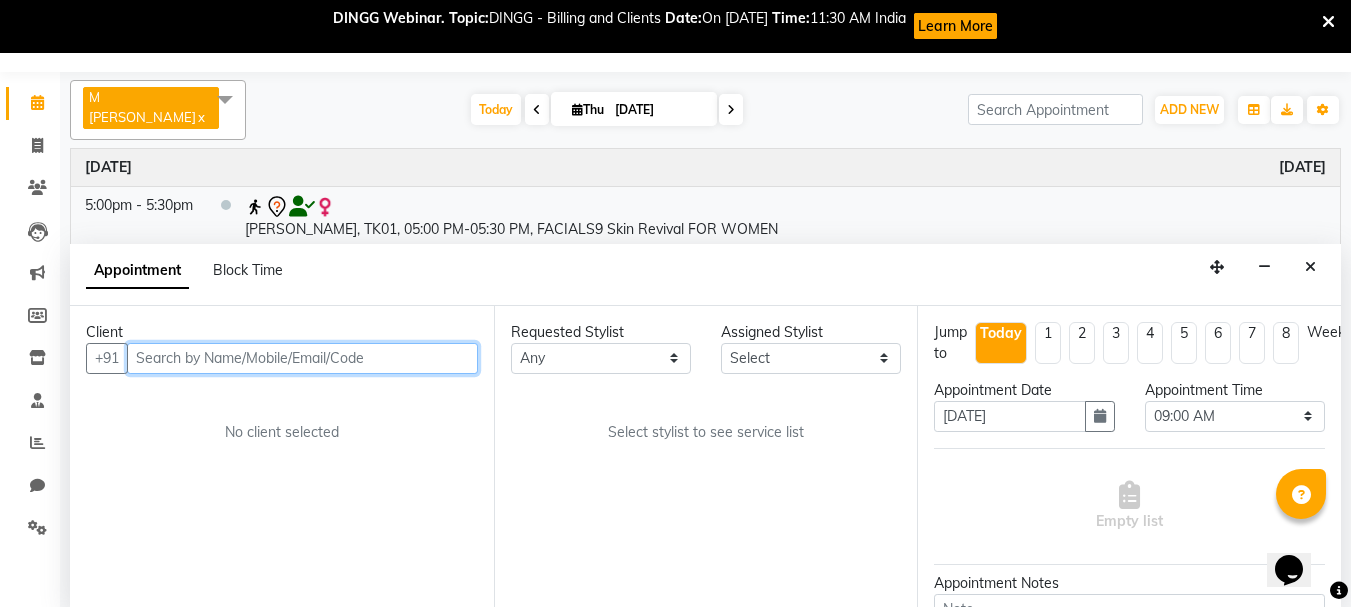 click at bounding box center [302, 358] 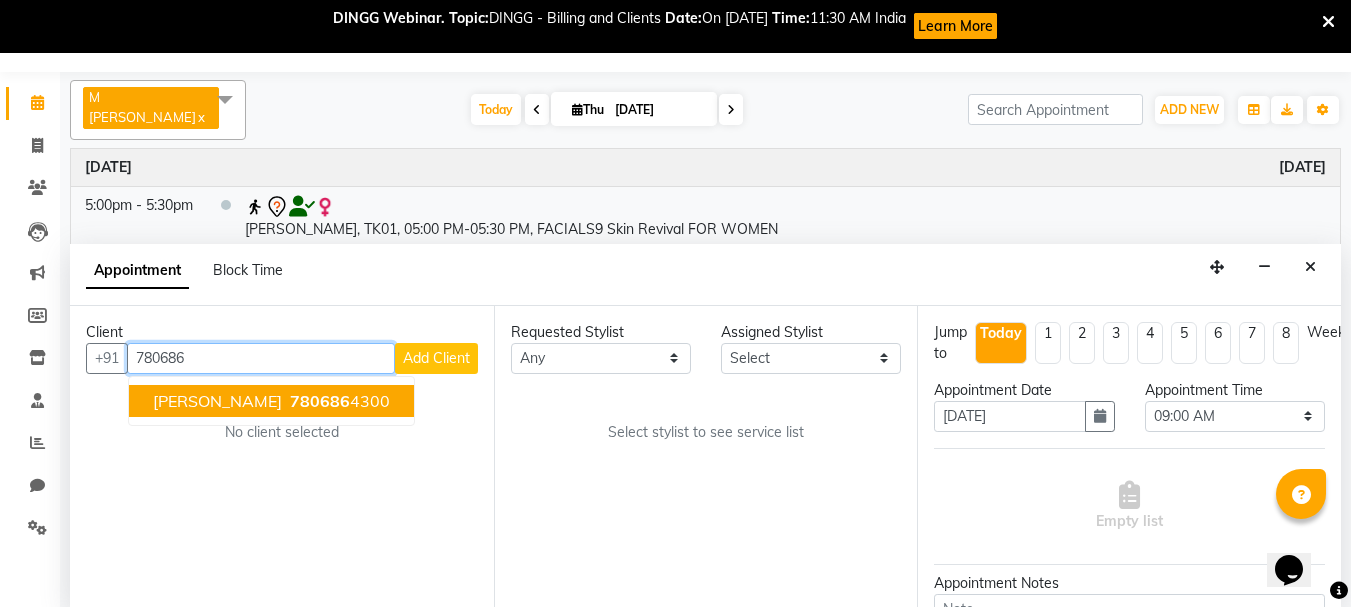 click on "780686" at bounding box center (320, 401) 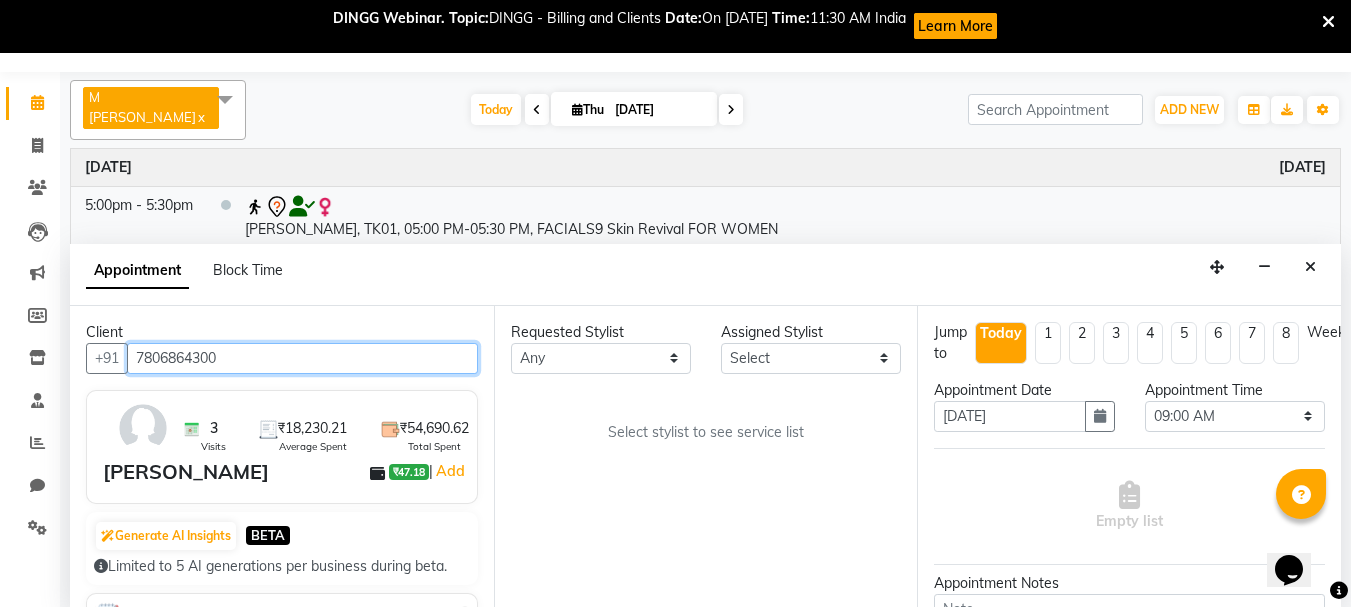 type on "7806864300" 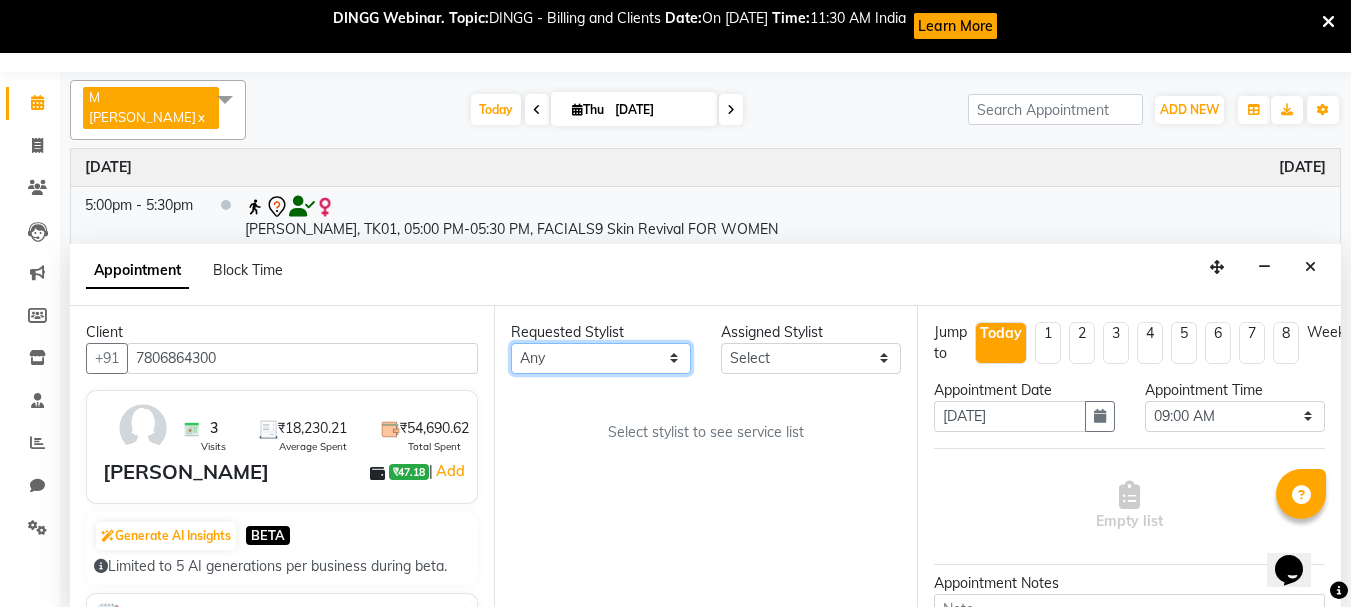 click on "Any [PERSON_NAME] [PERSON_NAME] [PERSON_NAME] [PERSON_NAME] [PERSON_NAME] M [PERSON_NAME] Old Staff Swathi" at bounding box center (601, 358) 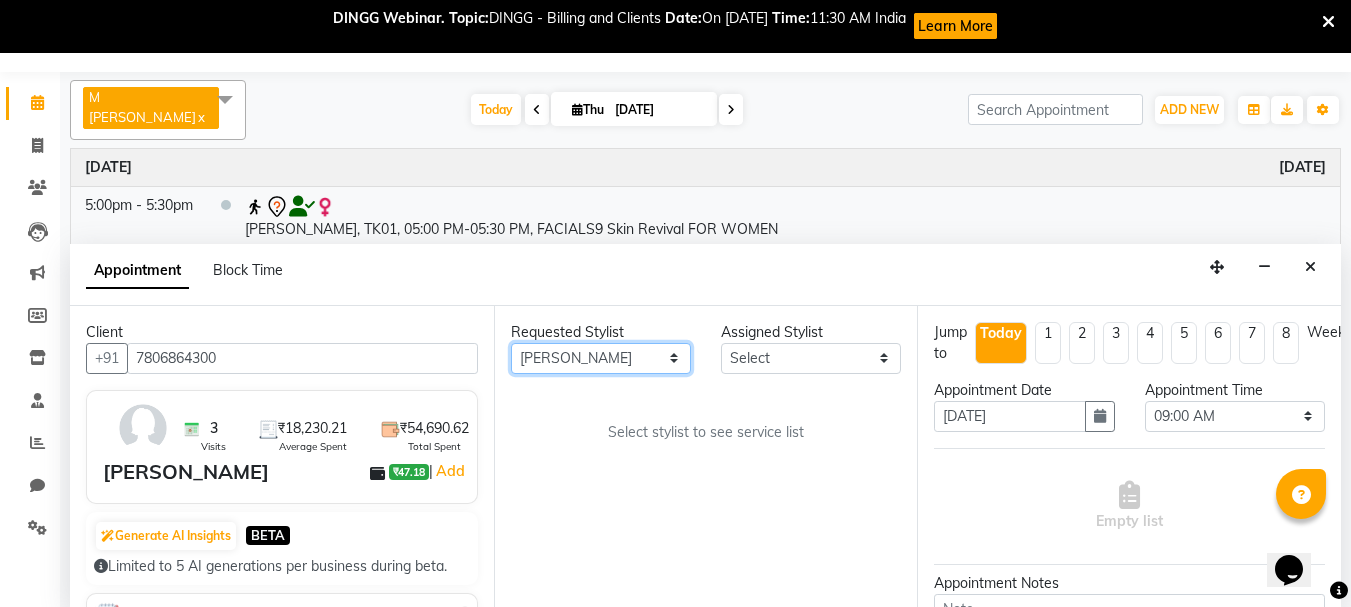 click on "Any [PERSON_NAME] [PERSON_NAME] [PERSON_NAME] [PERSON_NAME] [PERSON_NAME] M [PERSON_NAME] Old Staff Swathi" at bounding box center [601, 358] 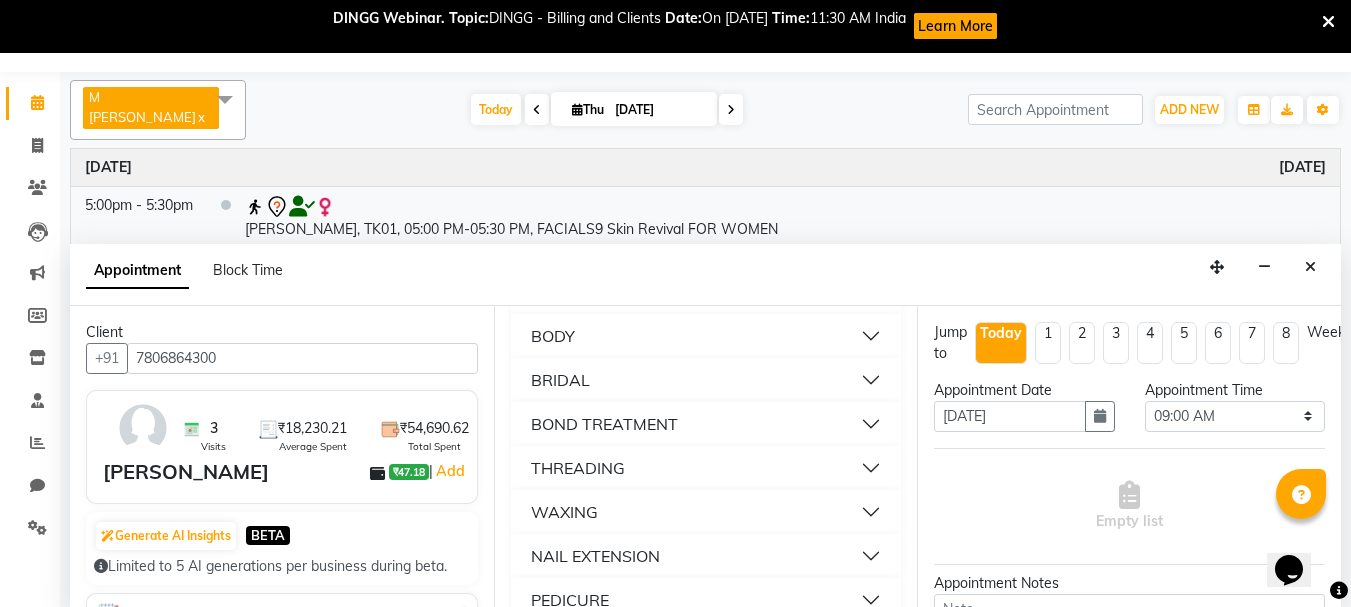 scroll, scrollTop: 548, scrollLeft: 0, axis: vertical 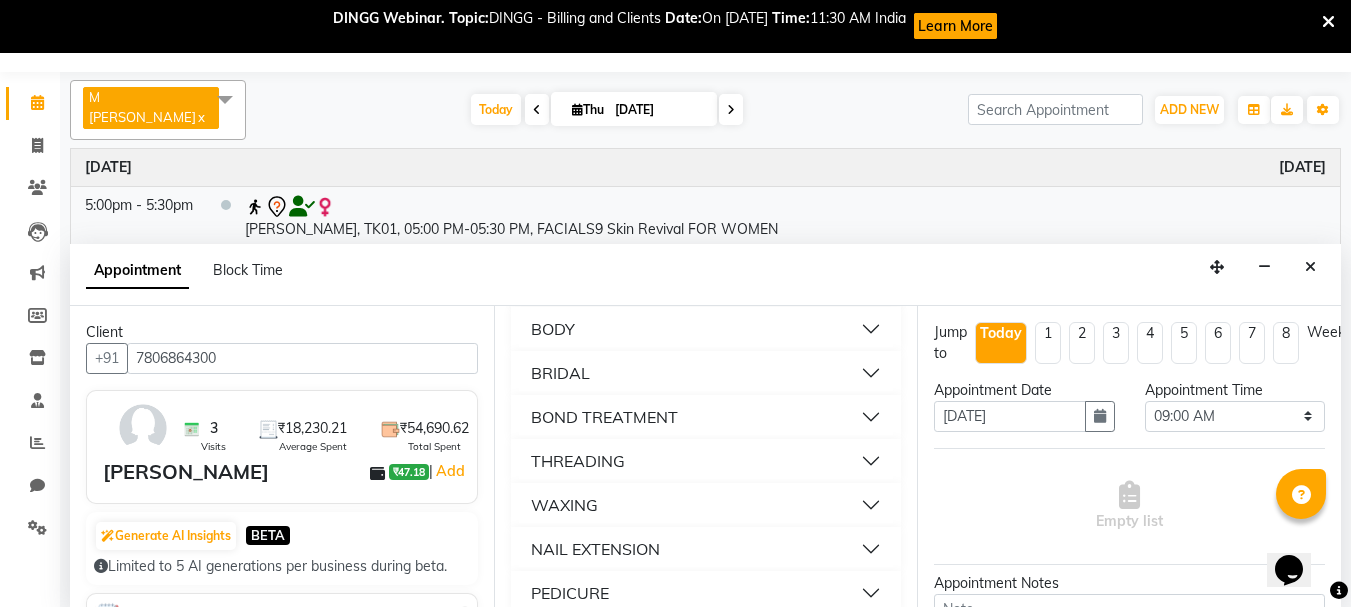 click on "NAIL EXTENSION" at bounding box center (595, 549) 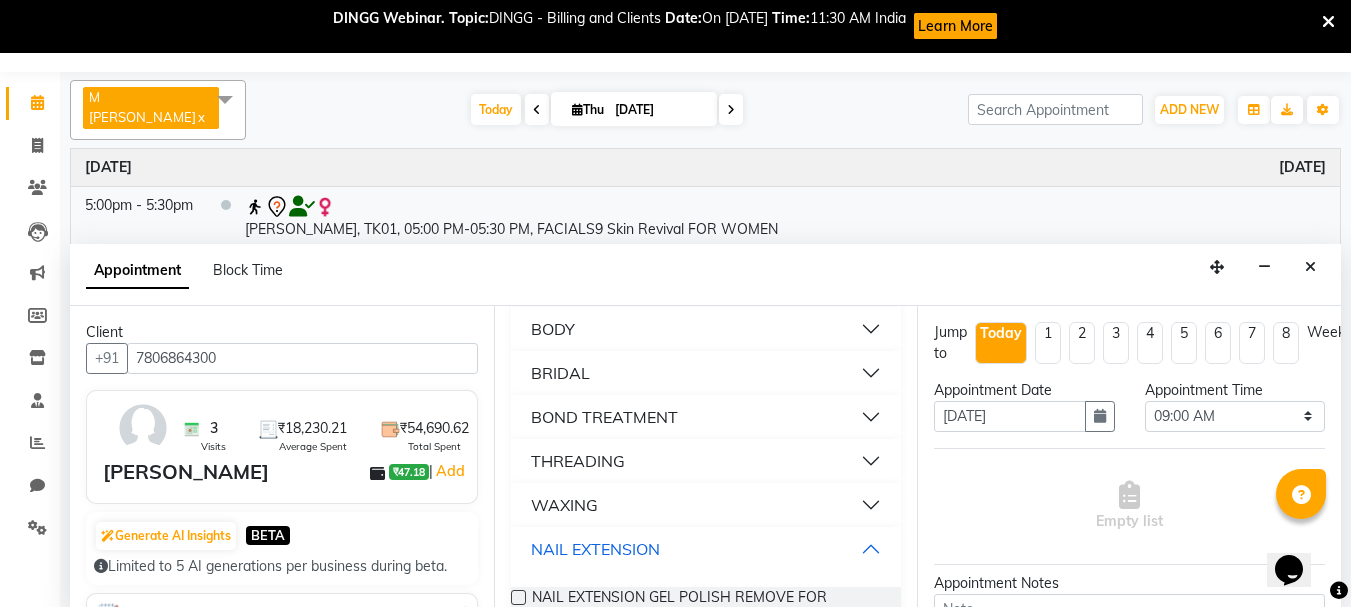 scroll, scrollTop: 729, scrollLeft: 0, axis: vertical 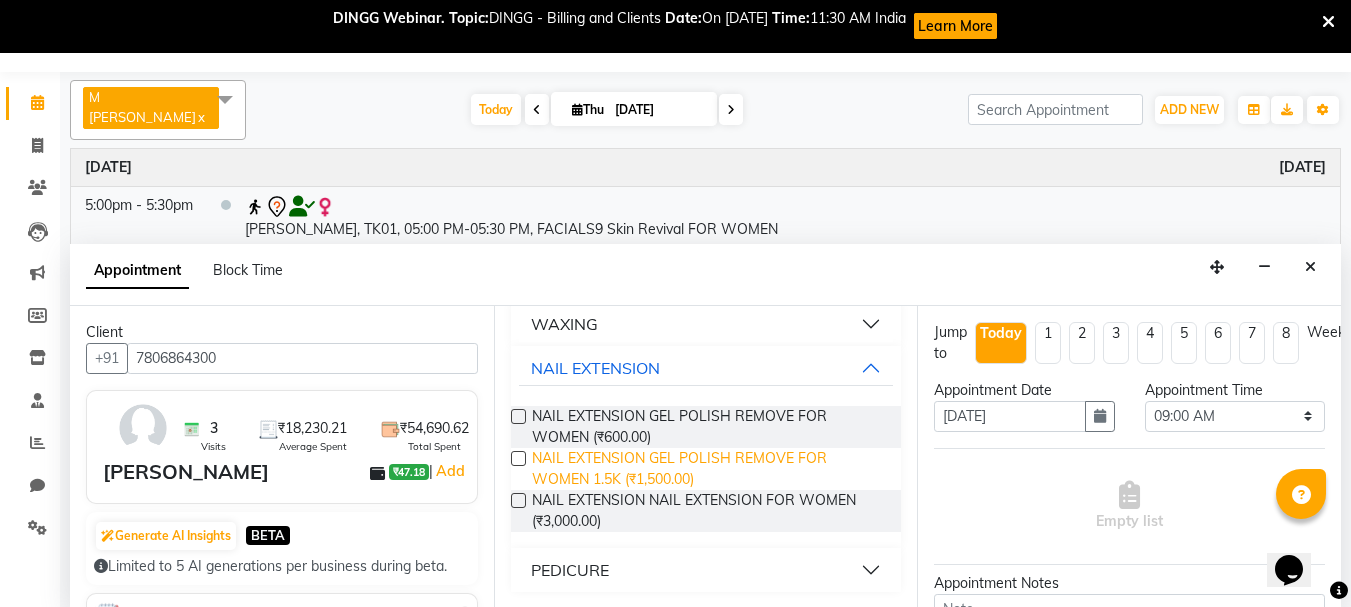 click on "NAIL EXTENSION GEL POLISH REMOVE FOR WOMEN 1.5K (₹1,500.00)" at bounding box center (709, 469) 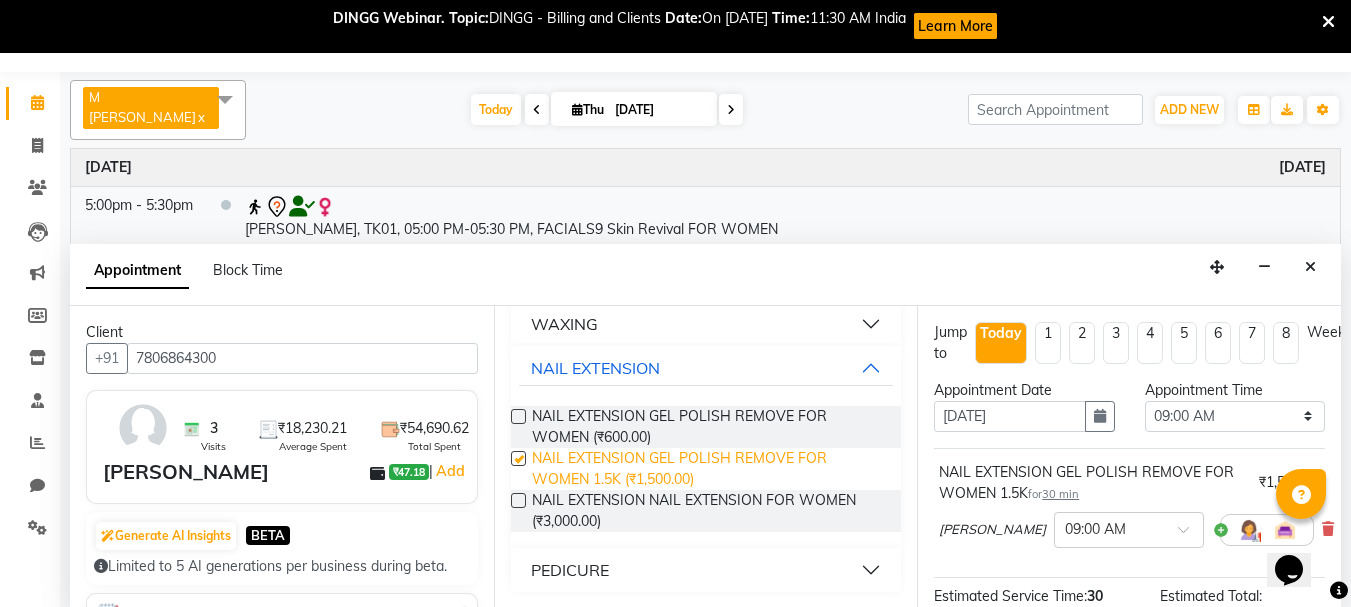 checkbox on "false" 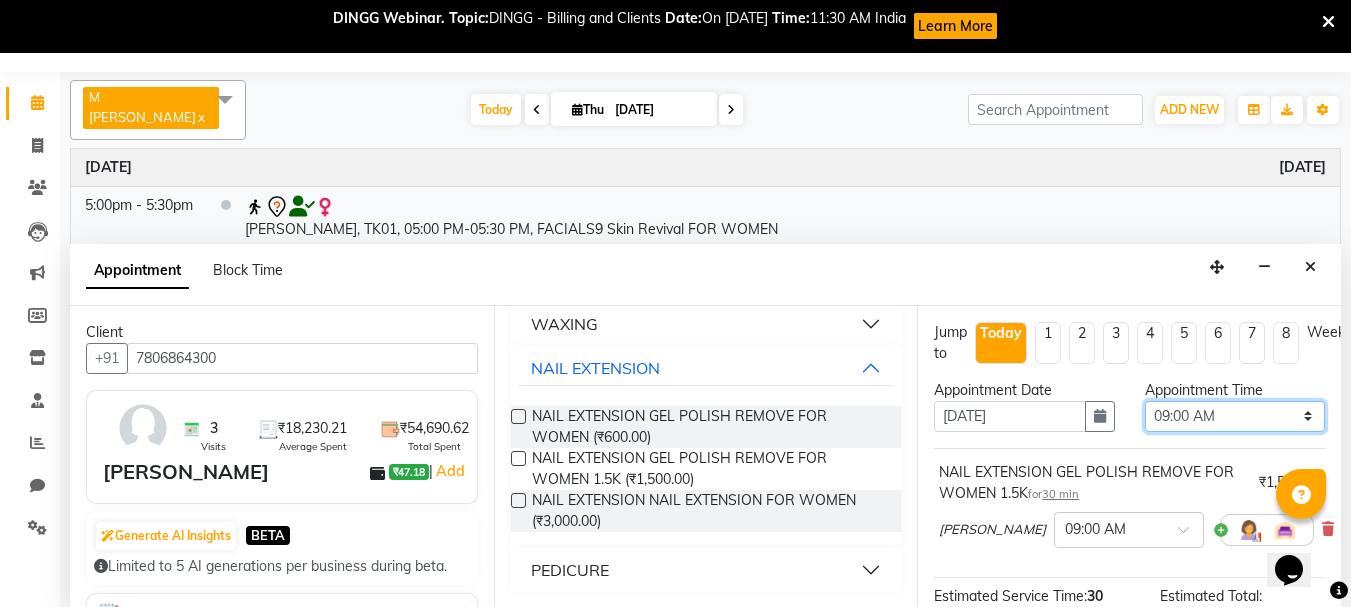 click on "Select 09:00 AM 09:15 AM 09:30 AM 09:45 AM 10:00 AM 10:15 AM 10:30 AM 10:45 AM 11:00 AM 11:15 AM 11:30 AM 11:45 AM 12:00 PM 12:15 PM 12:30 PM 12:45 PM 01:00 PM 01:15 PM 01:30 PM 01:45 PM 02:00 PM 02:15 PM 02:30 PM 02:45 PM 03:00 PM 03:15 PM 03:30 PM 03:45 PM 04:00 PM 04:15 PM 04:30 PM 04:45 PM 05:00 PM 05:15 PM 05:30 PM 05:45 PM 06:00 PM 06:15 PM 06:30 PM 06:45 PM 07:00 PM 07:15 PM 07:30 PM 07:45 PM 08:00 PM" at bounding box center (1235, 416) 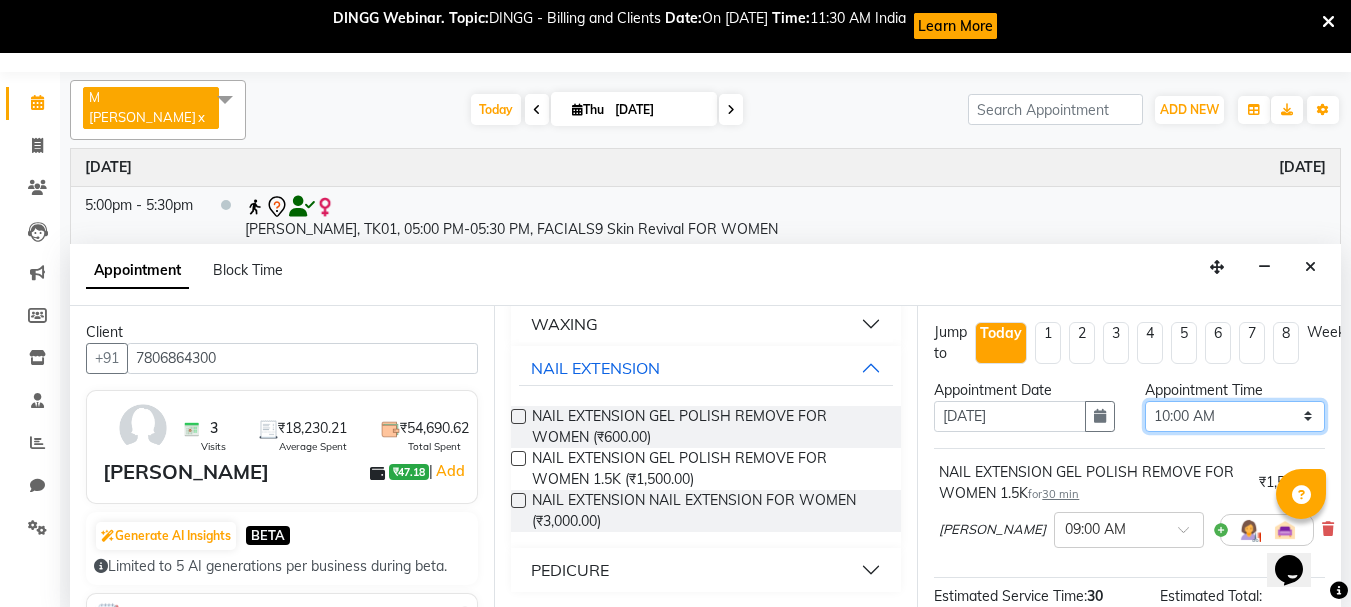 click on "Select 09:00 AM 09:15 AM 09:30 AM 09:45 AM 10:00 AM 10:15 AM 10:30 AM 10:45 AM 11:00 AM 11:15 AM 11:30 AM 11:45 AM 12:00 PM 12:15 PM 12:30 PM 12:45 PM 01:00 PM 01:15 PM 01:30 PM 01:45 PM 02:00 PM 02:15 PM 02:30 PM 02:45 PM 03:00 PM 03:15 PM 03:30 PM 03:45 PM 04:00 PM 04:15 PM 04:30 PM 04:45 PM 05:00 PM 05:15 PM 05:30 PM 05:45 PM 06:00 PM 06:15 PM 06:30 PM 06:45 PM 07:00 PM 07:15 PM 07:30 PM 07:45 PM 08:00 PM" at bounding box center (1235, 416) 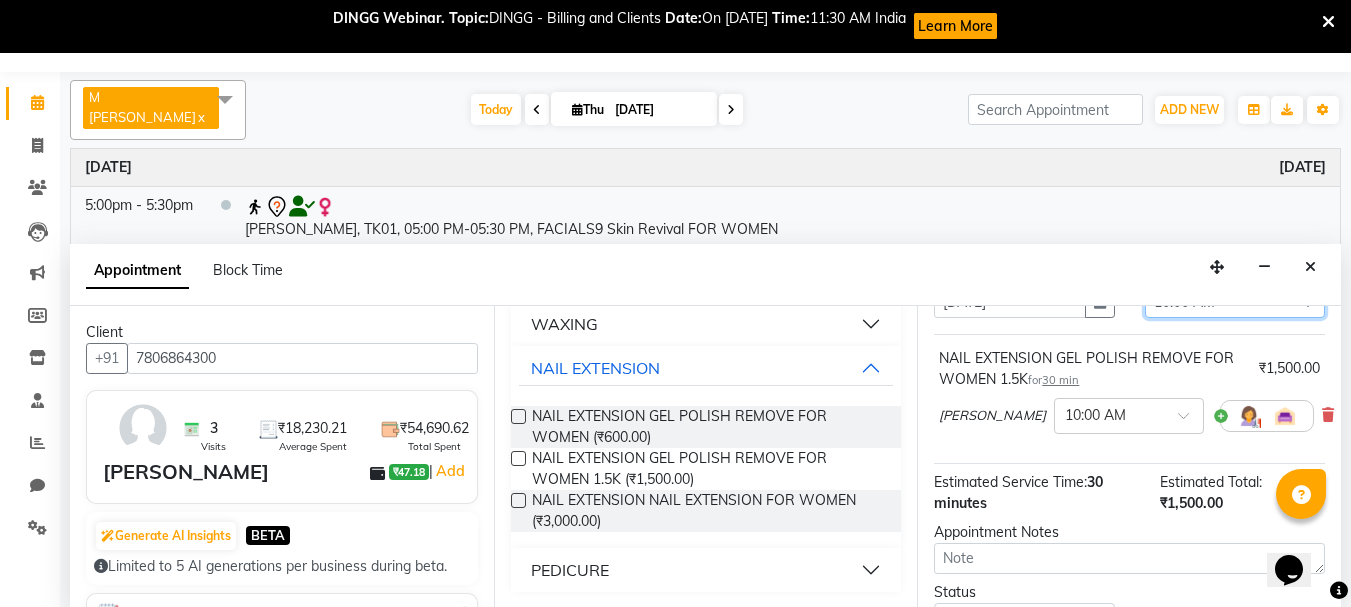 scroll, scrollTop: 84, scrollLeft: 0, axis: vertical 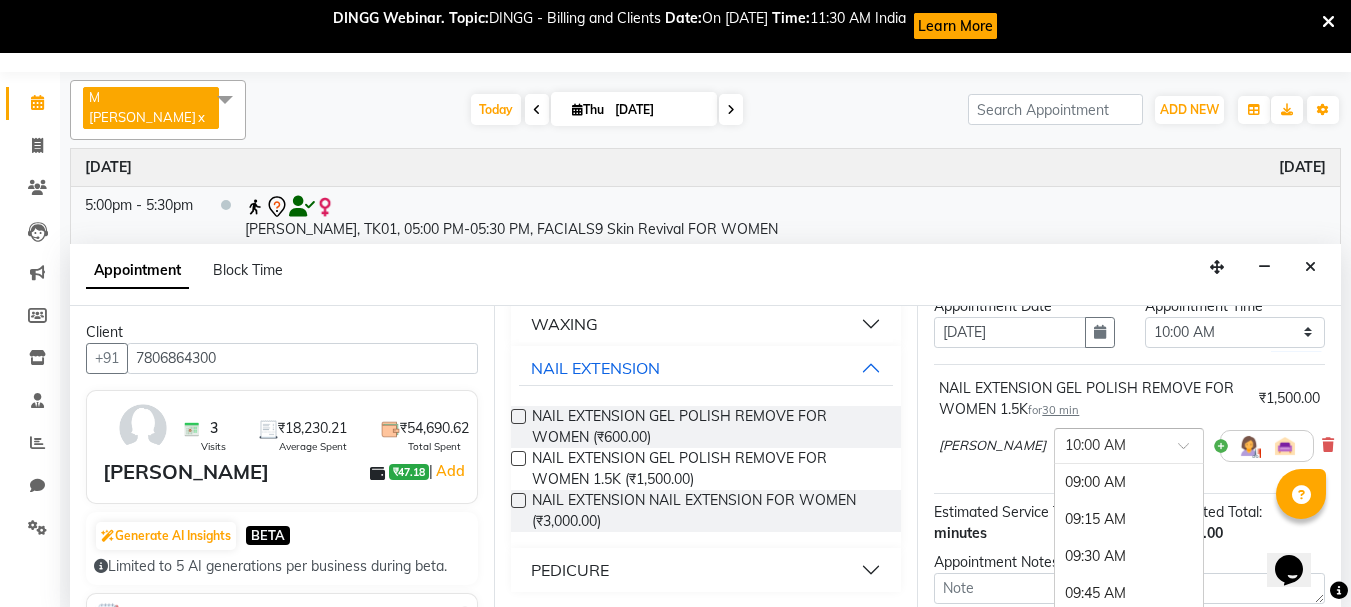 click at bounding box center [1190, 451] 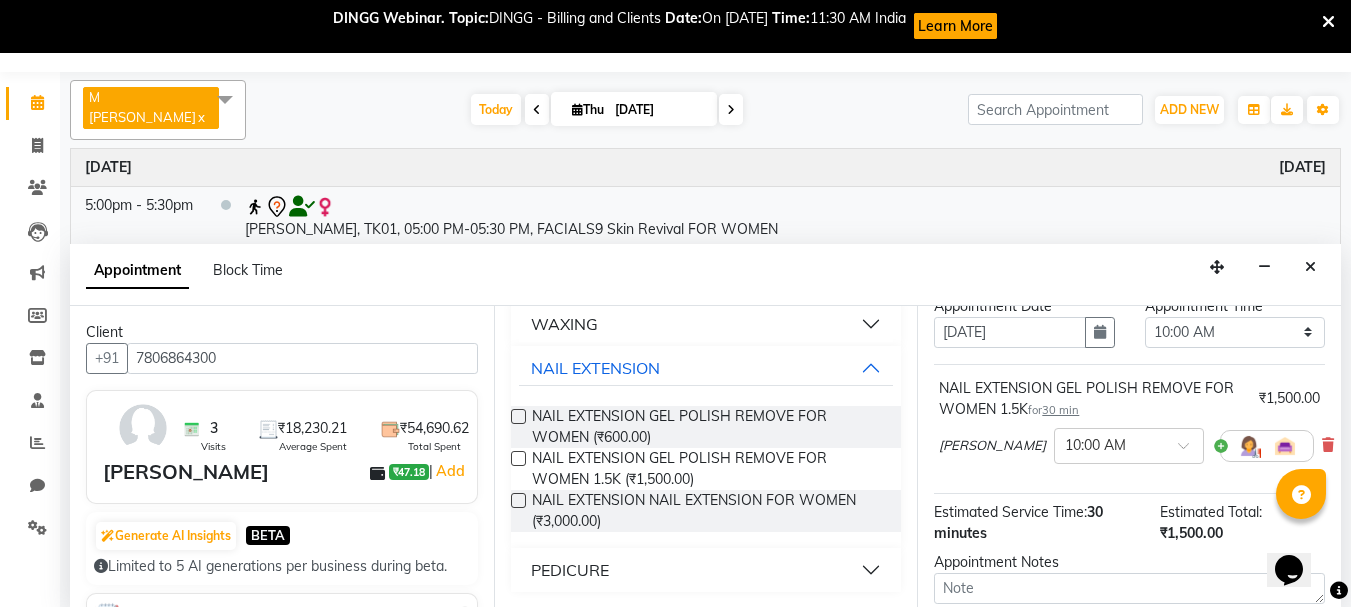 click on "NAIL EXTENSION GEL POLISH REMOVE FOR WOMEN 1.5K   for  30 min" at bounding box center [1095, 399] 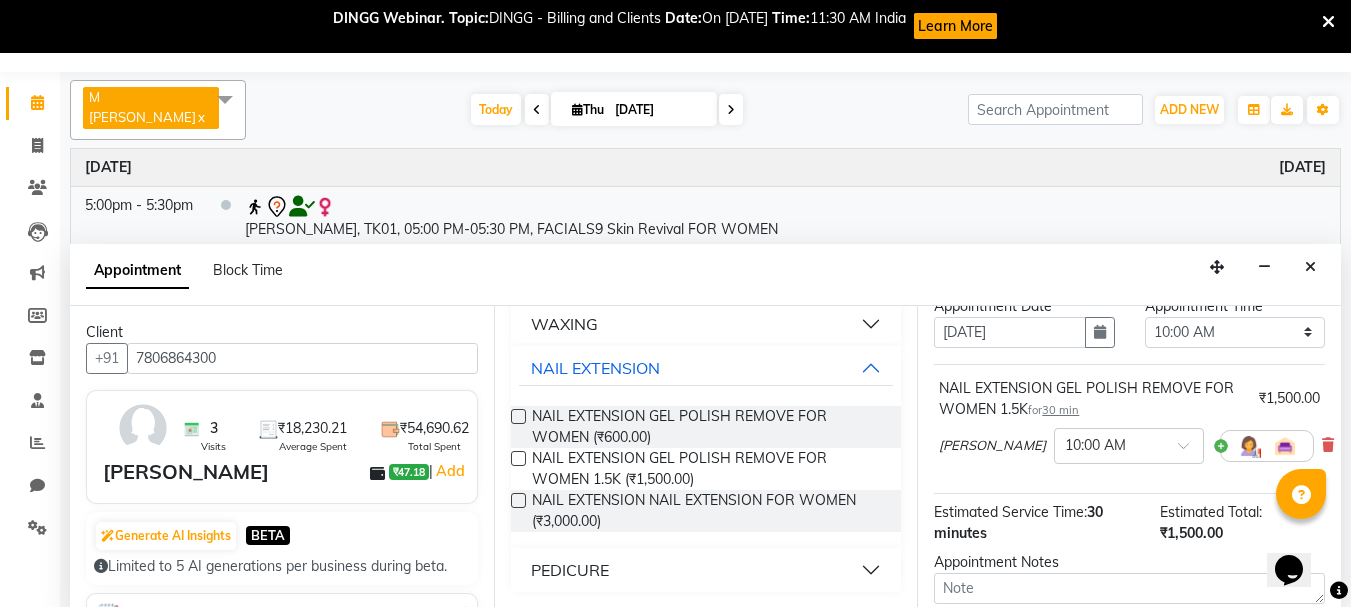 click at bounding box center [1267, 446] 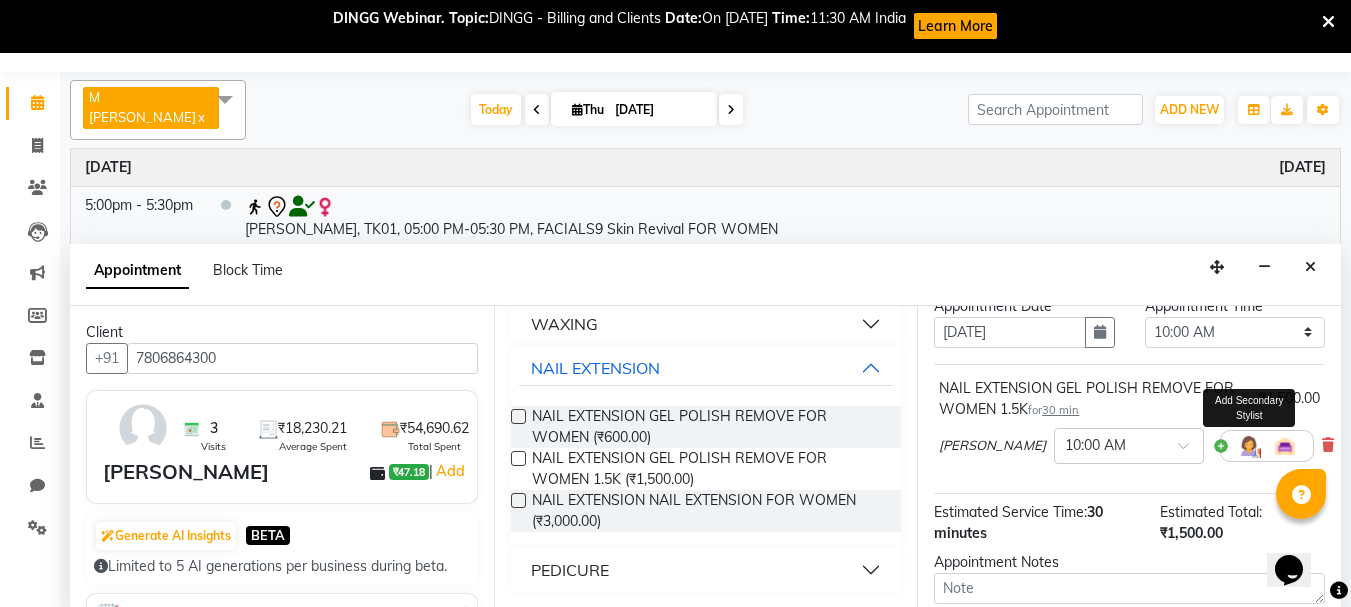 click at bounding box center [1249, 446] 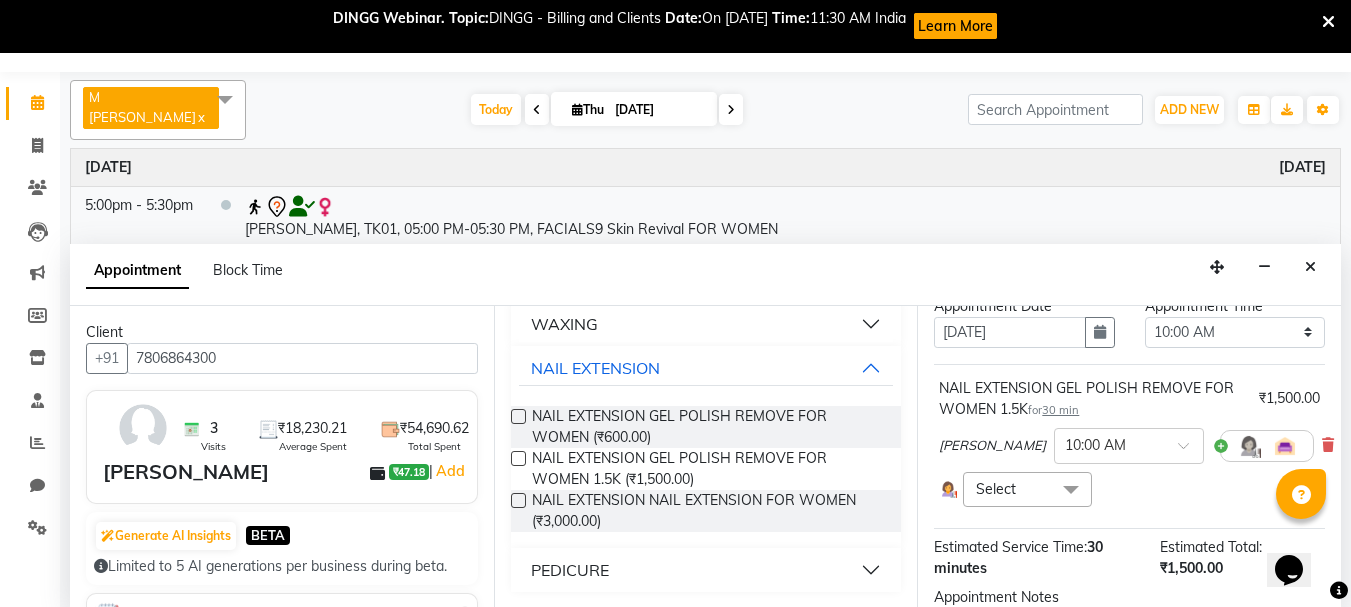 click at bounding box center [1249, 446] 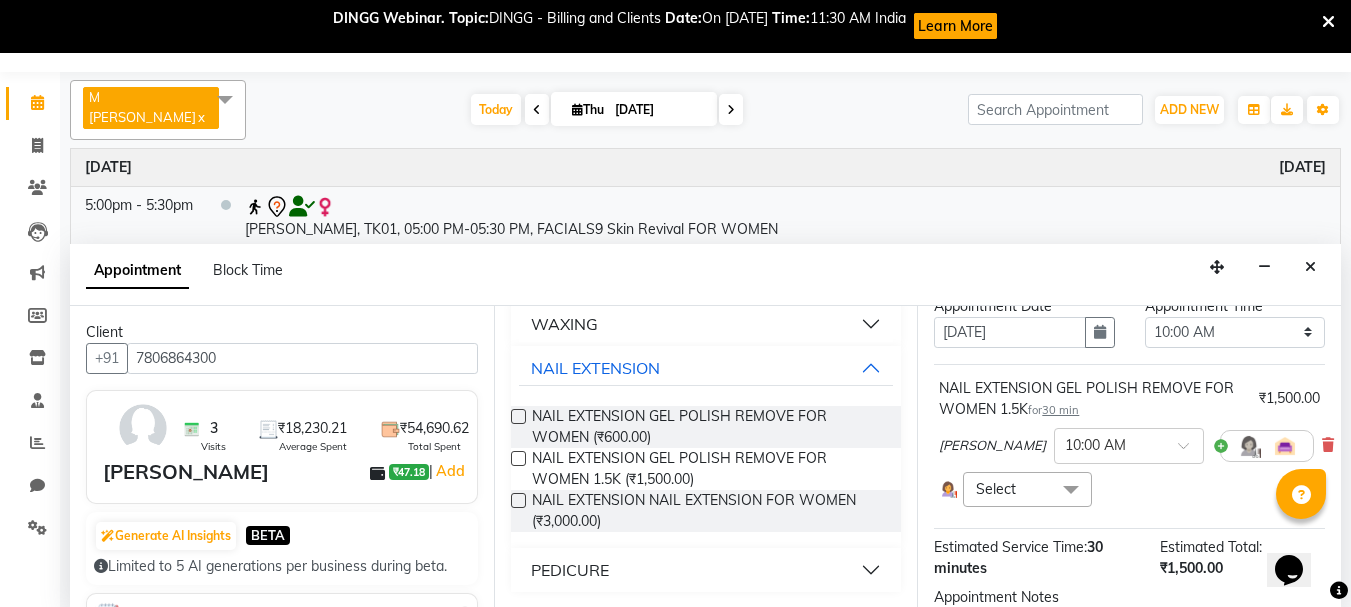 click on "Select" at bounding box center [1027, 489] 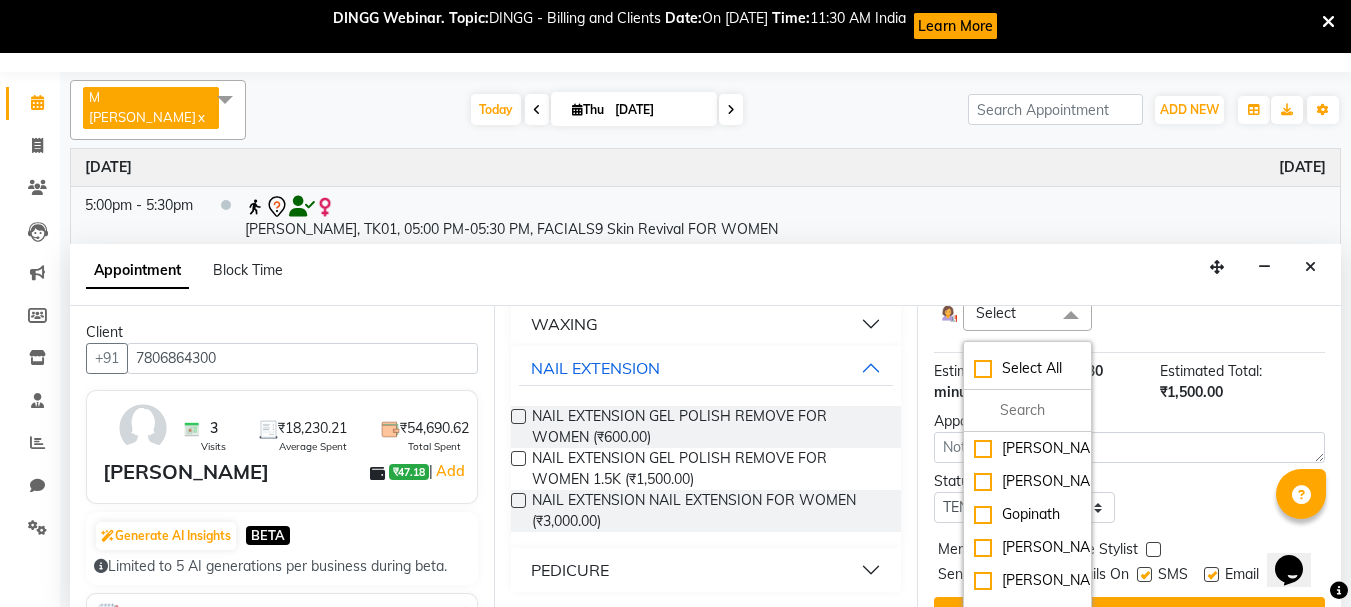 scroll, scrollTop: 272, scrollLeft: 0, axis: vertical 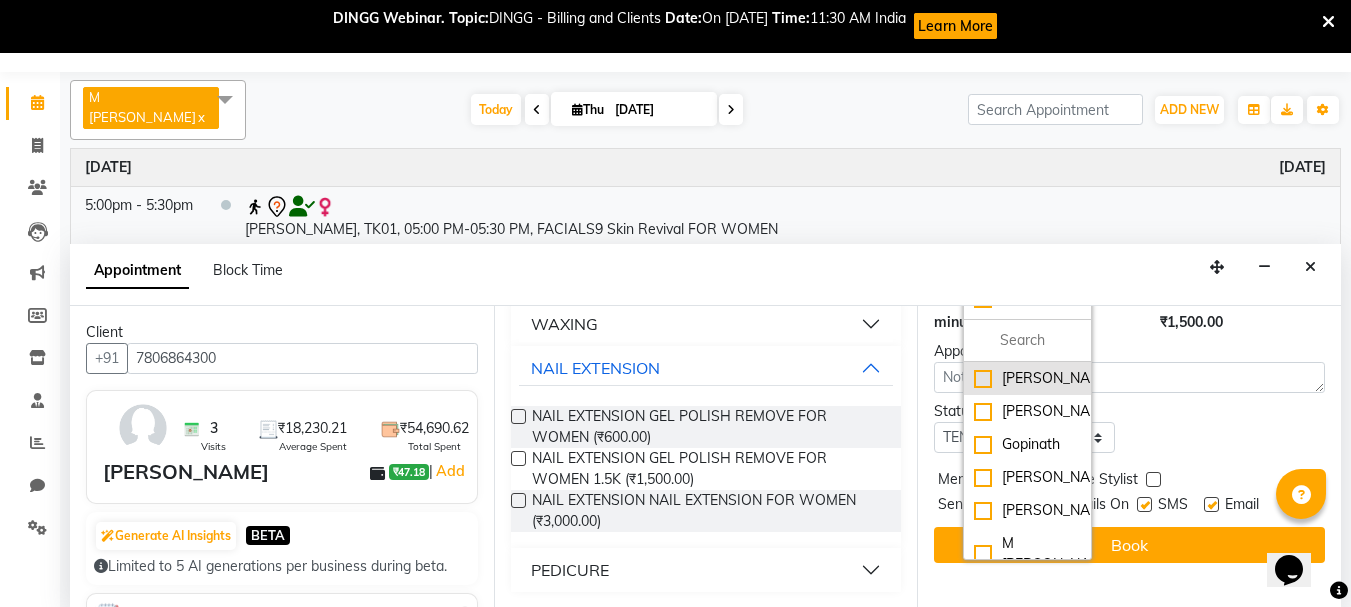 click on "[PERSON_NAME]" at bounding box center (1027, 378) 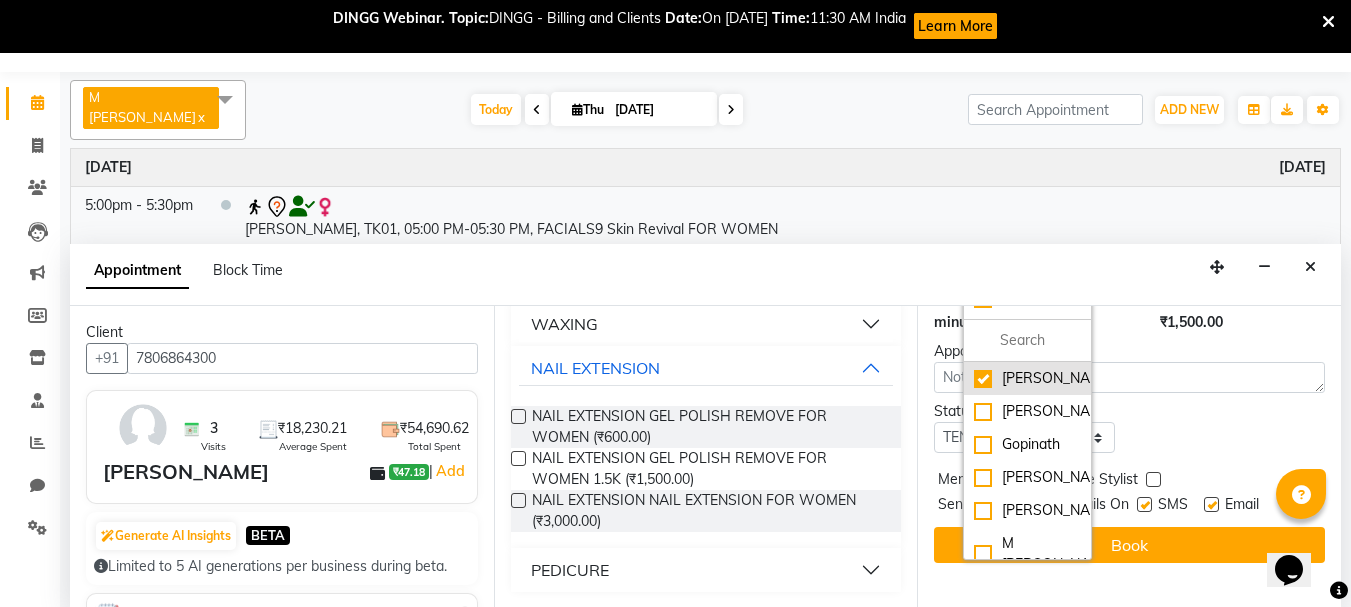 checkbox on "true" 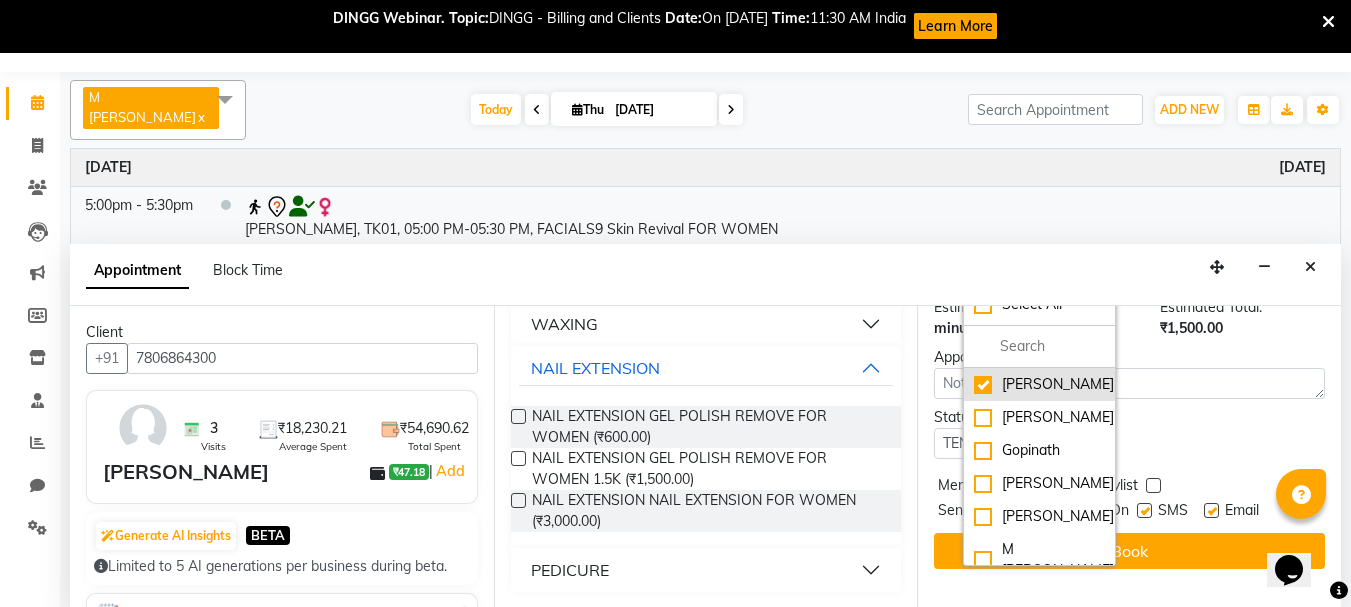 scroll, scrollTop: 336, scrollLeft: 0, axis: vertical 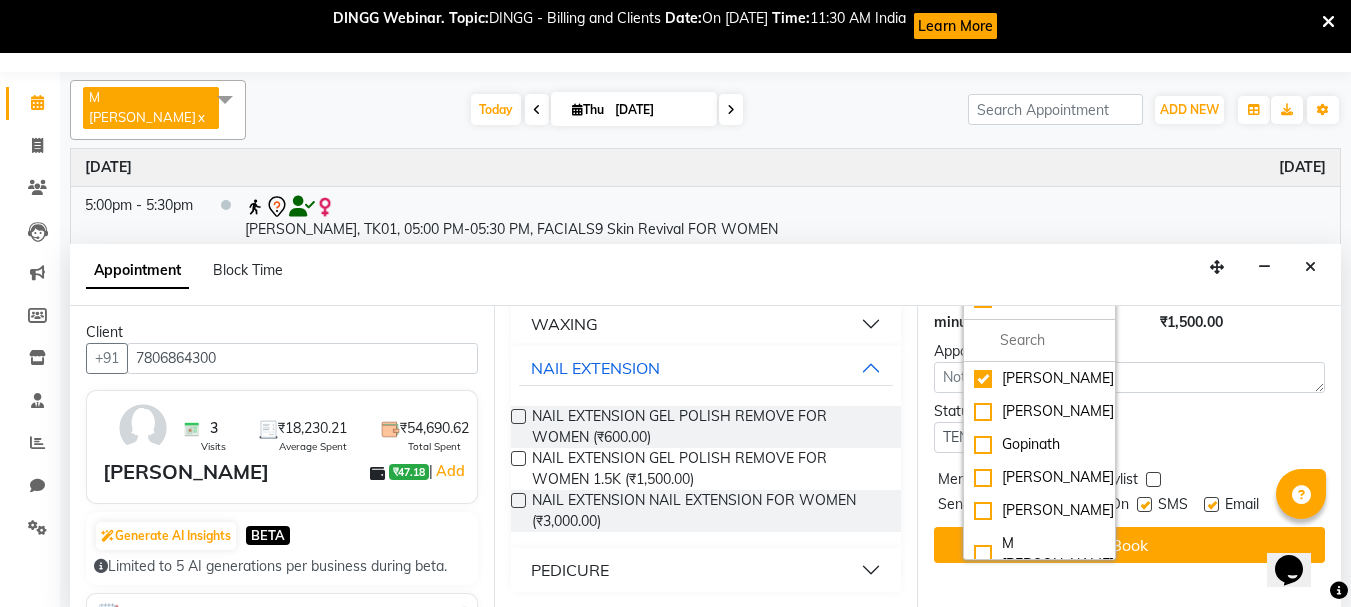 click on "Status Select TENTATIVE CONFIRM CHECK-IN UPCOMING" at bounding box center [1129, 427] 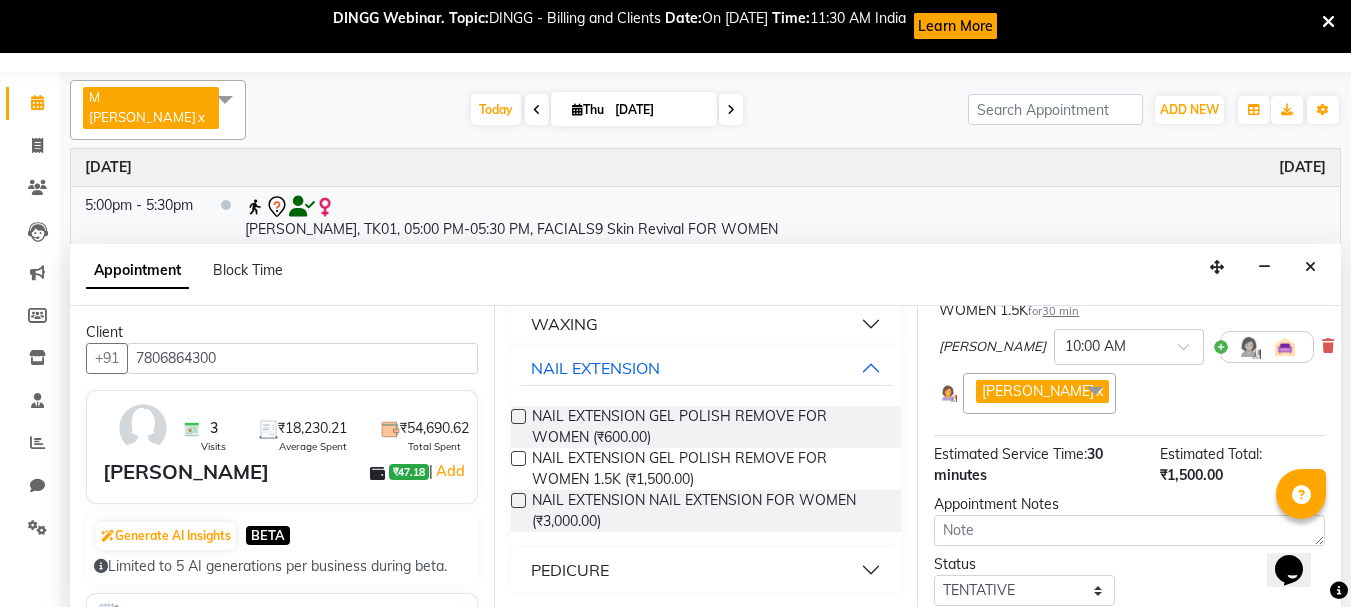 scroll, scrollTop: 191, scrollLeft: 0, axis: vertical 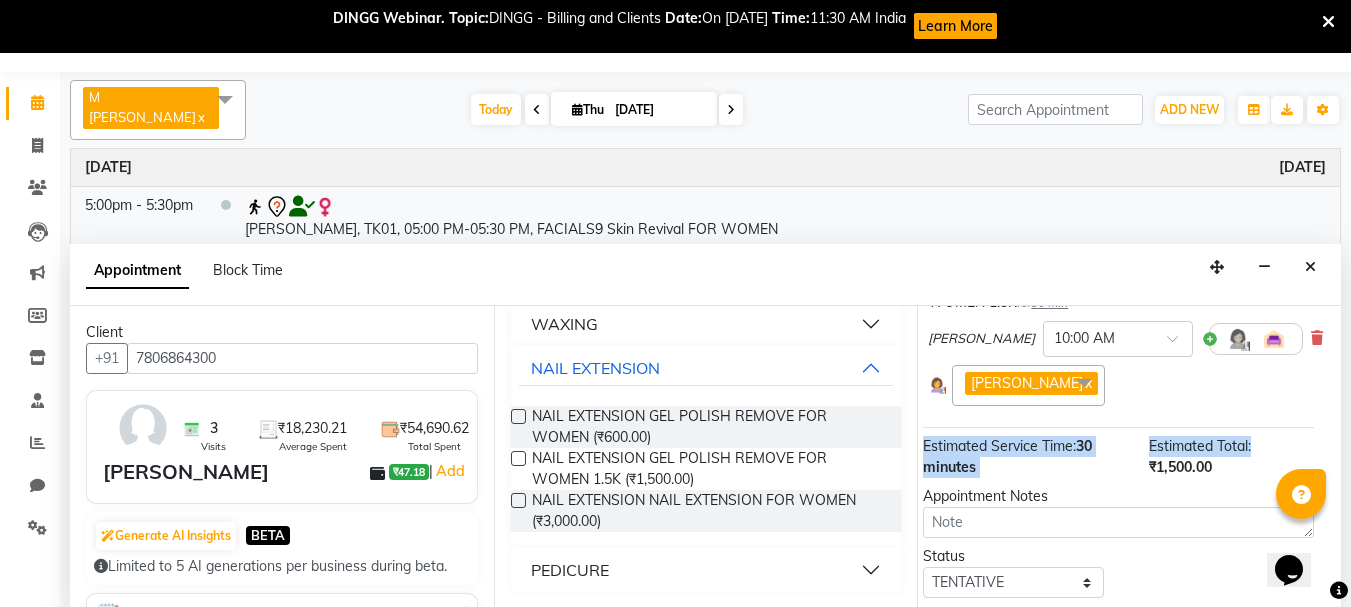 drag, startPoint x: 1325, startPoint y: 416, endPoint x: 1327, endPoint y: 393, distance: 23.086792 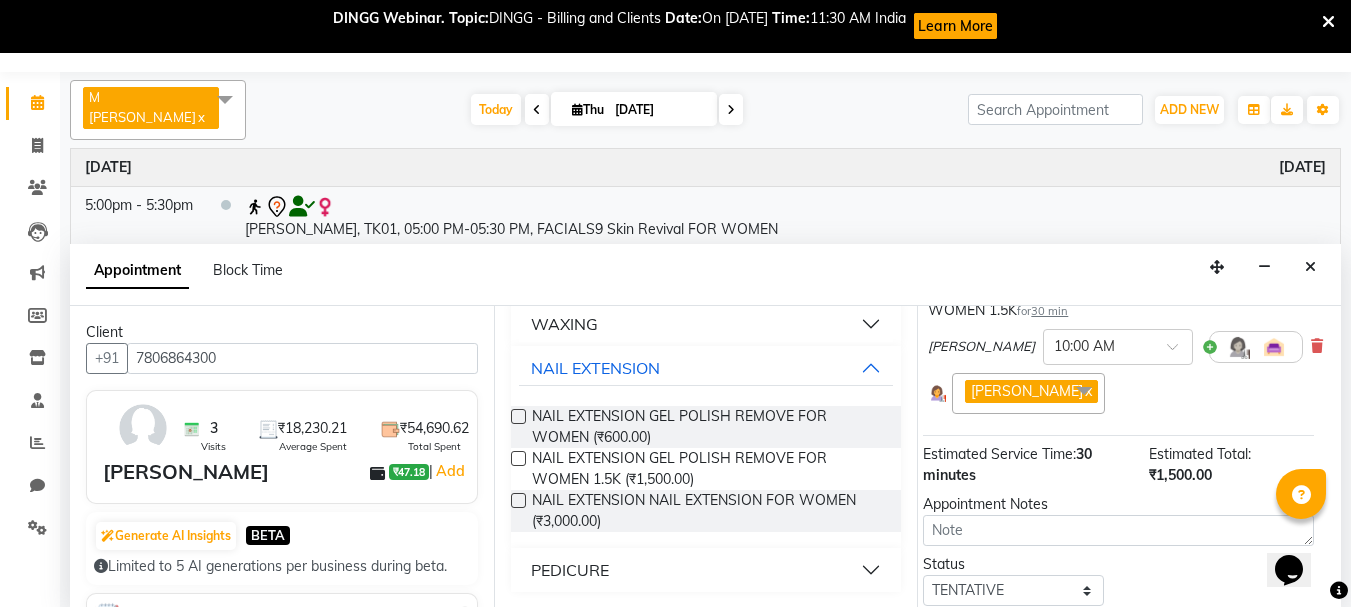 scroll, scrollTop: 230, scrollLeft: 27, axis: both 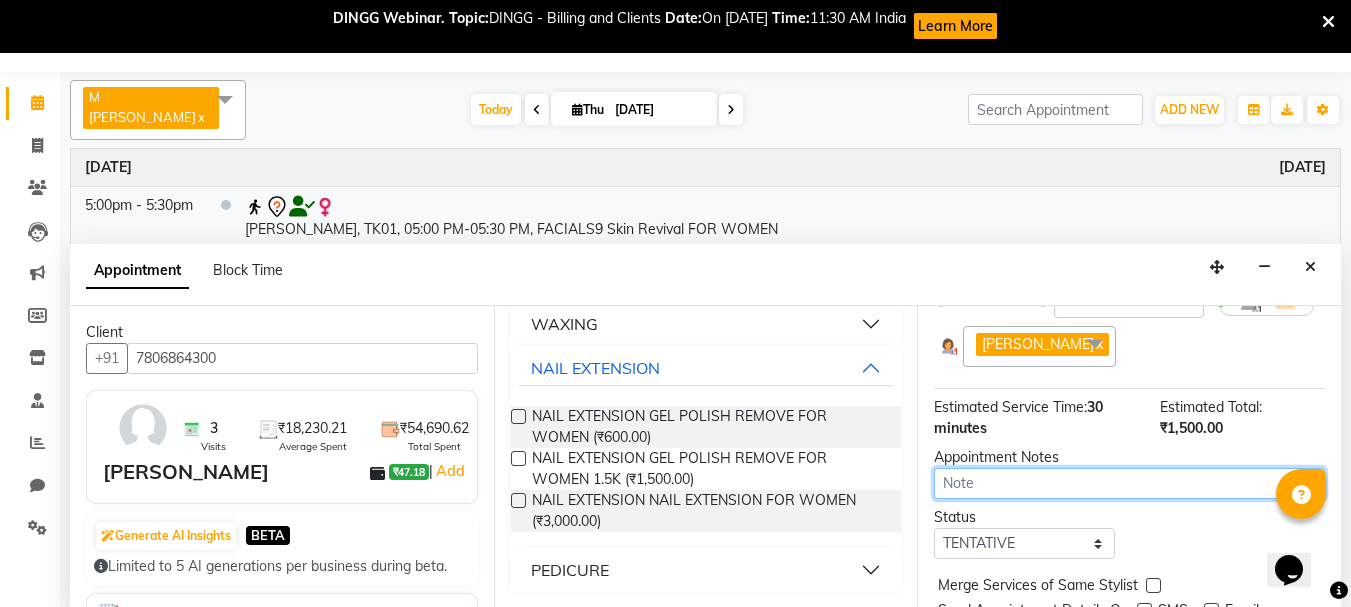 click at bounding box center (1129, 483) 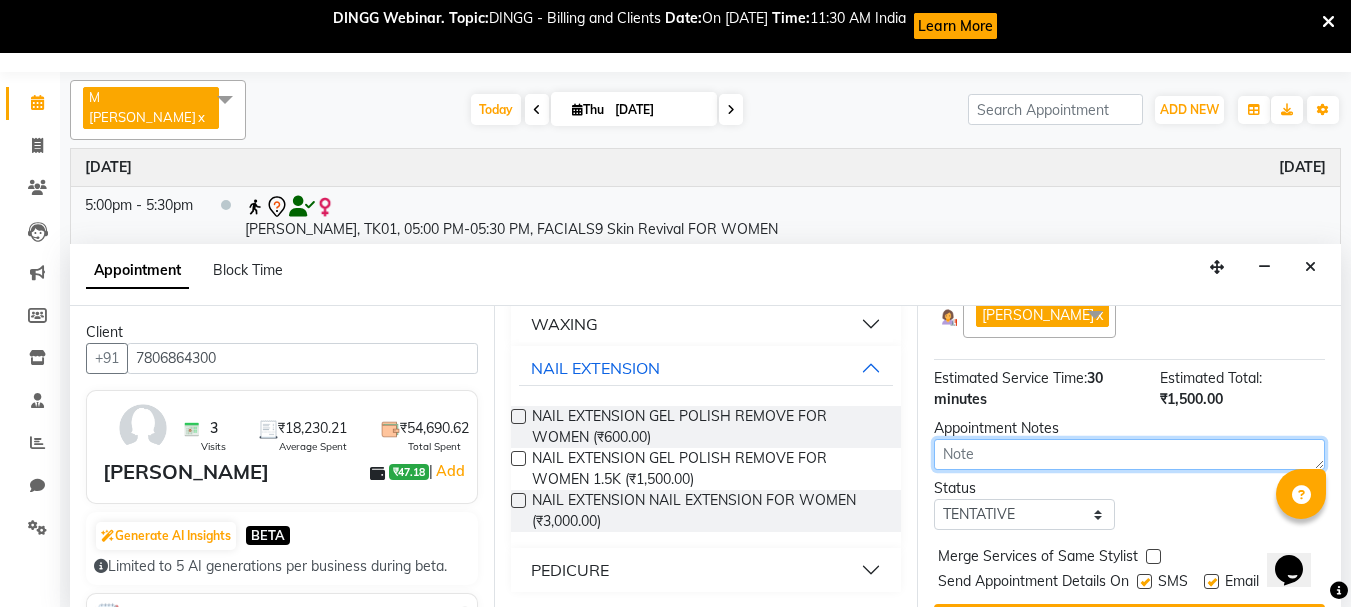 scroll, scrollTop: 249, scrollLeft: 0, axis: vertical 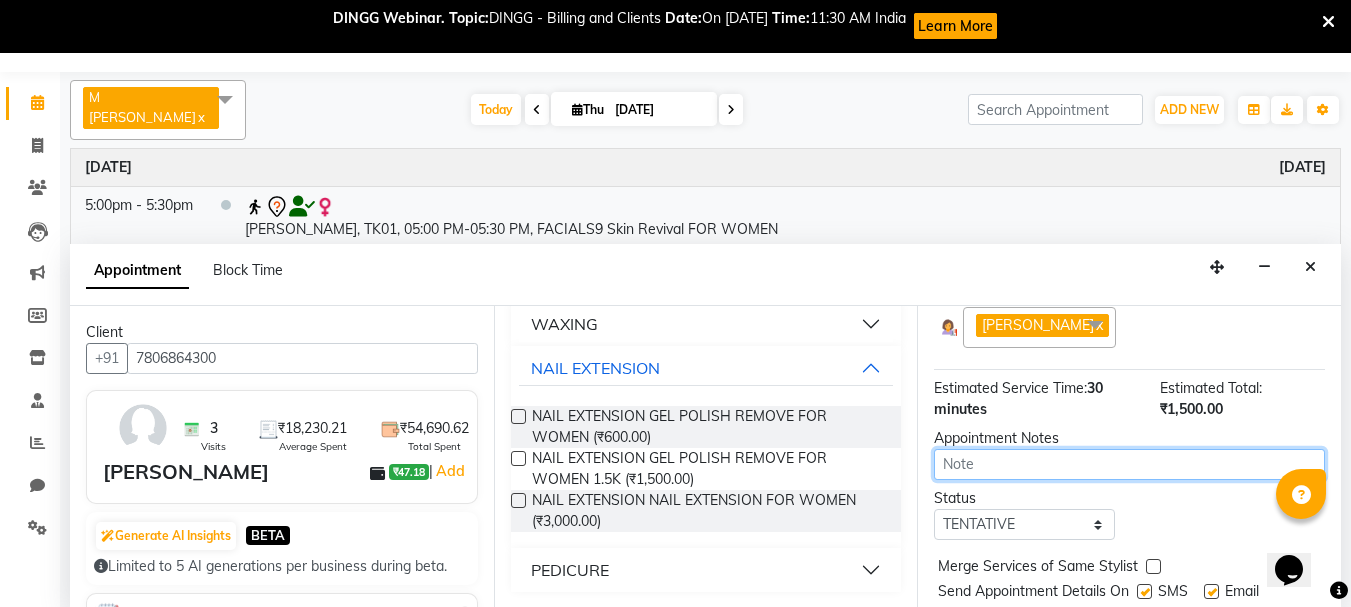 click at bounding box center [1129, 464] 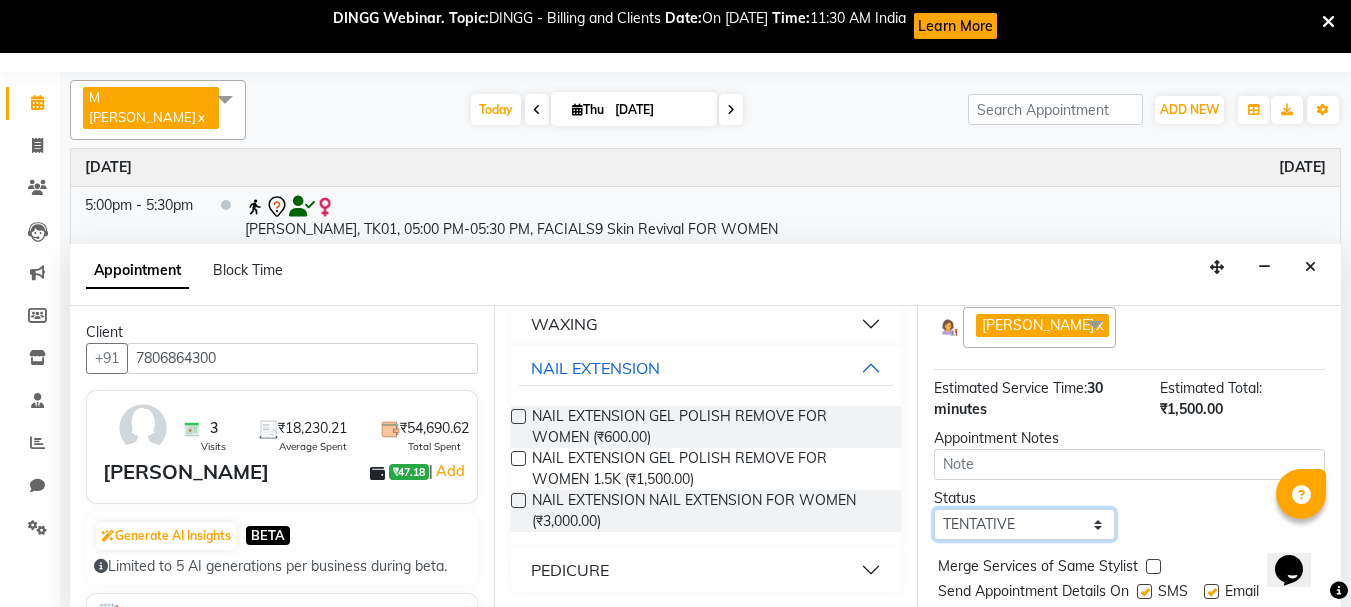 click on "Select TENTATIVE CONFIRM CHECK-IN UPCOMING" at bounding box center [1024, 524] 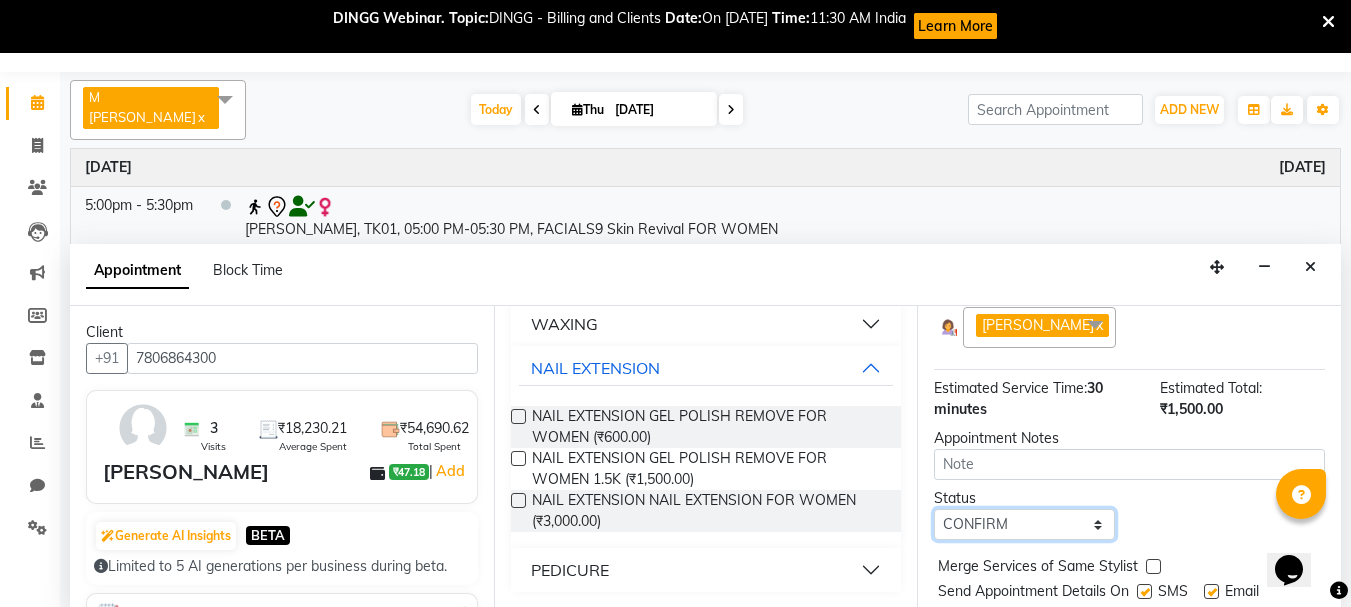 click on "Select TENTATIVE CONFIRM CHECK-IN UPCOMING" at bounding box center [1024, 524] 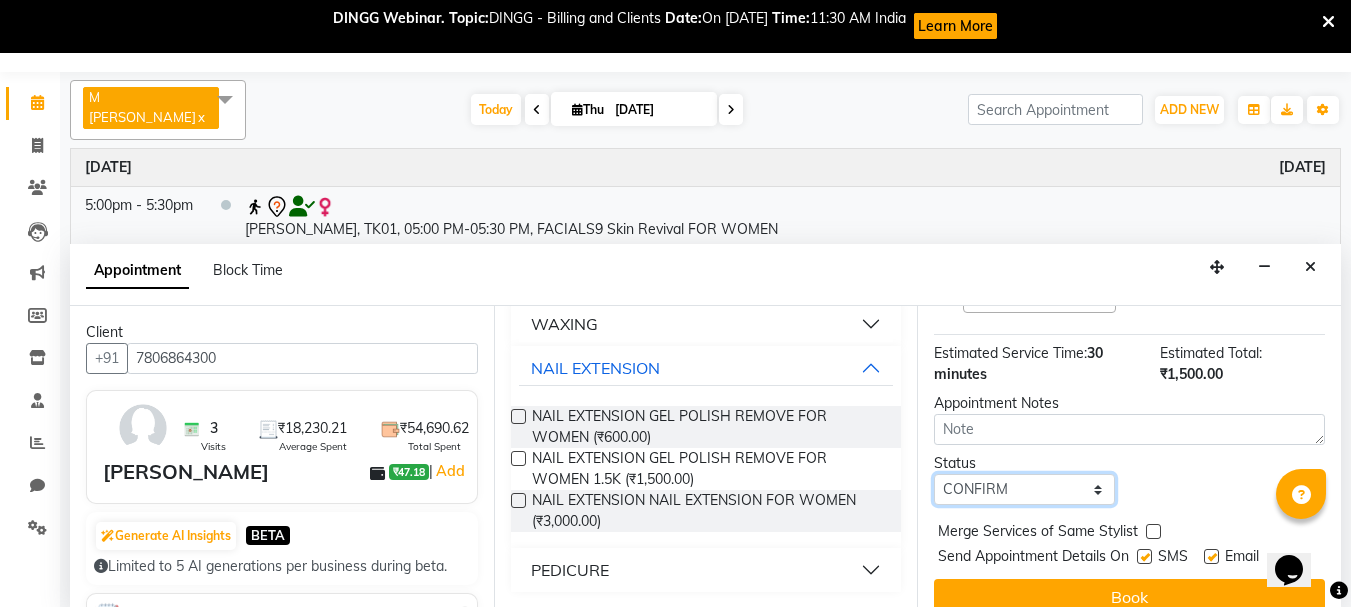 scroll, scrollTop: 325, scrollLeft: 0, axis: vertical 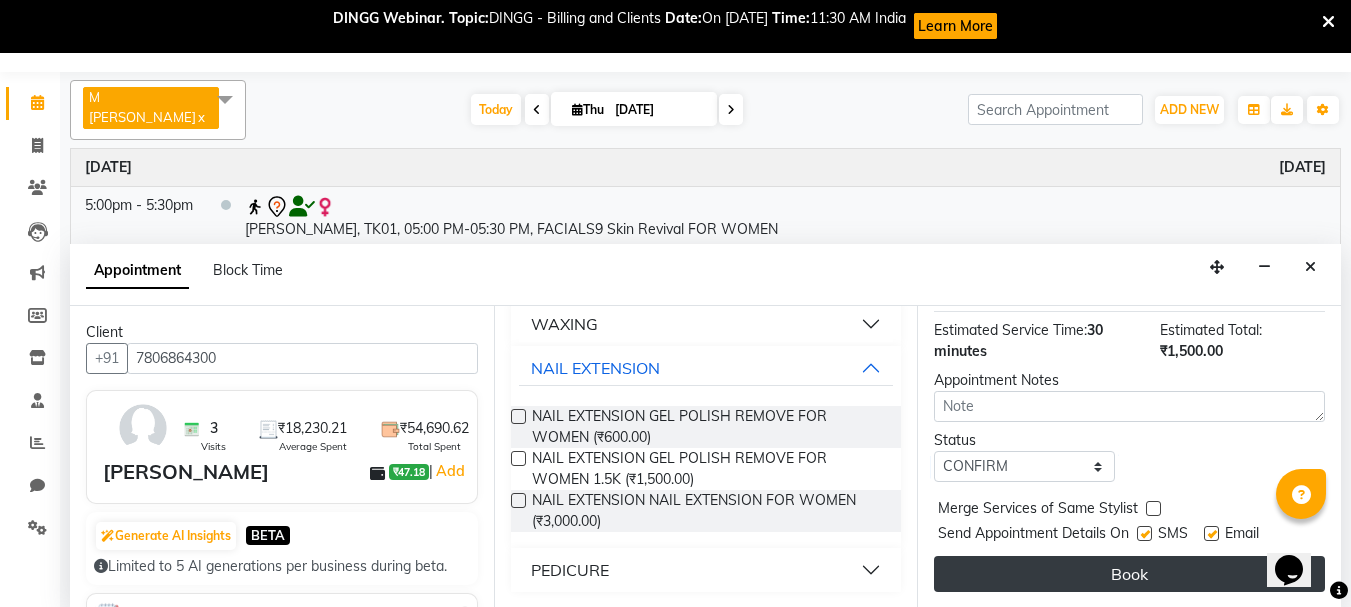 click on "Book" at bounding box center [1129, 574] 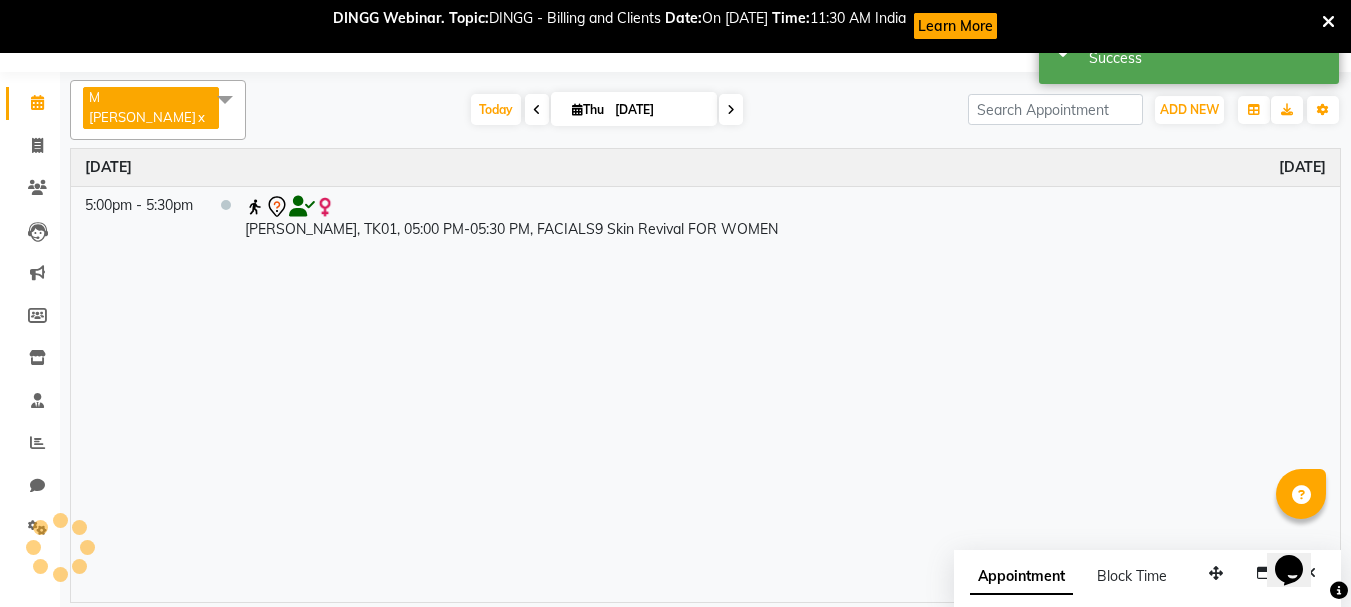 scroll, scrollTop: 0, scrollLeft: 0, axis: both 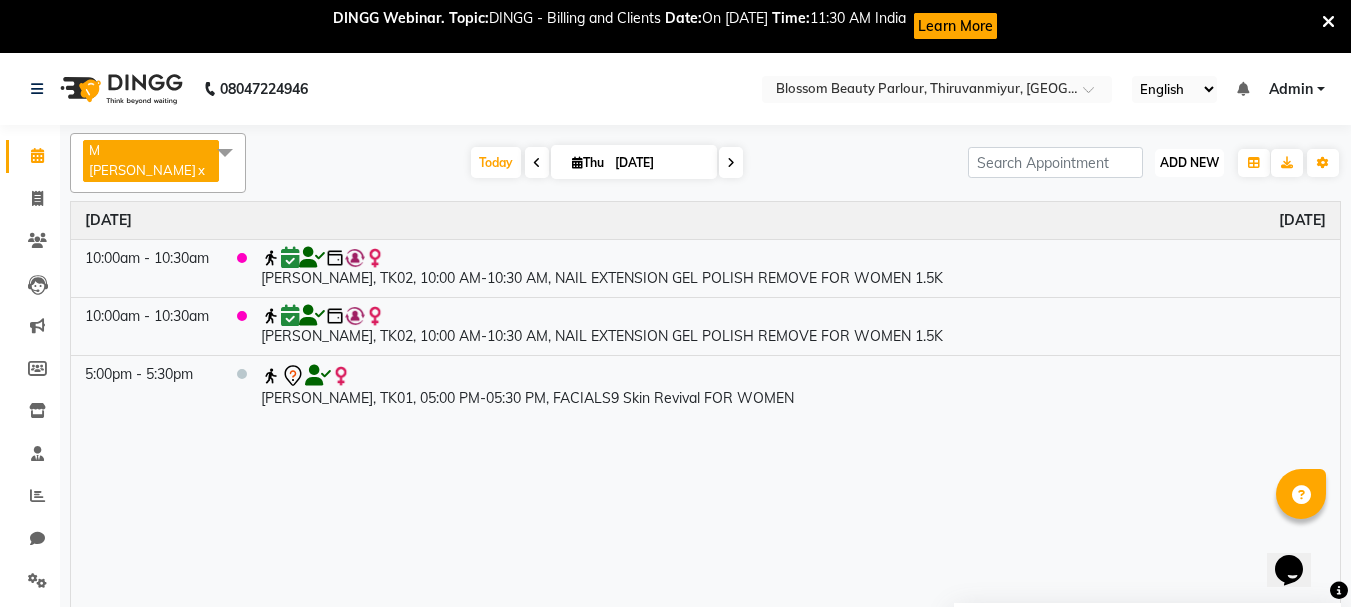 click on "ADD NEW" at bounding box center [1189, 162] 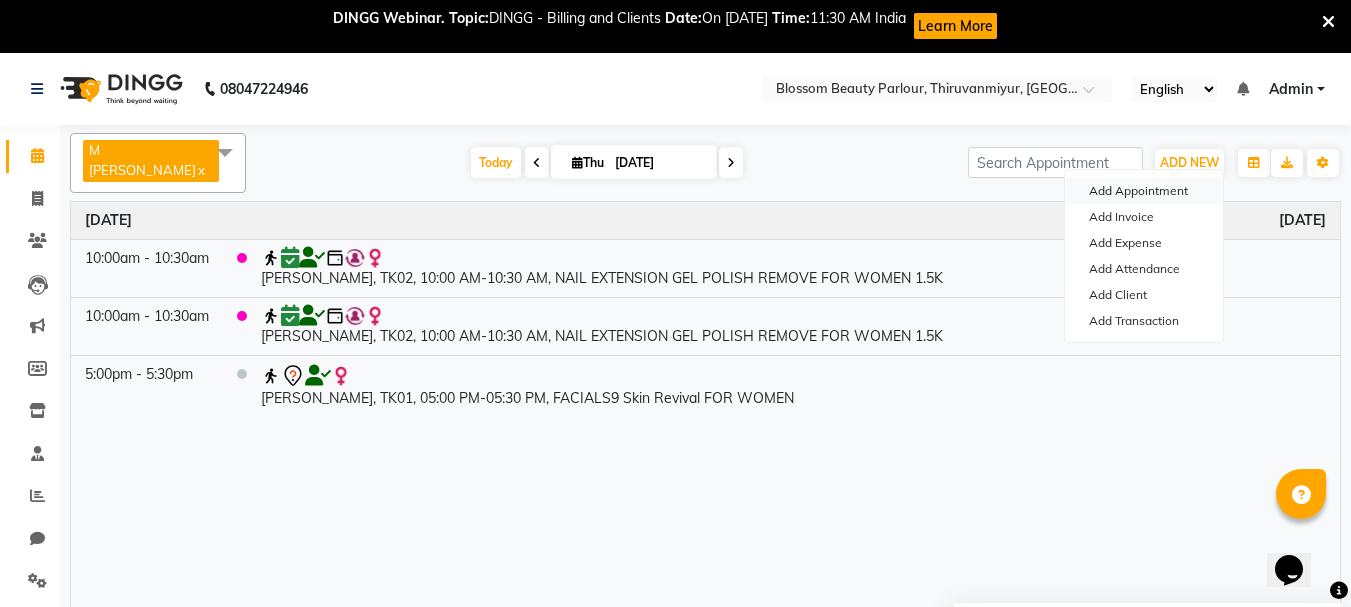 click on "Add Appointment" at bounding box center [1144, 191] 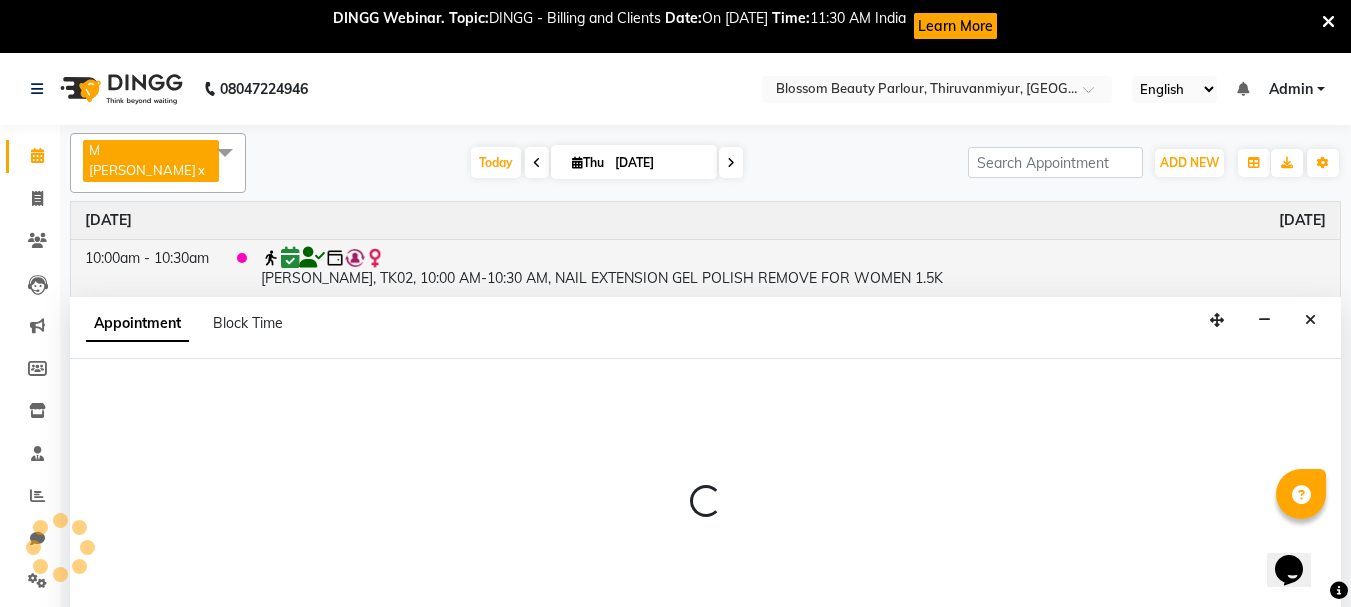 scroll, scrollTop: 53, scrollLeft: 0, axis: vertical 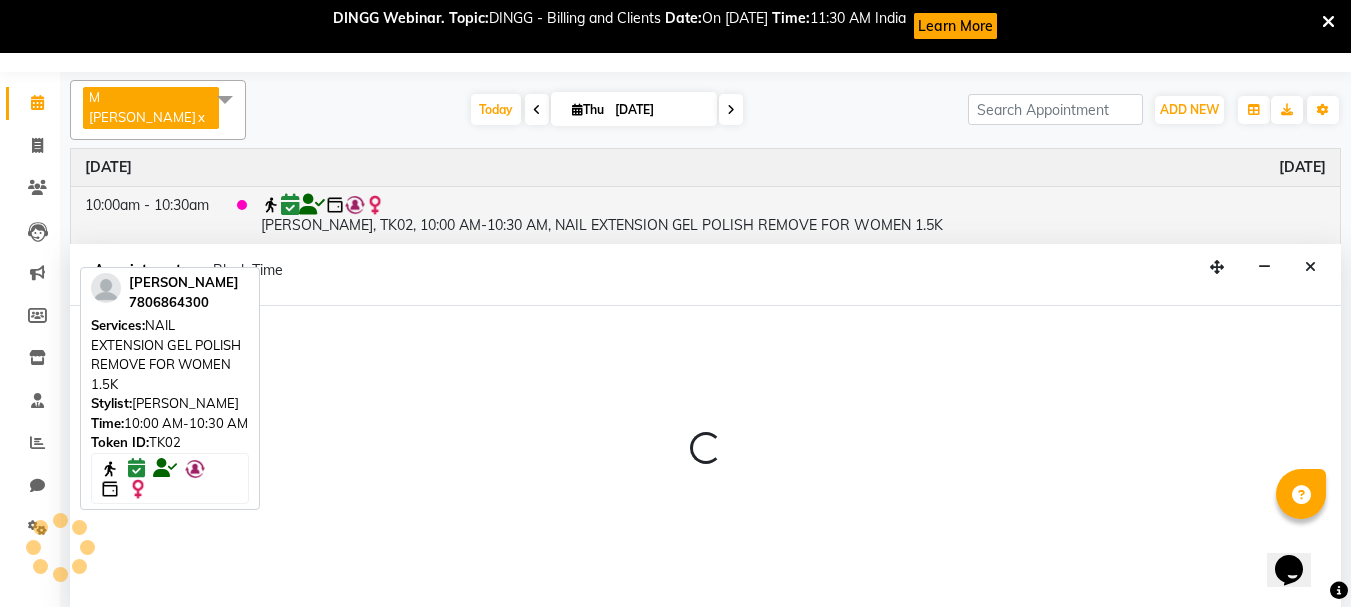 select on "tentative" 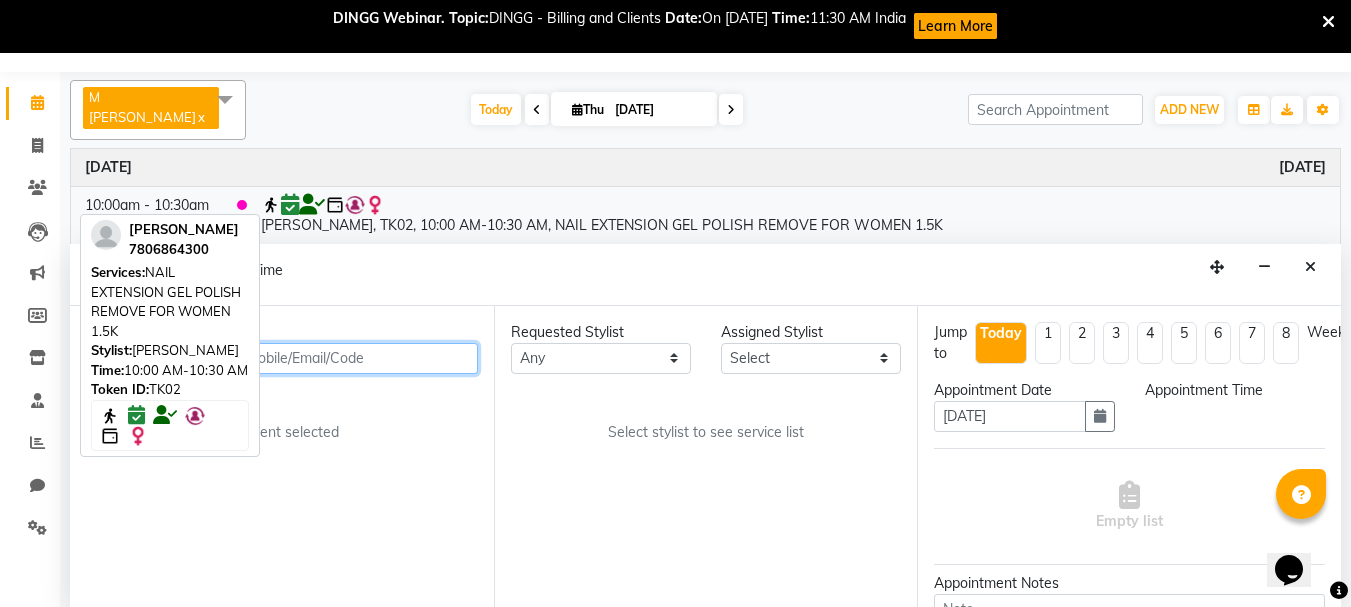 select on "540" 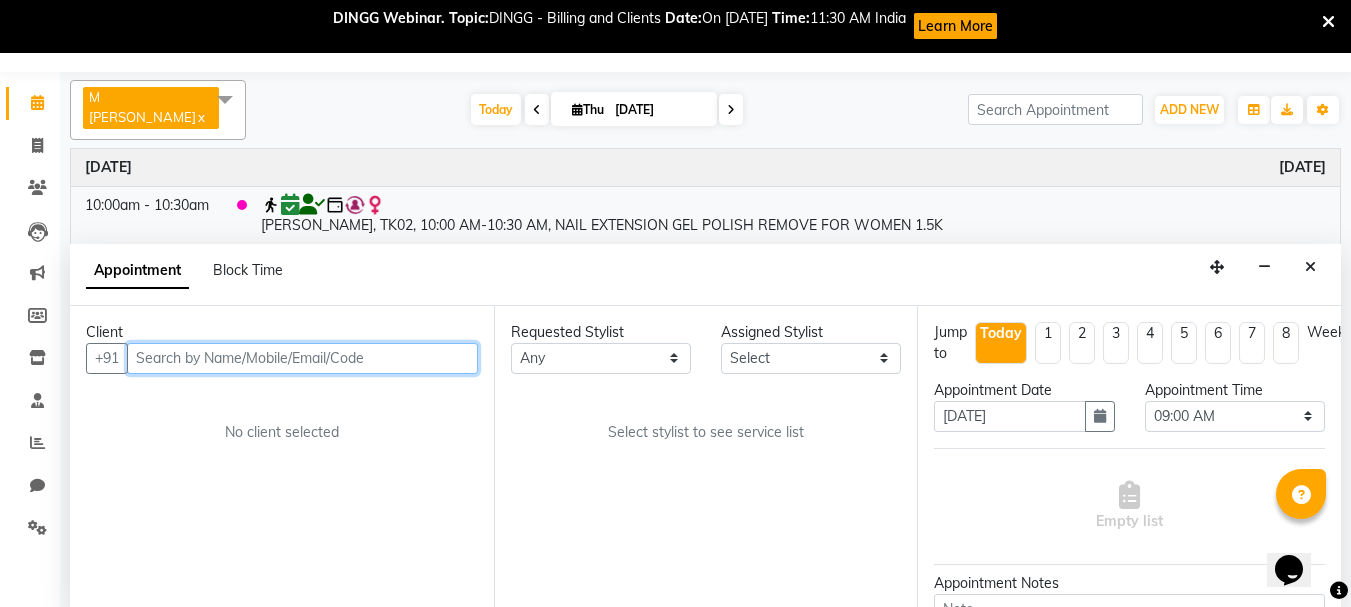 click at bounding box center [302, 358] 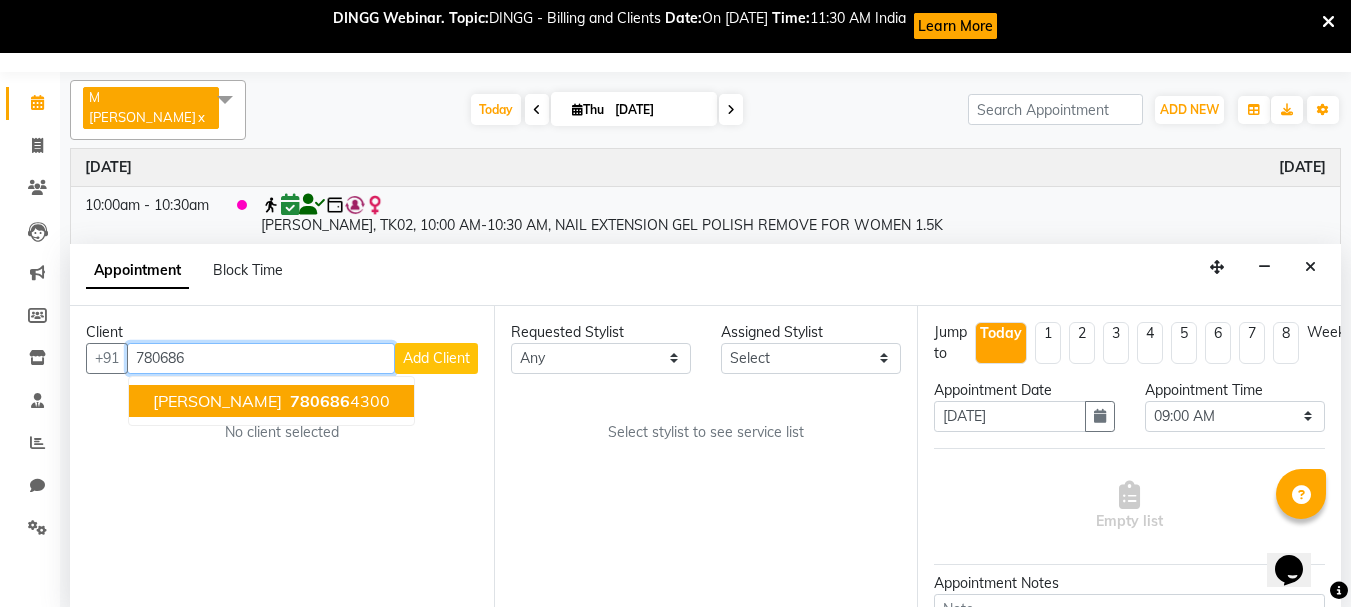 click on "780686" at bounding box center (320, 401) 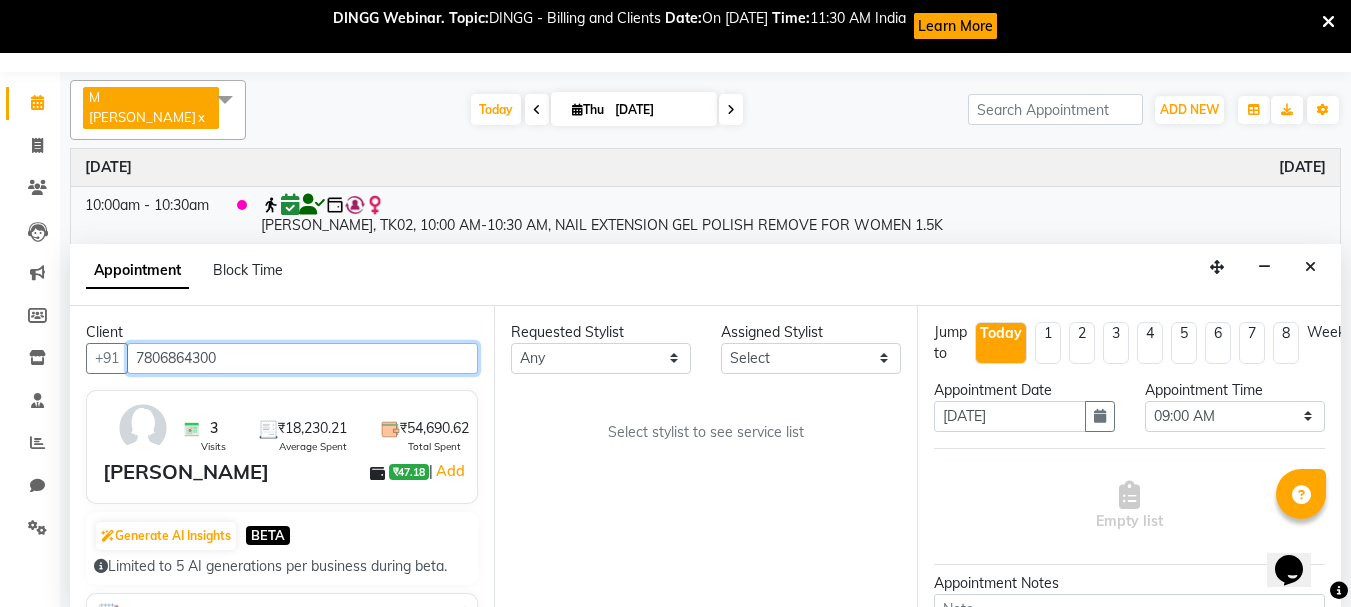 type on "7806864300" 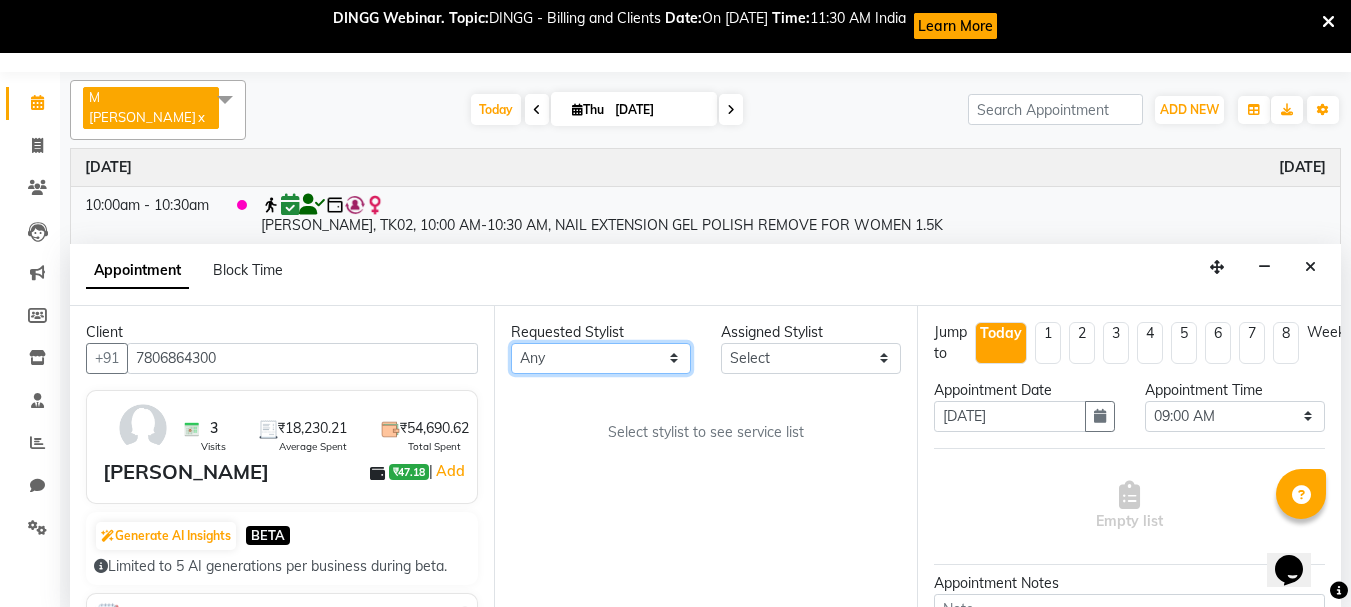 click on "Any [PERSON_NAME] [PERSON_NAME] [PERSON_NAME] [PERSON_NAME] [PERSON_NAME] M [PERSON_NAME] Old Staff Swathi" at bounding box center (601, 358) 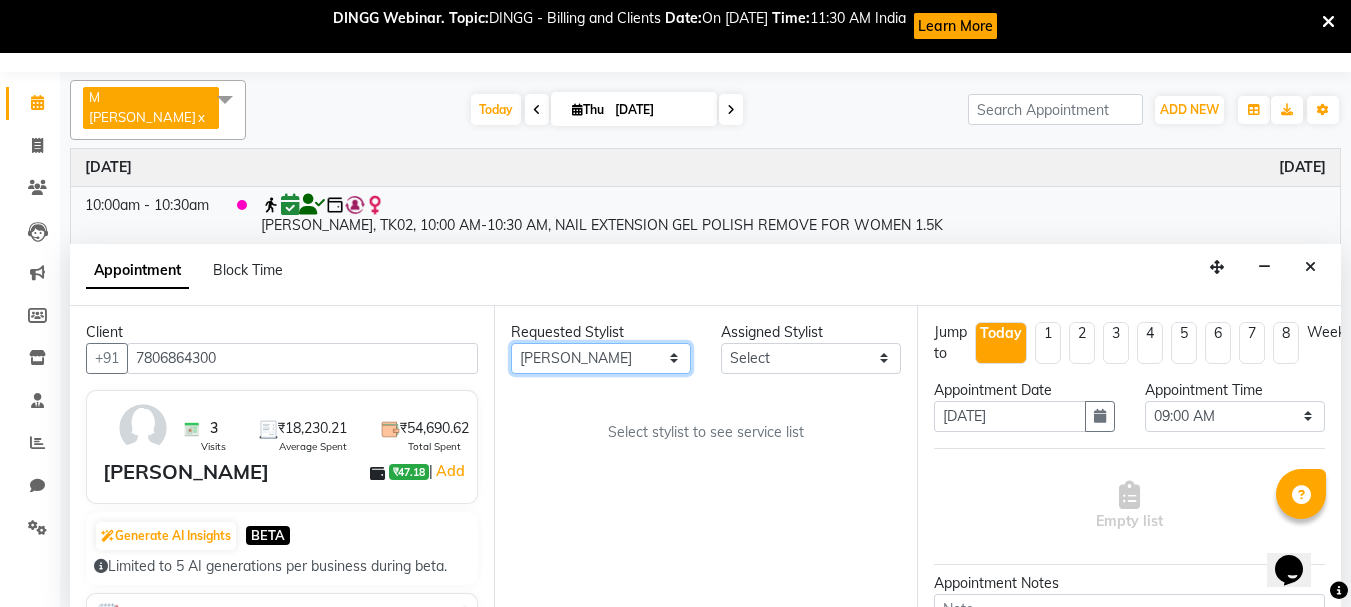 click on "Any [PERSON_NAME] [PERSON_NAME] [PERSON_NAME] [PERSON_NAME] [PERSON_NAME] M [PERSON_NAME] Old Staff Swathi" at bounding box center (601, 358) 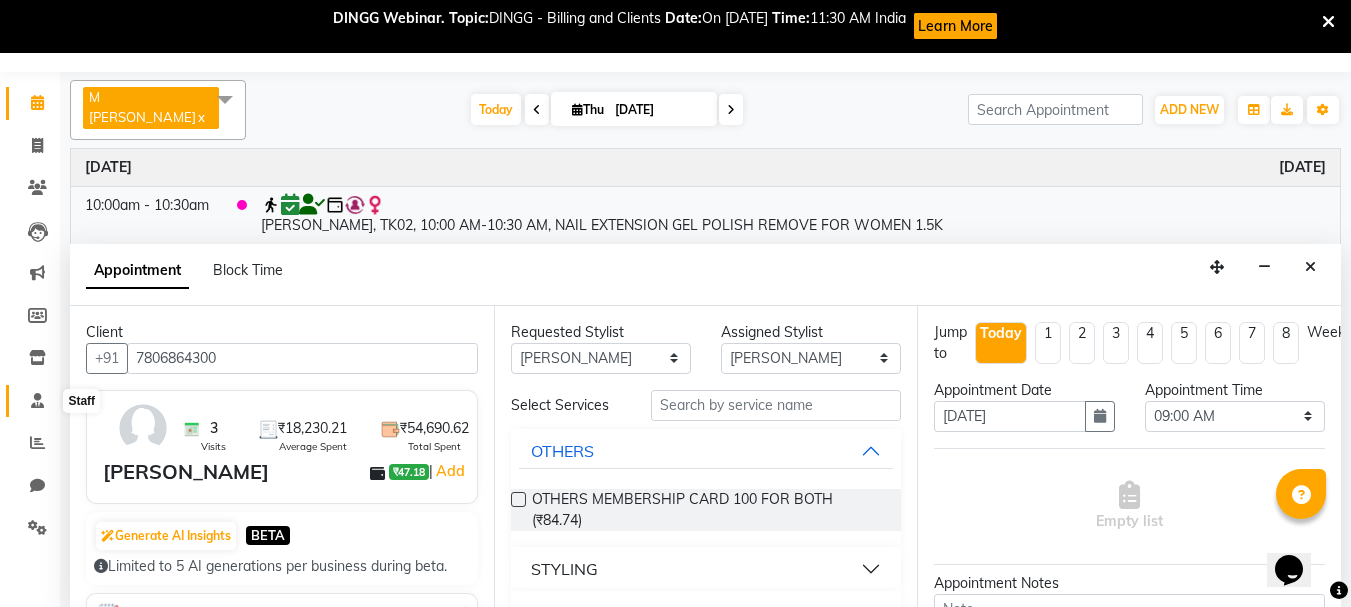 click 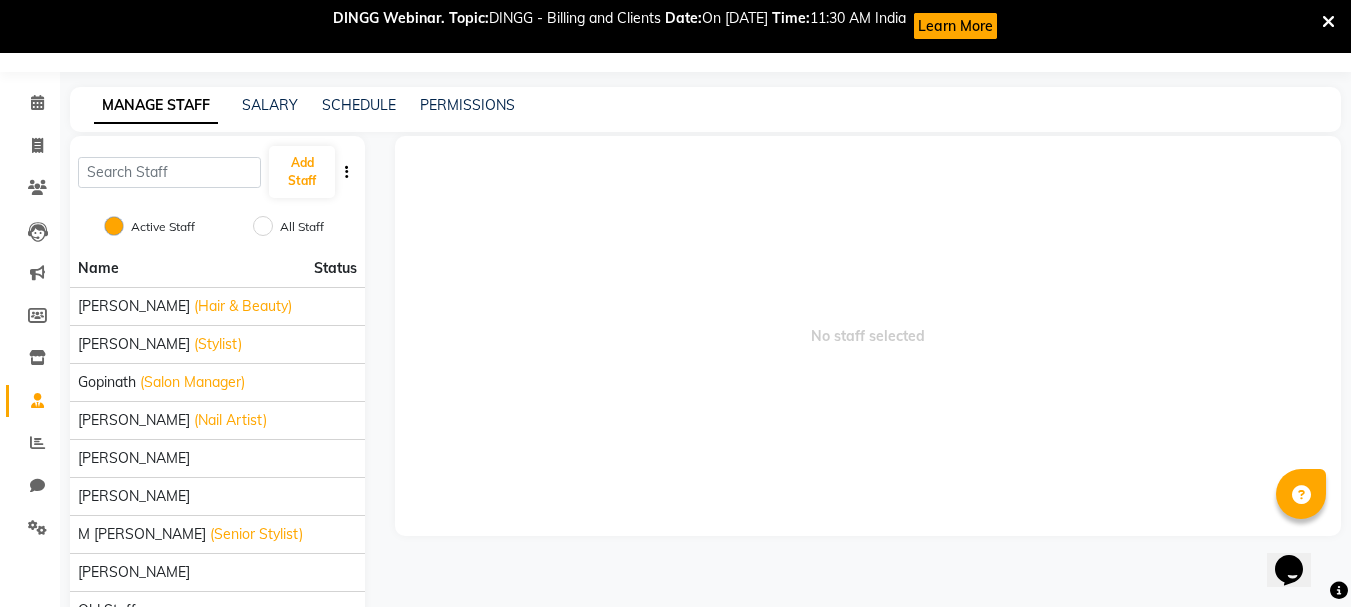scroll, scrollTop: 0, scrollLeft: 0, axis: both 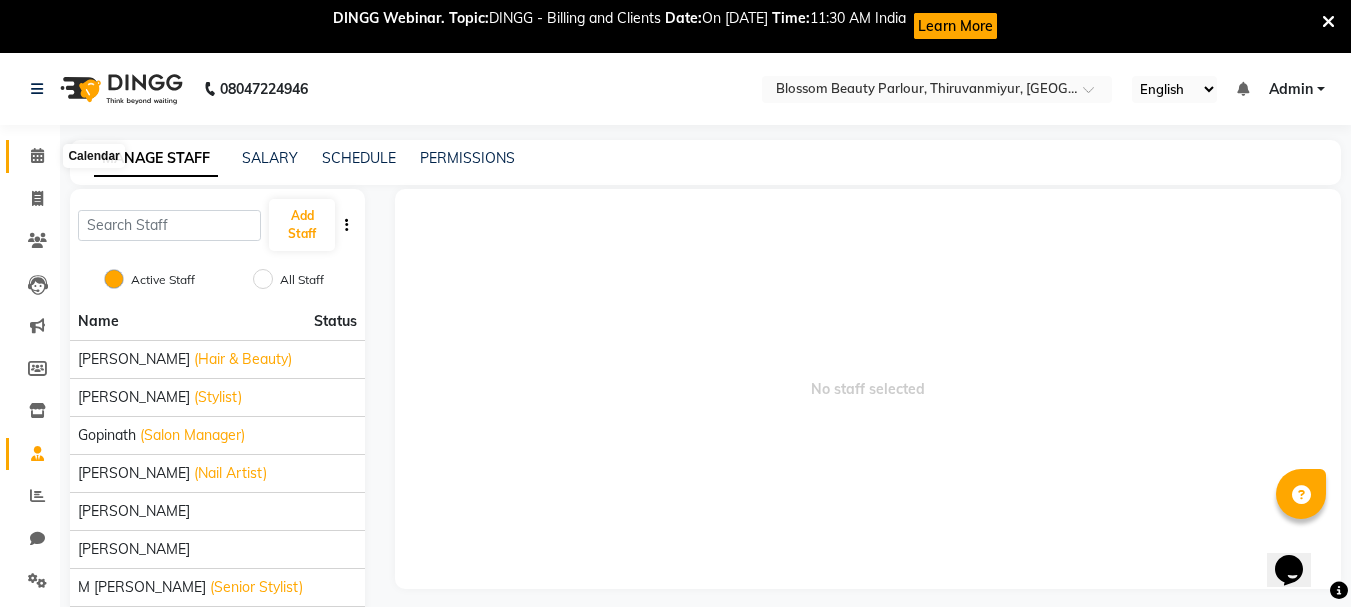 click 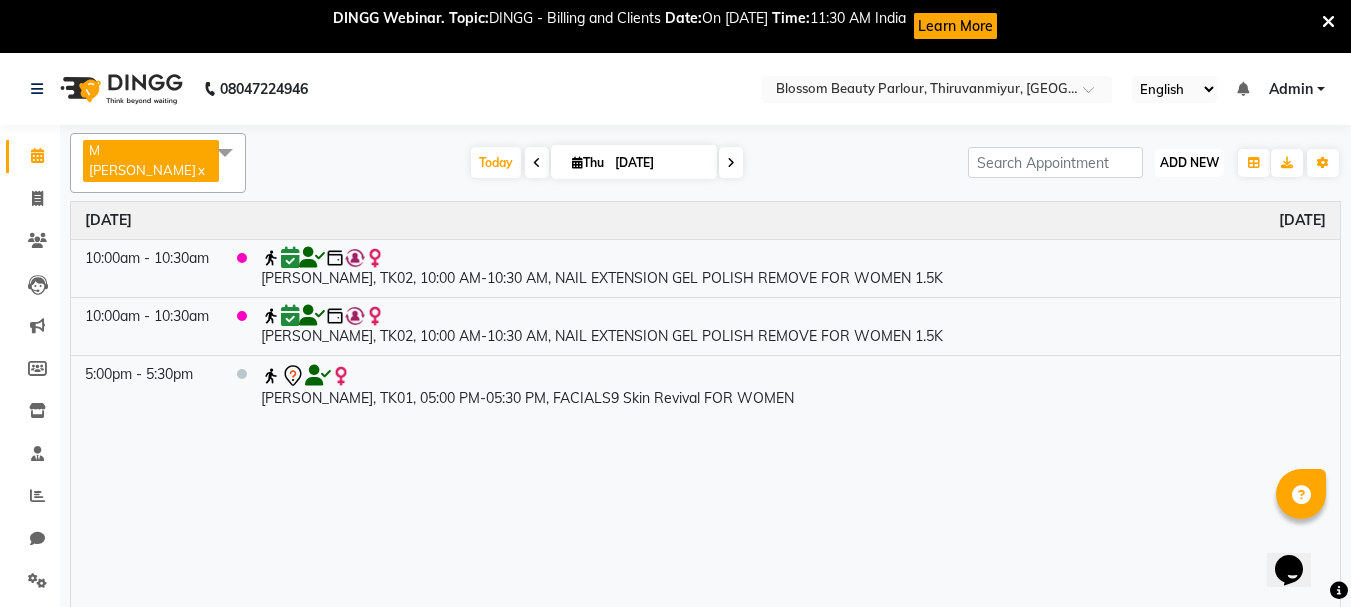 click on "ADD NEW" at bounding box center [1189, 162] 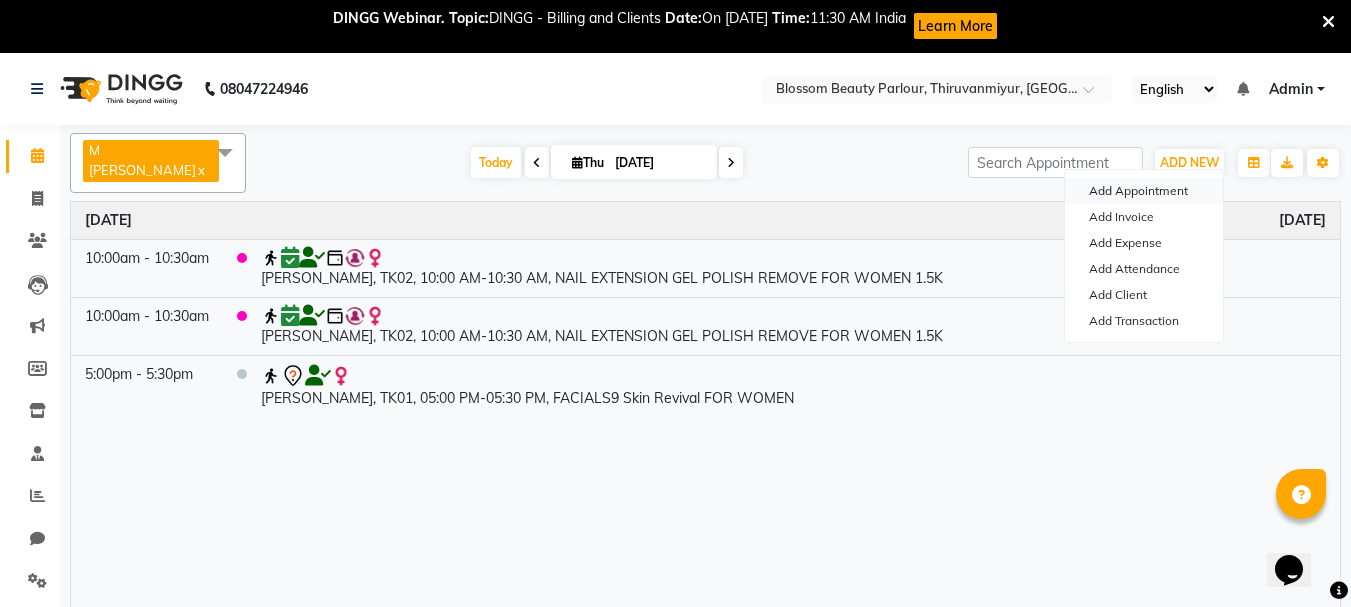 click on "Add Appointment" at bounding box center [1144, 191] 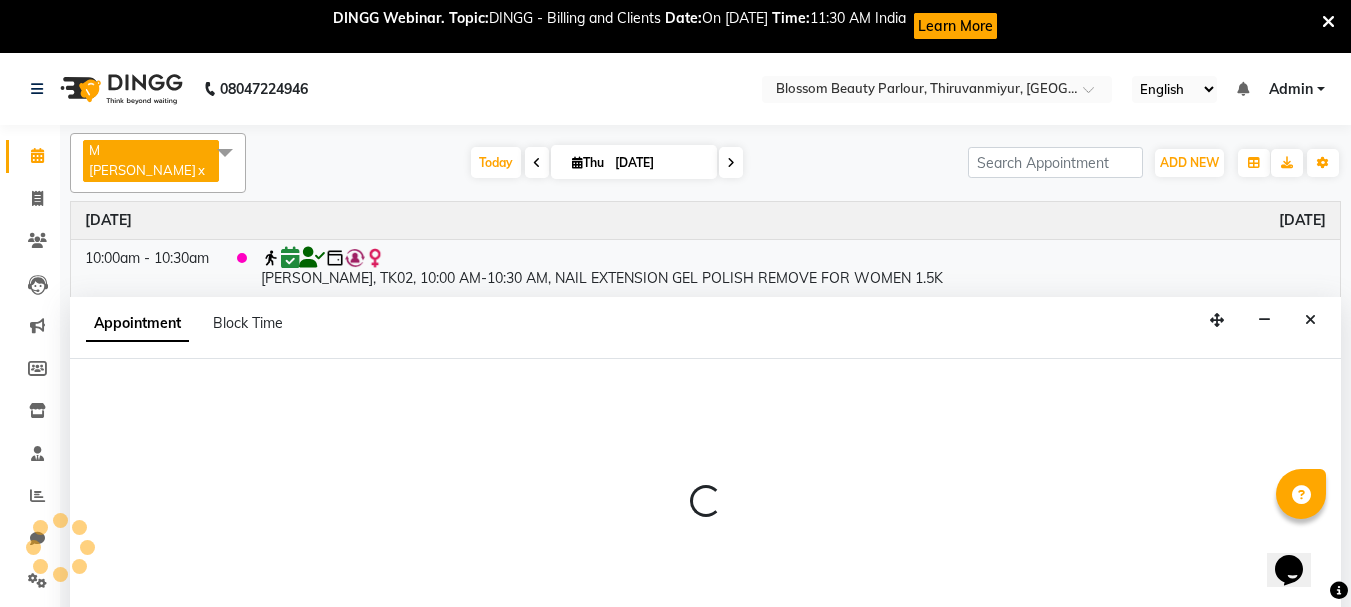 scroll, scrollTop: 53, scrollLeft: 0, axis: vertical 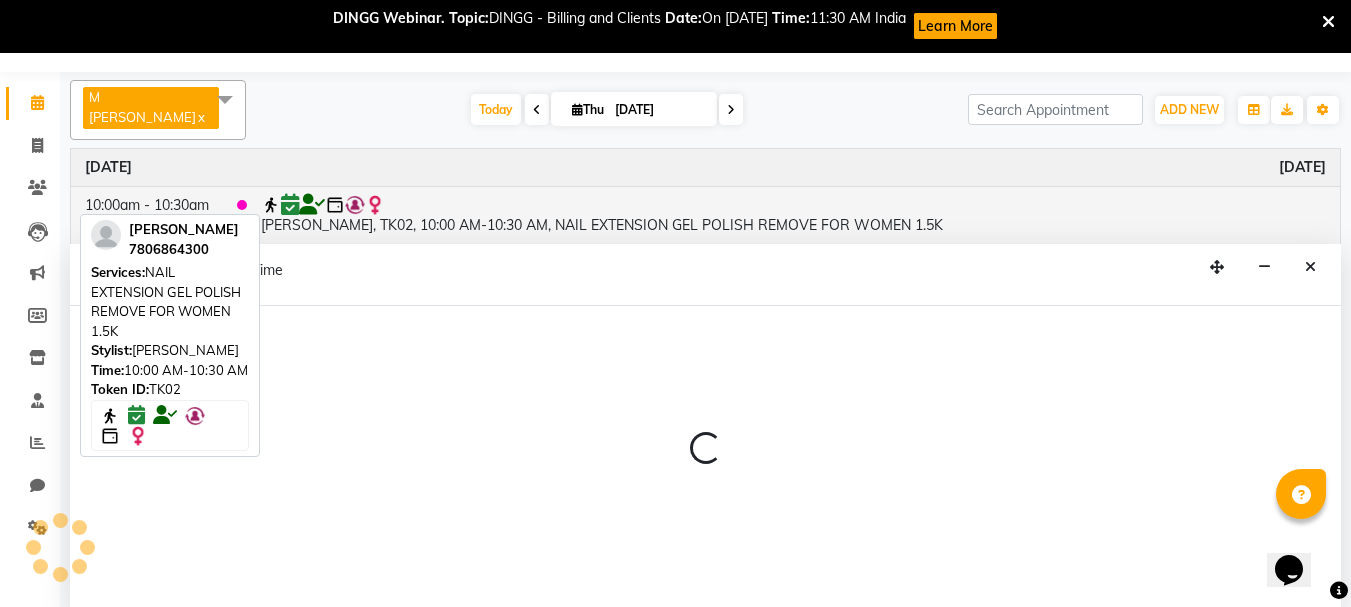 select on "tentative" 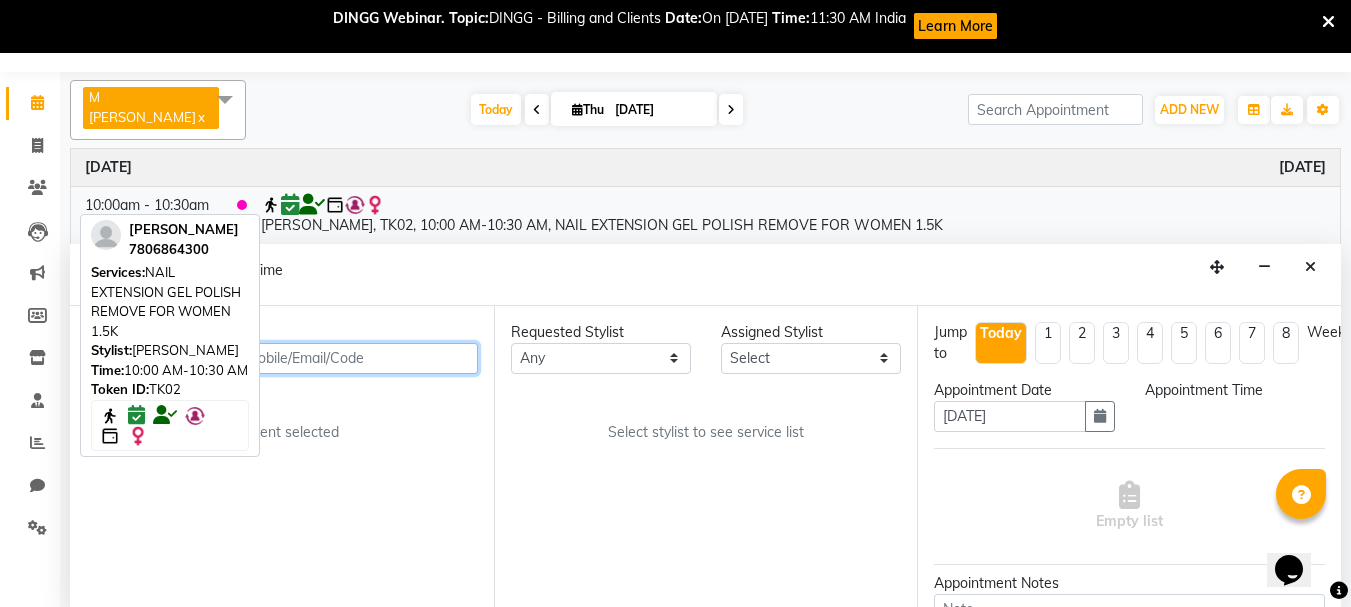 select on "540" 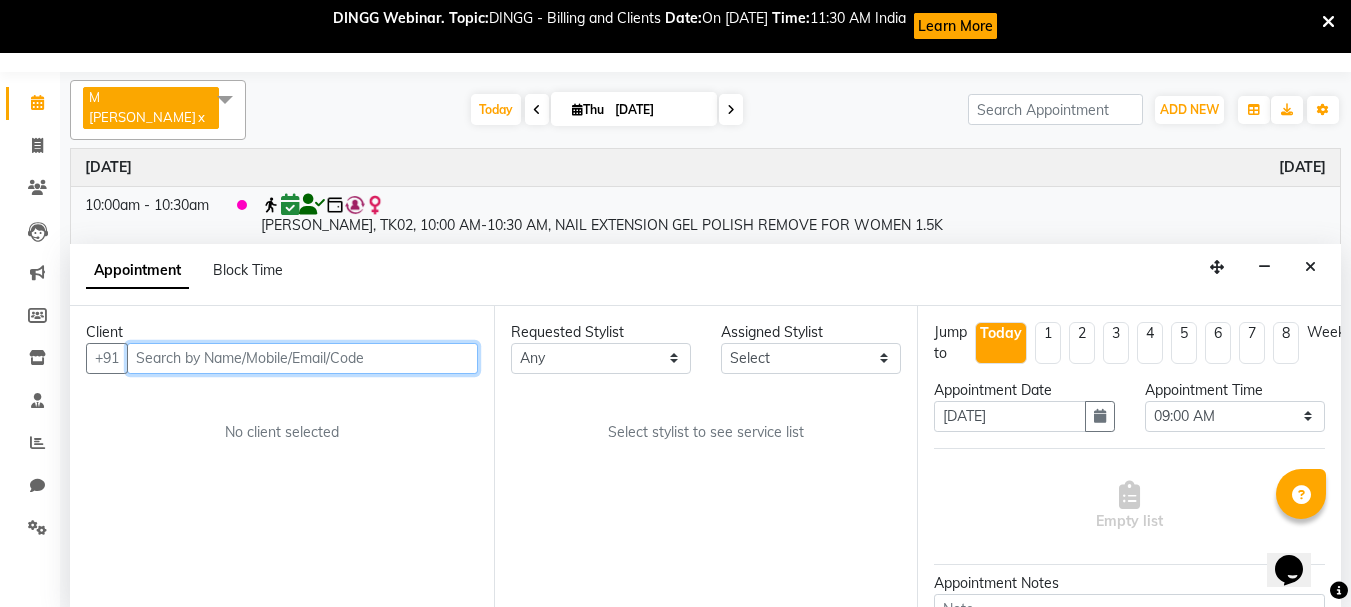 click at bounding box center (302, 358) 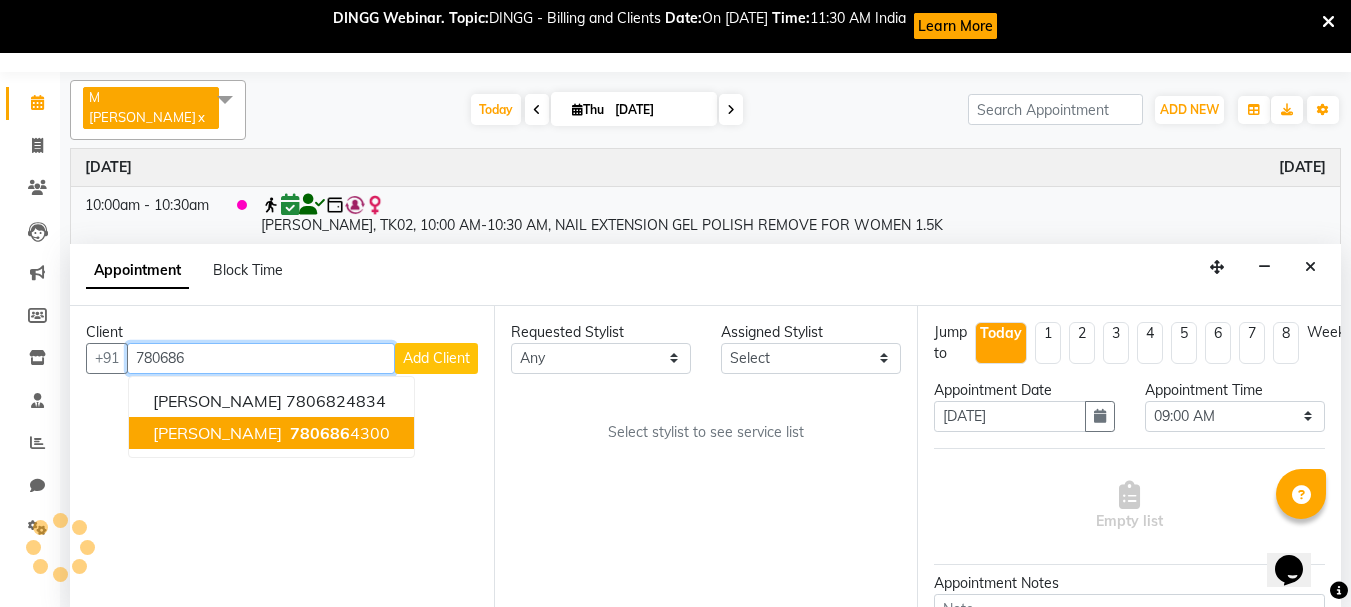 click on "780686 4300" at bounding box center (338, 433) 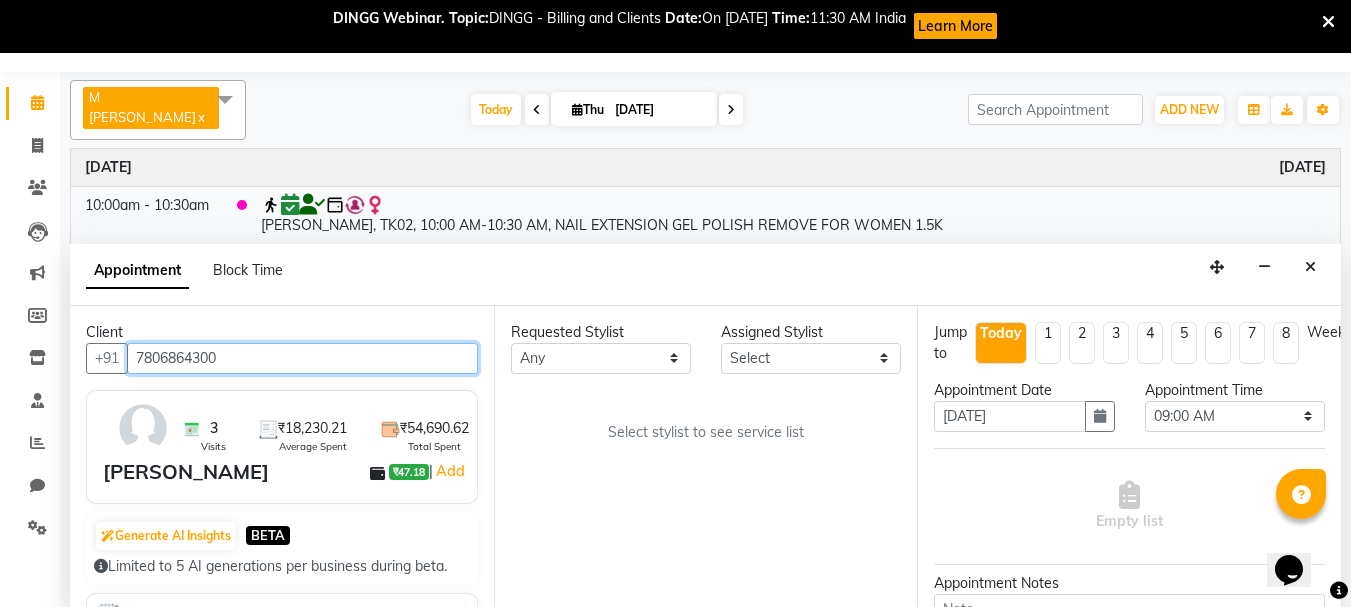 type on "7806864300" 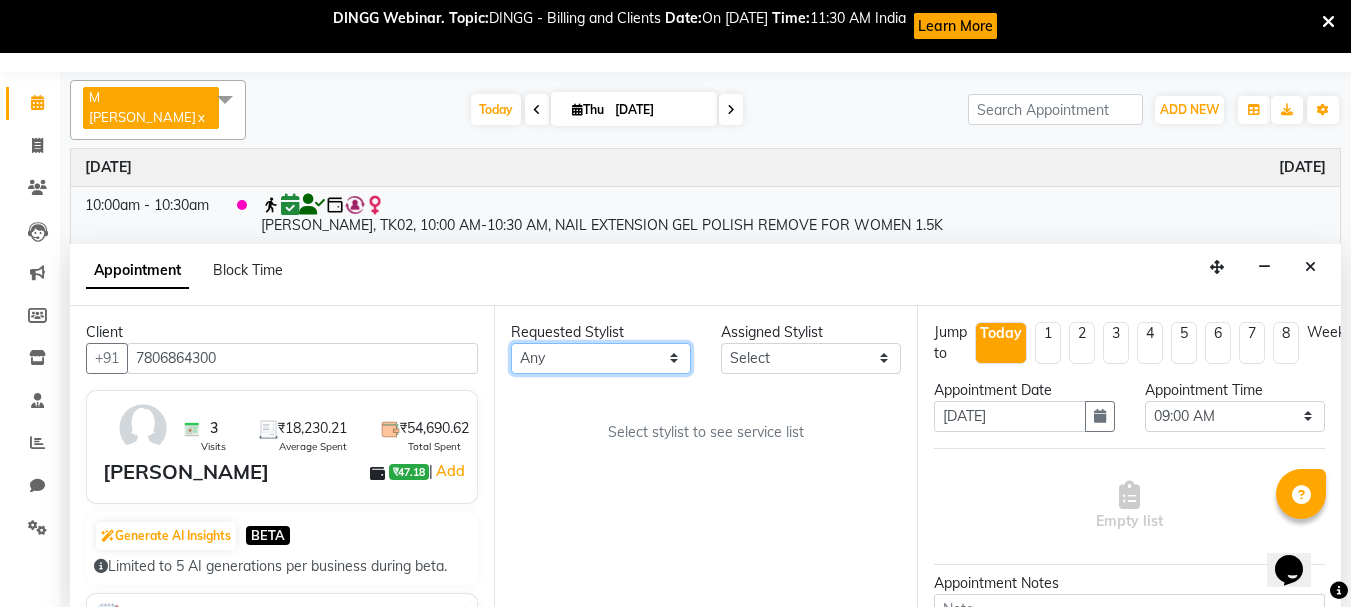 click on "Any [PERSON_NAME] [PERSON_NAME] [PERSON_NAME] [PERSON_NAME] [PERSON_NAME] M [PERSON_NAME] Old Staff Swathi" at bounding box center (601, 358) 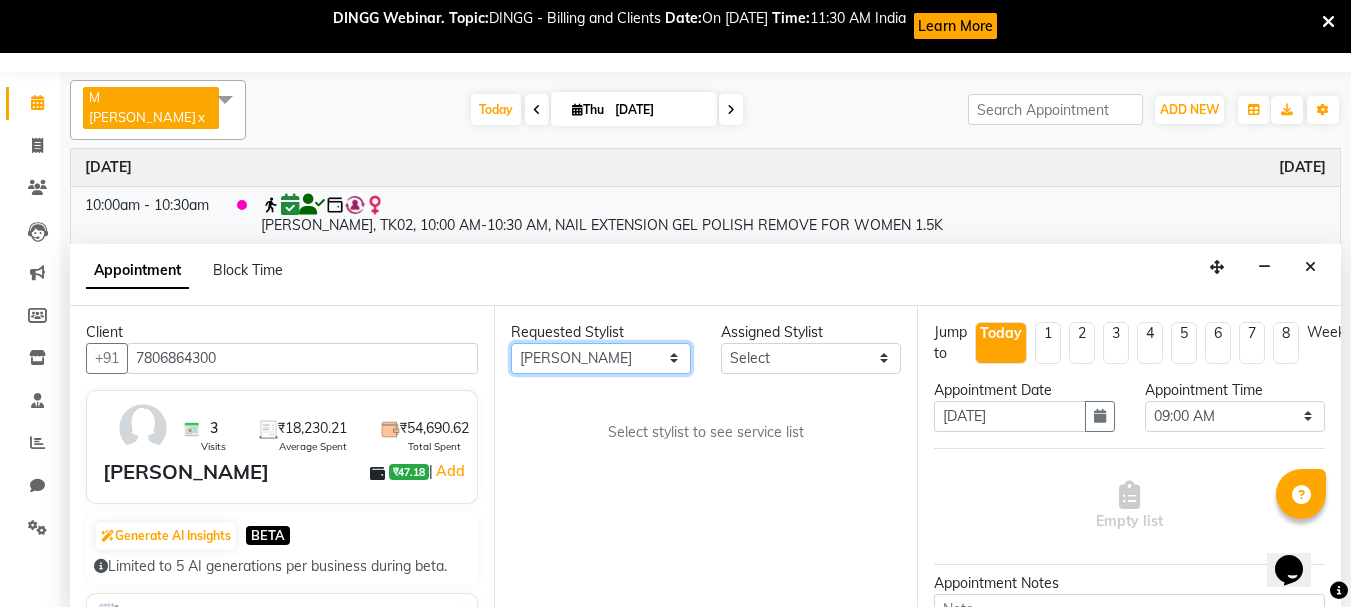 click on "Any [PERSON_NAME] [PERSON_NAME] [PERSON_NAME] [PERSON_NAME] [PERSON_NAME] M [PERSON_NAME] Old Staff Swathi" at bounding box center [601, 358] 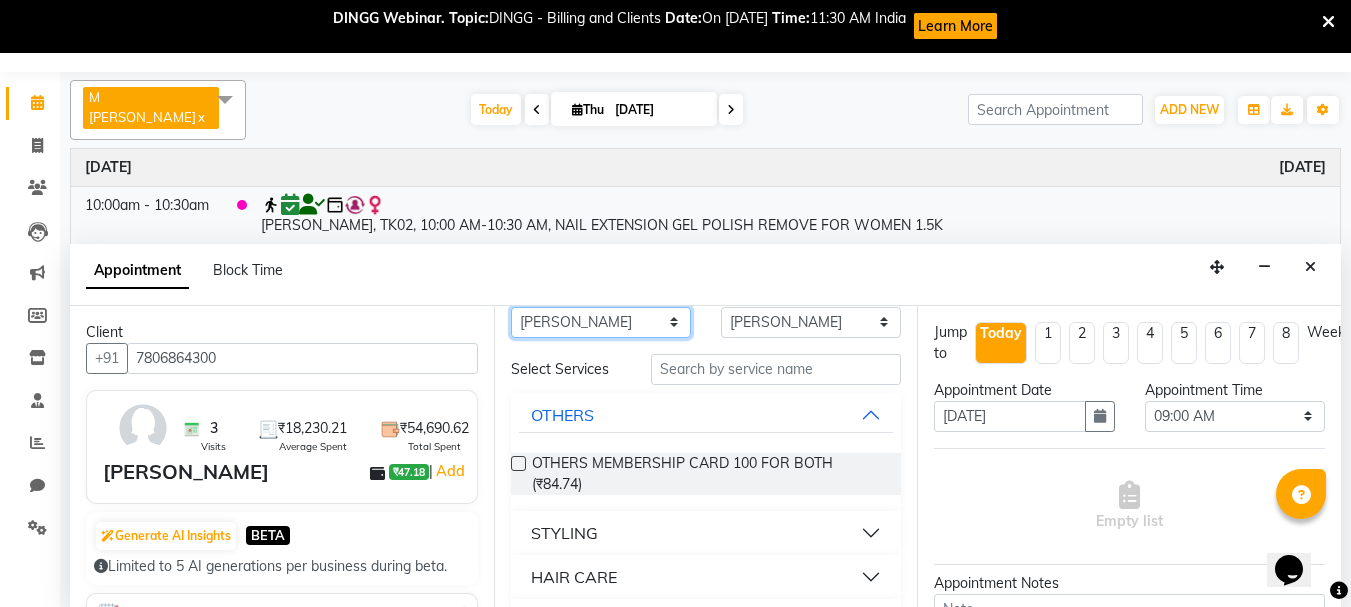 scroll, scrollTop: 16, scrollLeft: 0, axis: vertical 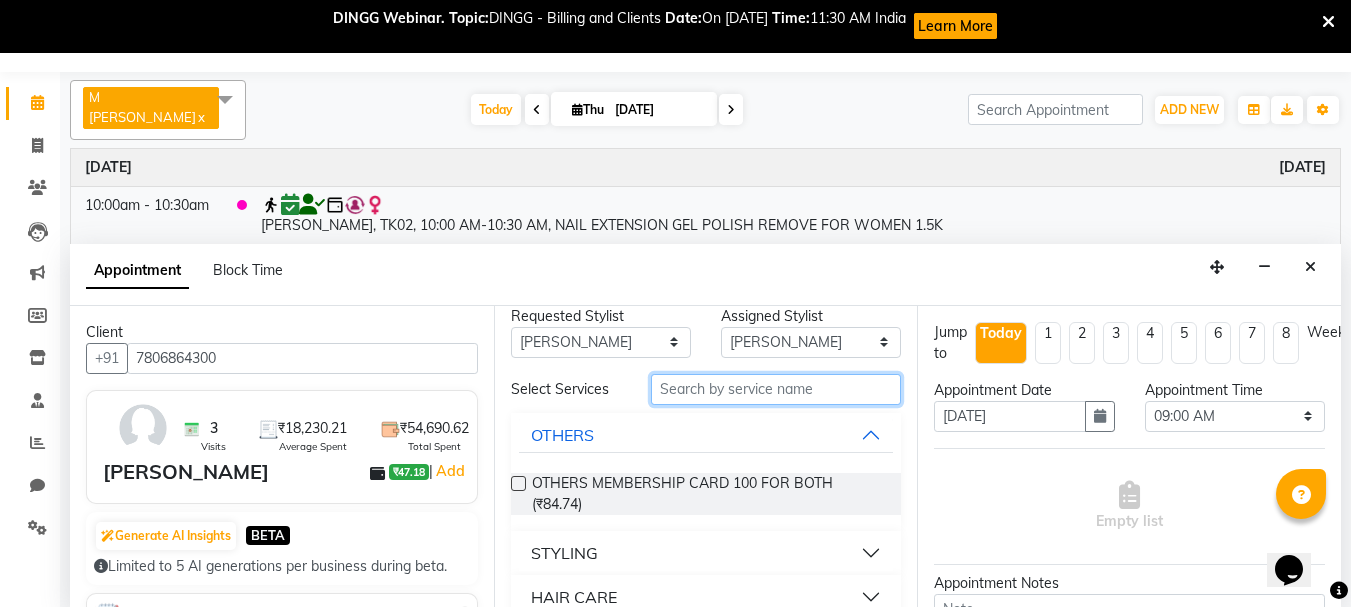 click at bounding box center [776, 389] 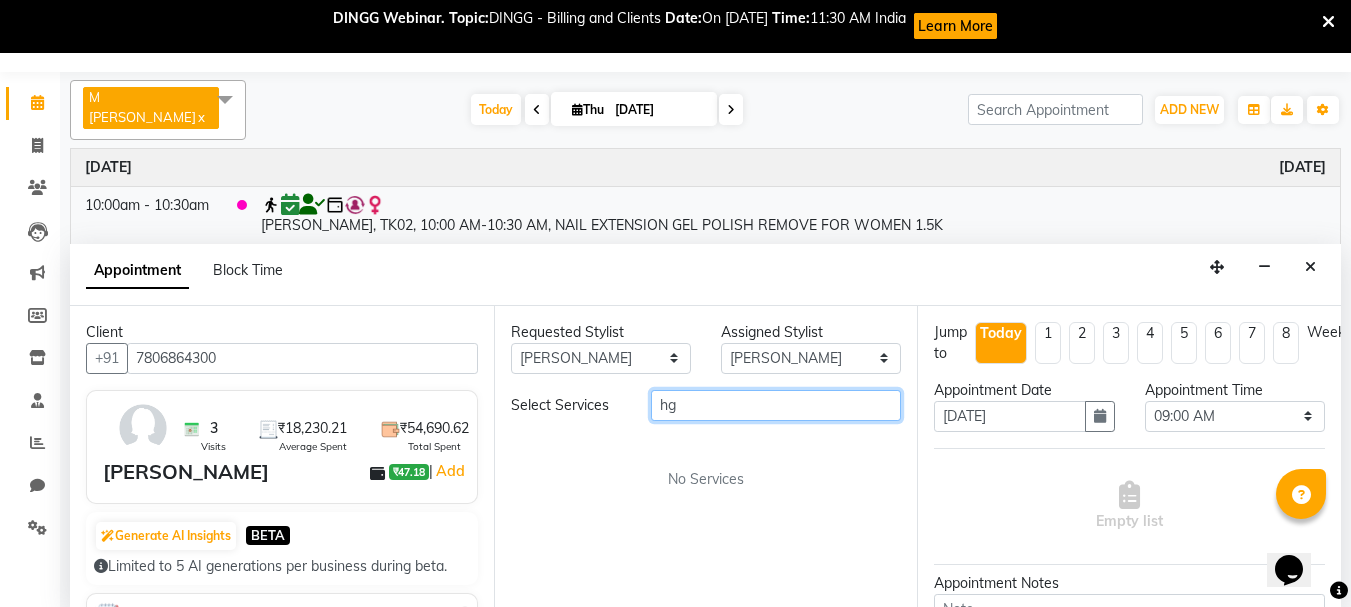scroll, scrollTop: 0, scrollLeft: 0, axis: both 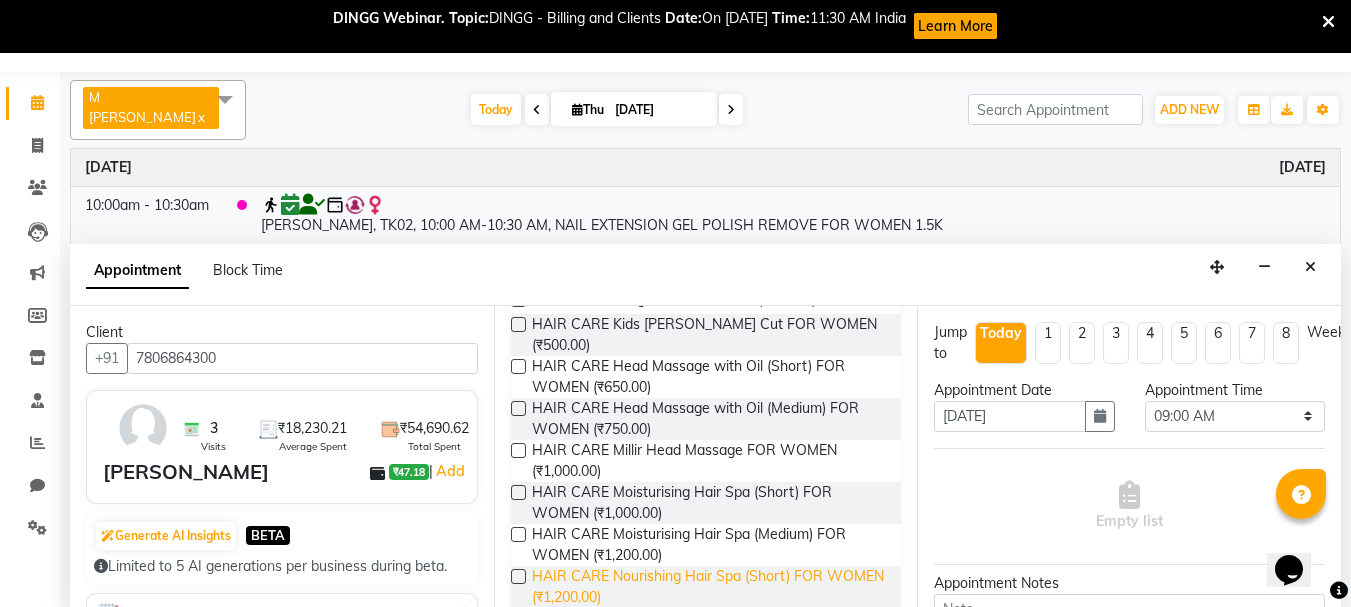 type on "hair for women" 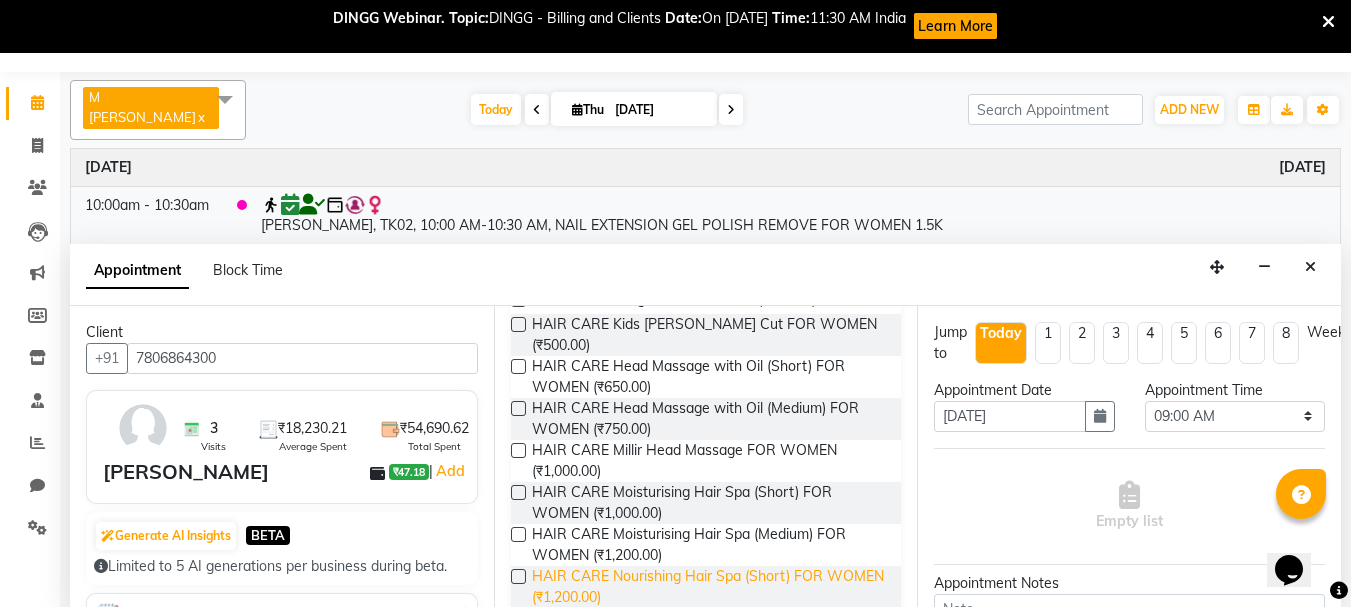 click on "HAIR CARE Nourishing Hair Spa (Short) FOR WOMEN (₹1,200.00)" at bounding box center (709, 587) 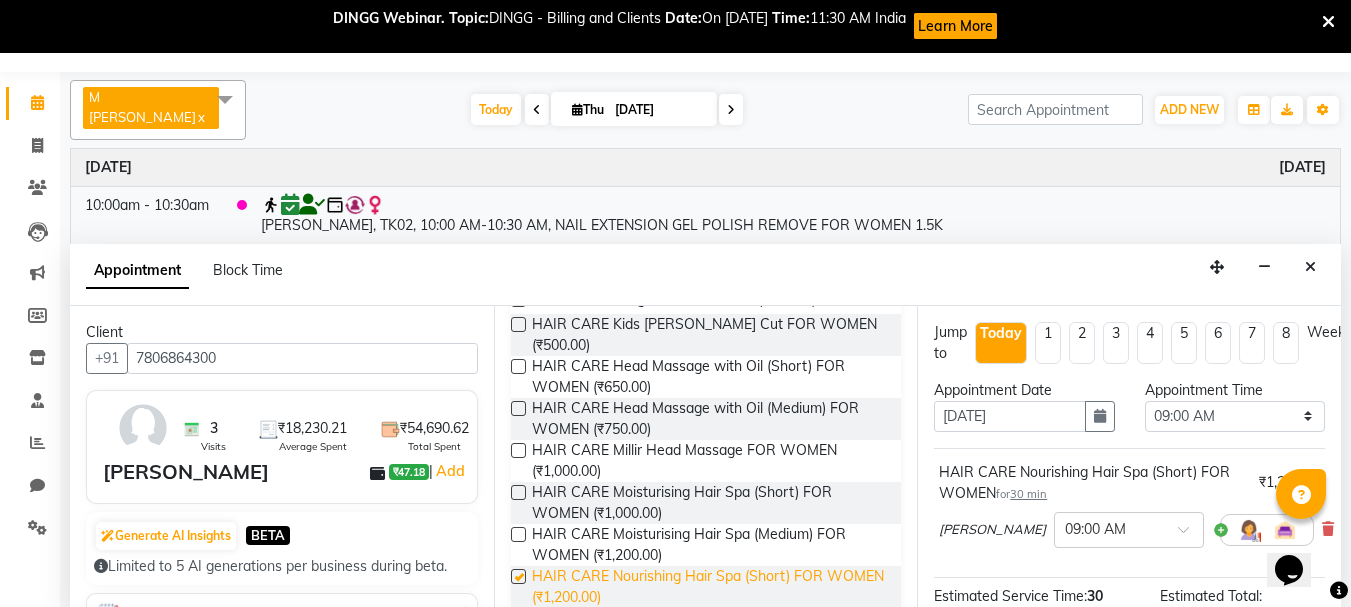 checkbox on "false" 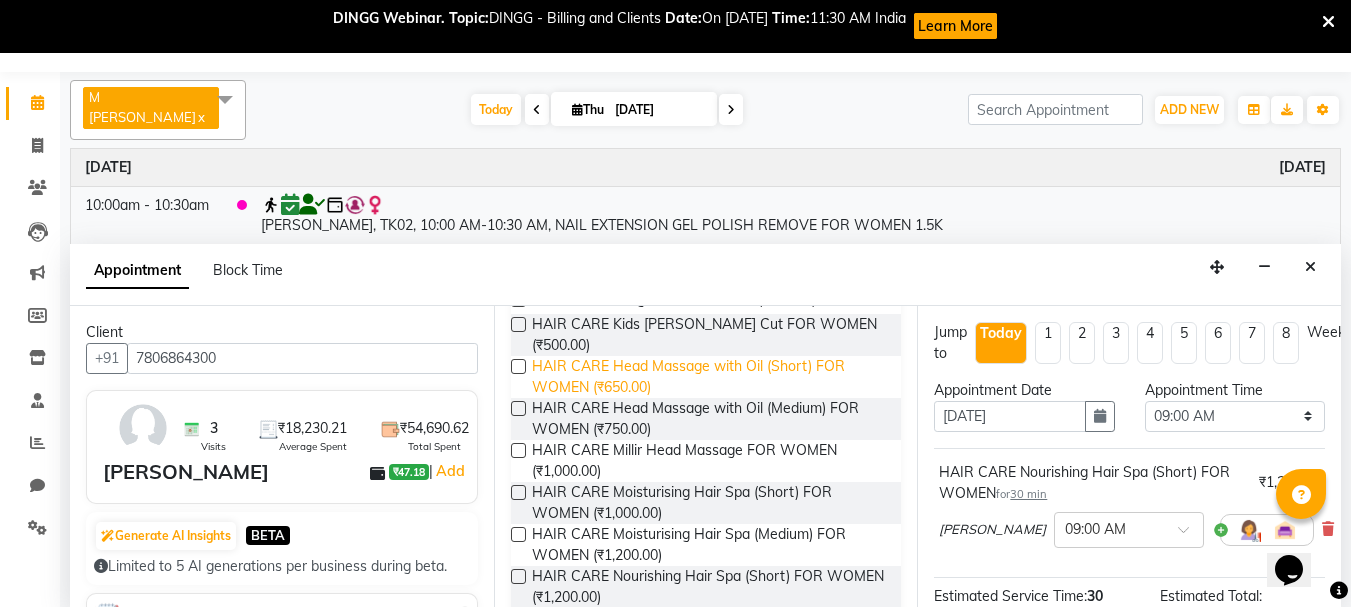 click on "HAIR CARE Head Massage with Oil (Short) FOR WOMEN (₹650.00)" at bounding box center [709, 377] 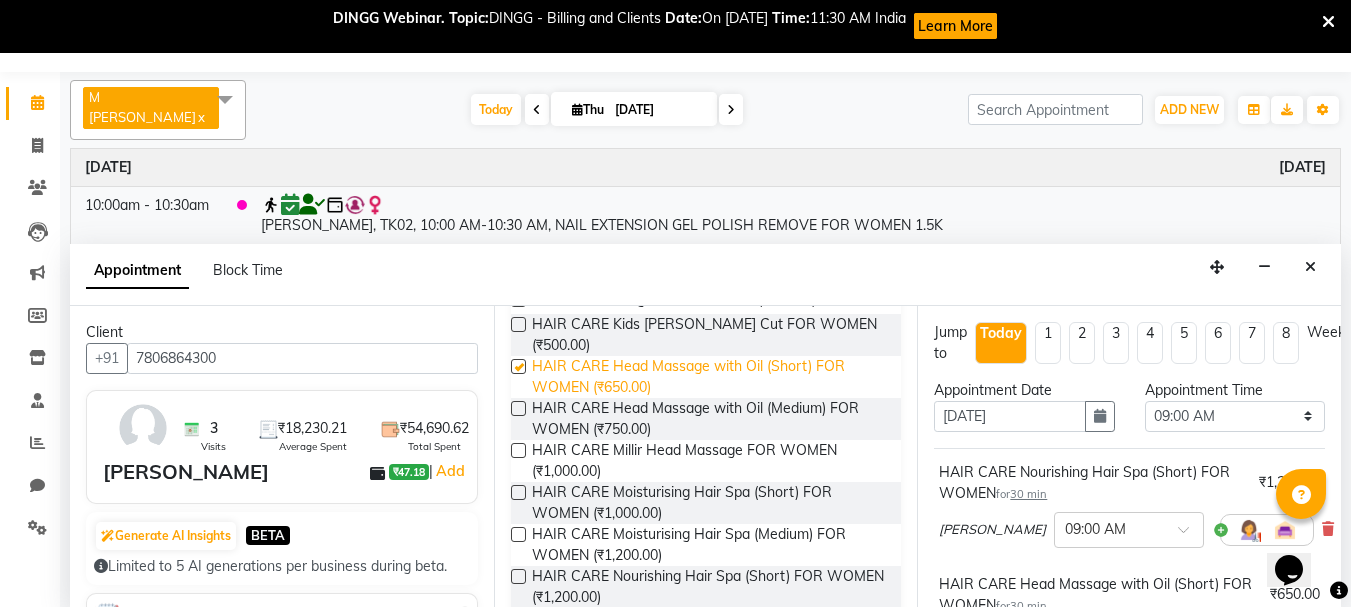 checkbox on "false" 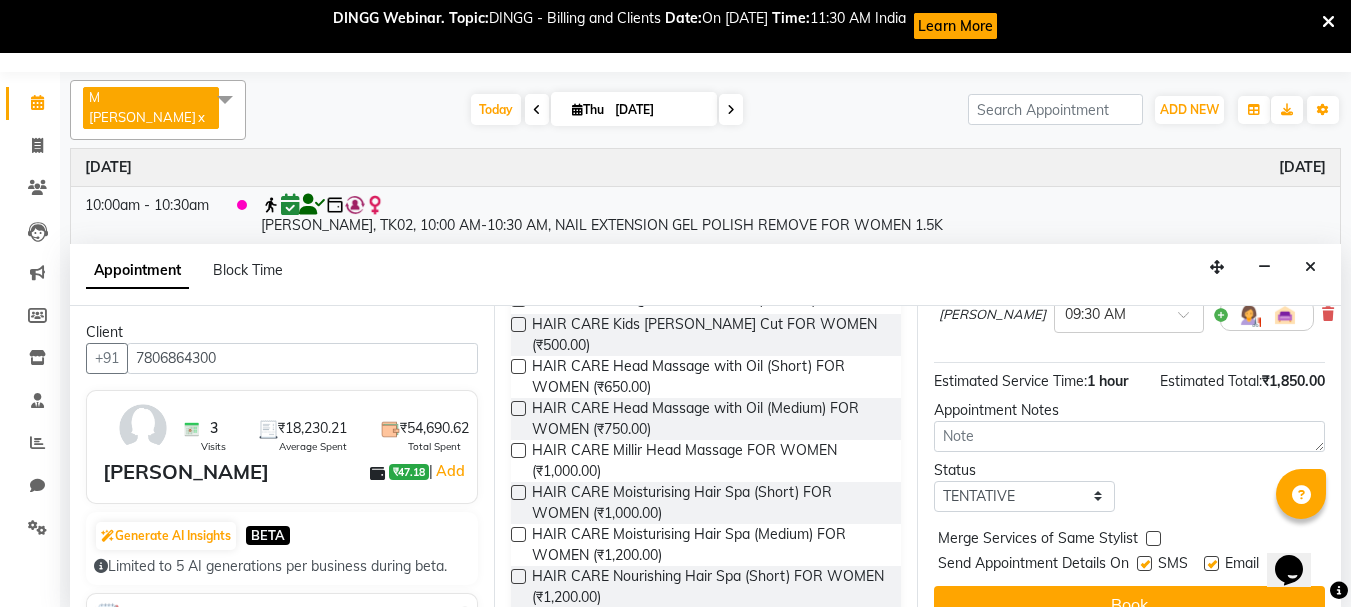 scroll, scrollTop: 372, scrollLeft: 0, axis: vertical 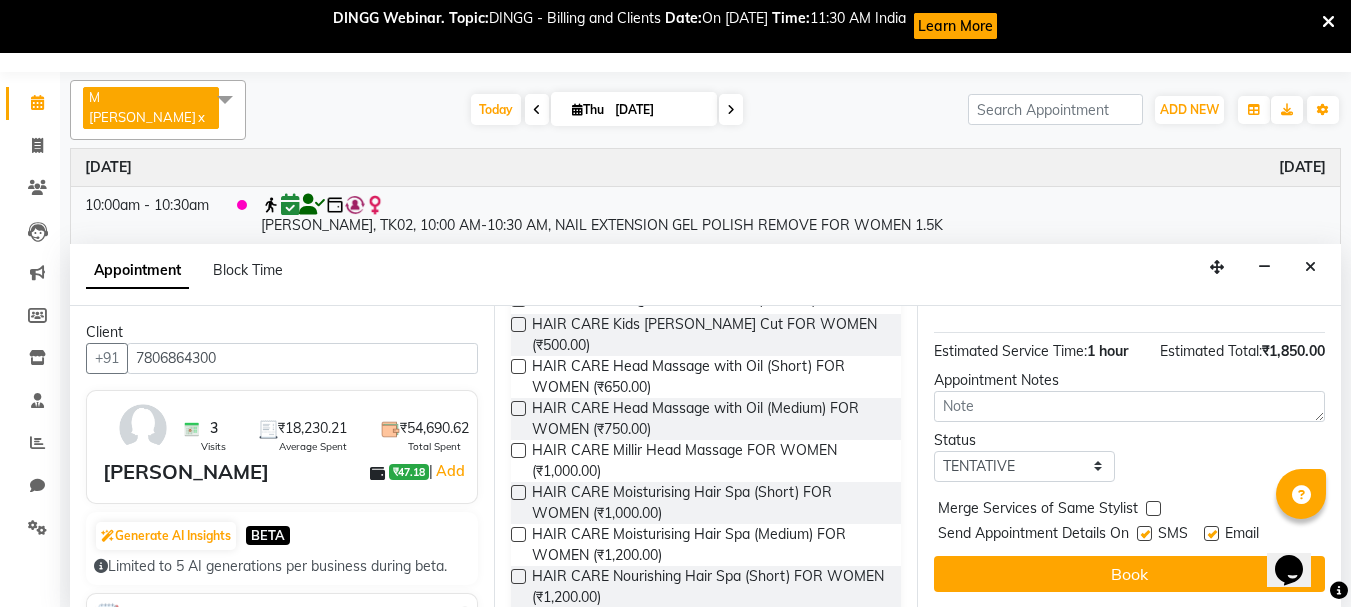 click at bounding box center [1153, 508] 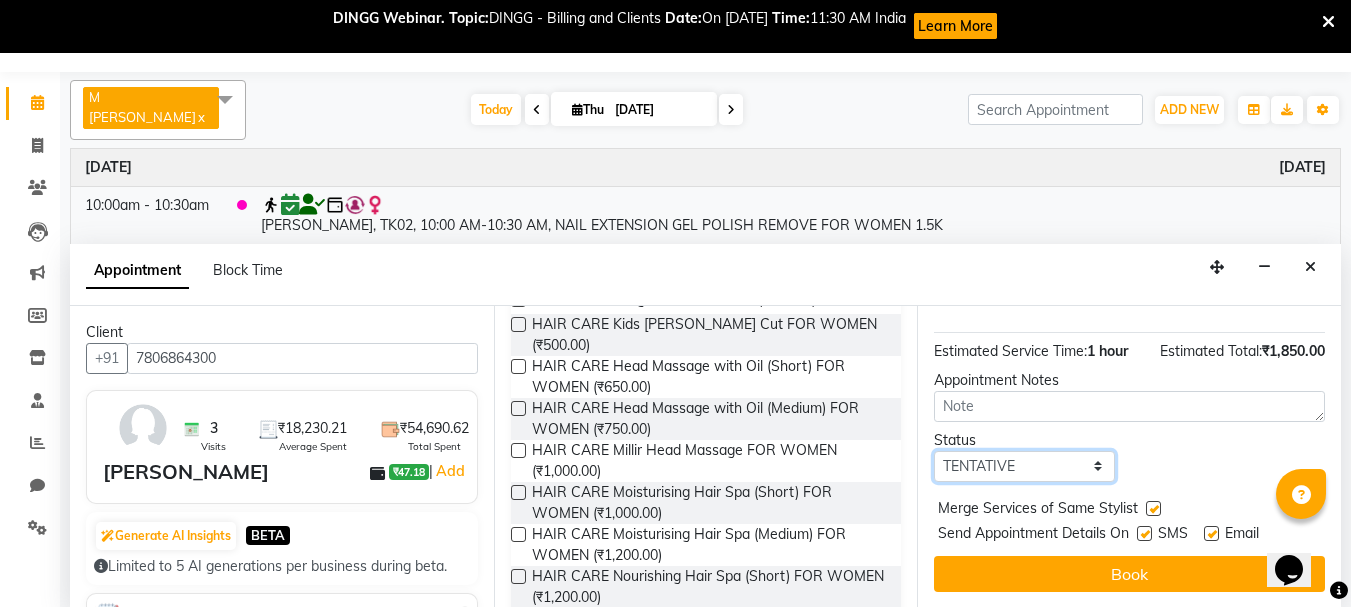 click on "Select TENTATIVE CONFIRM CHECK-IN UPCOMING" at bounding box center [1024, 466] 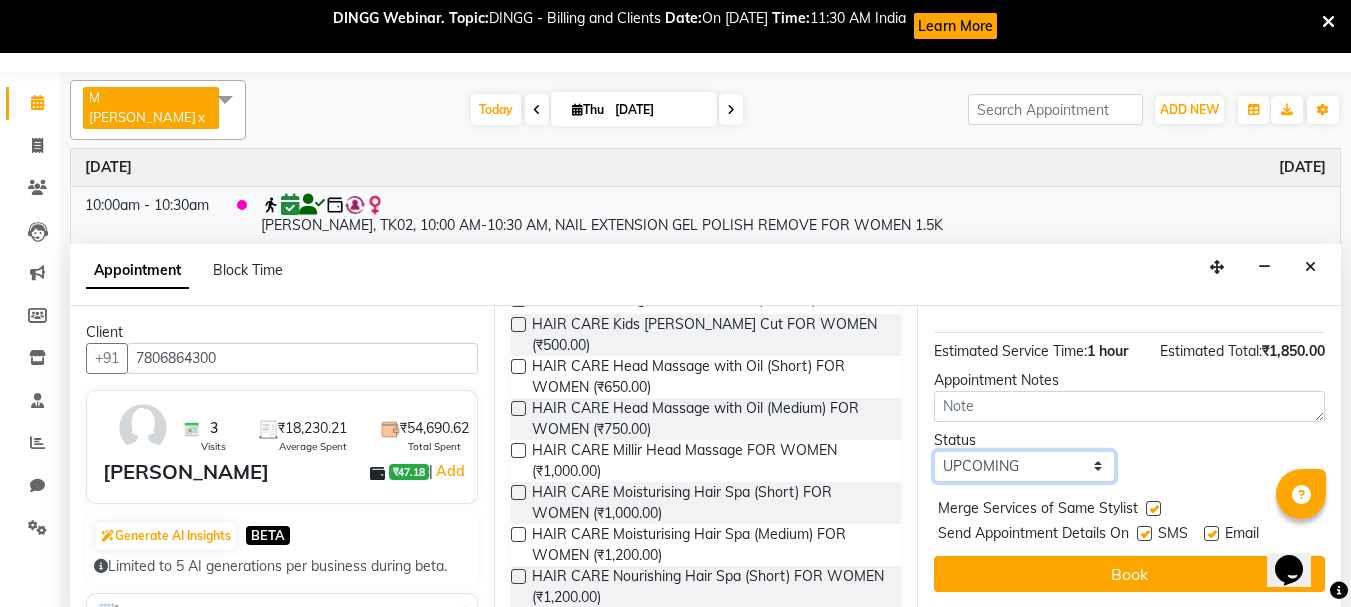 click on "Select TENTATIVE CONFIRM CHECK-IN UPCOMING" at bounding box center (1024, 466) 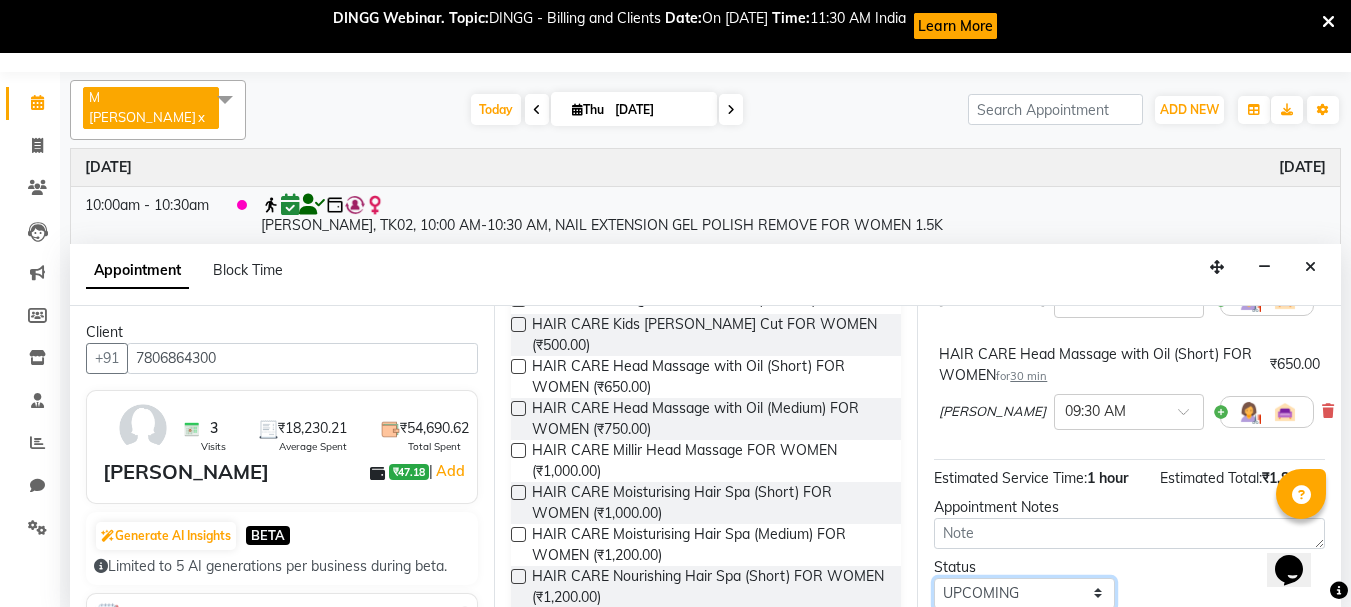 scroll, scrollTop: 231, scrollLeft: 0, axis: vertical 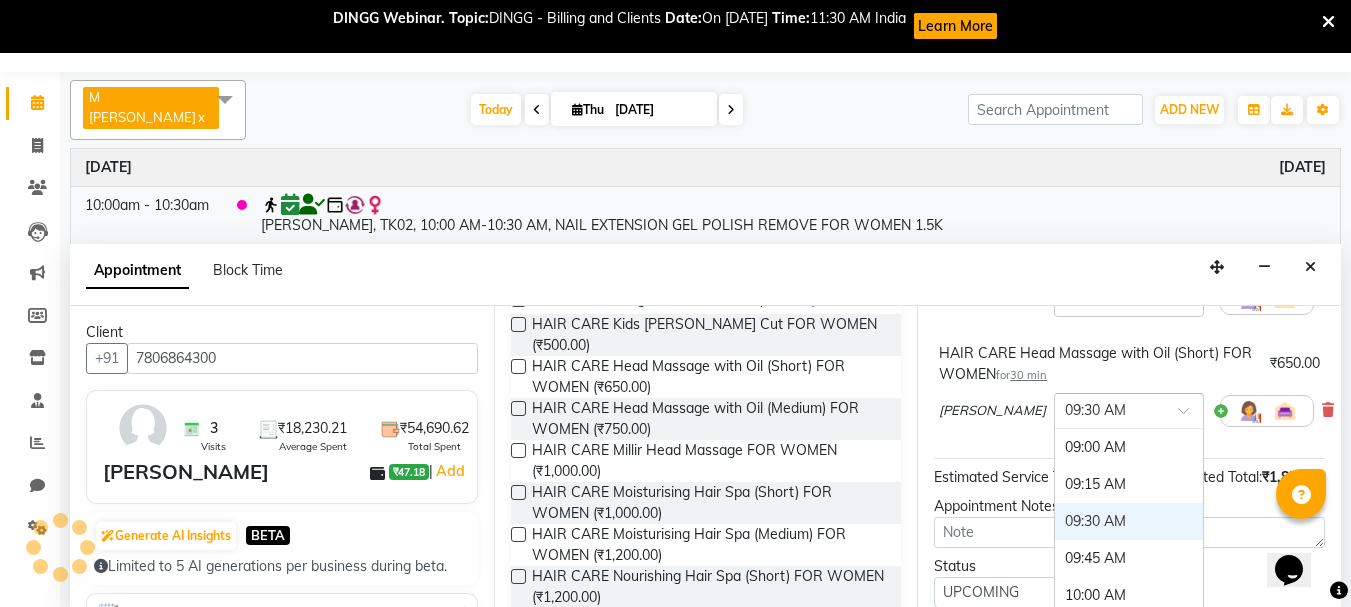 click at bounding box center [1190, 416] 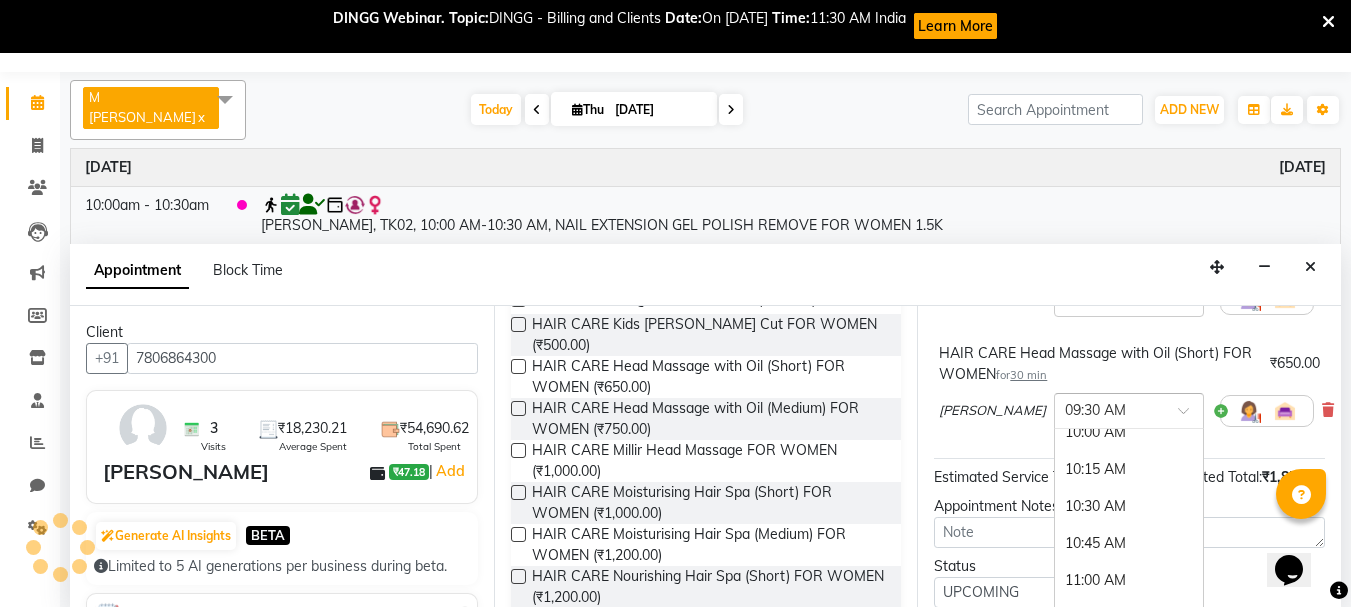 scroll, scrollTop: 196, scrollLeft: 0, axis: vertical 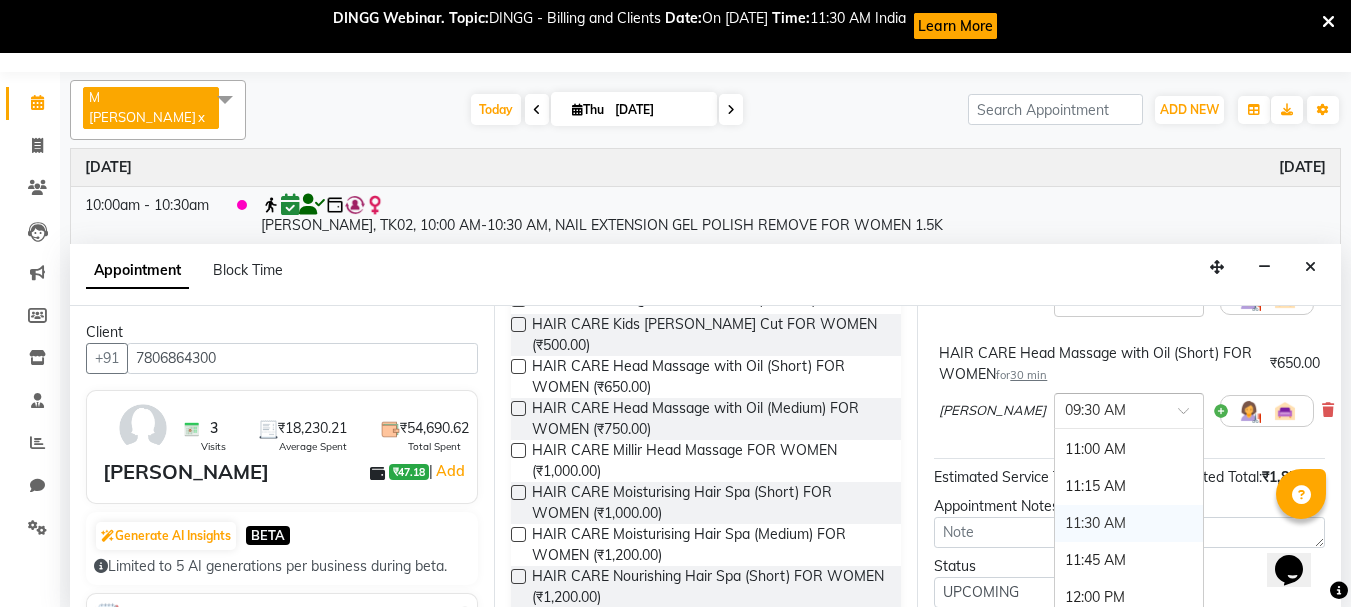 click on "11:30 AM" at bounding box center [1129, 523] 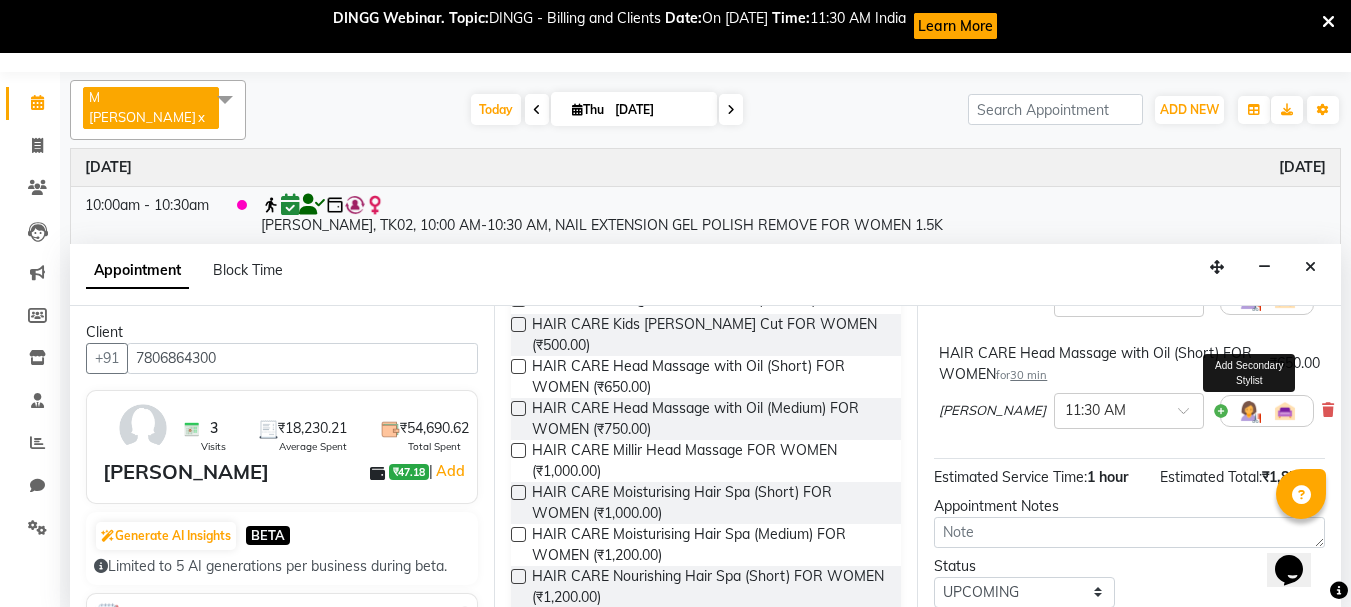 click at bounding box center (1249, 411) 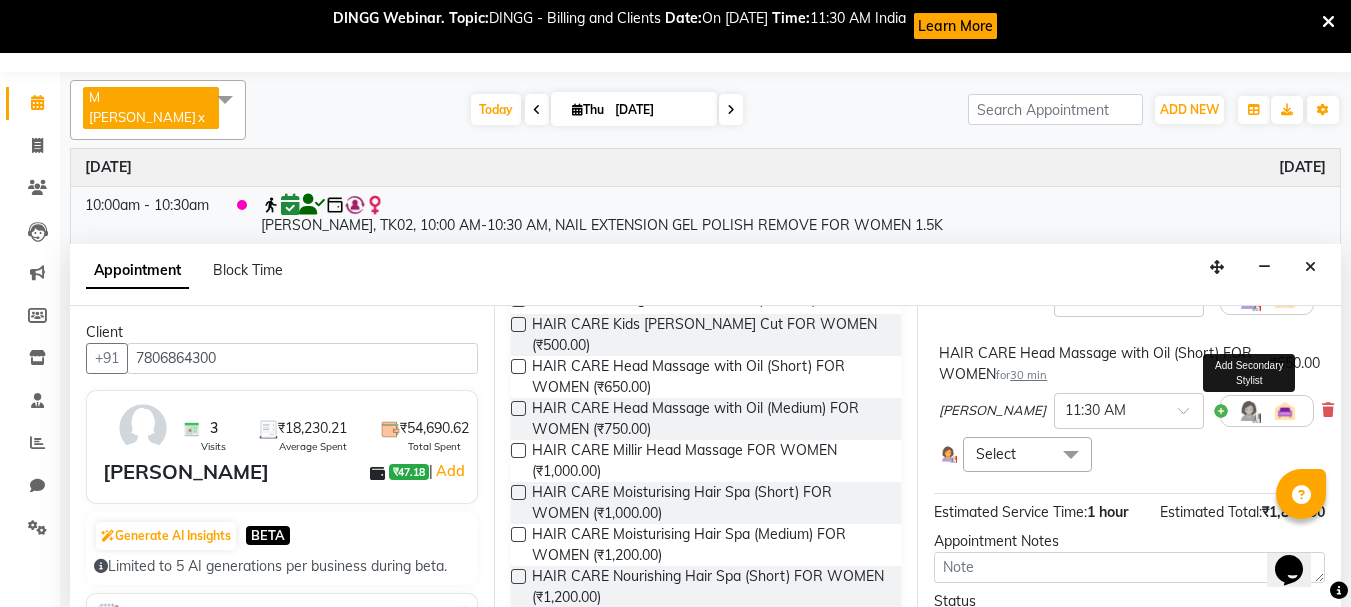 click at bounding box center [1249, 411] 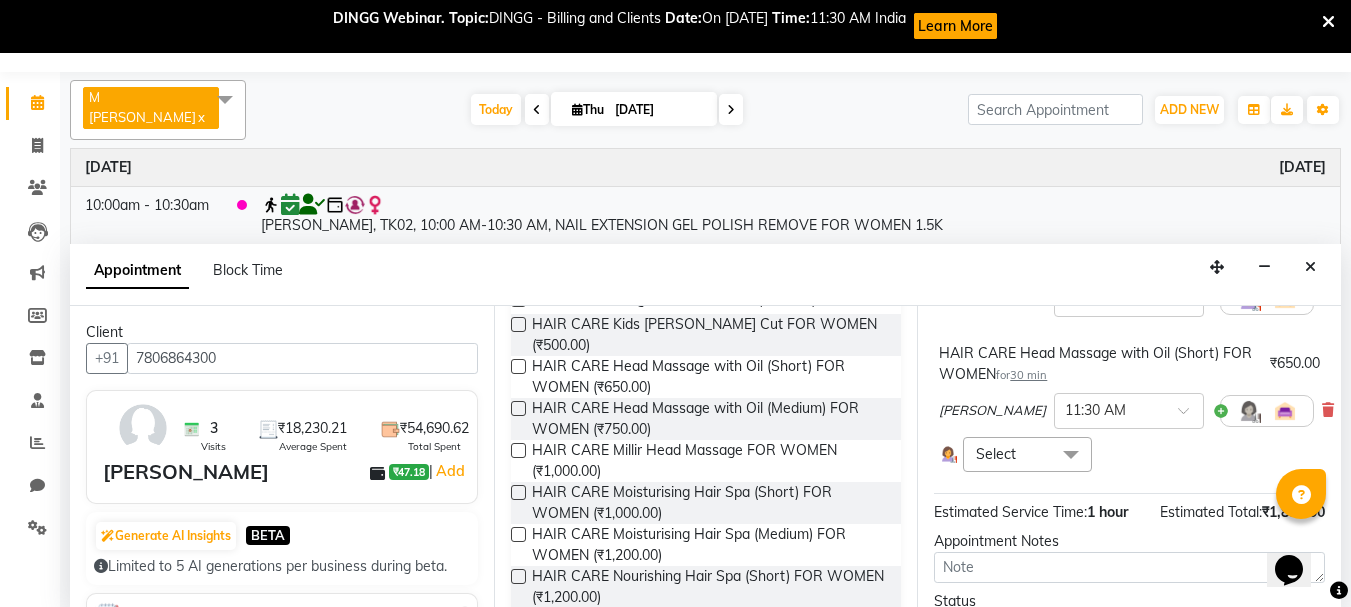 click at bounding box center [1267, 411] 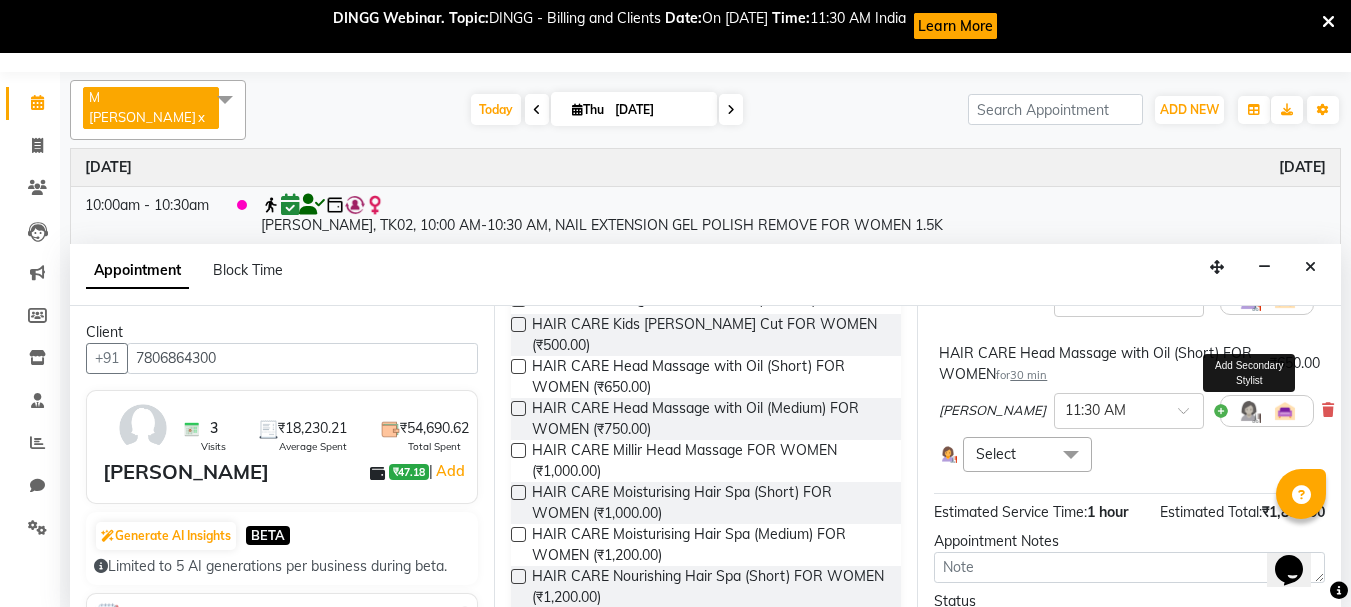 click at bounding box center [1249, 411] 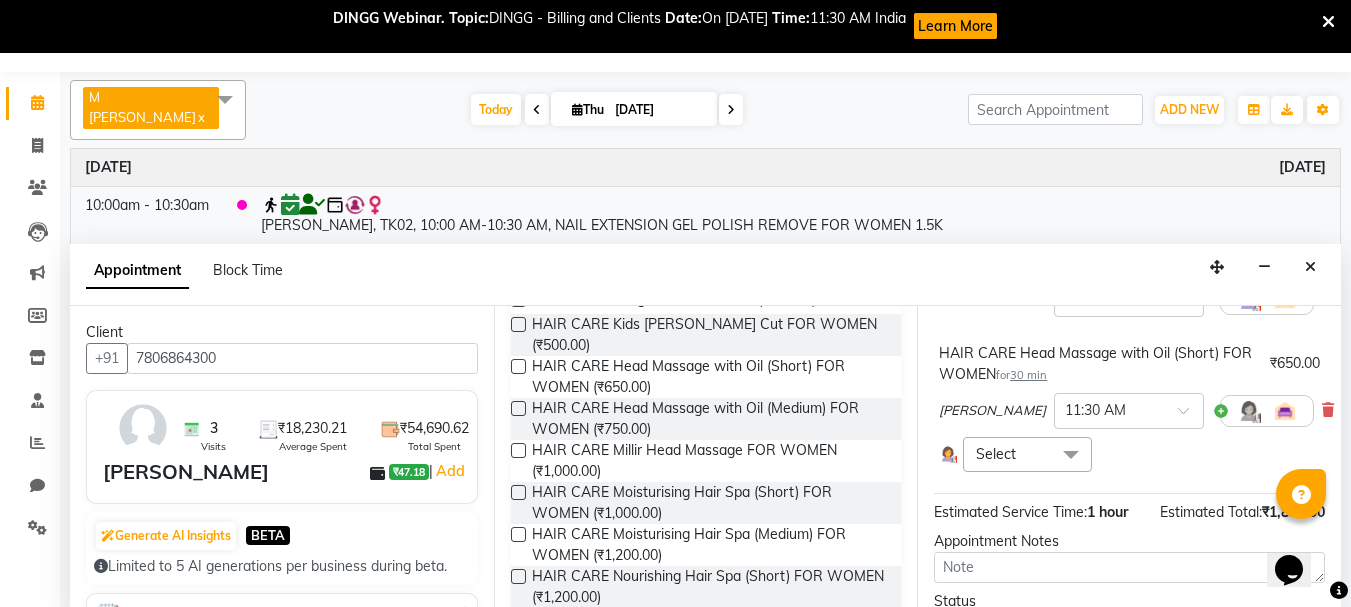 click at bounding box center [1249, 411] 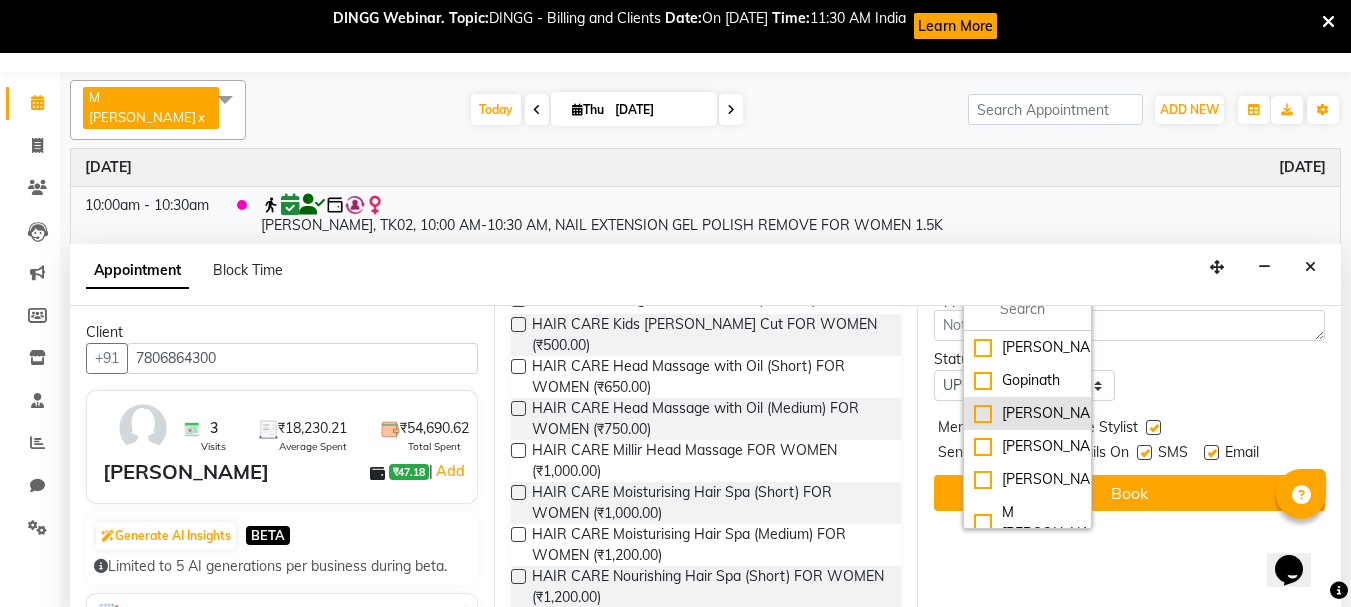 drag, startPoint x: 1035, startPoint y: 410, endPoint x: 1043, endPoint y: 398, distance: 14.422205 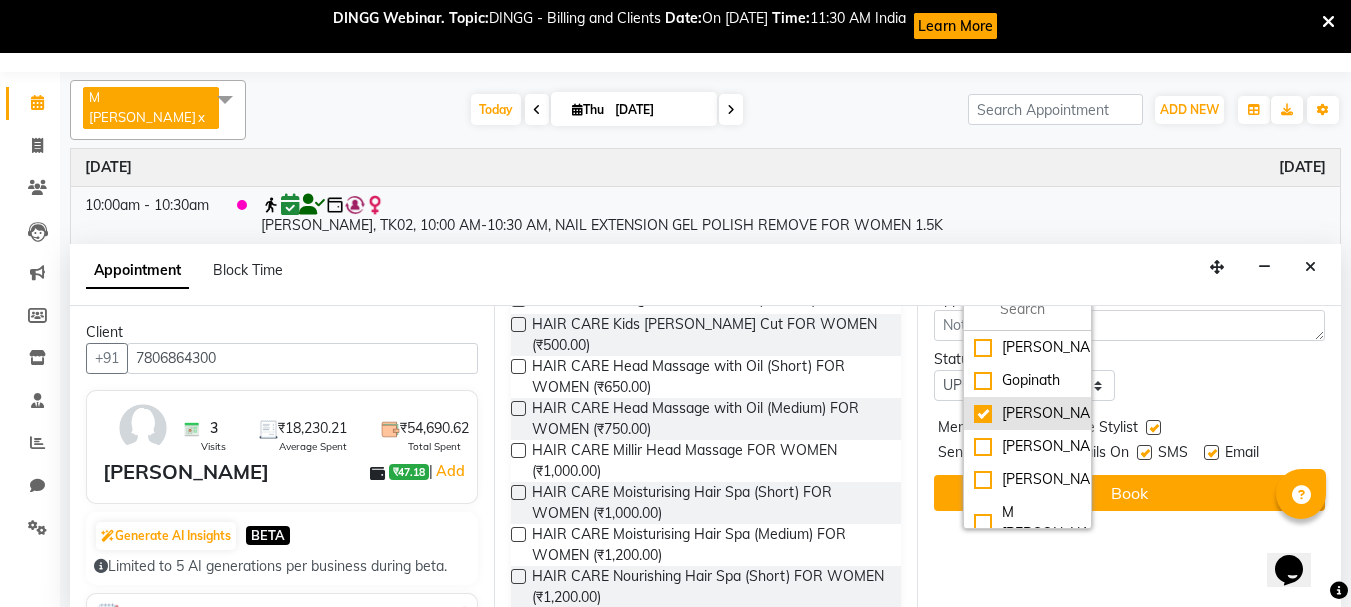 checkbox on "true" 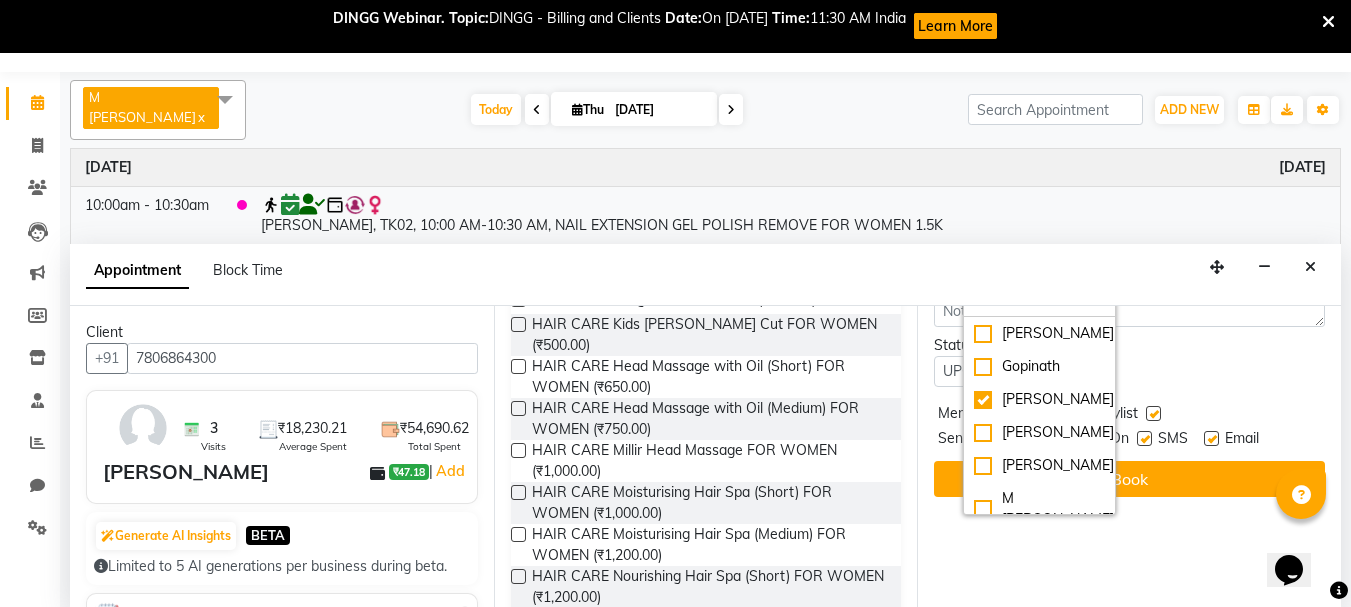 click on "Status Select TENTATIVE CONFIRM CHECK-IN UPCOMING" at bounding box center (1129, 361) 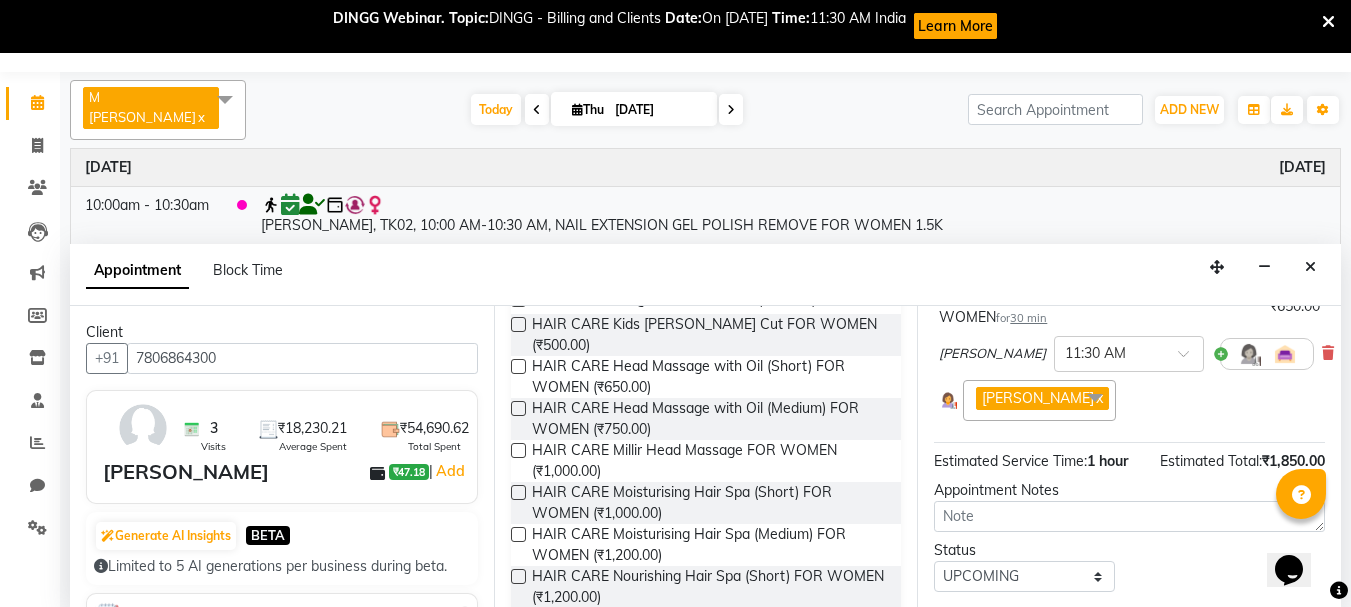scroll, scrollTop: 282, scrollLeft: 0, axis: vertical 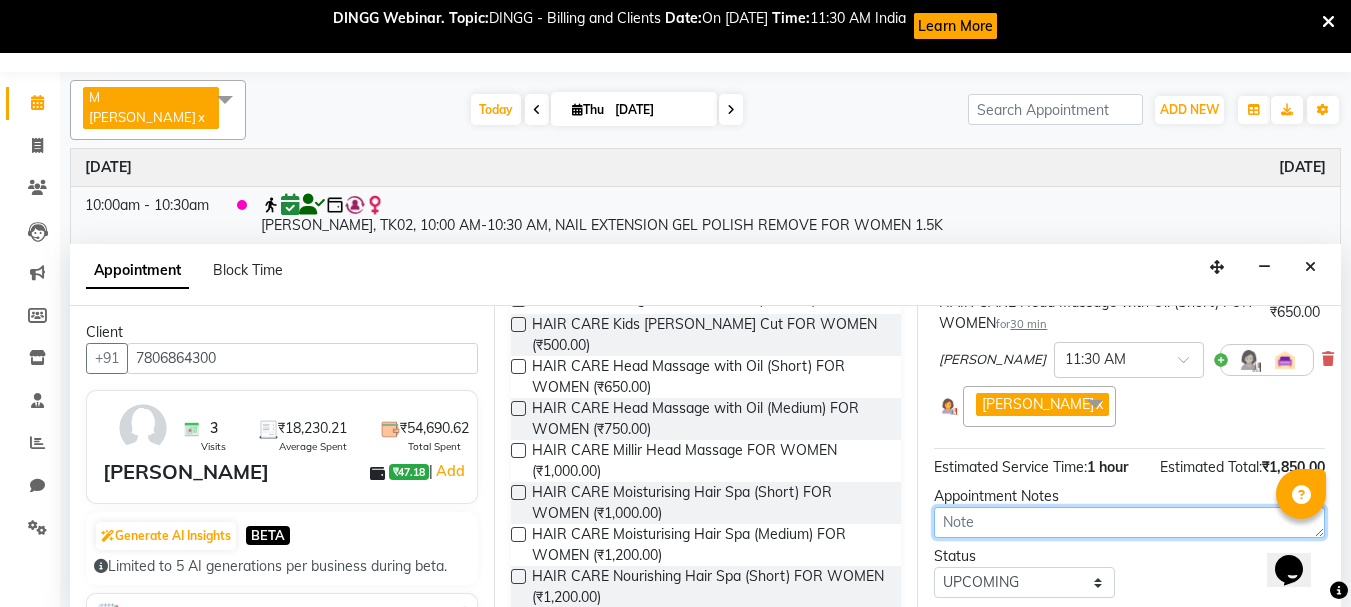 click at bounding box center (1129, 522) 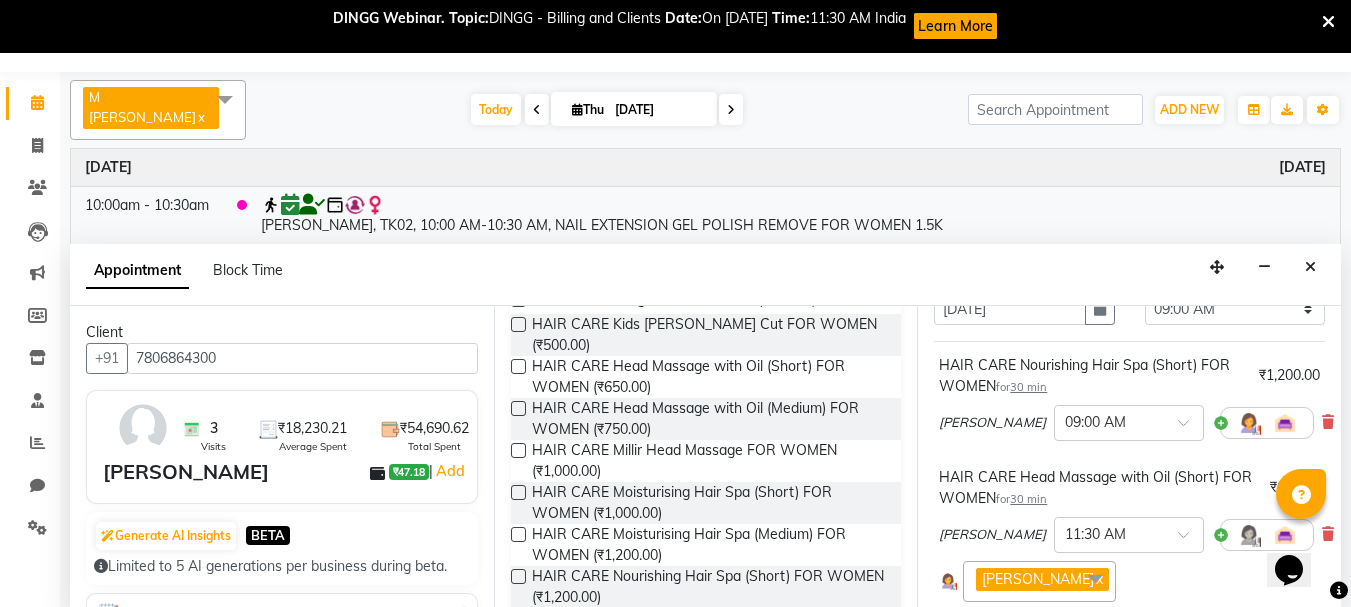 scroll, scrollTop: 101, scrollLeft: 0, axis: vertical 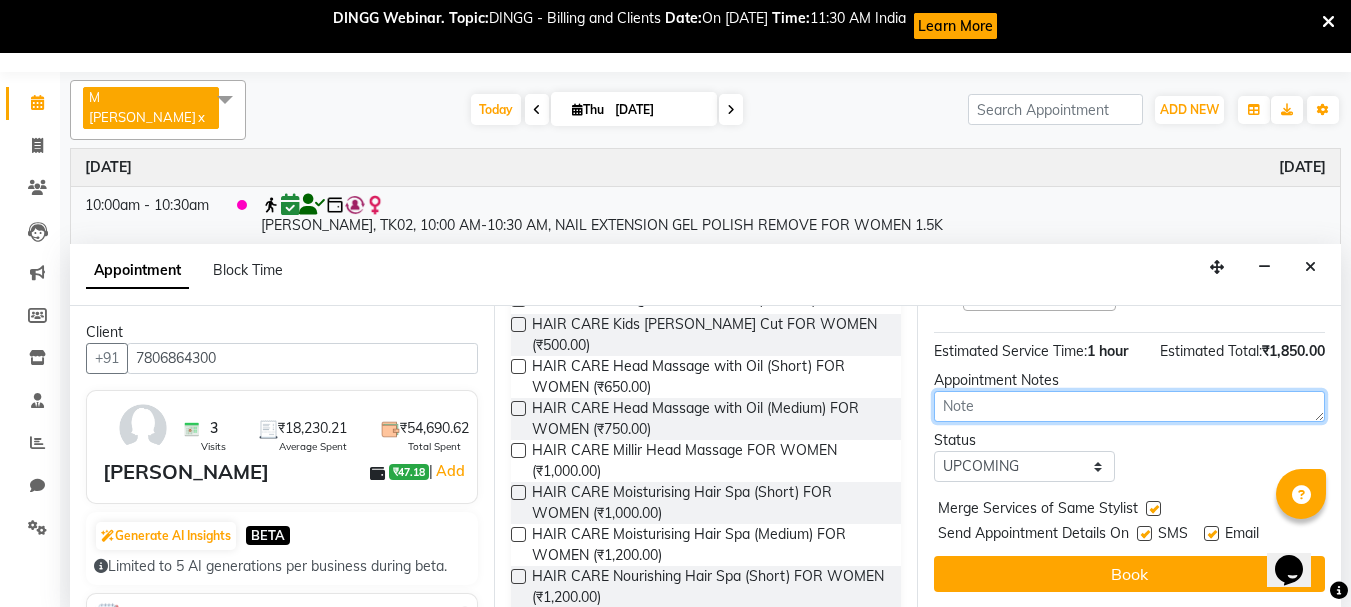 drag, startPoint x: 1336, startPoint y: 416, endPoint x: 11, endPoint y: 17, distance: 1383.7723 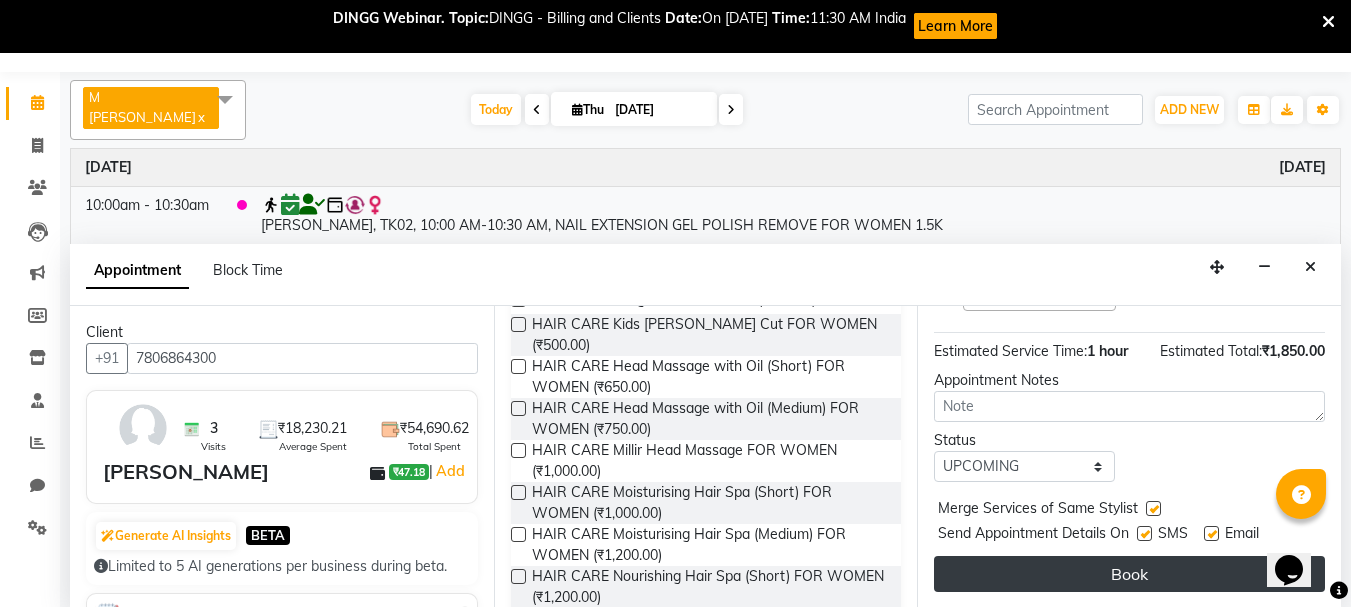 click on "Book" at bounding box center (1129, 574) 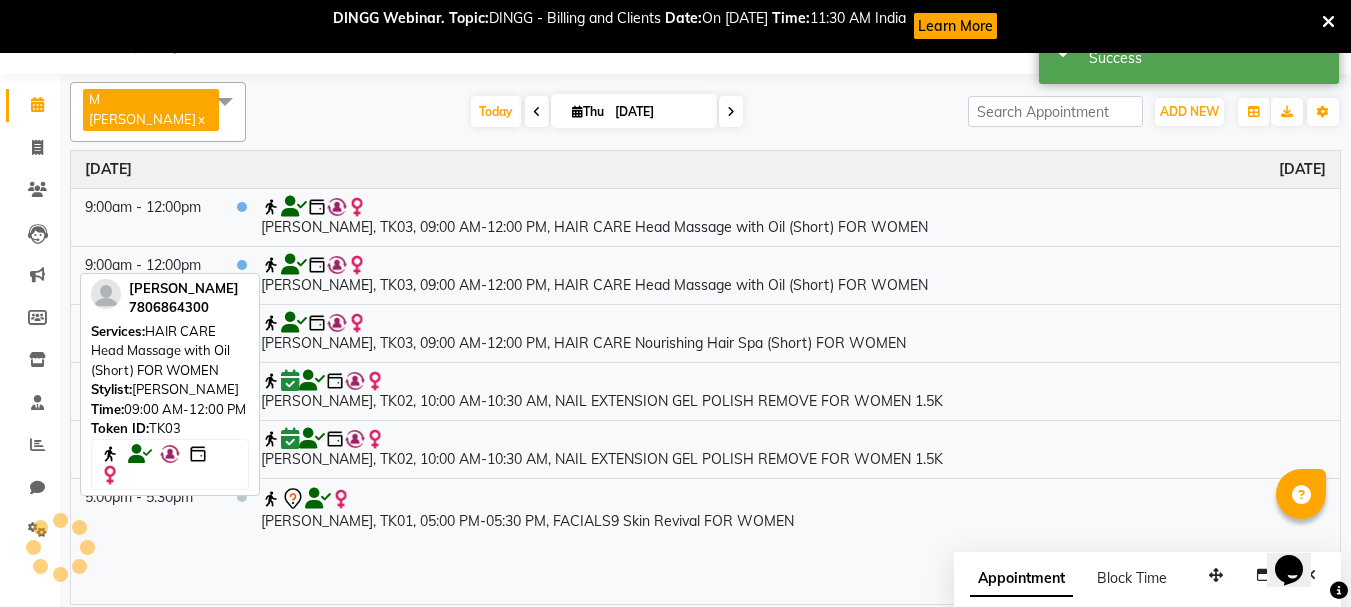 scroll, scrollTop: 0, scrollLeft: 0, axis: both 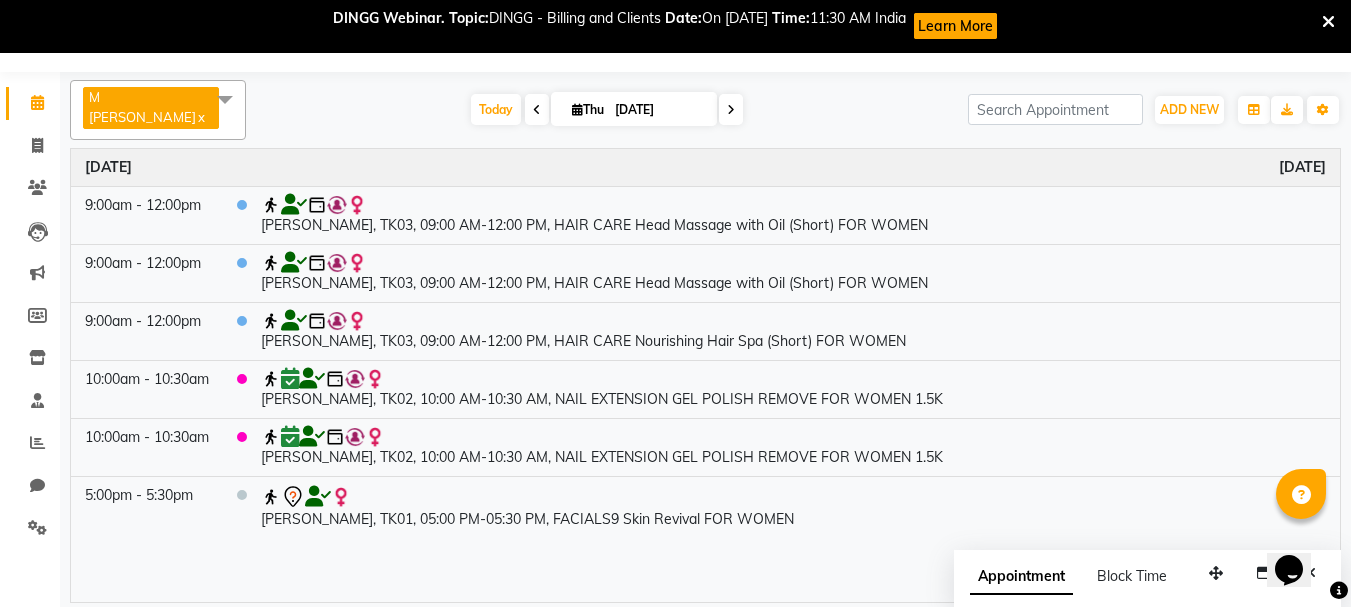 click on "Appointment" at bounding box center [1021, 577] 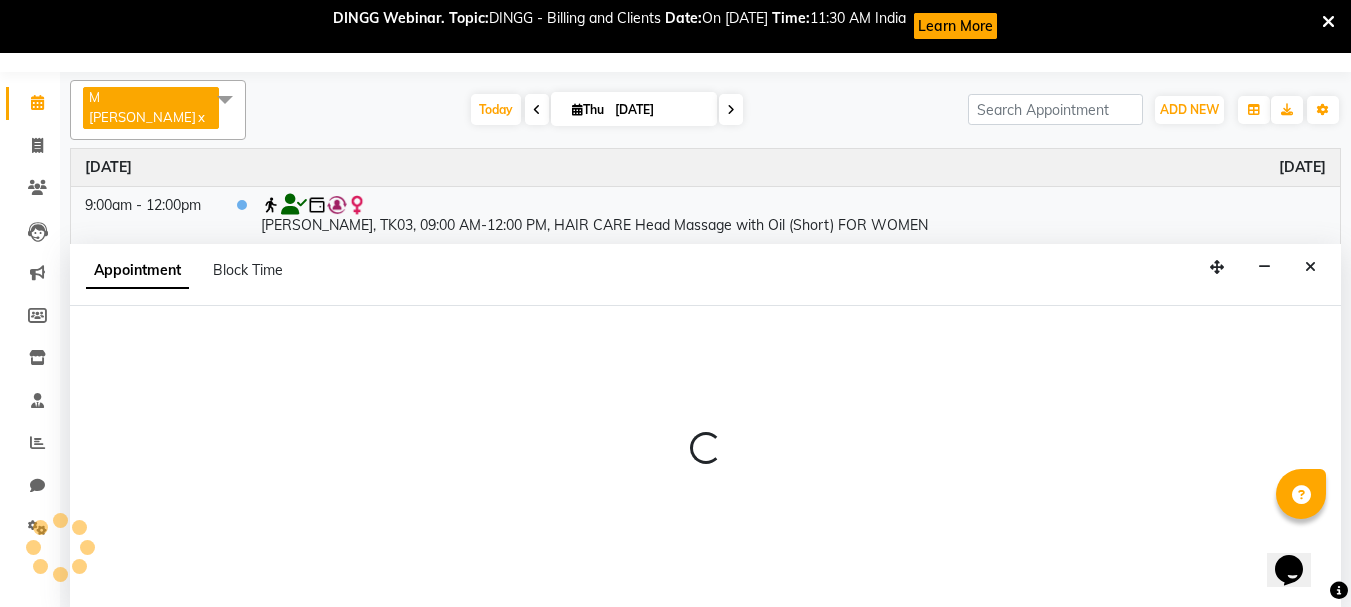 select on "tentative" 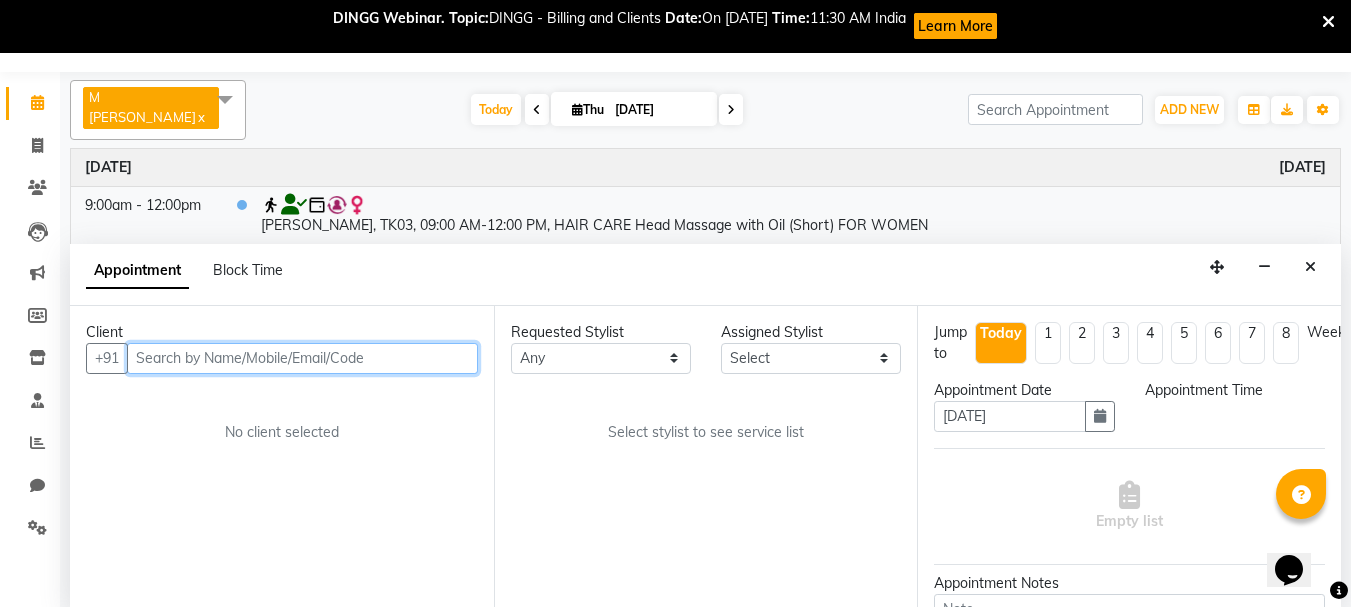 click at bounding box center [302, 358] 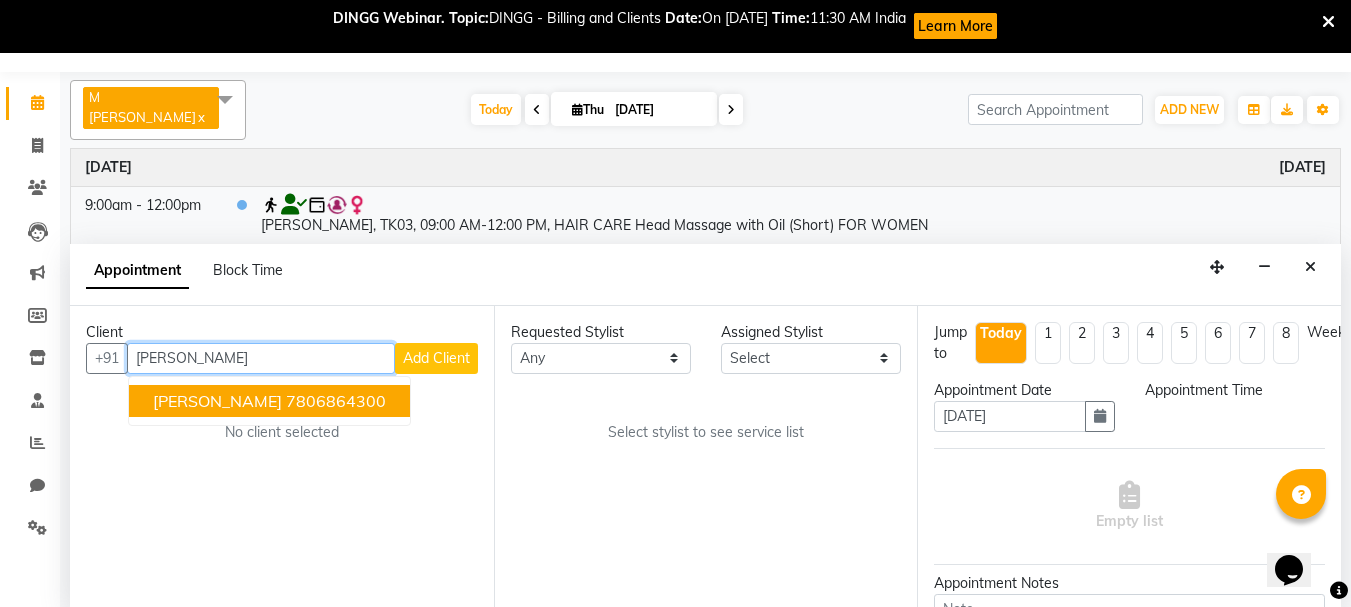 click on "7806864300" at bounding box center [336, 401] 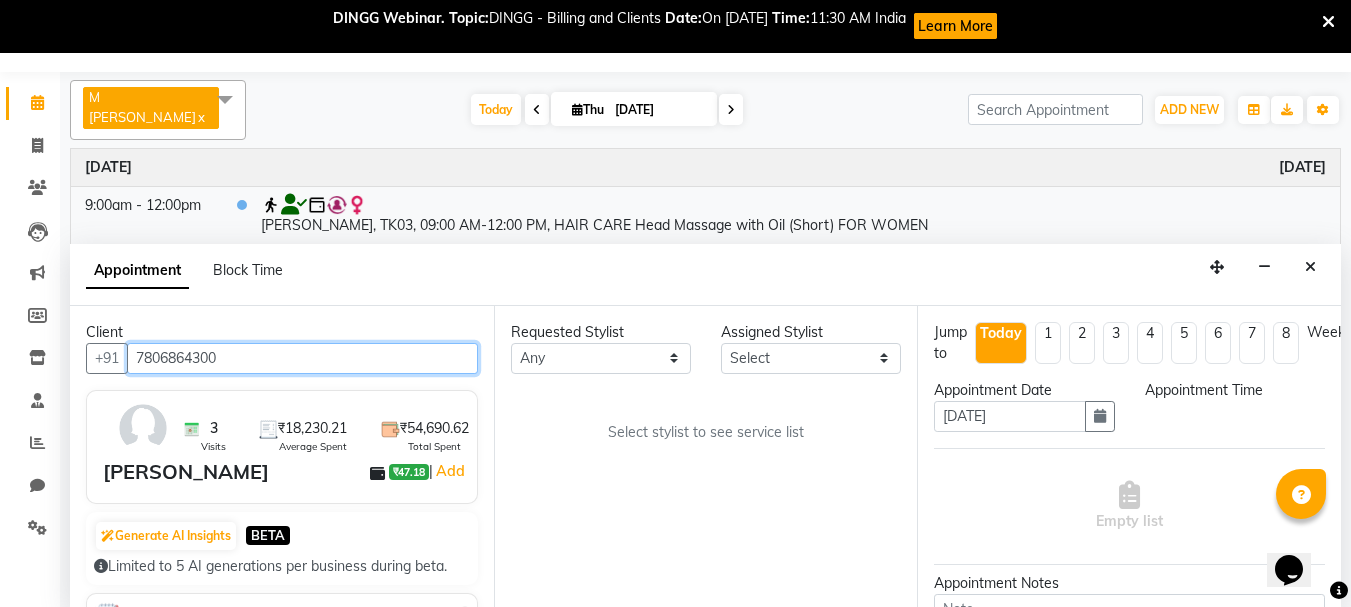 type on "7806864300" 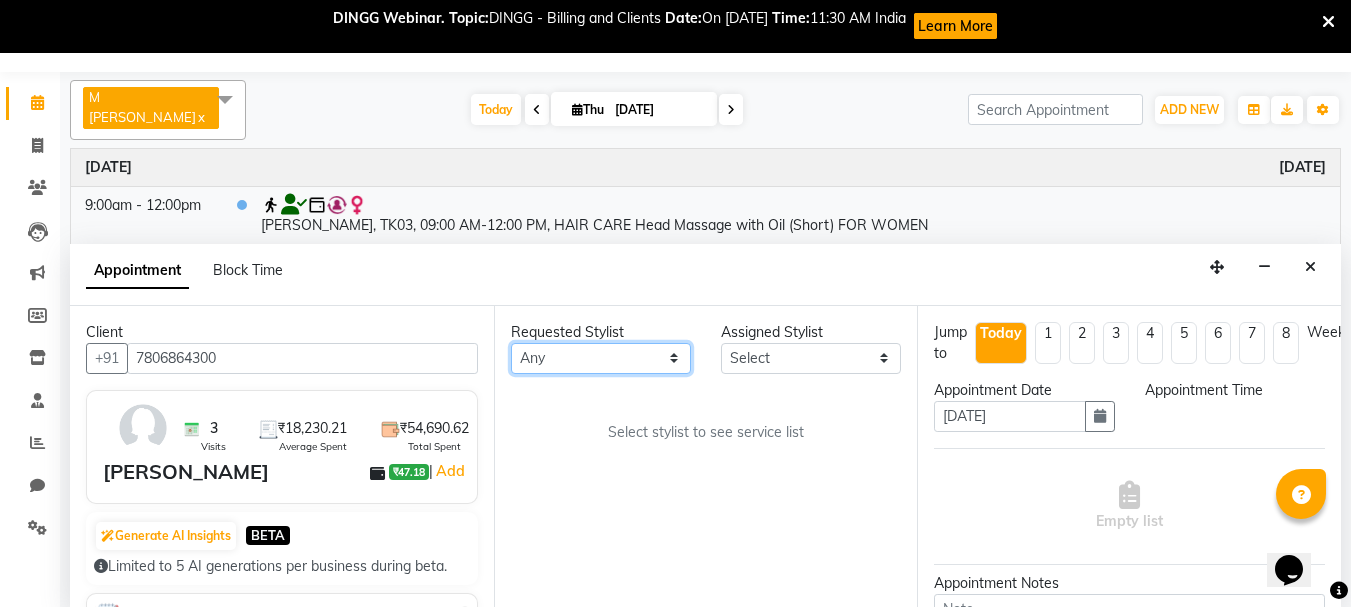 click on "Any [PERSON_NAME] [PERSON_NAME] [PERSON_NAME] [PERSON_NAME] [PERSON_NAME] M [PERSON_NAME] Old Staff Swathi" at bounding box center (601, 358) 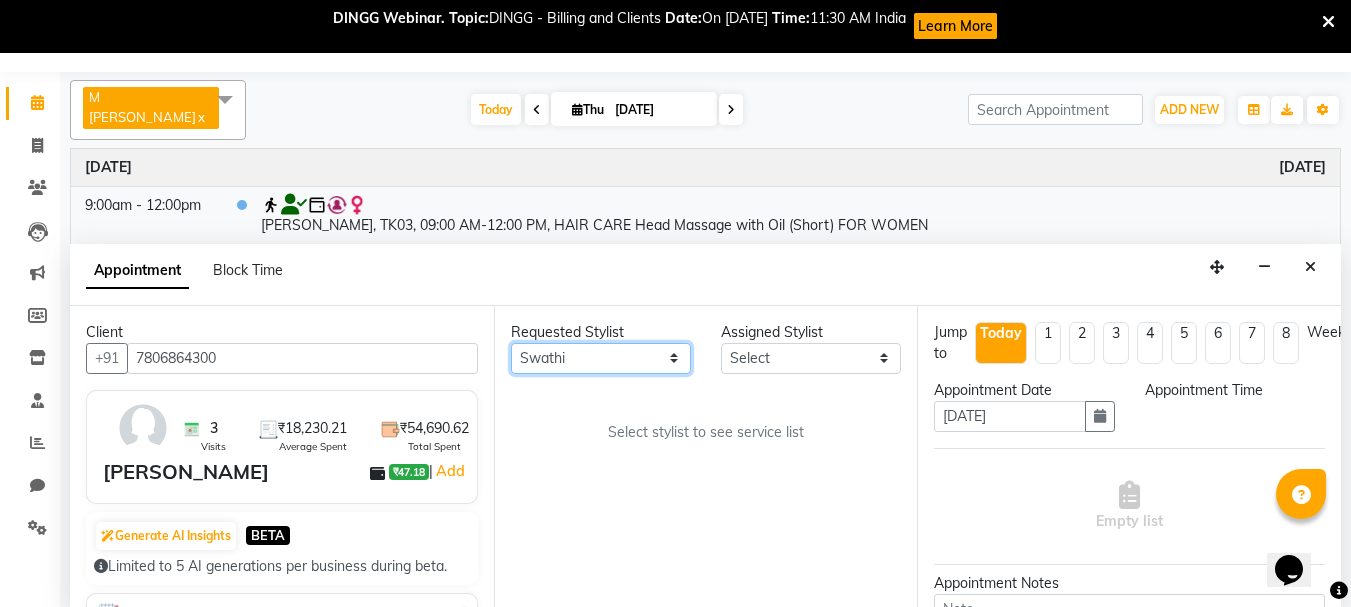 click on "Any [PERSON_NAME] [PERSON_NAME] [PERSON_NAME] [PERSON_NAME] [PERSON_NAME] M [PERSON_NAME] Old Staff Swathi" at bounding box center [601, 358] 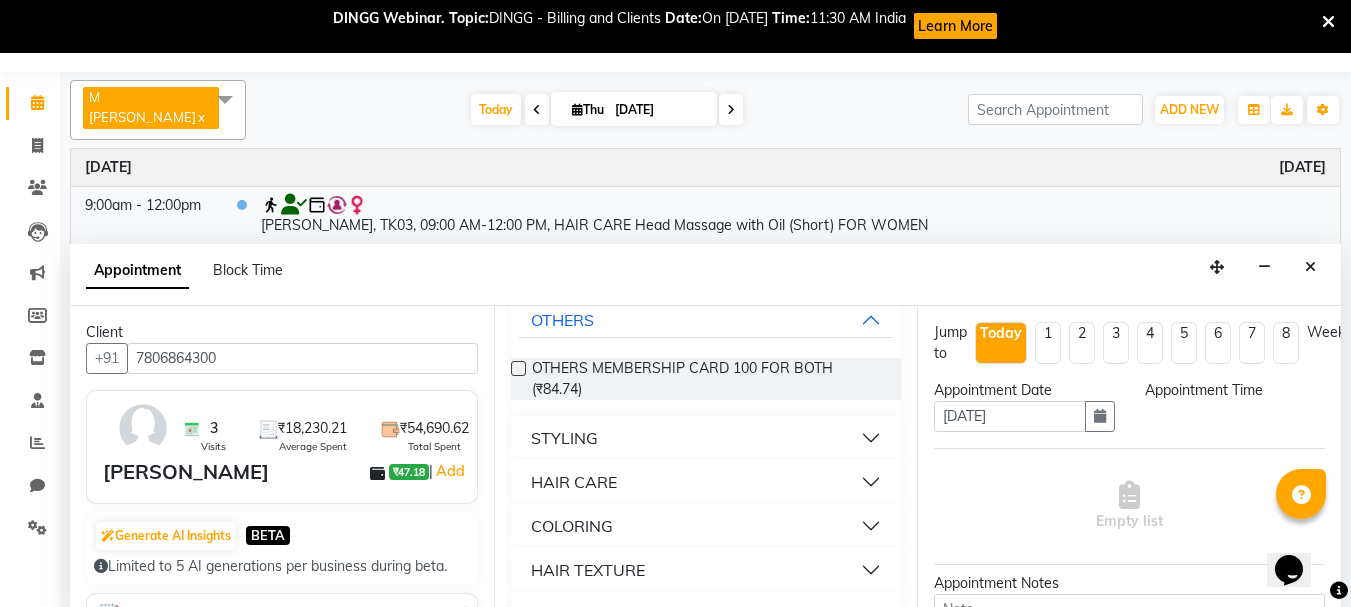 scroll, scrollTop: 138, scrollLeft: 0, axis: vertical 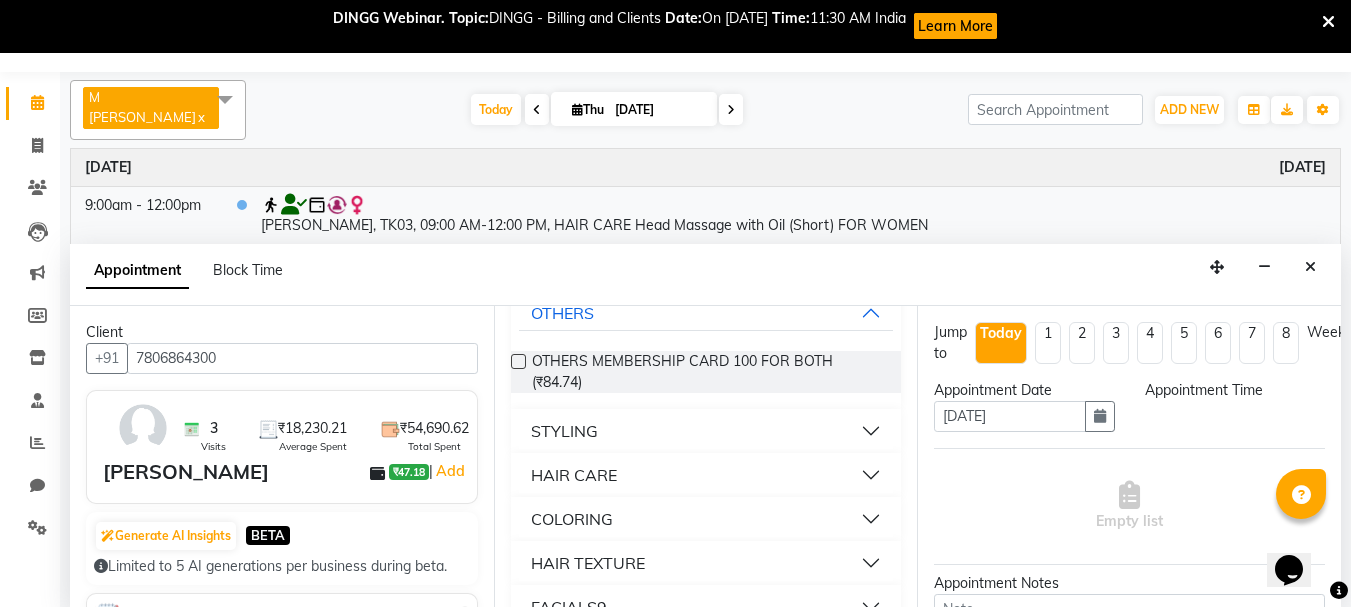click on "HAIR CARE" at bounding box center (706, 475) 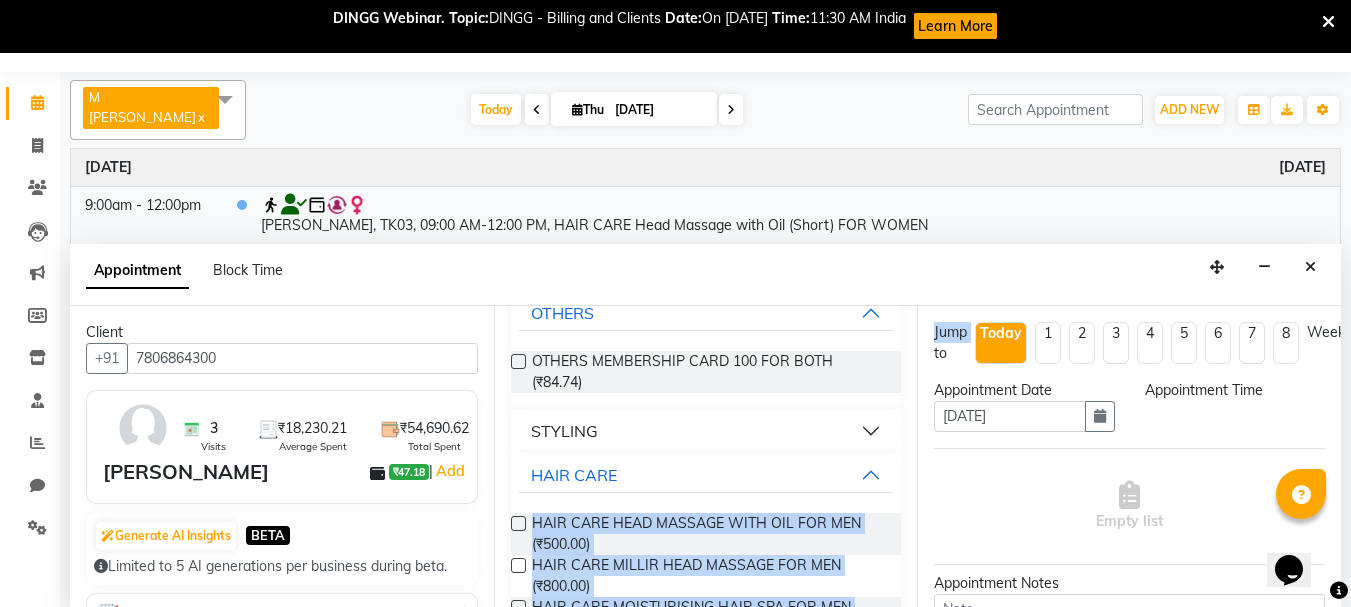 drag, startPoint x: 917, startPoint y: 360, endPoint x: 916, endPoint y: 467, distance: 107.00467 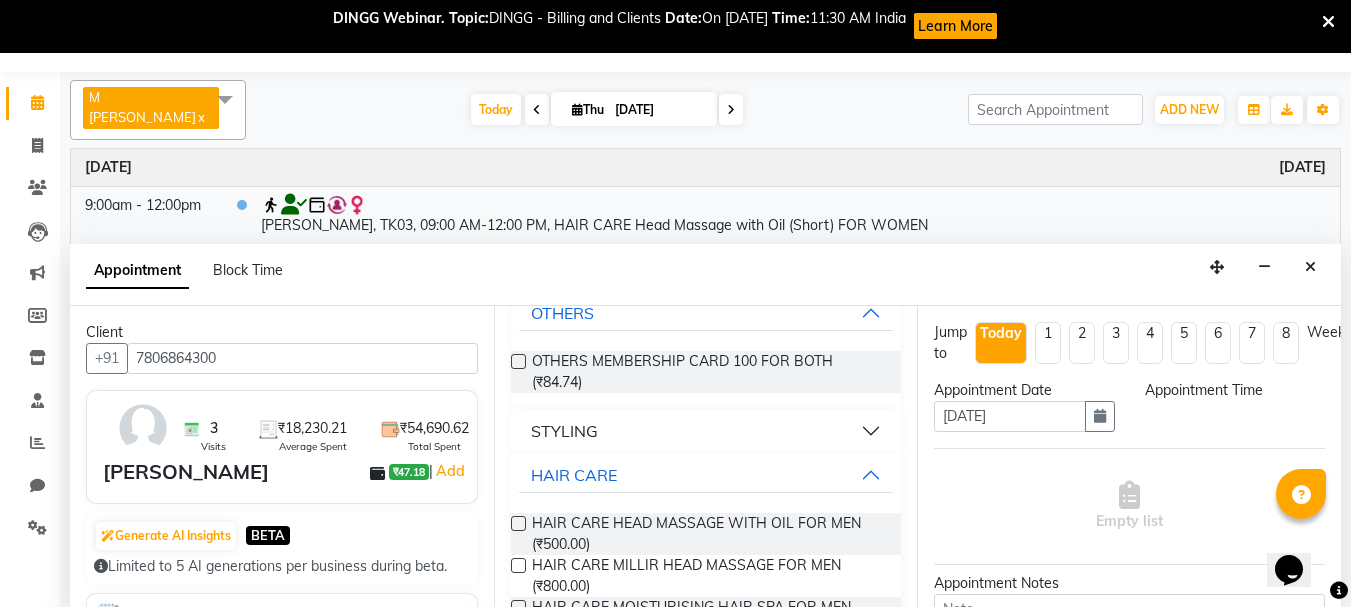 click on "Appointment Block Time" at bounding box center [705, 275] 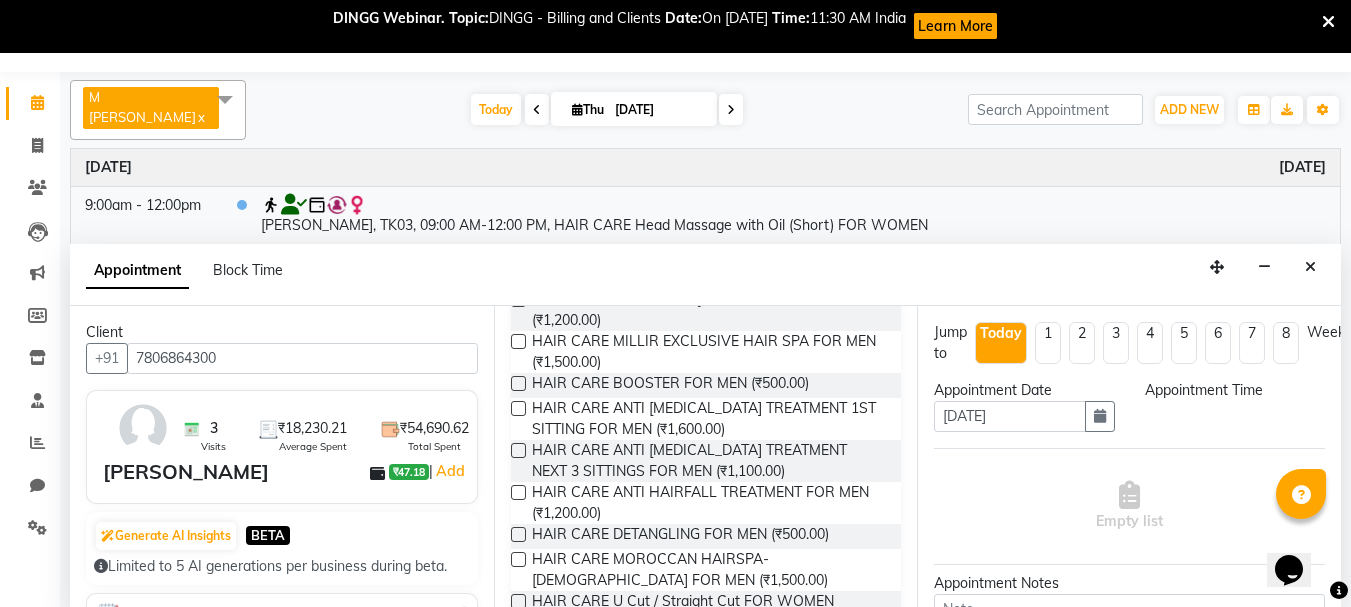 scroll, scrollTop: 573, scrollLeft: 0, axis: vertical 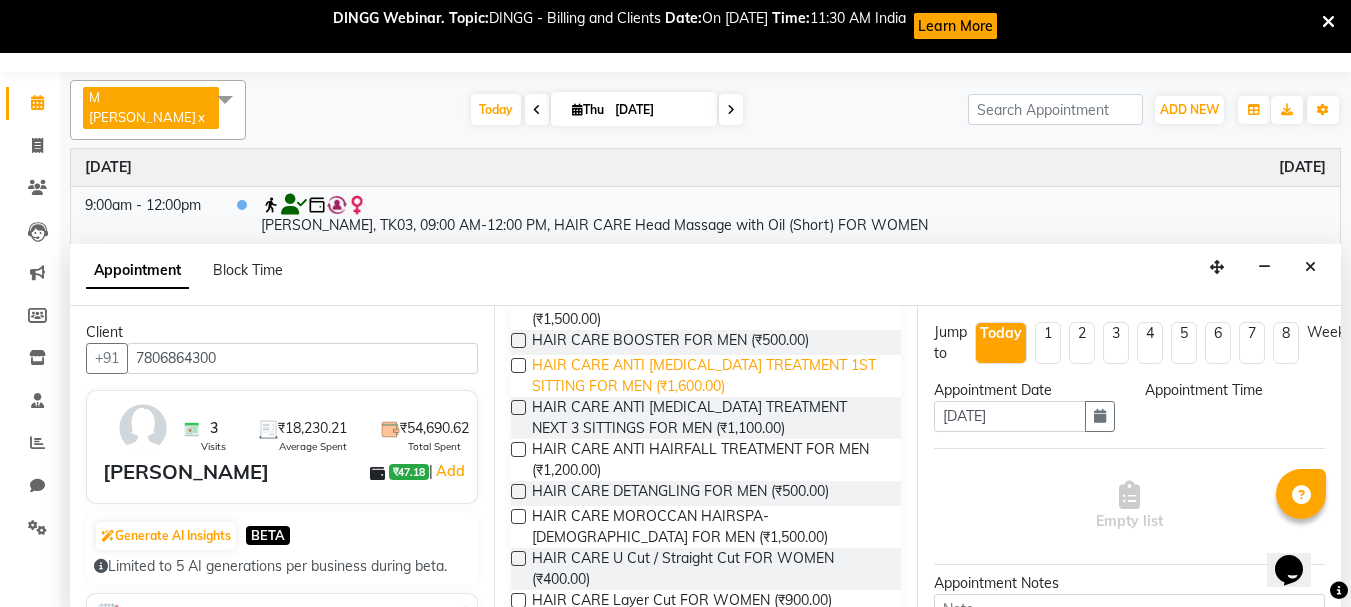 click on "HAIR CARE ANTI [MEDICAL_DATA] TREATMENT 1ST SITTING FOR MEN (₹1,600.00)" at bounding box center [709, 376] 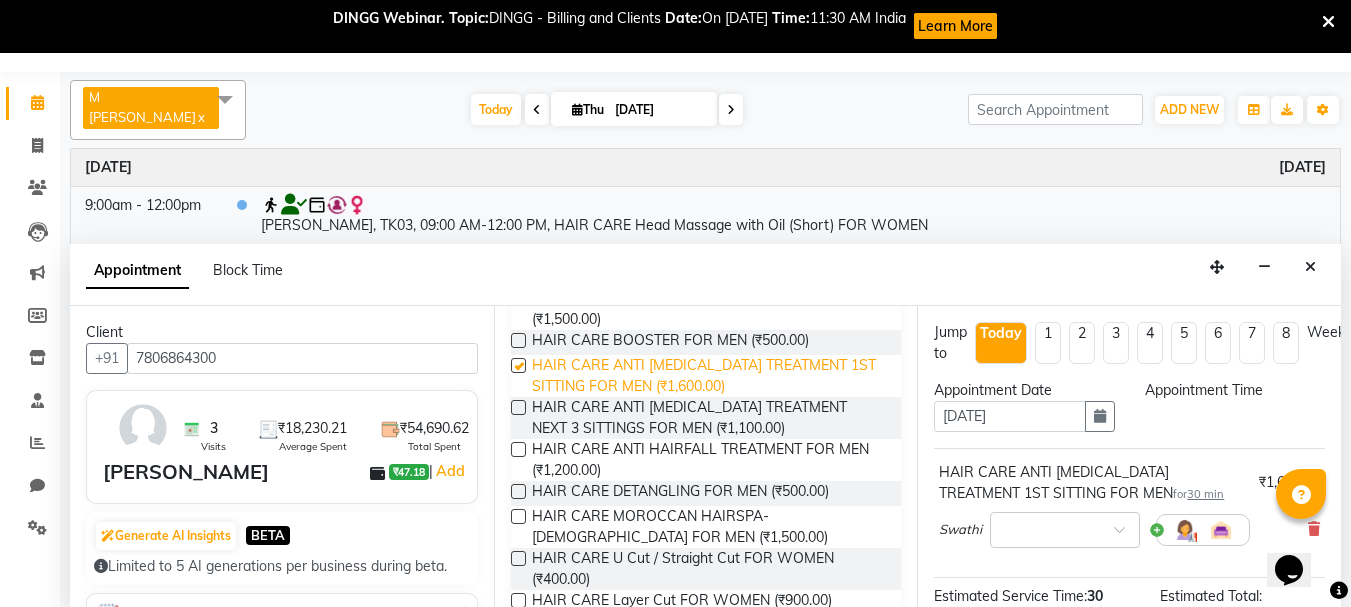 checkbox on "false" 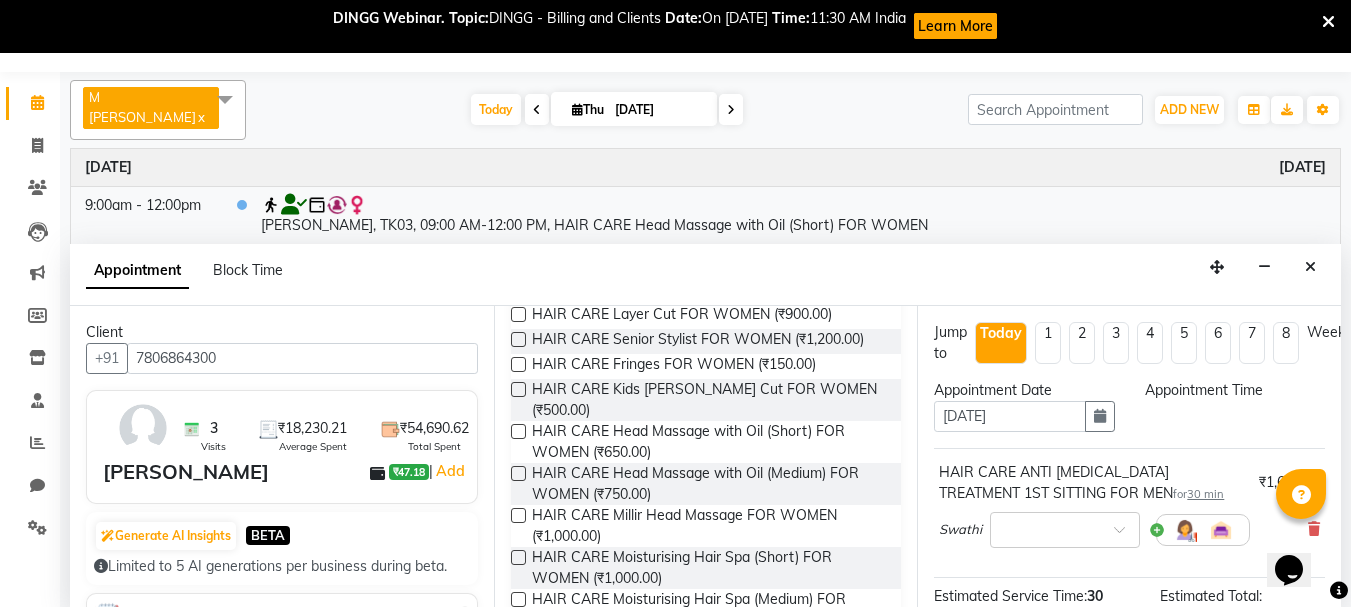 scroll, scrollTop: 934, scrollLeft: 0, axis: vertical 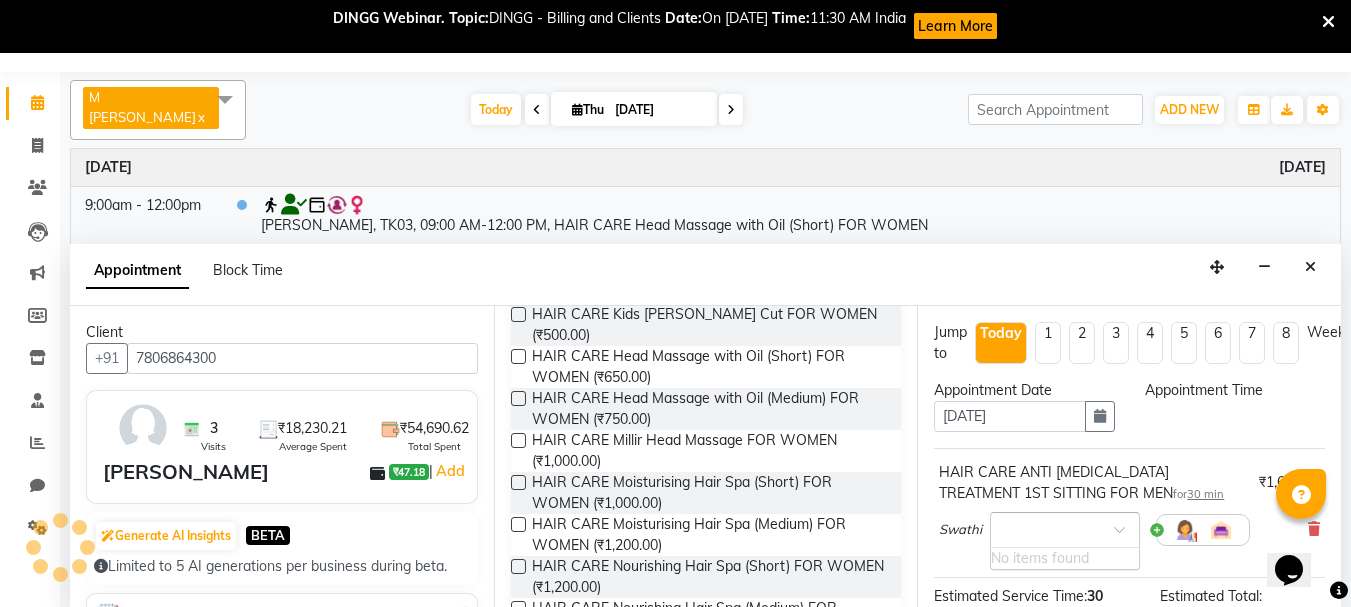click at bounding box center (1045, 528) 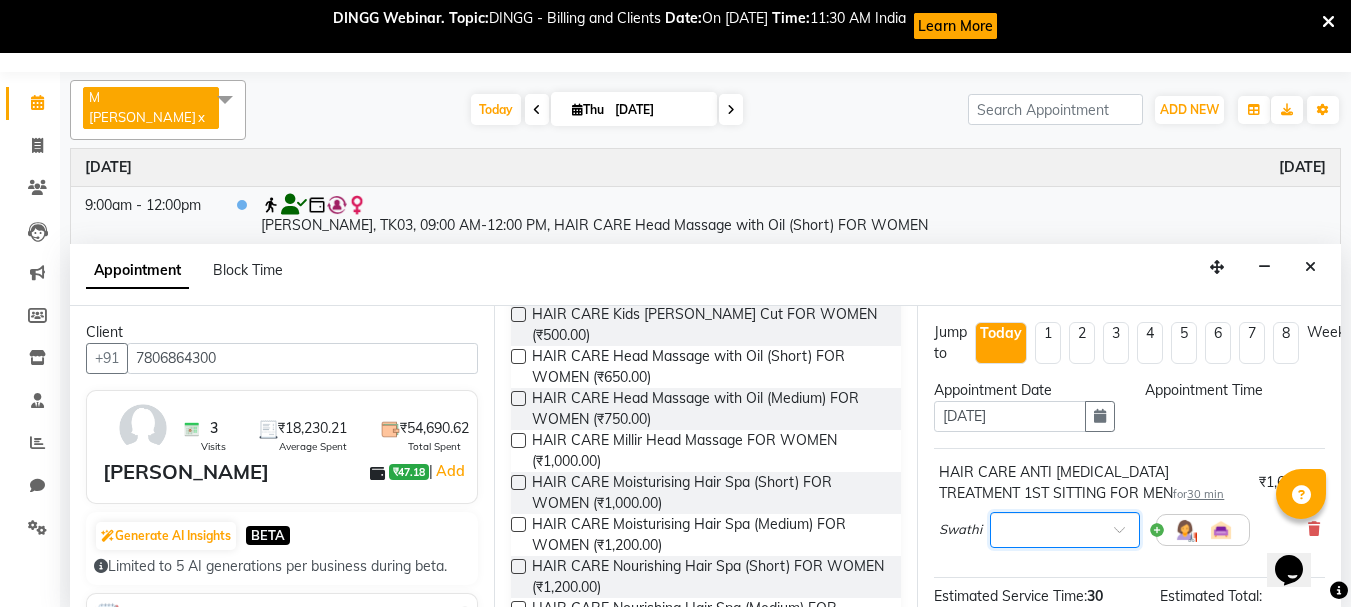 click at bounding box center [1126, 535] 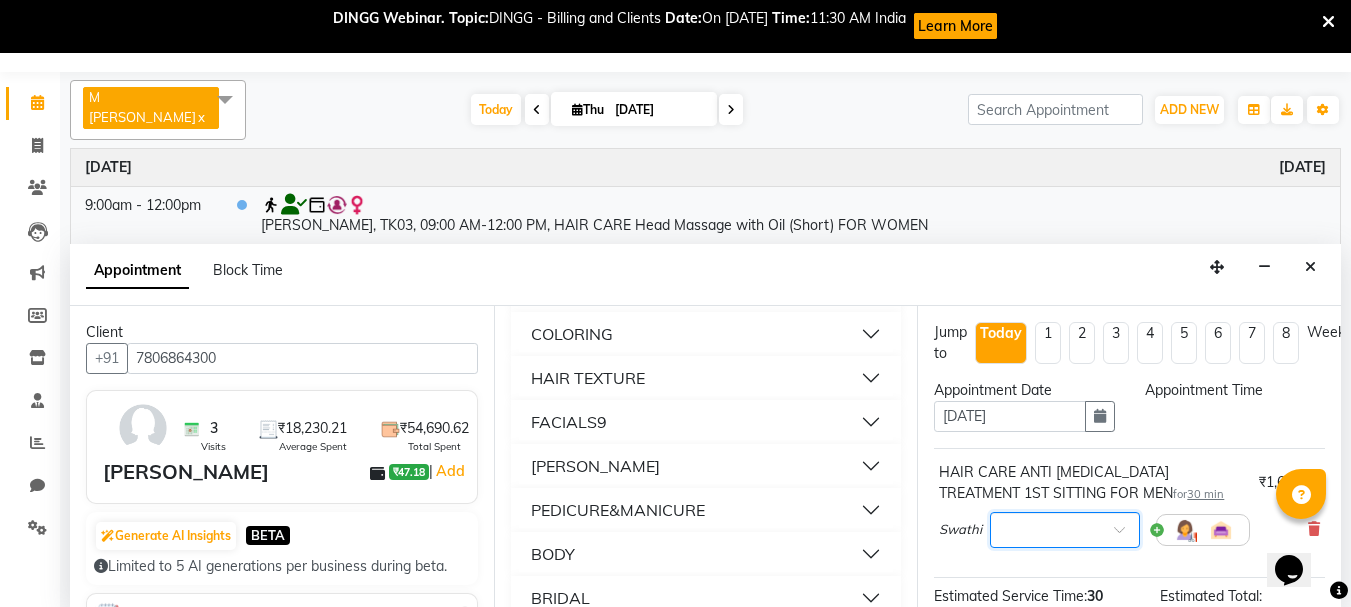 scroll, scrollTop: 2525, scrollLeft: 0, axis: vertical 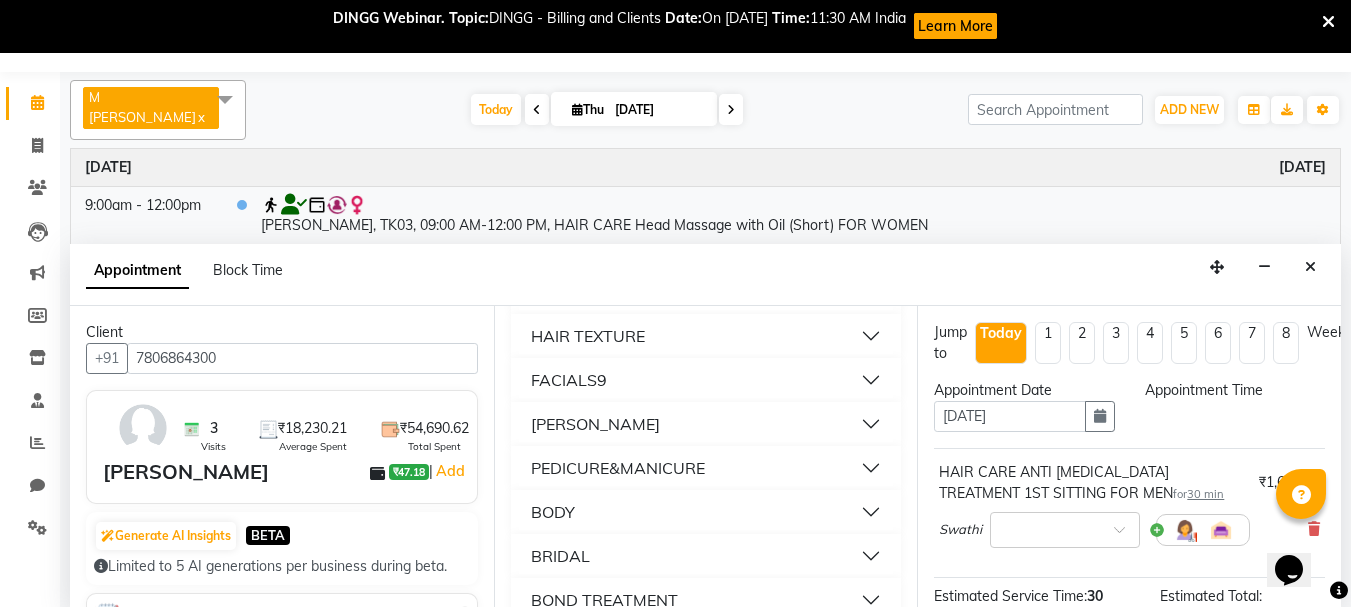 click on "PEDICURE&MANICURE" at bounding box center (618, 468) 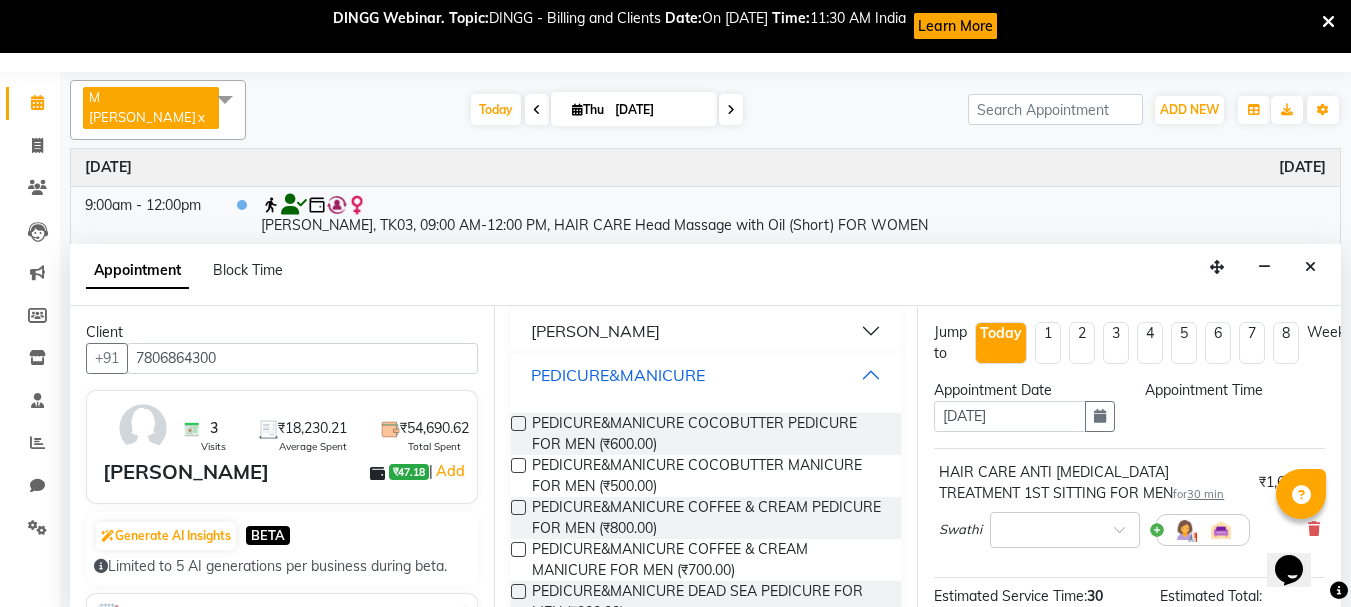 scroll, scrollTop: 2426, scrollLeft: 0, axis: vertical 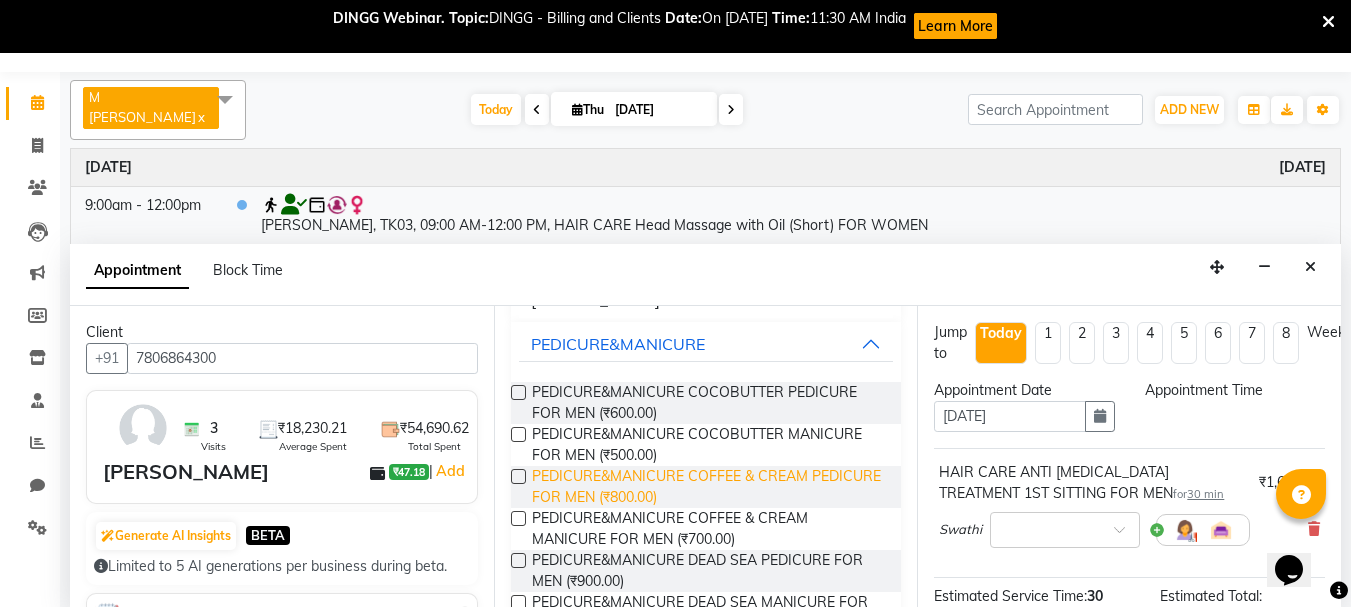 click on "PEDICURE&MANICURE COFFEE & CREAM PEDICURE FOR MEN (₹800.00)" at bounding box center (709, 487) 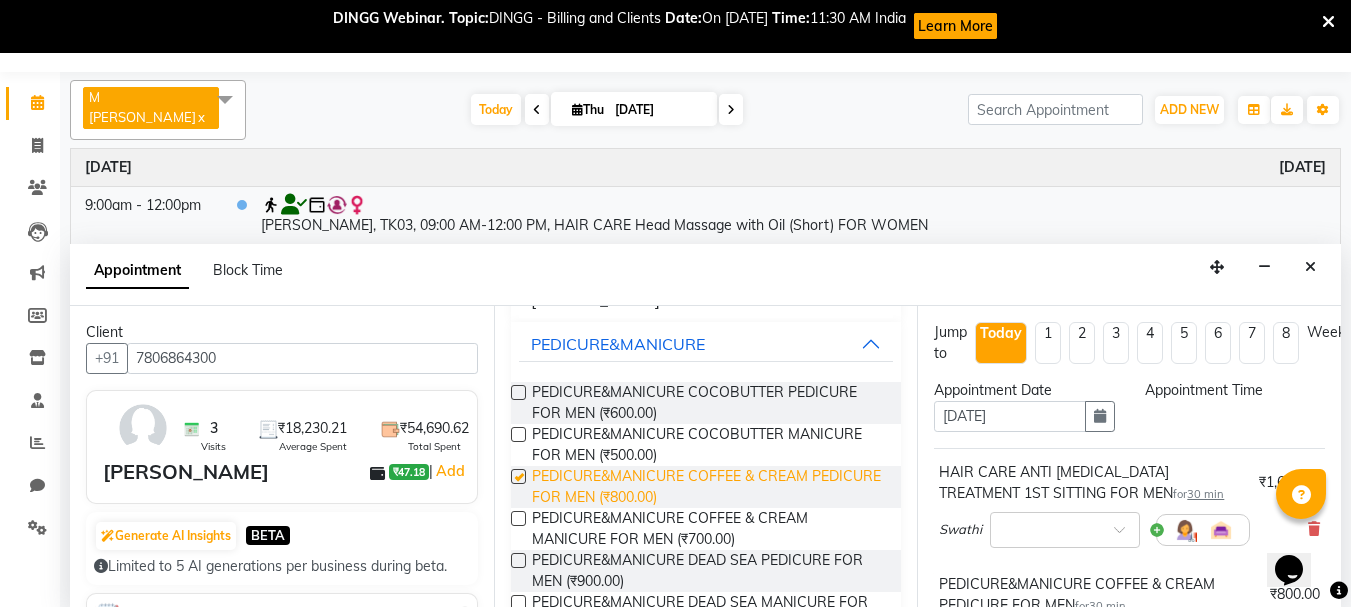 checkbox on "false" 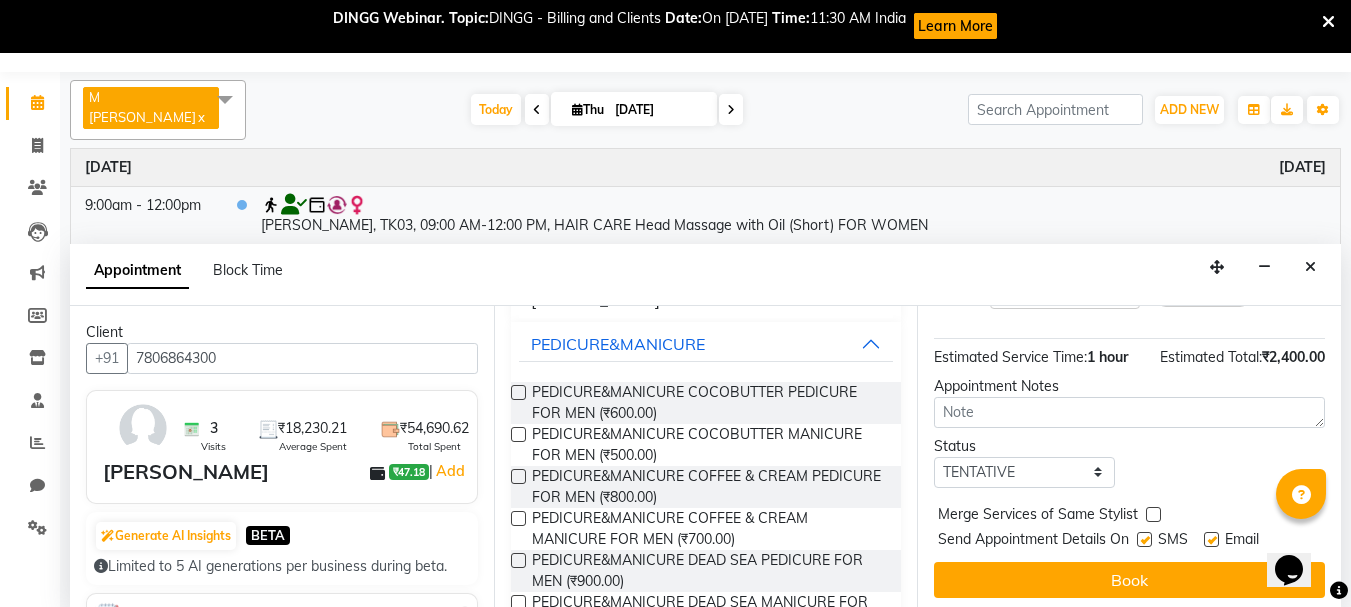scroll, scrollTop: 372, scrollLeft: 0, axis: vertical 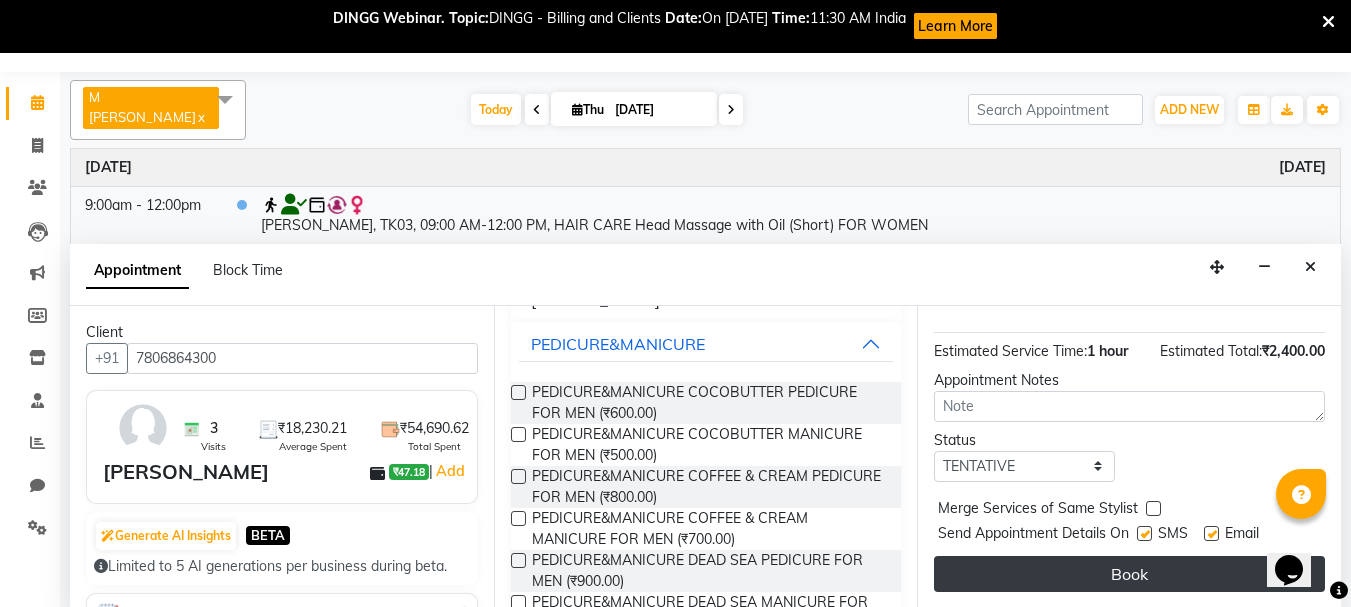 click on "Book" at bounding box center (1129, 574) 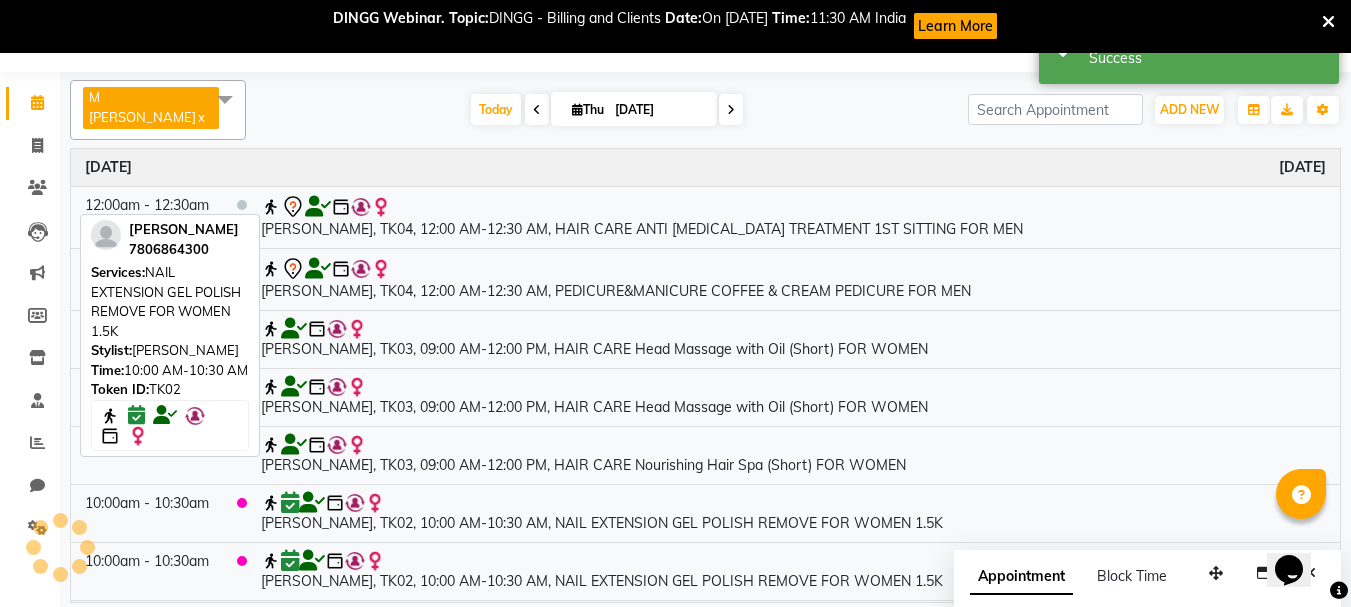 scroll, scrollTop: 0, scrollLeft: 0, axis: both 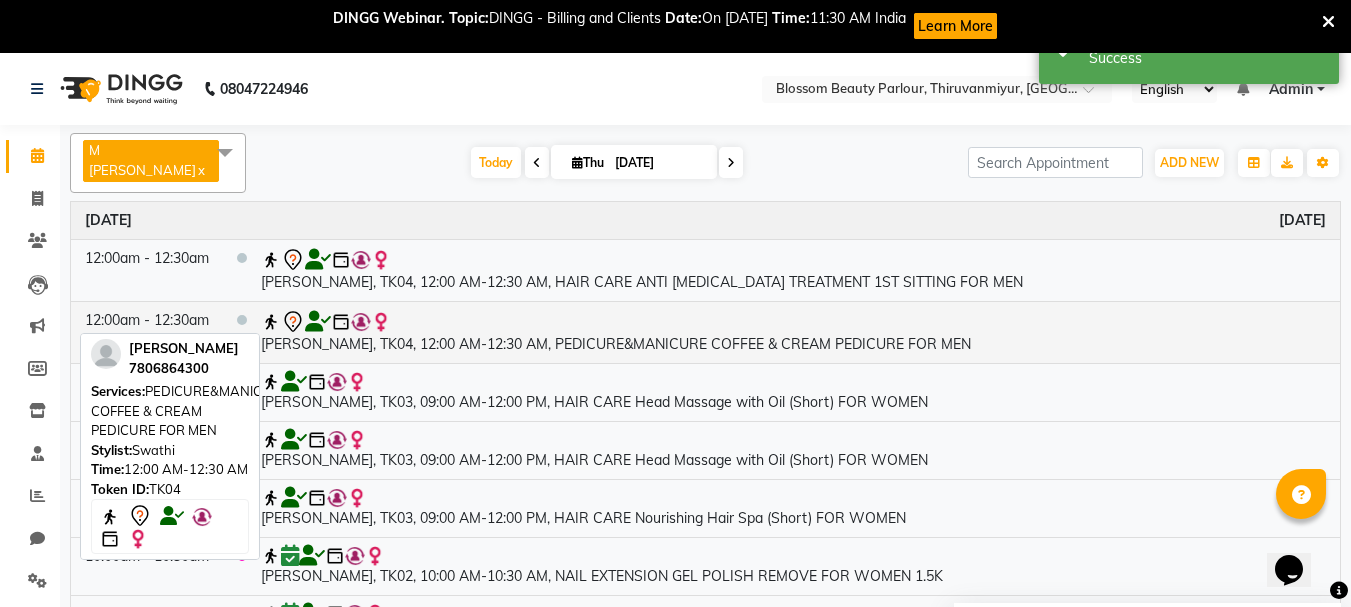 click 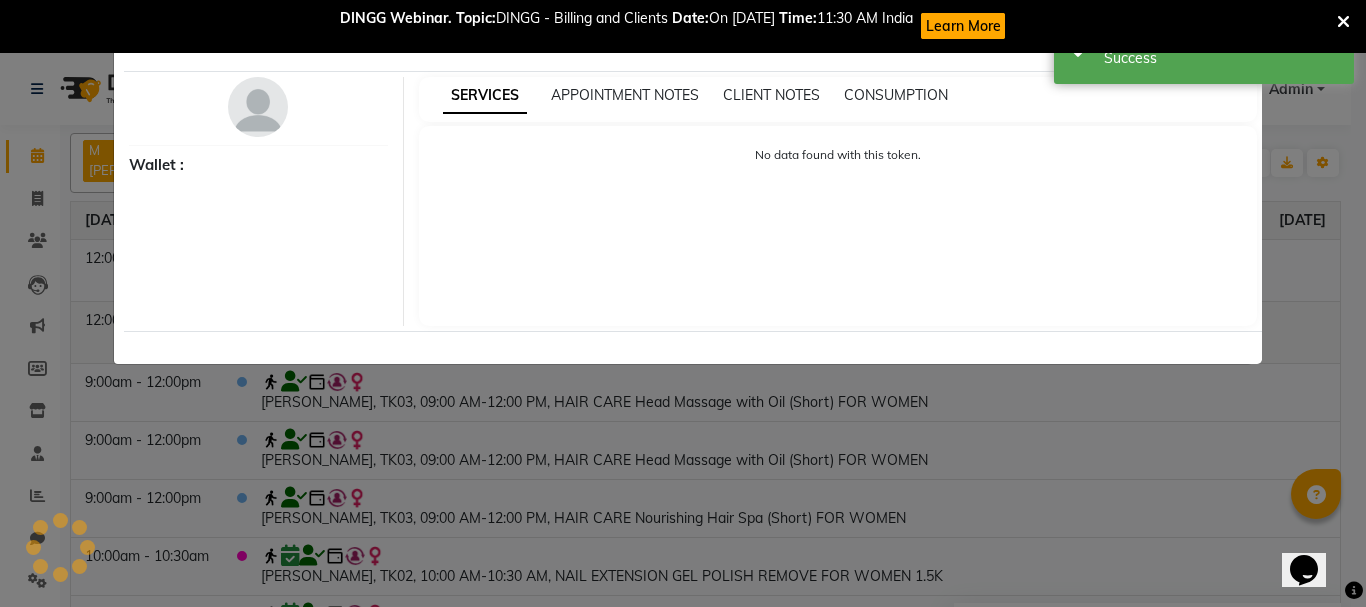 select on "7" 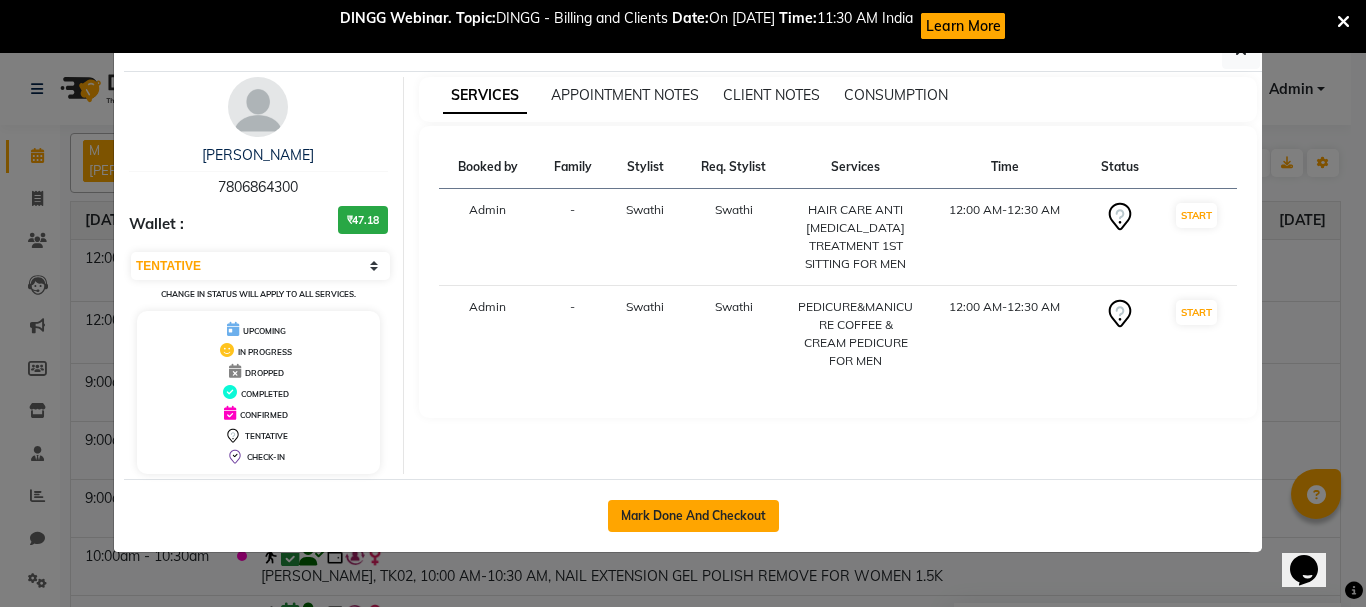 click on "Mark Done And Checkout" 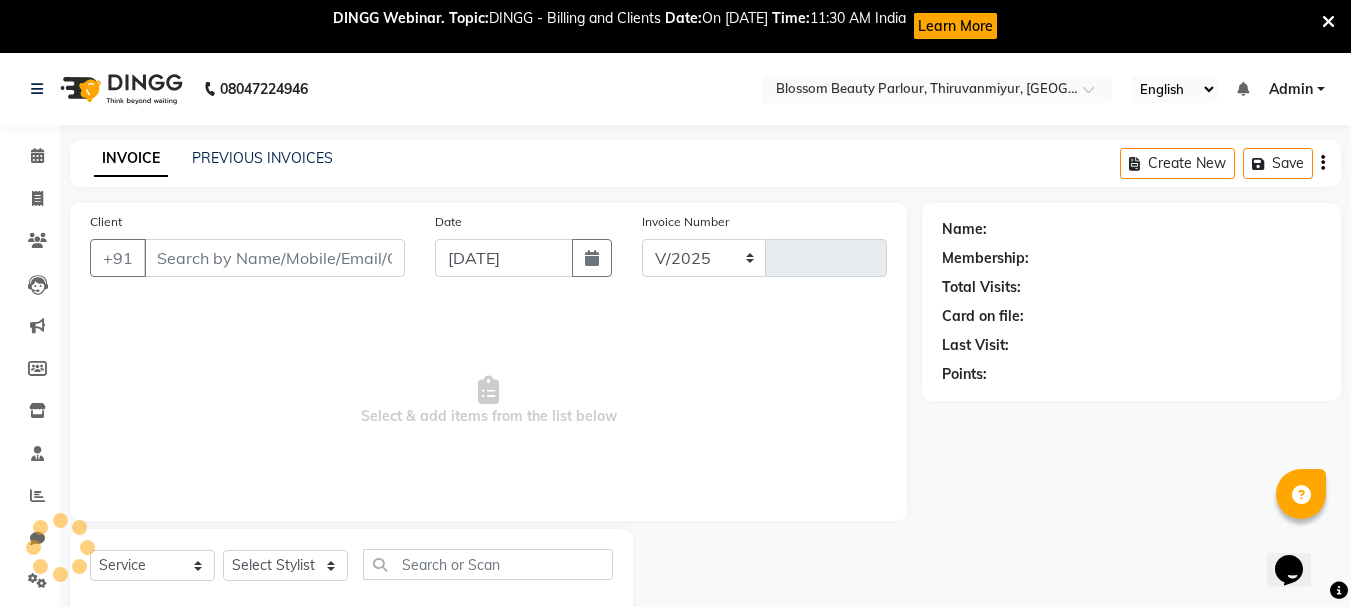 select on "8454" 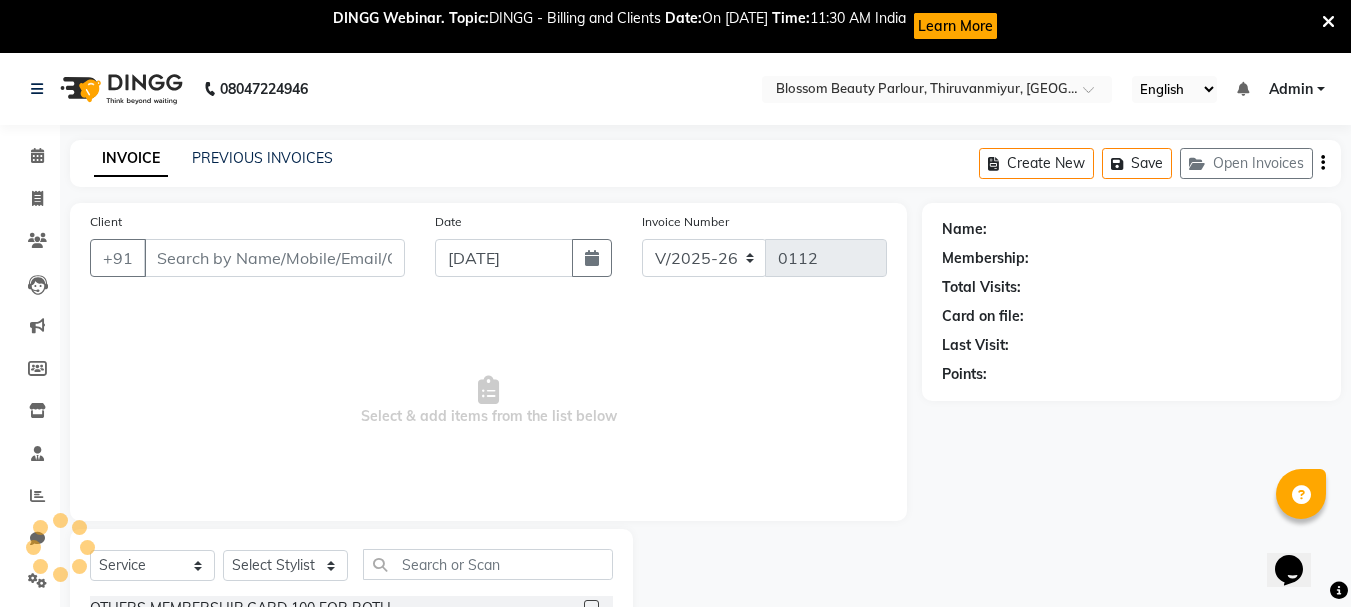 select on "85638" 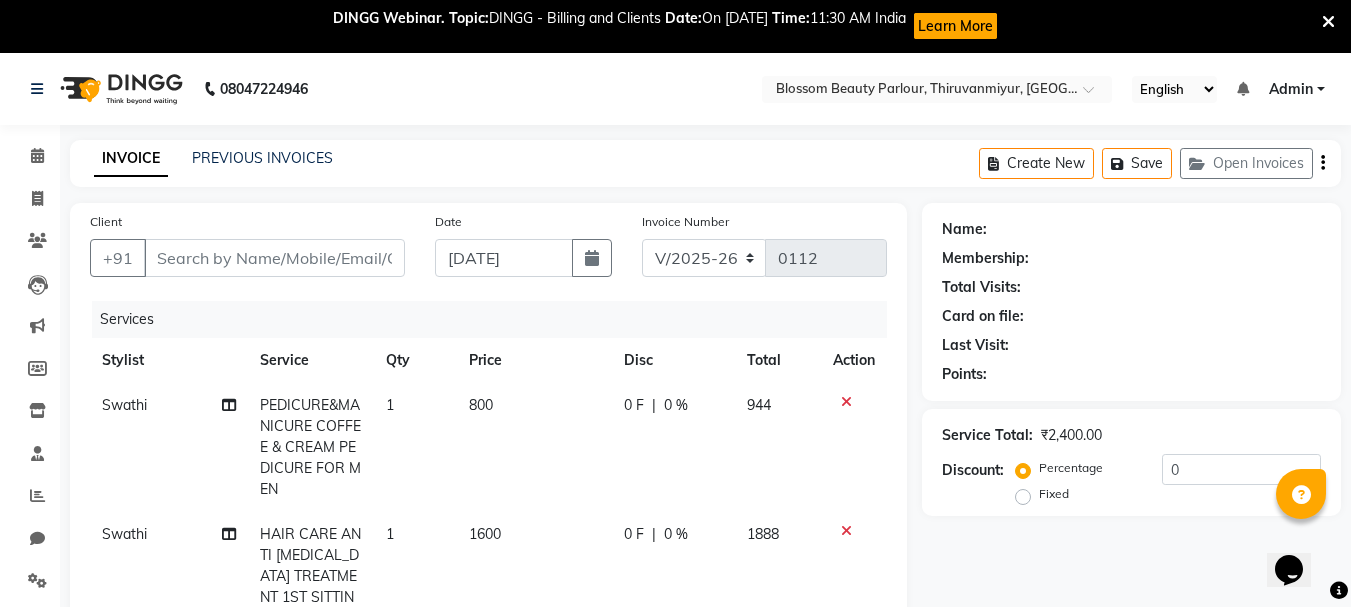 type on "7806864300" 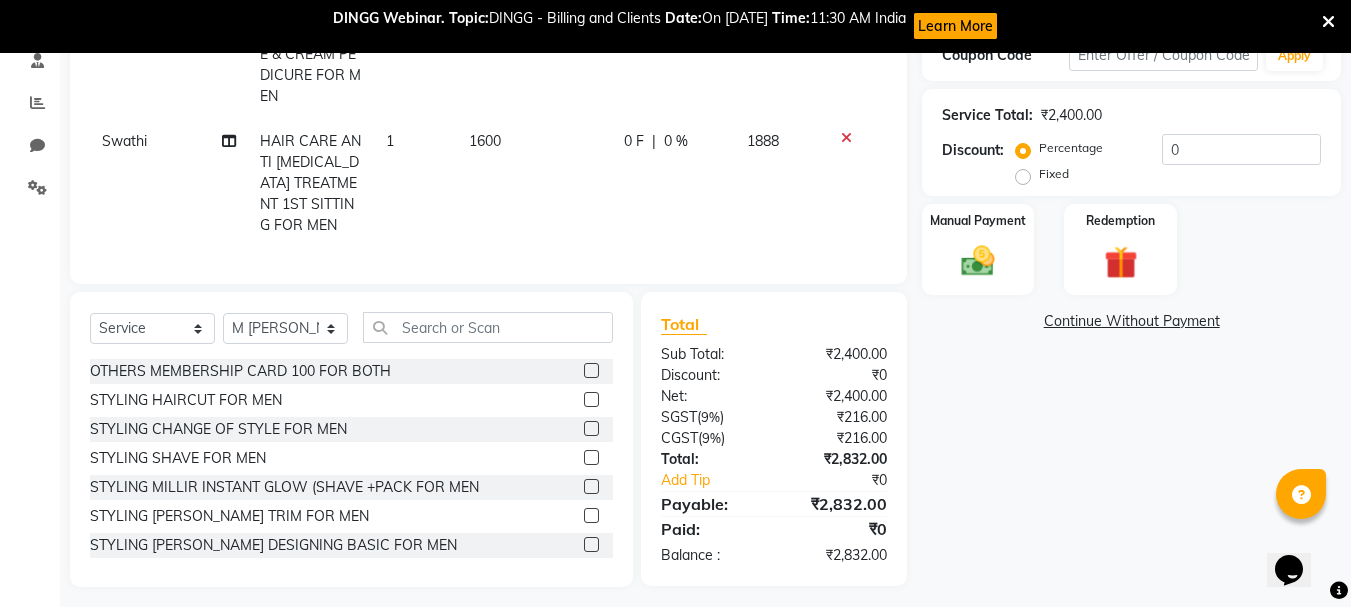 scroll, scrollTop: 418, scrollLeft: 0, axis: vertical 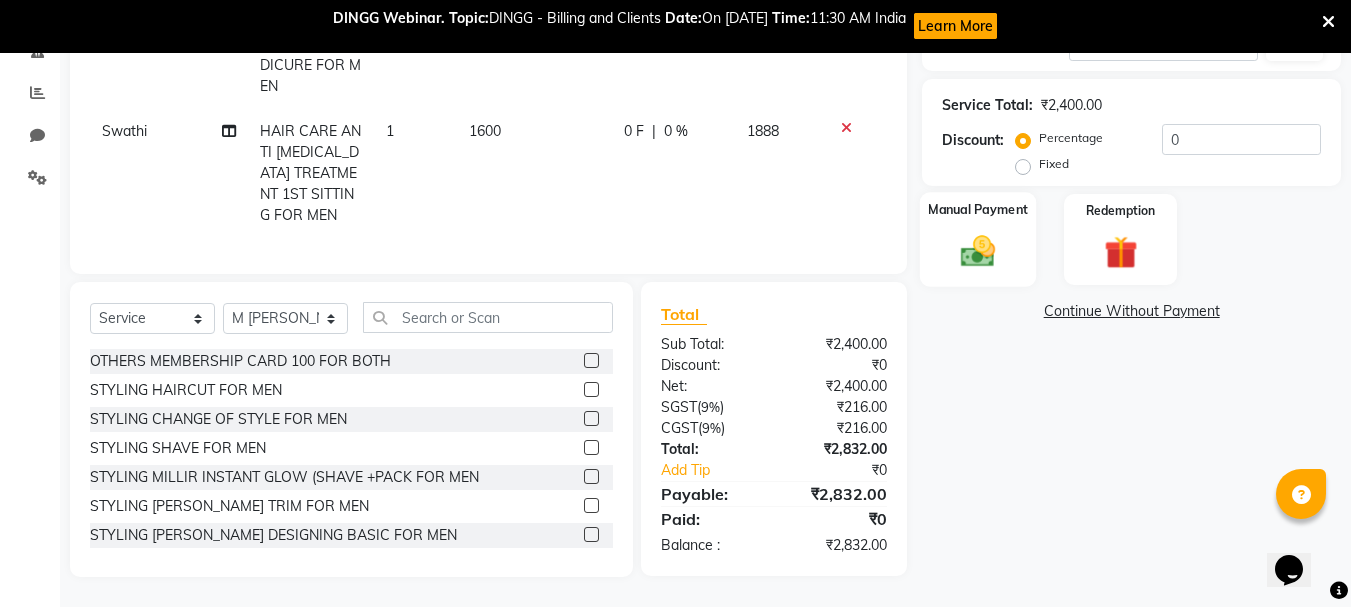 click 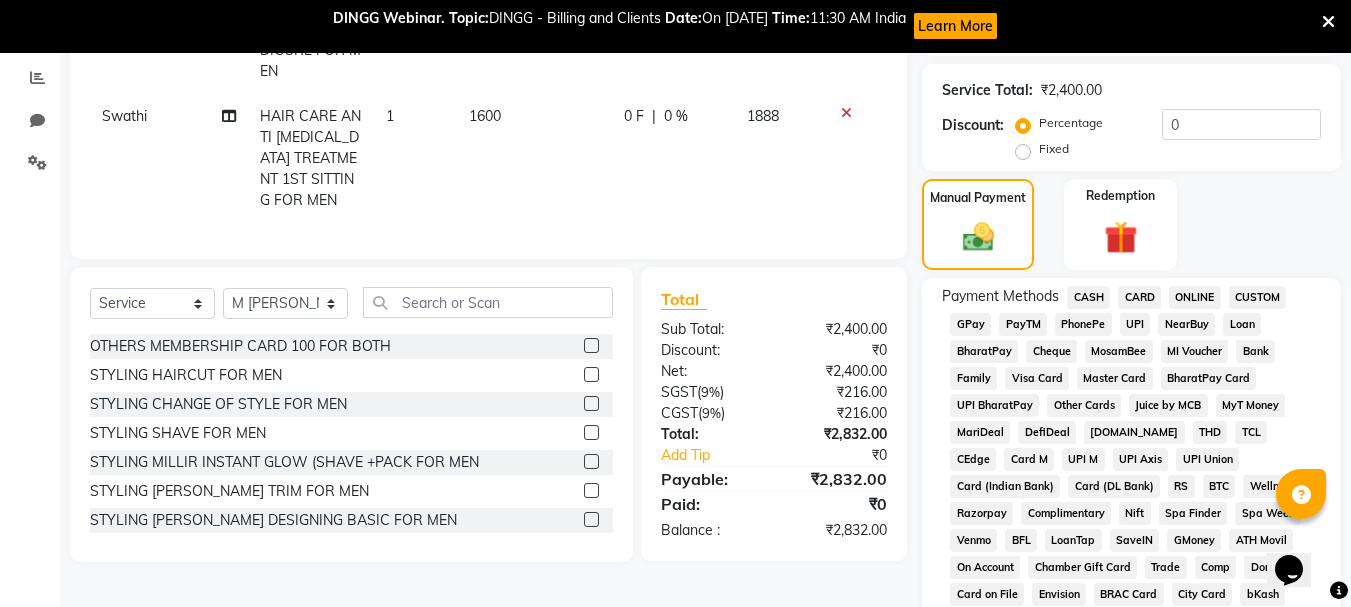 click on "PhonePe" 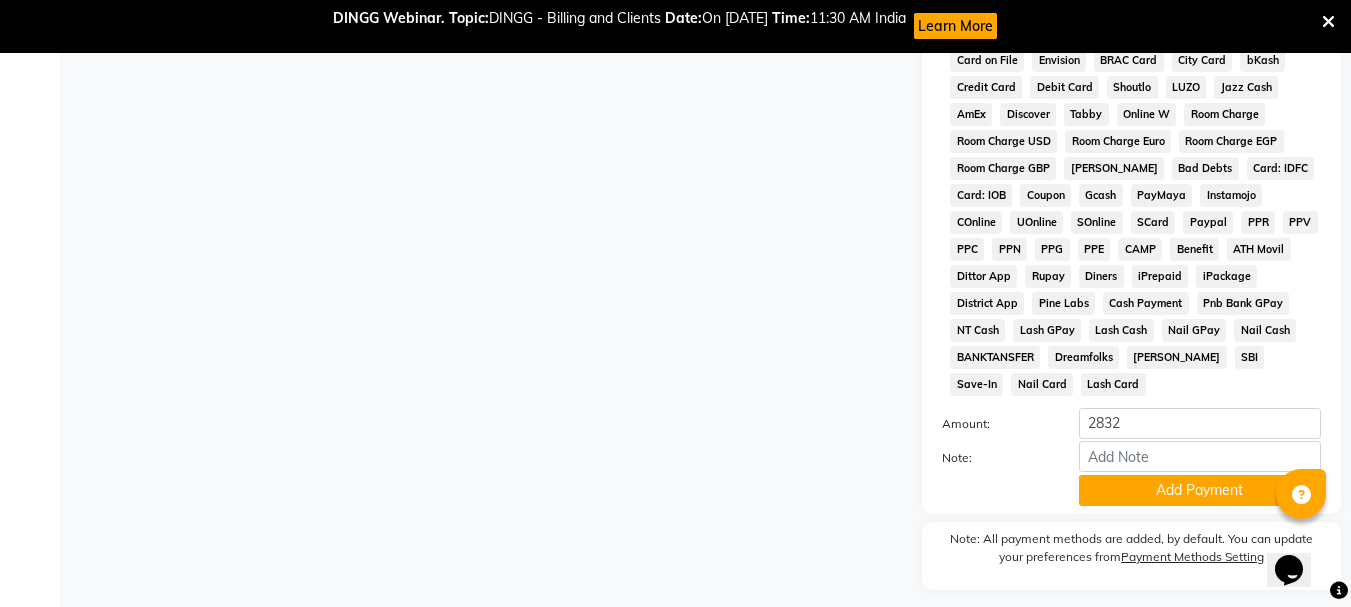 scroll, scrollTop: 979, scrollLeft: 0, axis: vertical 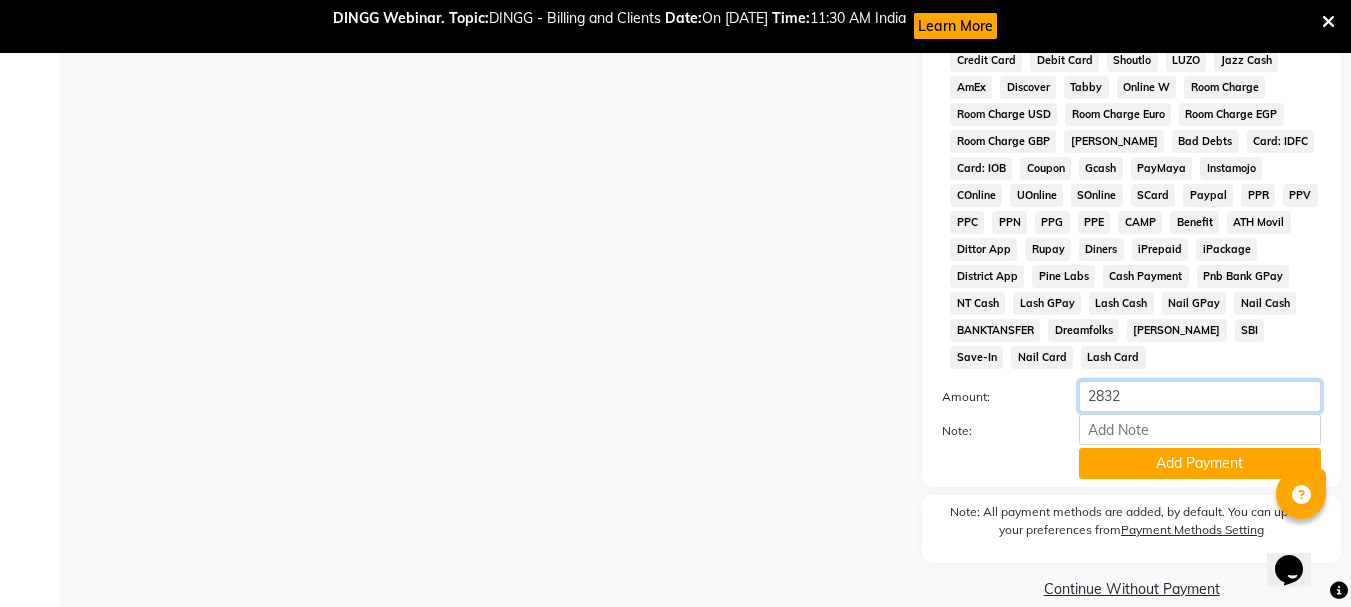 click on "2832" 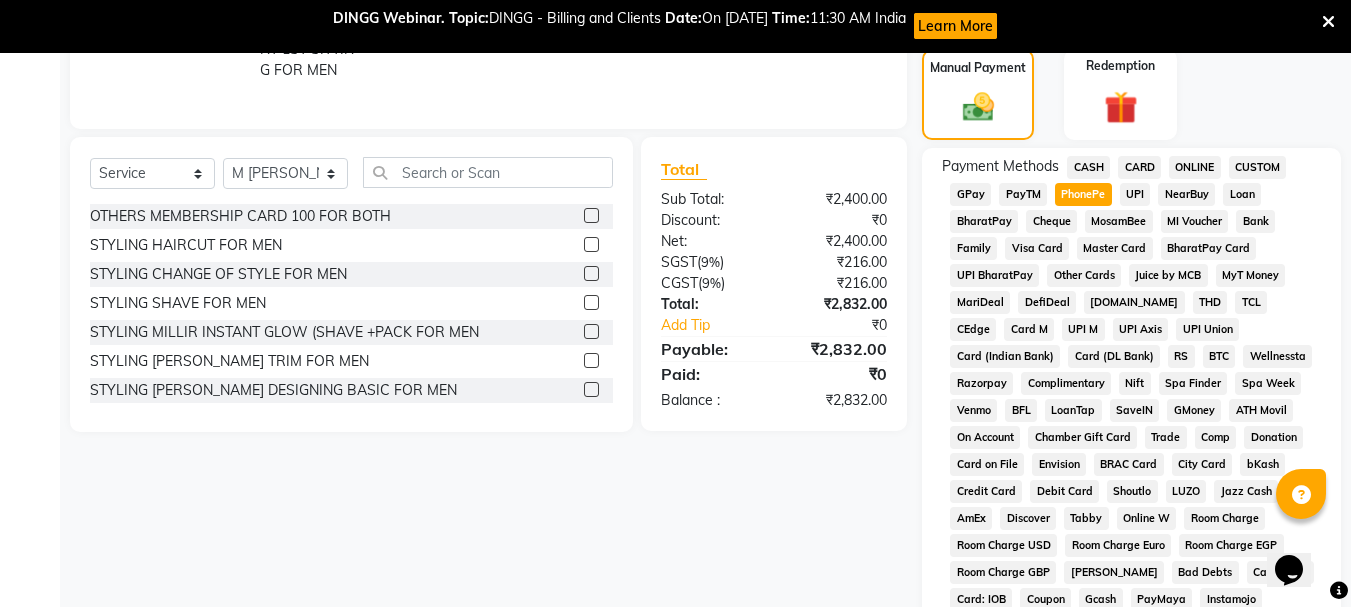 scroll, scrollTop: 540, scrollLeft: 0, axis: vertical 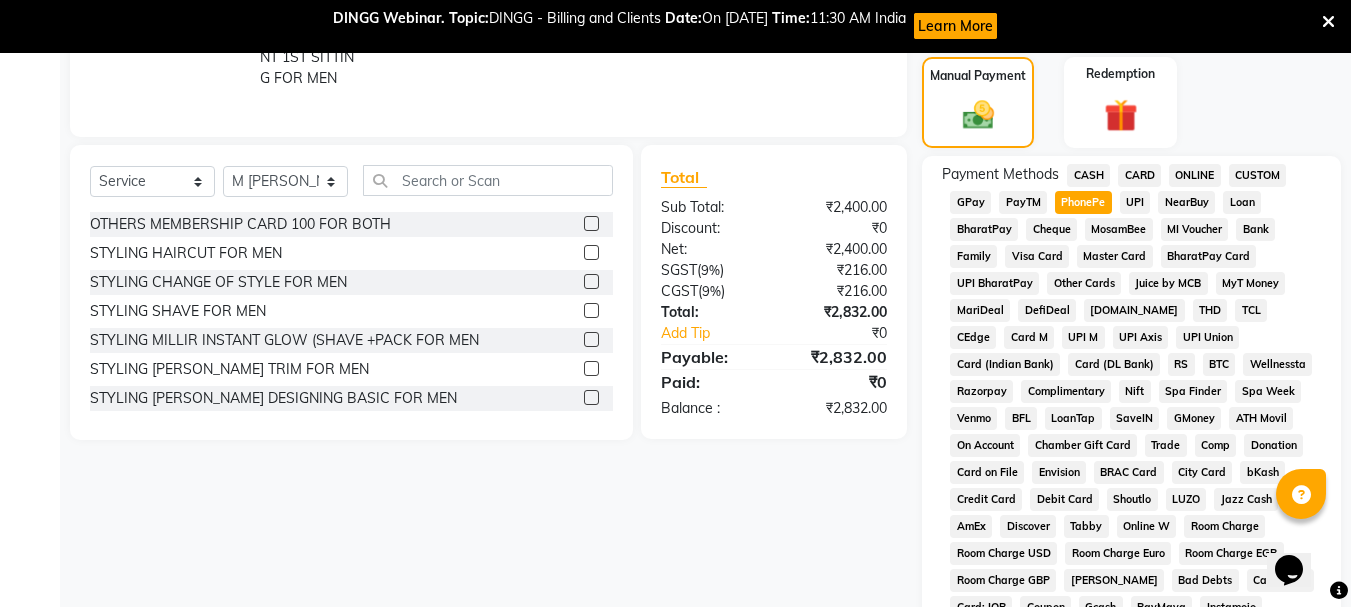 click on "PayTM" 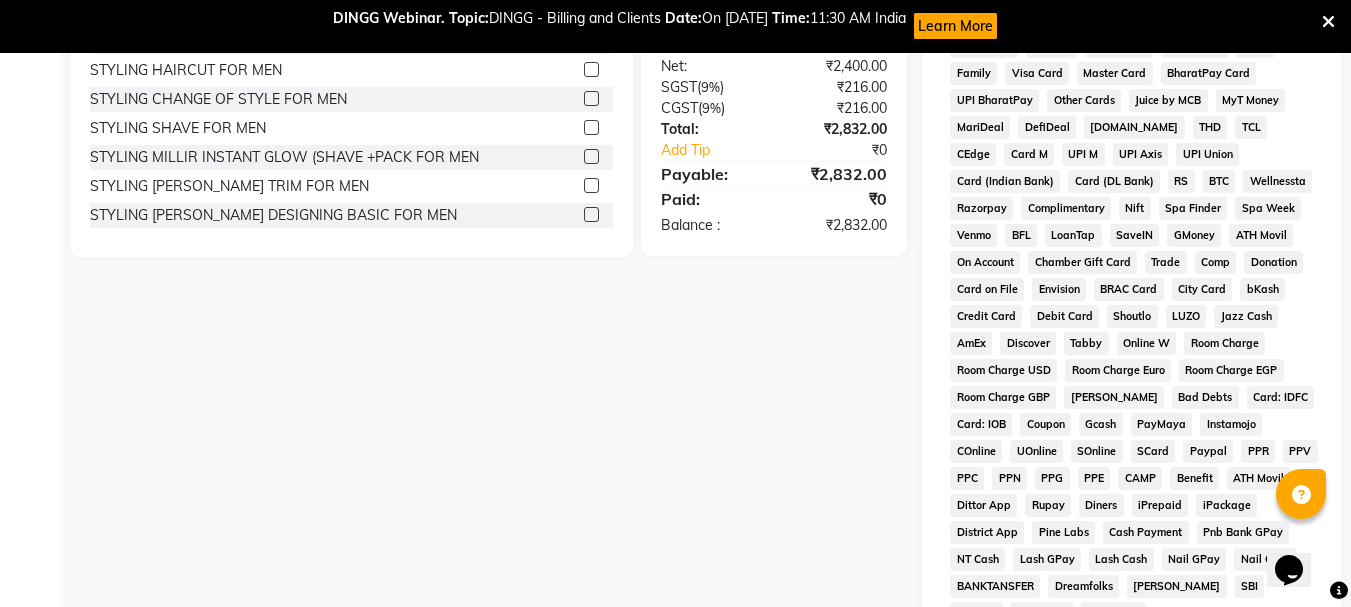 scroll, scrollTop: 979, scrollLeft: 0, axis: vertical 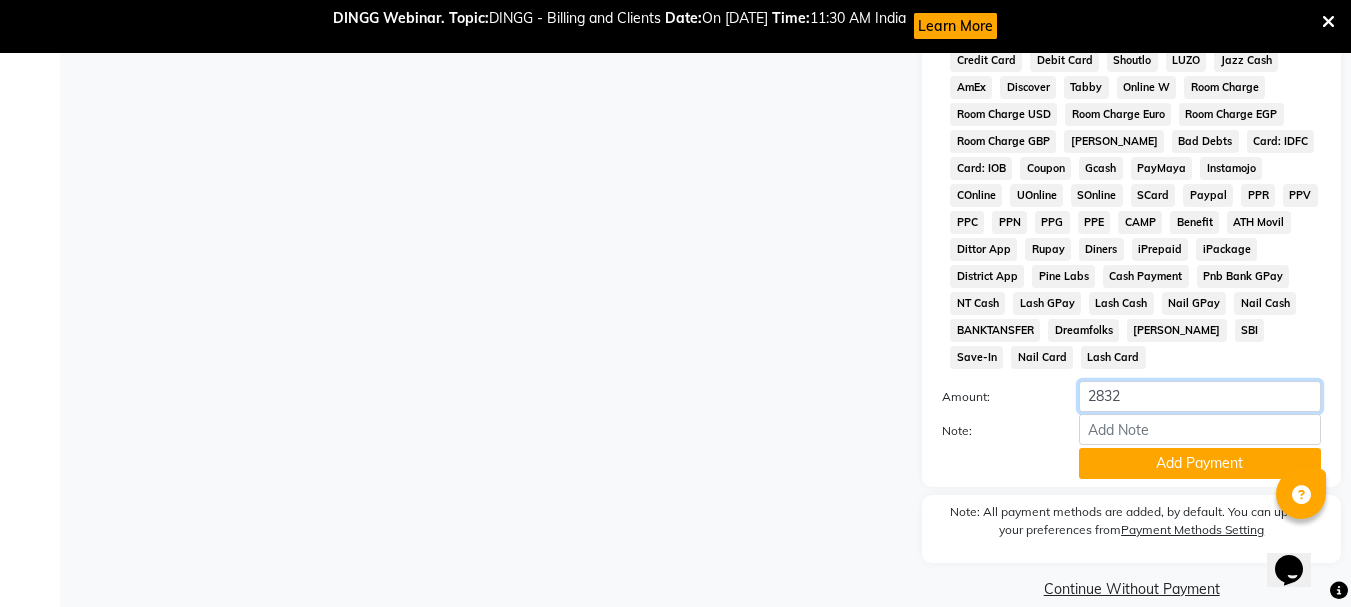 click on "2832" 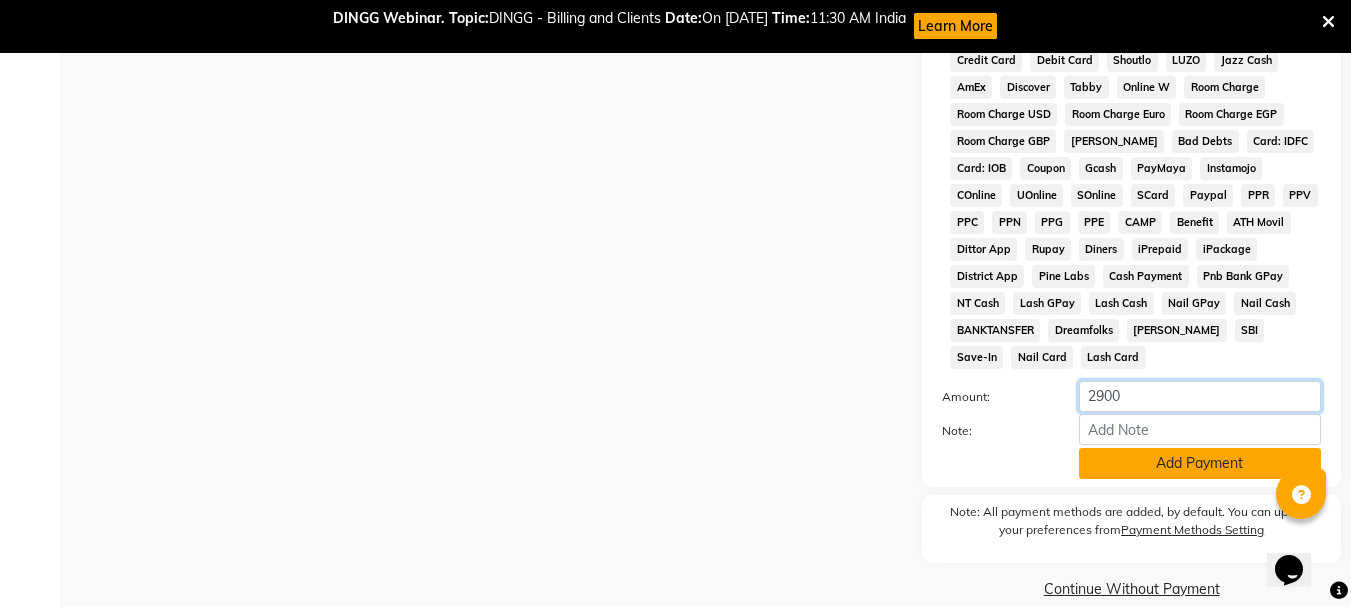 type on "2900" 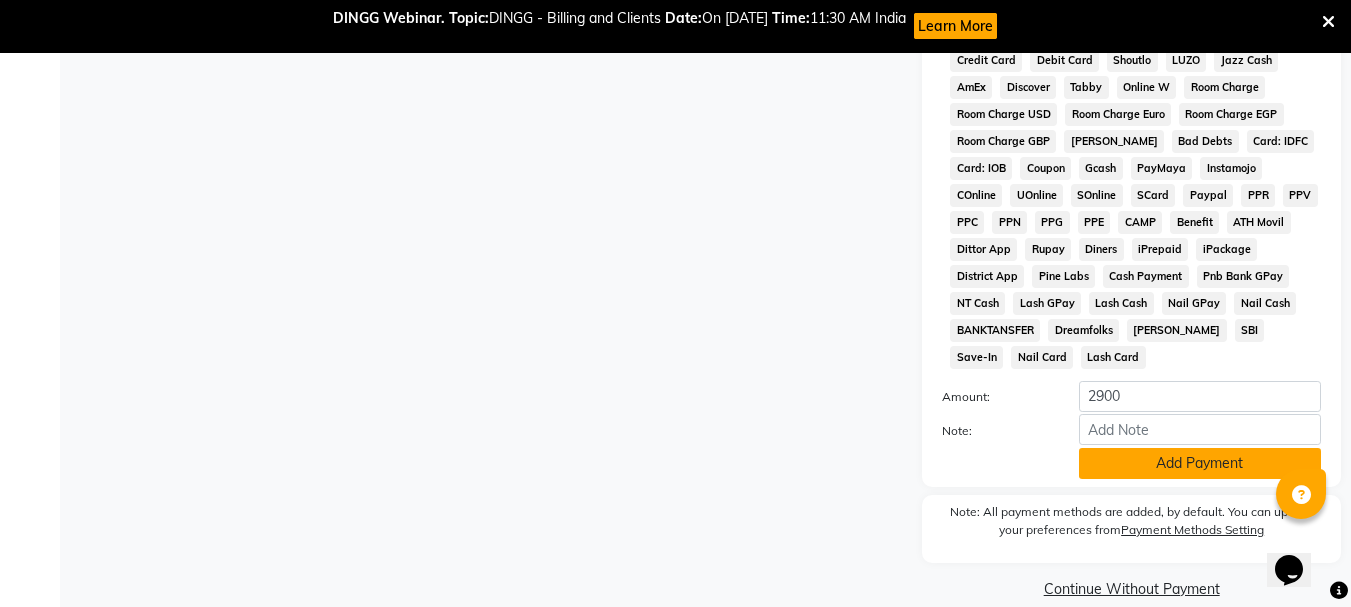 click on "Add Payment" 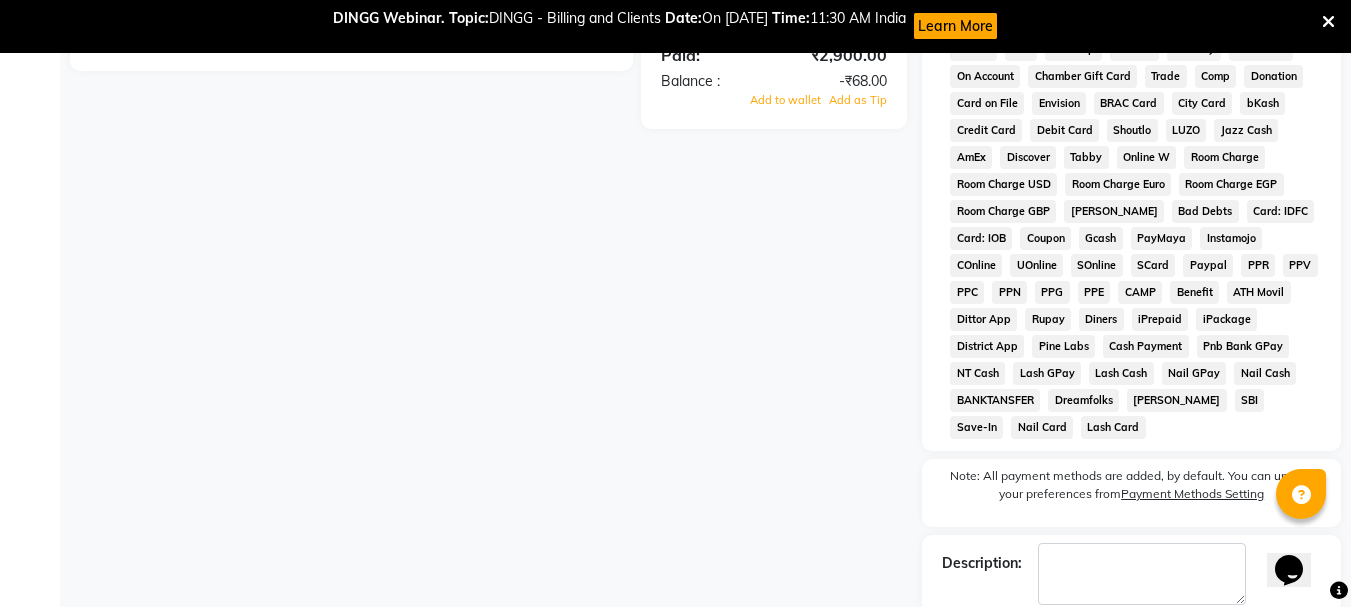 scroll, scrollTop: 770, scrollLeft: 0, axis: vertical 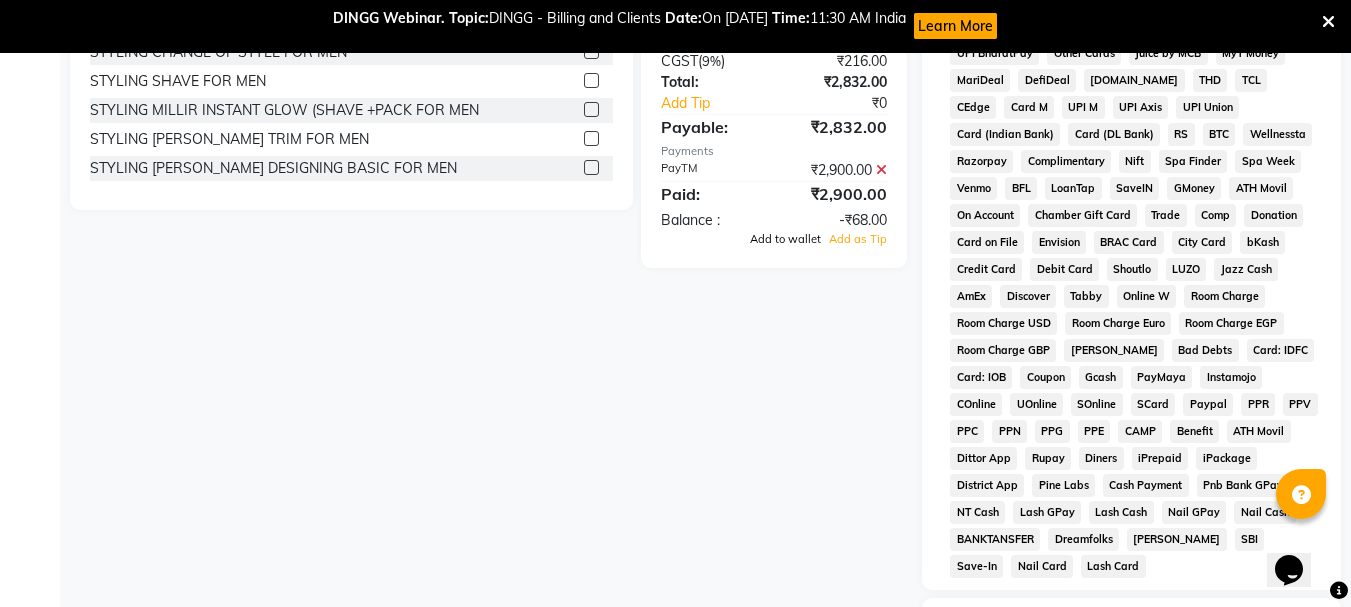 click on "Add to wallet" 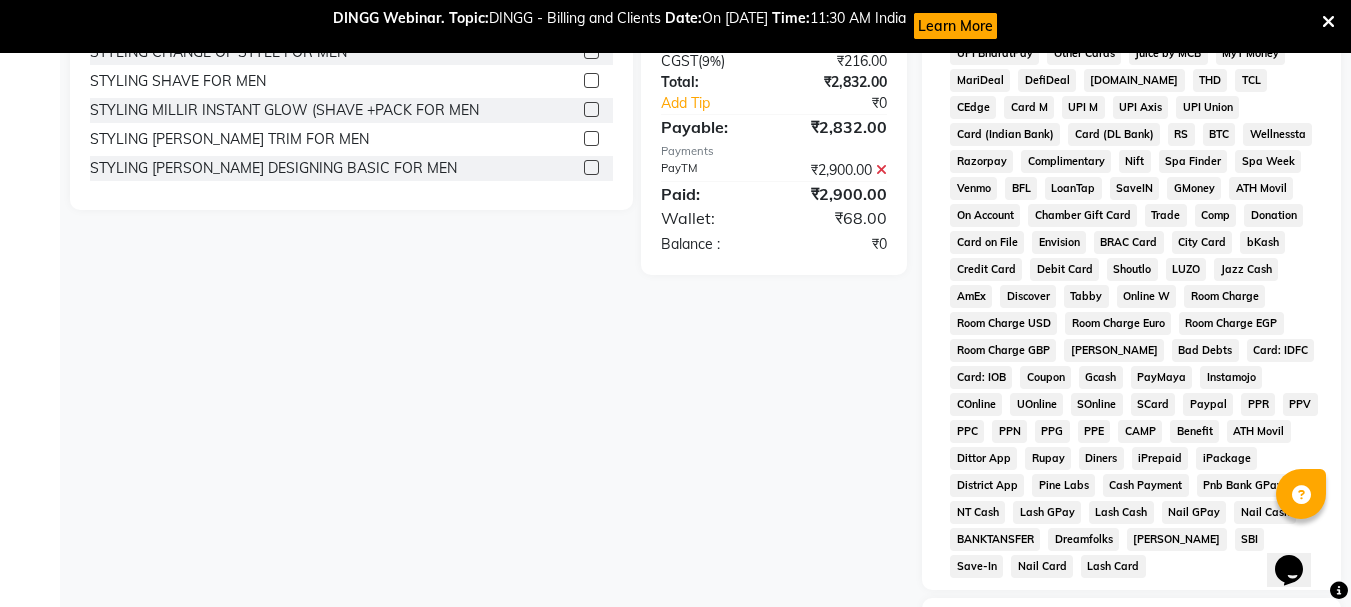 scroll, scrollTop: 986, scrollLeft: 0, axis: vertical 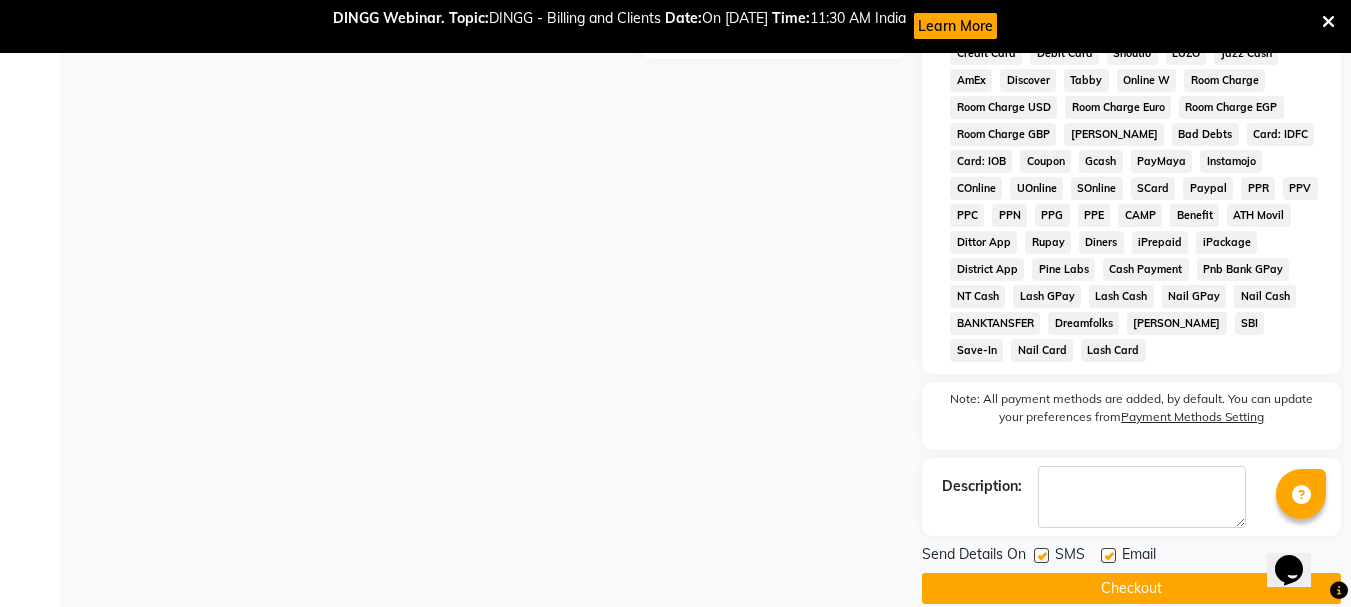 click on "Checkout" 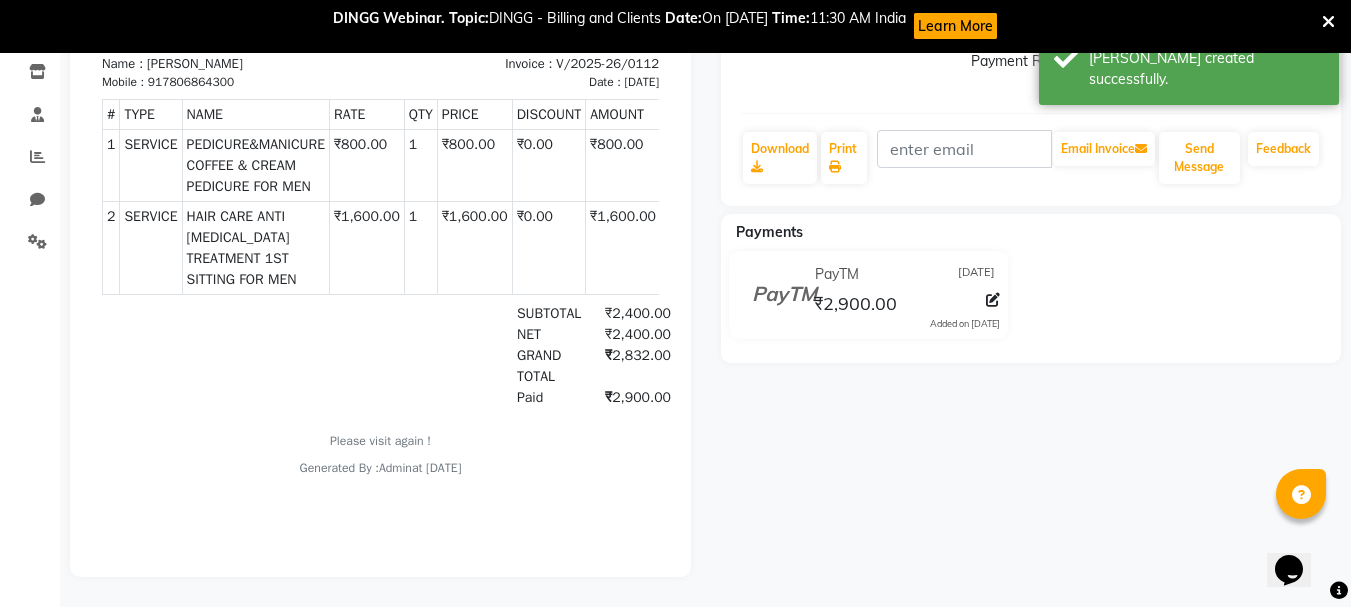 scroll, scrollTop: 0, scrollLeft: 0, axis: both 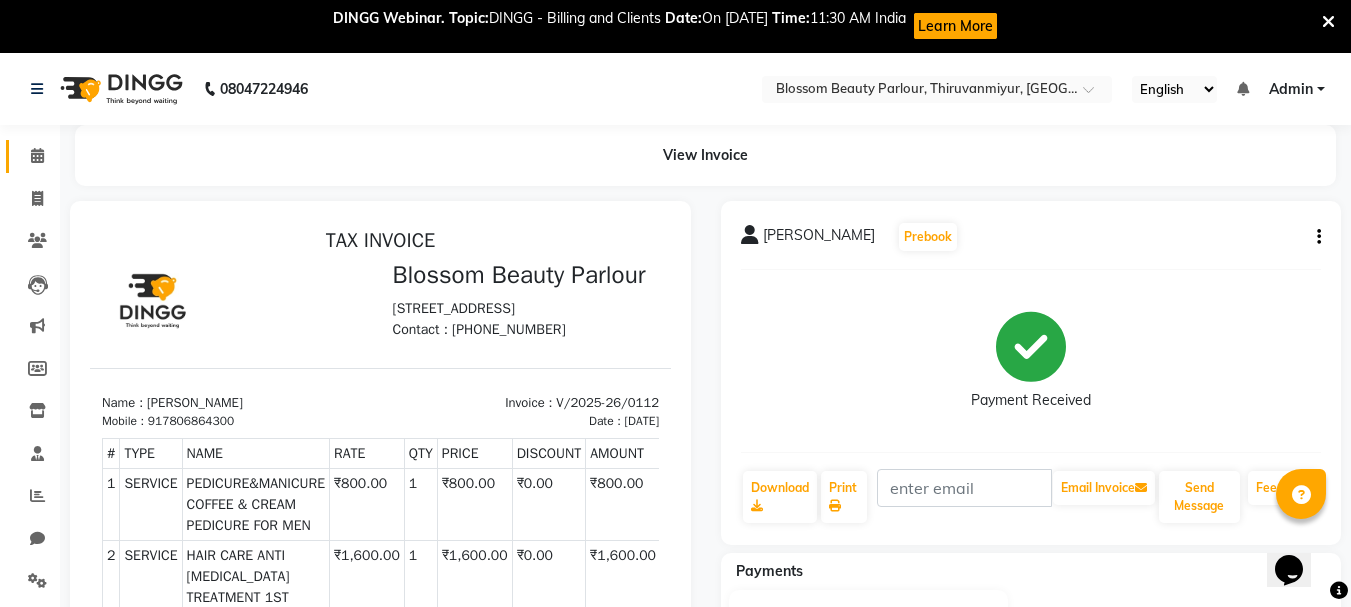 click on "Calendar" 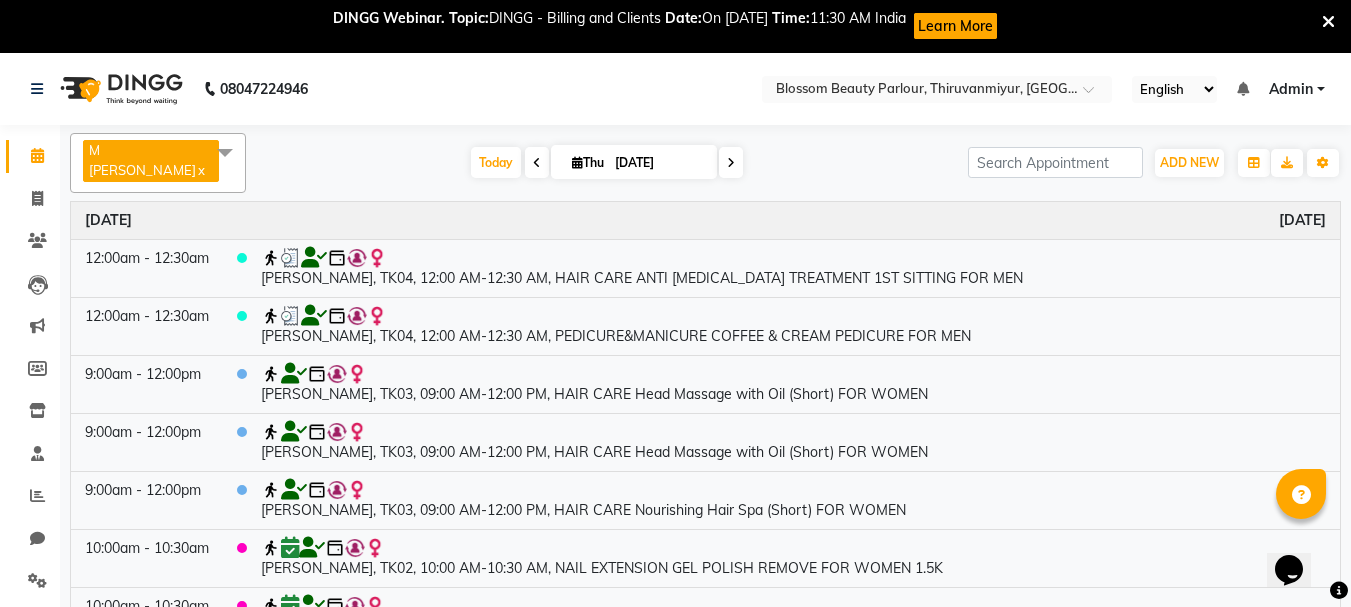 click on "English ENGLISH Español العربية मराठी हिंदी ગુજરાતી தமிழ் 中文" at bounding box center [1174, 89] 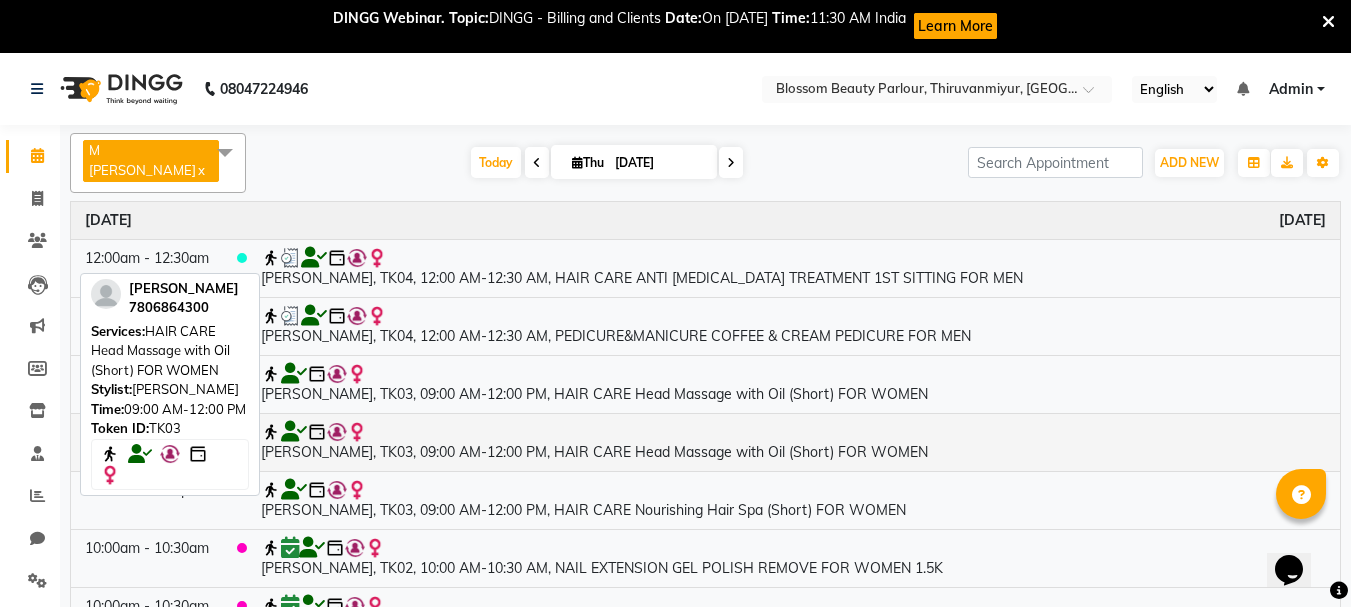 click on "[PERSON_NAME], TK03, 09:00 AM-12:00 PM, HAIR CARE Head Massage with Oil (Short) FOR WOMEN" at bounding box center [793, 442] 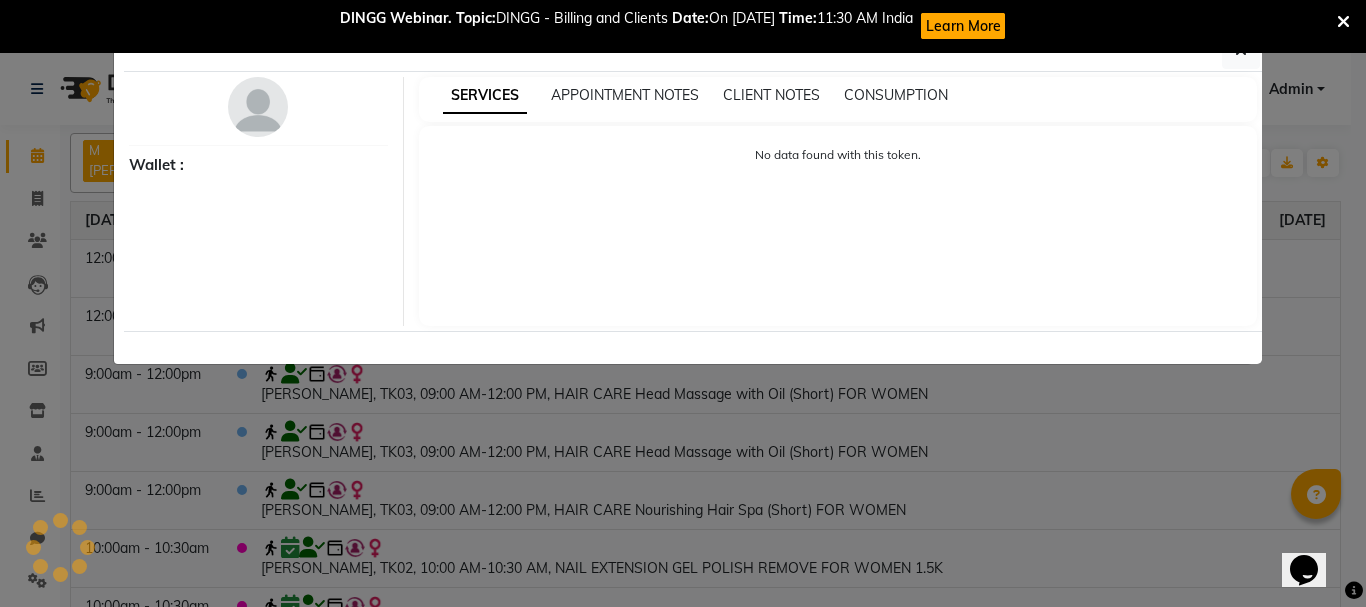 select on "5" 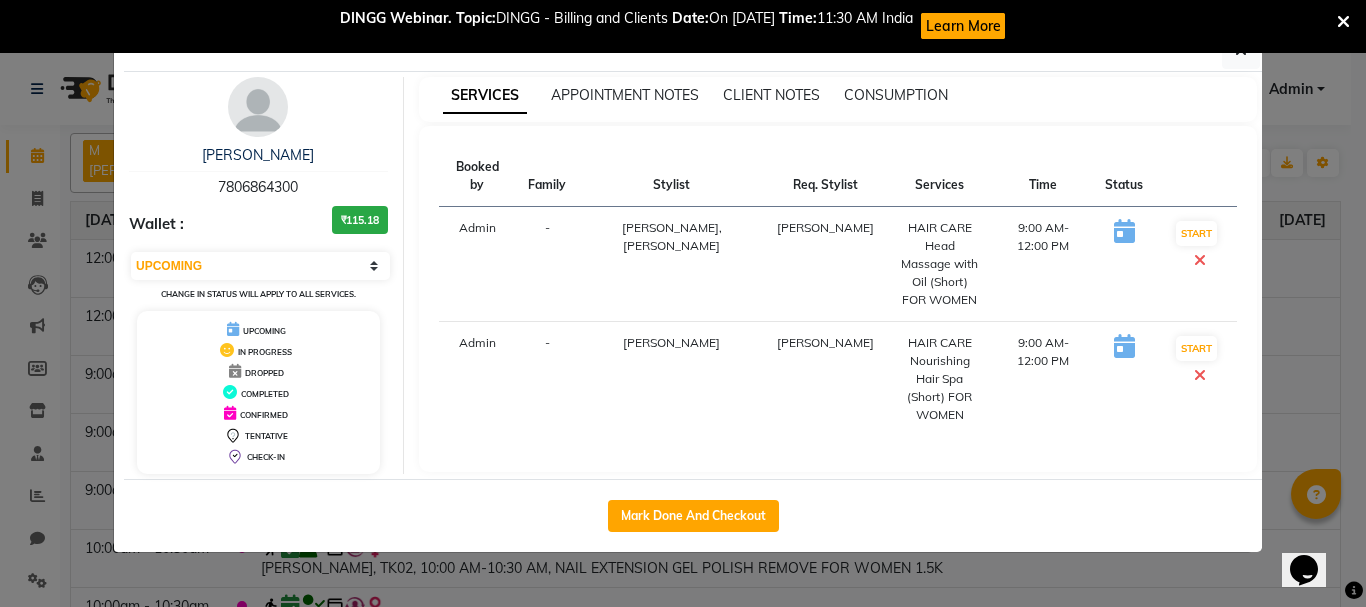 click at bounding box center [1200, 260] 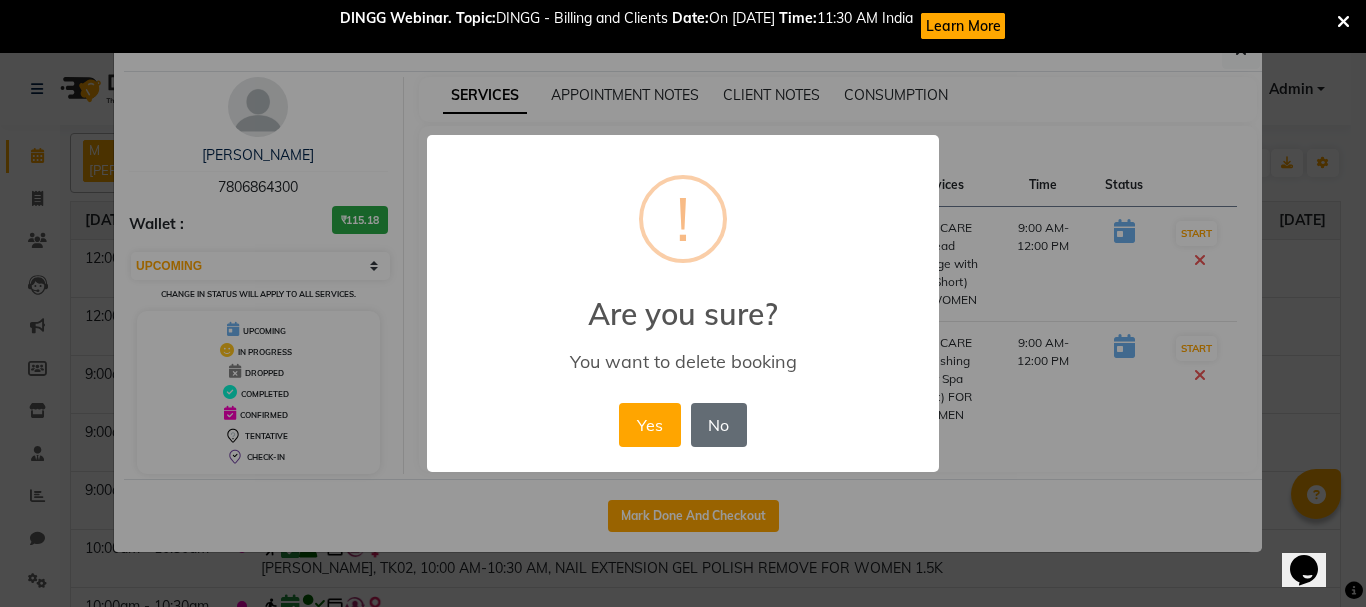 click on "No" at bounding box center (719, 425) 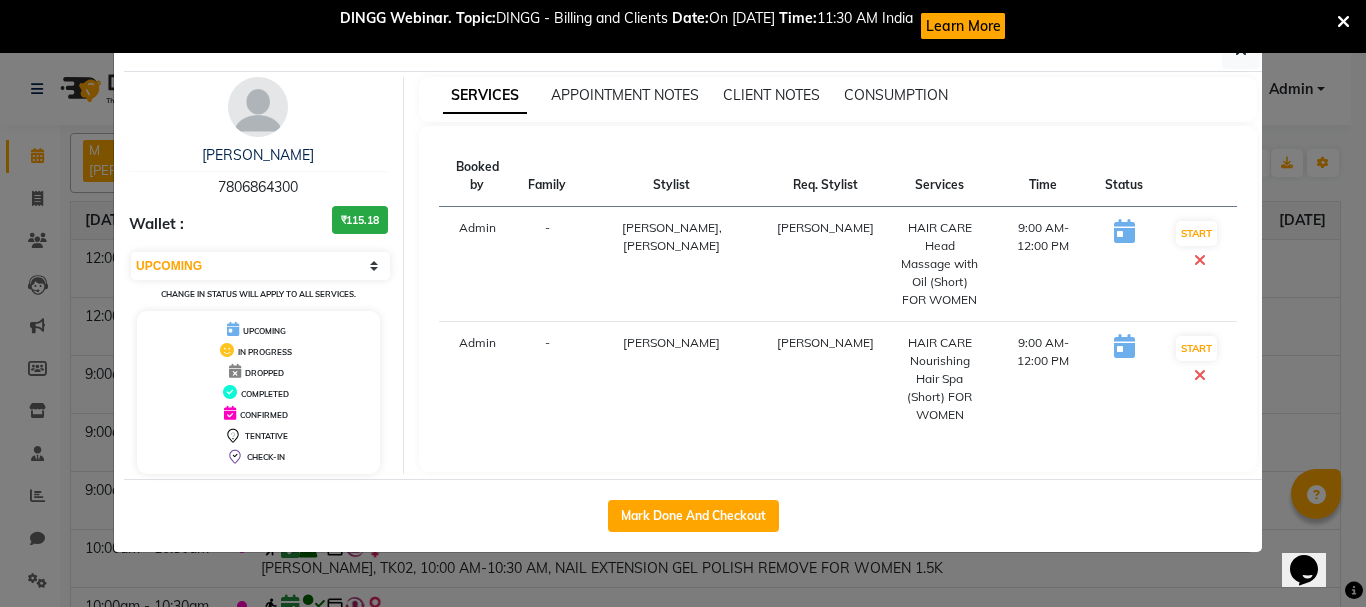 click at bounding box center [1124, 231] 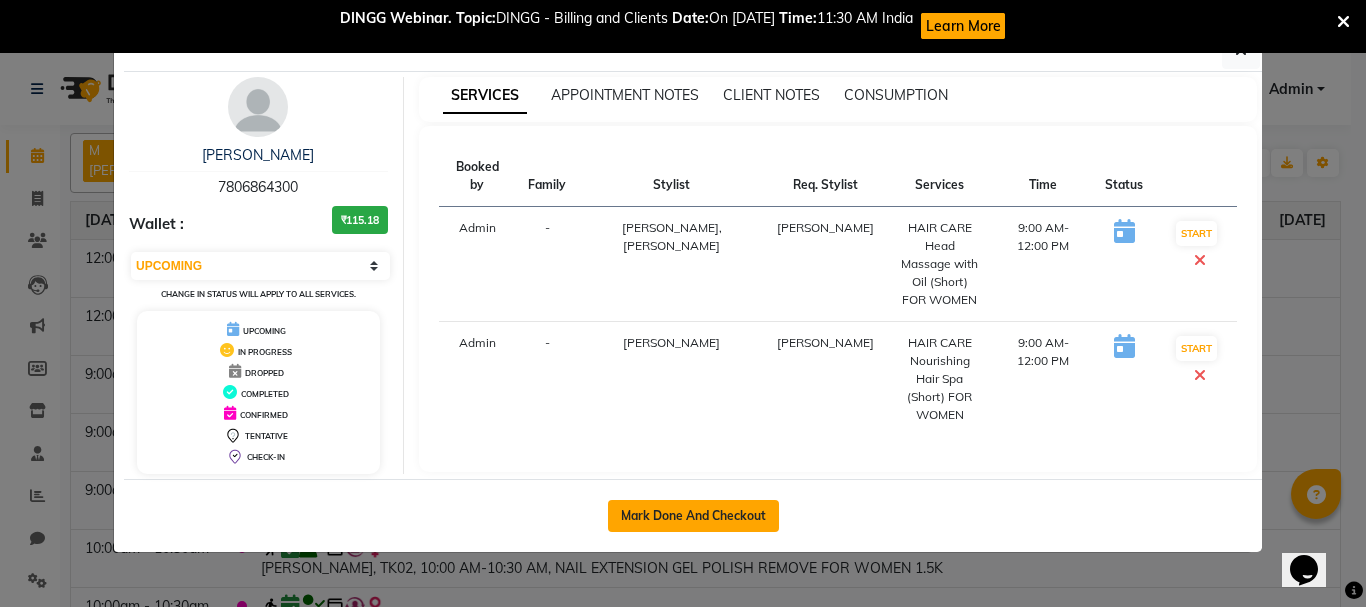 click on "Mark Done And Checkout" 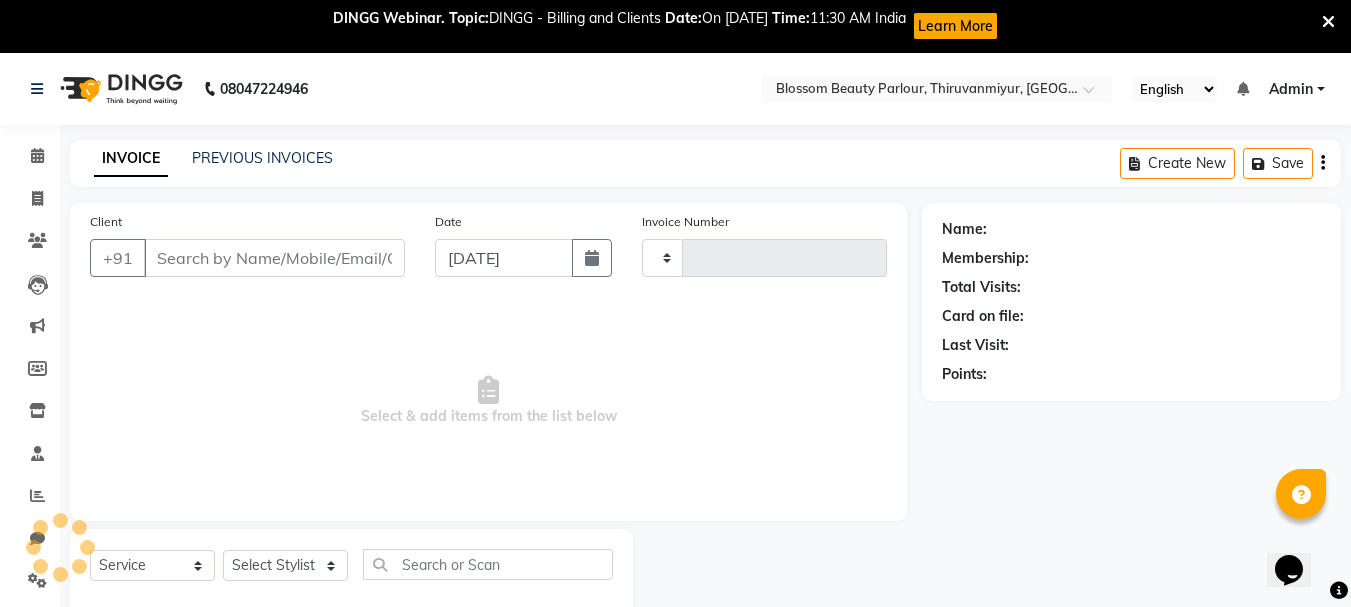 type on "0113" 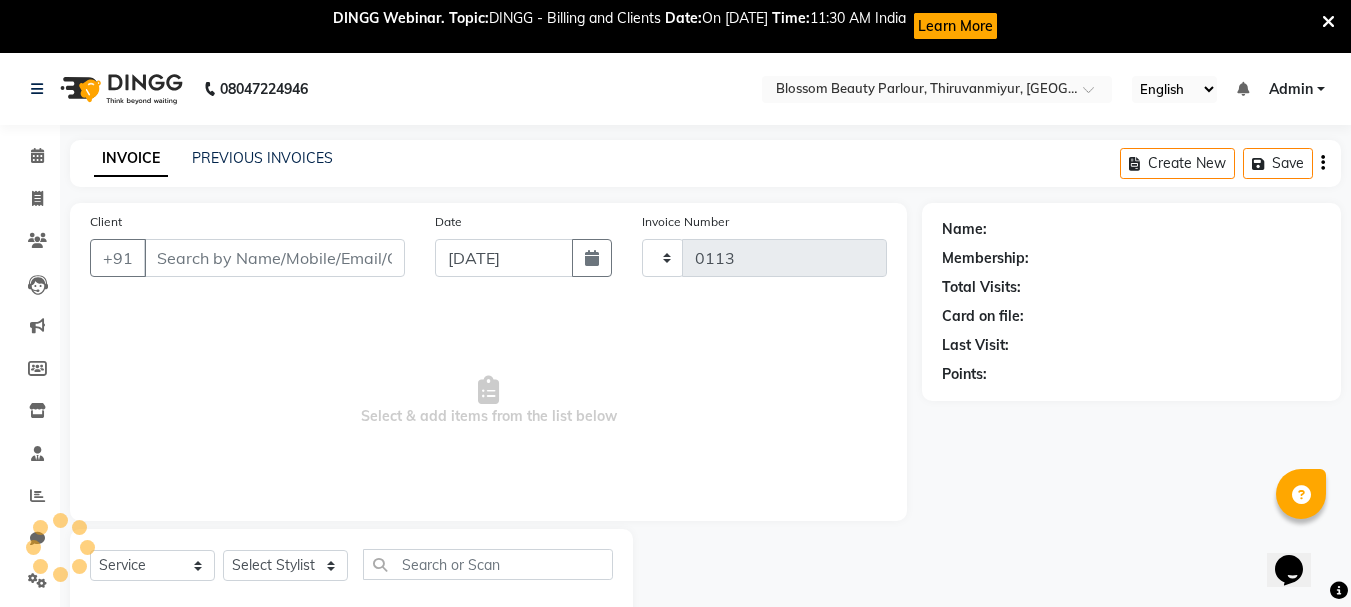 select on "8454" 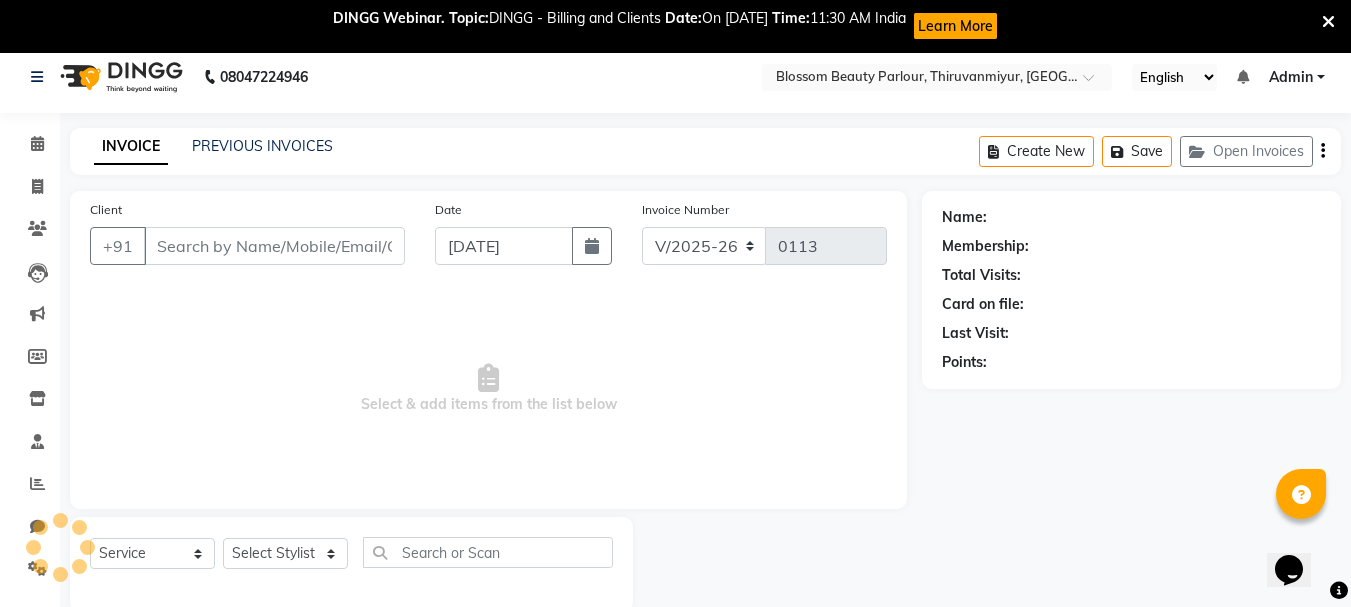 scroll, scrollTop: 53, scrollLeft: 0, axis: vertical 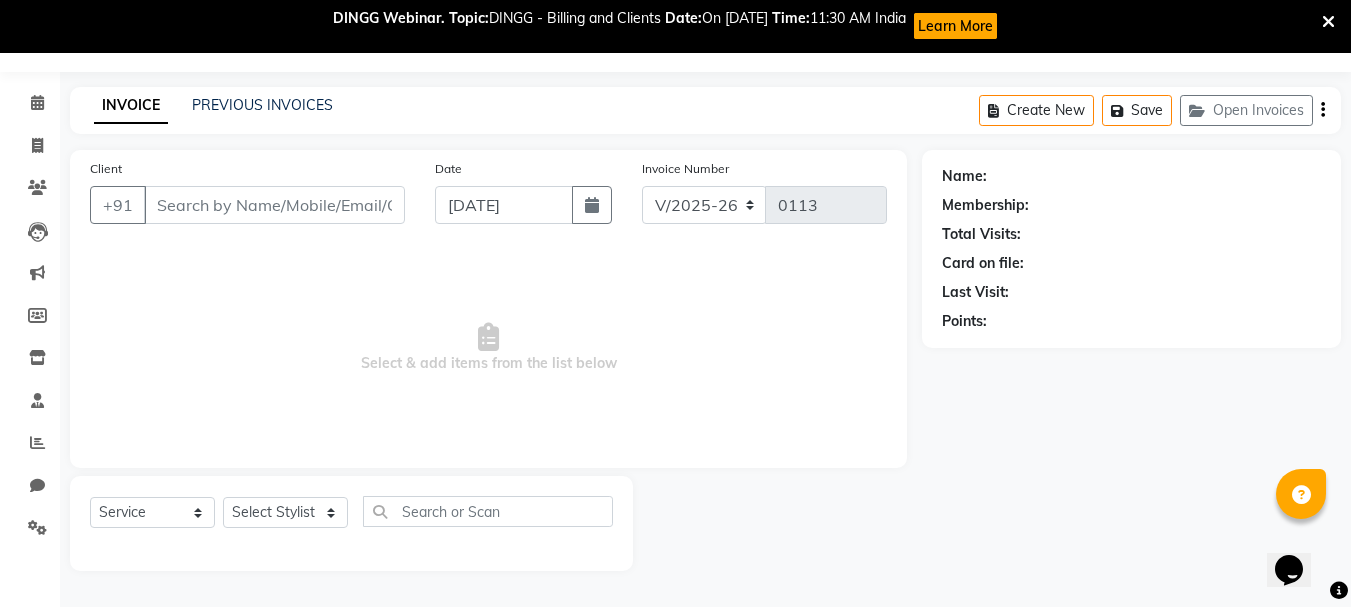 select on "85638" 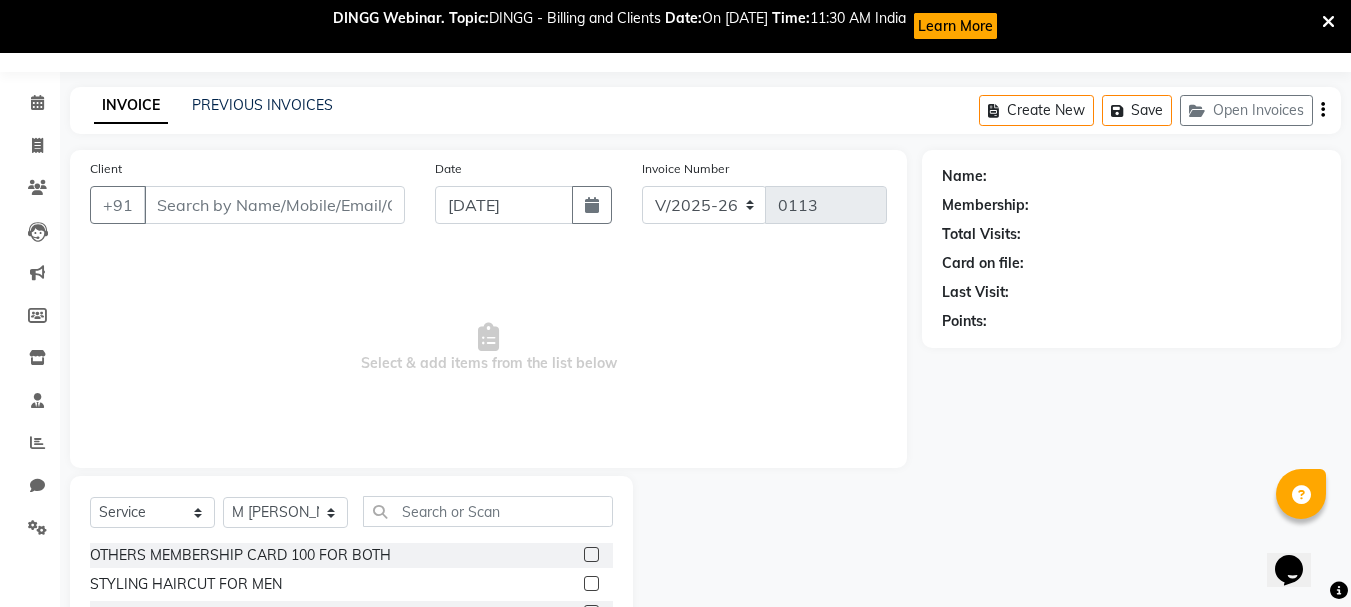 type on "7806864300" 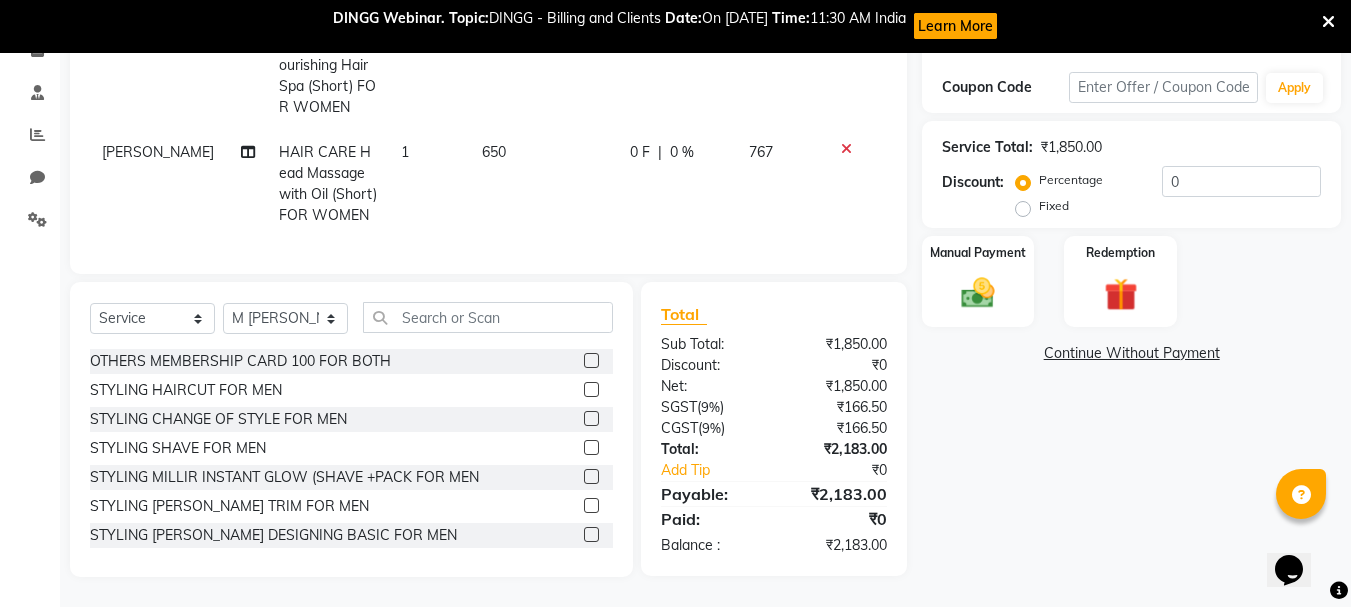 scroll, scrollTop: 374, scrollLeft: 0, axis: vertical 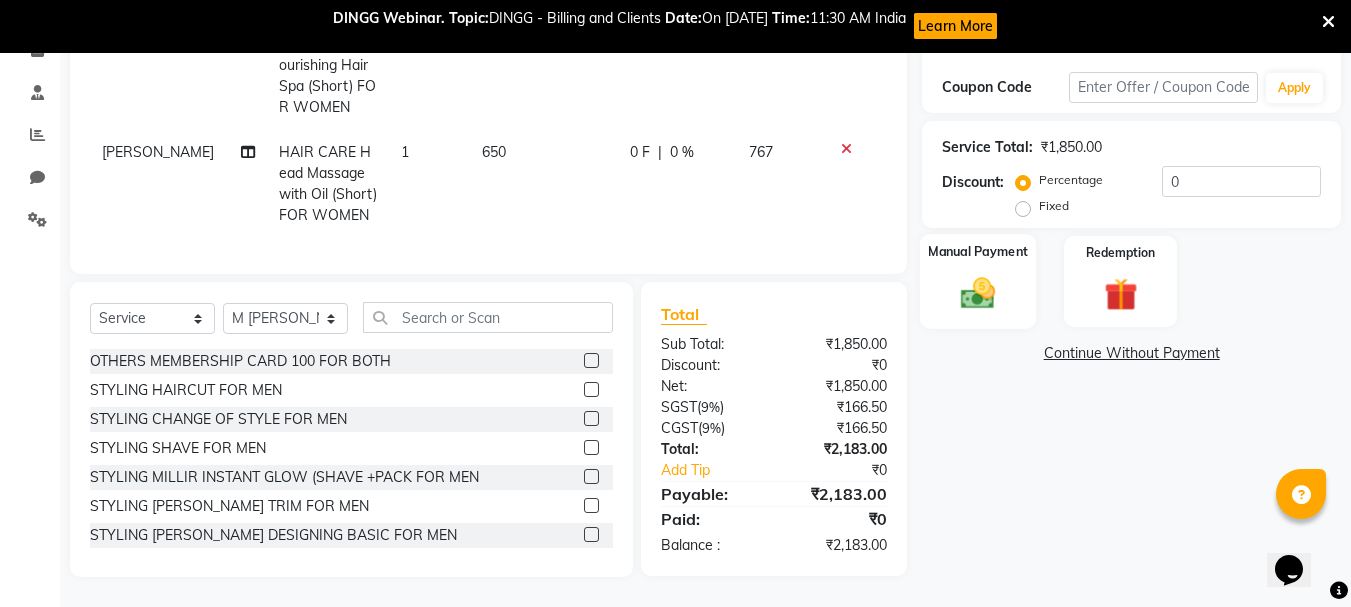 click on "Manual Payment" 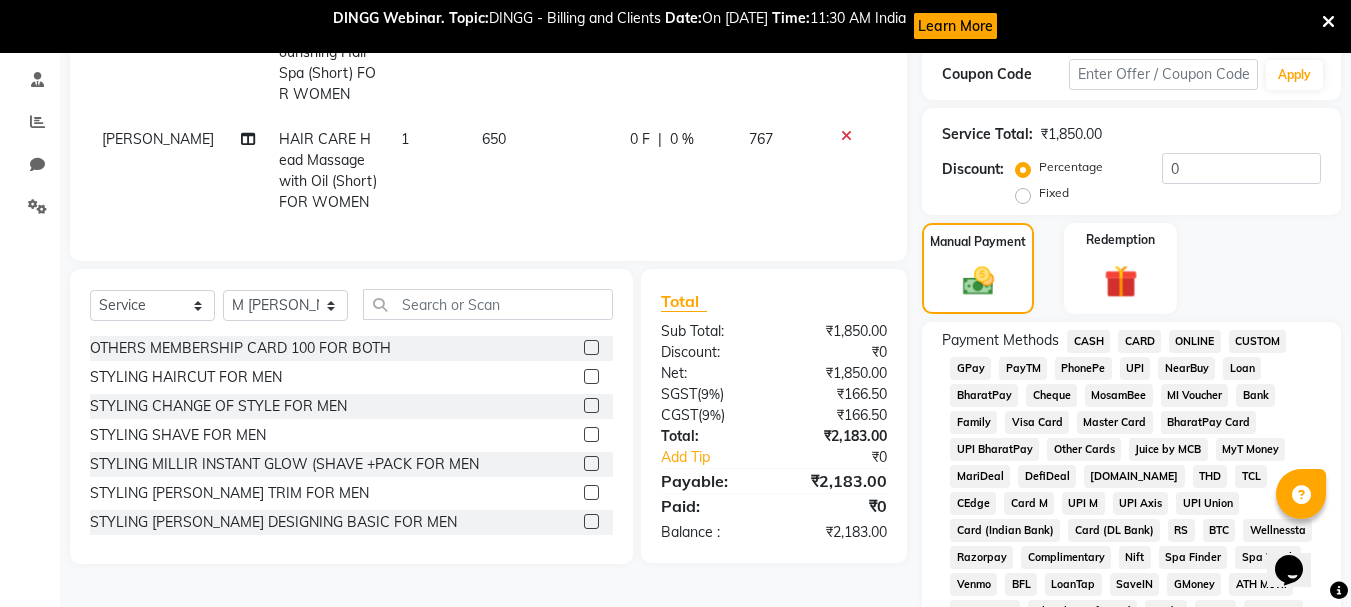 click on "PayTM" 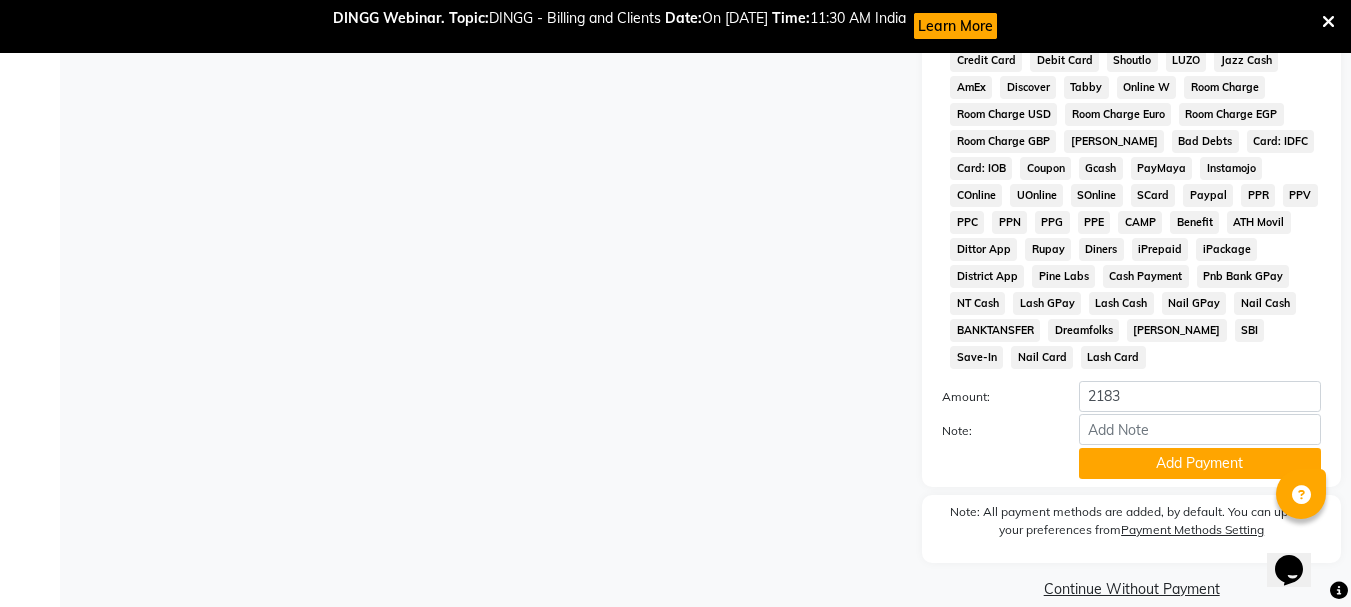 scroll, scrollTop: 977, scrollLeft: 0, axis: vertical 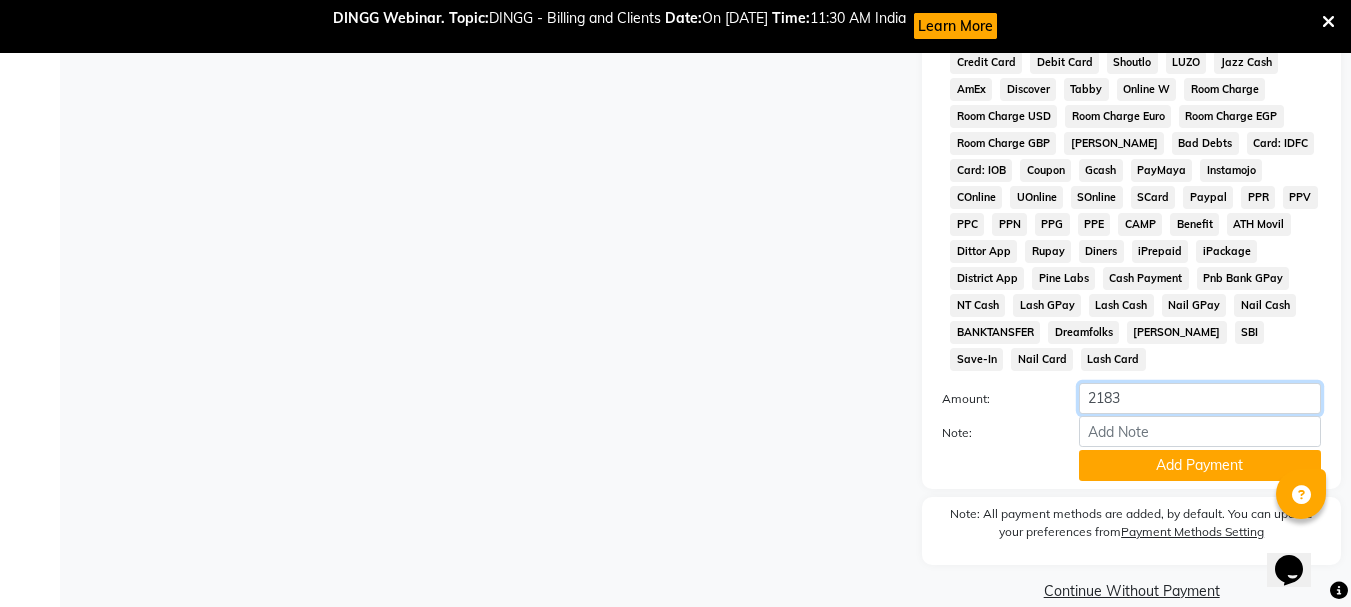 click on "2183" 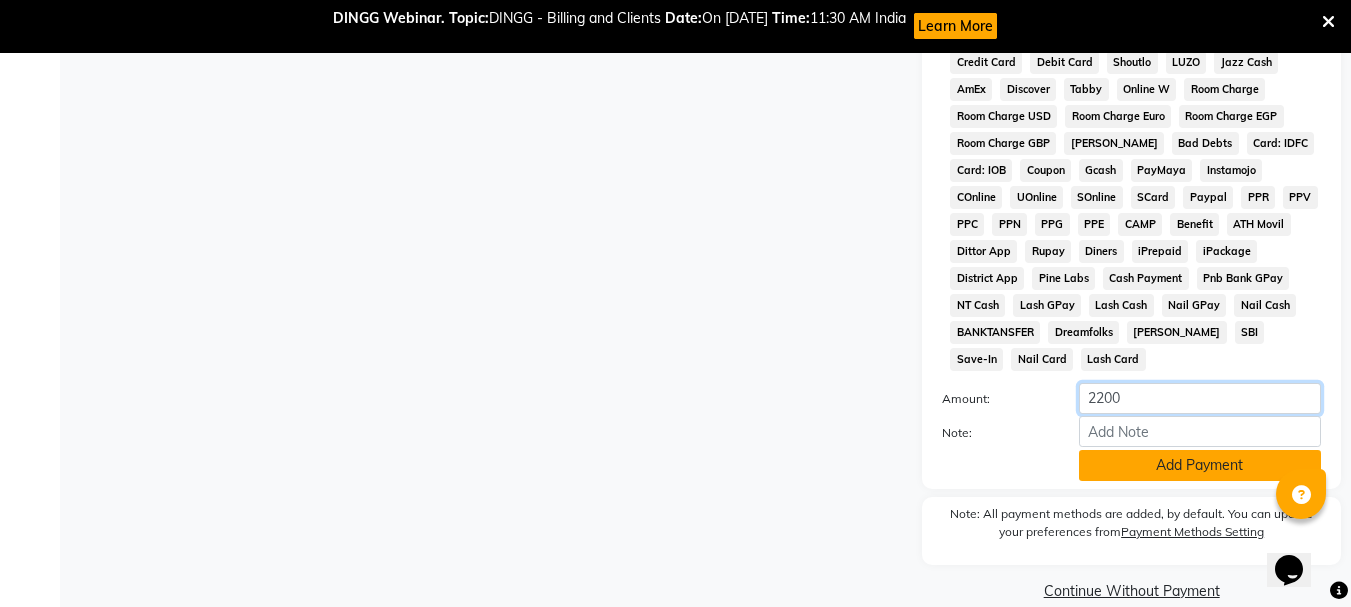 type on "2200" 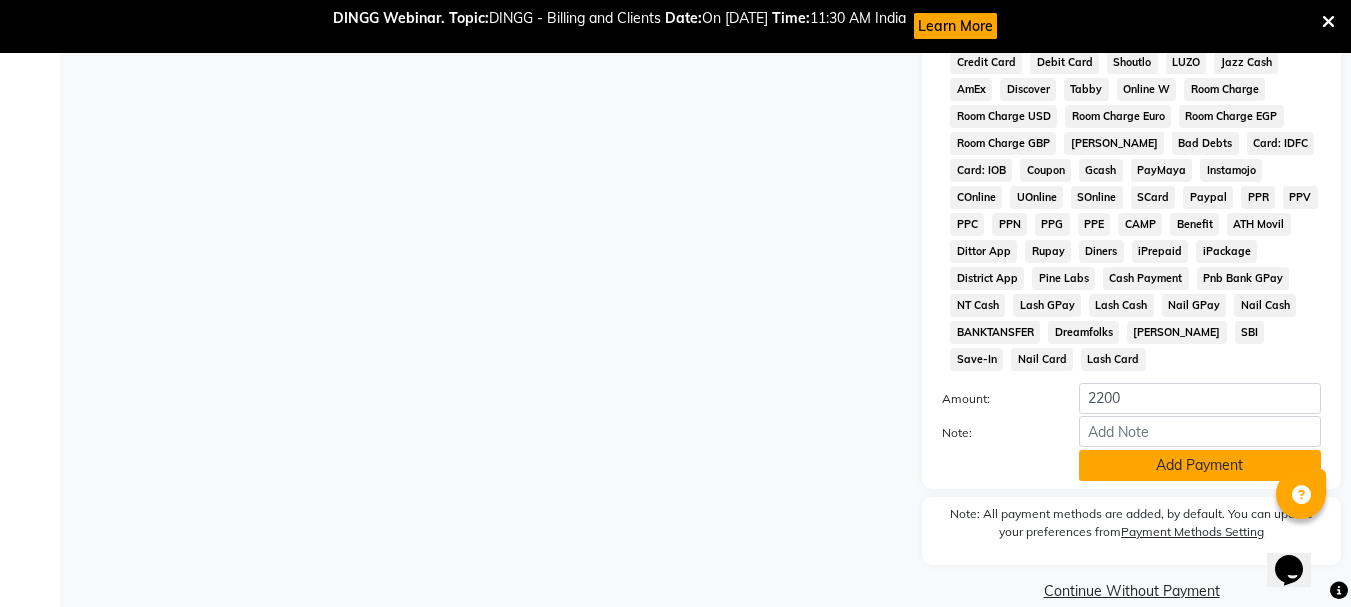 click on "Add Payment" 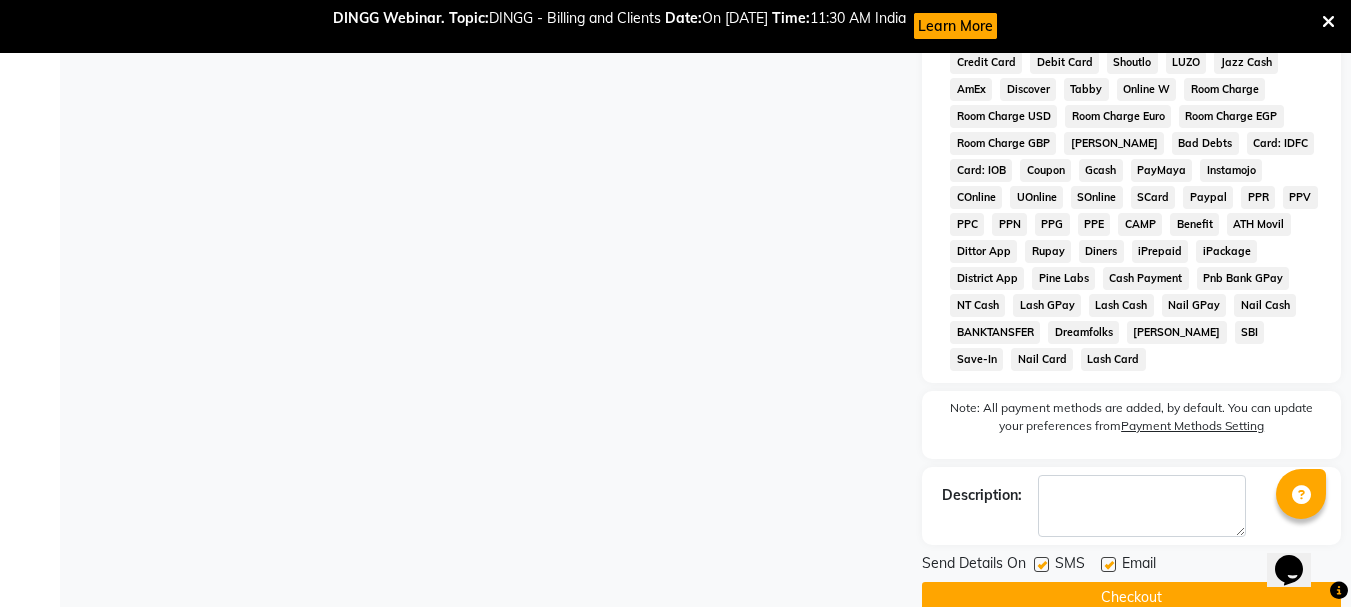 click on "Checkout" 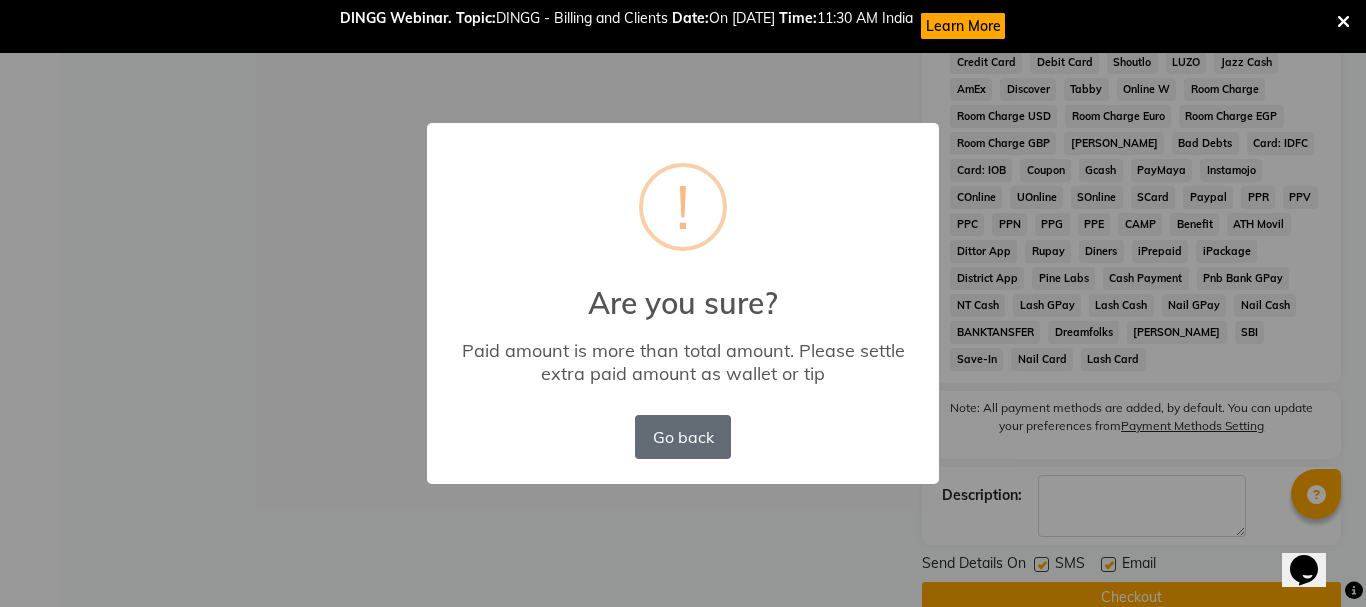 click on "Go back" at bounding box center [683, 437] 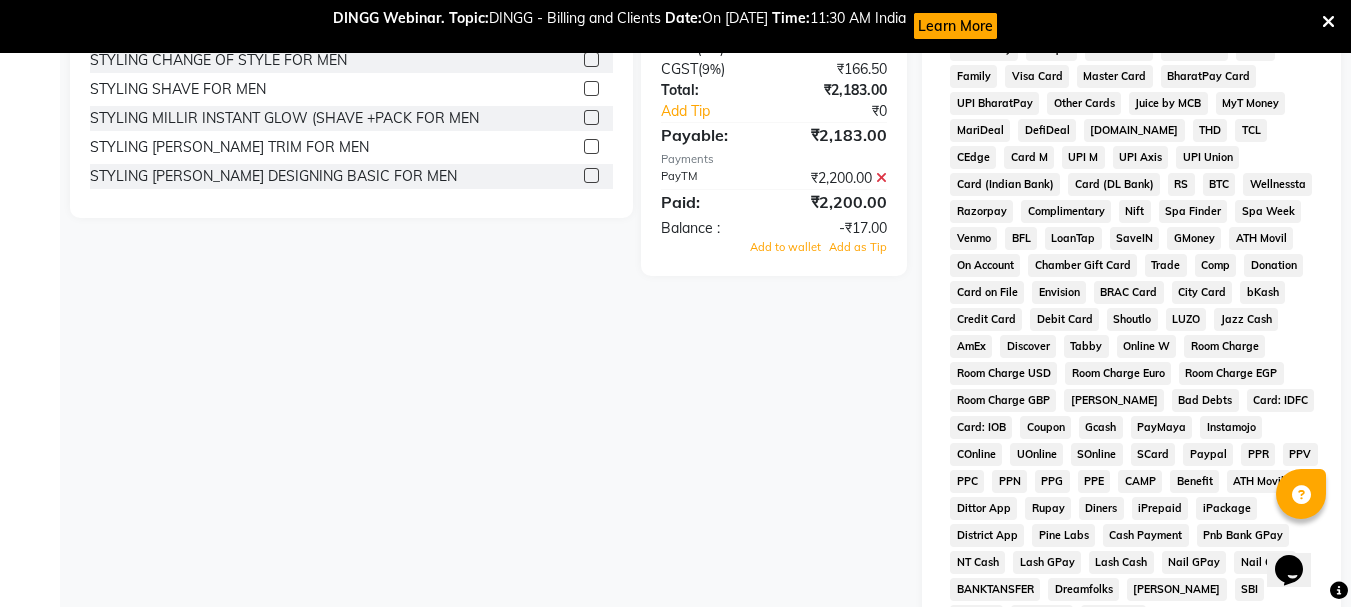 scroll, scrollTop: 698, scrollLeft: 0, axis: vertical 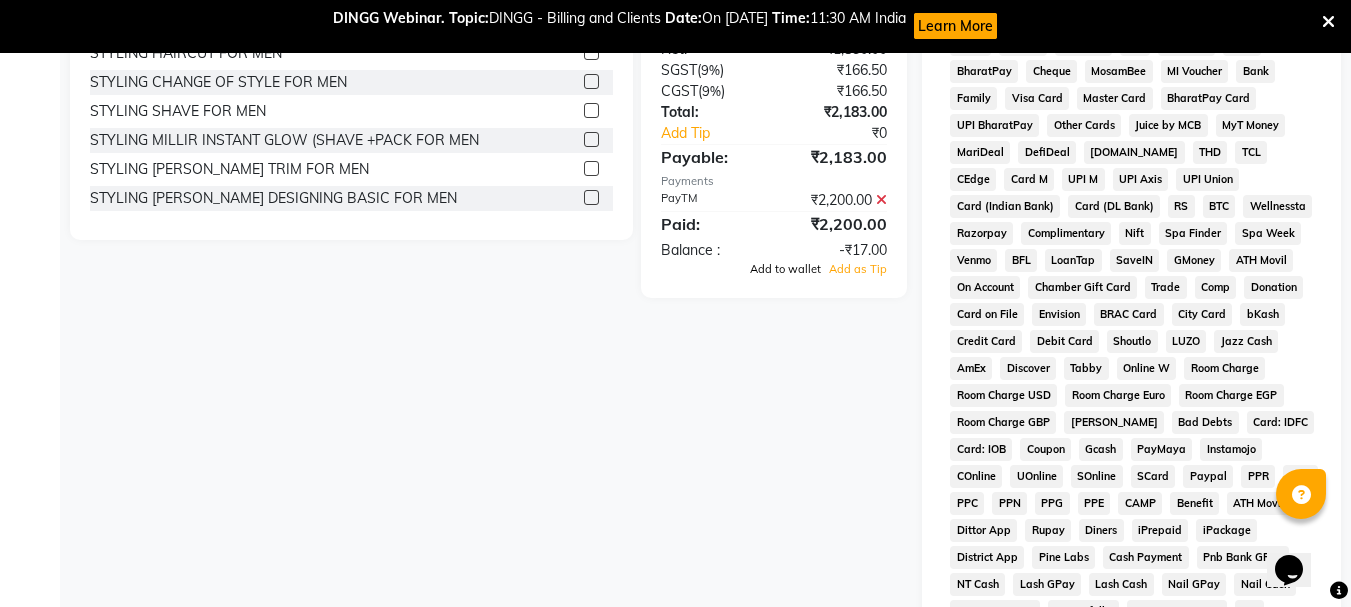 click on "Add to wallet" 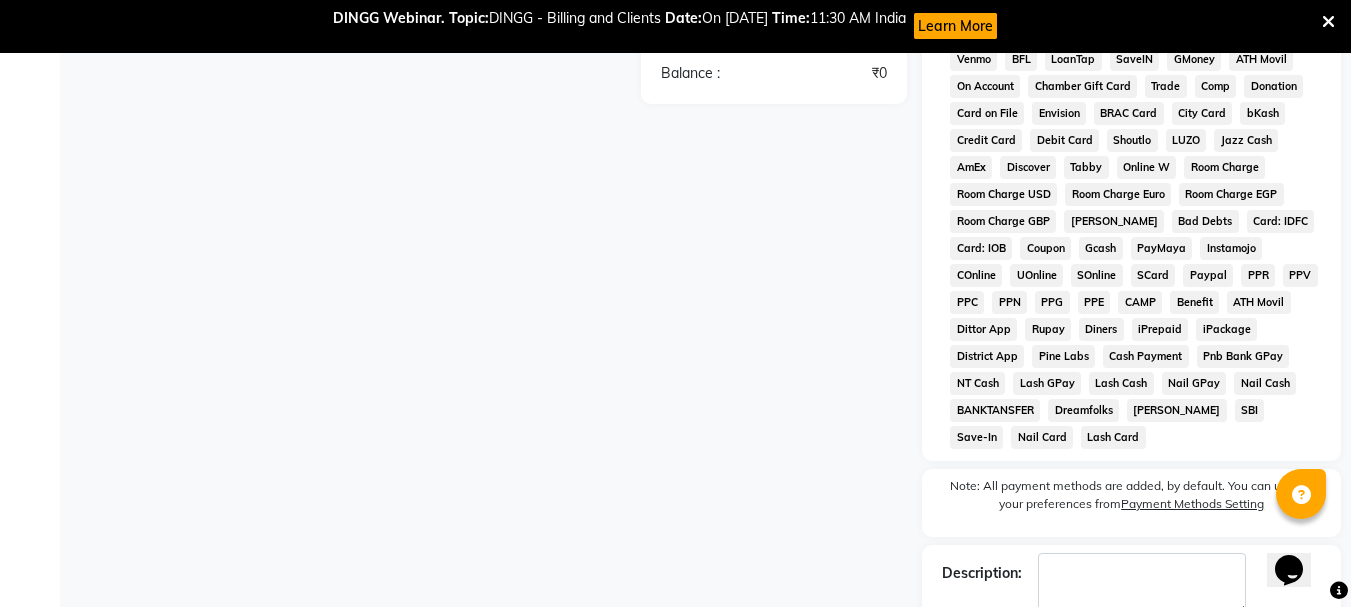 scroll, scrollTop: 986, scrollLeft: 0, axis: vertical 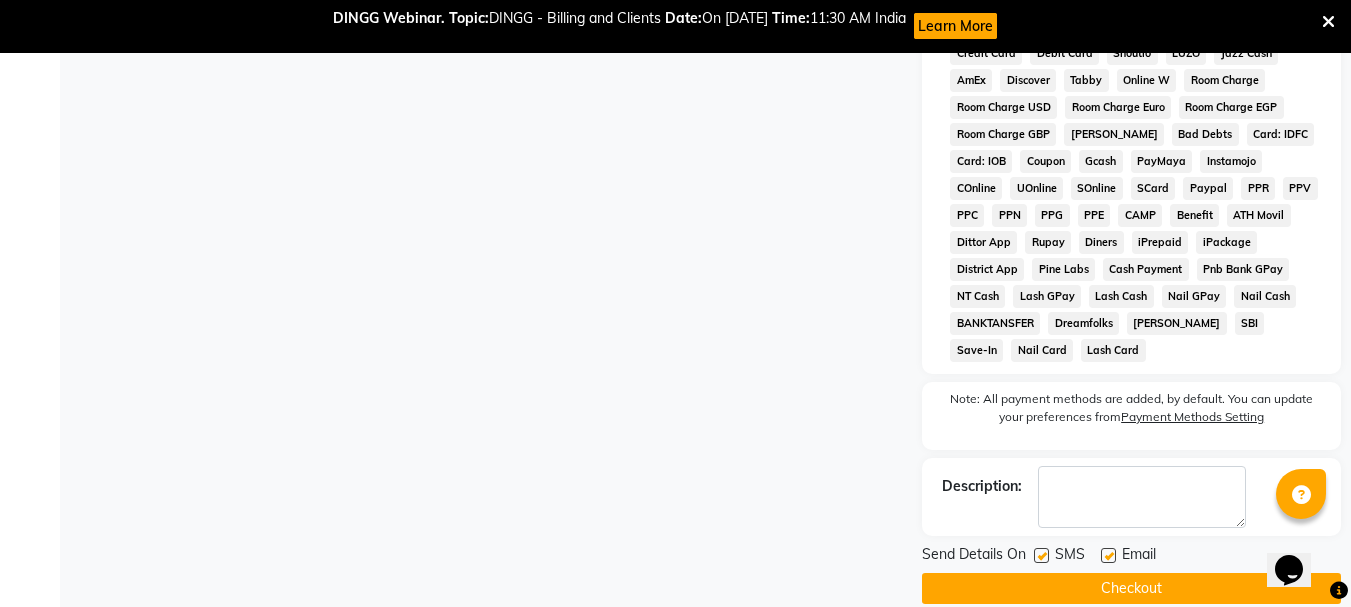 drag, startPoint x: 1354, startPoint y: 354, endPoint x: 14, endPoint y: 22, distance: 1380.5159 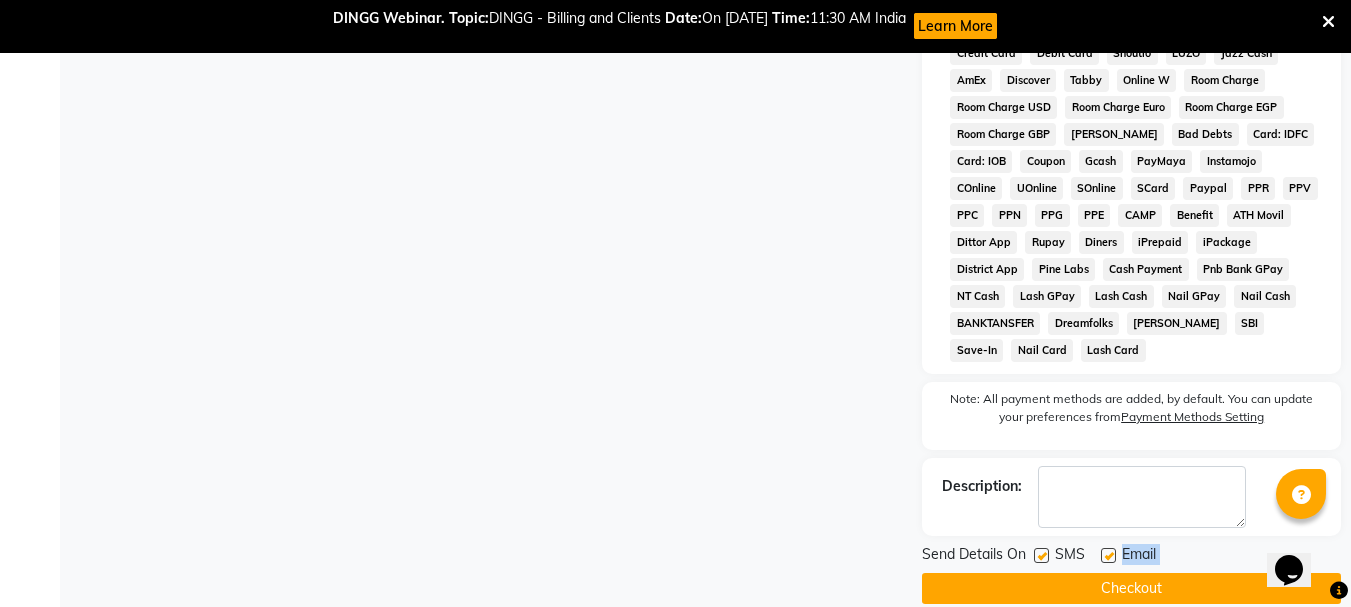 click on "Send Details On SMS Email  Checkout" 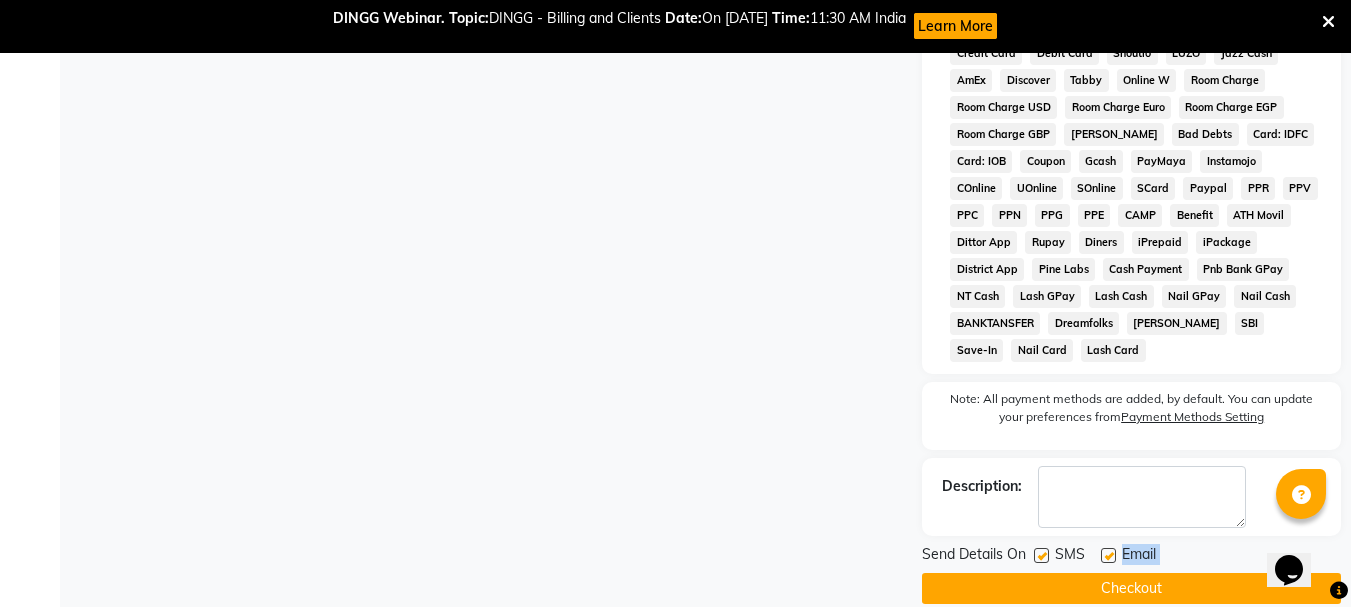 click on "Checkout" 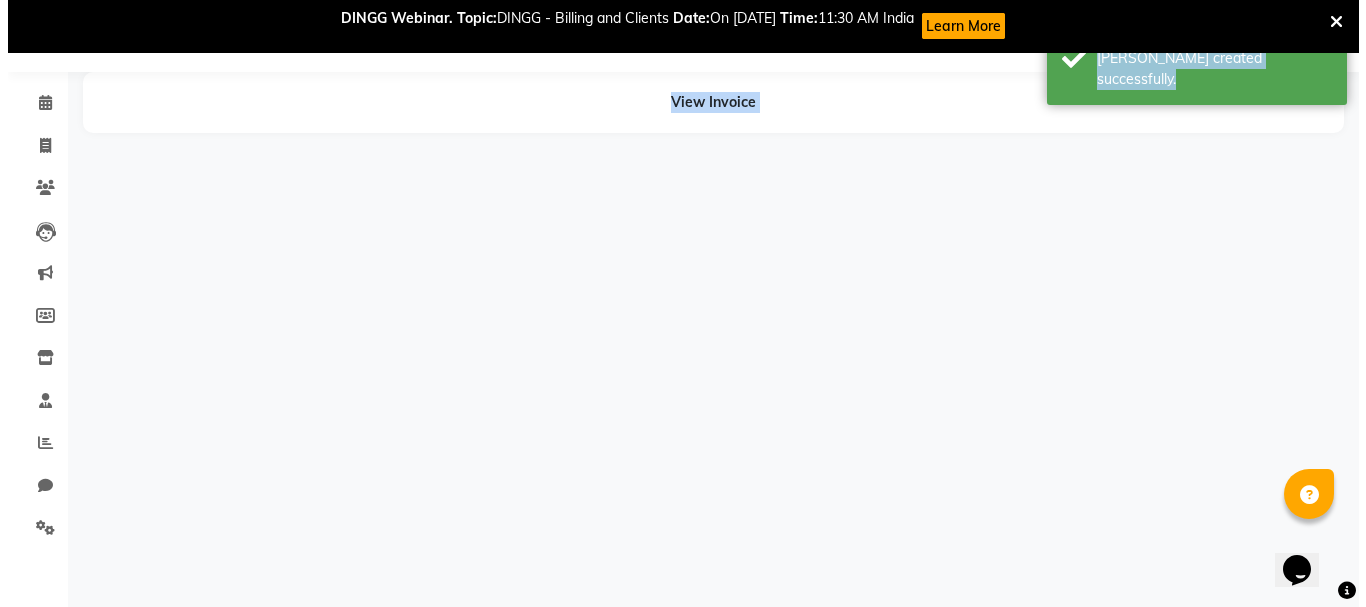 scroll, scrollTop: 53, scrollLeft: 0, axis: vertical 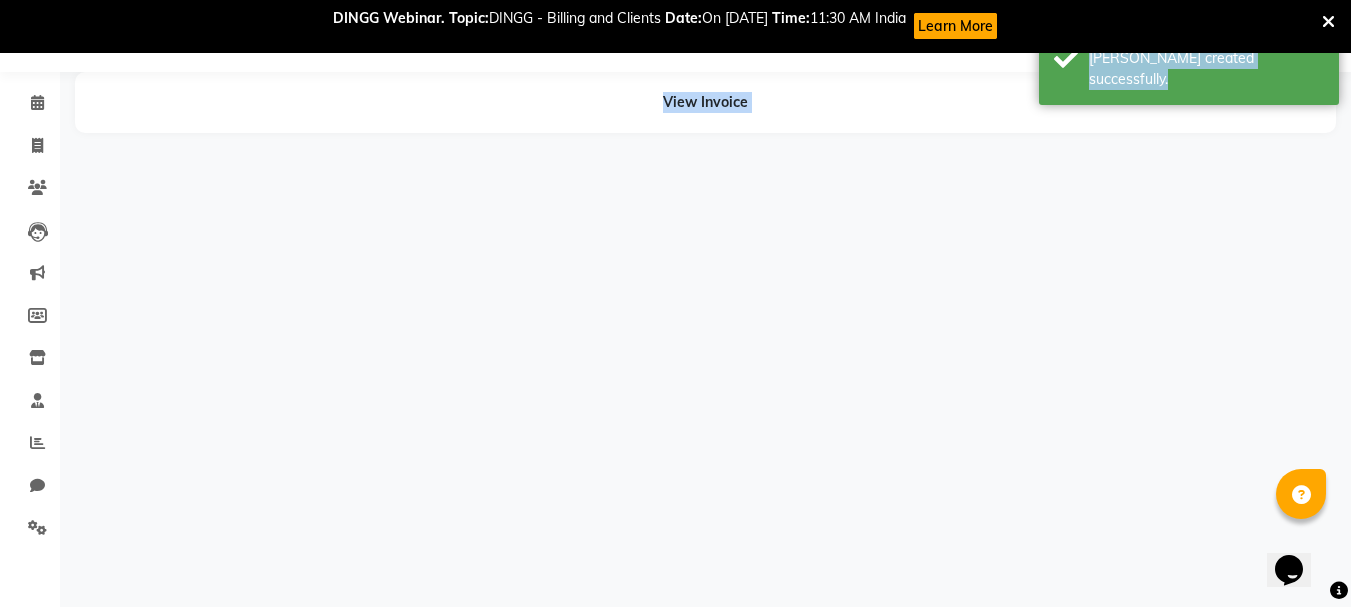 select on "85639" 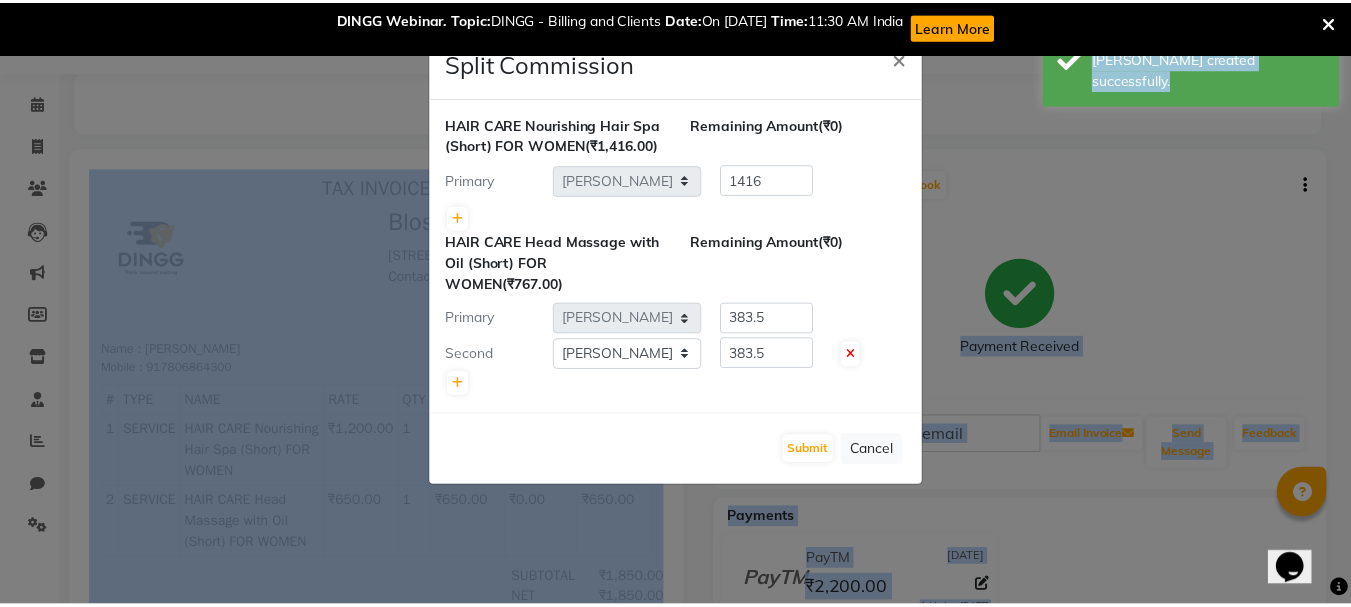 scroll, scrollTop: 0, scrollLeft: 0, axis: both 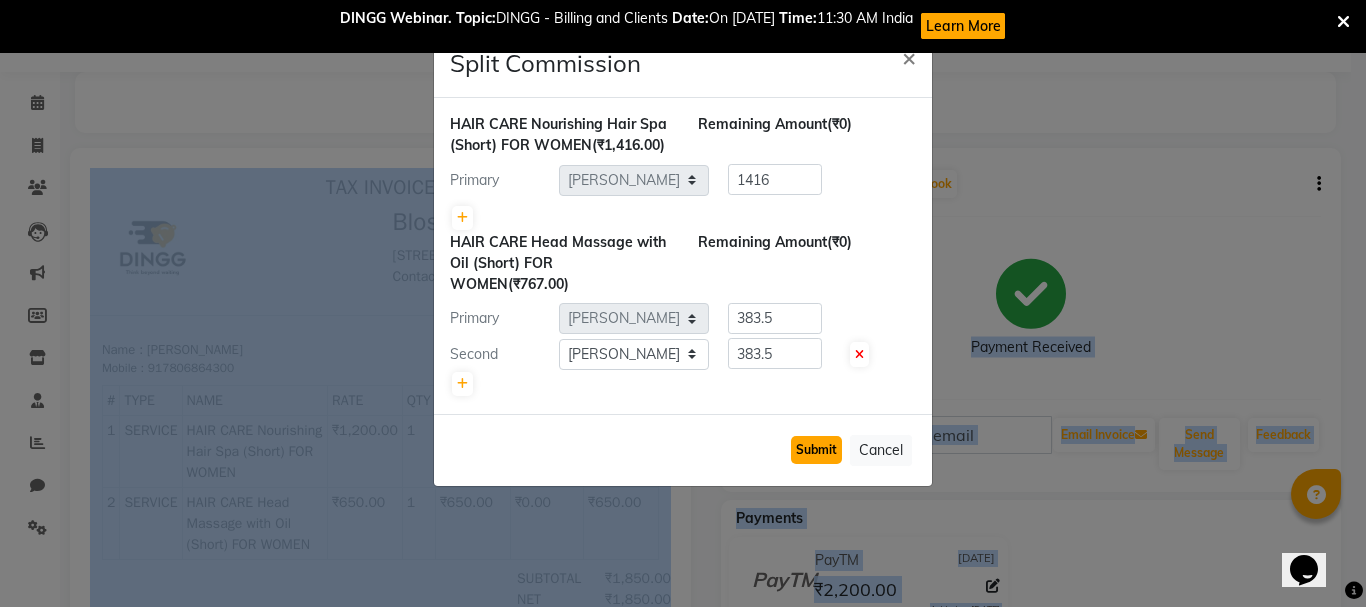 click on "Submit" 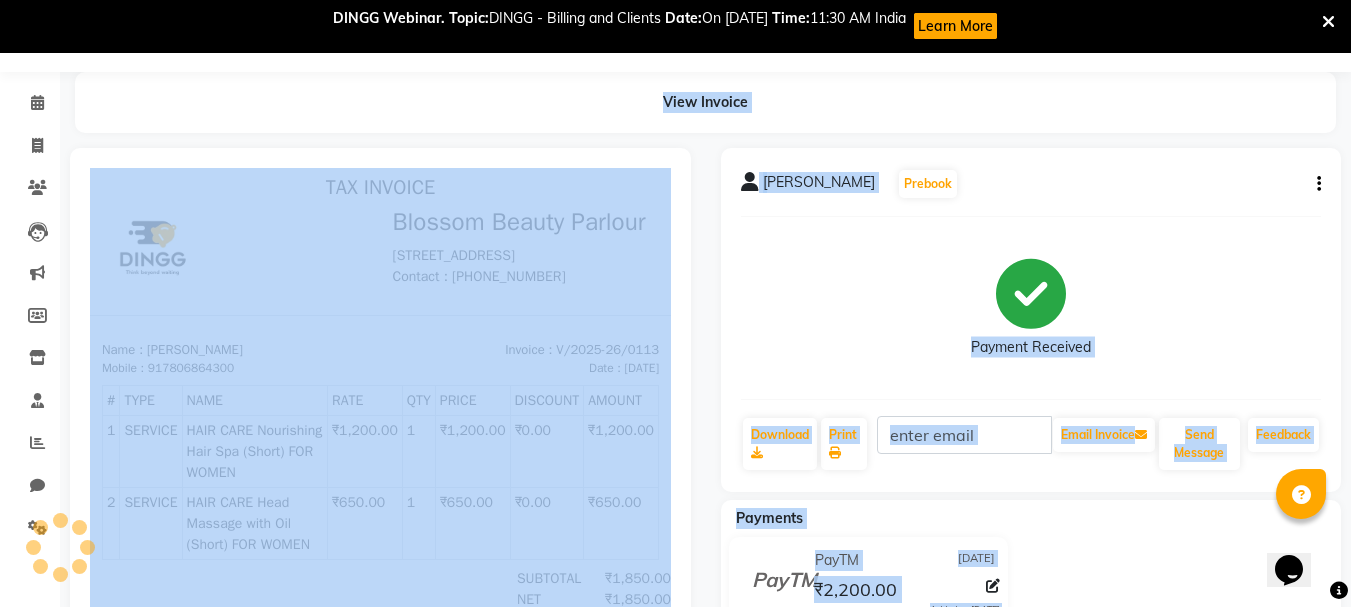 click on "Payment Received" 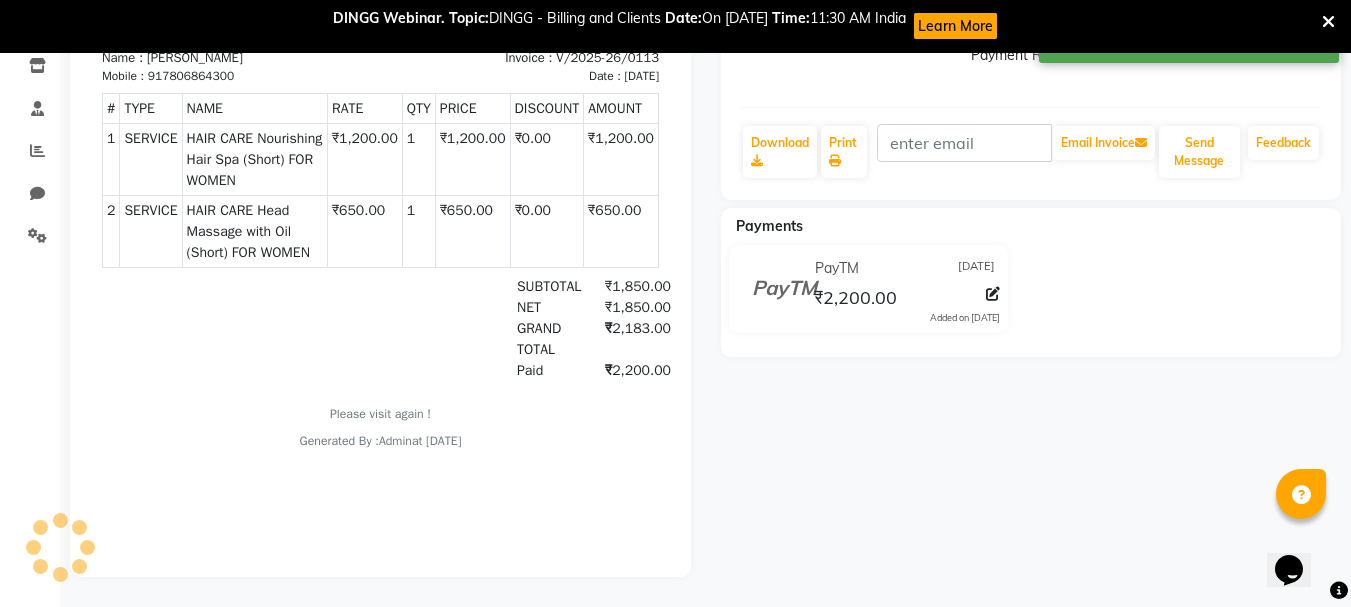 scroll, scrollTop: 360, scrollLeft: 0, axis: vertical 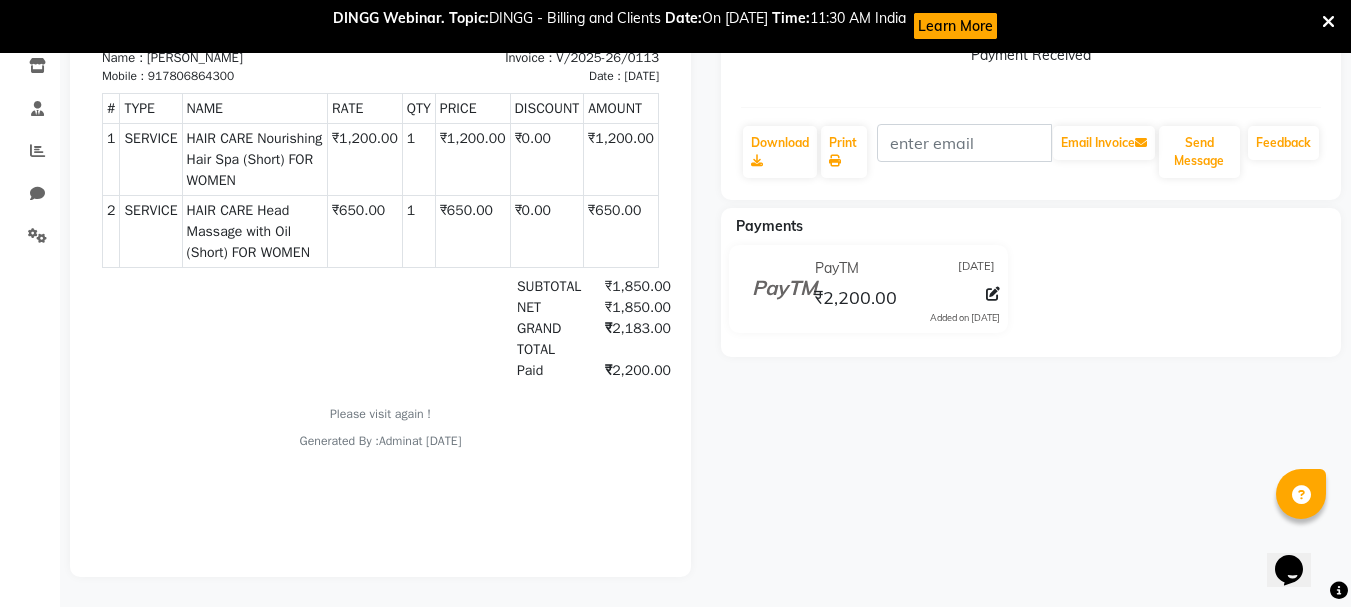 click at bounding box center [1328, 22] 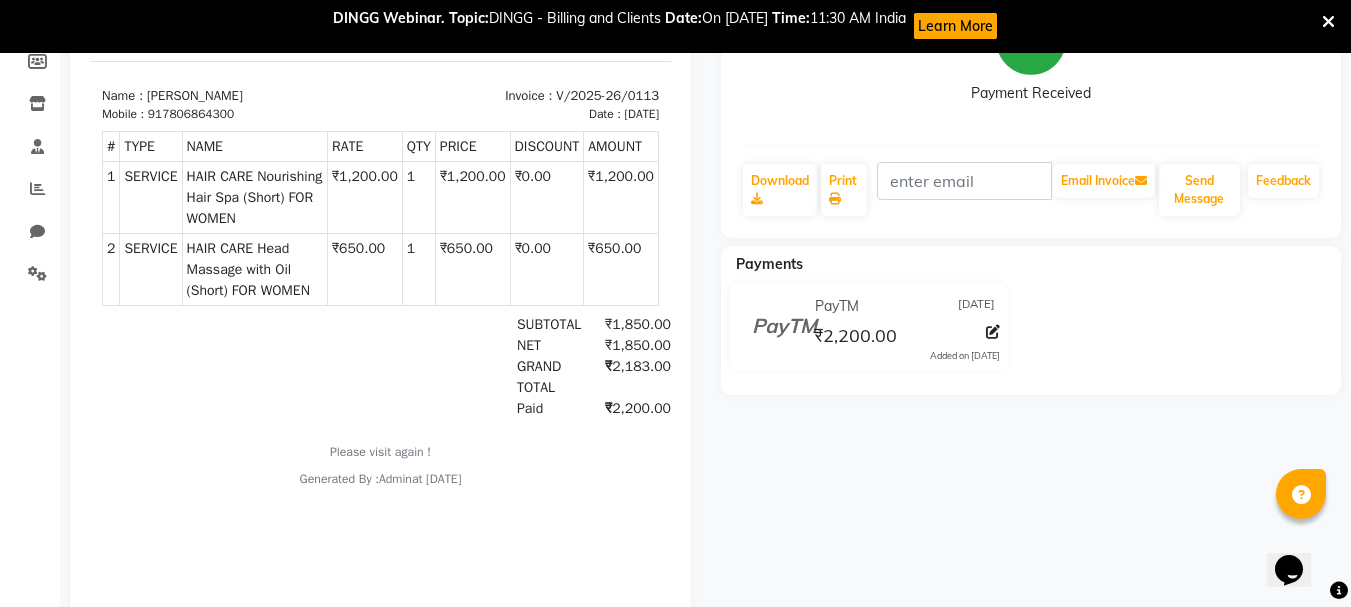 click on "[PERSON_NAME]  Prebook   Payment Received  Download  Print   Email Invoice   Send Message Feedback" 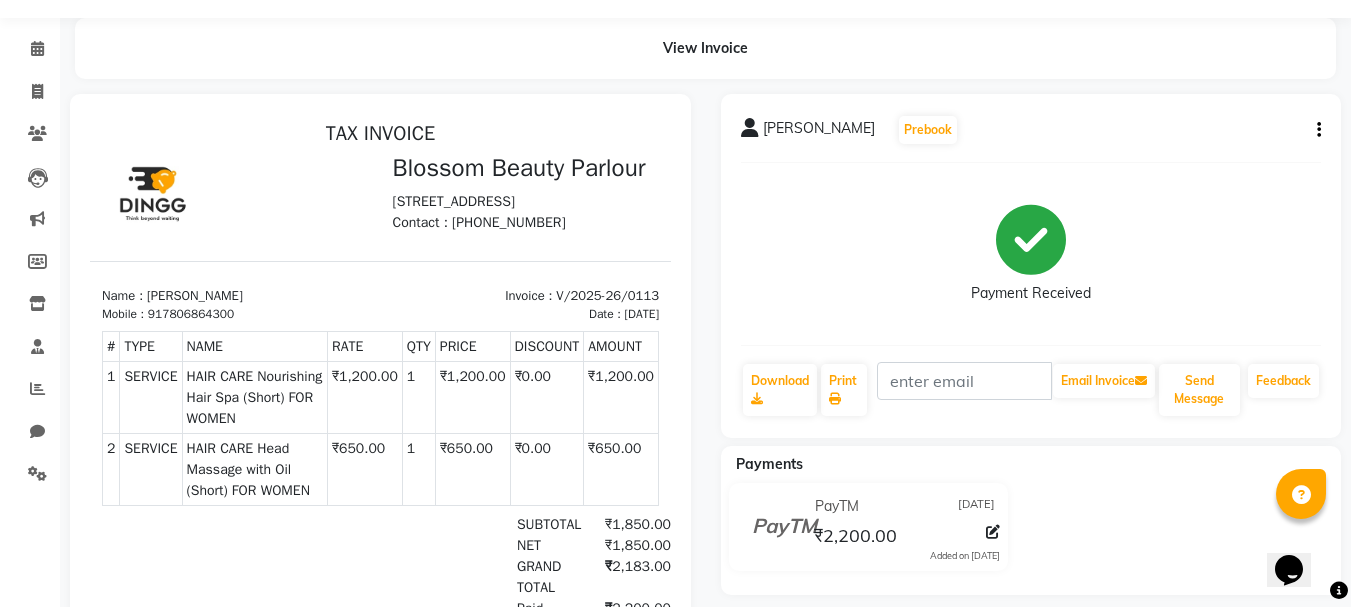 scroll, scrollTop: 0, scrollLeft: 0, axis: both 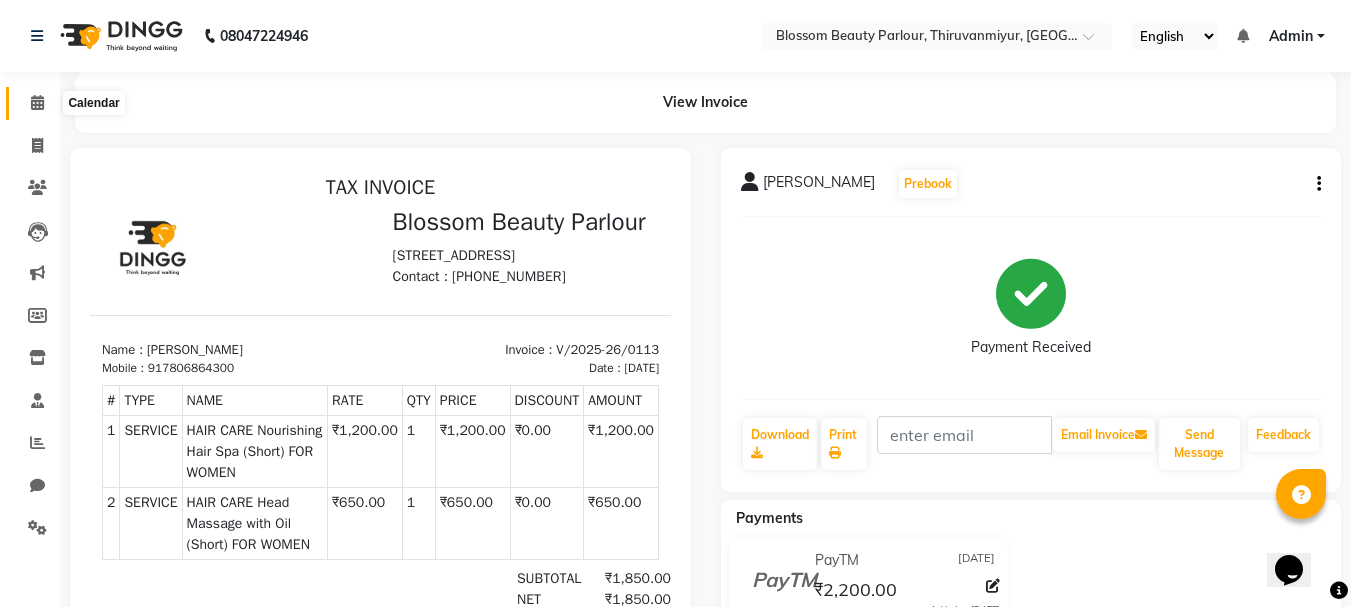click 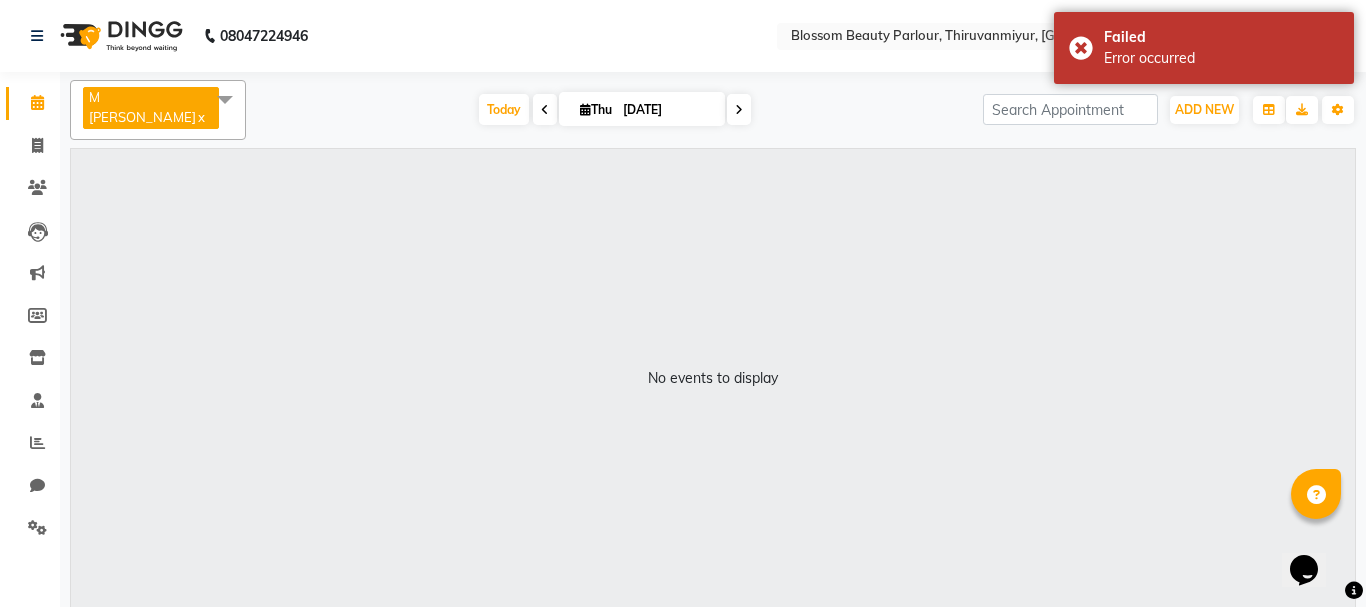 click on "No events to display" at bounding box center [713, 378] 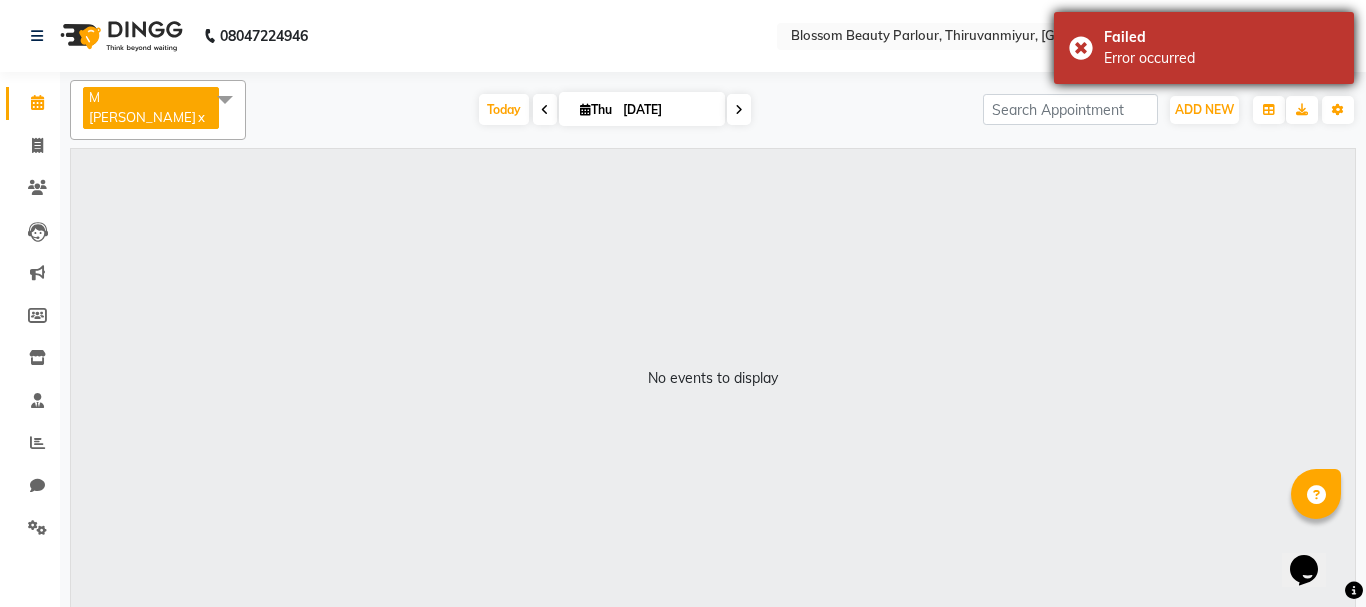click on "Failed   Error occurred" at bounding box center [1204, 48] 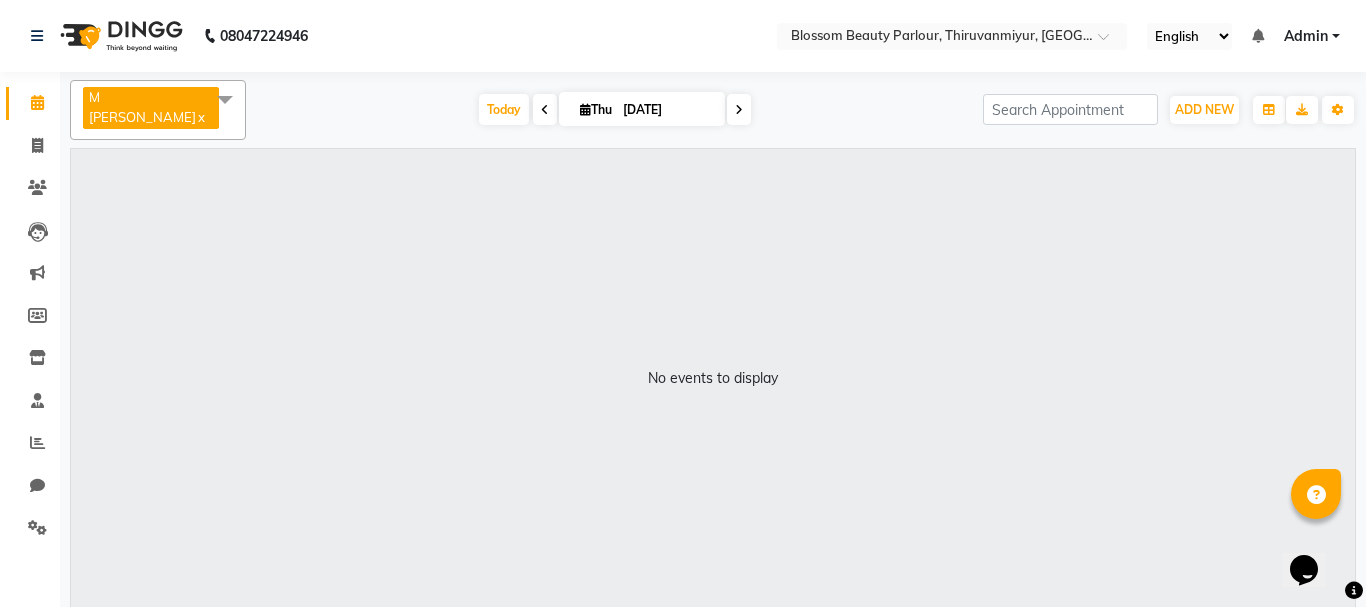 click on "Admin" at bounding box center (1312, 36) 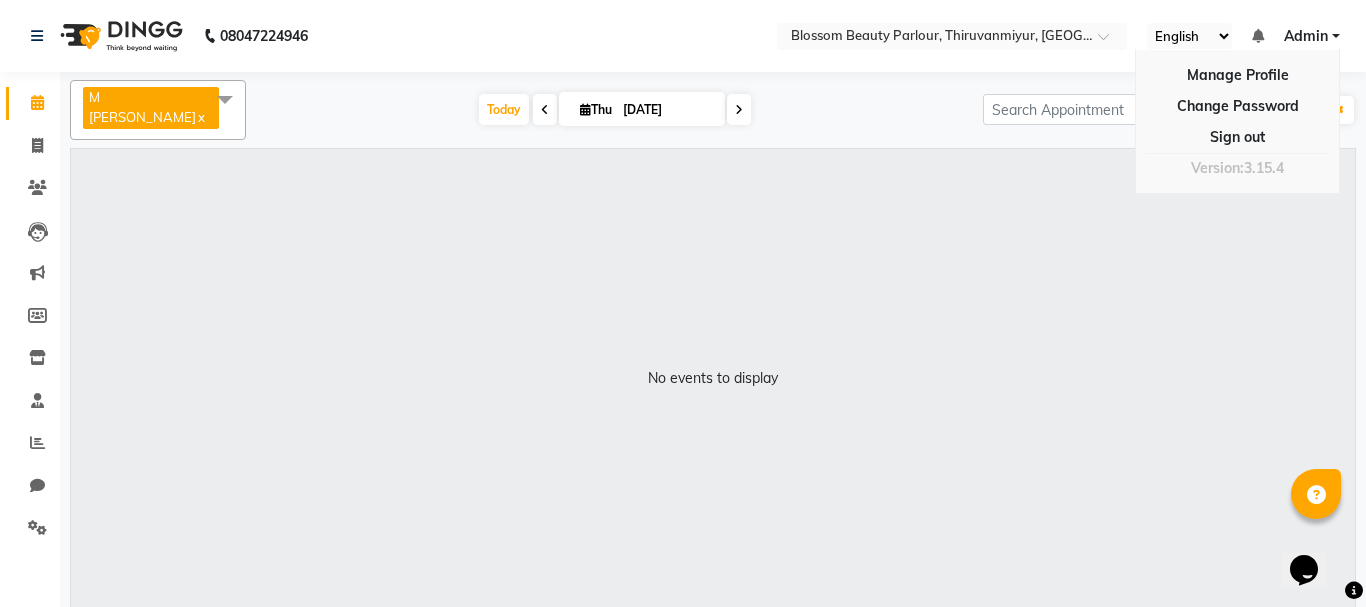 click on "No events to display" at bounding box center [713, 378] 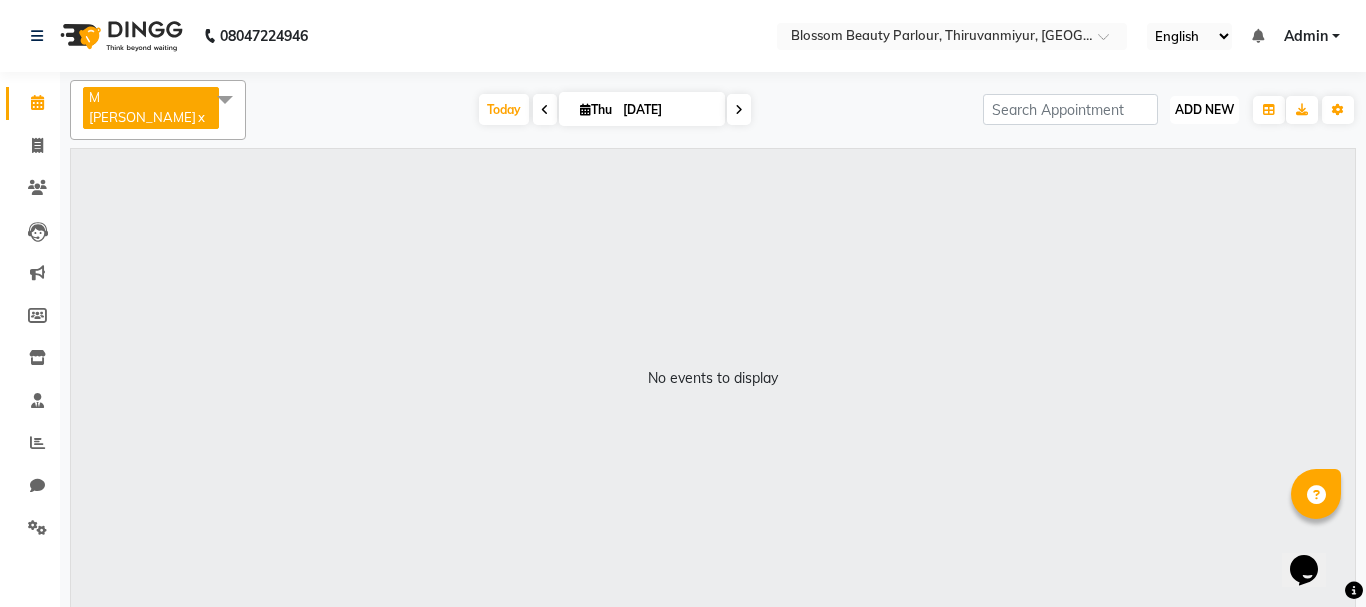 click on "ADD NEW" at bounding box center [1204, 109] 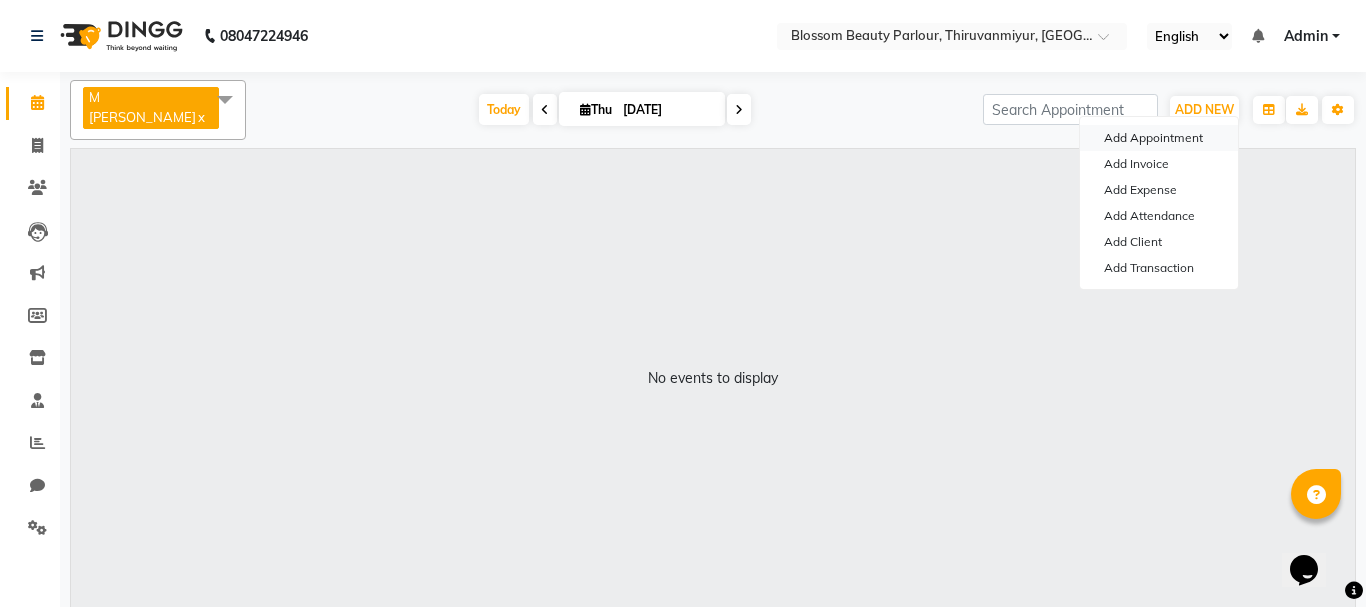 click on "Add Appointment" at bounding box center [1159, 138] 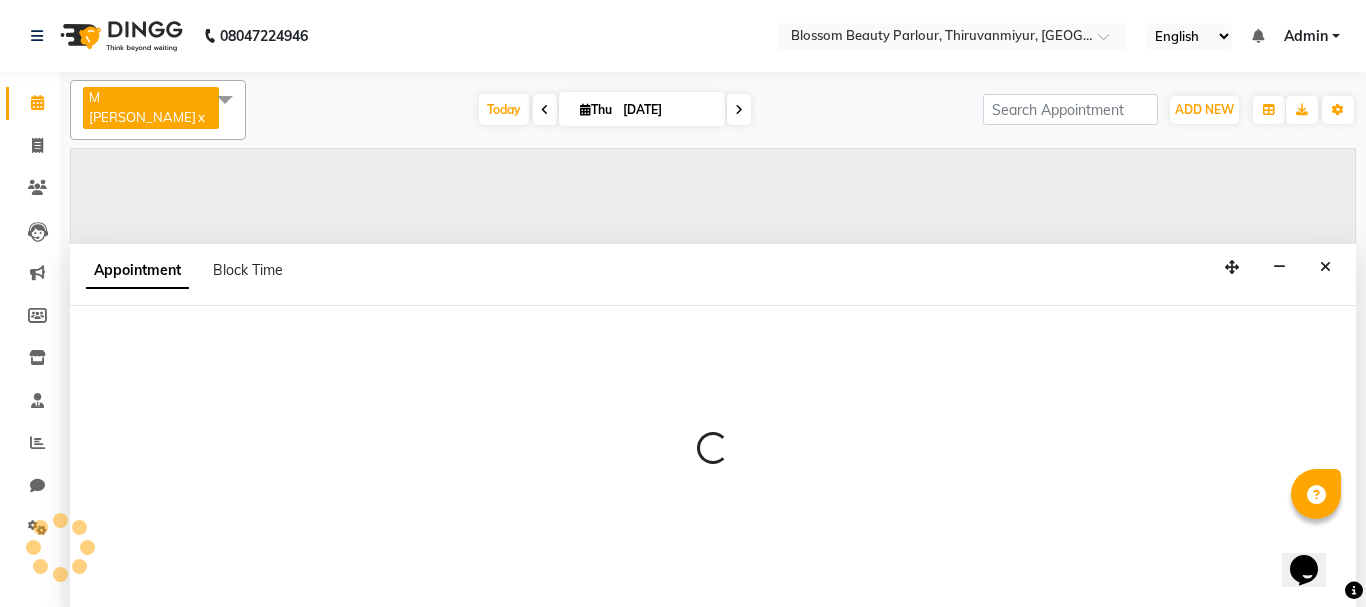 select on "tentative" 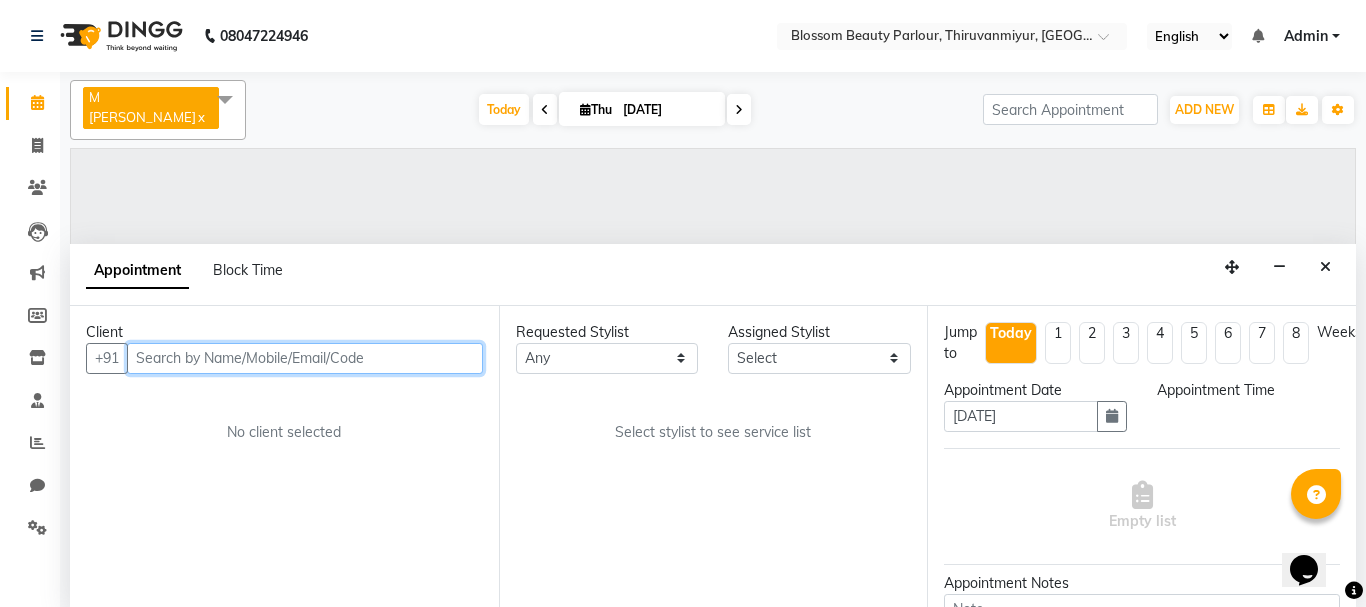 click at bounding box center (305, 358) 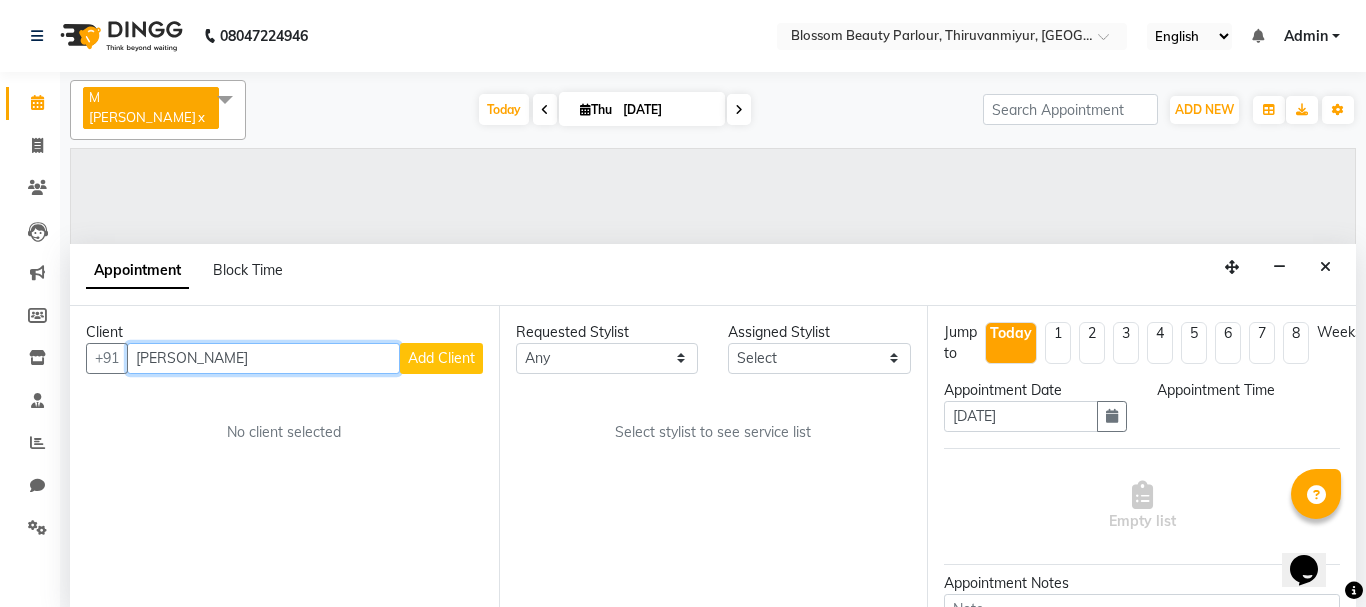type on "J" 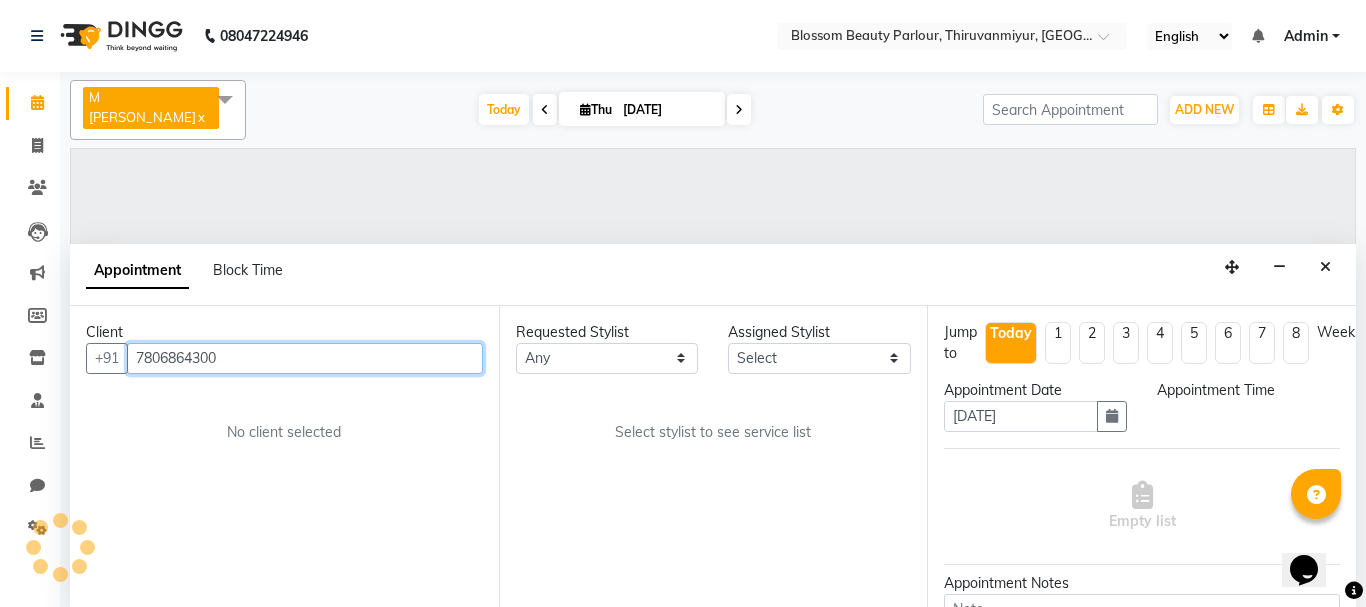 type on "7806864300" 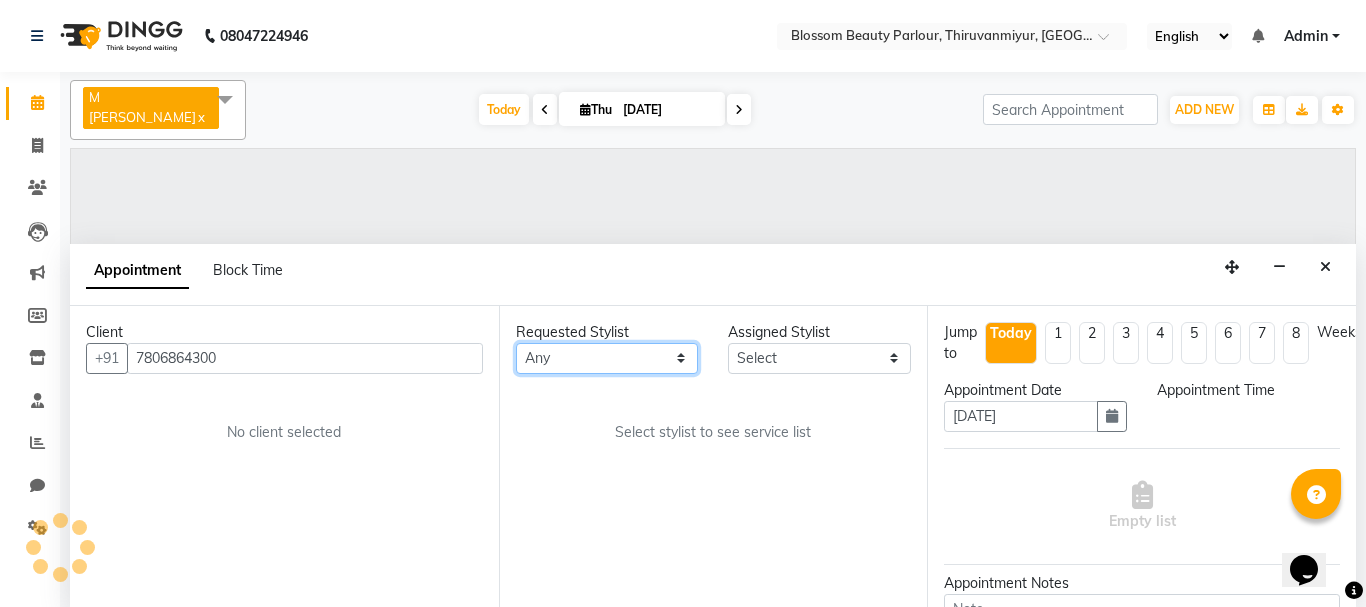 click on "Any" at bounding box center [607, 358] 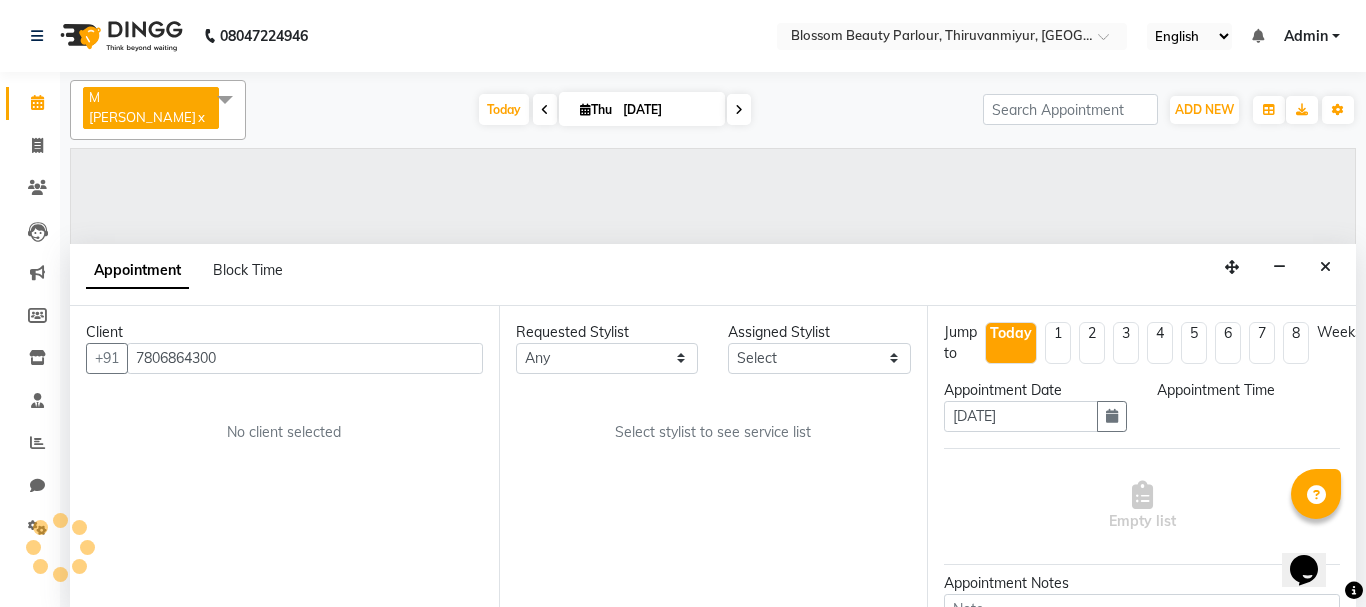 click on "Admin" at bounding box center [1312, 36] 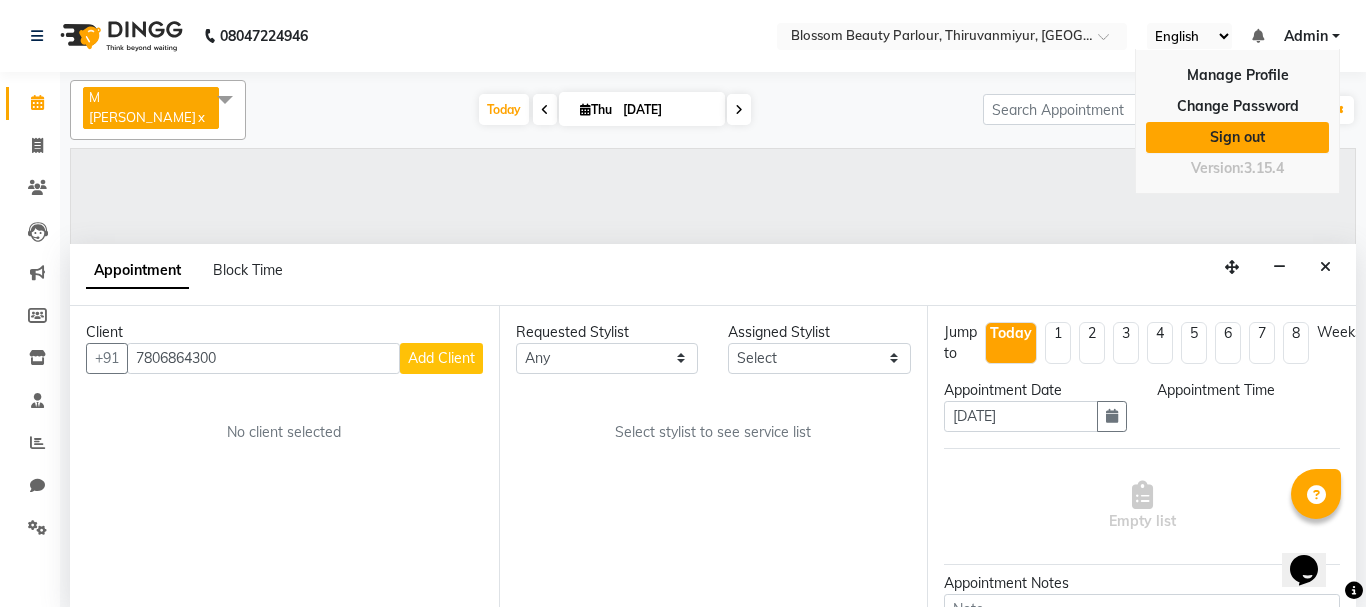 click on "Sign out" at bounding box center (1237, 137) 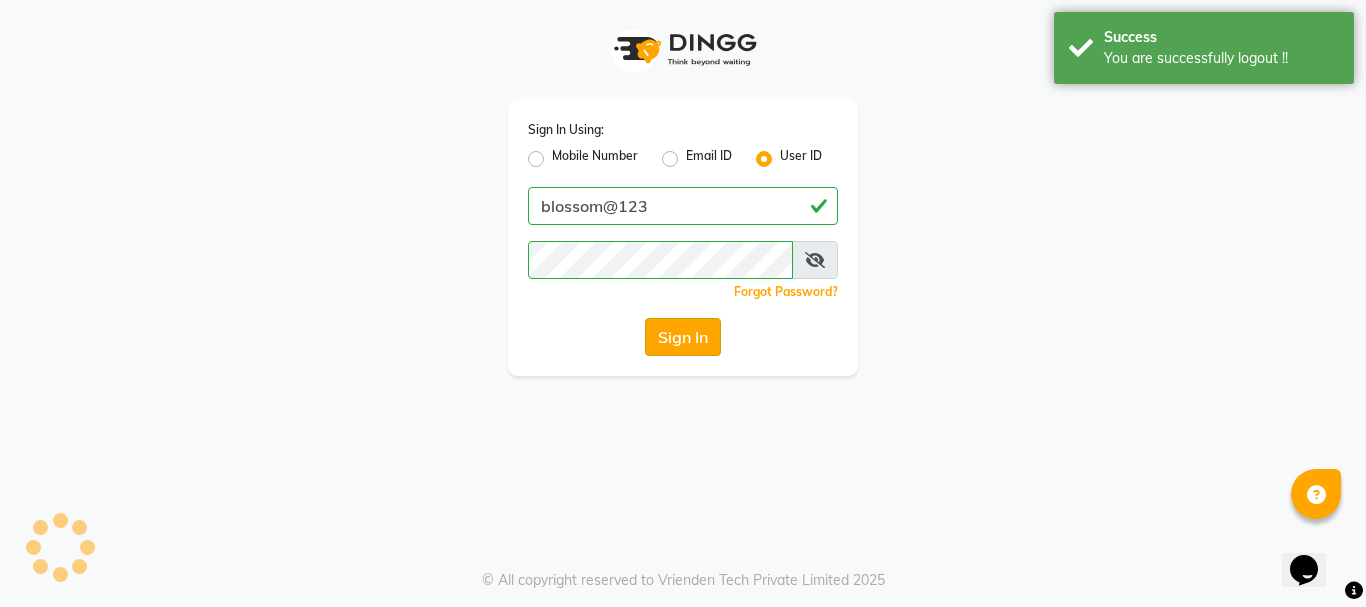 click on "Sign In" 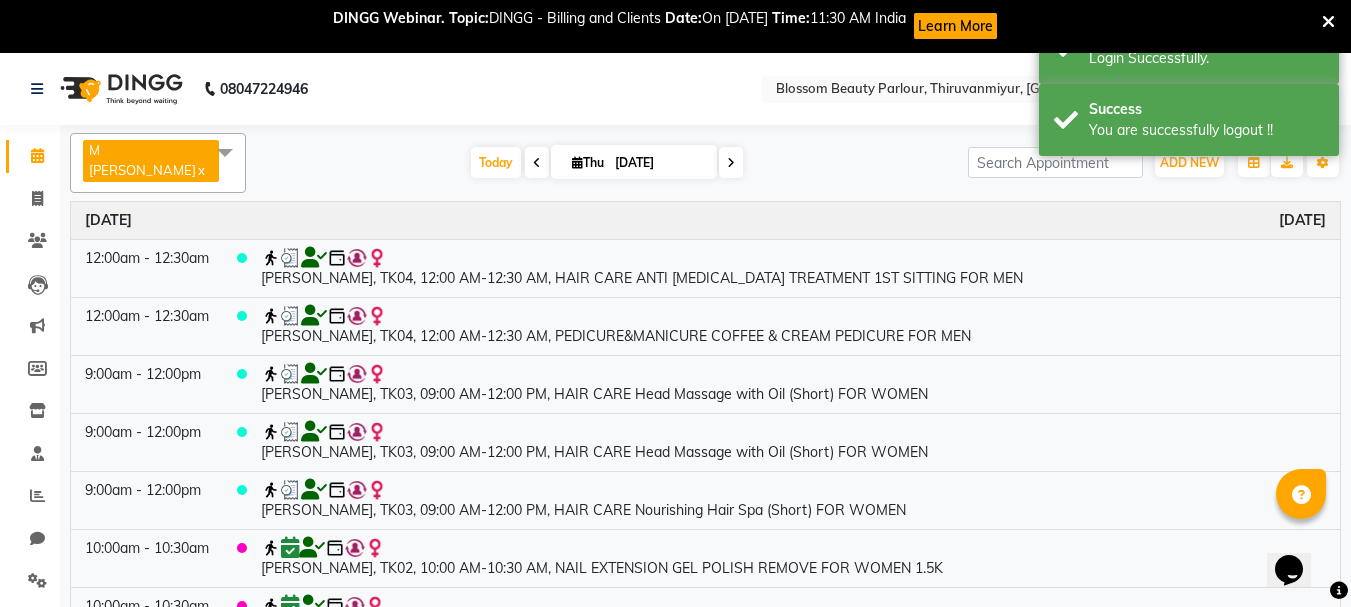 click on "08047224946 Select Location × Blossom Beauty Parlour, Thiruvanmiyur, Kottivakkam English ENGLISH Español العربية मराठी हिंदी ગુજરાતી தமிழ் 中文 Notifications nothing to show Admin Manage Profile Change Password Sign out  Version:3.15.3" 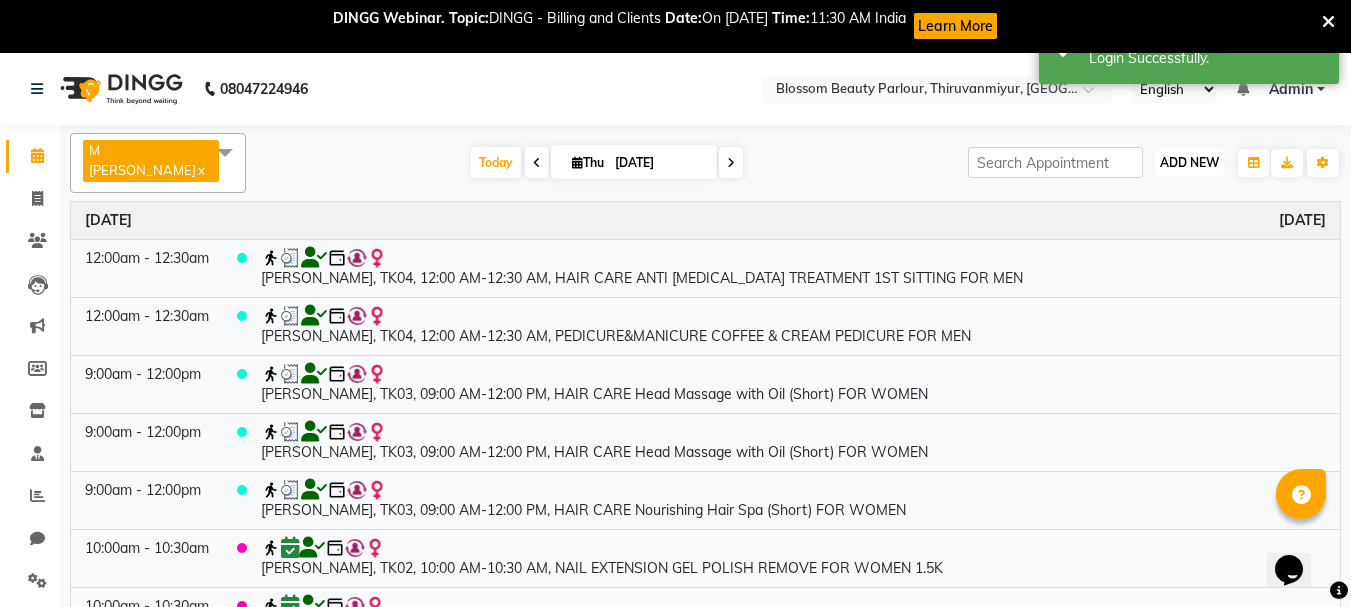 click on "ADD NEW" at bounding box center (1189, 162) 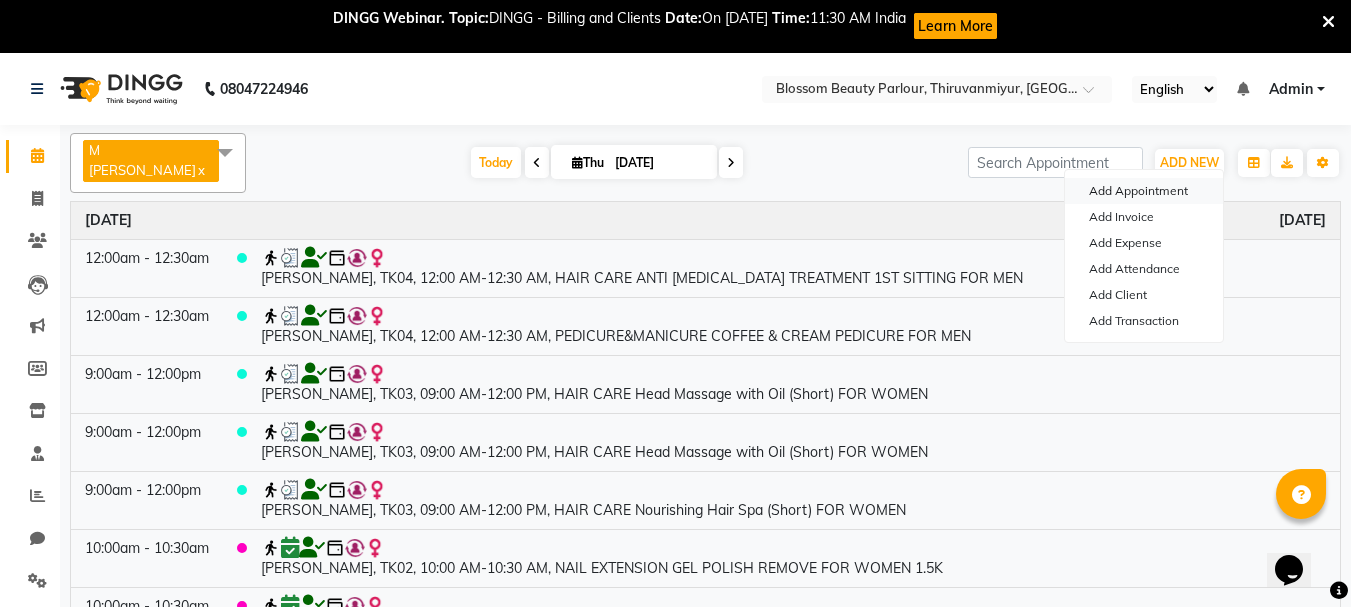 click on "Add Appointment" at bounding box center (1144, 191) 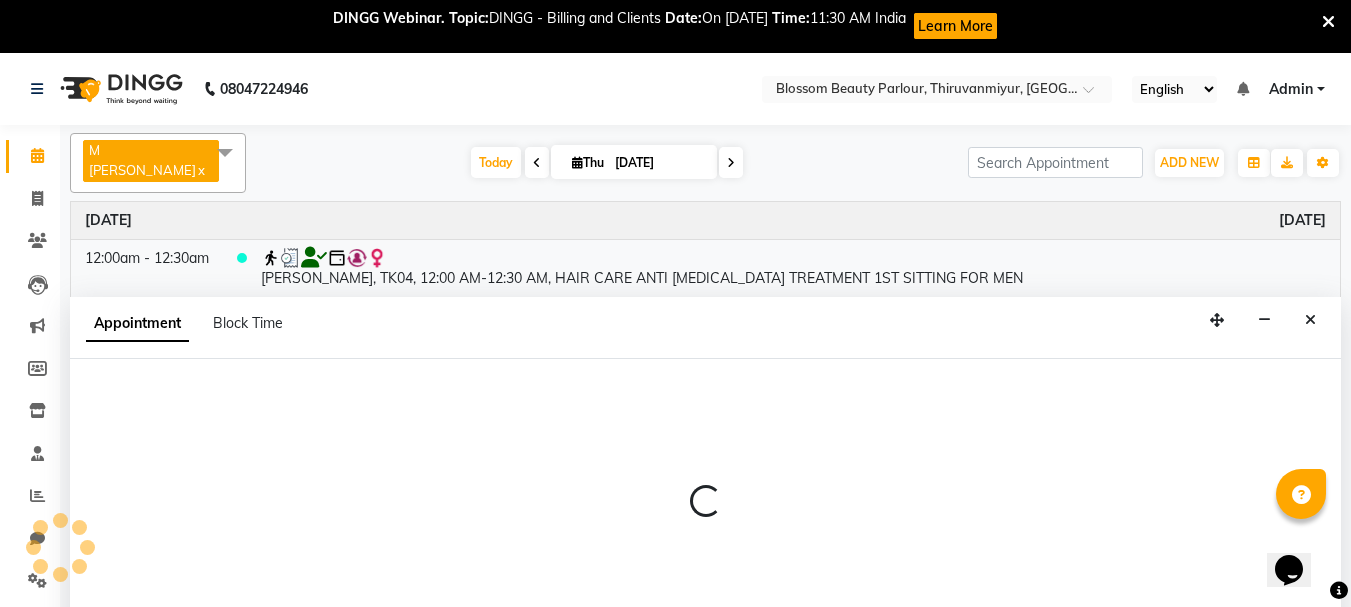 scroll, scrollTop: 53, scrollLeft: 0, axis: vertical 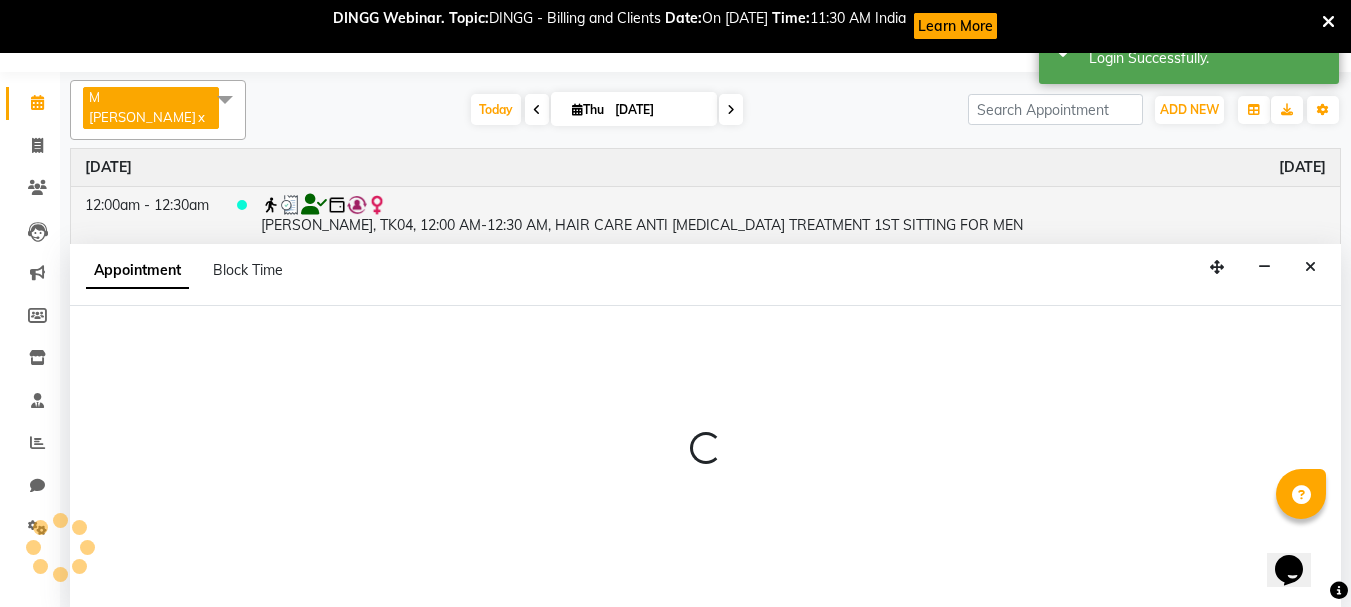 select on "tentative" 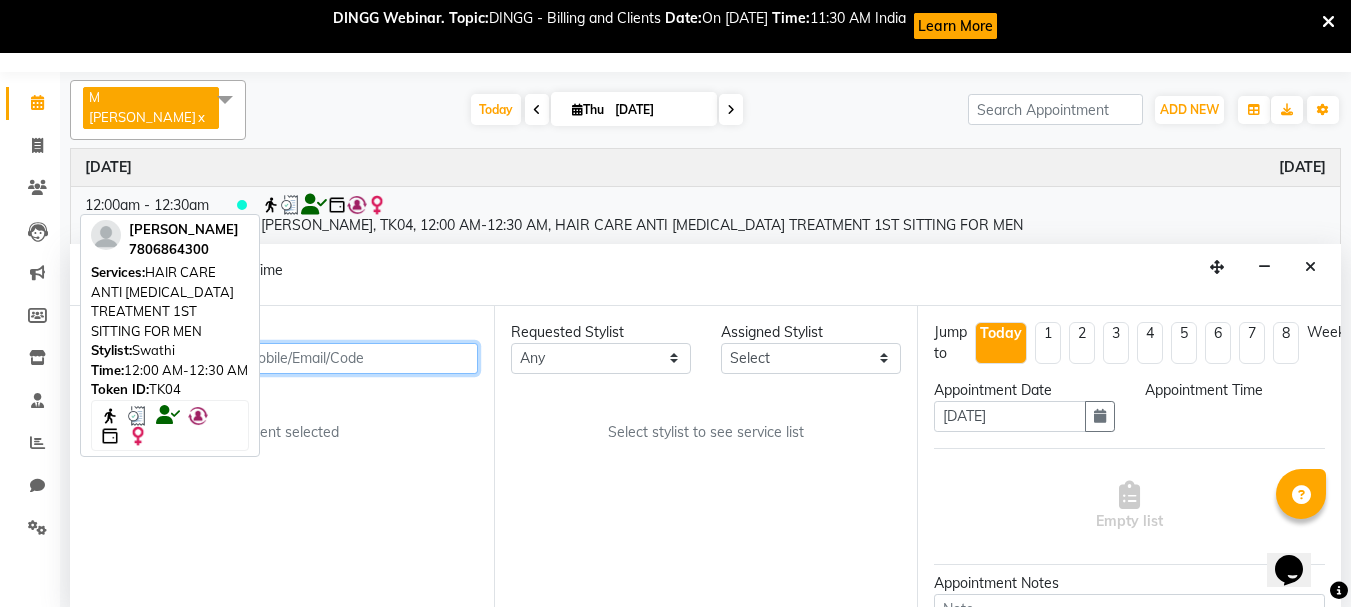 select on "540" 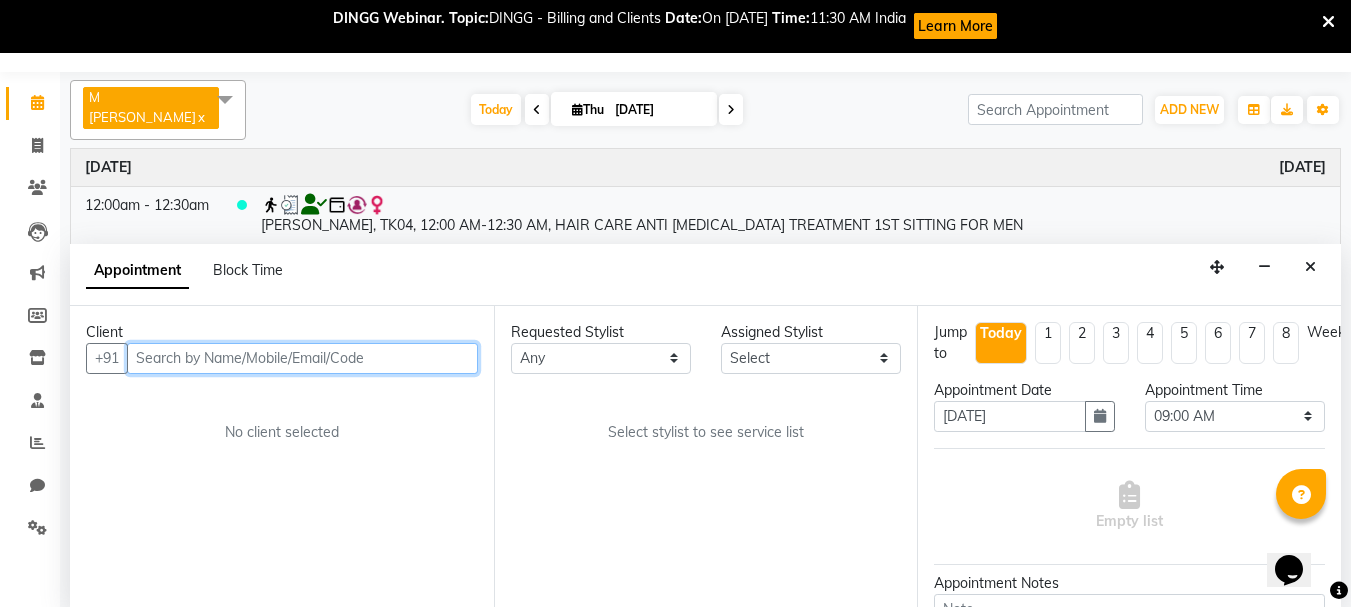 click at bounding box center (302, 358) 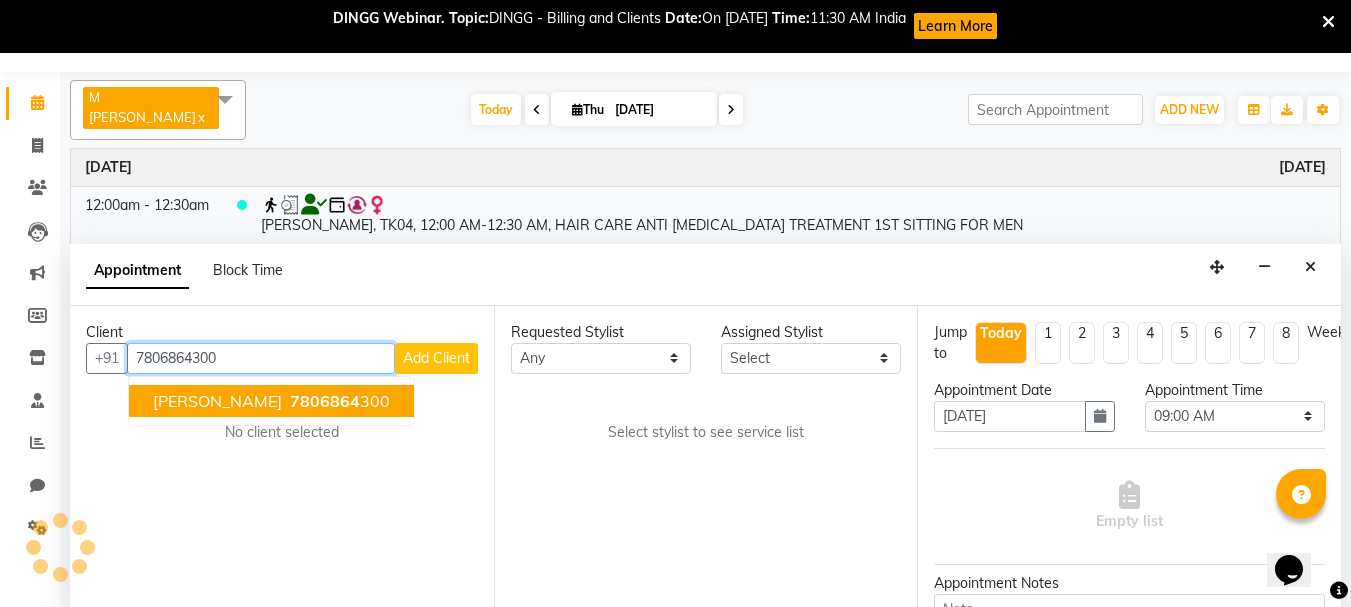 click on "7806864" at bounding box center (325, 401) 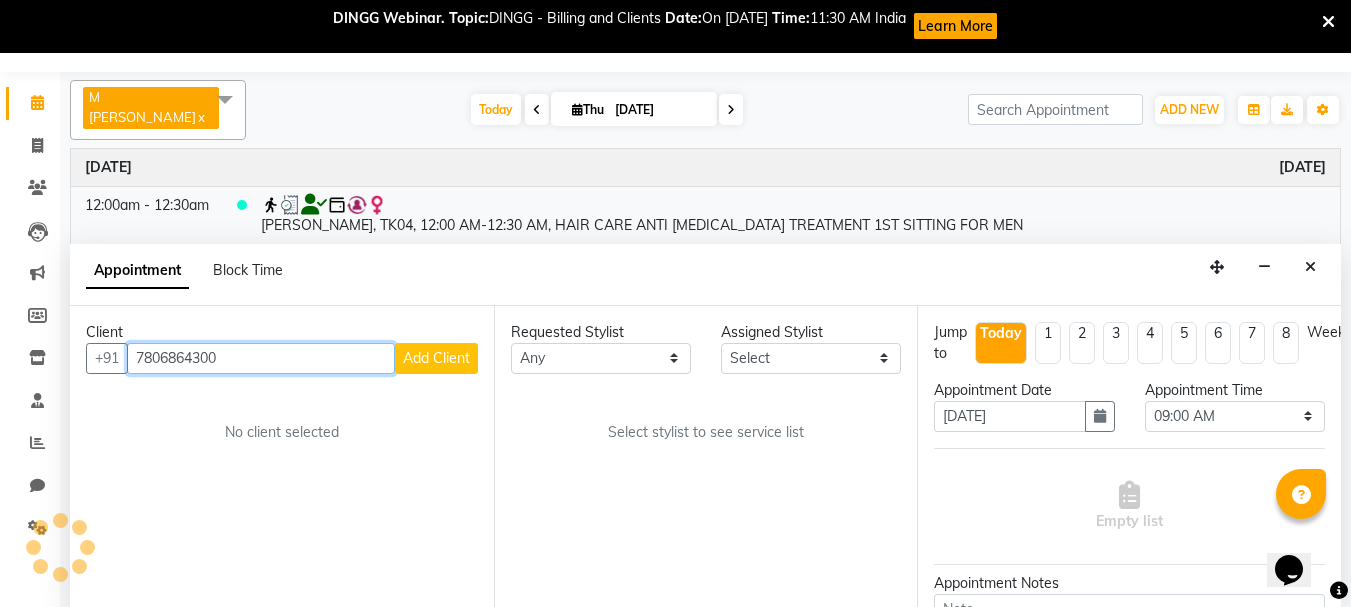 type on "7806864300" 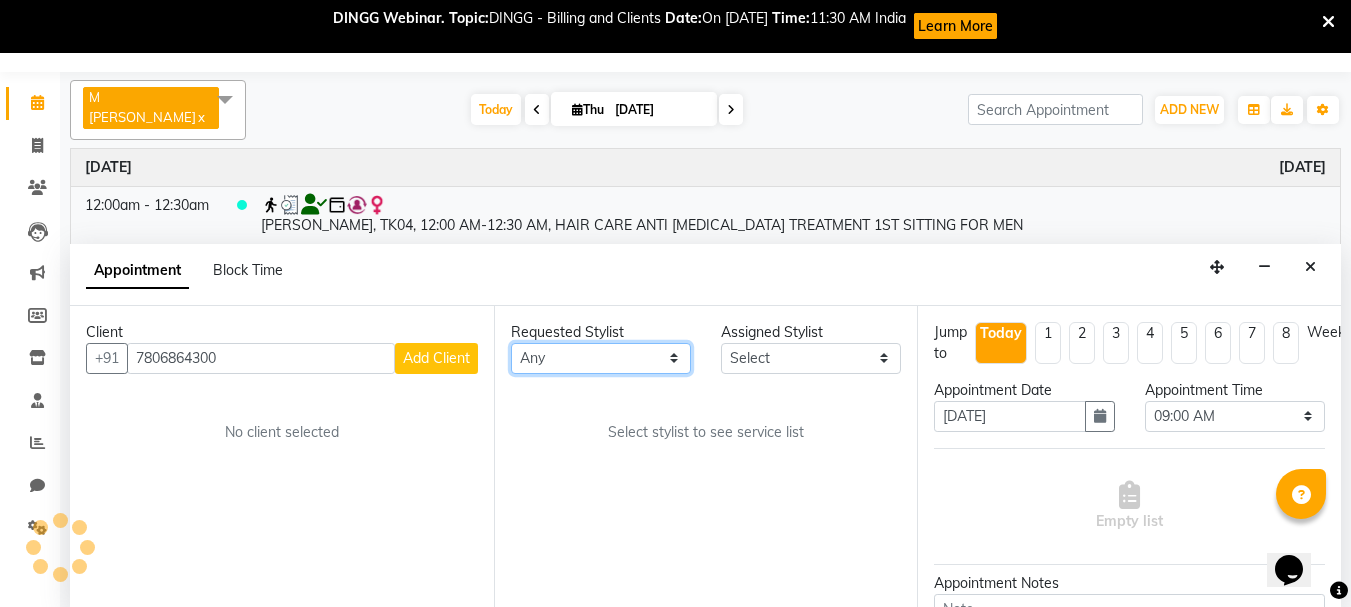 click on "Any [PERSON_NAME] [PERSON_NAME] [PERSON_NAME] [PERSON_NAME] [PERSON_NAME] M [PERSON_NAME] Old Staff Swathi" at bounding box center (601, 358) 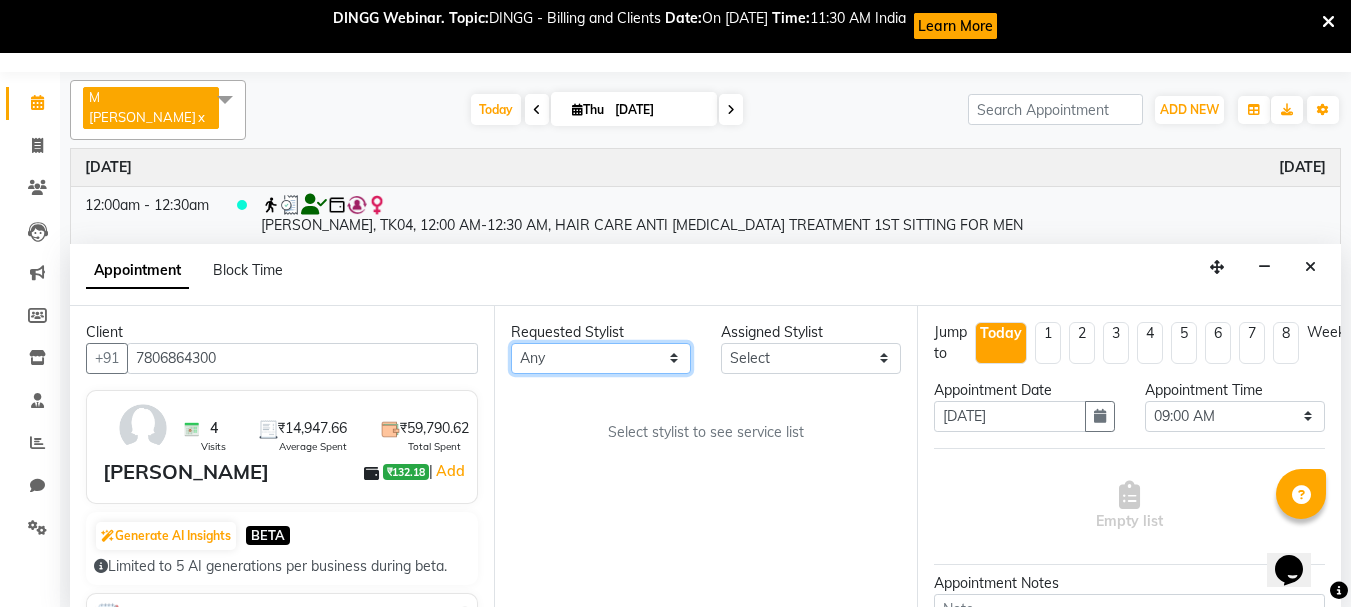 select on "83298" 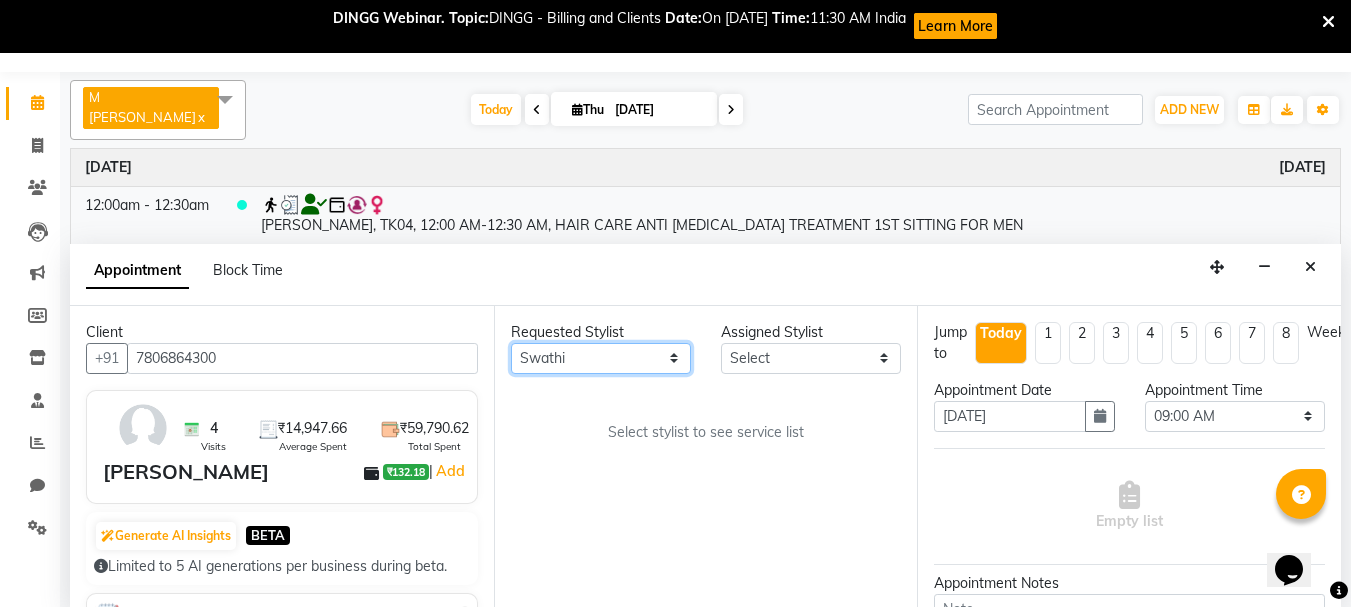 click on "Any [PERSON_NAME] [PERSON_NAME] [PERSON_NAME] [PERSON_NAME] [PERSON_NAME] M [PERSON_NAME] Old Staff Swathi" at bounding box center [601, 358] 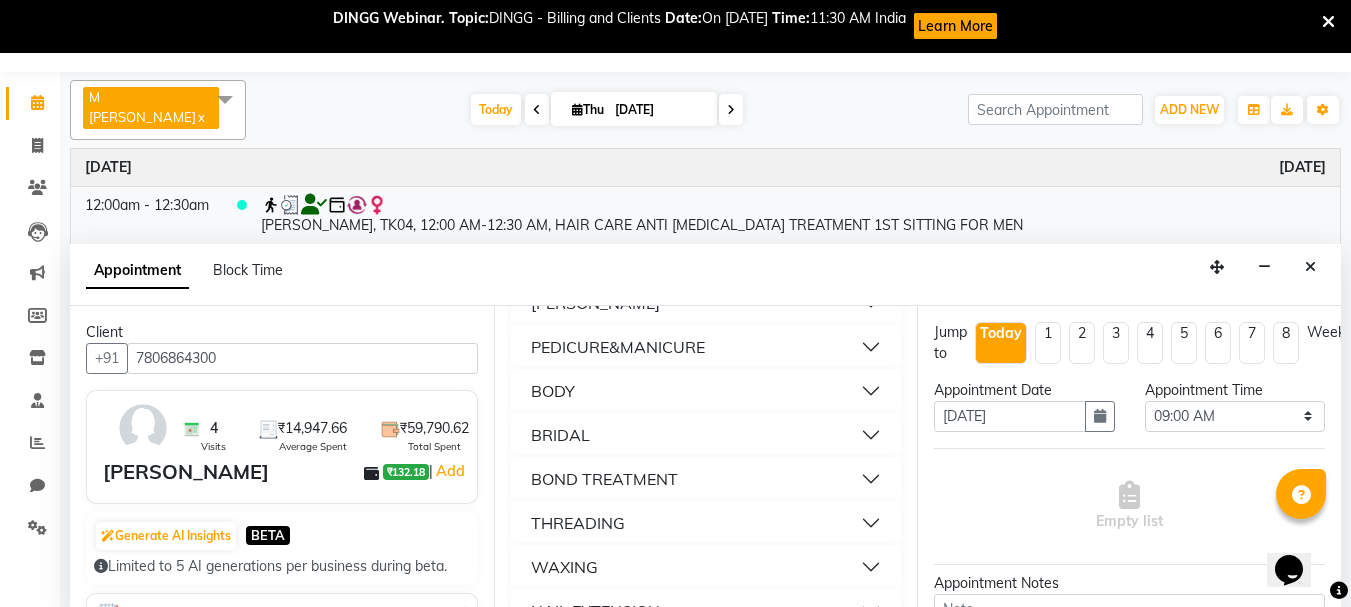 scroll, scrollTop: 571, scrollLeft: 0, axis: vertical 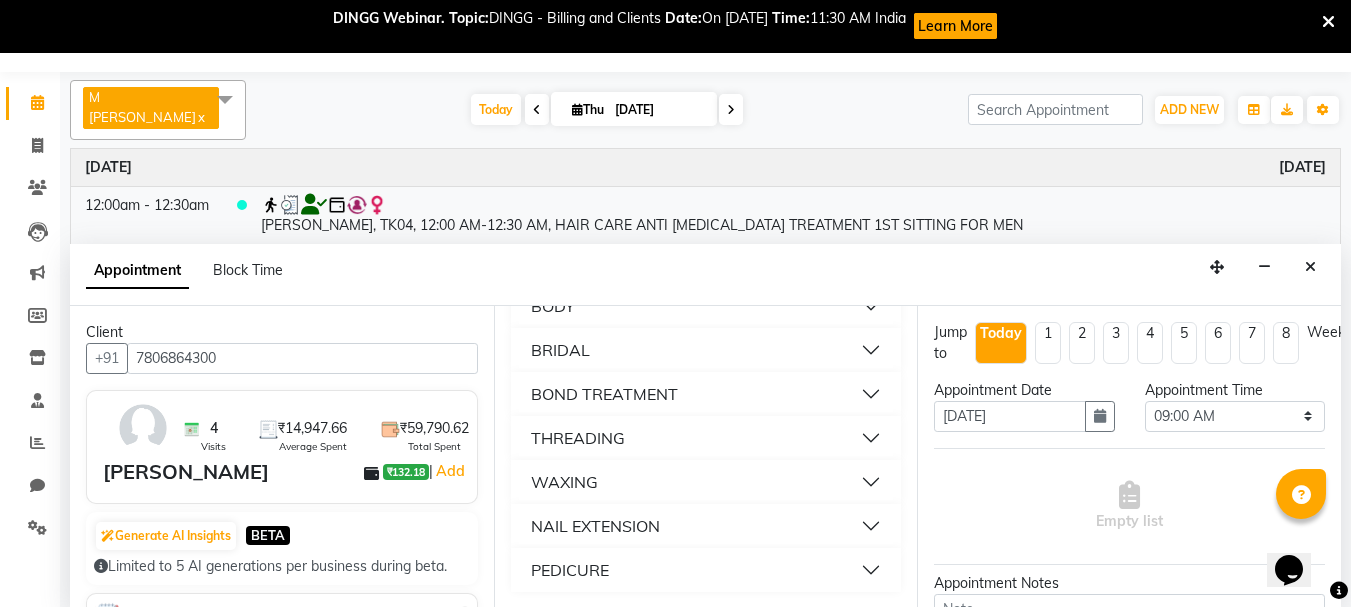 click on "BRIDAL" at bounding box center [706, 350] 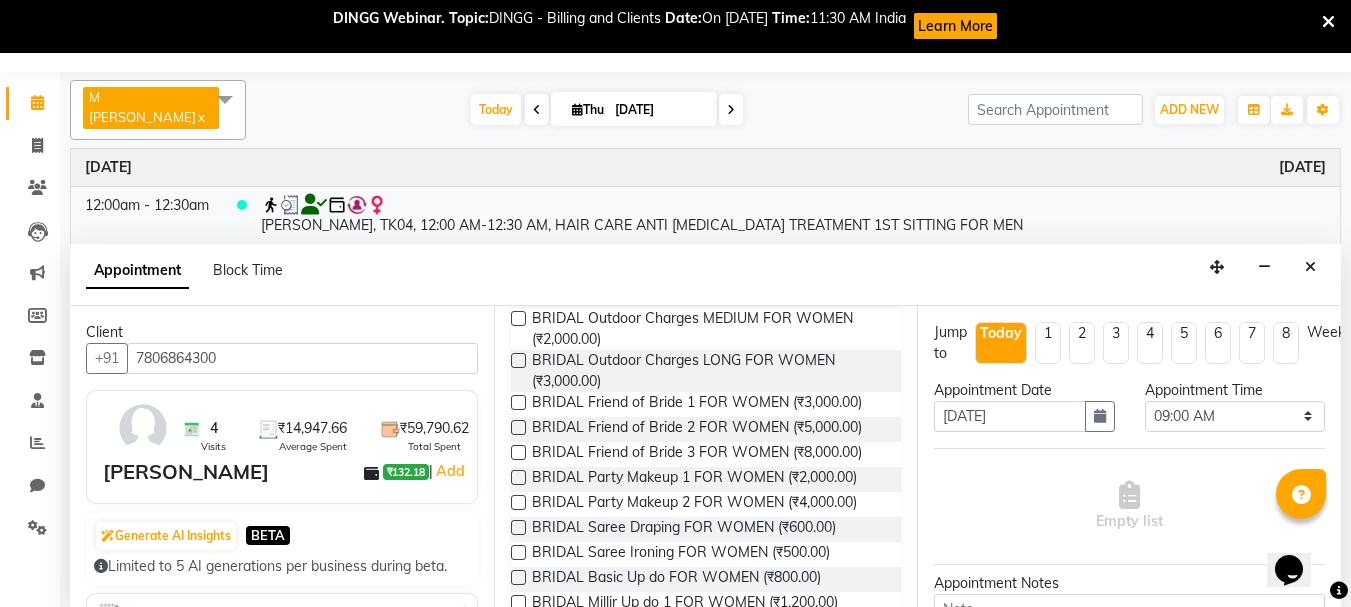 scroll, scrollTop: 1113, scrollLeft: 0, axis: vertical 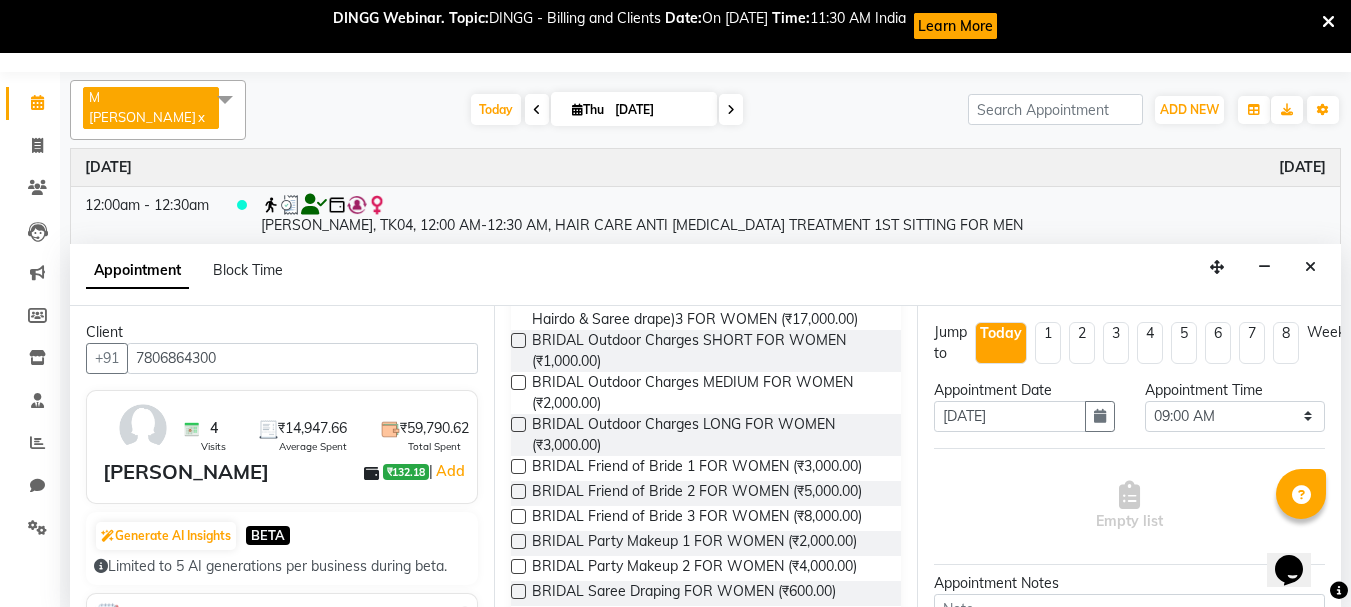 click on "BRIDAL Makeup by Millir Experts (Inclusive of Makeup, Hairdo & Saree drape) 2 FOR WOMEN (₹12,000.00)" at bounding box center (709, 267) 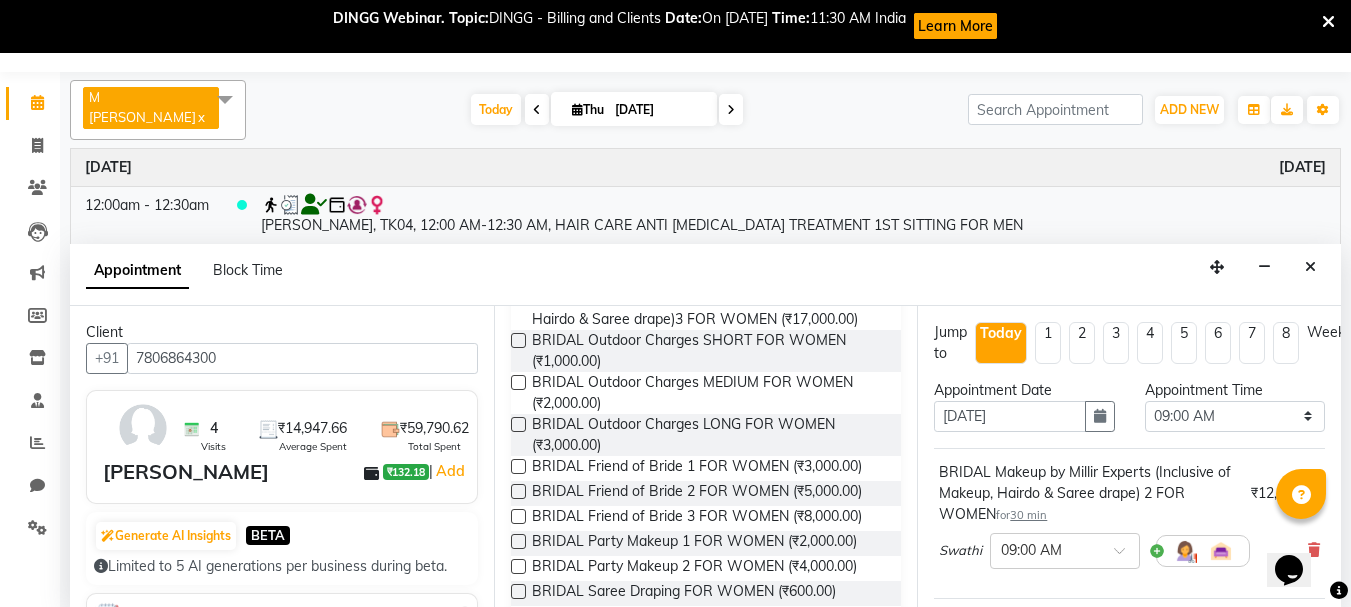 checkbox on "false" 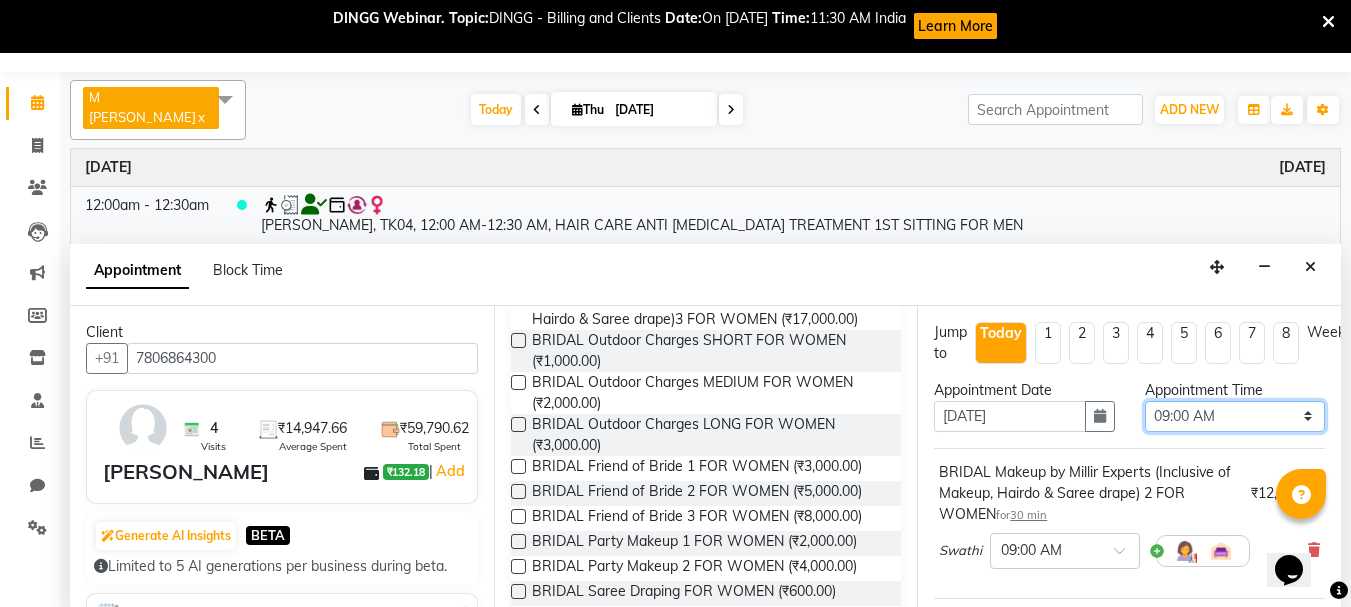 click on "Select 09:00 AM 09:15 AM 09:30 AM 09:45 AM 10:00 AM 10:15 AM 10:30 AM 10:45 AM 11:00 AM 11:15 AM 11:30 AM 11:45 AM 12:00 PM 12:15 PM 12:30 PM 12:45 PM 01:00 PM 01:15 PM 01:30 PM 01:45 PM 02:00 PM 02:15 PM 02:30 PM 02:45 PM 03:00 PM 03:15 PM 03:30 PM 03:45 PM 04:00 PM 04:15 PM 04:30 PM 04:45 PM 05:00 PM 05:15 PM 05:30 PM 05:45 PM 06:00 PM 06:15 PM 06:30 PM 06:45 PM 07:00 PM 07:15 PM 07:30 PM 07:45 PM 08:00 PM" at bounding box center [1235, 416] 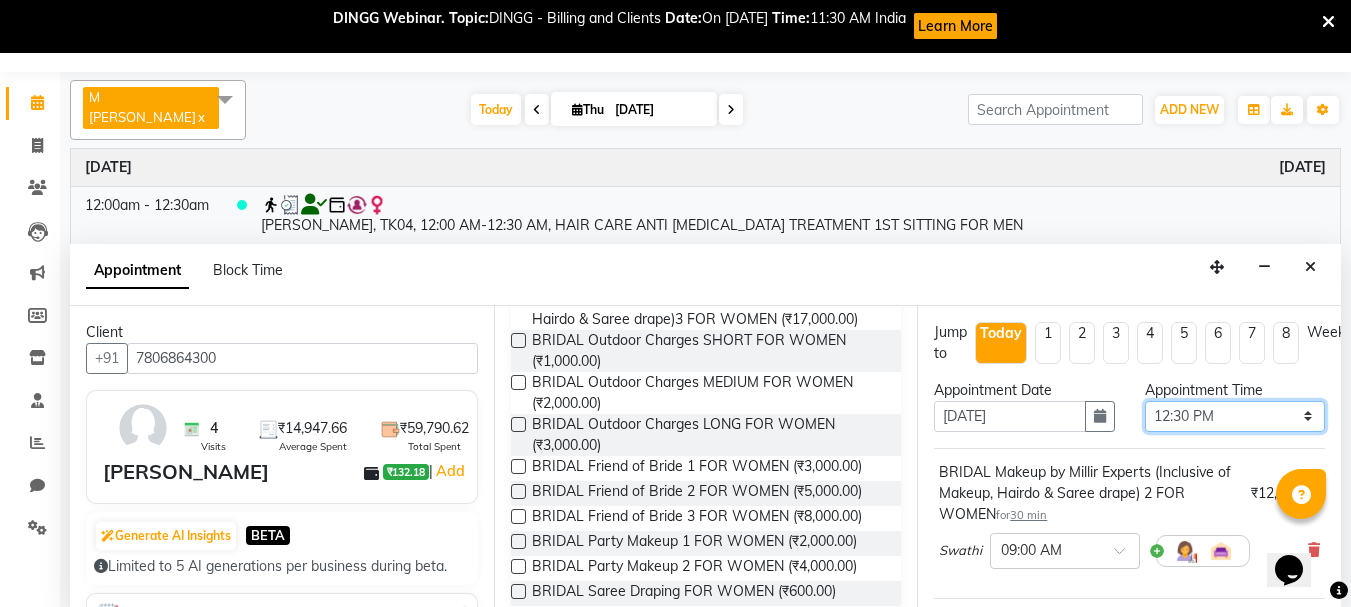 click on "Select 09:00 AM 09:15 AM 09:30 AM 09:45 AM 10:00 AM 10:15 AM 10:30 AM 10:45 AM 11:00 AM 11:15 AM 11:30 AM 11:45 AM 12:00 PM 12:15 PM 12:30 PM 12:45 PM 01:00 PM 01:15 PM 01:30 PM 01:45 PM 02:00 PM 02:15 PM 02:30 PM 02:45 PM 03:00 PM 03:15 PM 03:30 PM 03:45 PM 04:00 PM 04:15 PM 04:30 PM 04:45 PM 05:00 PM 05:15 PM 05:30 PM 05:45 PM 06:00 PM 06:15 PM 06:30 PM 06:45 PM 07:00 PM 07:15 PM 07:30 PM 07:45 PM 08:00 PM" at bounding box center [1235, 416] 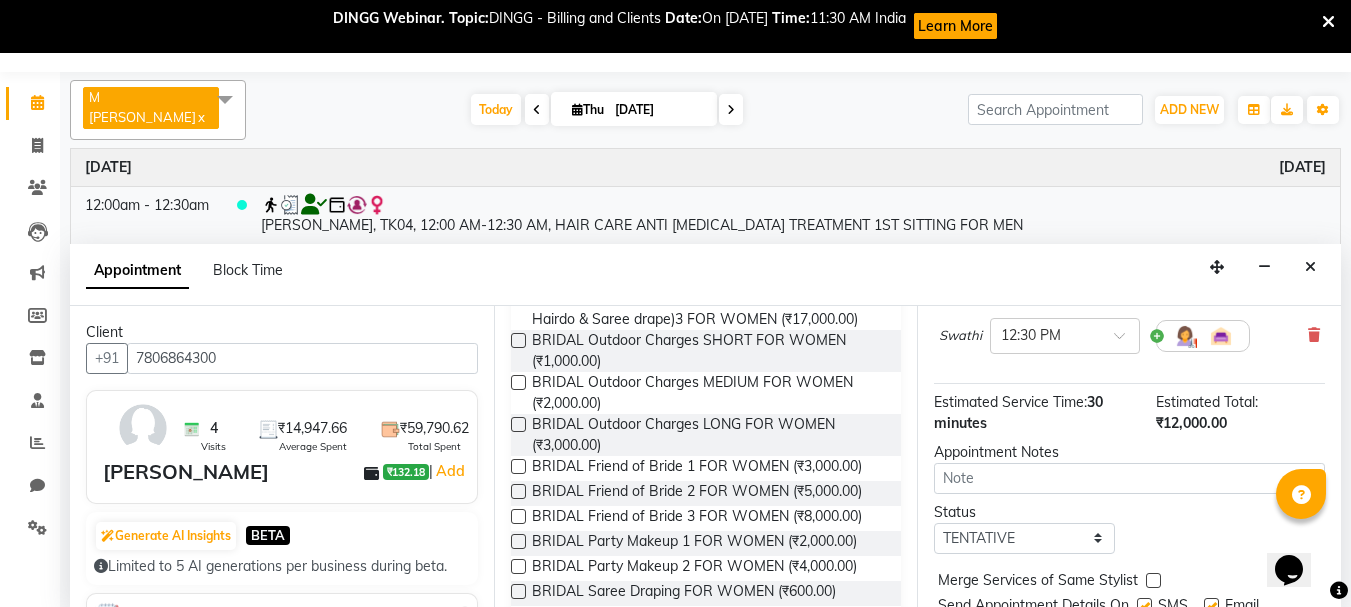 scroll, scrollTop: 302, scrollLeft: 0, axis: vertical 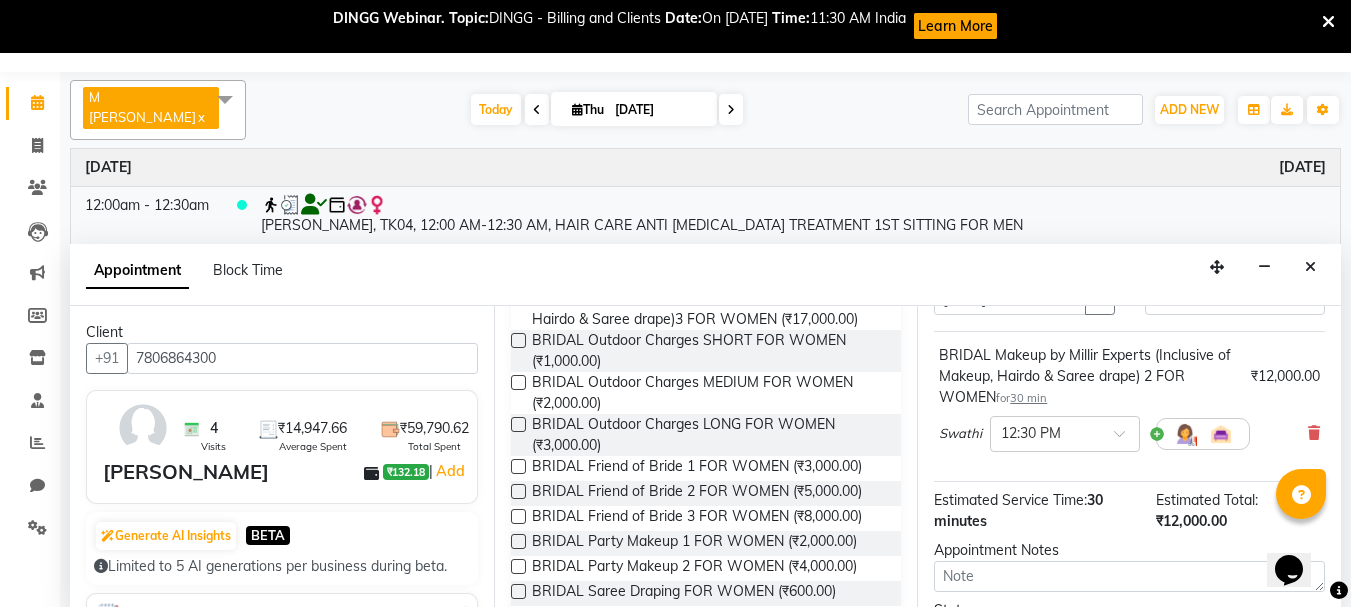 click at bounding box center [1203, 434] 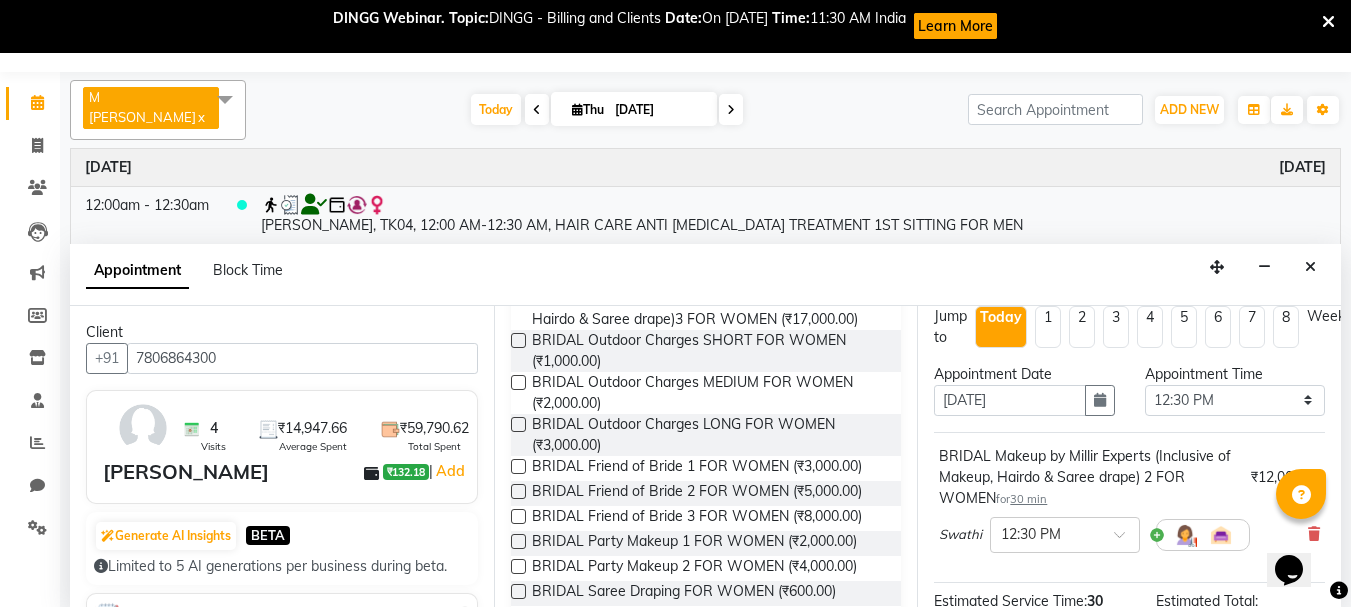 scroll, scrollTop: 0, scrollLeft: 0, axis: both 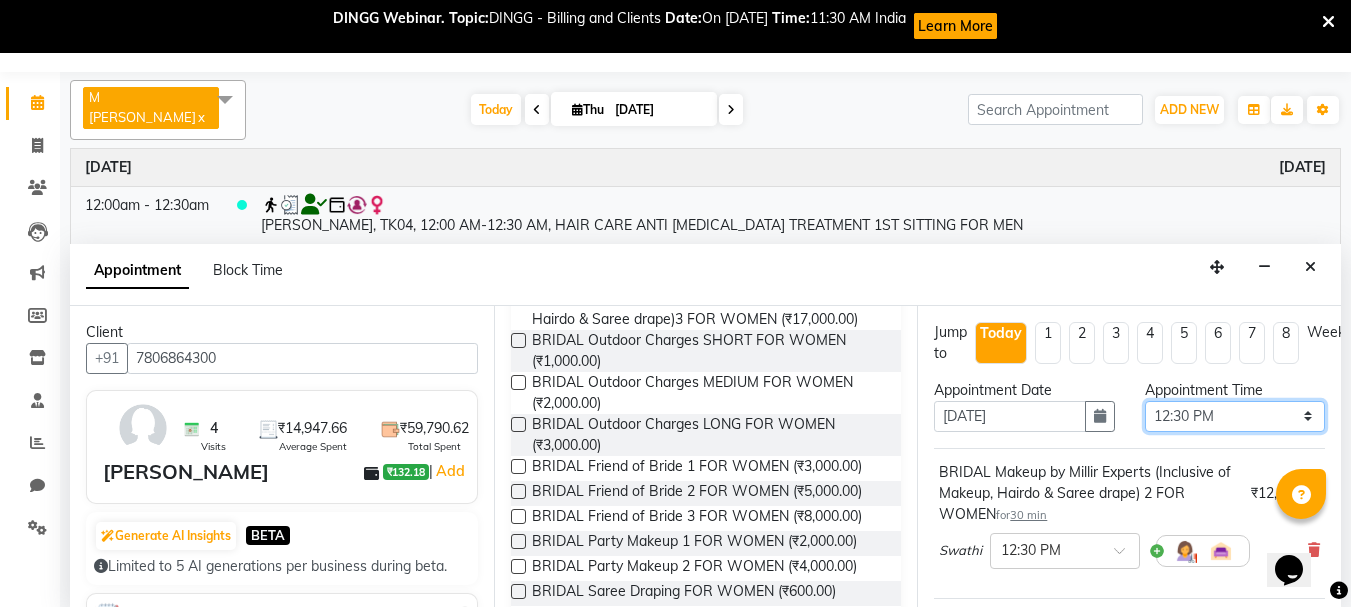 click on "Select 09:00 AM 09:15 AM 09:30 AM 09:45 AM 10:00 AM 10:15 AM 10:30 AM 10:45 AM 11:00 AM 11:15 AM 11:30 AM 11:45 AM 12:00 PM 12:15 PM 12:30 PM 12:45 PM 01:00 PM 01:15 PM 01:30 PM 01:45 PM 02:00 PM 02:15 PM 02:30 PM 02:45 PM 03:00 PM 03:15 PM 03:30 PM 03:45 PM 04:00 PM 04:15 PM 04:30 PM 04:45 PM 05:00 PM 05:15 PM 05:30 PM 05:45 PM 06:00 PM 06:15 PM 06:30 PM 06:45 PM 07:00 PM 07:15 PM 07:30 PM 07:45 PM 08:00 PM" at bounding box center [1235, 416] 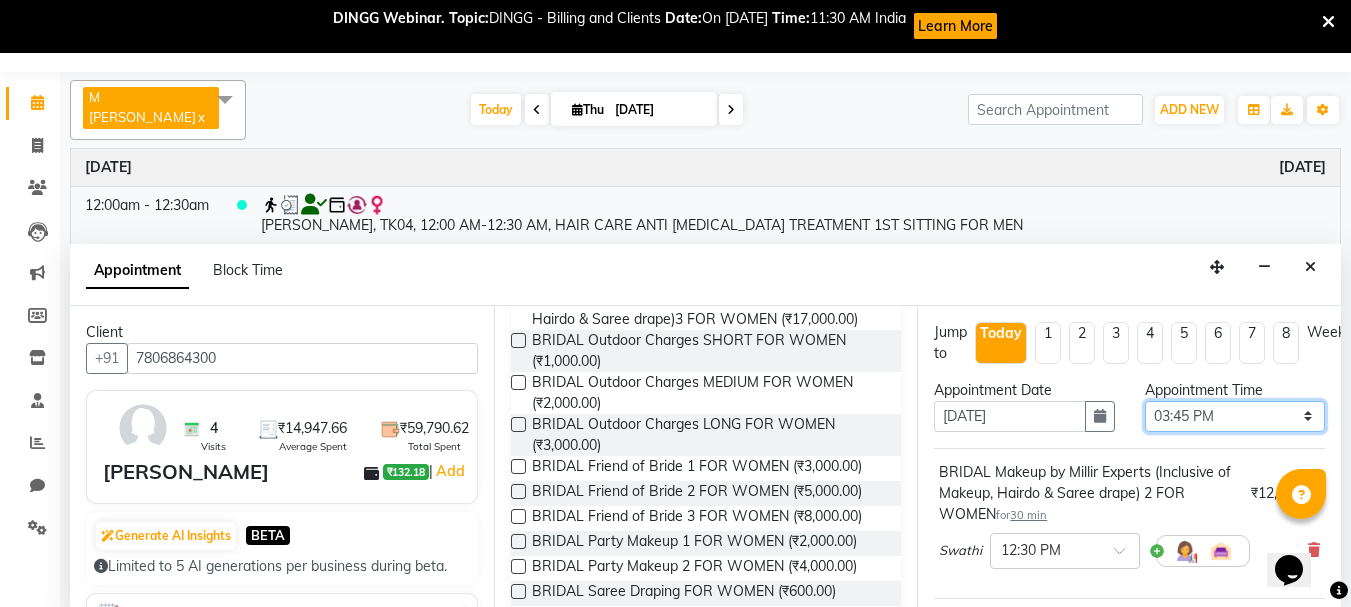 click on "Select 09:00 AM 09:15 AM 09:30 AM 09:45 AM 10:00 AM 10:15 AM 10:30 AM 10:45 AM 11:00 AM 11:15 AM 11:30 AM 11:45 AM 12:00 PM 12:15 PM 12:30 PM 12:45 PM 01:00 PM 01:15 PM 01:30 PM 01:45 PM 02:00 PM 02:15 PM 02:30 PM 02:45 PM 03:00 PM 03:15 PM 03:30 PM 03:45 PM 04:00 PM 04:15 PM 04:30 PM 04:45 PM 05:00 PM 05:15 PM 05:30 PM 05:45 PM 06:00 PM 06:15 PM 06:30 PM 06:45 PM 07:00 PM 07:15 PM 07:30 PM 07:45 PM 08:00 PM" at bounding box center (1235, 416) 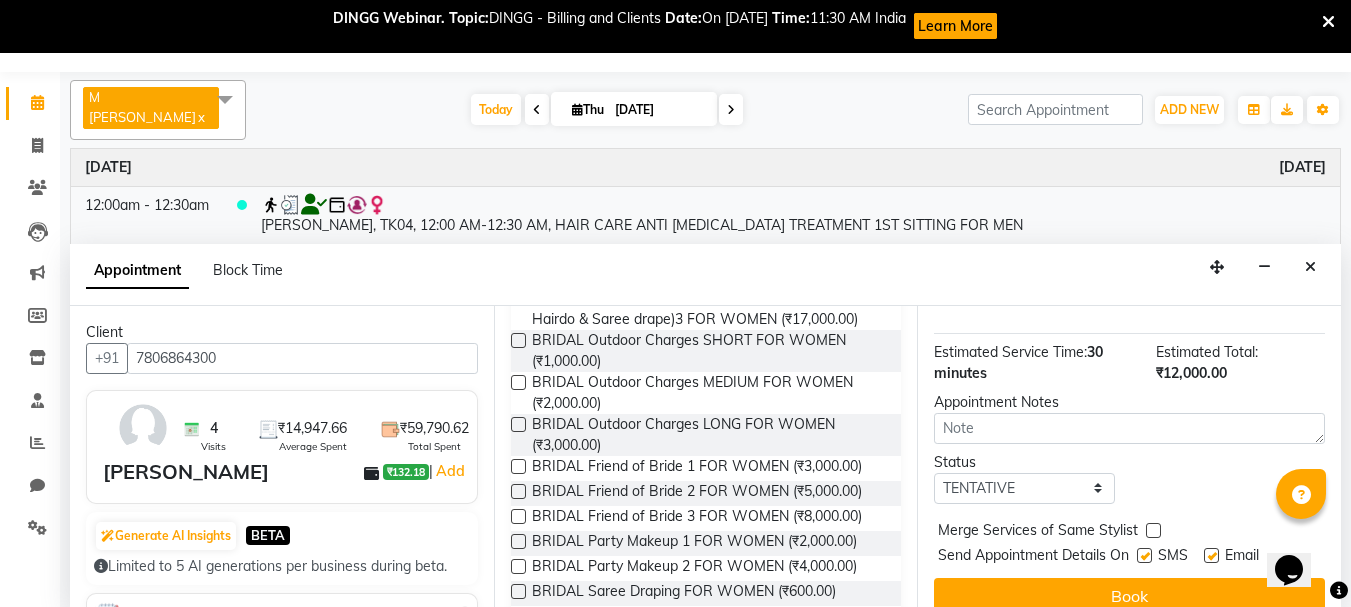 scroll, scrollTop: 302, scrollLeft: 0, axis: vertical 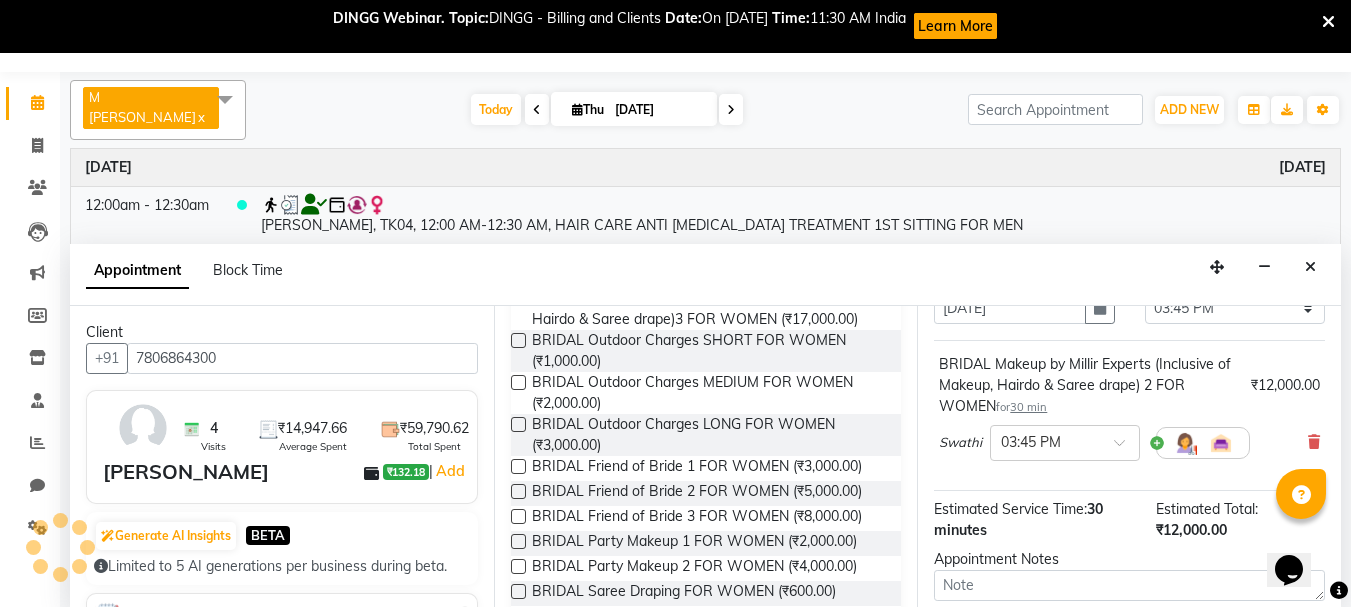 click at bounding box center (1203, 443) 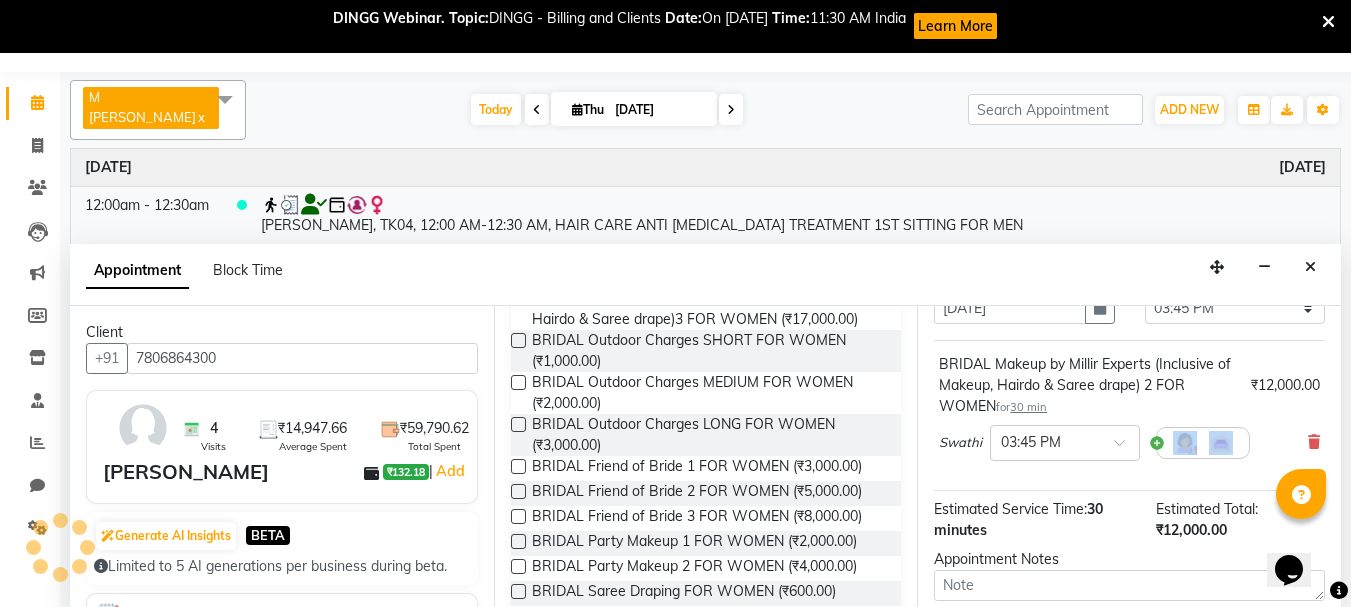click at bounding box center (1203, 443) 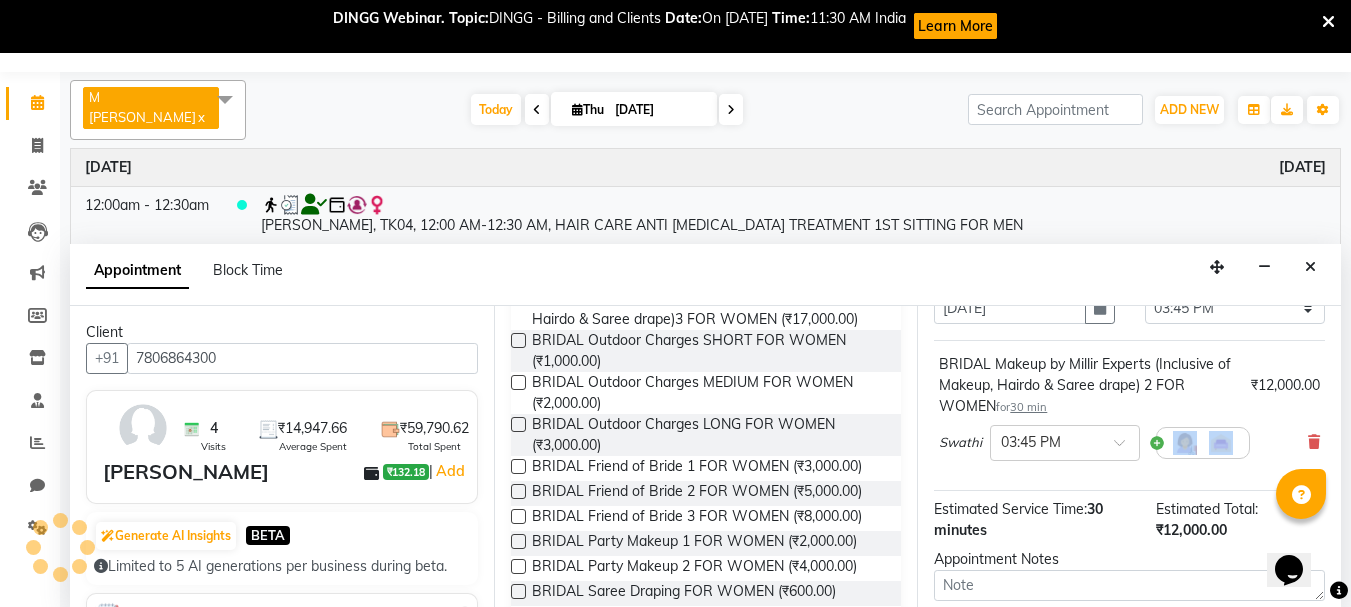scroll, scrollTop: 1135, scrollLeft: 0, axis: vertical 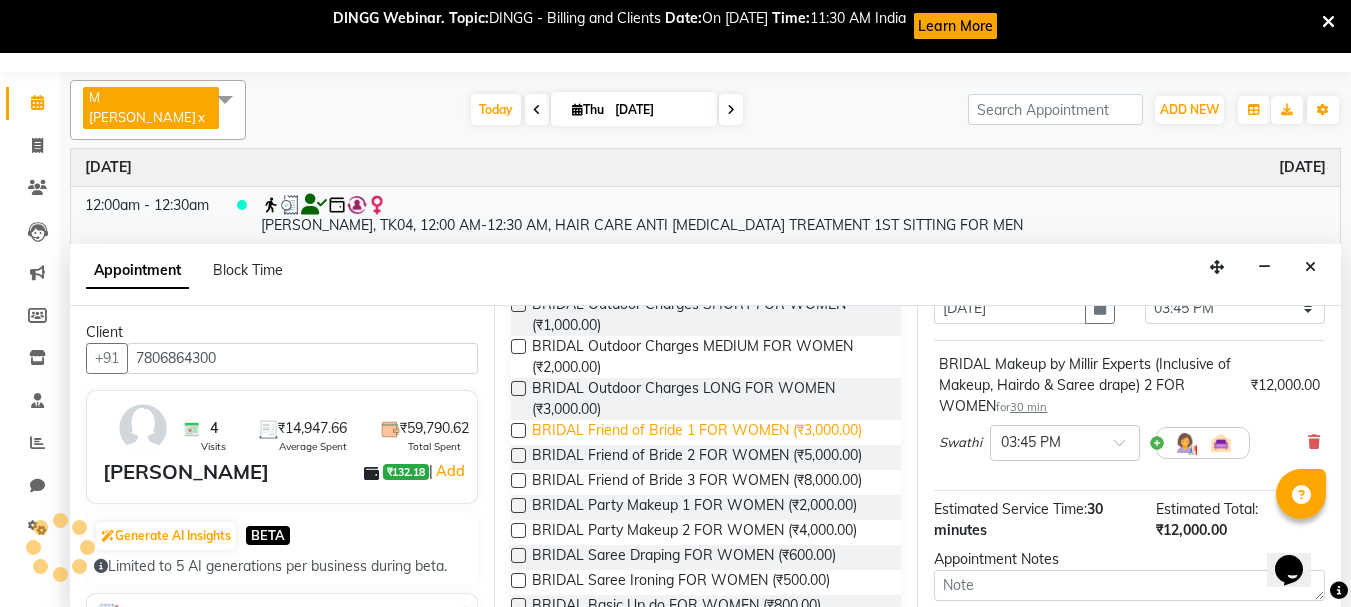 click on "BRIDAL Friend of Bride 1 FOR WOMEN (₹3,000.00)" at bounding box center [697, 432] 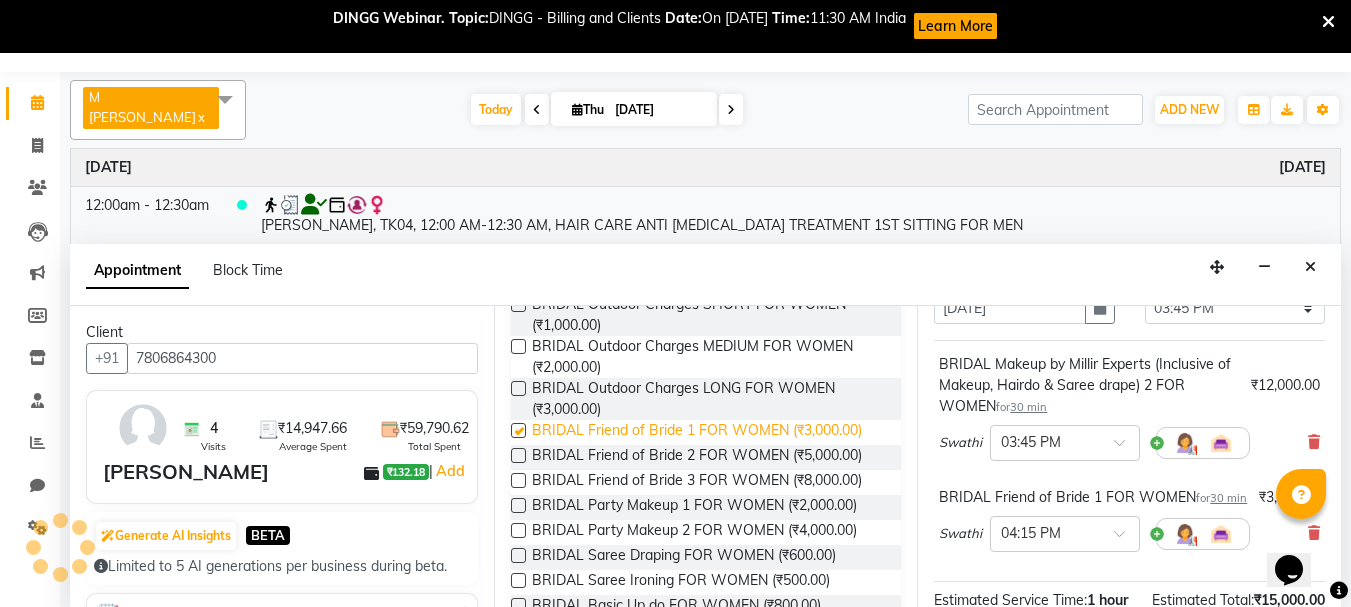 checkbox on "false" 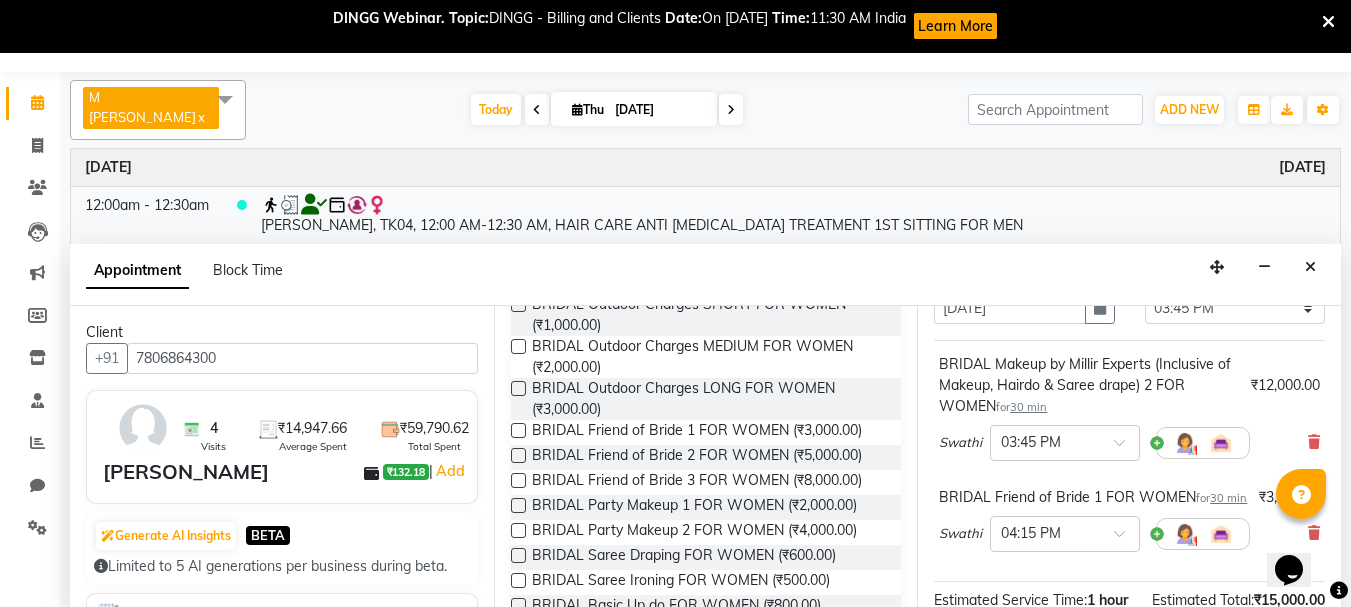 click at bounding box center [1203, 443] 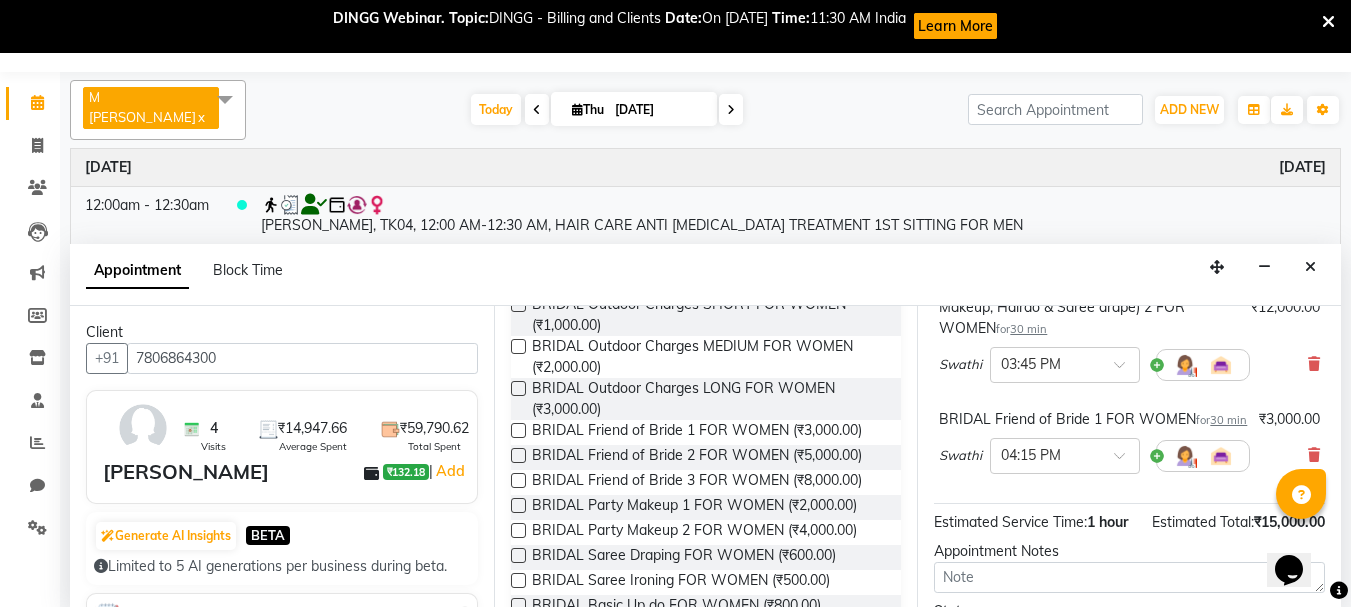 scroll, scrollTop: 192, scrollLeft: 0, axis: vertical 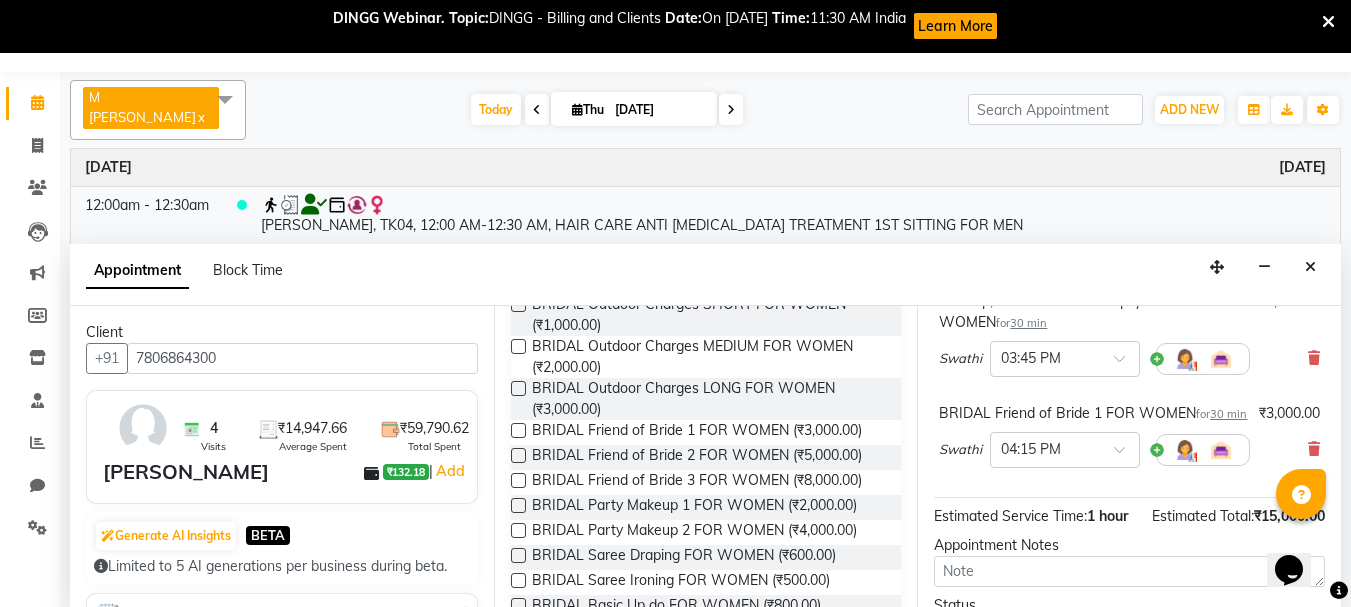 click at bounding box center [1203, 450] 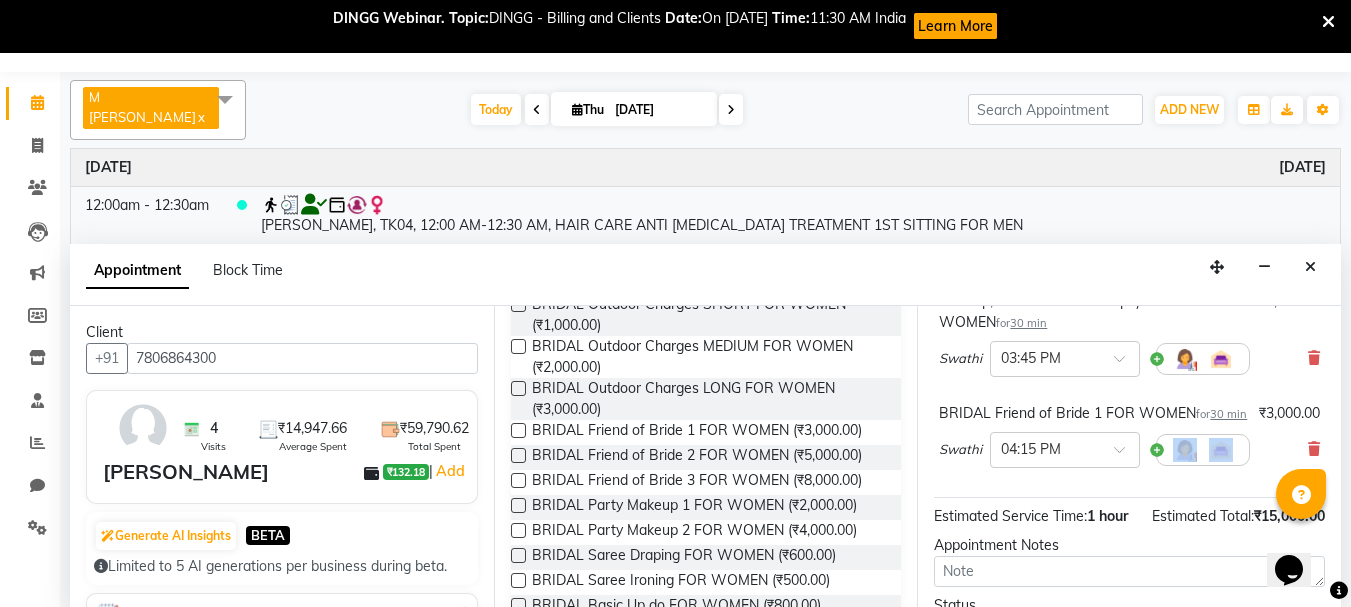 click at bounding box center [1203, 450] 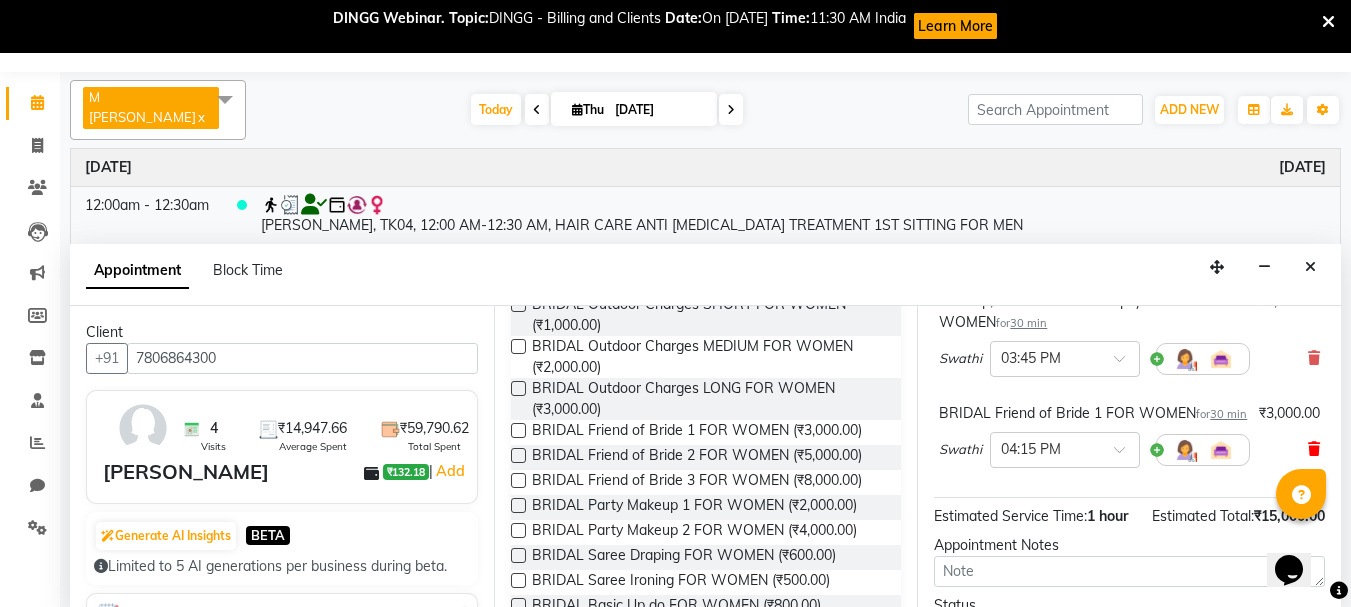 click at bounding box center (1314, 449) 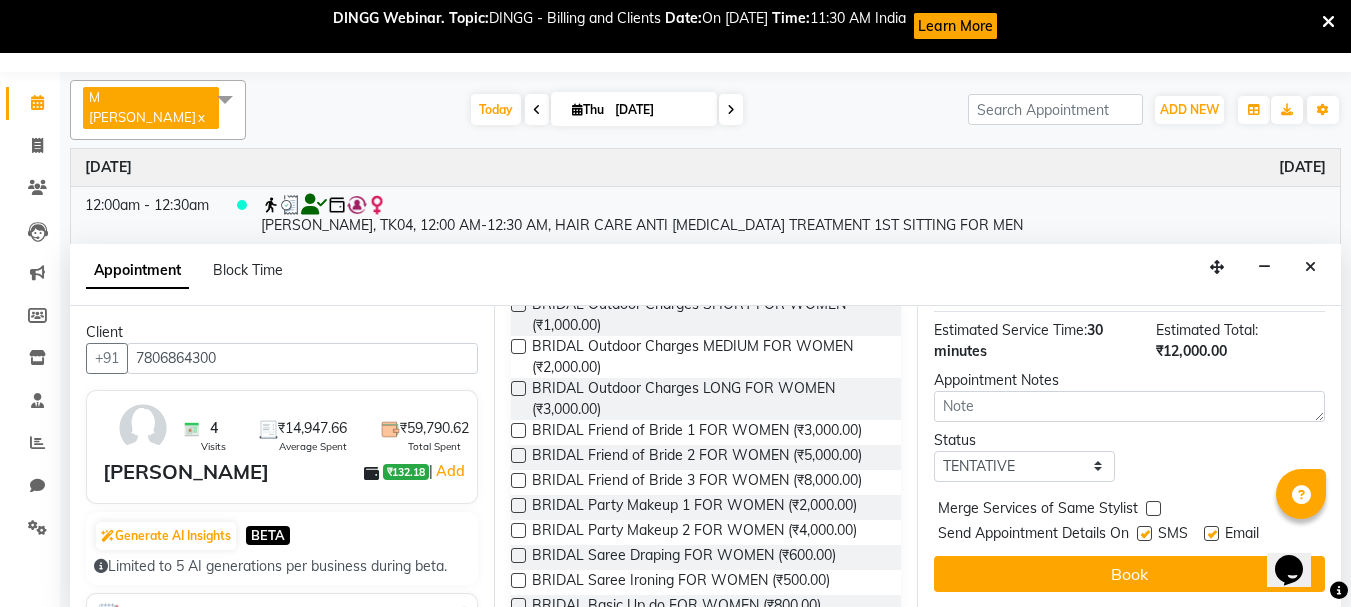 scroll, scrollTop: 302, scrollLeft: 0, axis: vertical 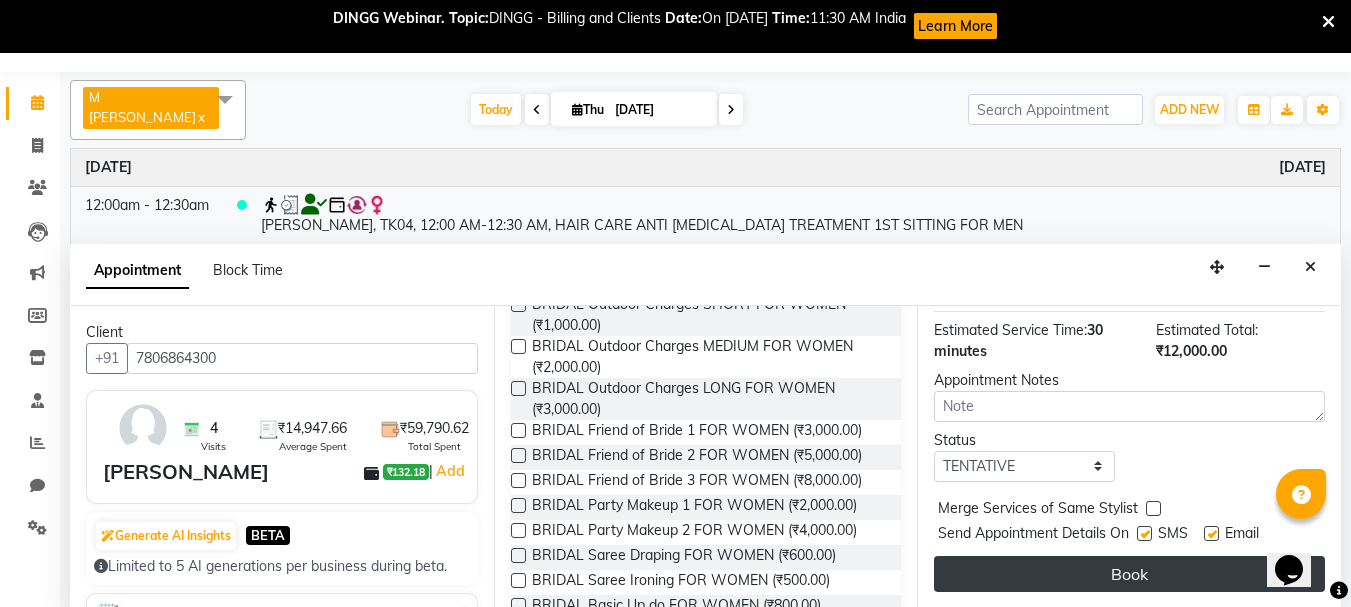 click on "Book" at bounding box center [1129, 574] 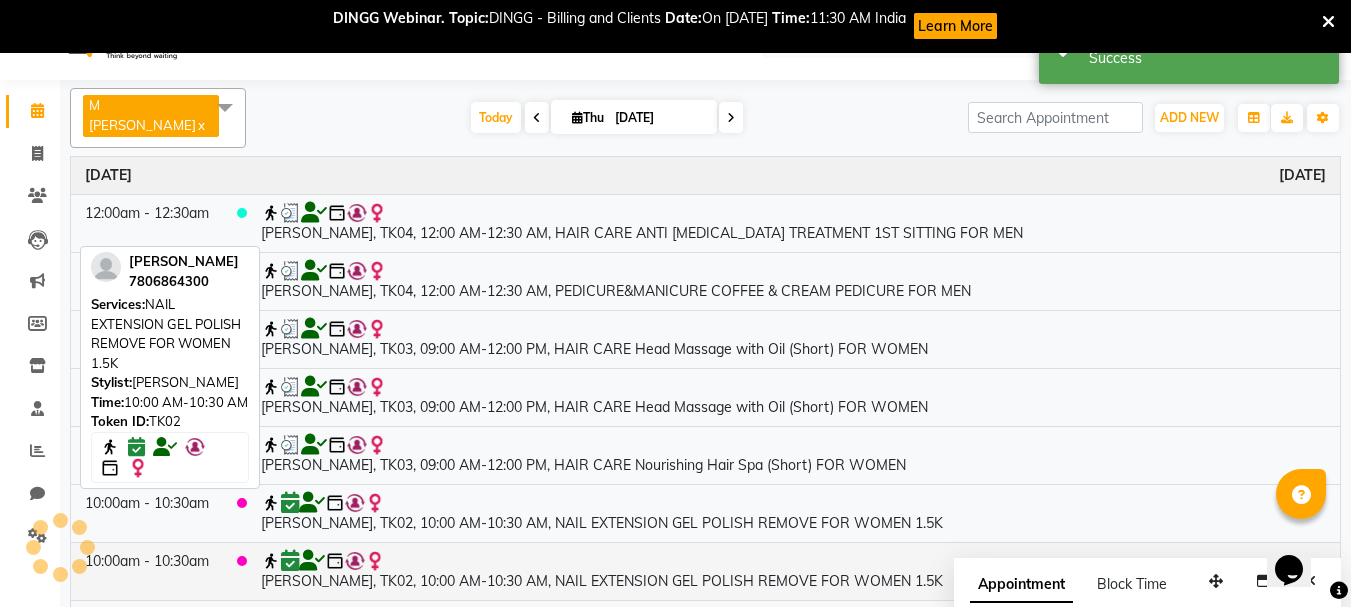 scroll, scrollTop: 0, scrollLeft: 0, axis: both 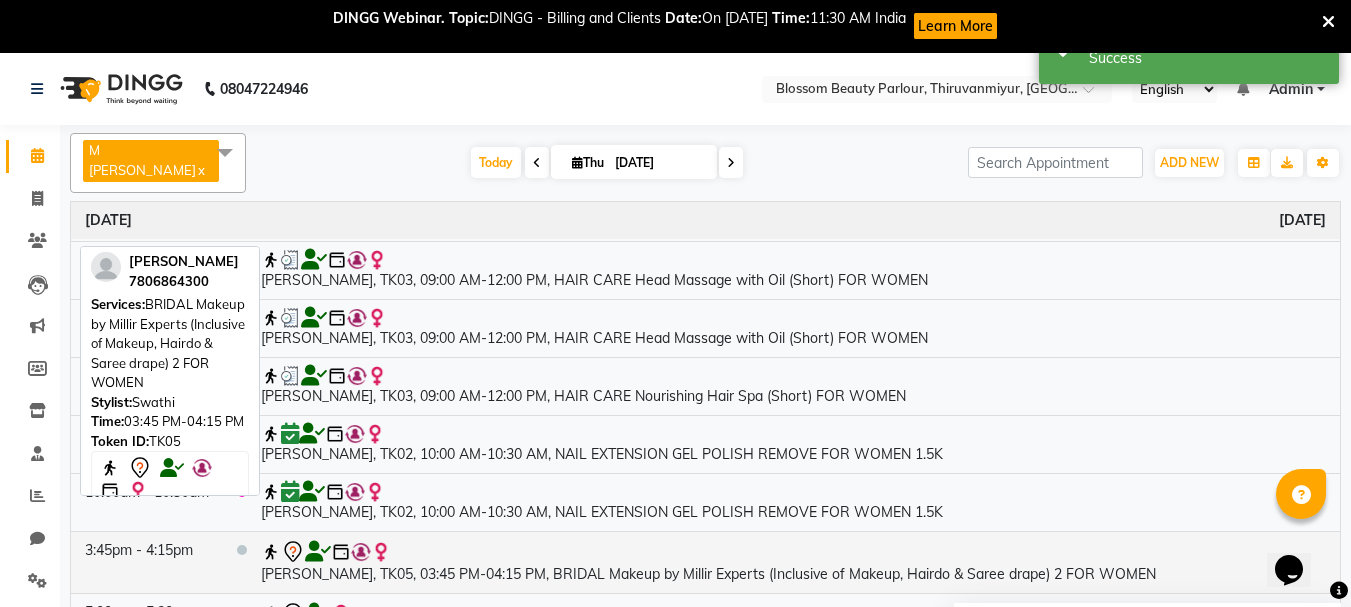 click 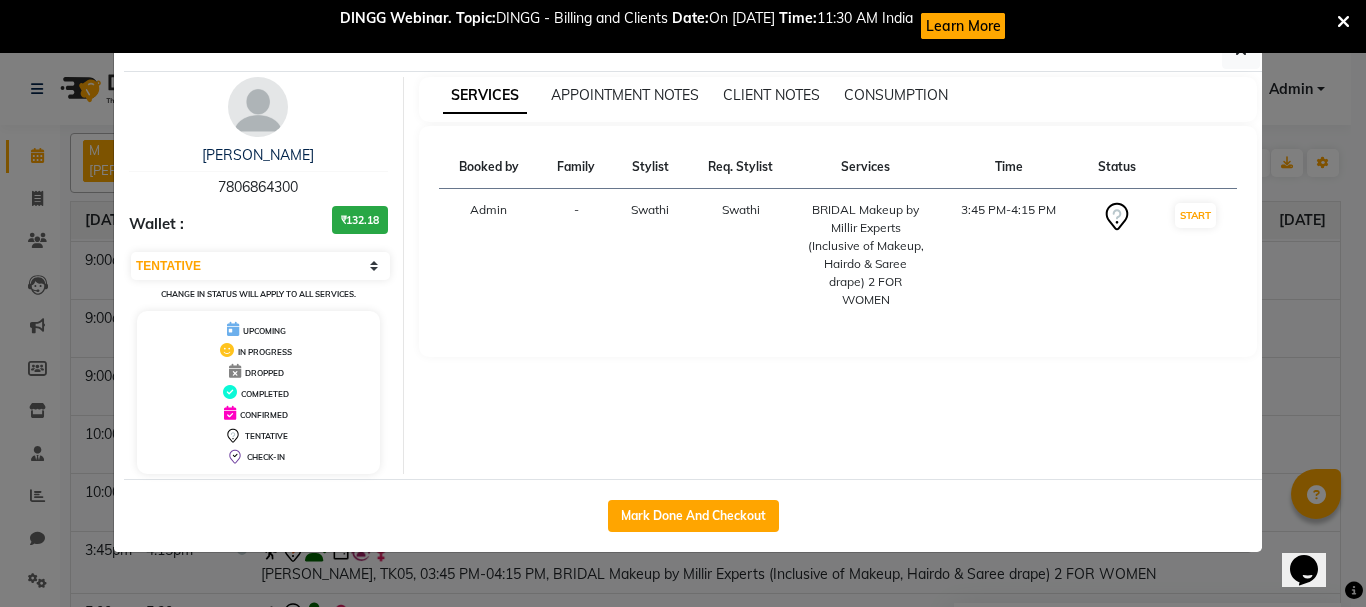 click on "Client Detail  [PERSON_NAME]   7806864300 Wallet : ₹132.18 Select IN SERVICE CONFIRMED TENTATIVE CHECK IN MARK DONE DROPPED UPCOMING Change in status will apply to all services. UPCOMING IN PROGRESS DROPPED COMPLETED CONFIRMED TENTATIVE CHECK-IN SERVICES APPOINTMENT NOTES CLIENT NOTES CONSUMPTION Booked by Family Stylist Req. Stylist Services Time Status  Admin  - Swathi Swathi  BRIDAL Makeup by Millir Experts (Inclusive of Makeup, Hairdo & Saree drape) 2 FOR WOMEN   3:45 PM-4:15 PM   START   Mark Done And Checkout" 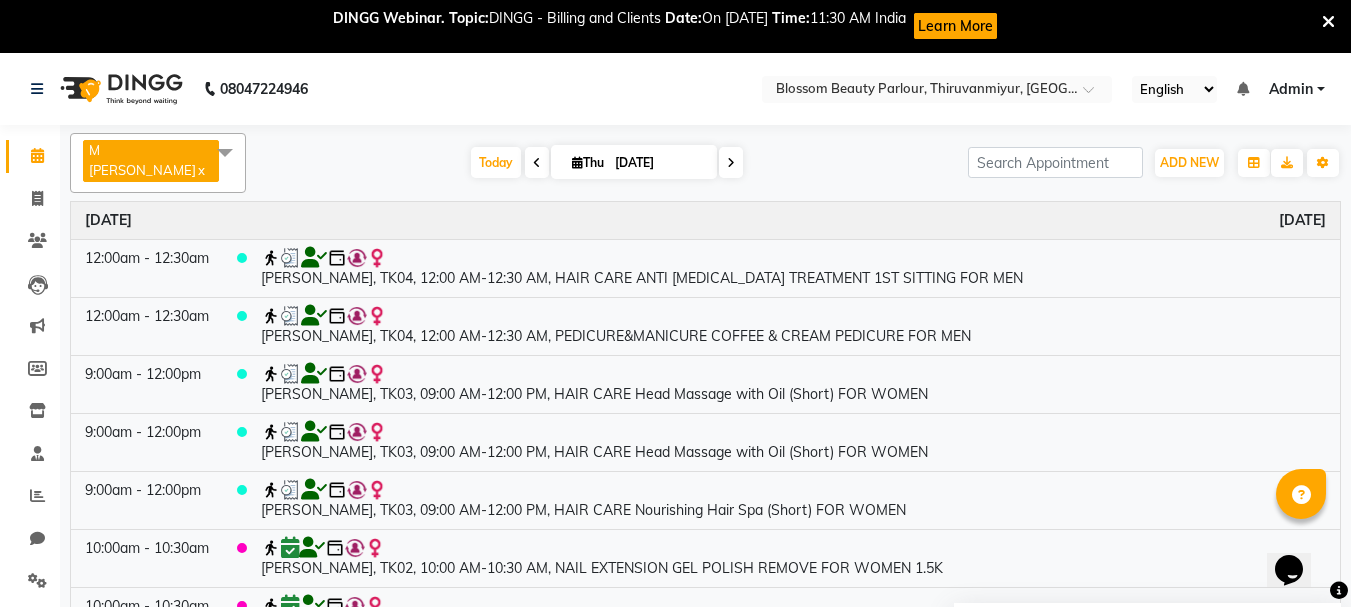 scroll, scrollTop: 114, scrollLeft: 0, axis: vertical 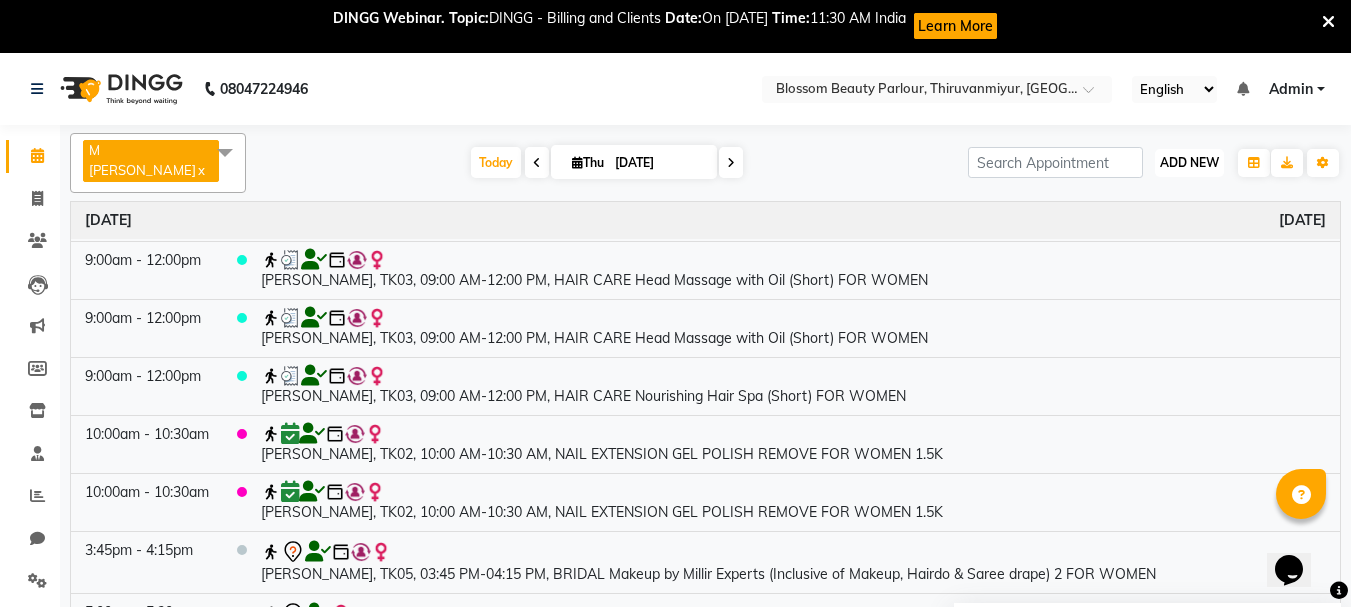 click on "ADD NEW" at bounding box center (1189, 162) 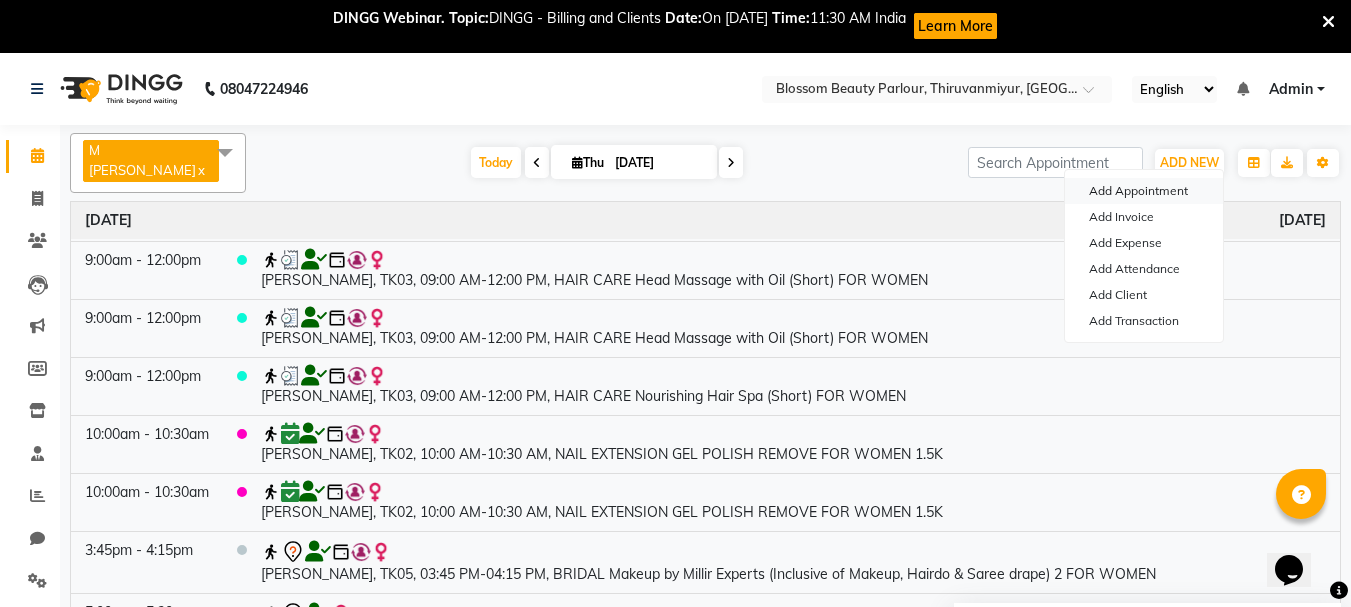 click on "Add Appointment" at bounding box center [1144, 191] 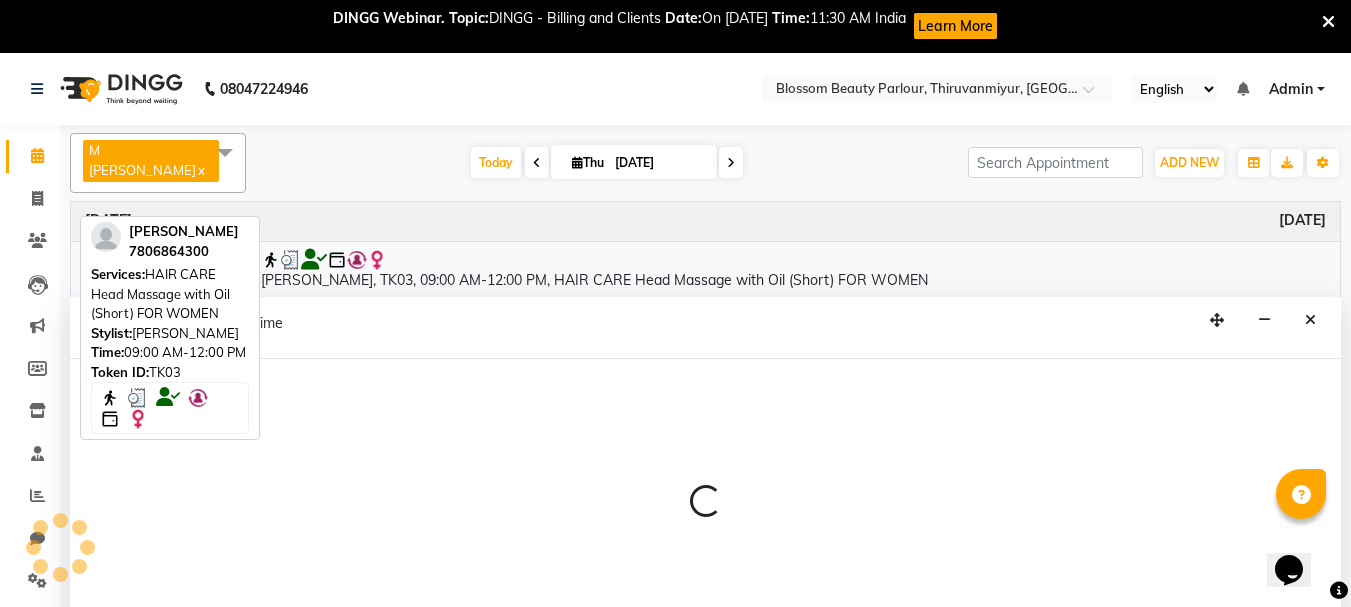 scroll, scrollTop: 53, scrollLeft: 0, axis: vertical 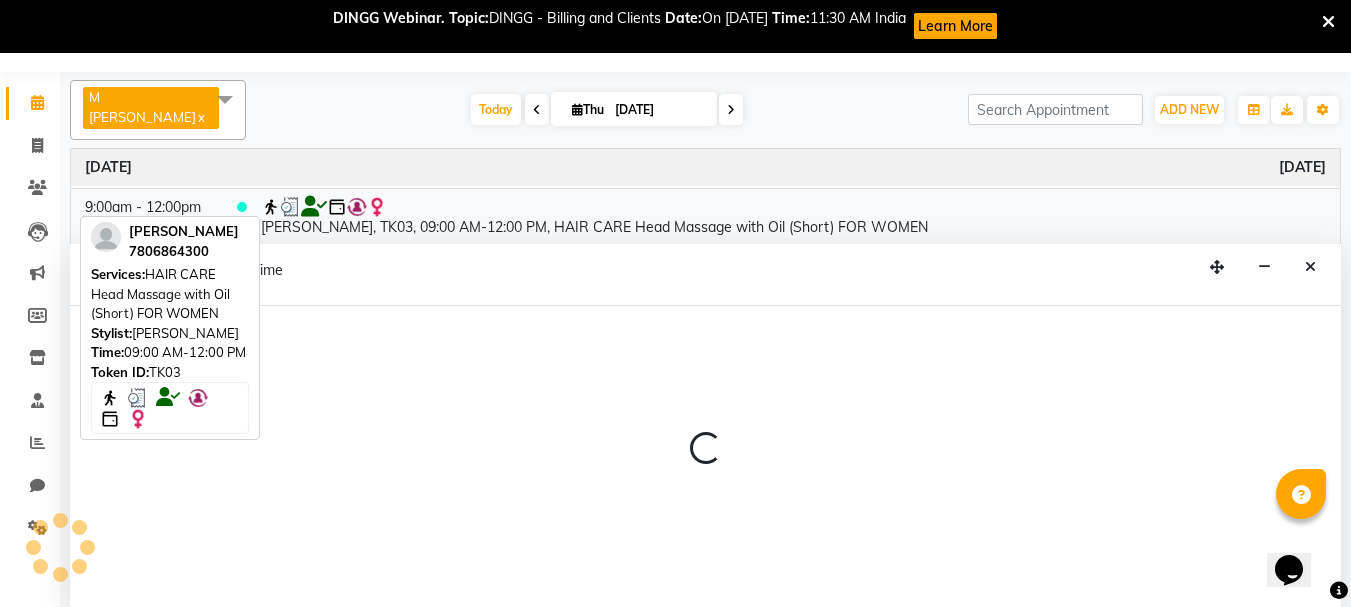 select on "540" 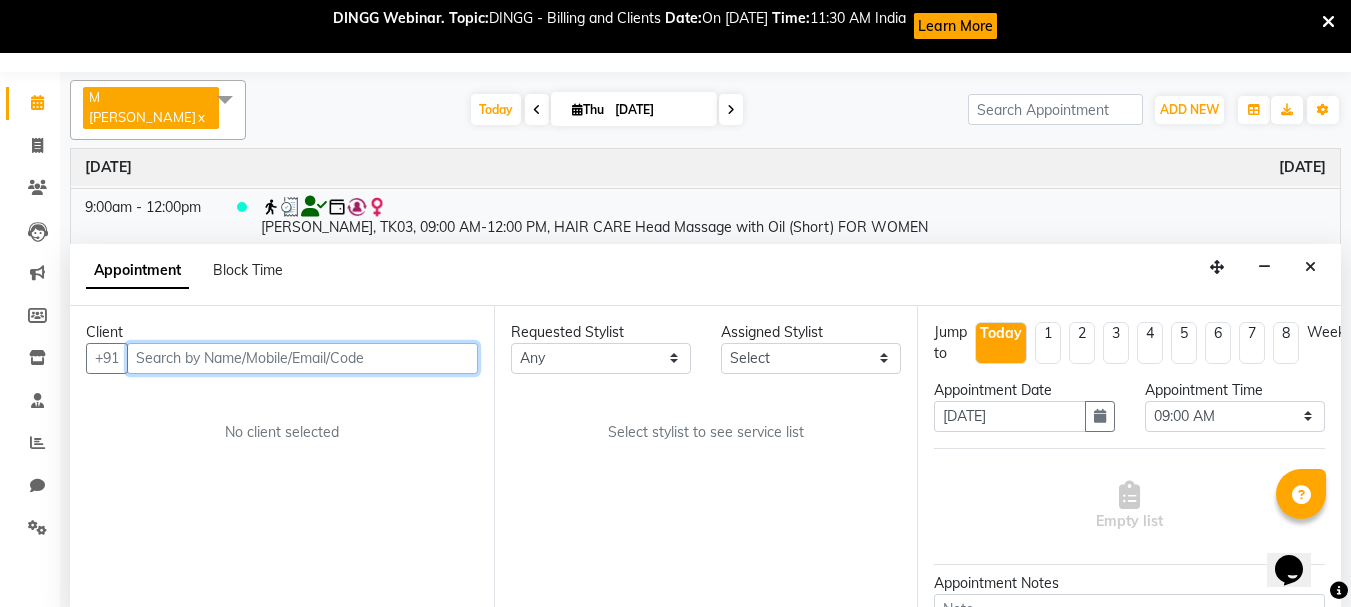 click at bounding box center [302, 358] 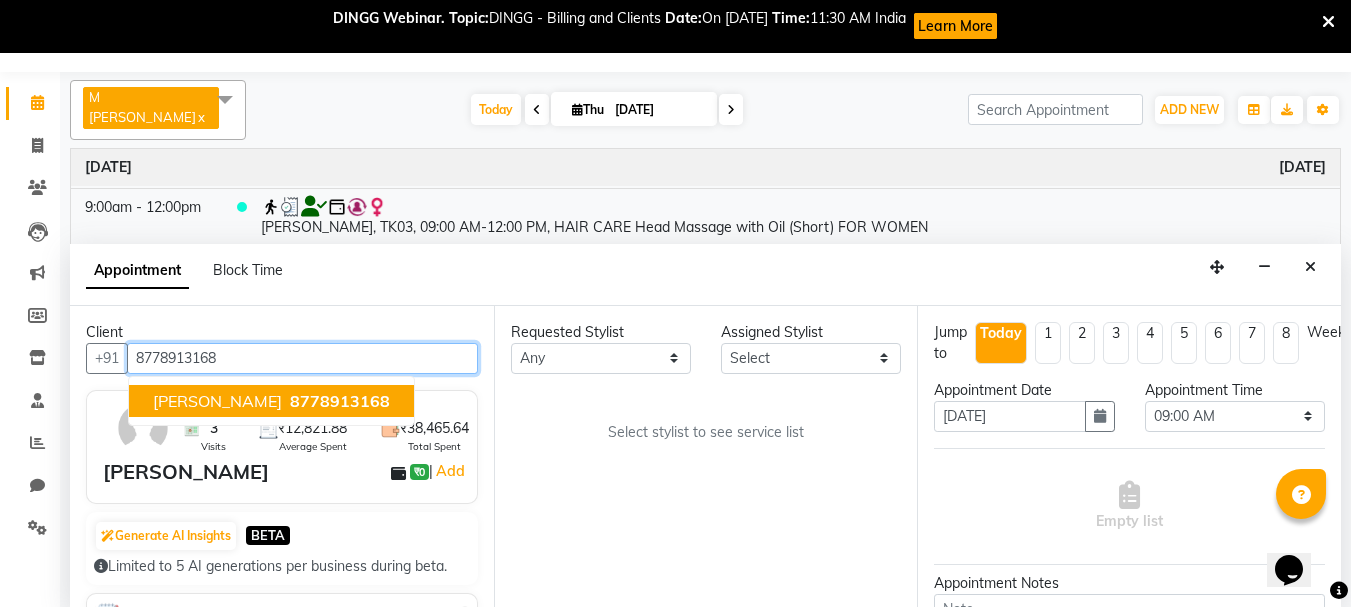 click on "[PERSON_NAME]   8778913168" at bounding box center [271, 401] 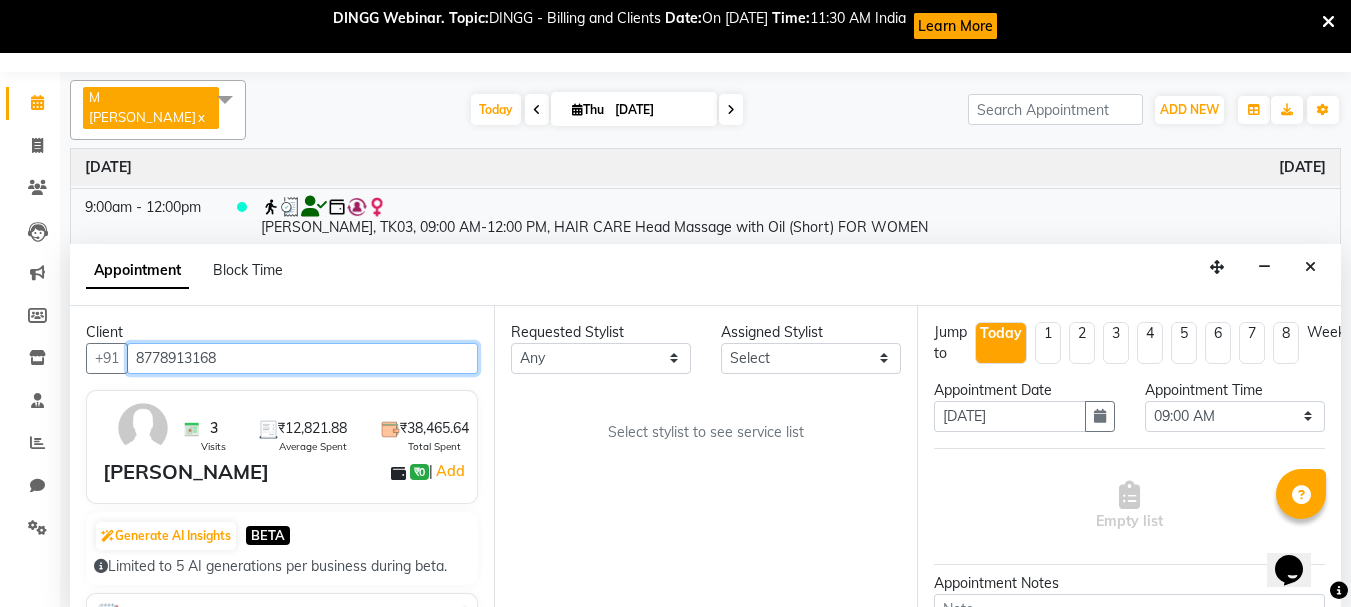 type on "8778913168" 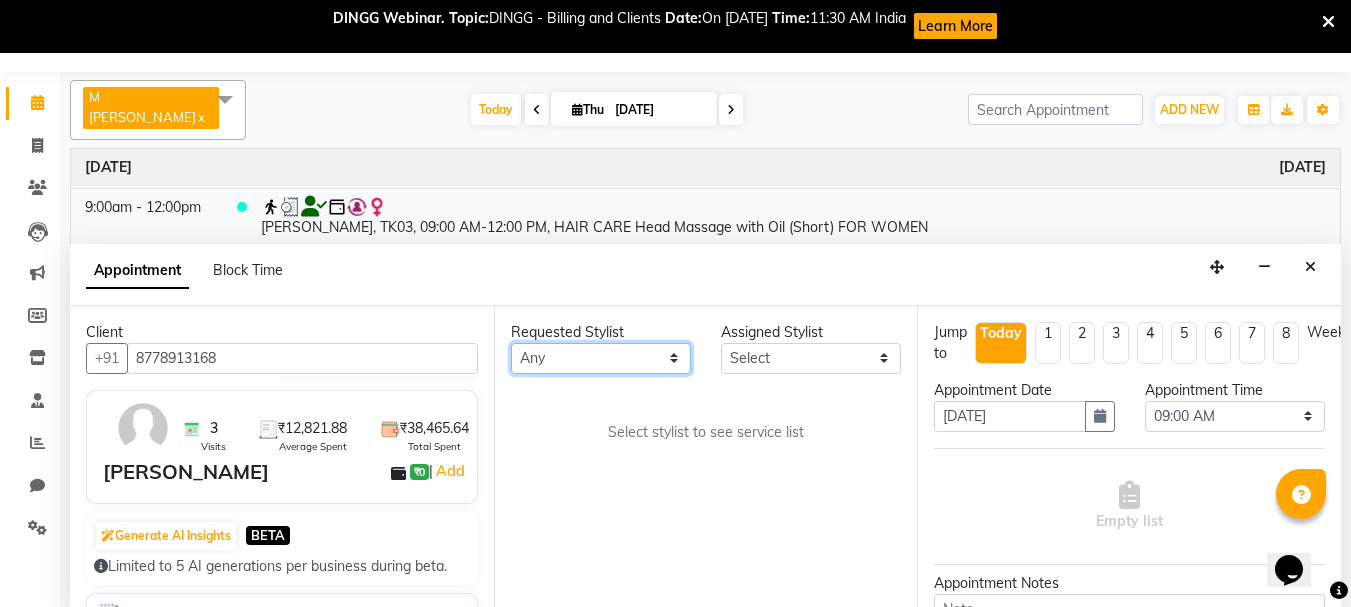 click on "Any [PERSON_NAME] [PERSON_NAME] [PERSON_NAME] [PERSON_NAME] [PERSON_NAME] M [PERSON_NAME] Old Staff Swathi" at bounding box center (601, 358) 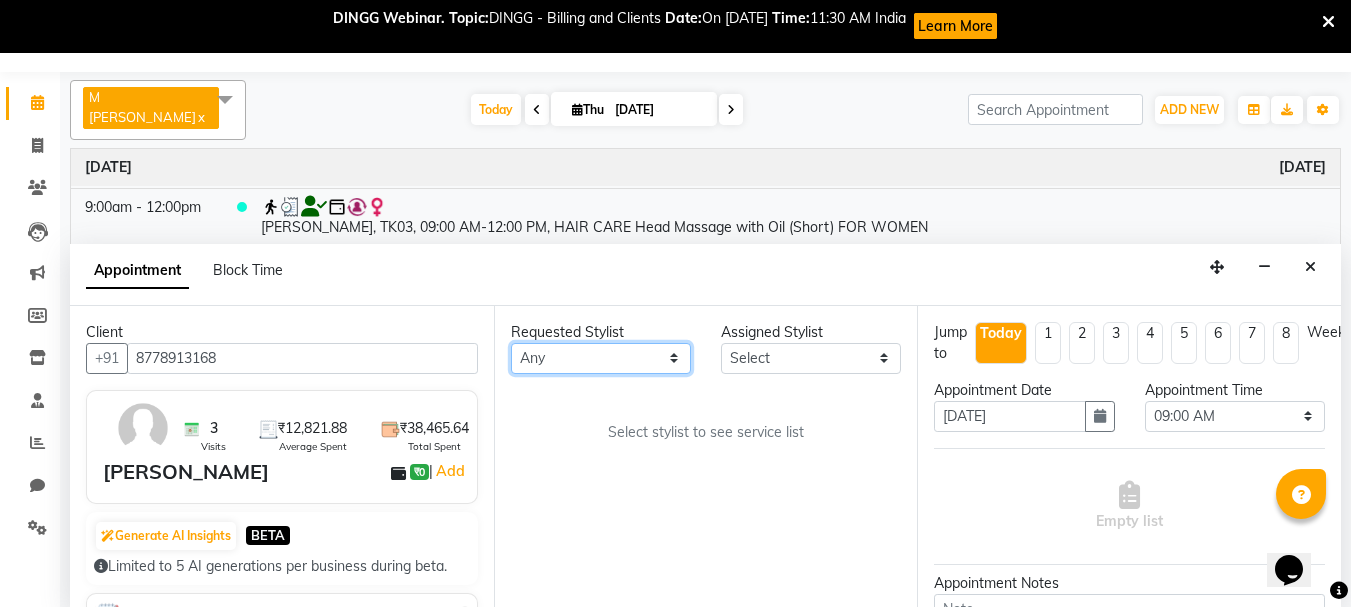 select on "85642" 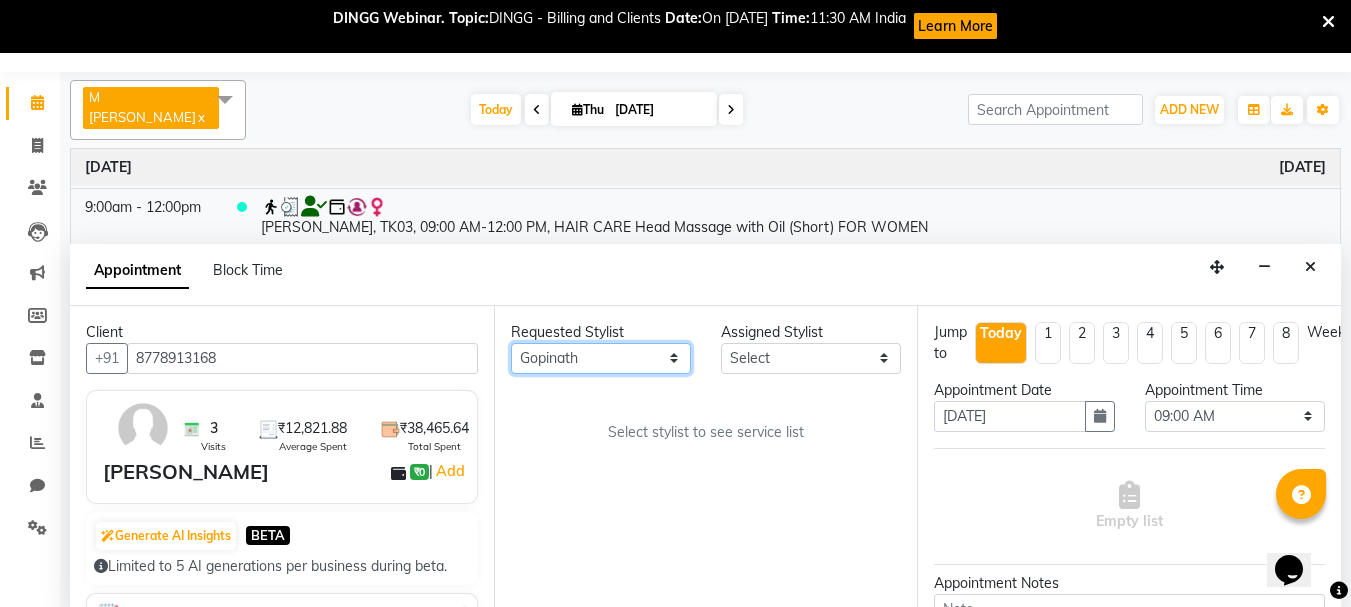 click on "Any [PERSON_NAME] [PERSON_NAME] [PERSON_NAME] [PERSON_NAME] [PERSON_NAME] M [PERSON_NAME] Old Staff Swathi" at bounding box center [601, 358] 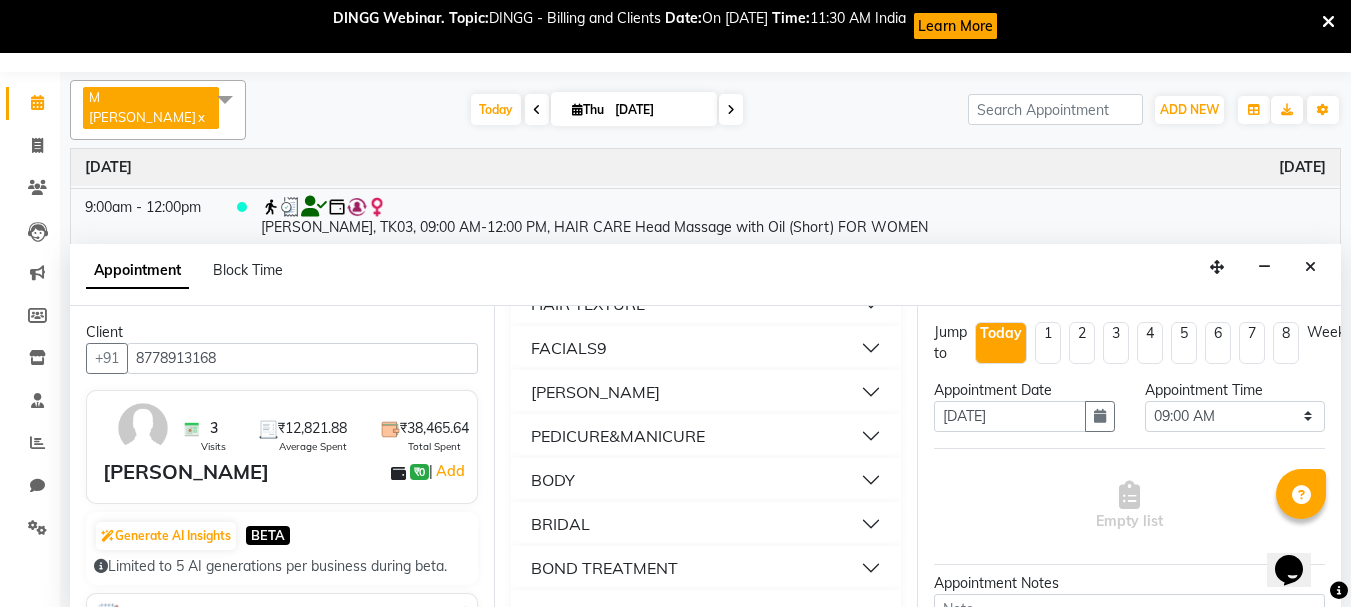 scroll, scrollTop: 407, scrollLeft: 0, axis: vertical 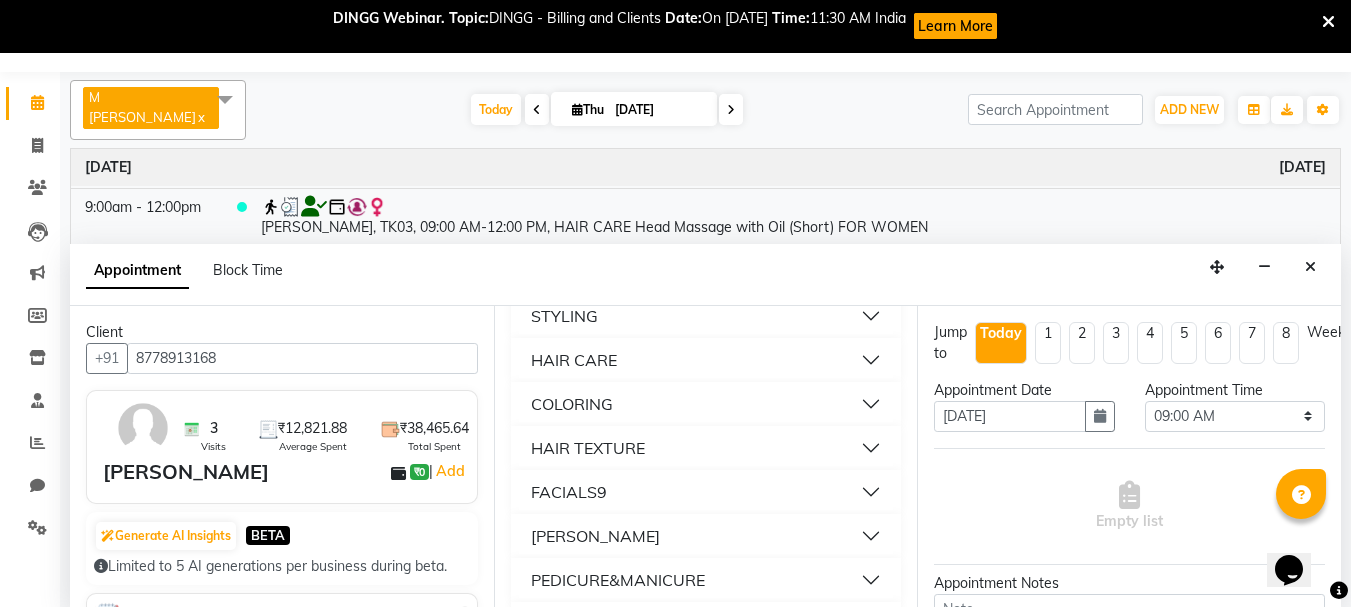 click on "HAIR CARE" at bounding box center [706, 360] 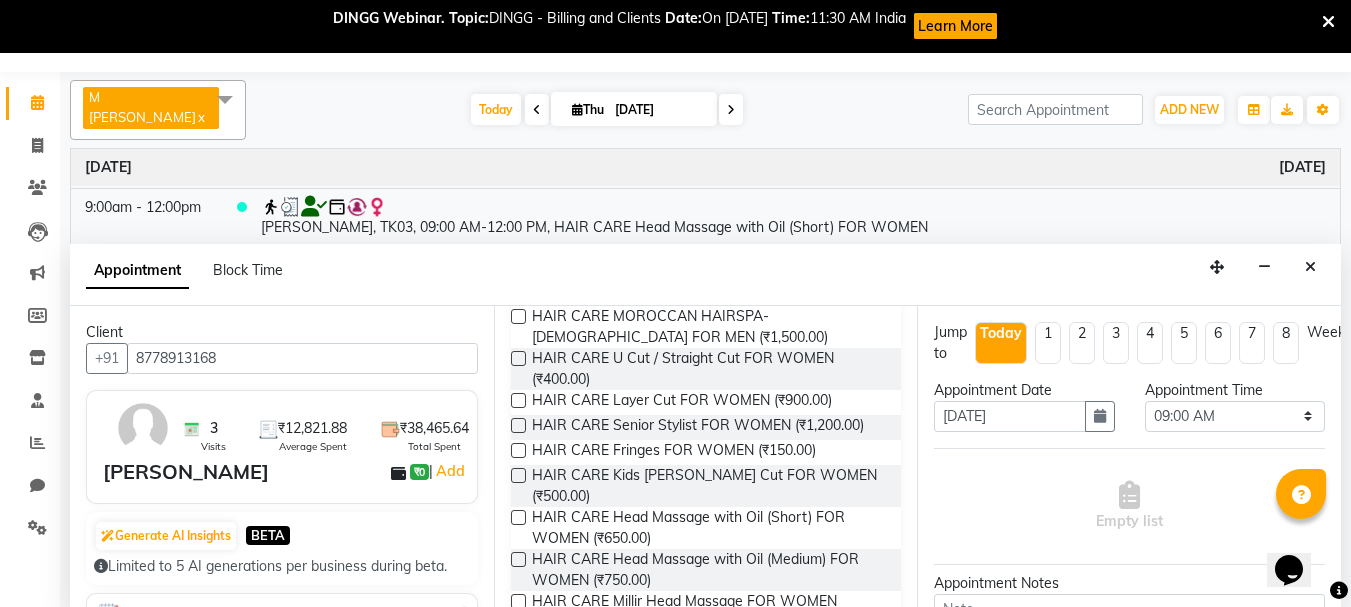 scroll, scrollTop: 783, scrollLeft: 0, axis: vertical 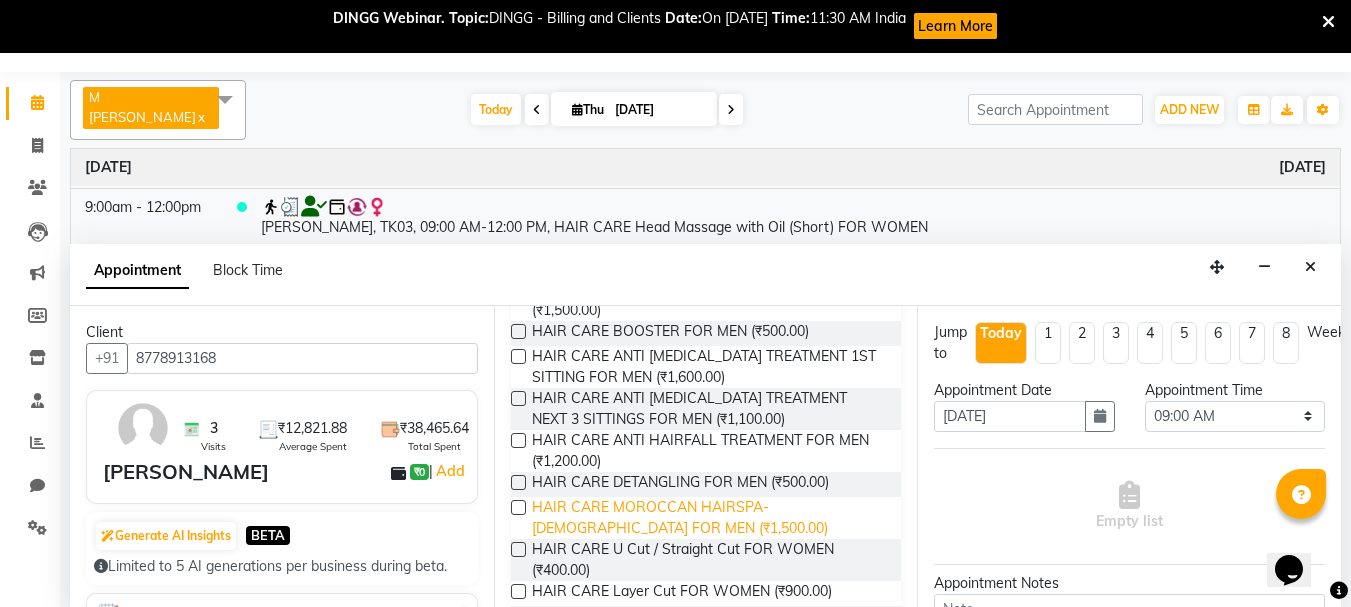 click on "HAIR CARE MOROCCAN HAIRSPA-[DEMOGRAPHIC_DATA] FOR MEN (₹1,500.00)" at bounding box center (709, 518) 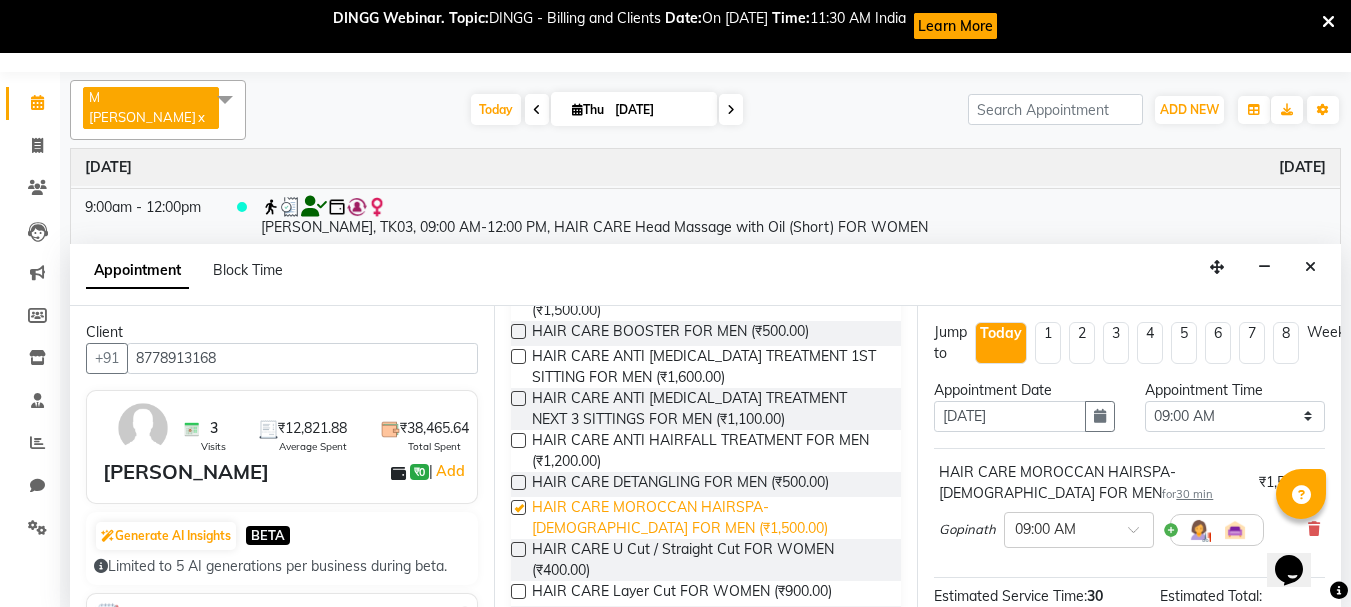 checkbox on "false" 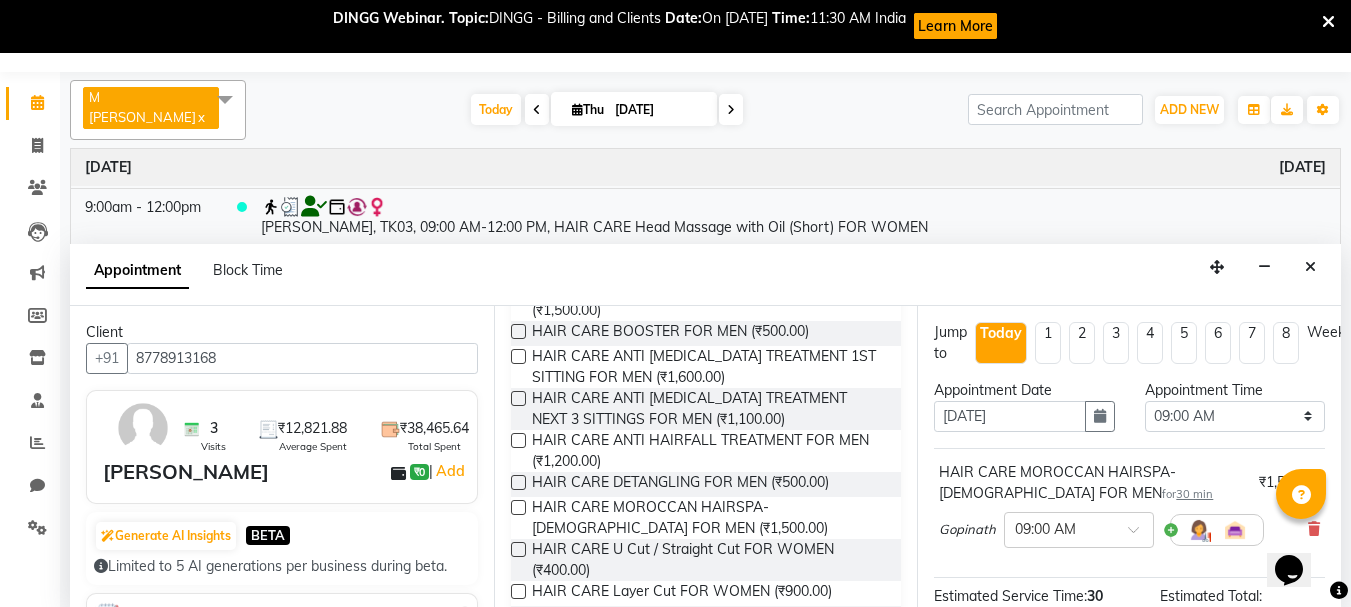 click at bounding box center (1217, 530) 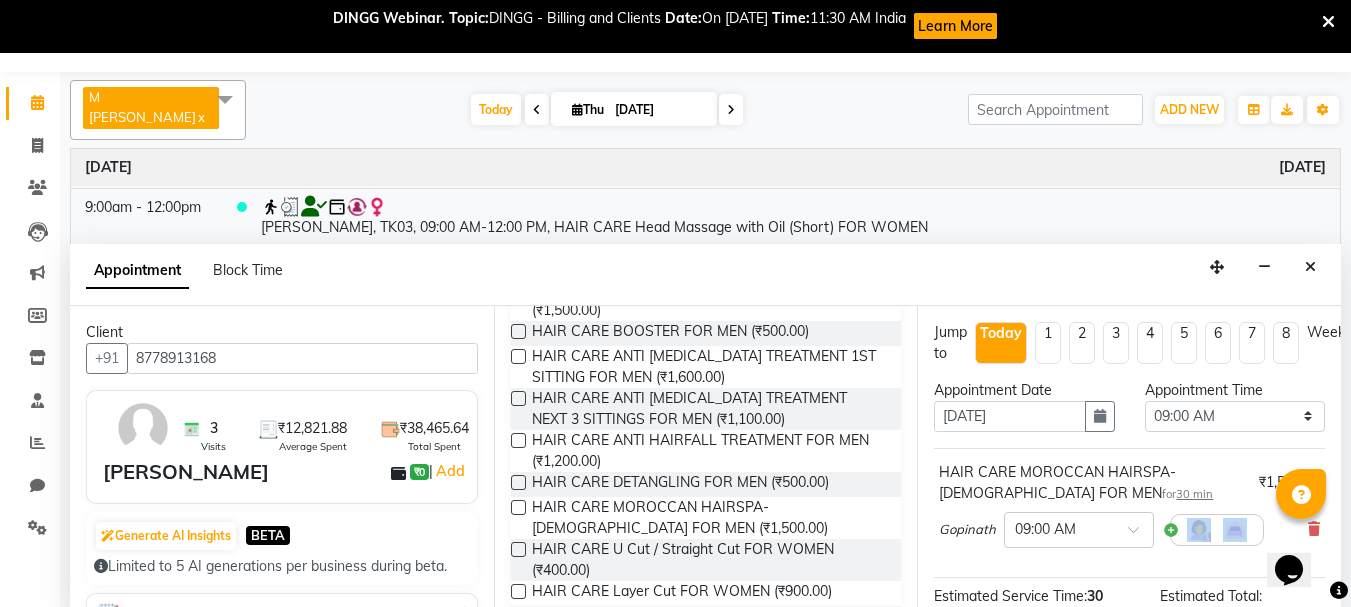 click at bounding box center [1217, 530] 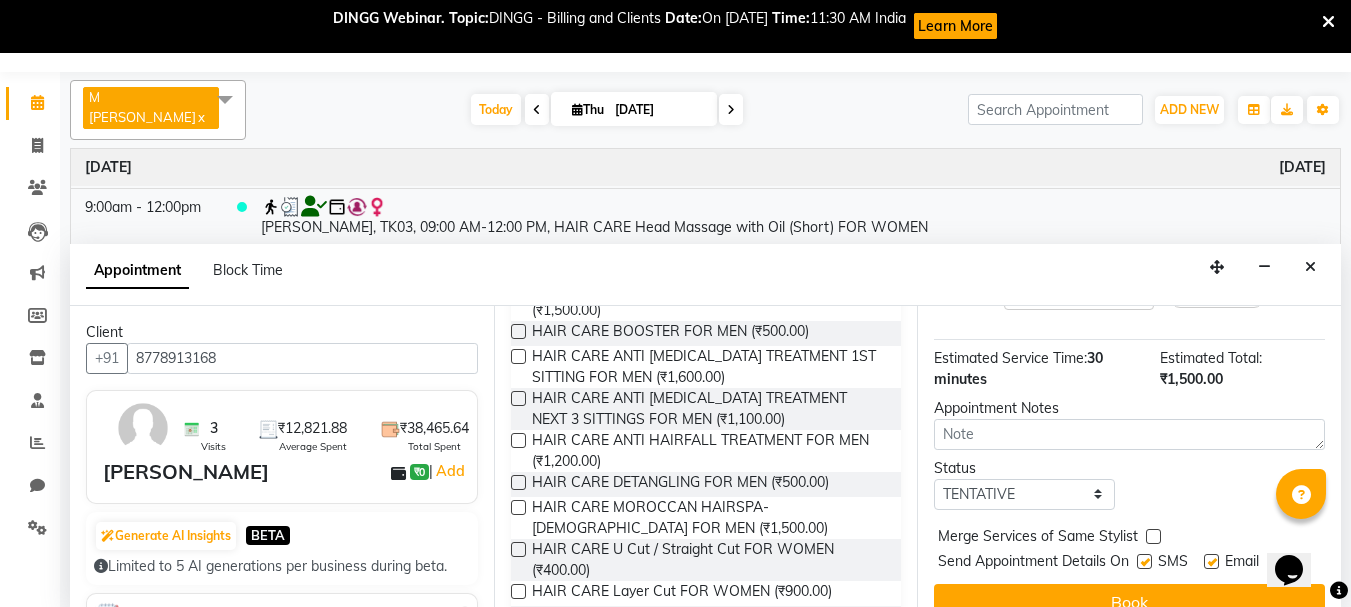 scroll, scrollTop: 252, scrollLeft: 0, axis: vertical 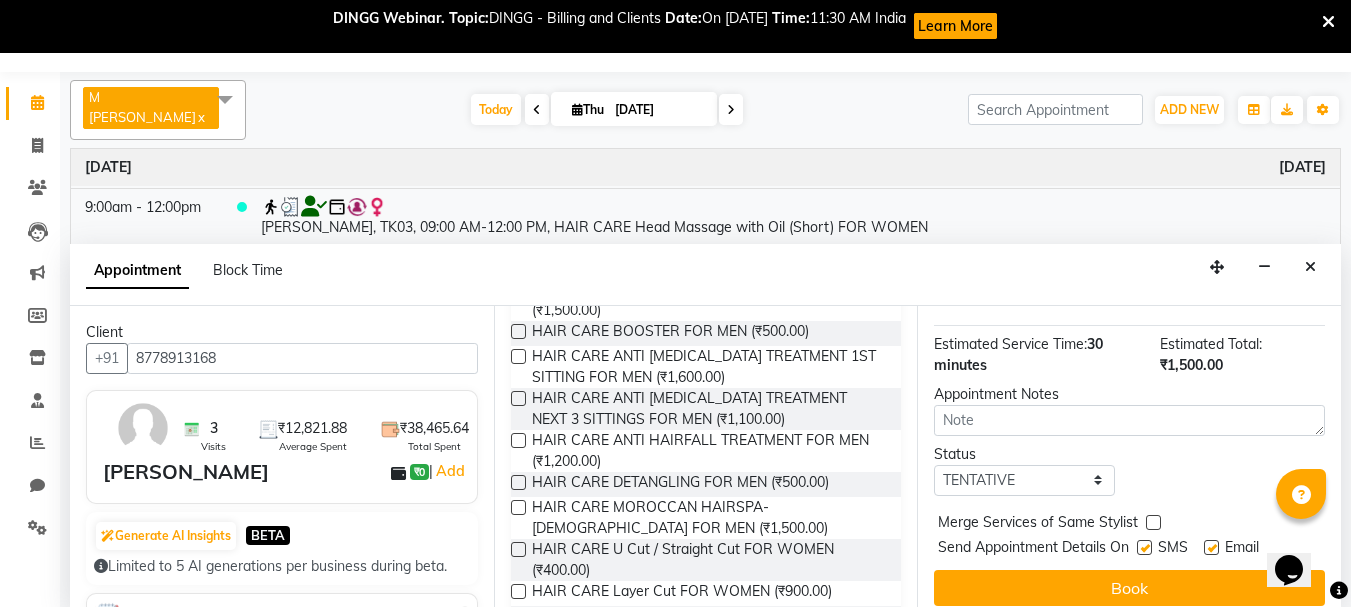 drag, startPoint x: 1332, startPoint y: 416, endPoint x: 62, endPoint y: 0, distance: 1336.3966 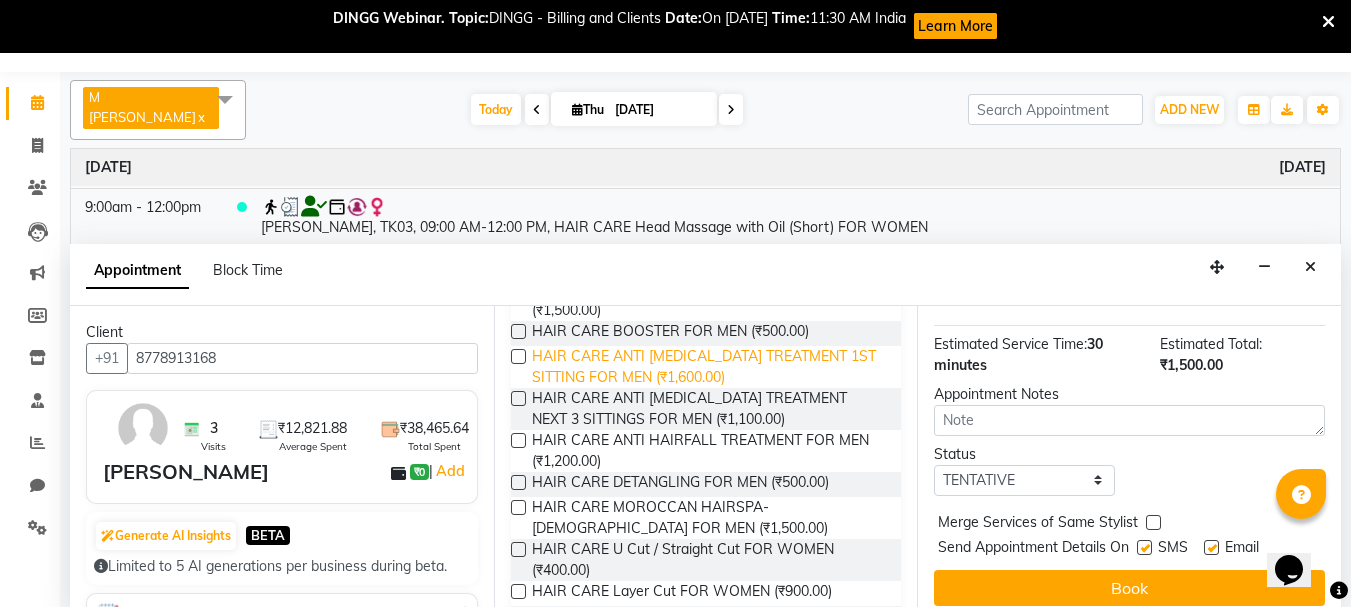 click on "HAIR CARE ANTI [MEDICAL_DATA] TREATMENT 1ST SITTING FOR MEN (₹1,600.00)" at bounding box center (709, 367) 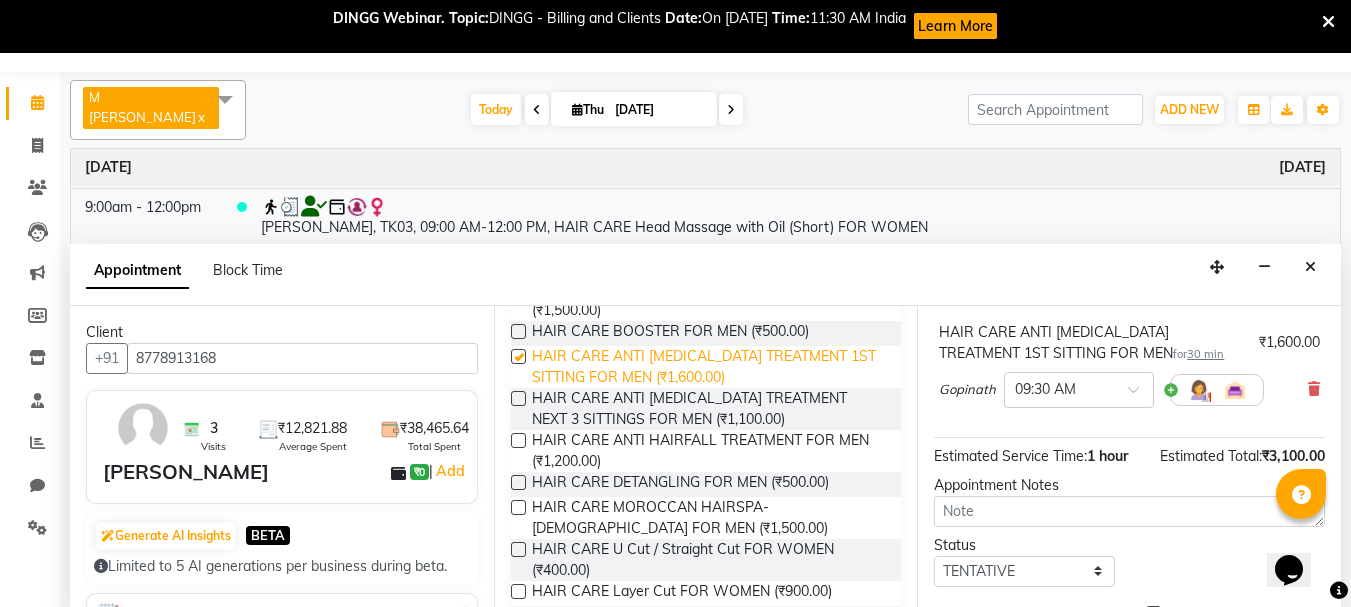 checkbox on "false" 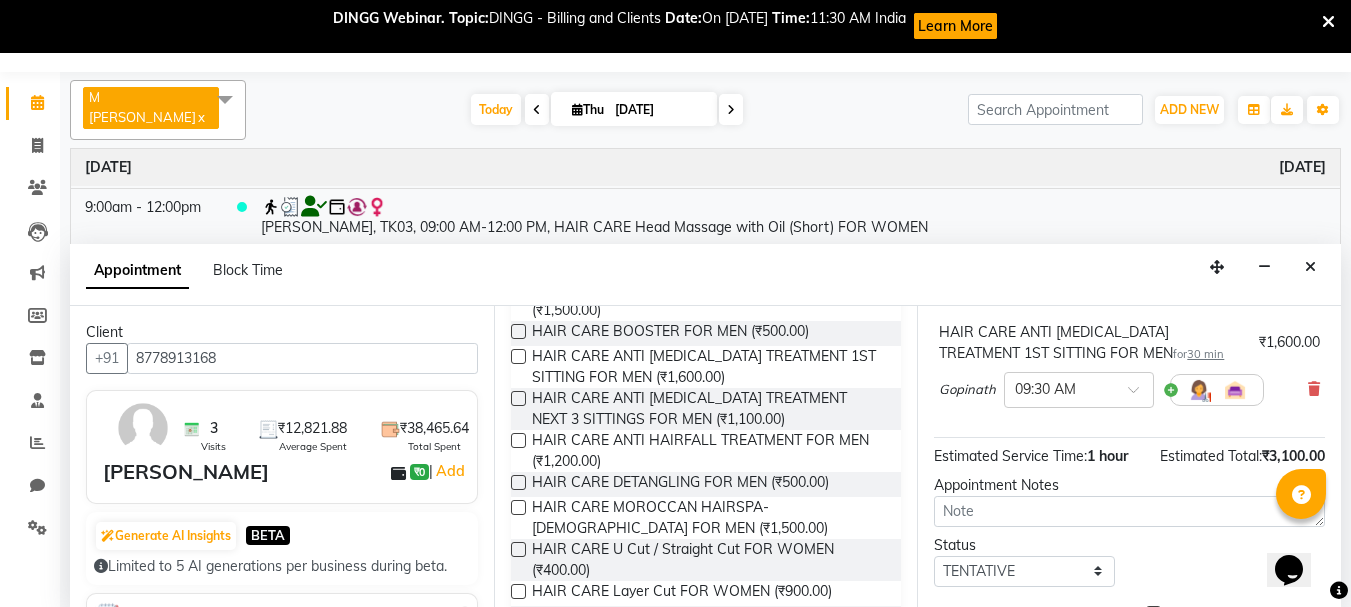 scroll, scrollTop: 372, scrollLeft: 0, axis: vertical 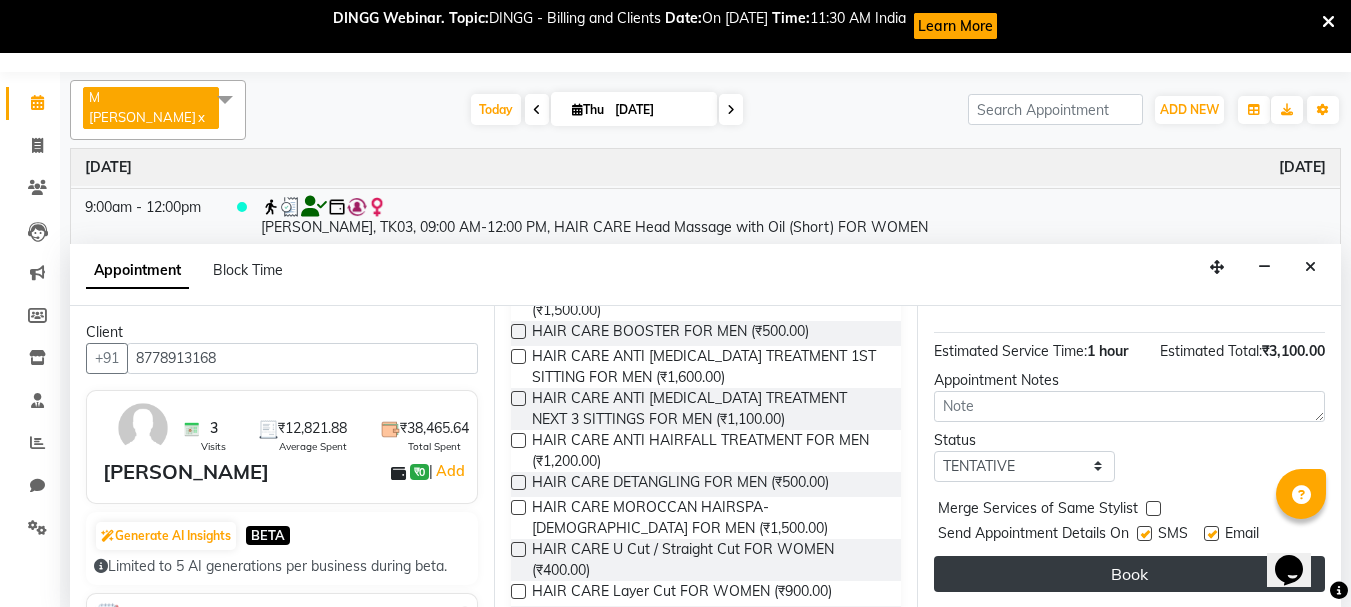 click on "Book" at bounding box center (1129, 574) 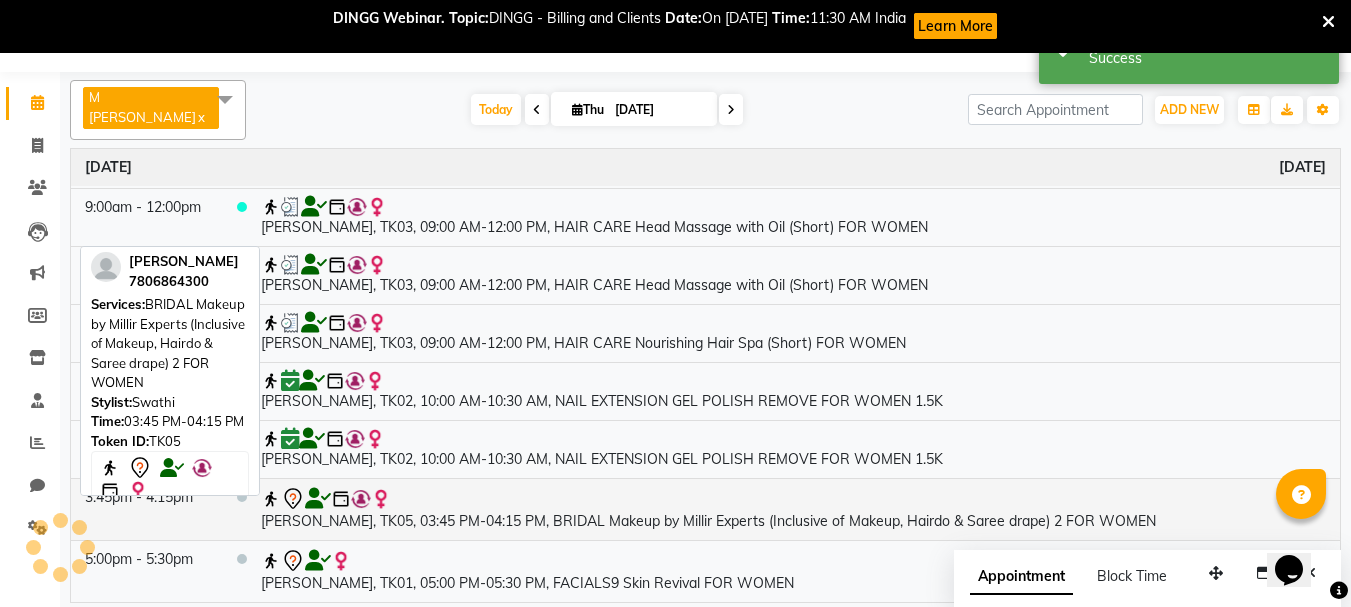 scroll, scrollTop: 0, scrollLeft: 0, axis: both 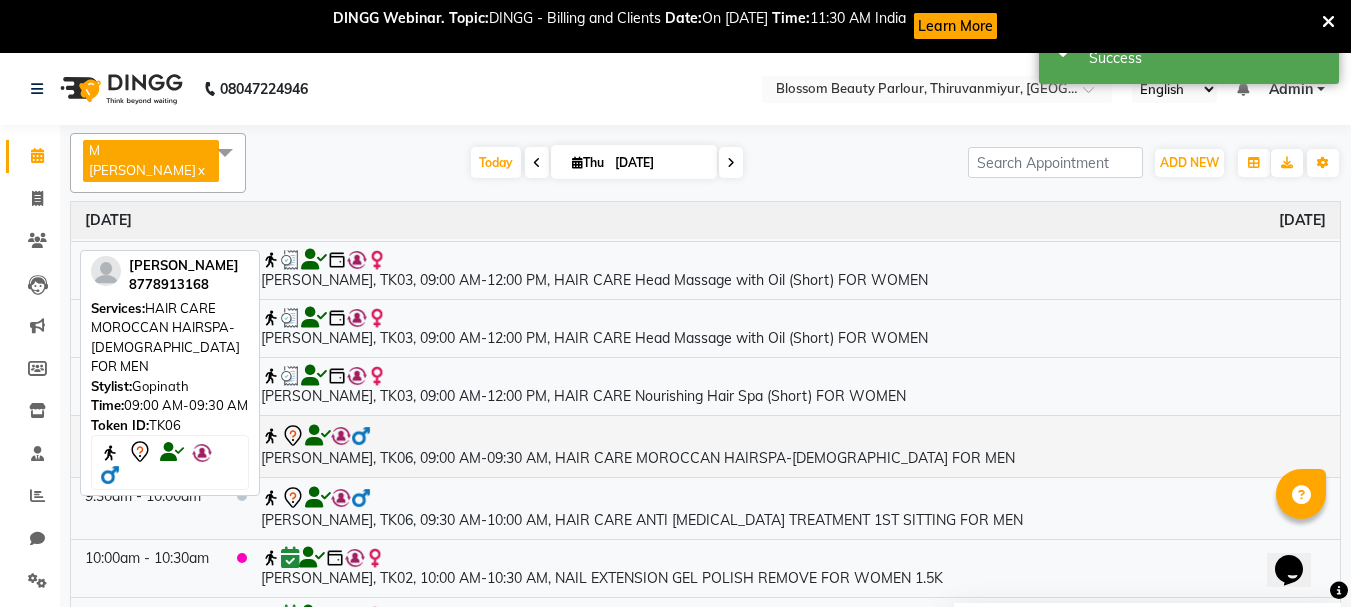 click 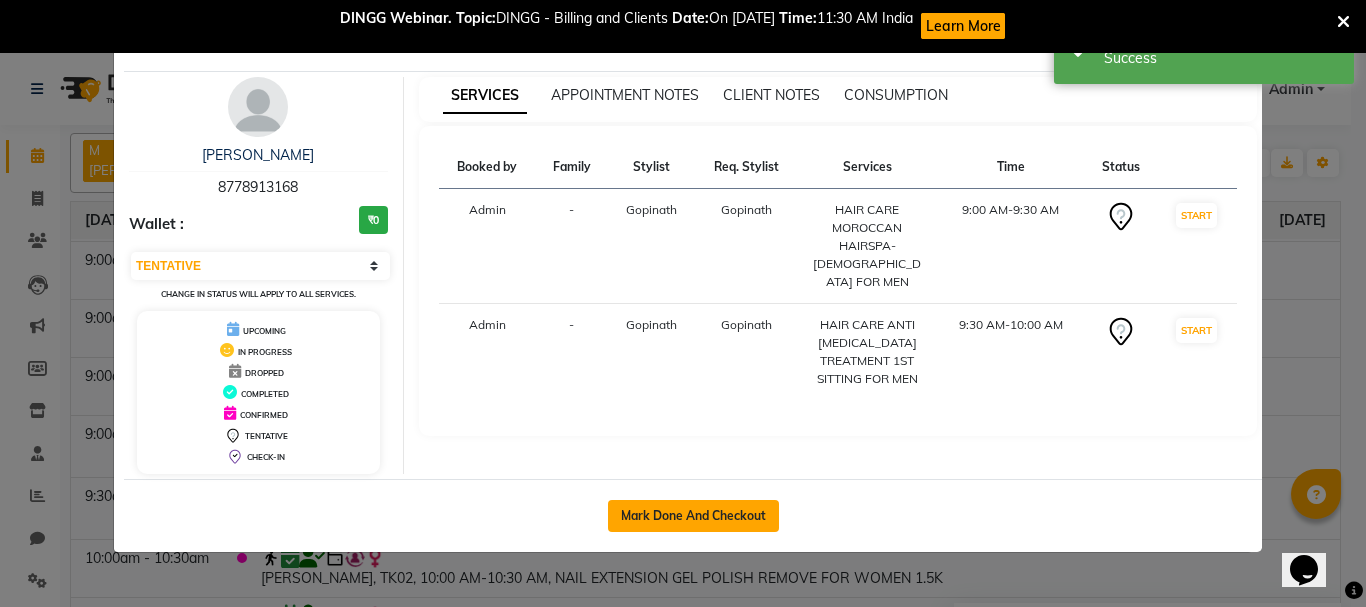 click on "Mark Done And Checkout" 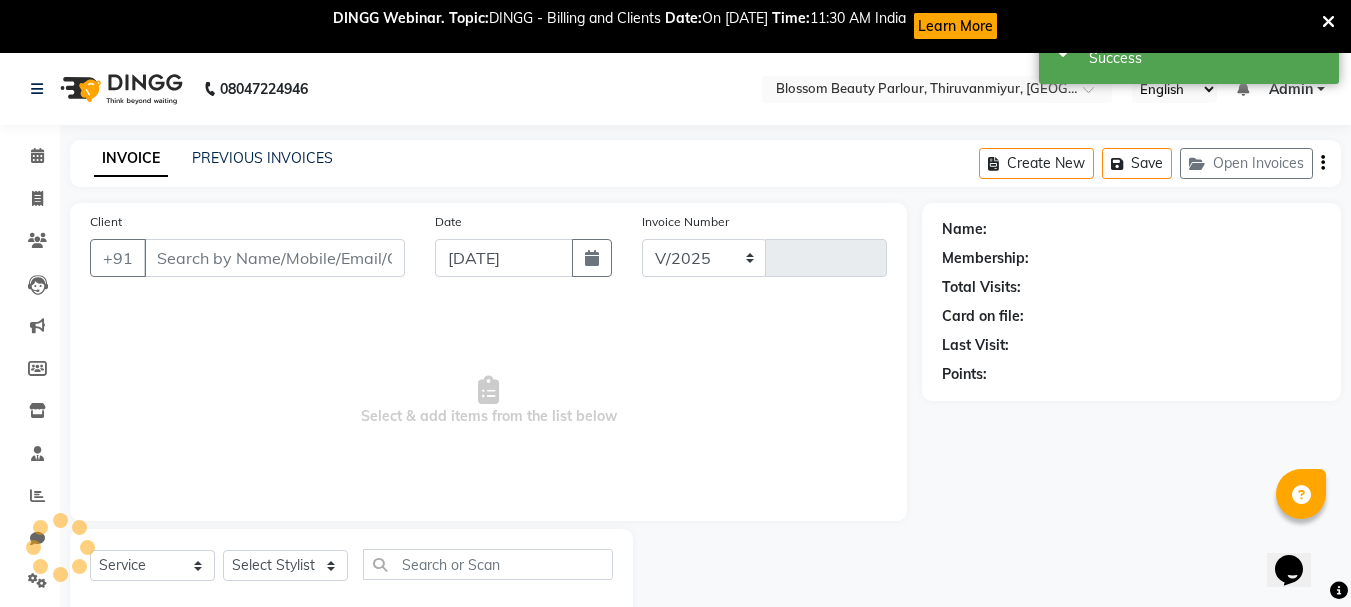 select on "8454" 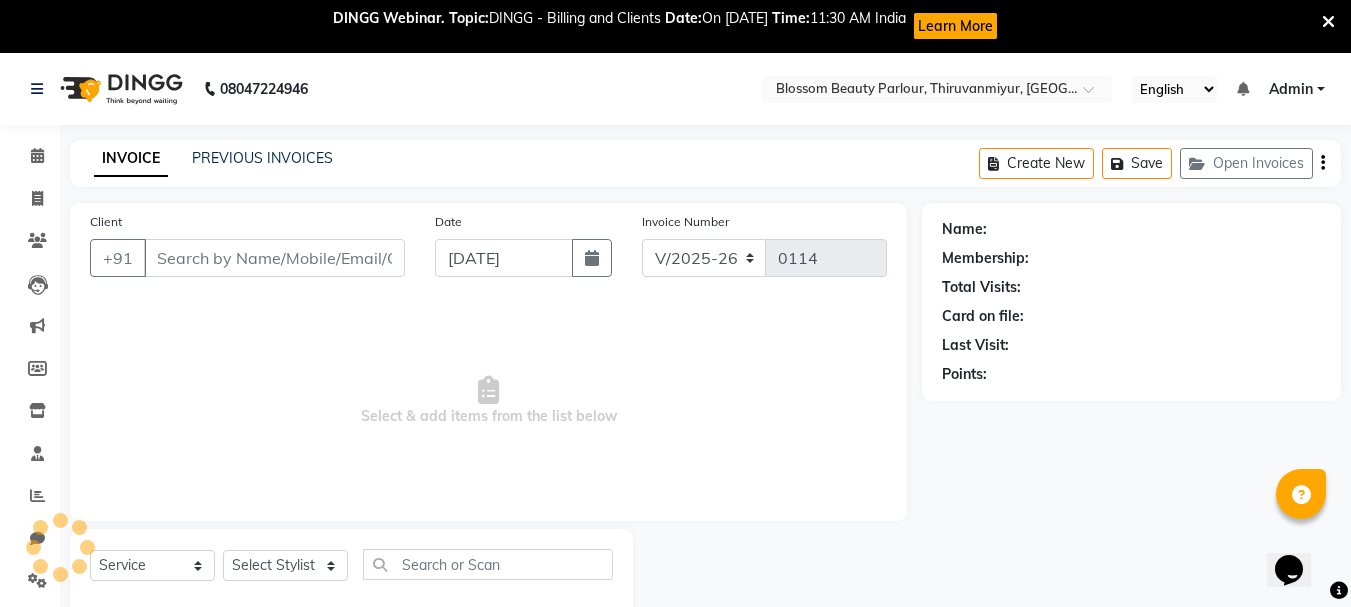 select on "85638" 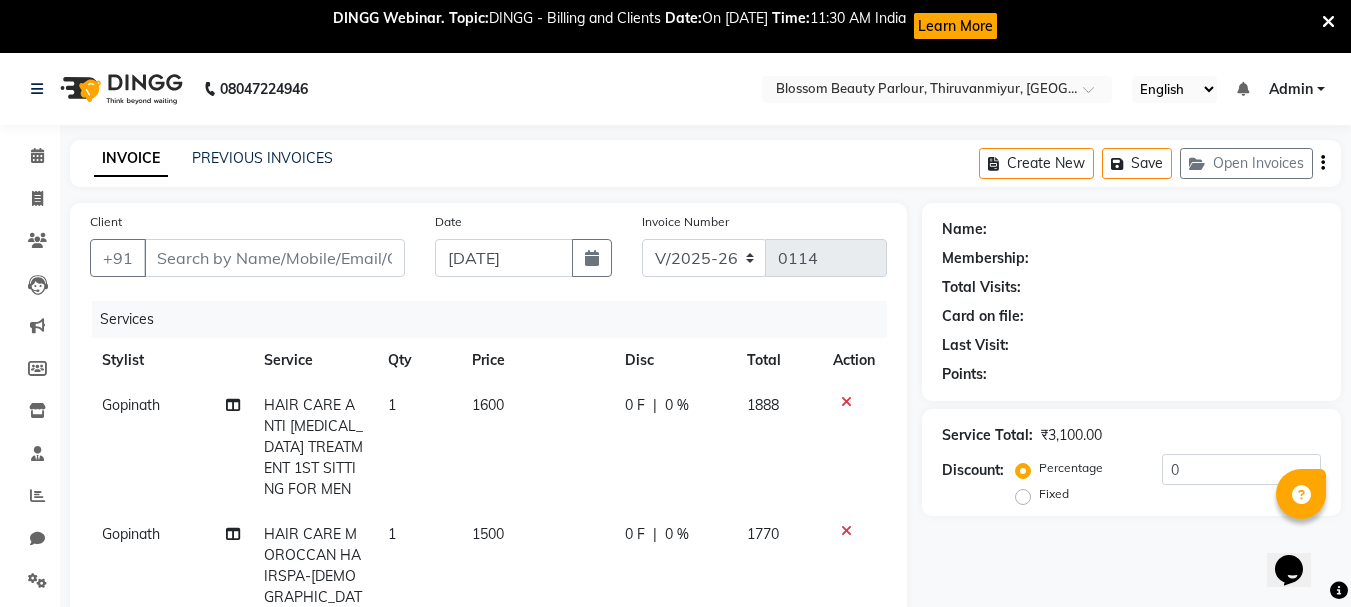 type on "8778913168" 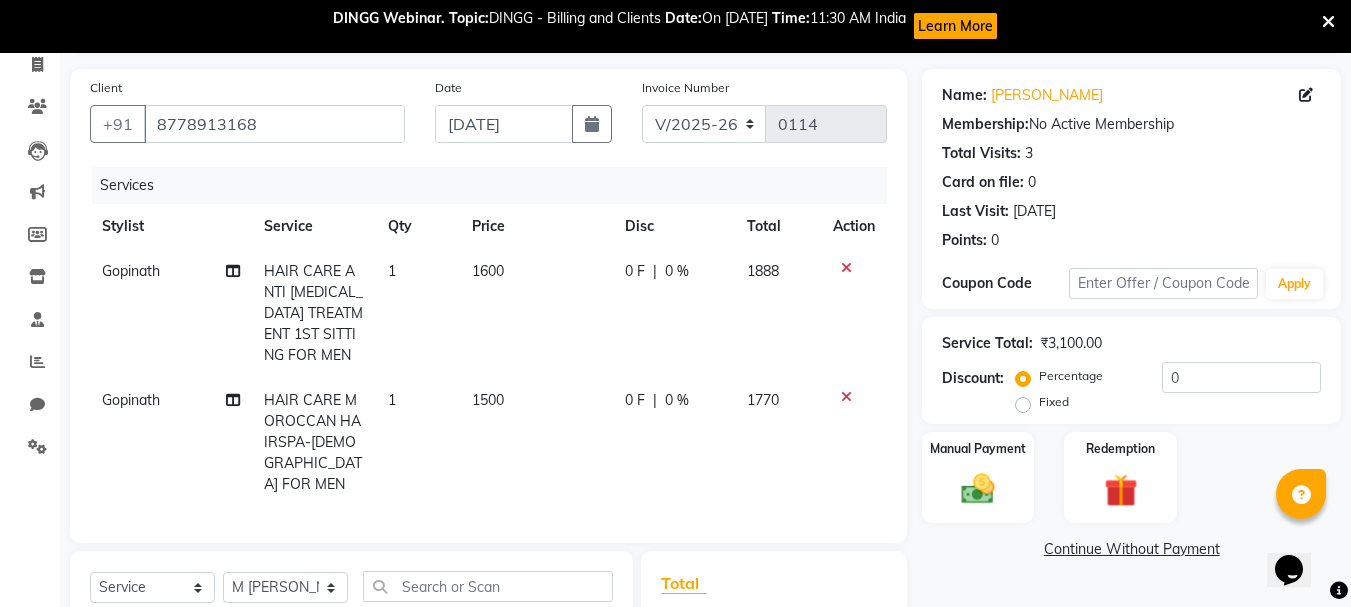 scroll, scrollTop: 121, scrollLeft: 0, axis: vertical 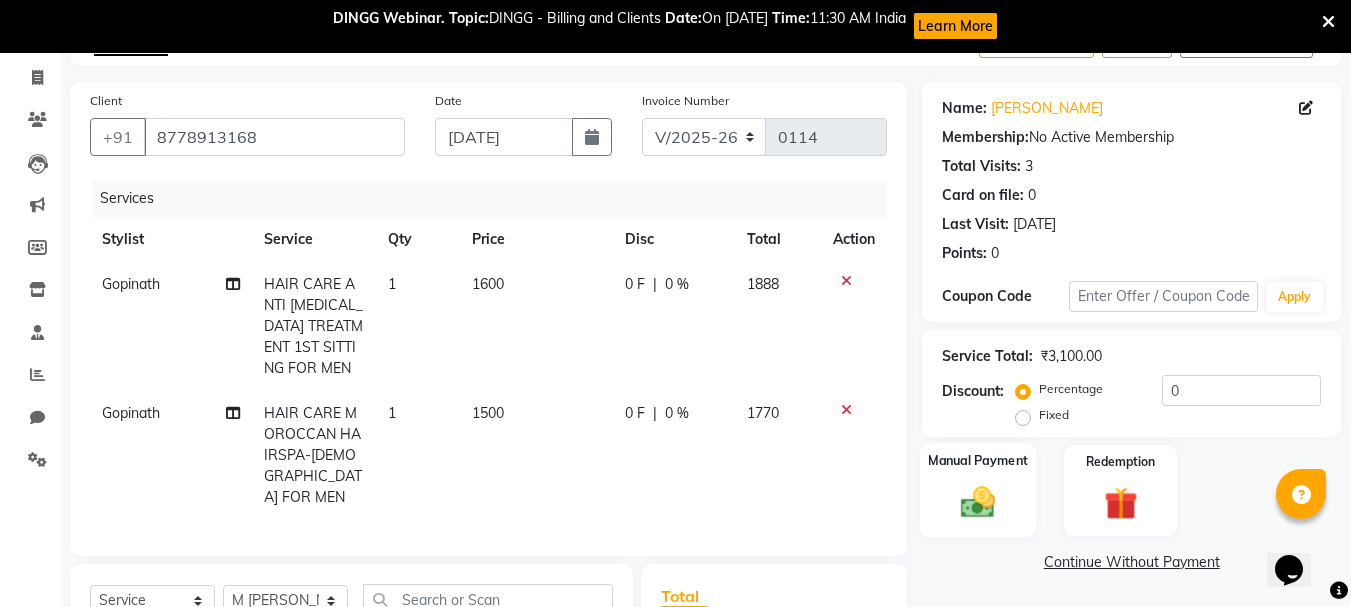 click 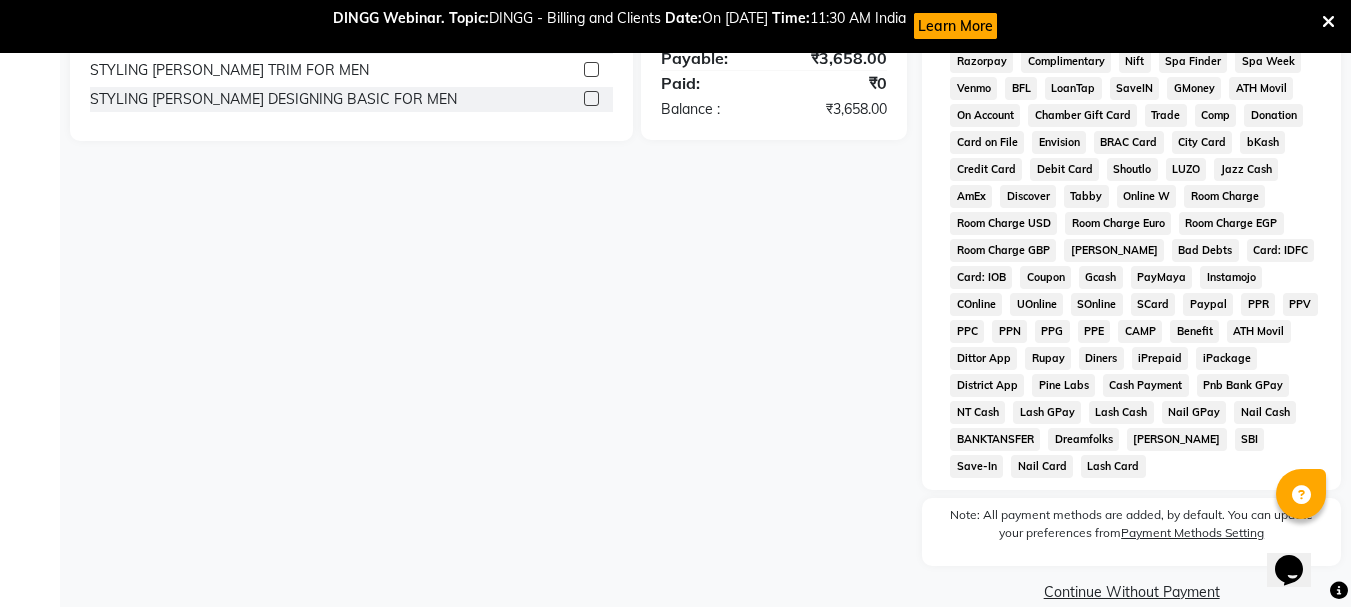 scroll, scrollTop: 842, scrollLeft: 0, axis: vertical 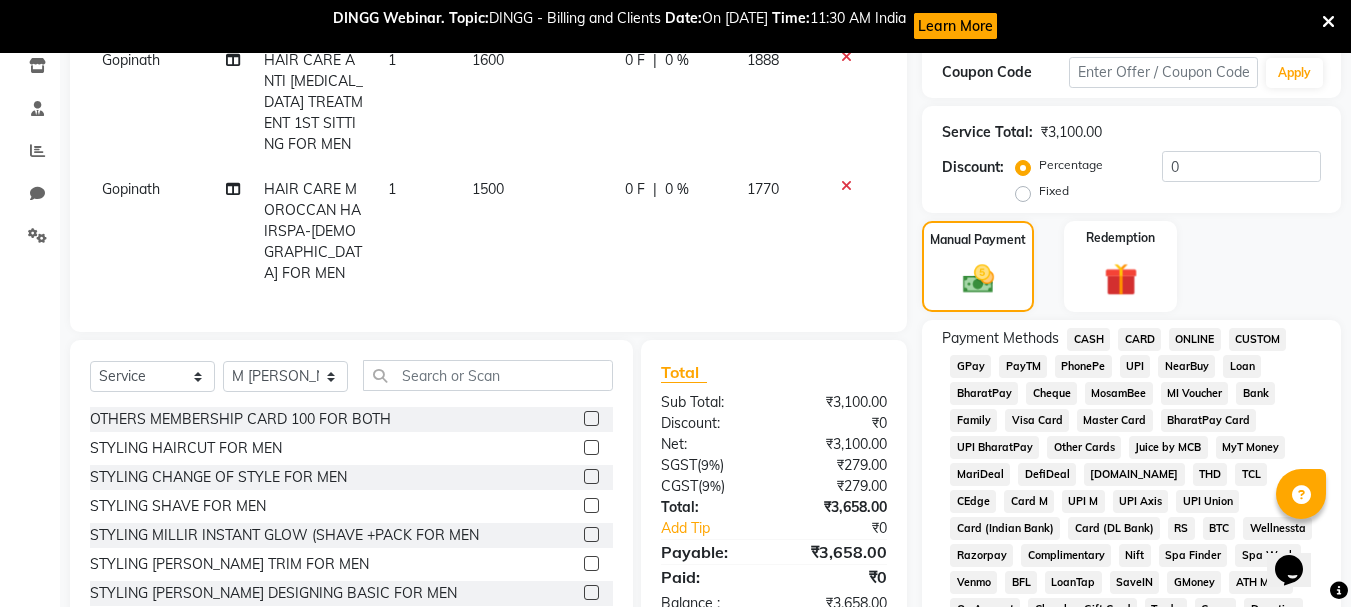 click on "UPI" 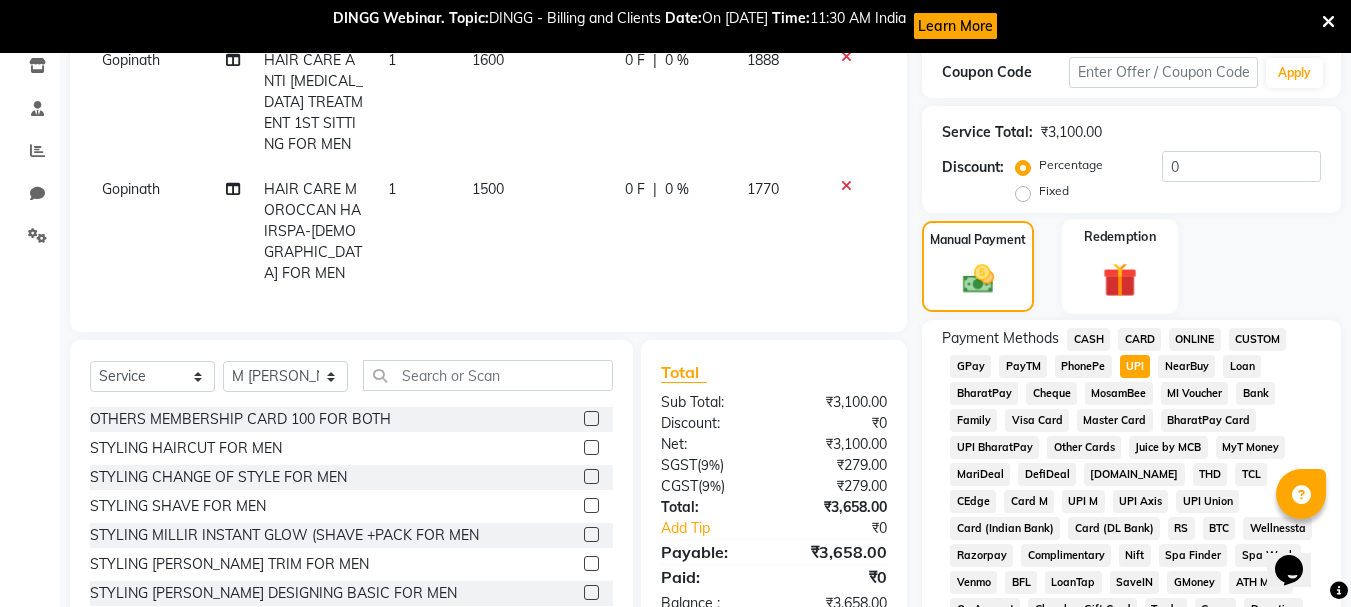 click 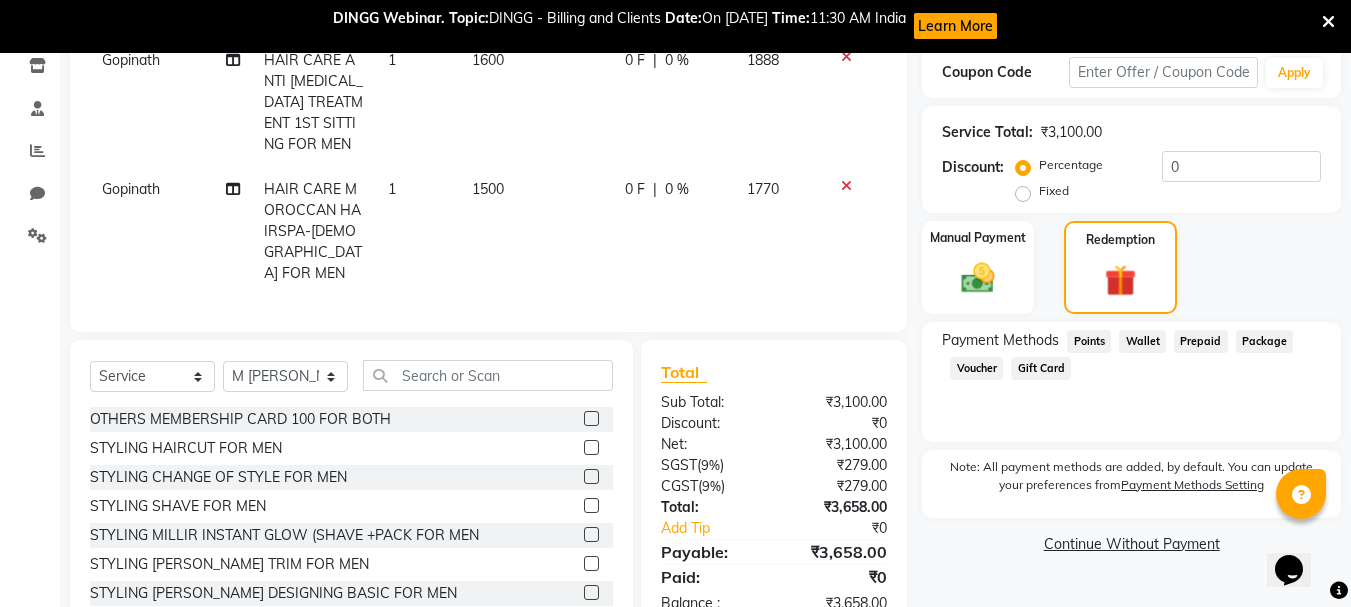 click on "Wallet" 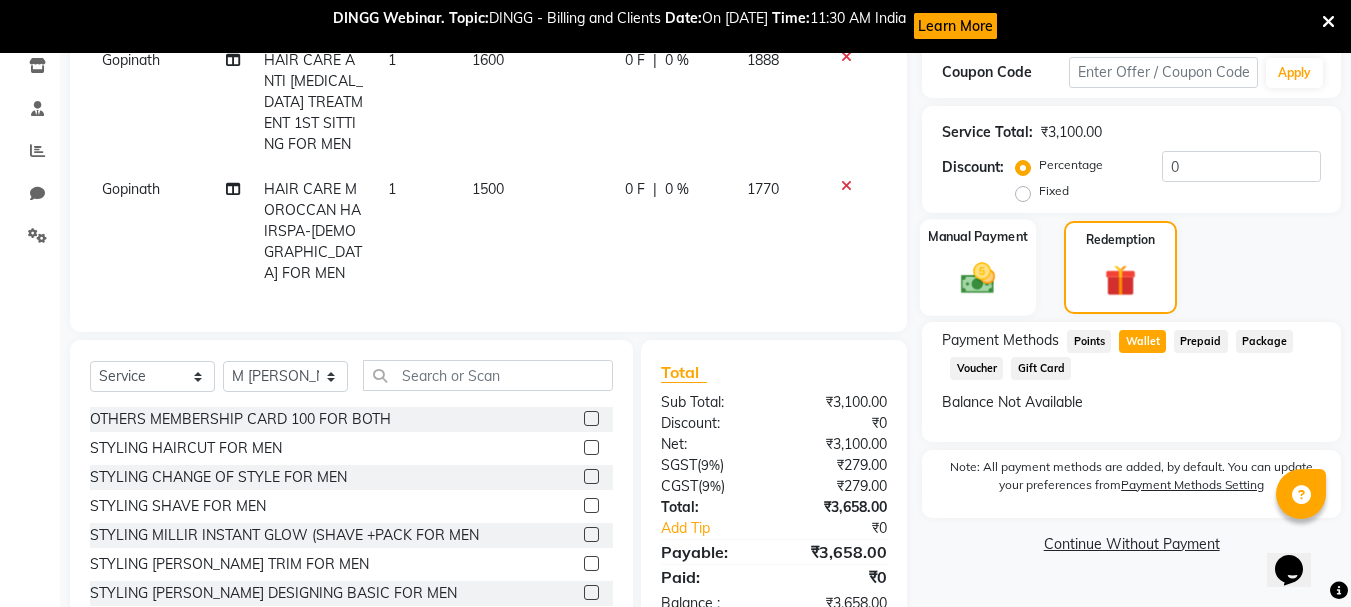click on "Manual Payment" 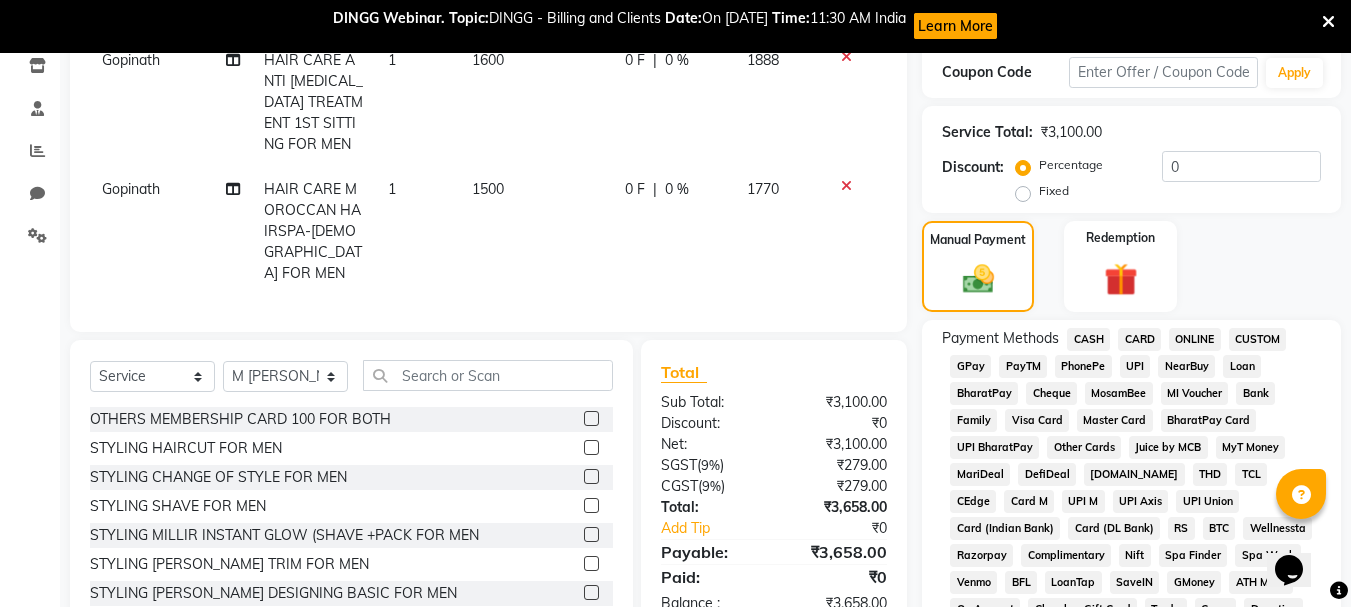 click on "PayTM" 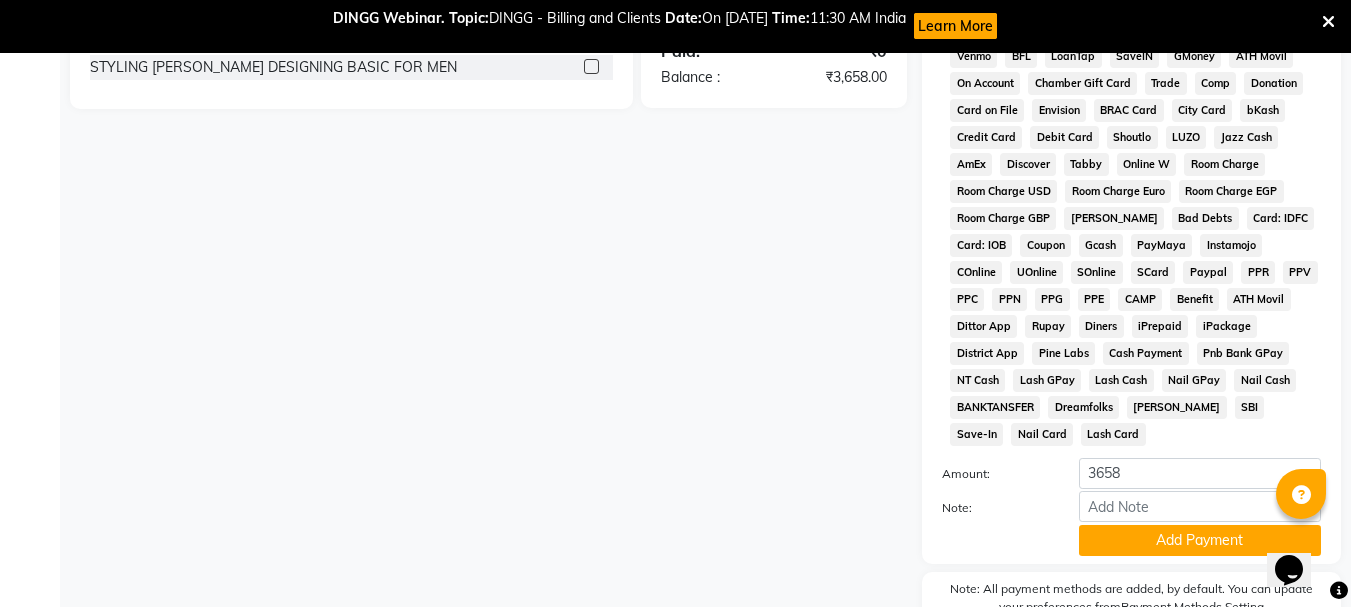 scroll, scrollTop: 898, scrollLeft: 0, axis: vertical 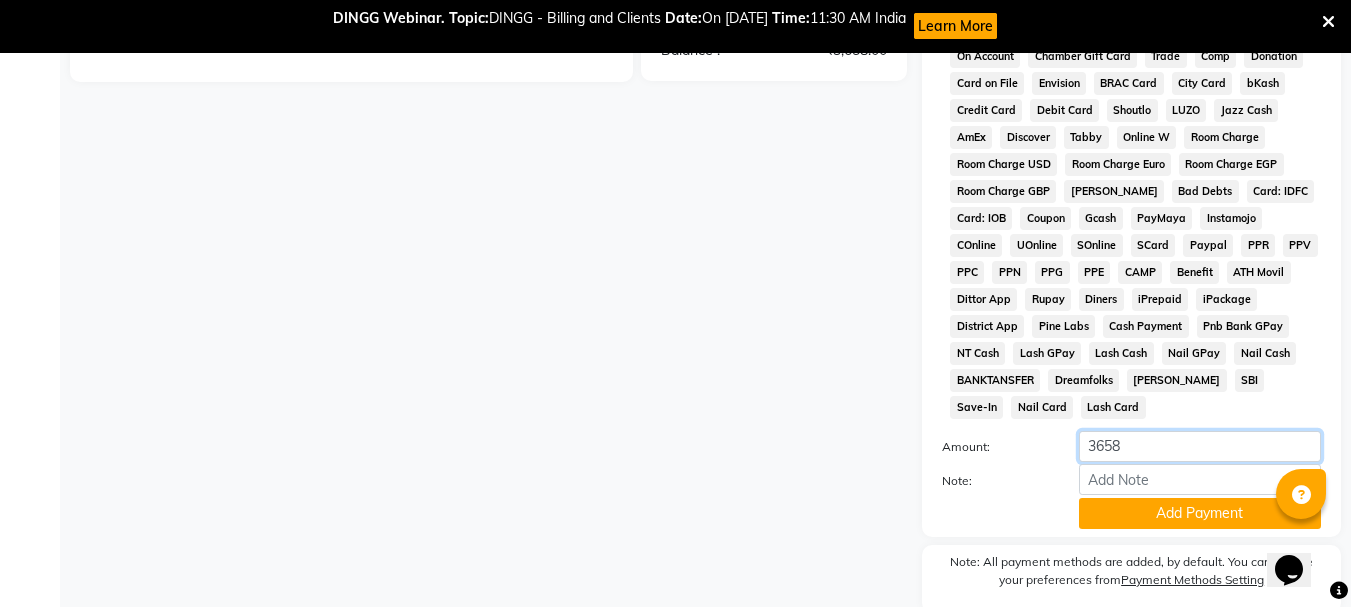 click on "3658" 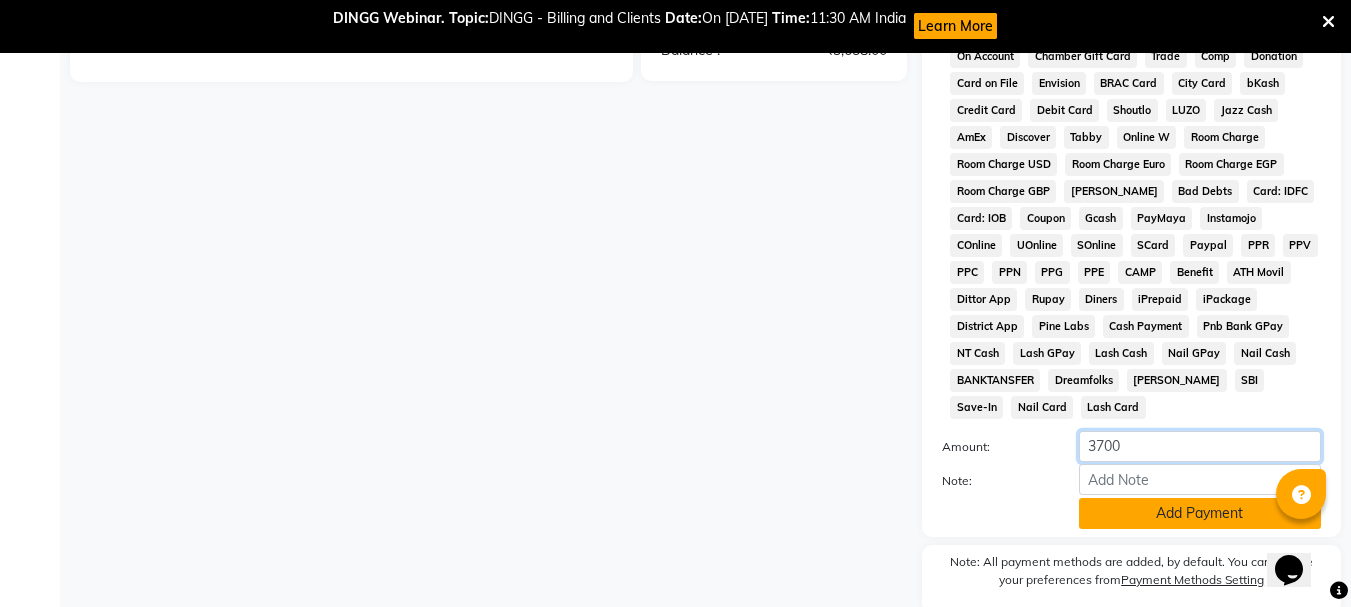 type on "3700" 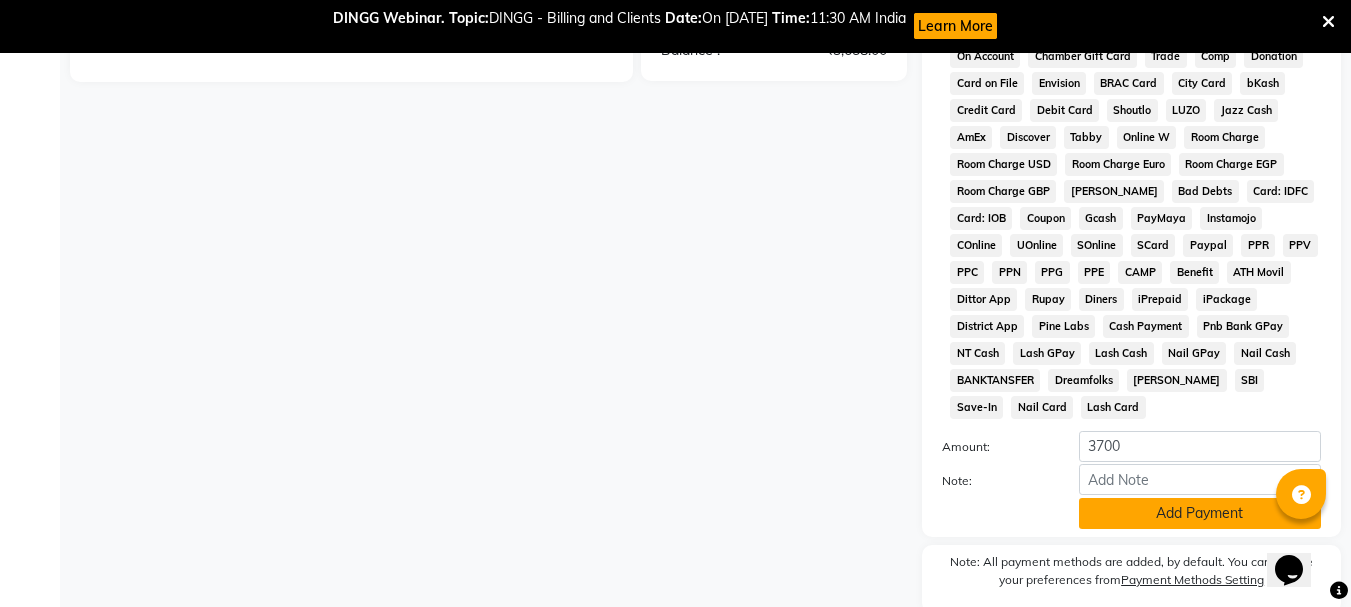 click on "Add Payment" 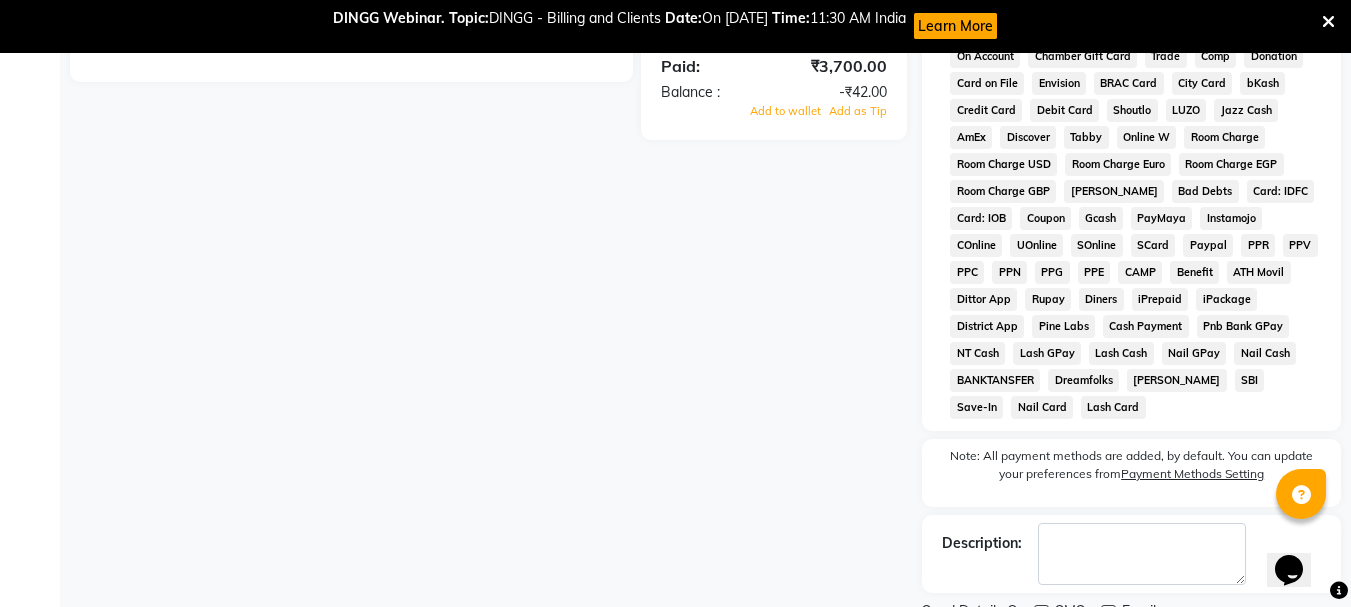 scroll, scrollTop: 955, scrollLeft: 0, axis: vertical 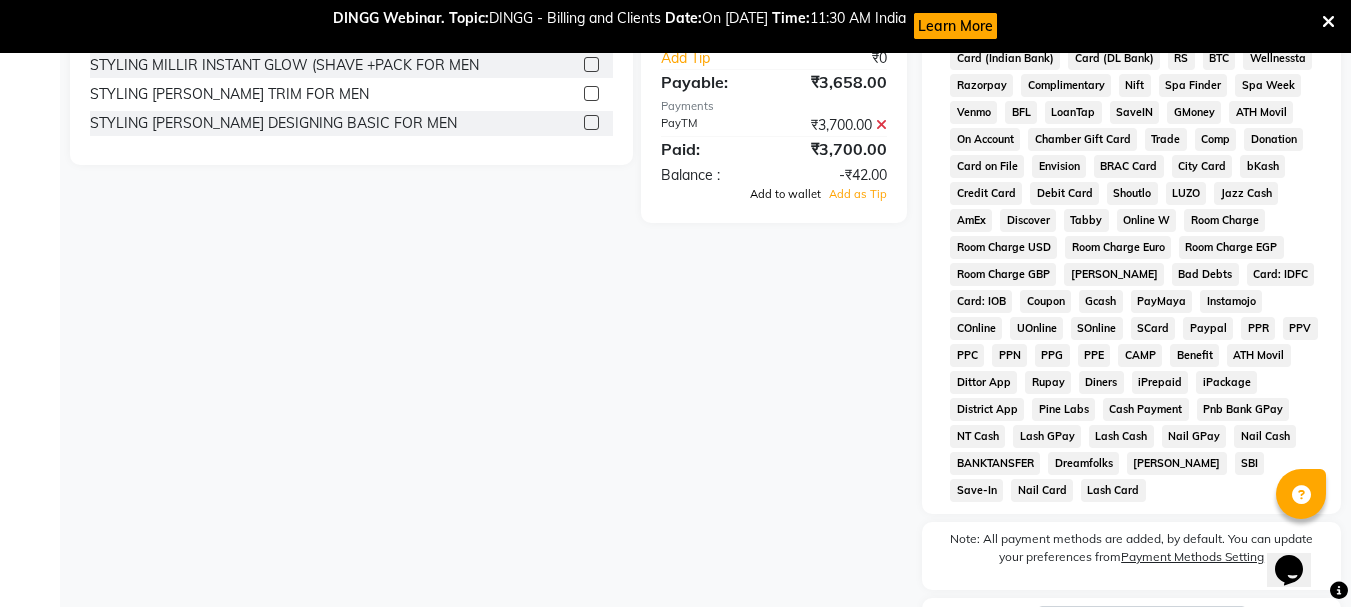 click on "Add to wallet" 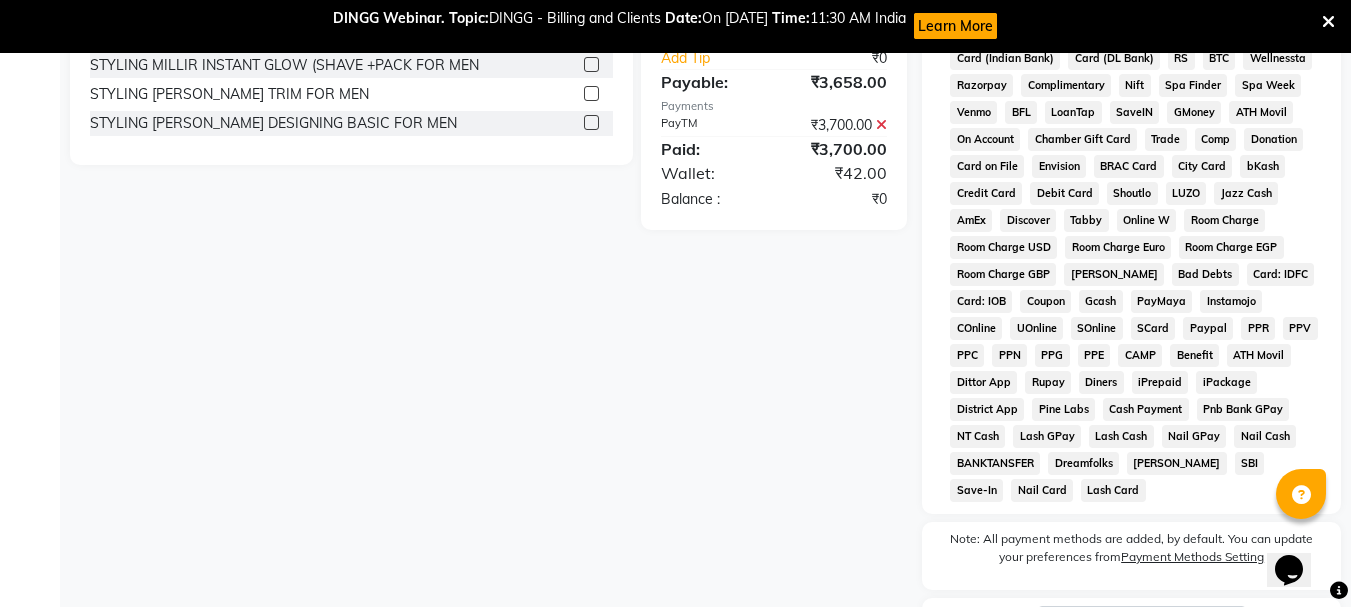 scroll, scrollTop: 955, scrollLeft: 0, axis: vertical 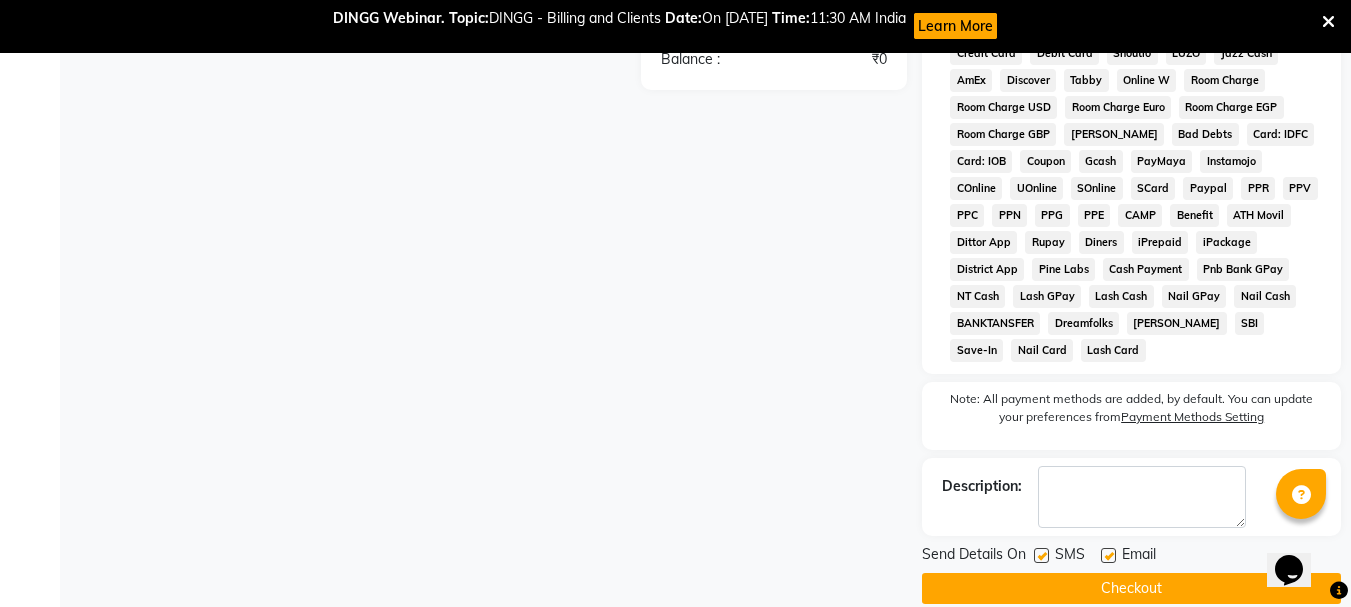 click on "Checkout" 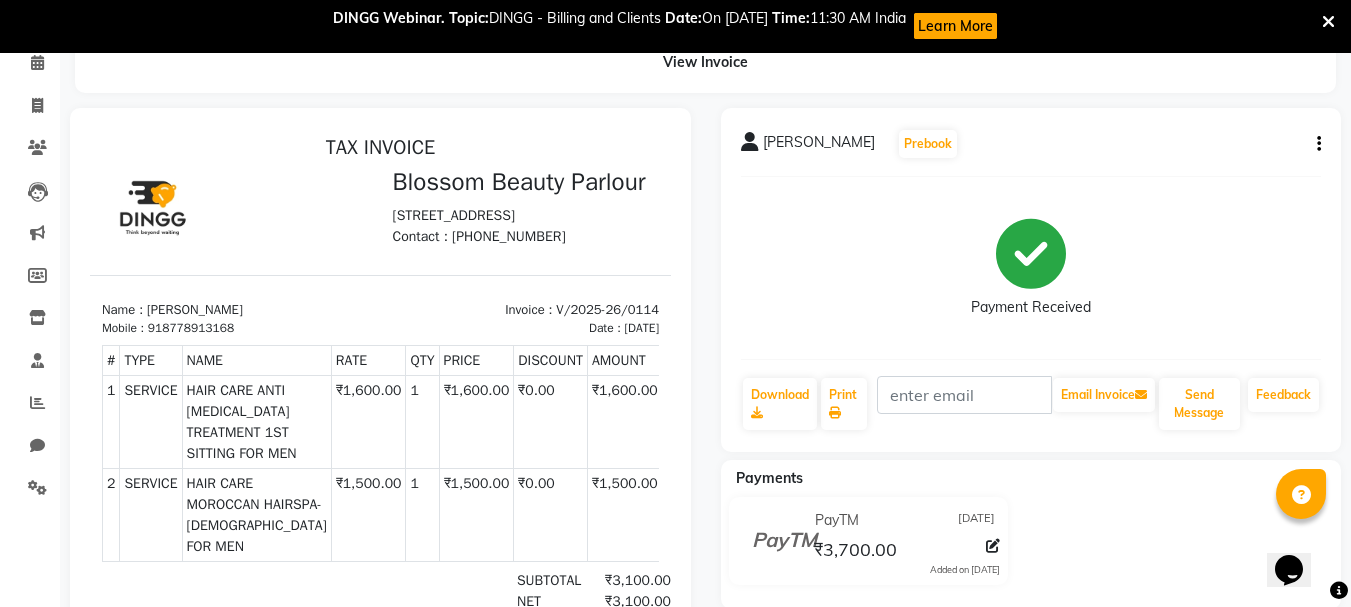 scroll, scrollTop: 44, scrollLeft: 0, axis: vertical 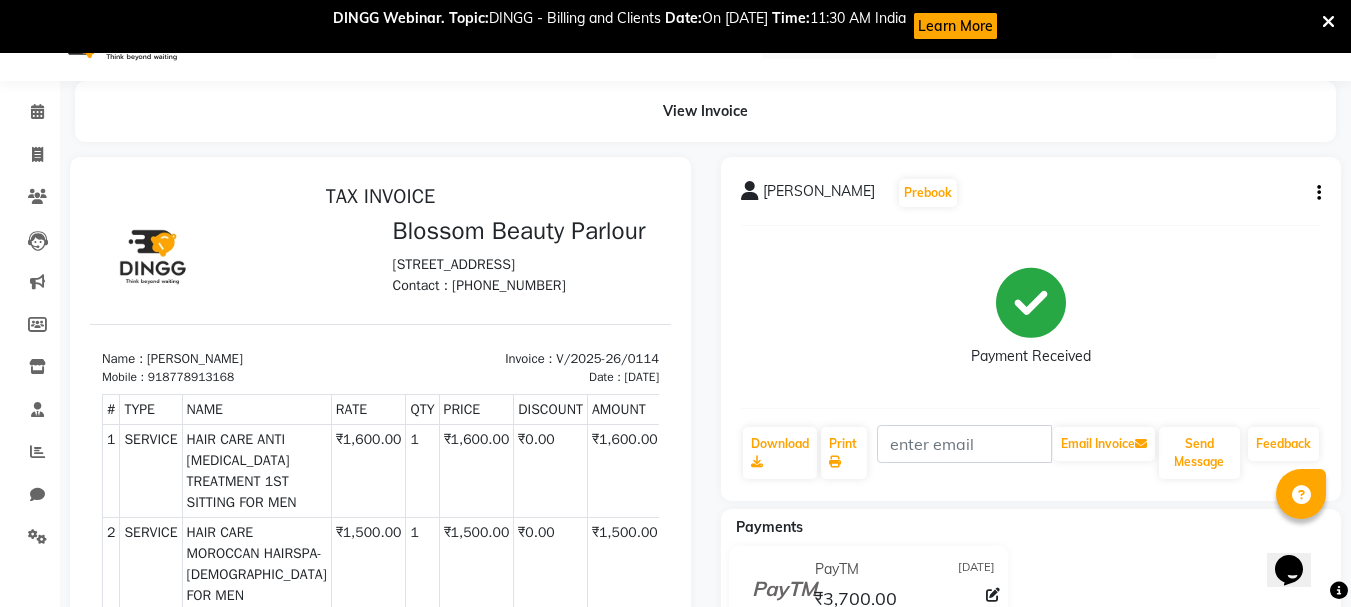 click on "[PERSON_NAME]  Prebook" 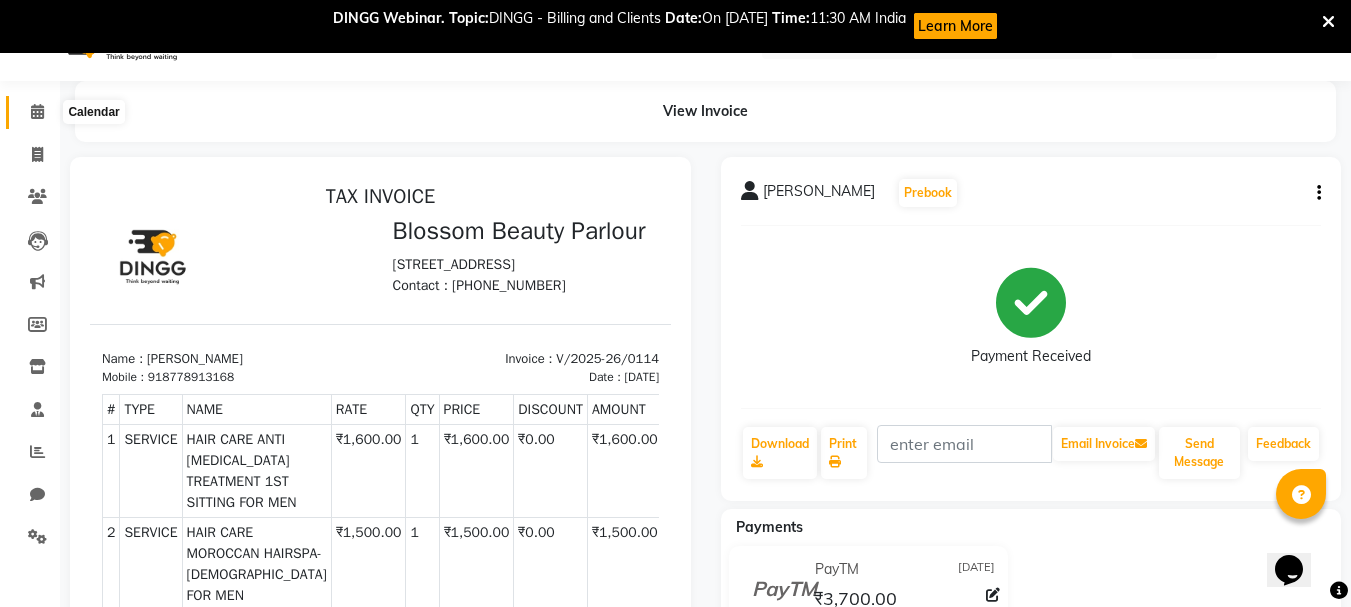 click 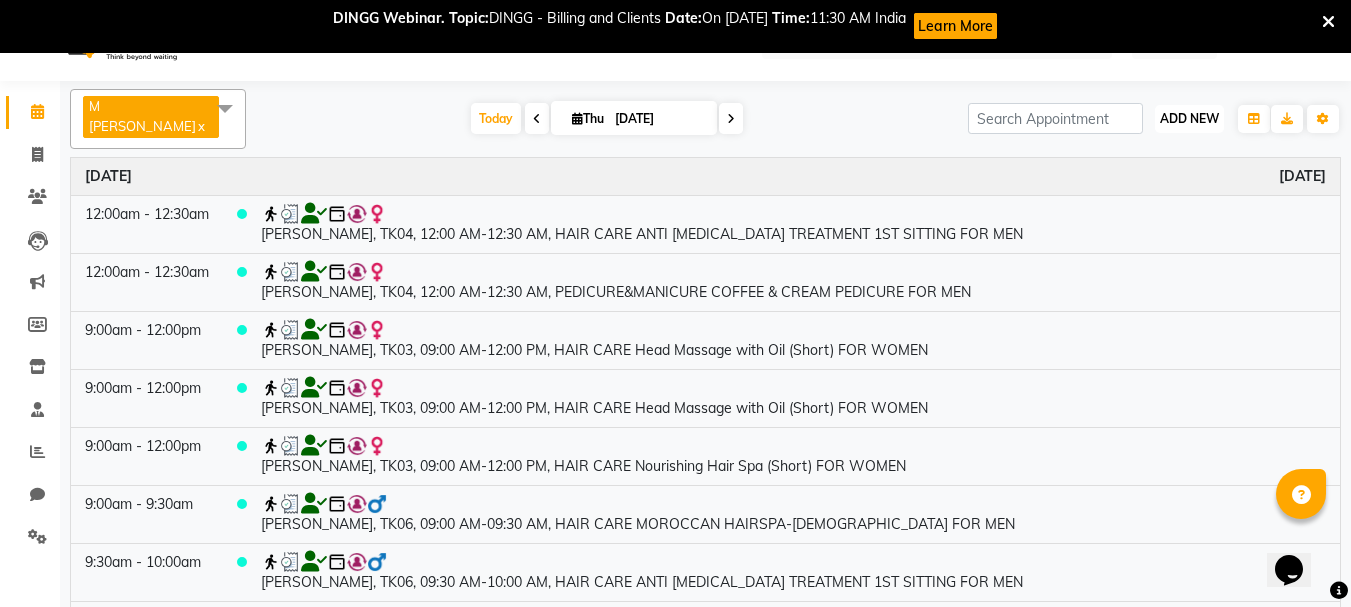 click on "ADD NEW" at bounding box center [1189, 118] 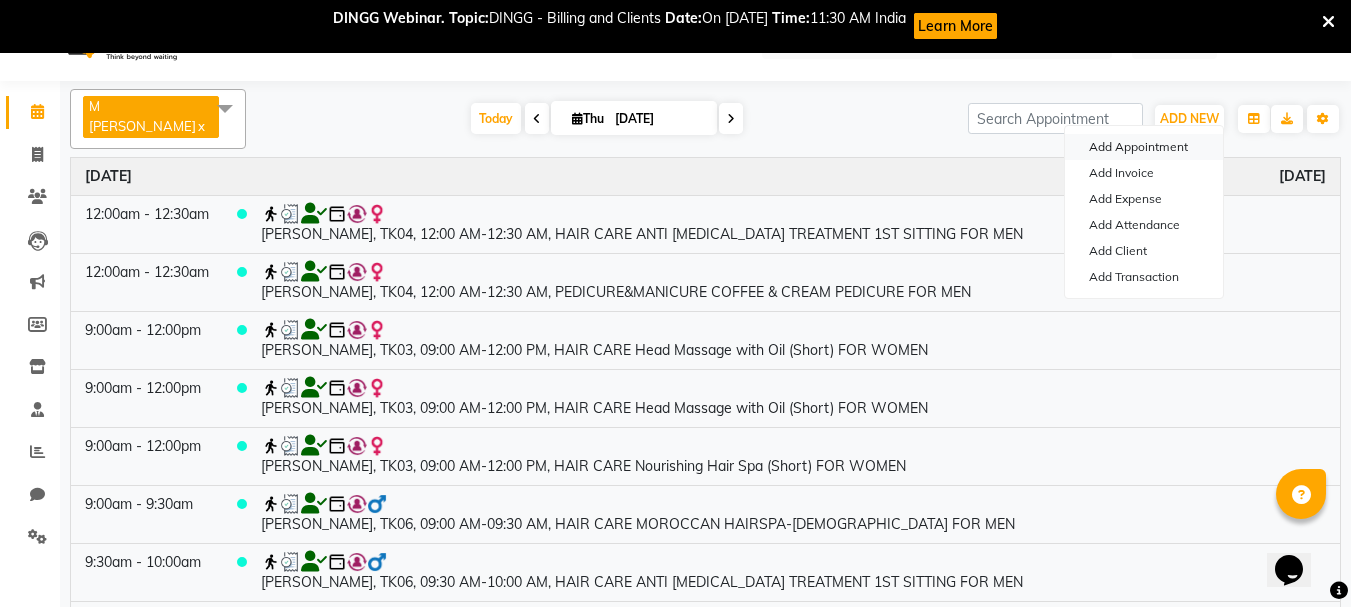 click on "Add Appointment" at bounding box center [1144, 147] 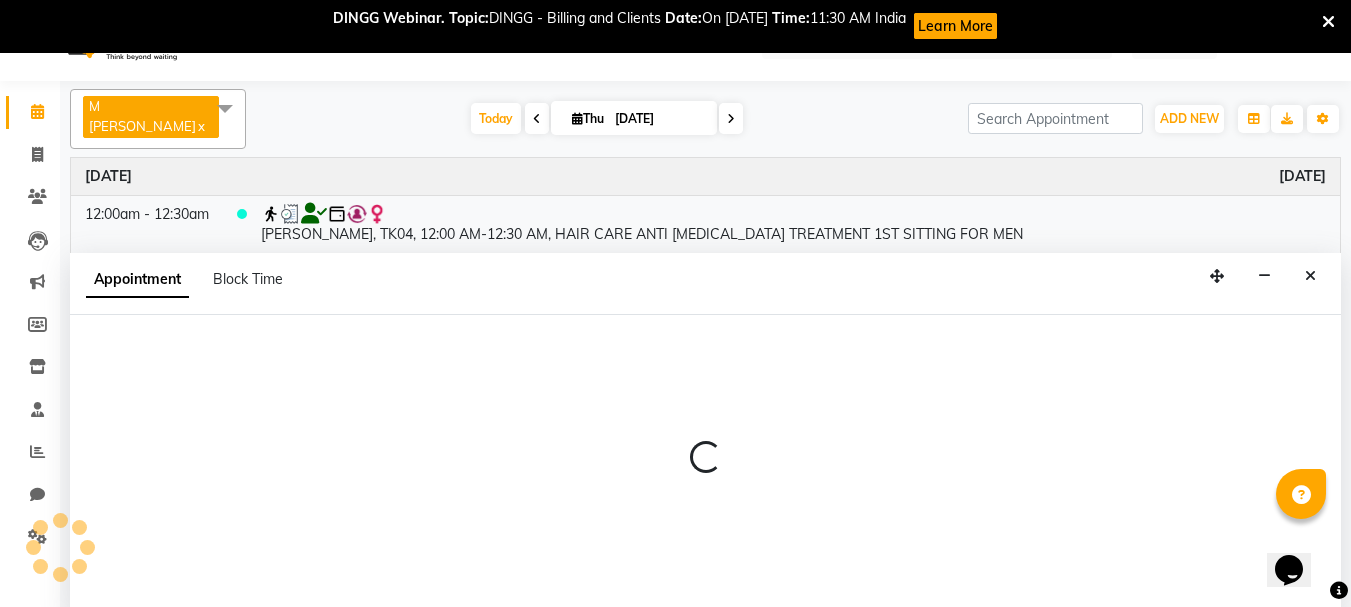 scroll, scrollTop: 53, scrollLeft: 0, axis: vertical 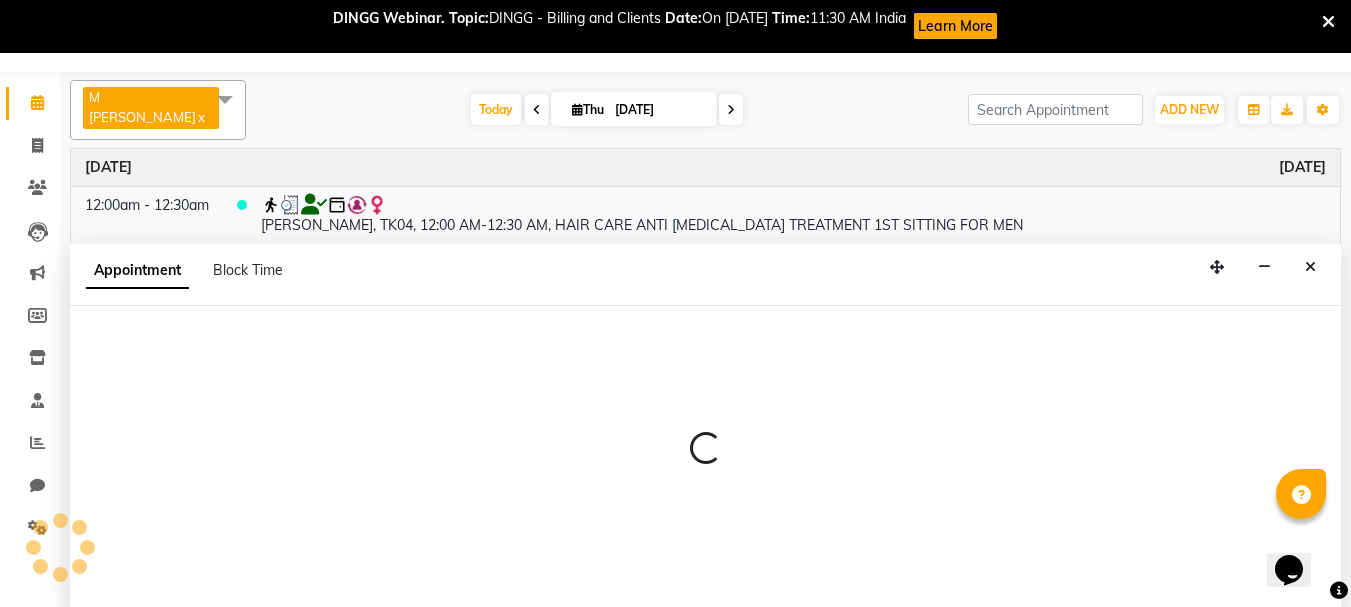 select on "tentative" 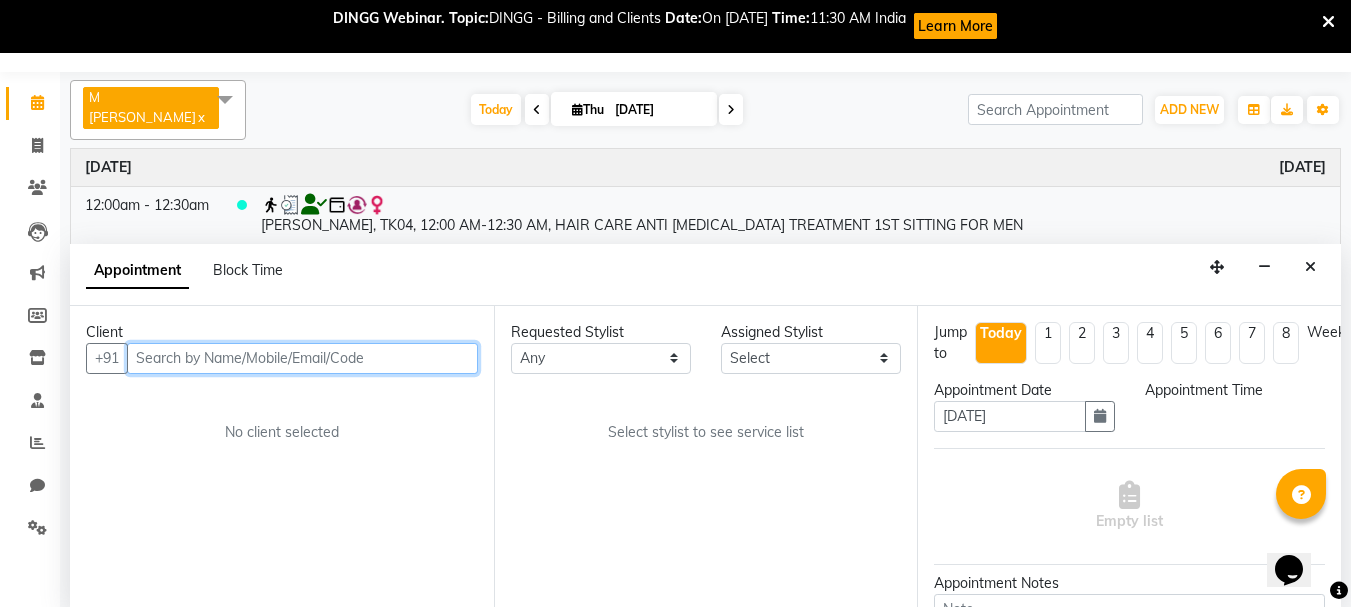 select on "540" 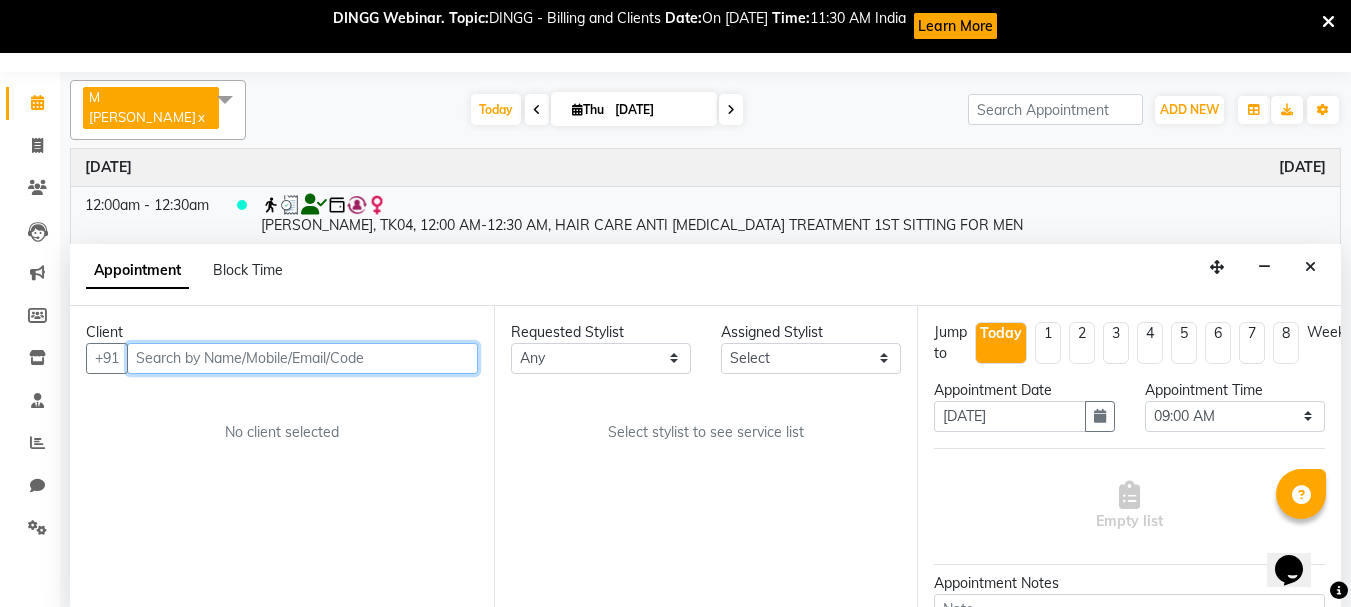 click at bounding box center (302, 358) 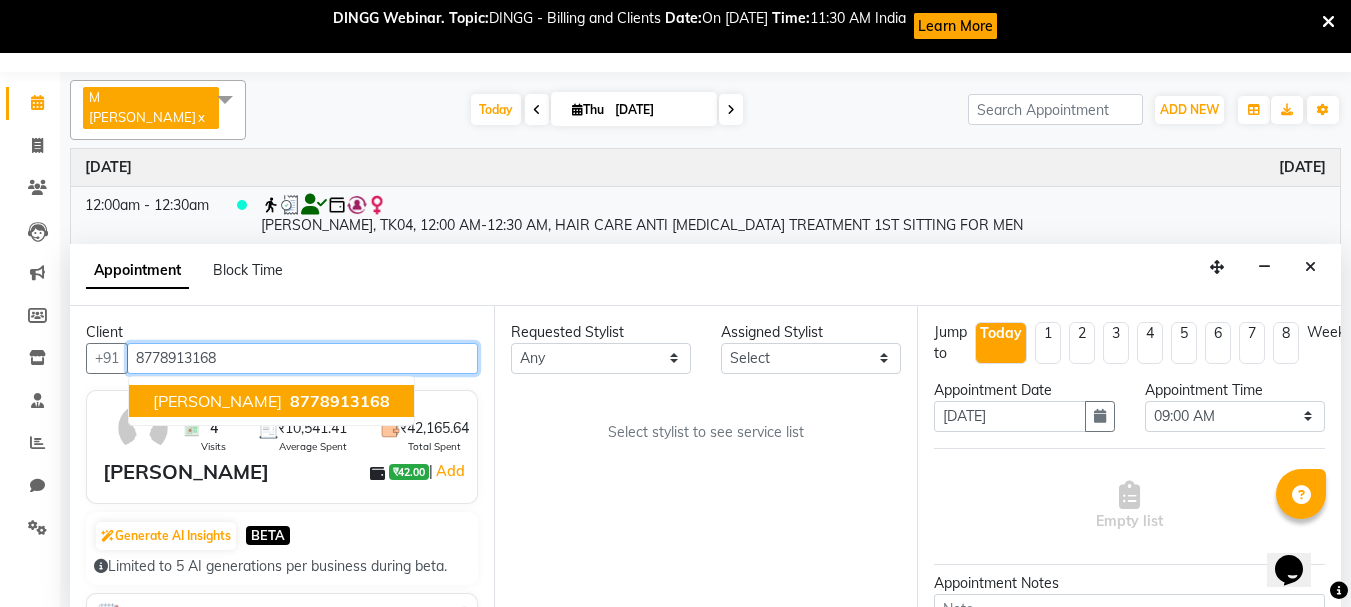 type on "8778913168" 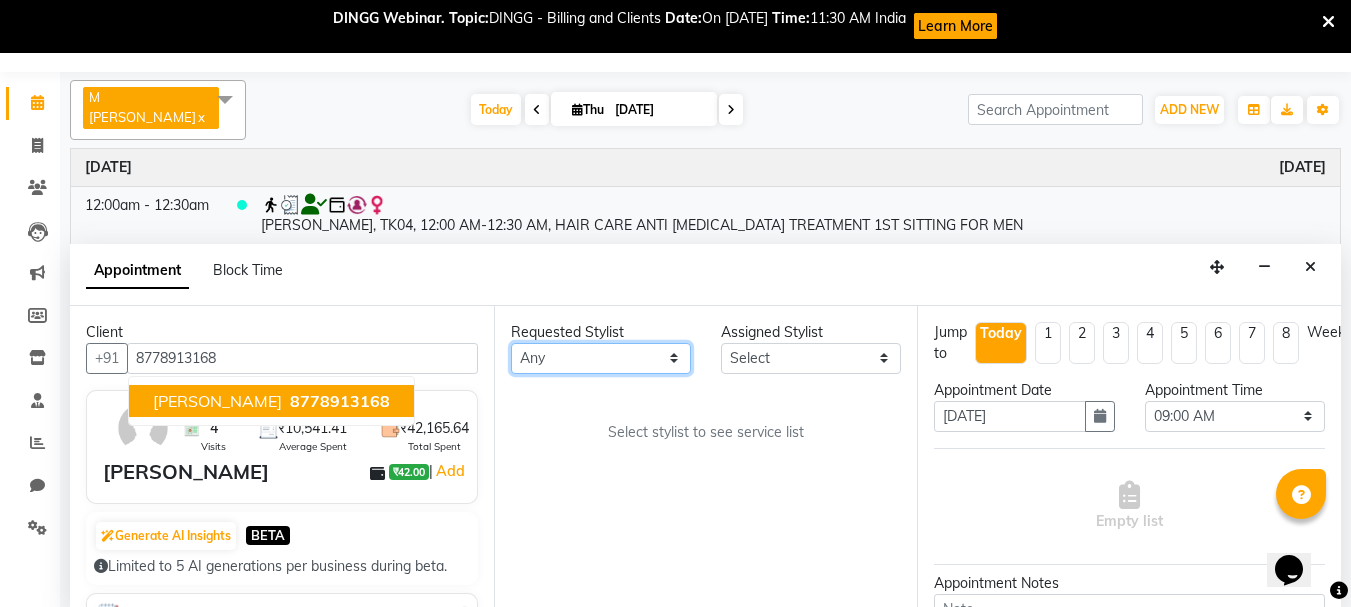 click on "Any [PERSON_NAME] [PERSON_NAME] [PERSON_NAME] [PERSON_NAME] [PERSON_NAME] M [PERSON_NAME] Old Staff Swathi" at bounding box center [601, 358] 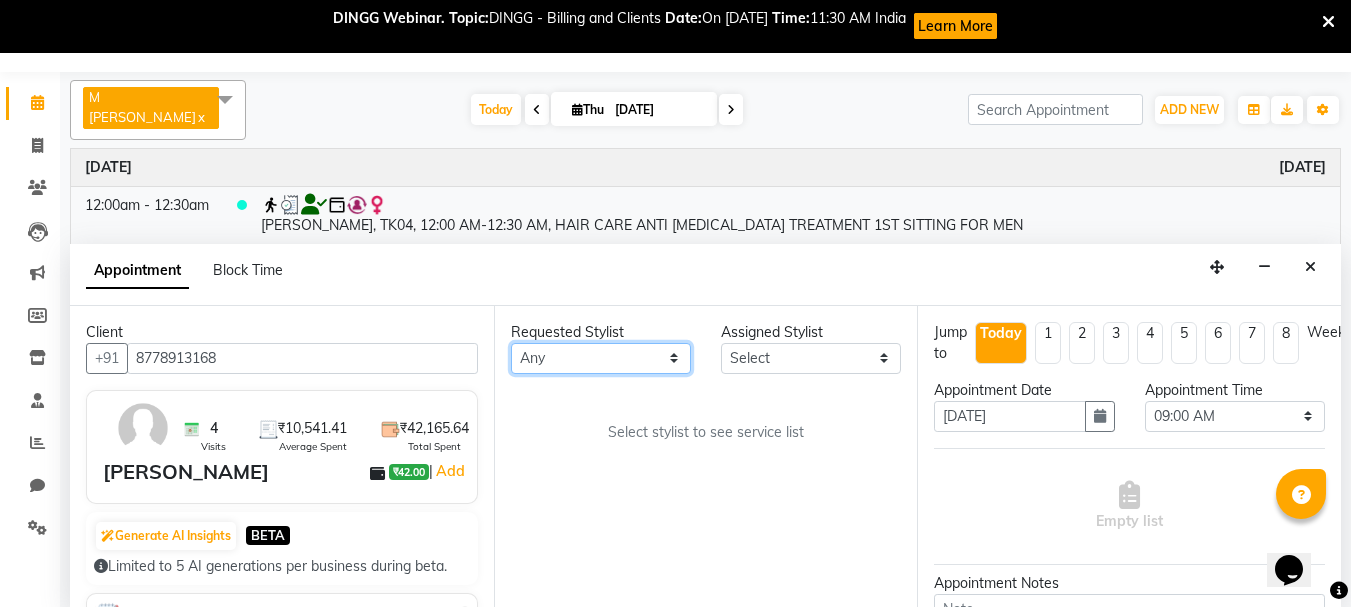 select on "85638" 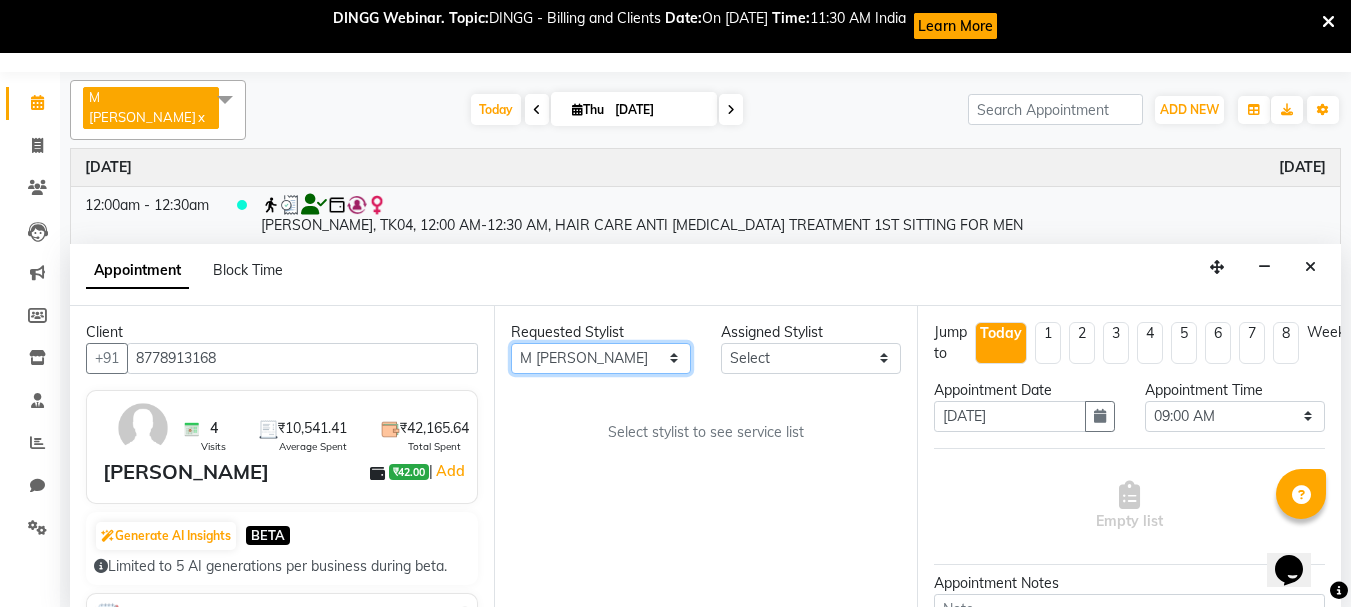 click on "Any [PERSON_NAME] [PERSON_NAME] [PERSON_NAME] [PERSON_NAME] [PERSON_NAME] M [PERSON_NAME] Old Staff Swathi" at bounding box center (601, 358) 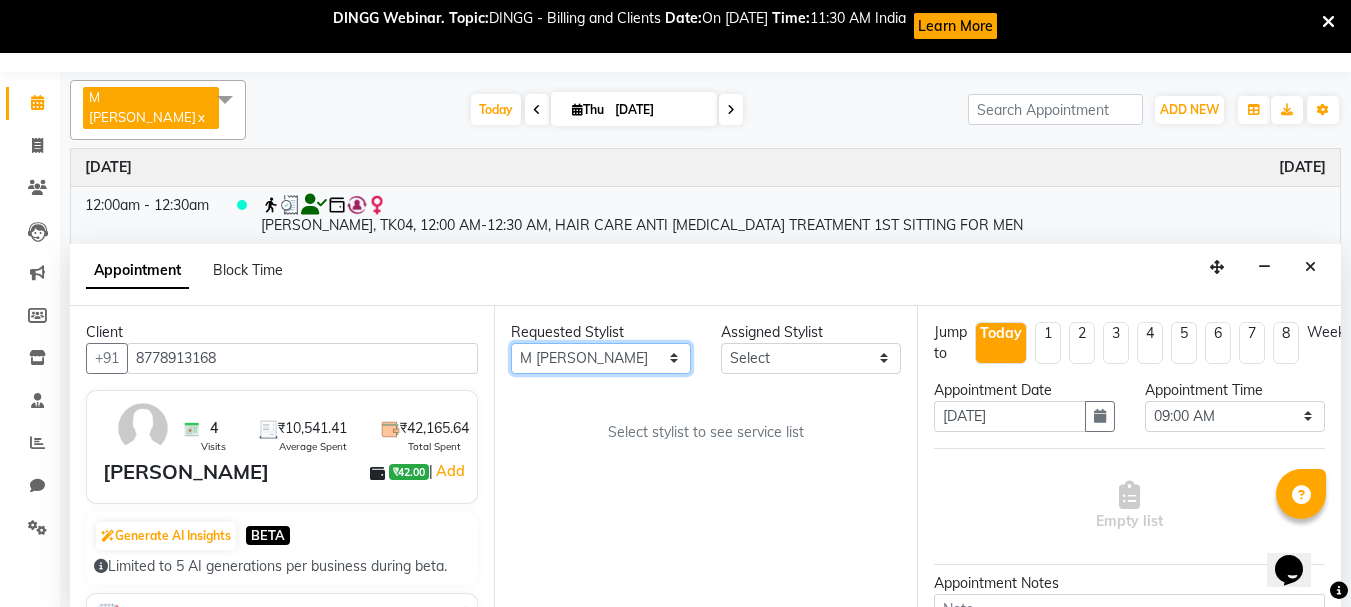 select on "85638" 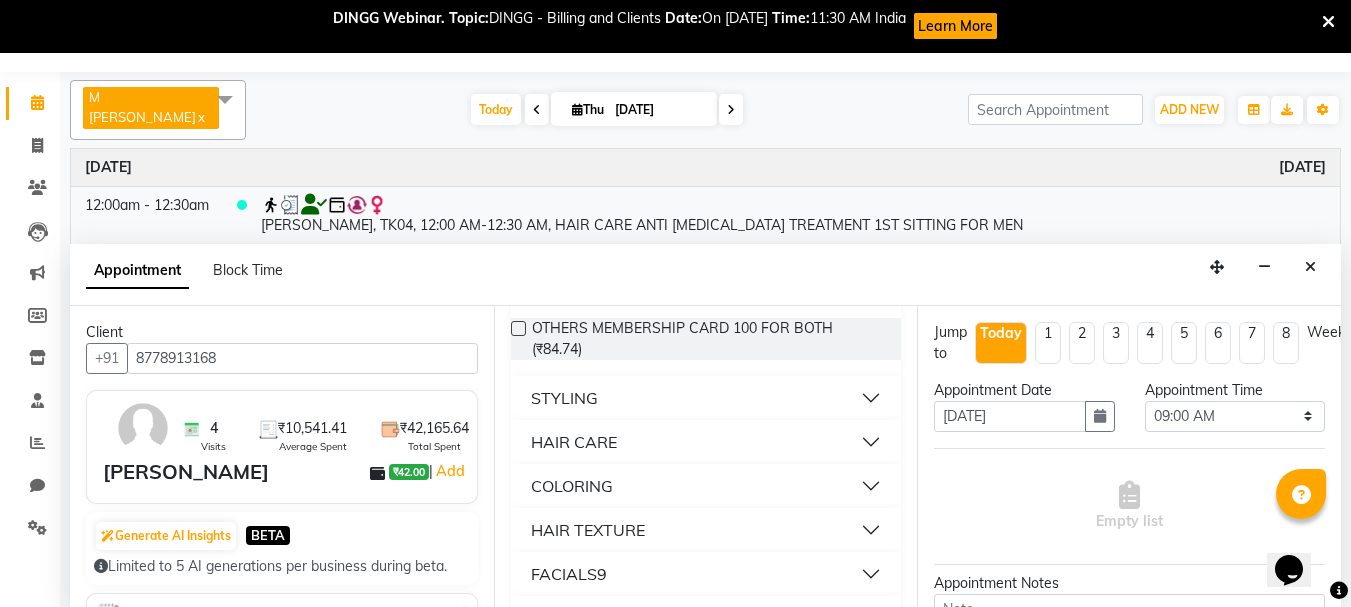 scroll, scrollTop: 180, scrollLeft: 0, axis: vertical 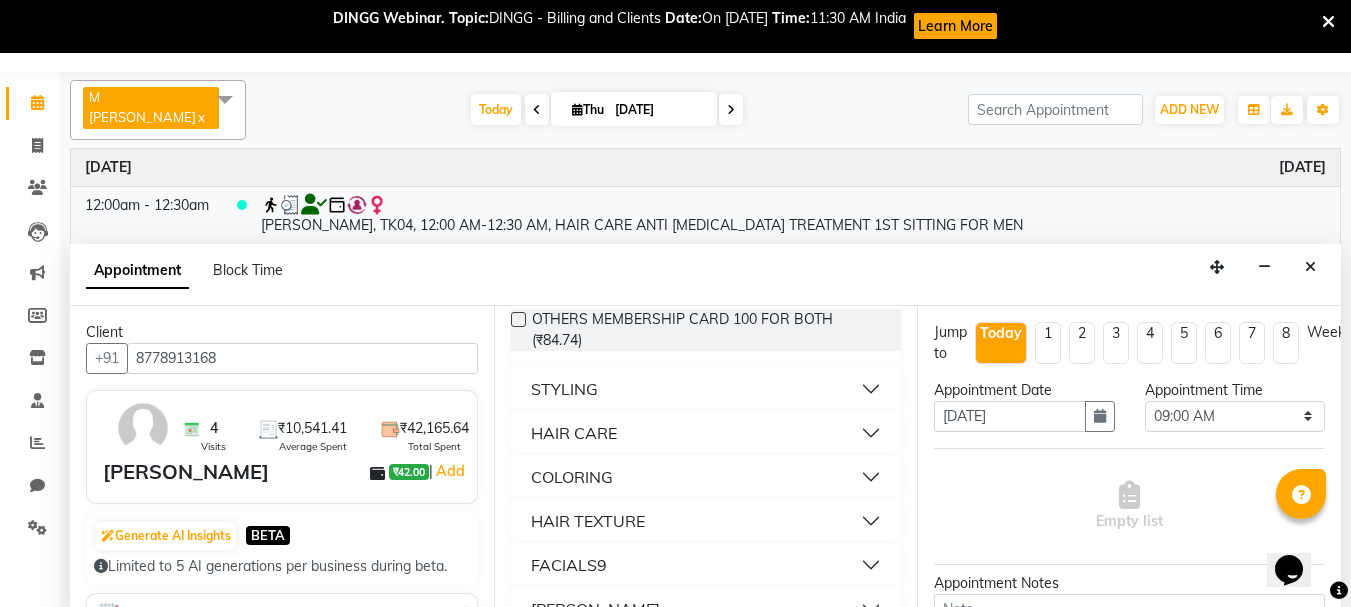 click on "COLORING" at bounding box center (706, 477) 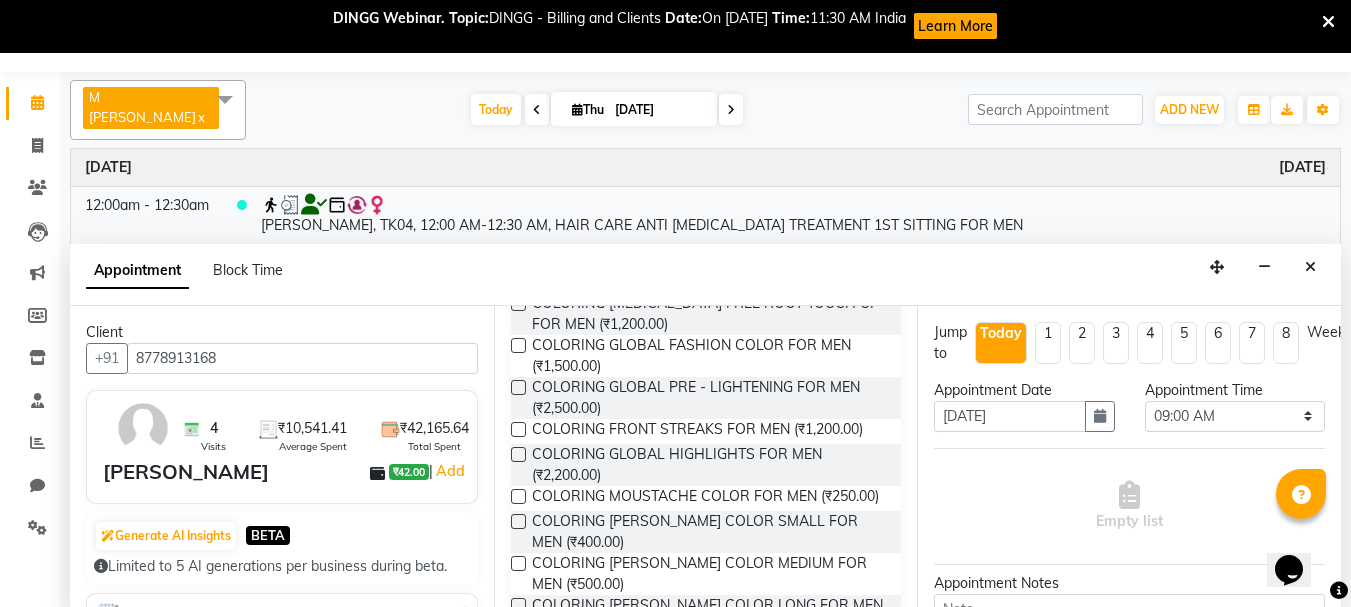 scroll, scrollTop: 505, scrollLeft: 0, axis: vertical 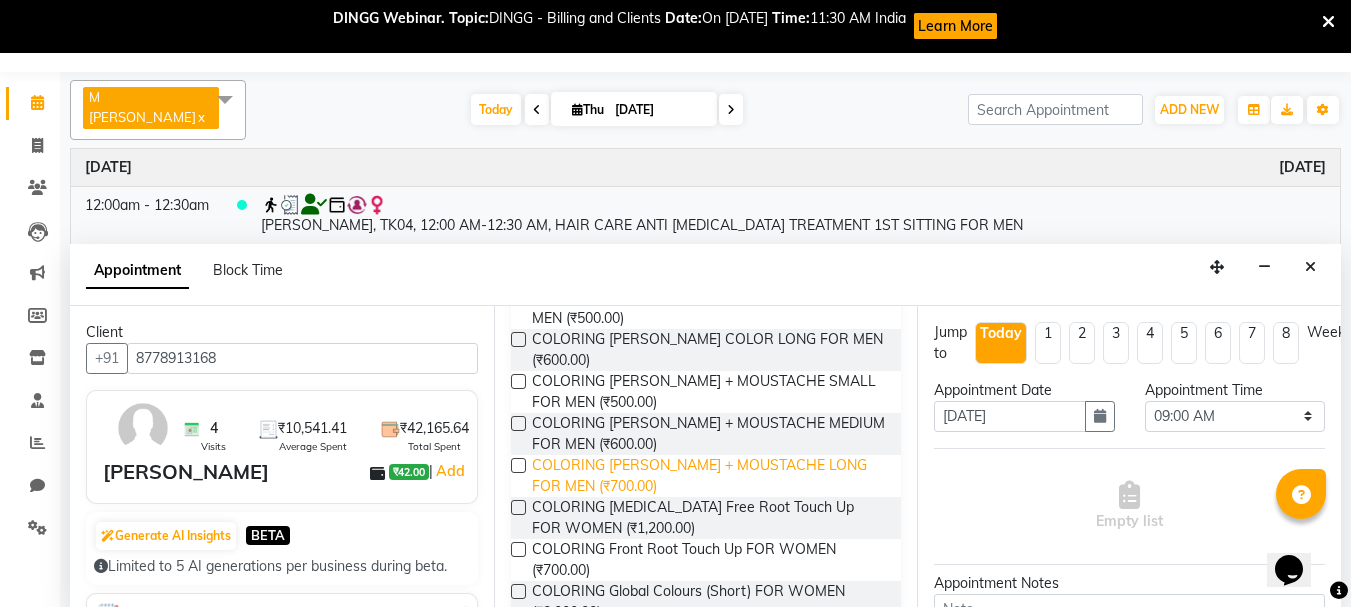 click on "COLORING [PERSON_NAME] + MOUSTACHE LONG FOR MEN (₹700.00)" at bounding box center (709, 476) 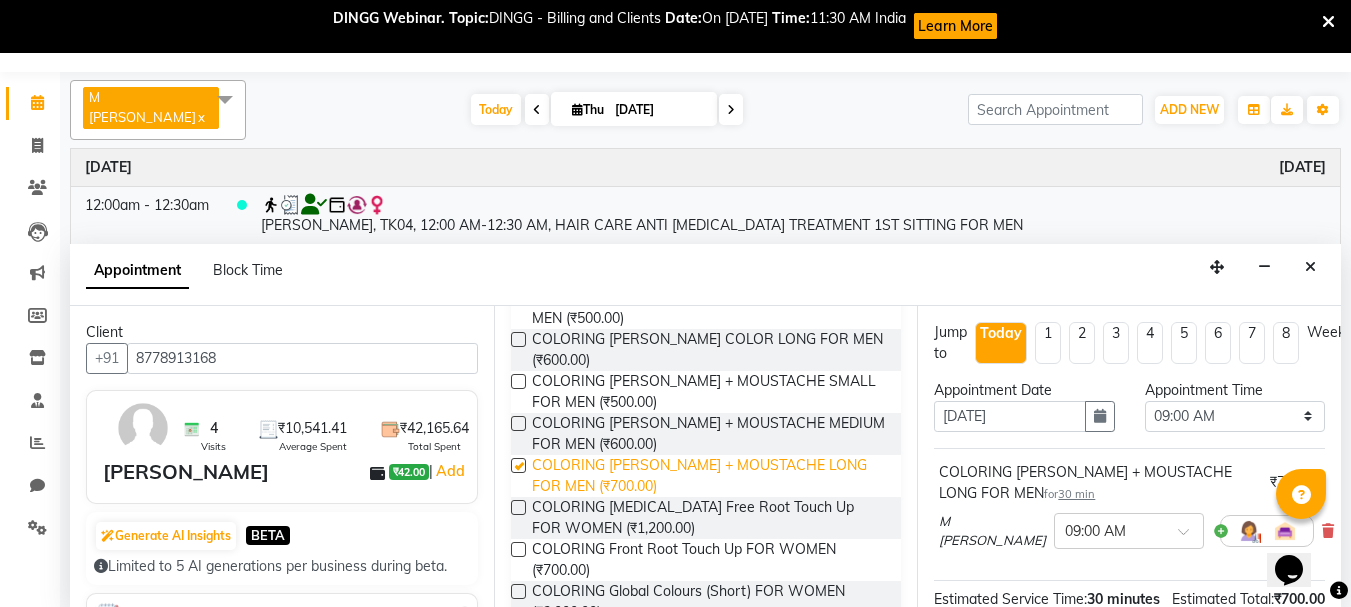 checkbox on "false" 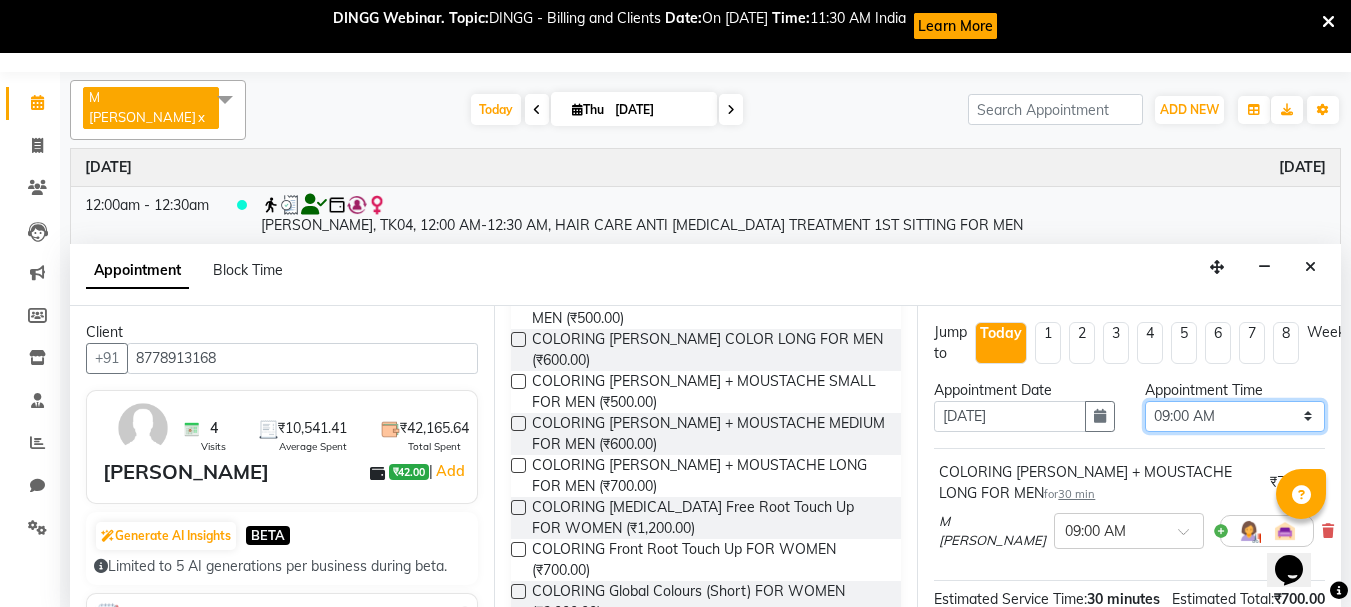 click on "Select 09:00 AM 09:15 AM 09:30 AM 09:45 AM 10:00 AM 10:15 AM 10:30 AM 10:45 AM 11:00 AM 11:15 AM 11:30 AM 11:45 AM 12:00 PM 12:15 PM 12:30 PM 12:45 PM 01:00 PM 01:15 PM 01:30 PM 01:45 PM 02:00 PM 02:15 PM 02:30 PM 02:45 PM 03:00 PM 03:15 PM 03:30 PM 03:45 PM 04:00 PM 04:15 PM 04:30 PM 04:45 PM 05:00 PM 05:15 PM 05:30 PM 05:45 PM 06:00 PM 06:15 PM 06:30 PM 06:45 PM 07:00 PM 07:15 PM 07:30 PM 07:45 PM 08:00 PM" at bounding box center [1235, 416] 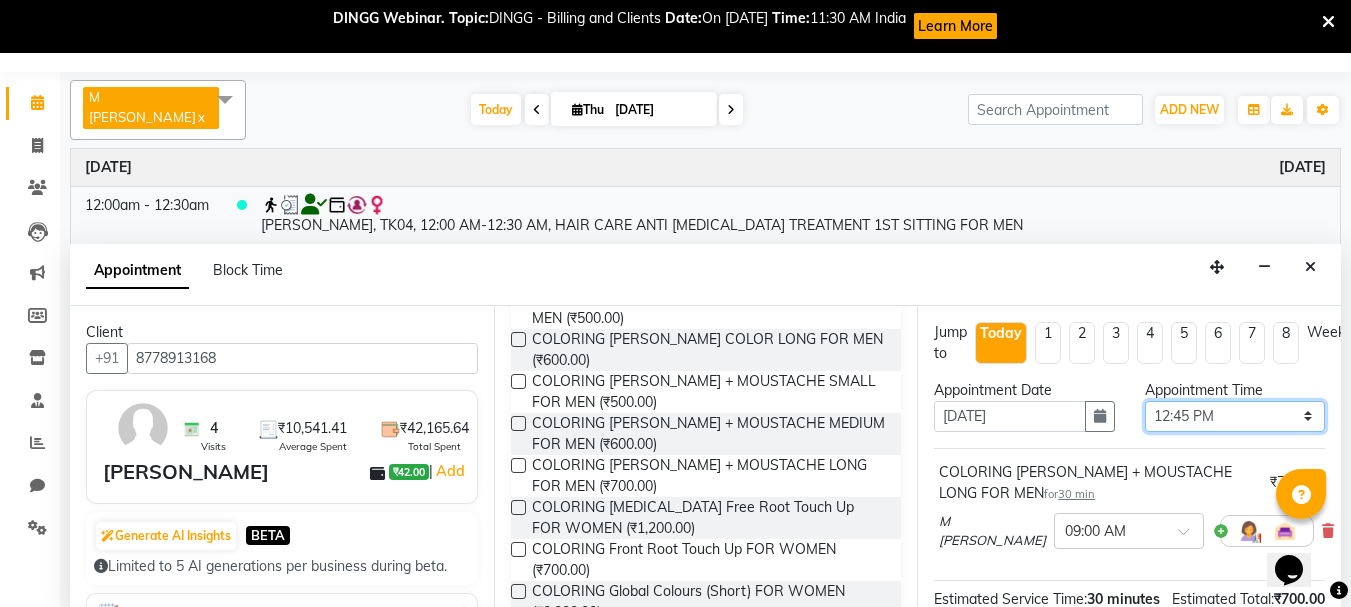 click on "Select 09:00 AM 09:15 AM 09:30 AM 09:45 AM 10:00 AM 10:15 AM 10:30 AM 10:45 AM 11:00 AM 11:15 AM 11:30 AM 11:45 AM 12:00 PM 12:15 PM 12:30 PM 12:45 PM 01:00 PM 01:15 PM 01:30 PM 01:45 PM 02:00 PM 02:15 PM 02:30 PM 02:45 PM 03:00 PM 03:15 PM 03:30 PM 03:45 PM 04:00 PM 04:15 PM 04:30 PM 04:45 PM 05:00 PM 05:15 PM 05:30 PM 05:45 PM 06:00 PM 06:15 PM 06:30 PM 06:45 PM 07:00 PM 07:15 PM 07:30 PM 07:45 PM 08:00 PM" at bounding box center (1235, 416) 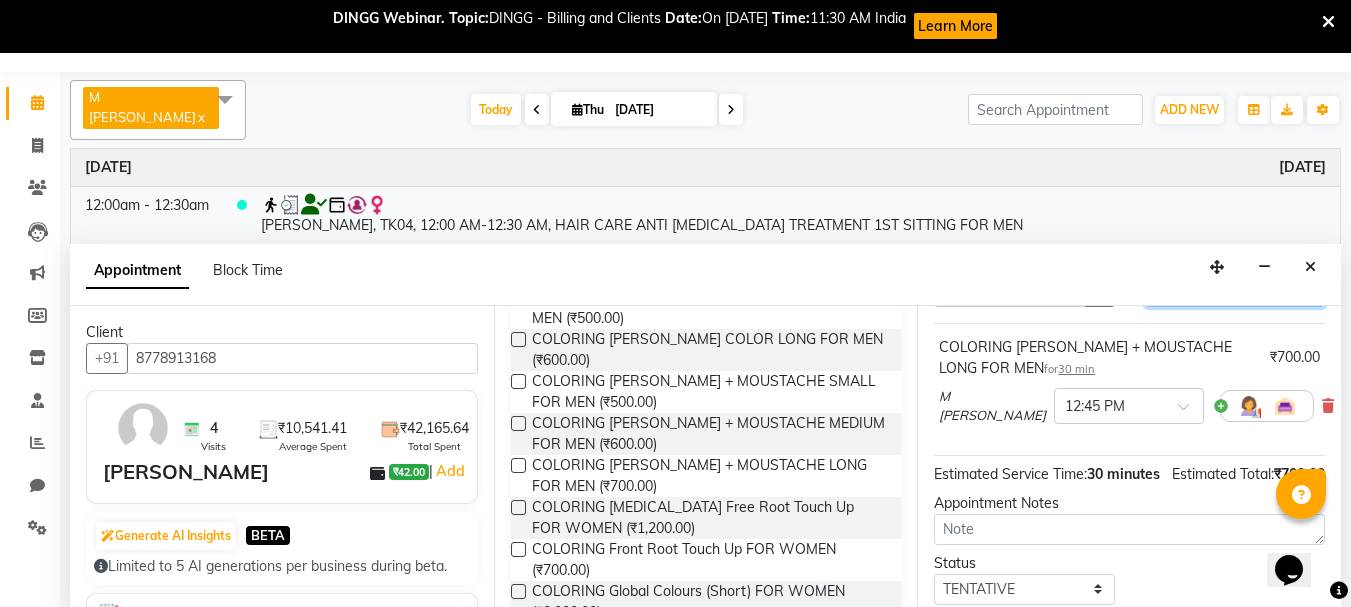 scroll, scrollTop: 132, scrollLeft: 0, axis: vertical 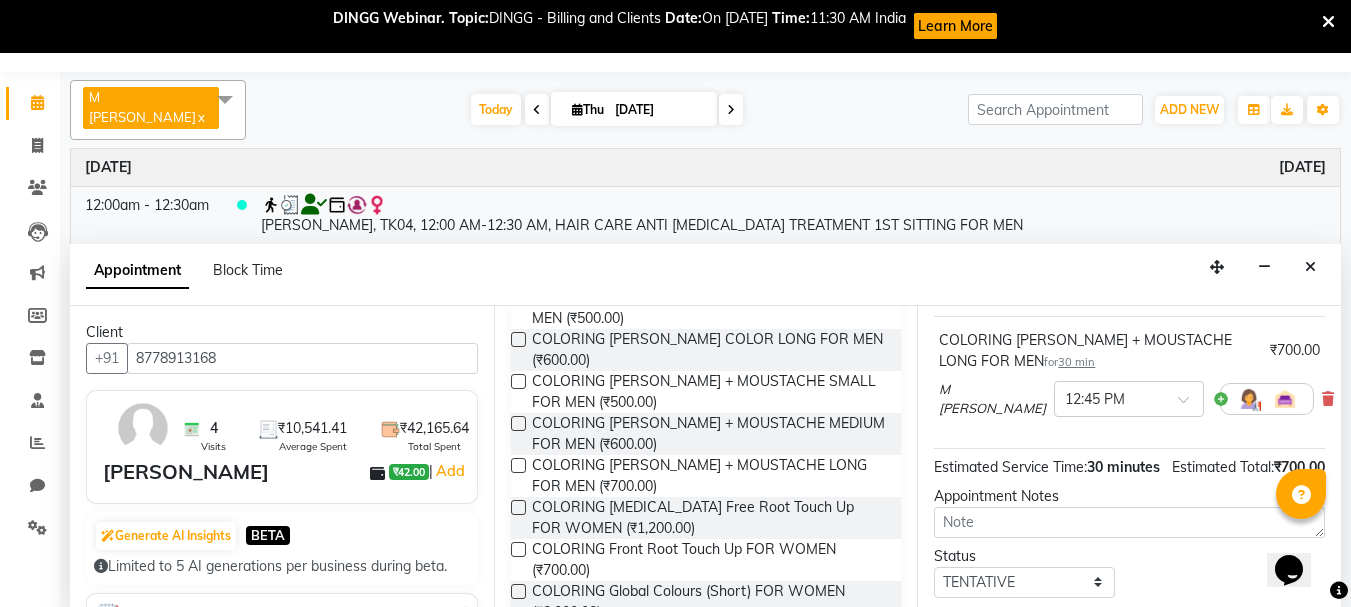 click at bounding box center [1267, 399] 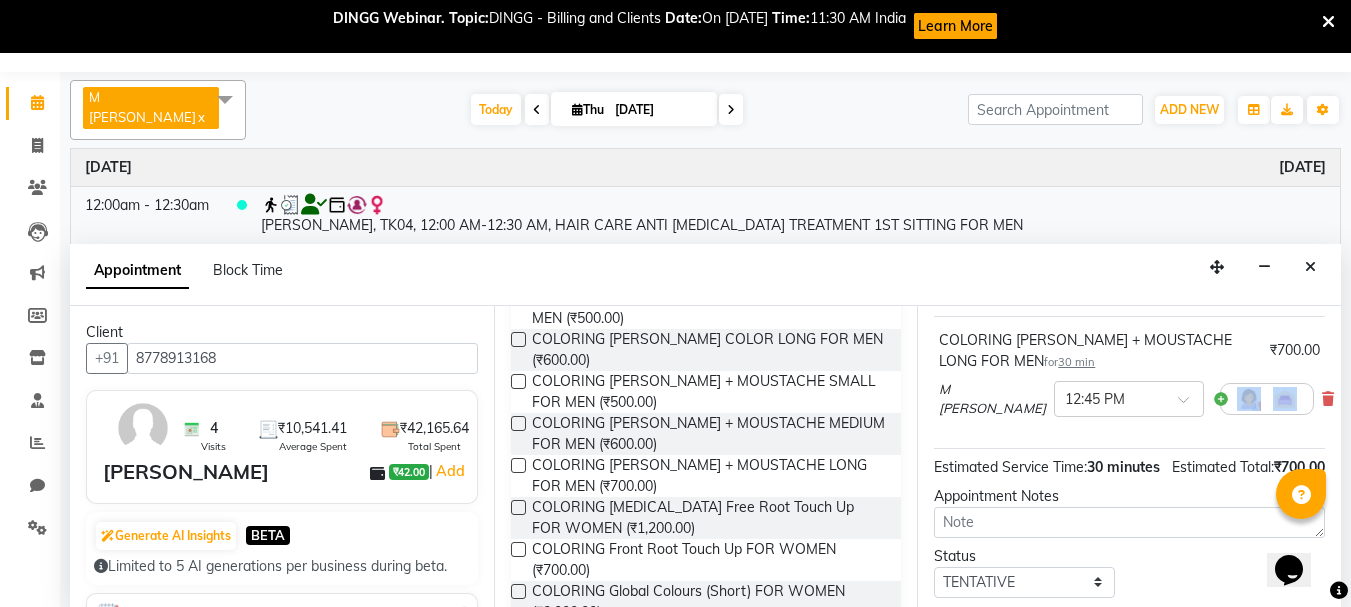 click at bounding box center (1267, 399) 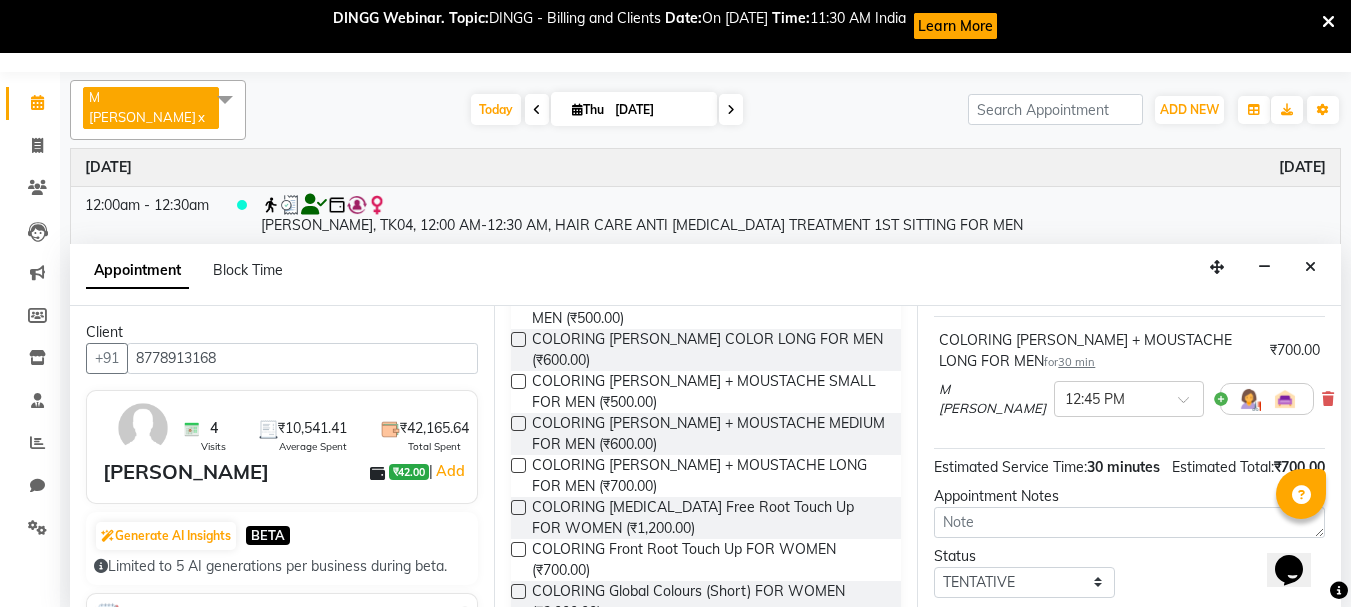 click at bounding box center [1267, 399] 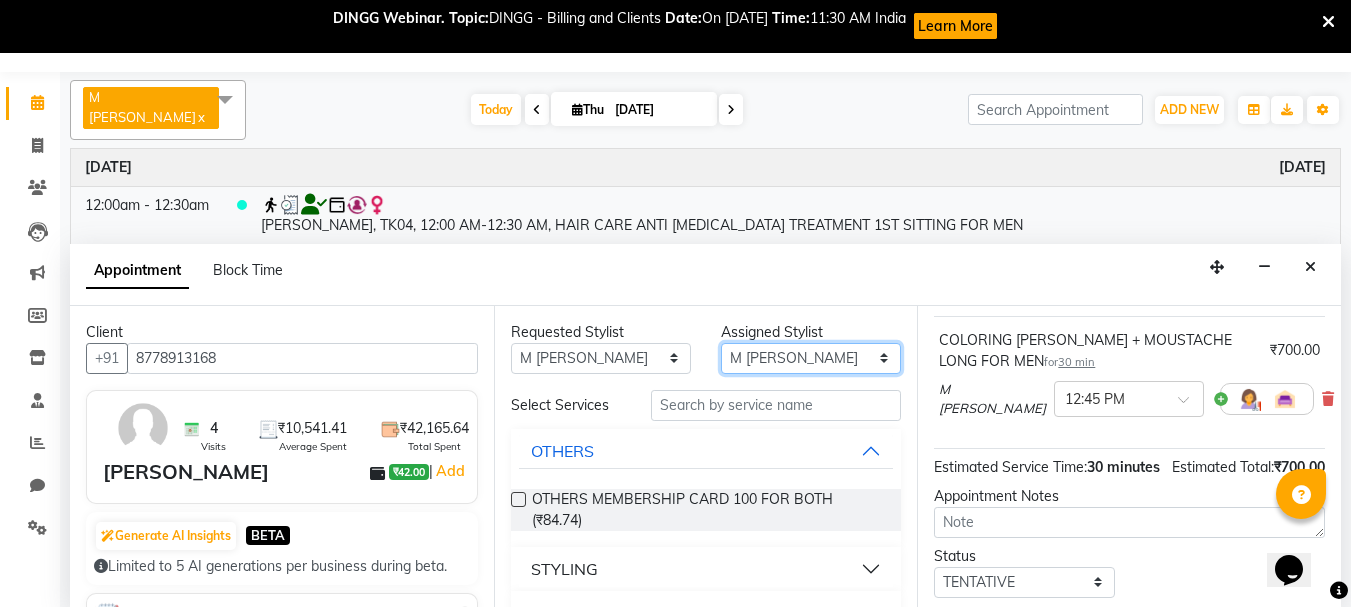 click on "Select [PERSON_NAME] [PERSON_NAME] [PERSON_NAME] [PERSON_NAME] [PERSON_NAME] [PERSON_NAME] Old Staff Swathi" at bounding box center (811, 358) 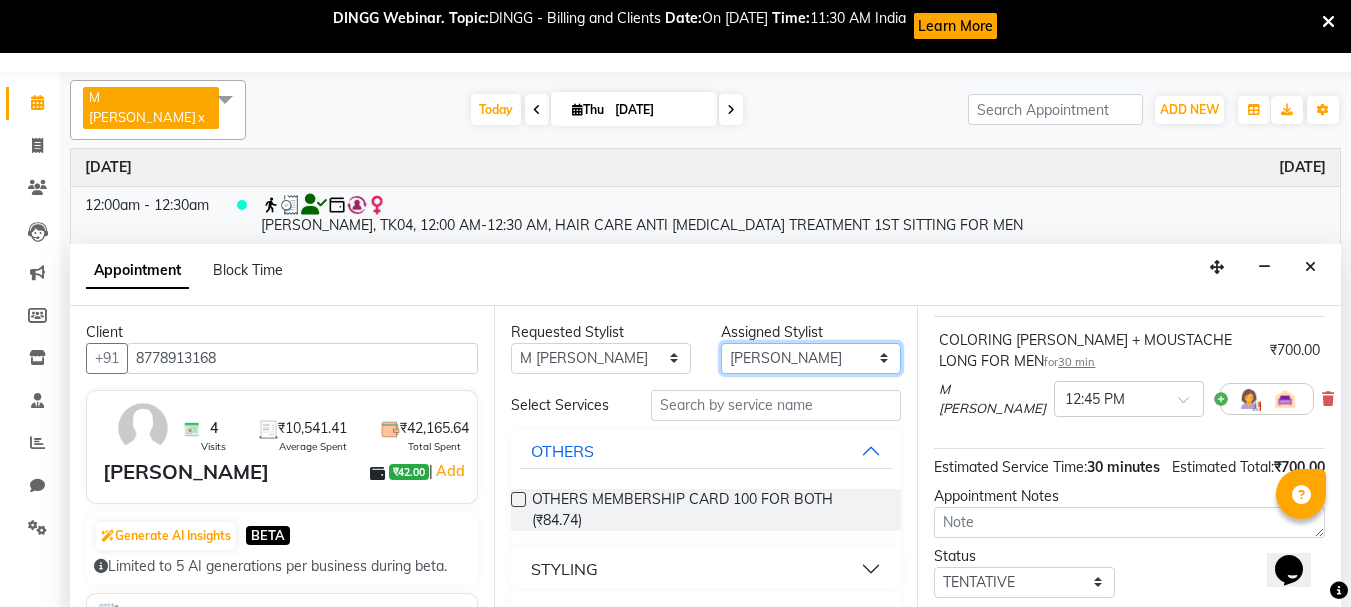 click on "Select [PERSON_NAME] [PERSON_NAME] [PERSON_NAME] [PERSON_NAME] [PERSON_NAME] [PERSON_NAME] Old Staff Swathi" at bounding box center [811, 358] 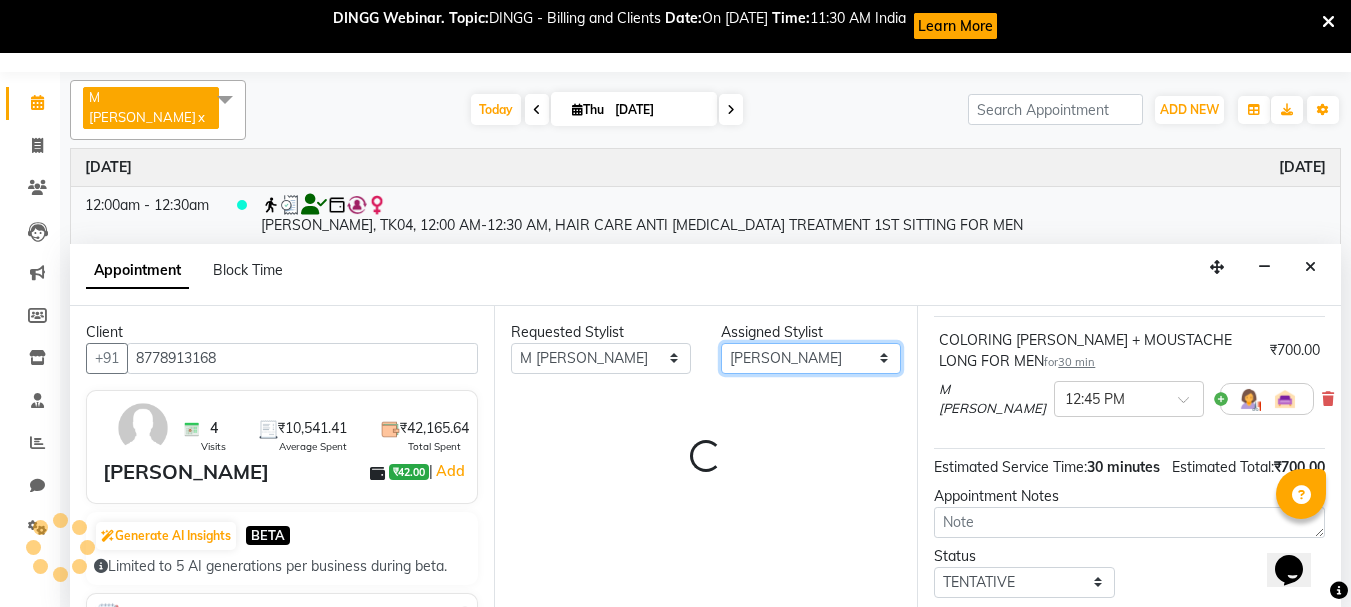 click on "Select [PERSON_NAME] [PERSON_NAME] [PERSON_NAME] [PERSON_NAME] [PERSON_NAME] [PERSON_NAME] Old Staff Swathi" at bounding box center [811, 358] 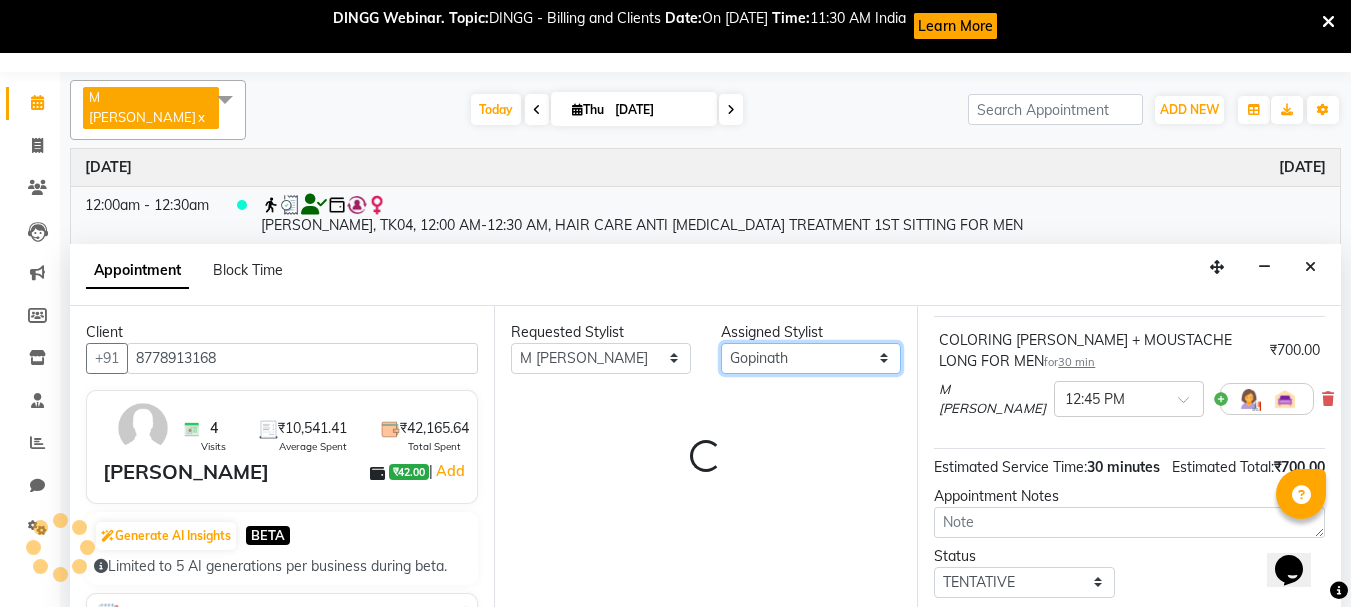 click on "Select [PERSON_NAME] [PERSON_NAME] [PERSON_NAME] [PERSON_NAME] [PERSON_NAME] [PERSON_NAME] Old Staff Swathi" at bounding box center (811, 358) 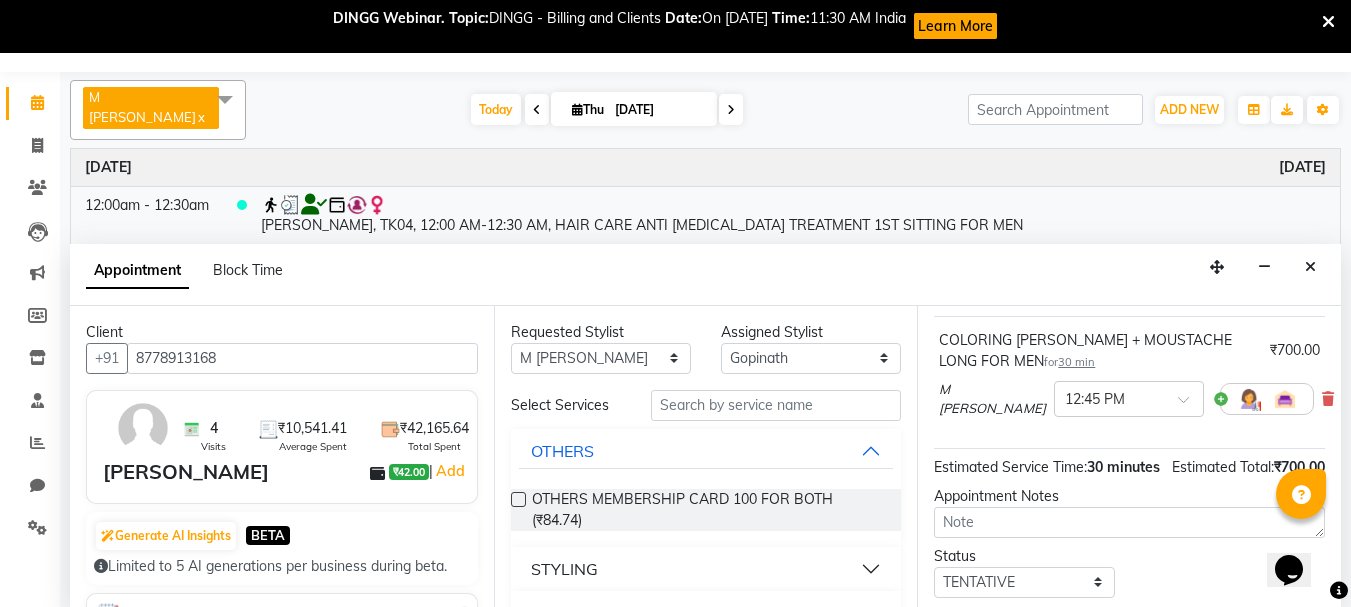 click at bounding box center (1267, 399) 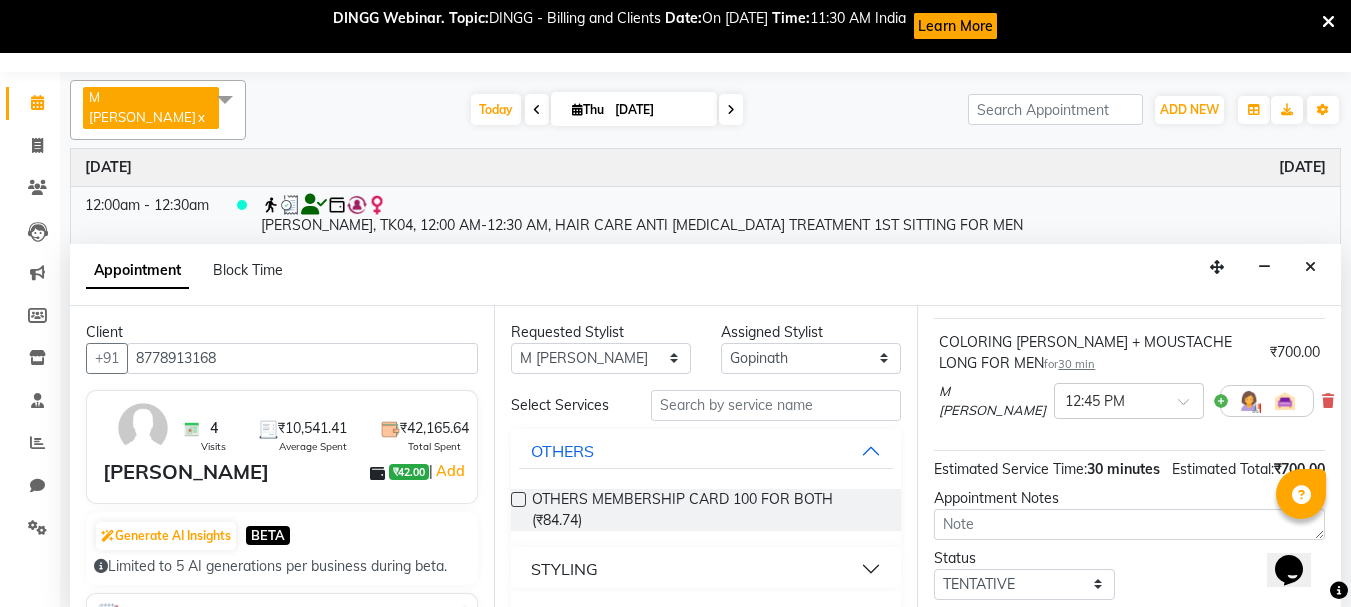scroll, scrollTop: 120, scrollLeft: 0, axis: vertical 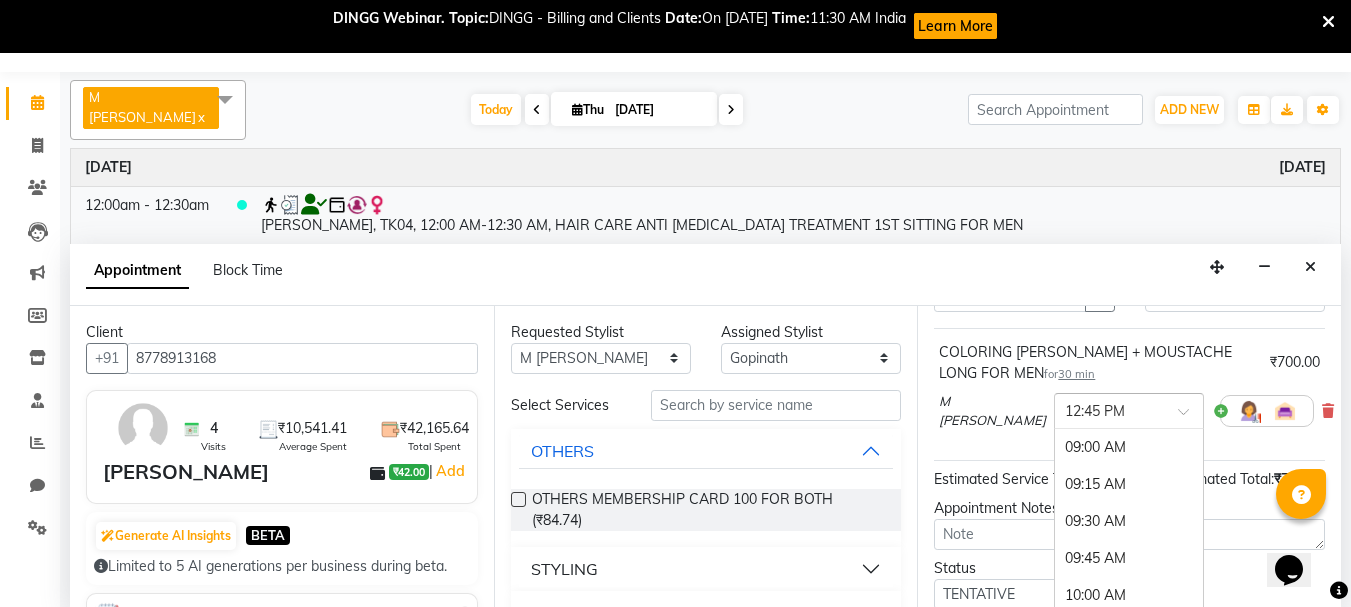 click at bounding box center (1190, 417) 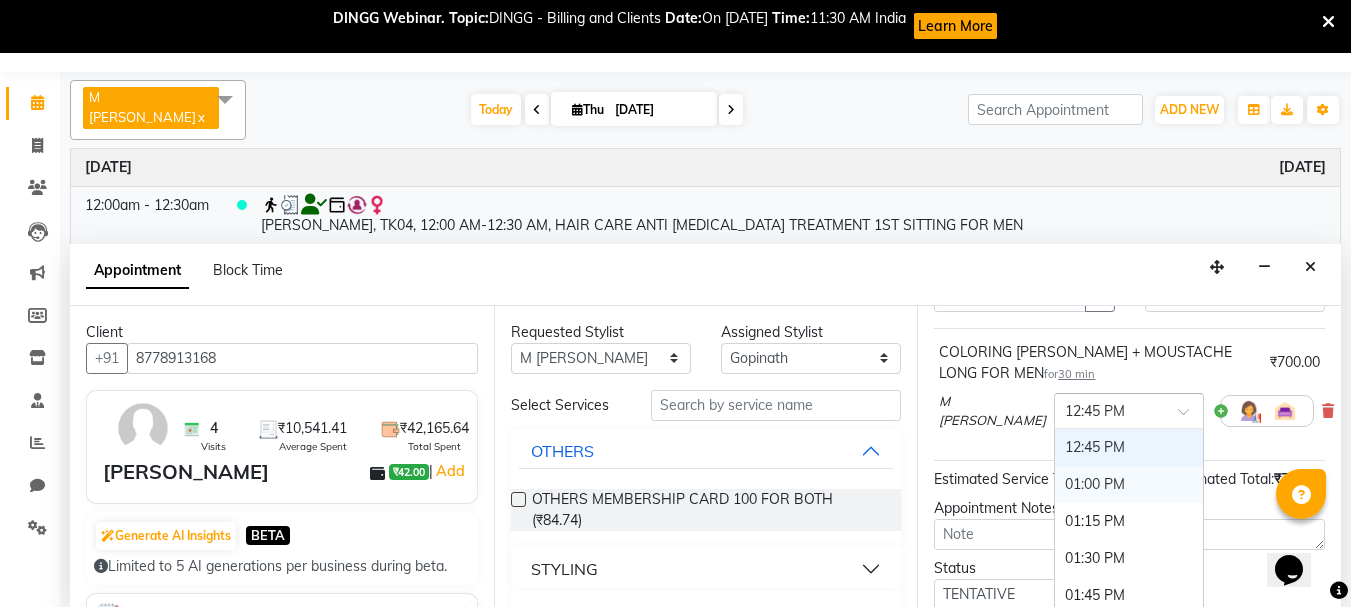 click on "01:00 PM" at bounding box center (1129, 484) 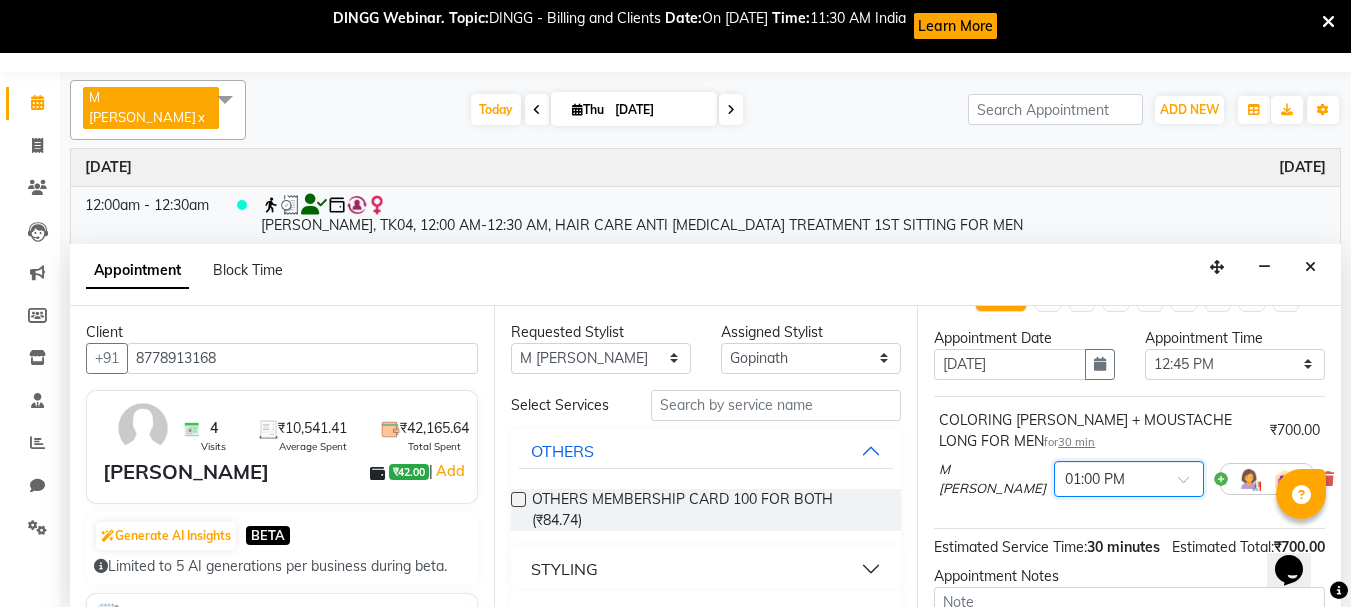 scroll, scrollTop: 43, scrollLeft: 0, axis: vertical 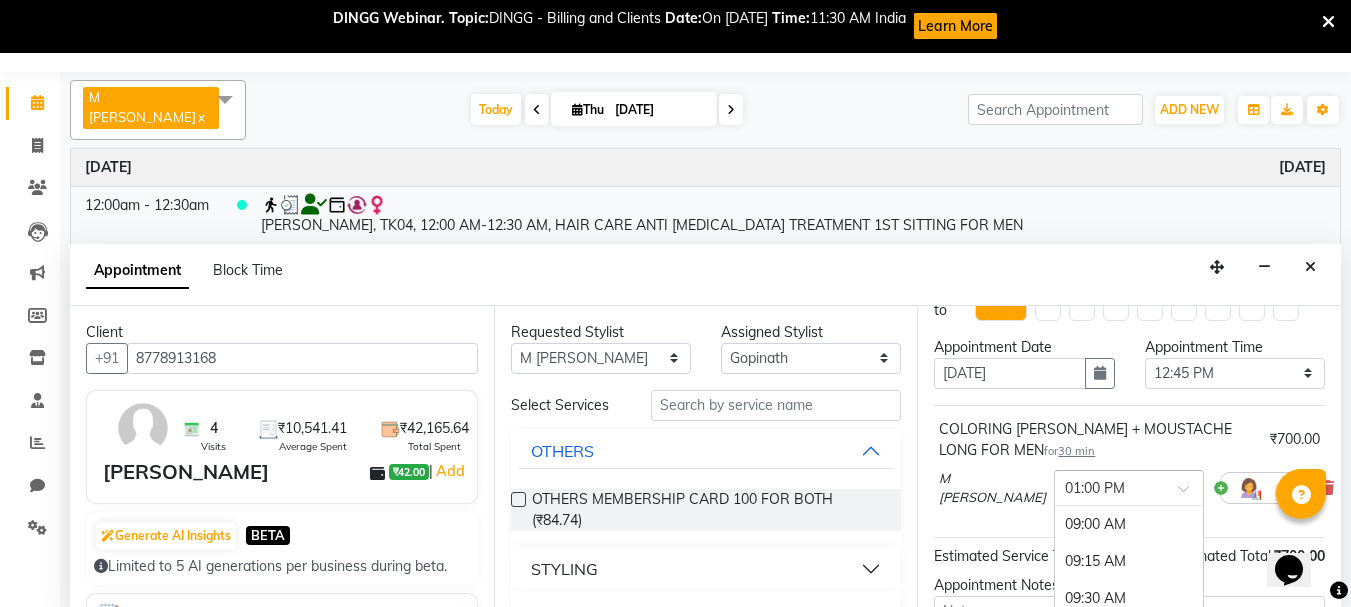 click at bounding box center [1190, 494] 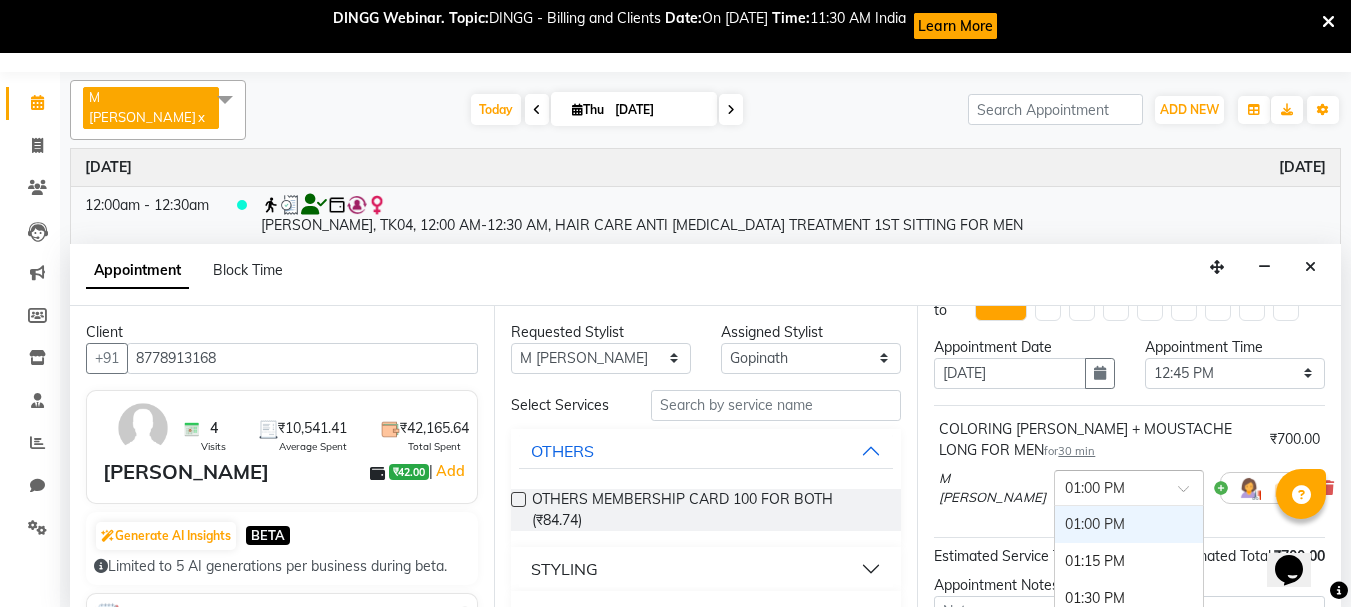 scroll, scrollTop: 552, scrollLeft: 0, axis: vertical 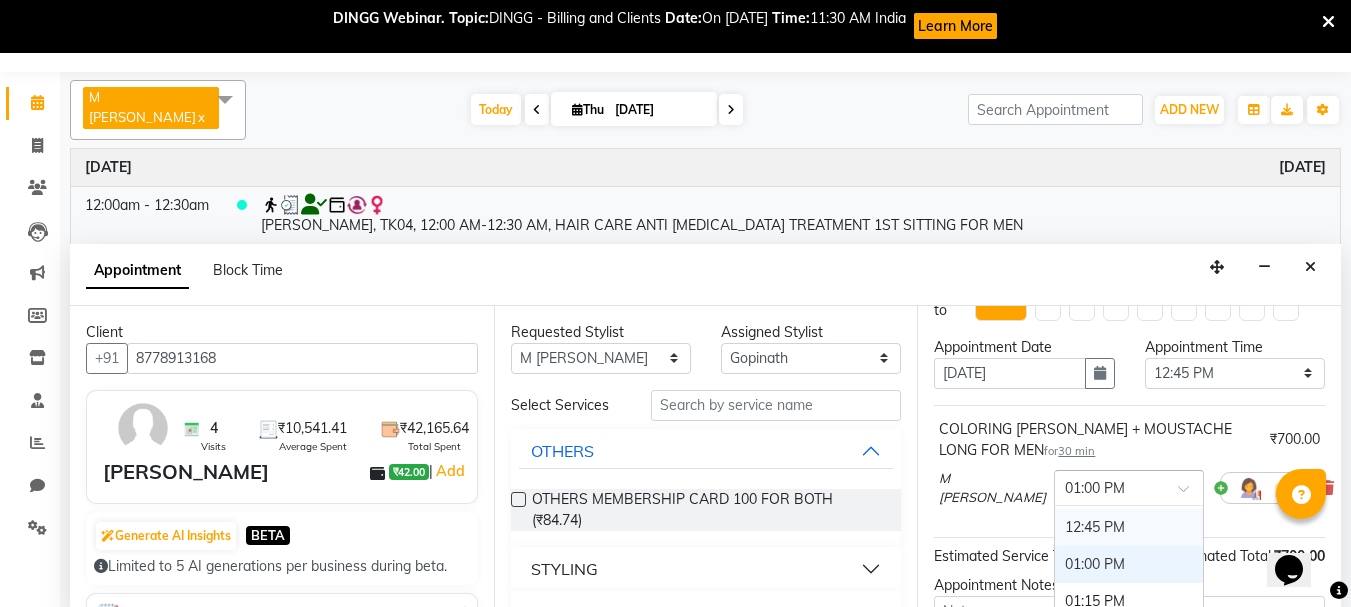 click on "12:45 PM" at bounding box center (1129, 527) 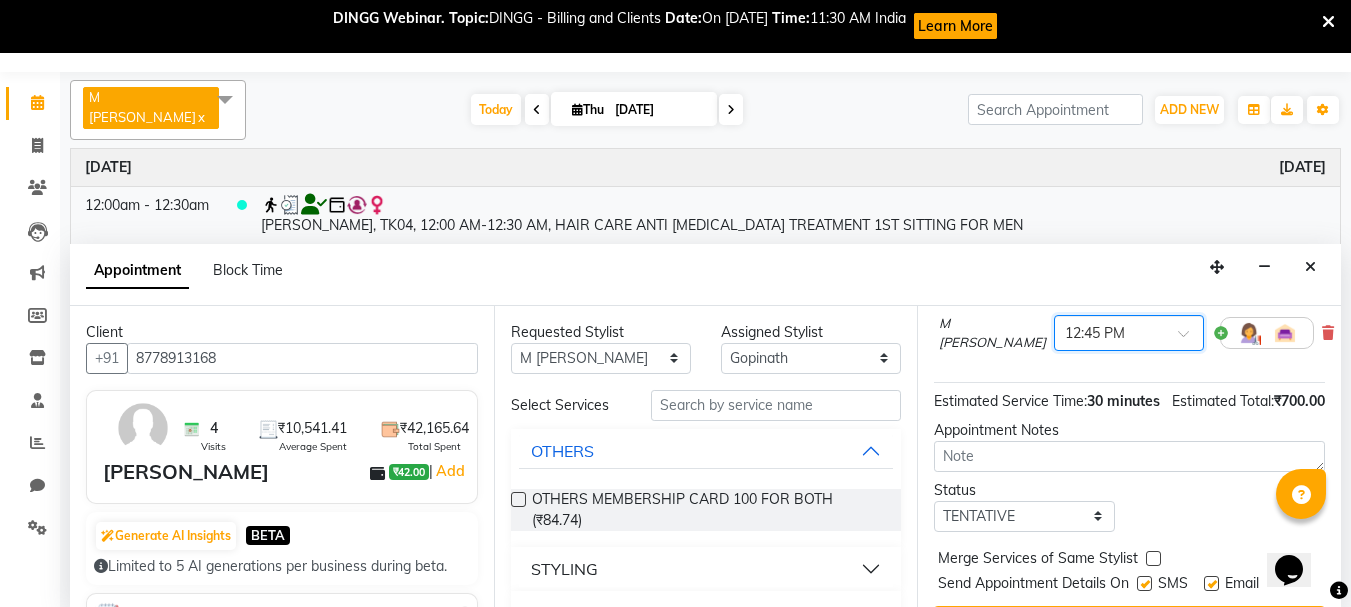 scroll, scrollTop: 218, scrollLeft: 0, axis: vertical 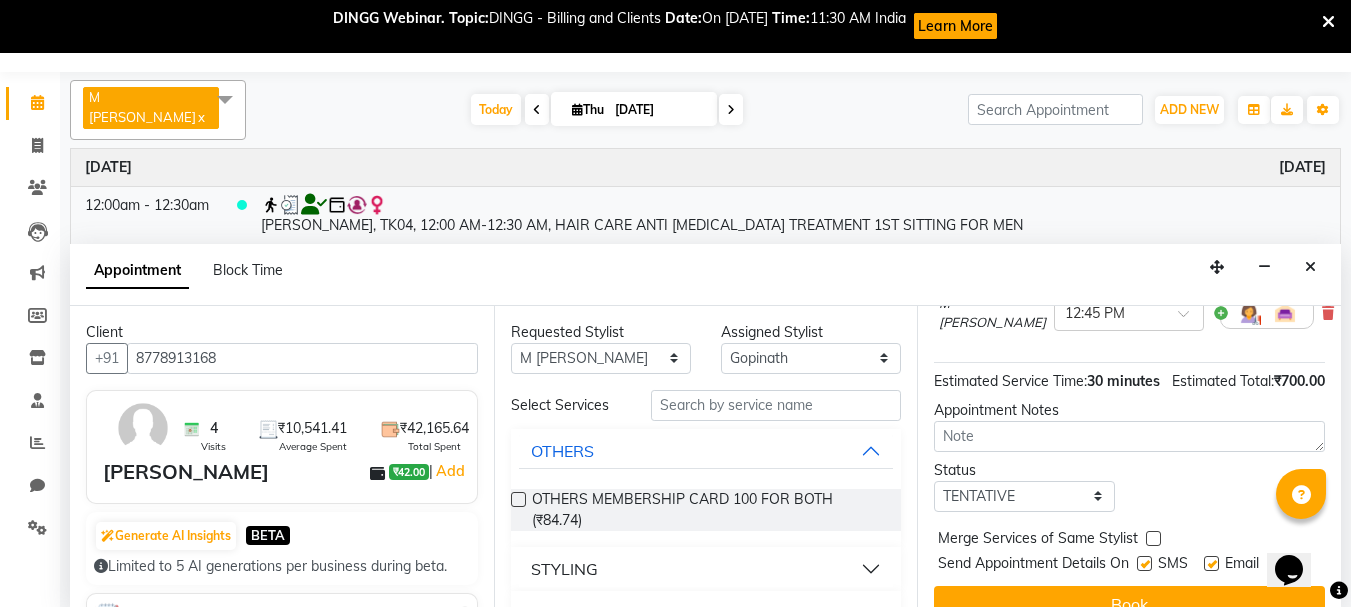 click at bounding box center [1153, 538] 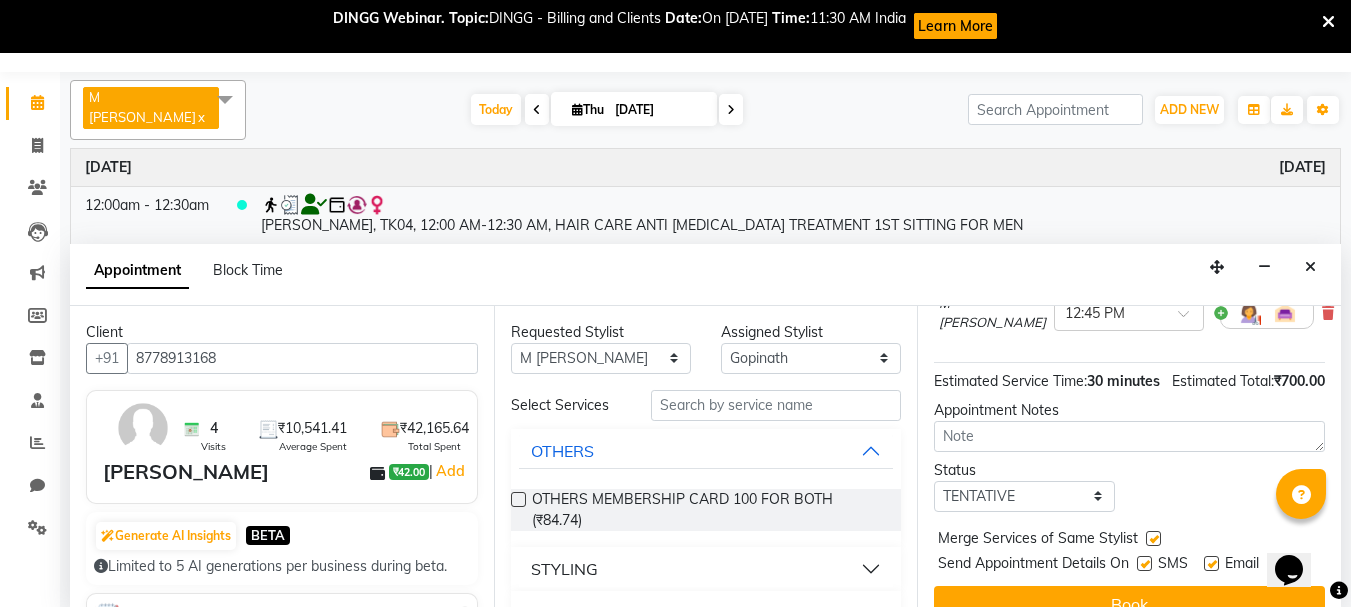 click at bounding box center (1267, 313) 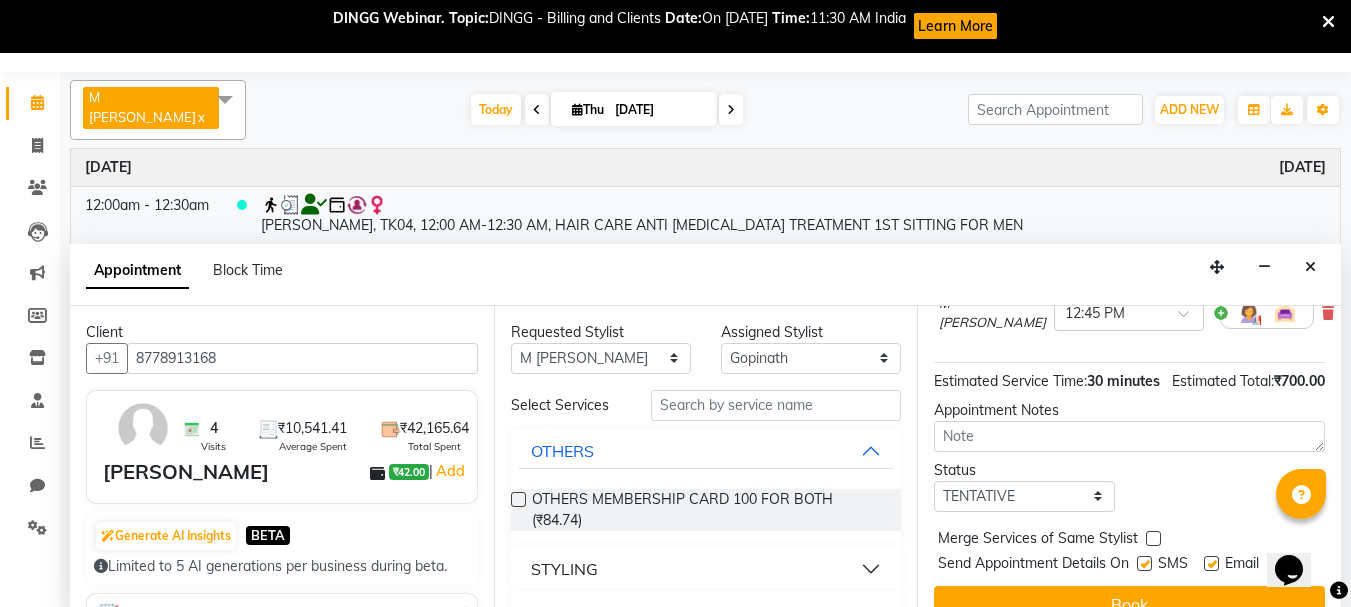 scroll, scrollTop: 284, scrollLeft: 0, axis: vertical 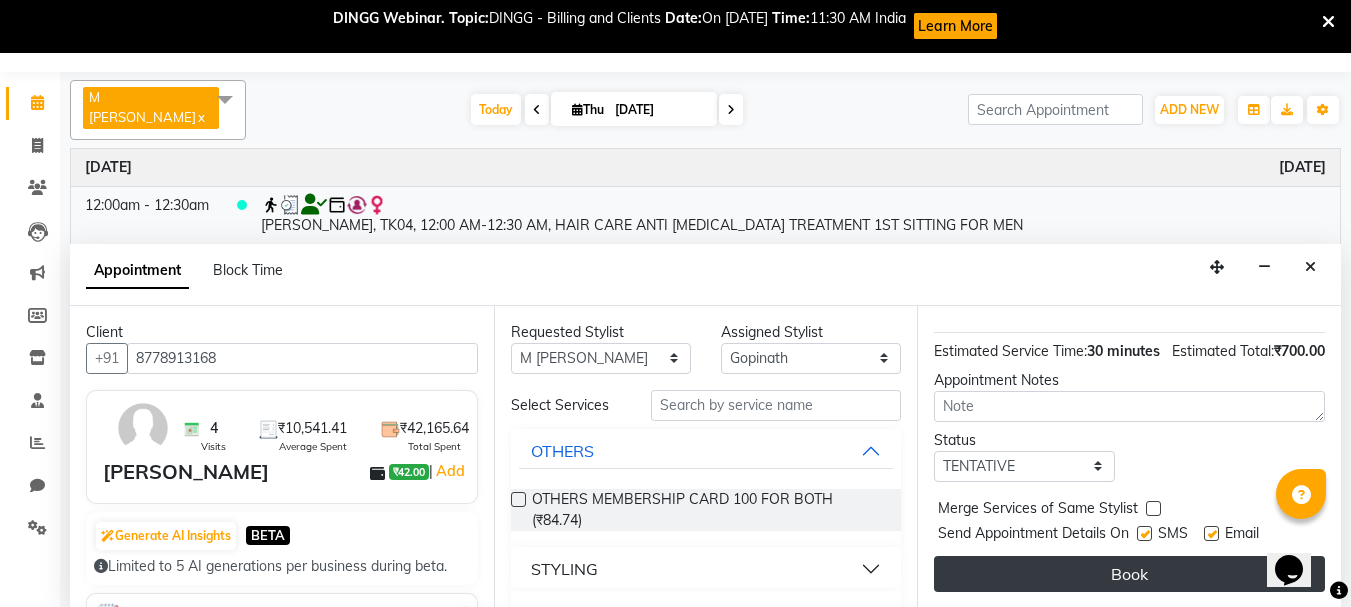 click on "Book" at bounding box center (1129, 574) 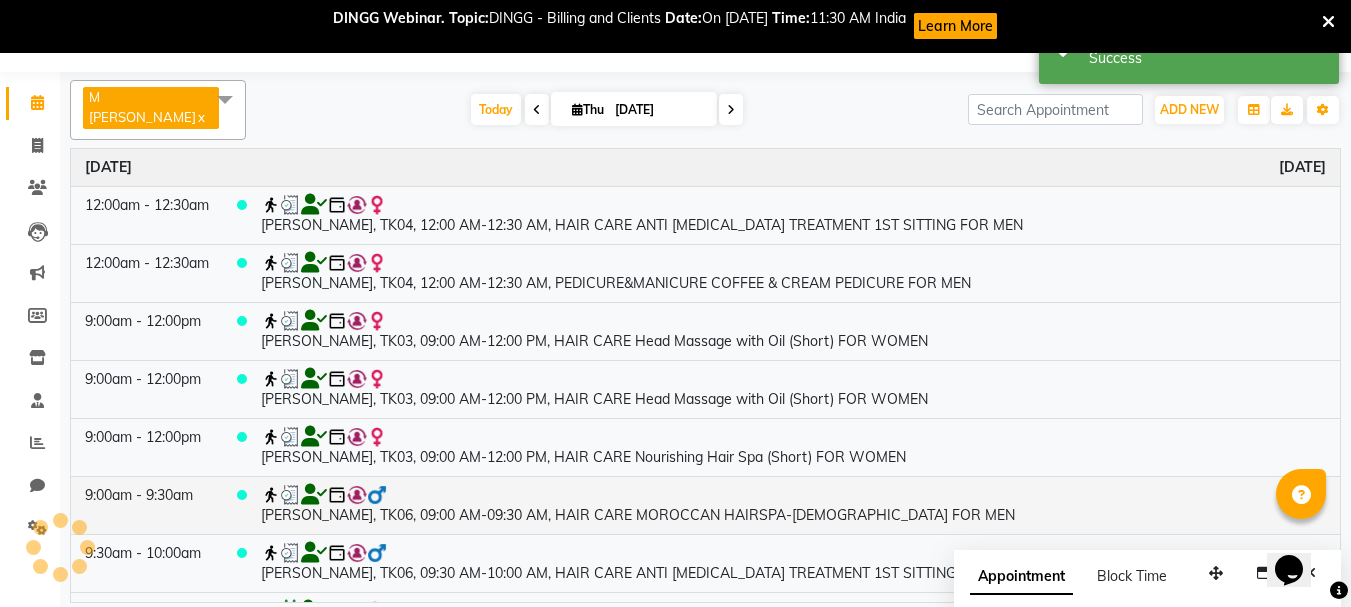 scroll, scrollTop: 0, scrollLeft: 0, axis: both 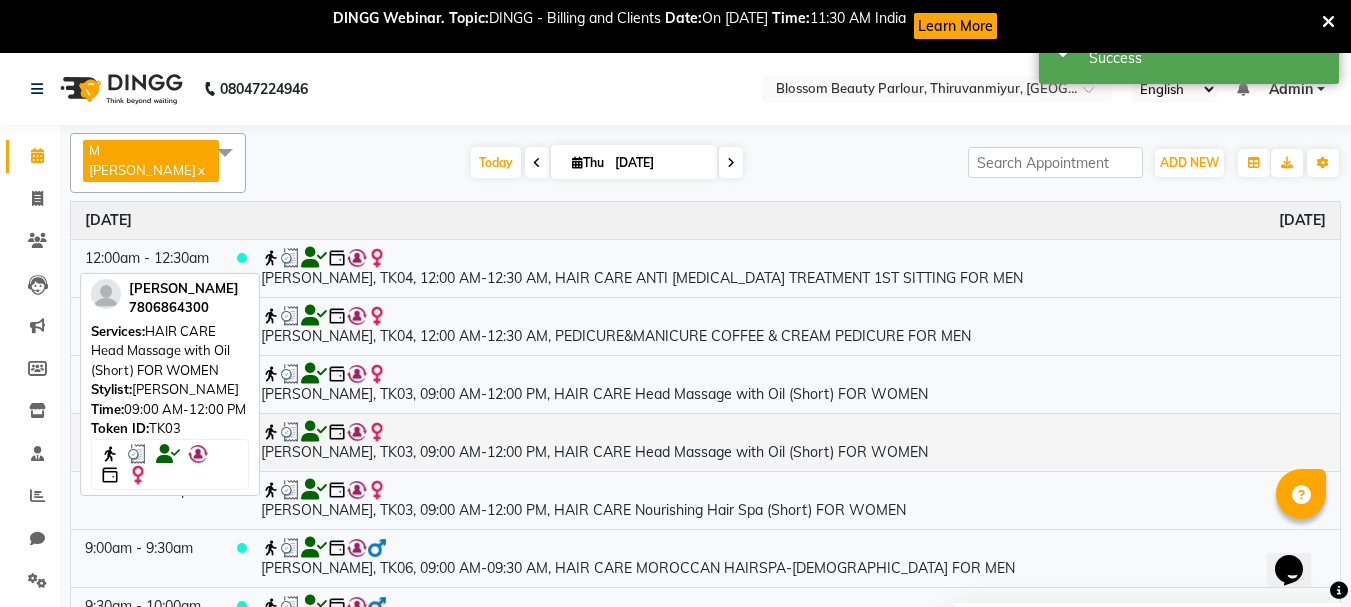click on "[PERSON_NAME], TK03, 09:00 AM-12:00 PM, HAIR CARE Head Massage with Oil (Short) FOR WOMEN" at bounding box center [793, 442] 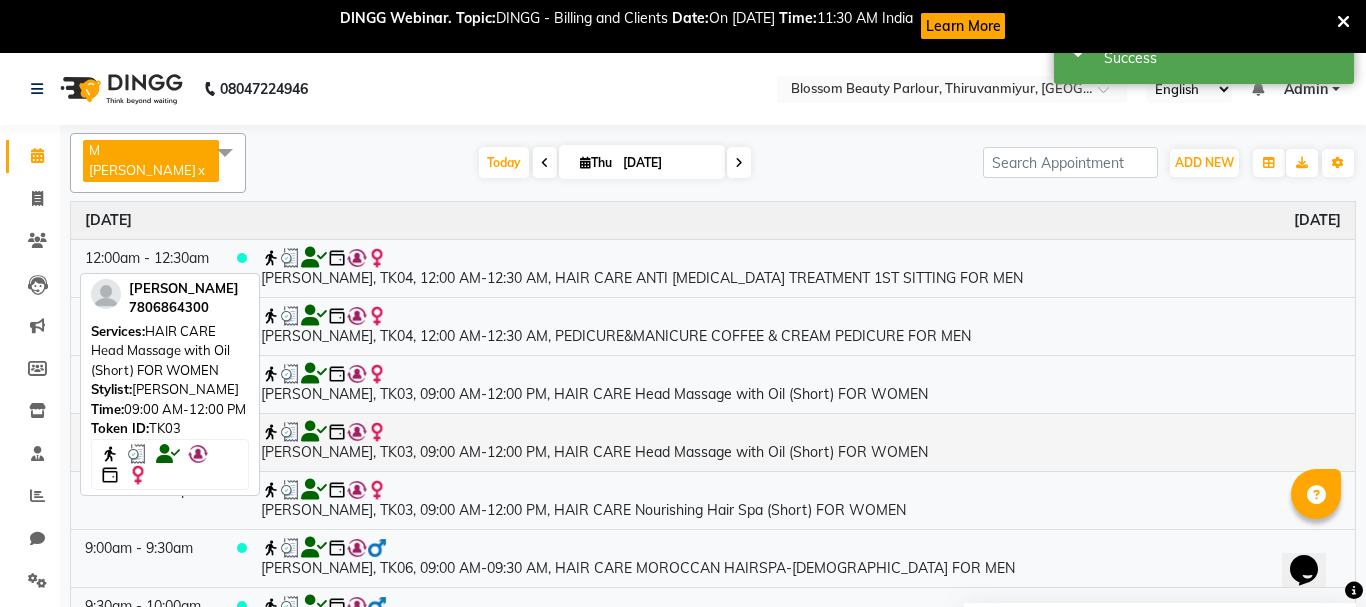 select on "3" 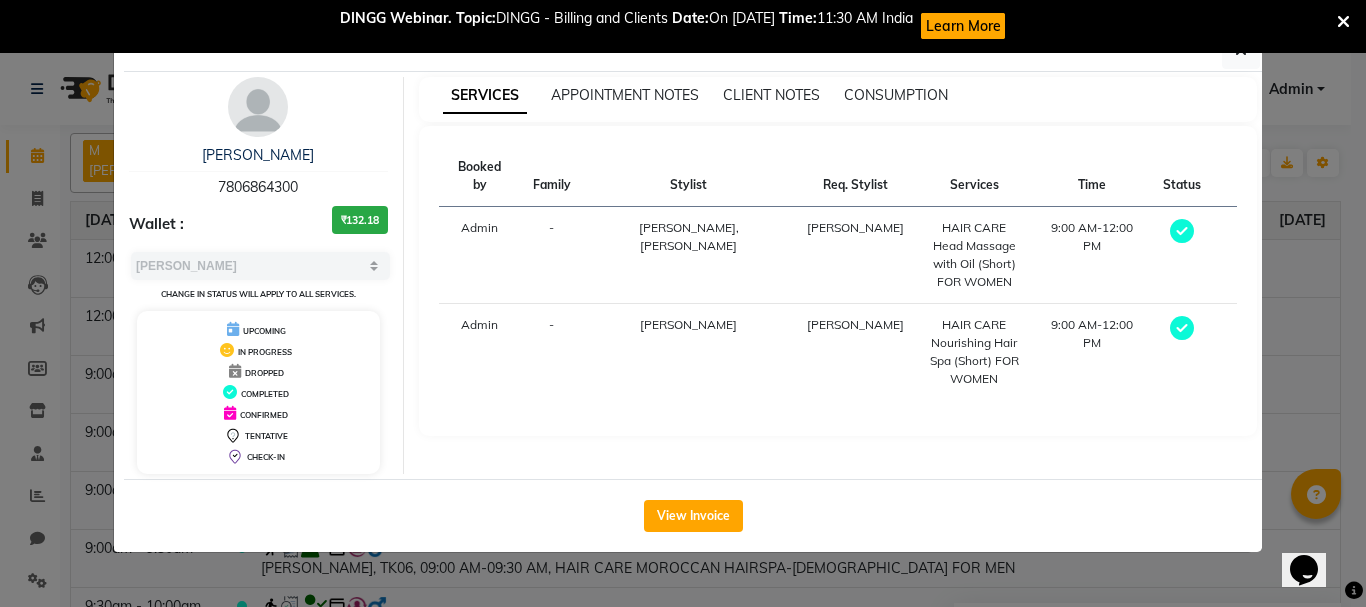 click on "Client Detail  [PERSON_NAME]   7806864300 Wallet : ₹132.18 Select MARK DONE UPCOMING Change in status will apply to all services. UPCOMING IN PROGRESS DROPPED COMPLETED CONFIRMED TENTATIVE CHECK-IN SERVICES APPOINTMENT NOTES CLIENT NOTES CONSUMPTION Booked by Family Stylist Req. Stylist Services Time Status  Admin  - [PERSON_NAME] , [PERSON_NAME]  HAIR CARE Head Massage with Oil (Short) FOR WOMEN   9:00 AM-12:00 PM   Admin  - [PERSON_NAME]  HAIR CARE Nourishing Hair Spa (Short) FOR WOMEN   9:00 AM-12:00 PM   View Invoice" 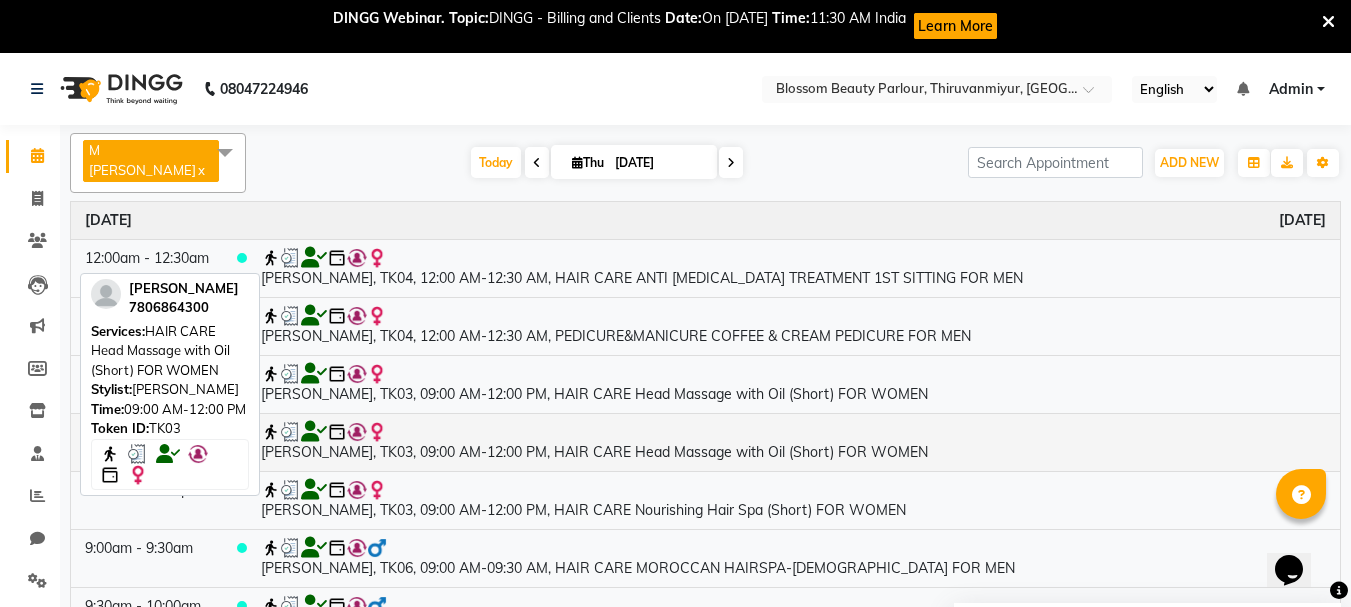 click on "[PERSON_NAME], TK03, 09:00 AM-12:00 PM, HAIR CARE Head Massage with Oil (Short) FOR WOMEN" at bounding box center [793, 442] 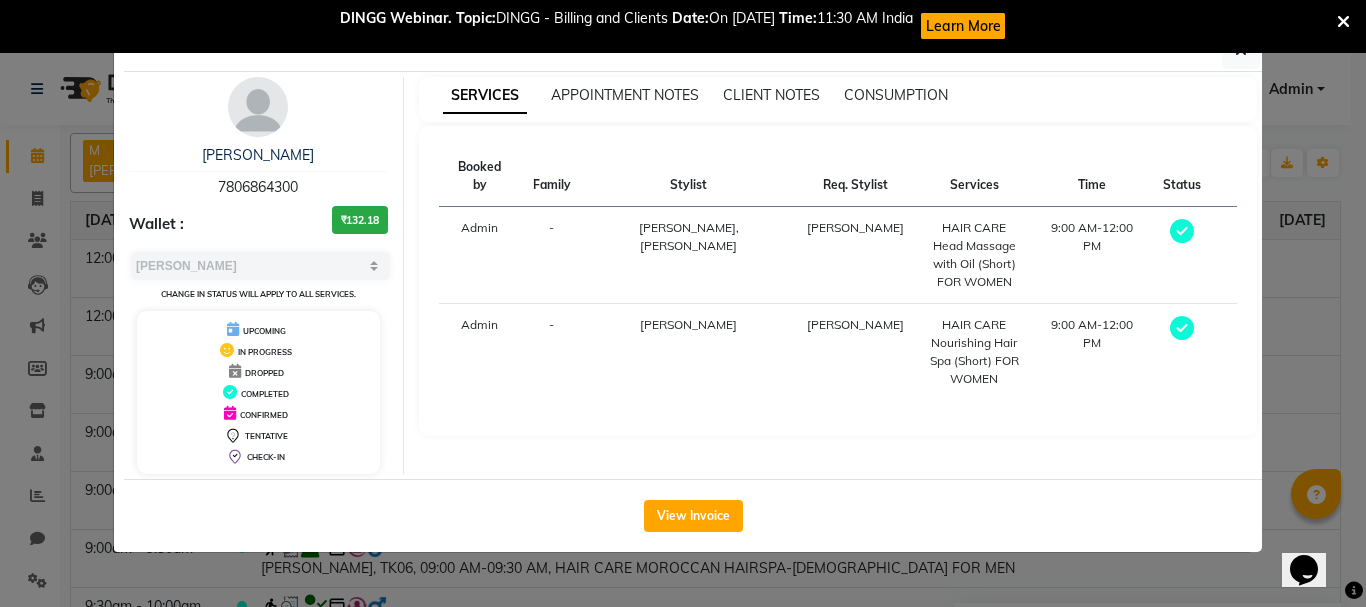 click on "DINGG Webinar.
Topic: DINGG - Billing and Clients
Date:  On [DATE]
Time:  11:30 AM India
Learn More" at bounding box center [683, 26] 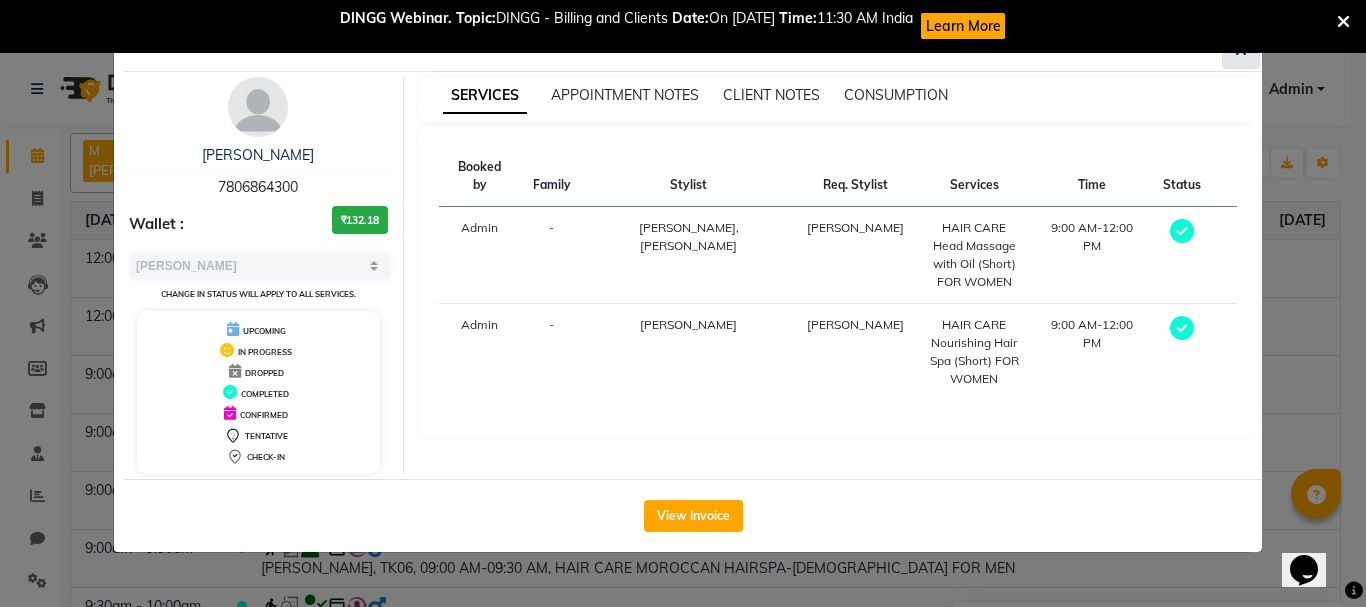 click 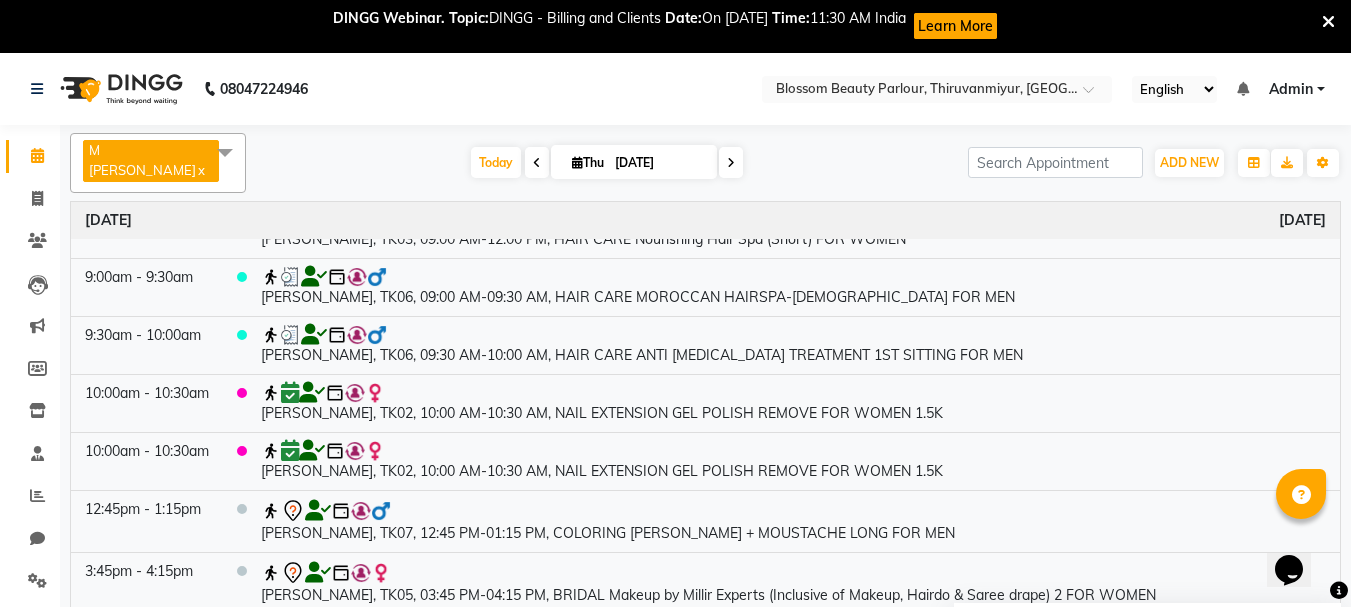 scroll, scrollTop: 292, scrollLeft: 0, axis: vertical 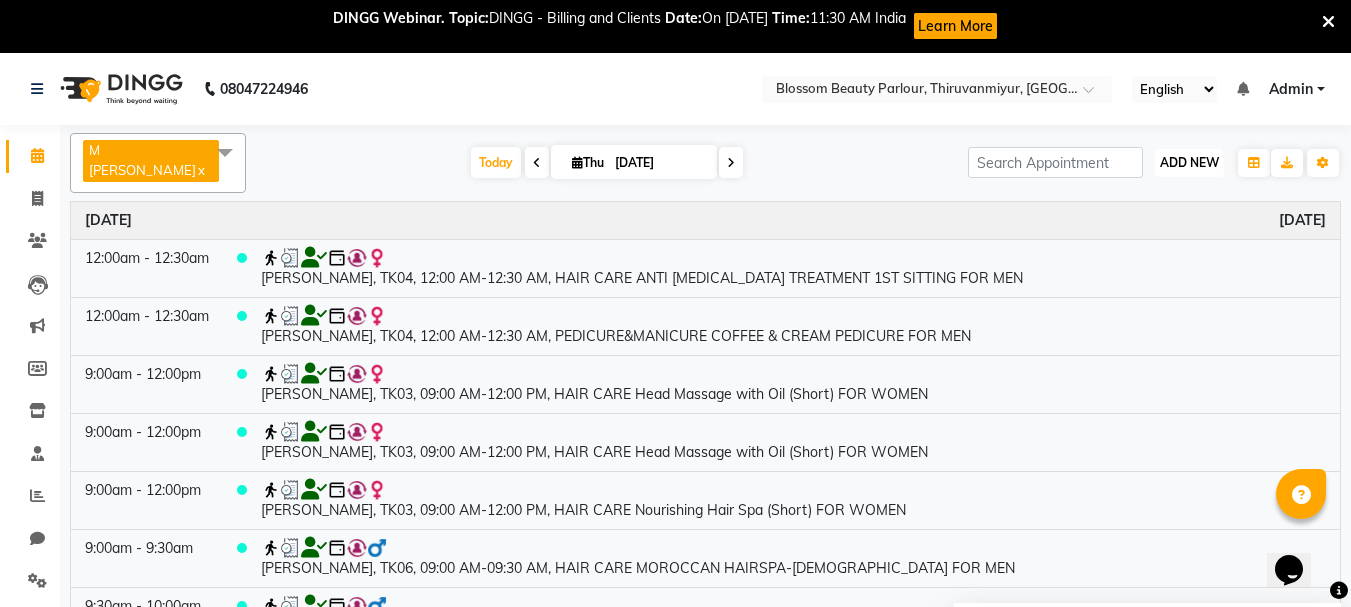 click on "ADD NEW" at bounding box center (1189, 162) 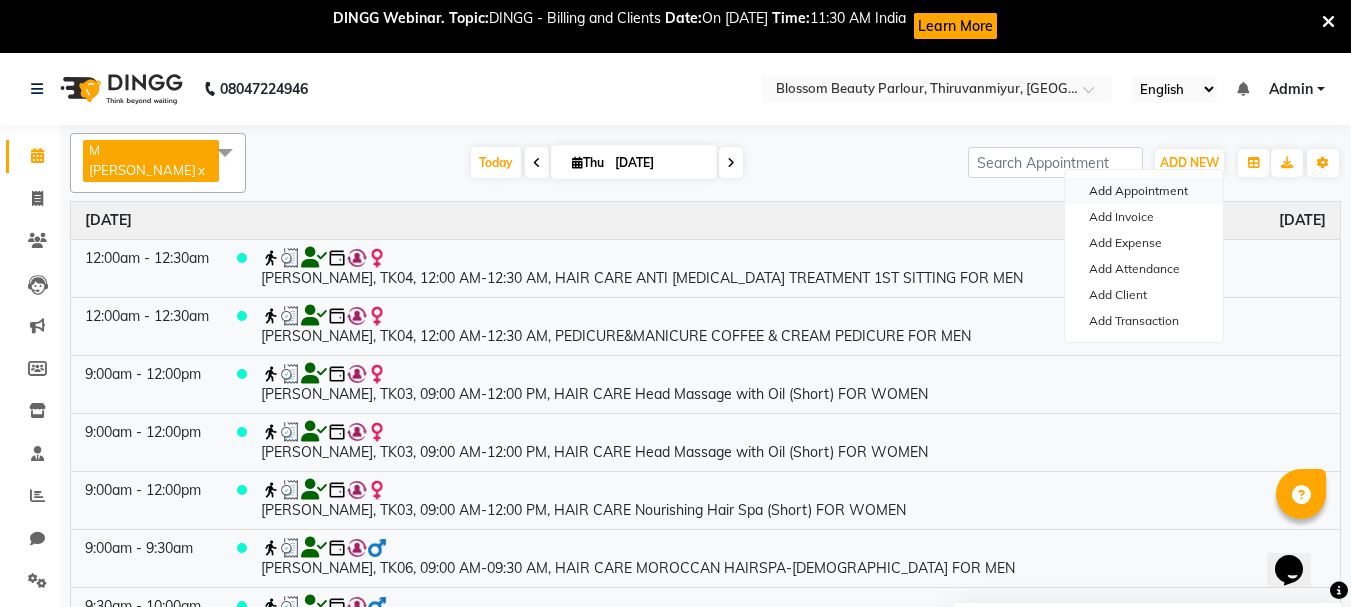 click on "Add Appointment" at bounding box center (1144, 191) 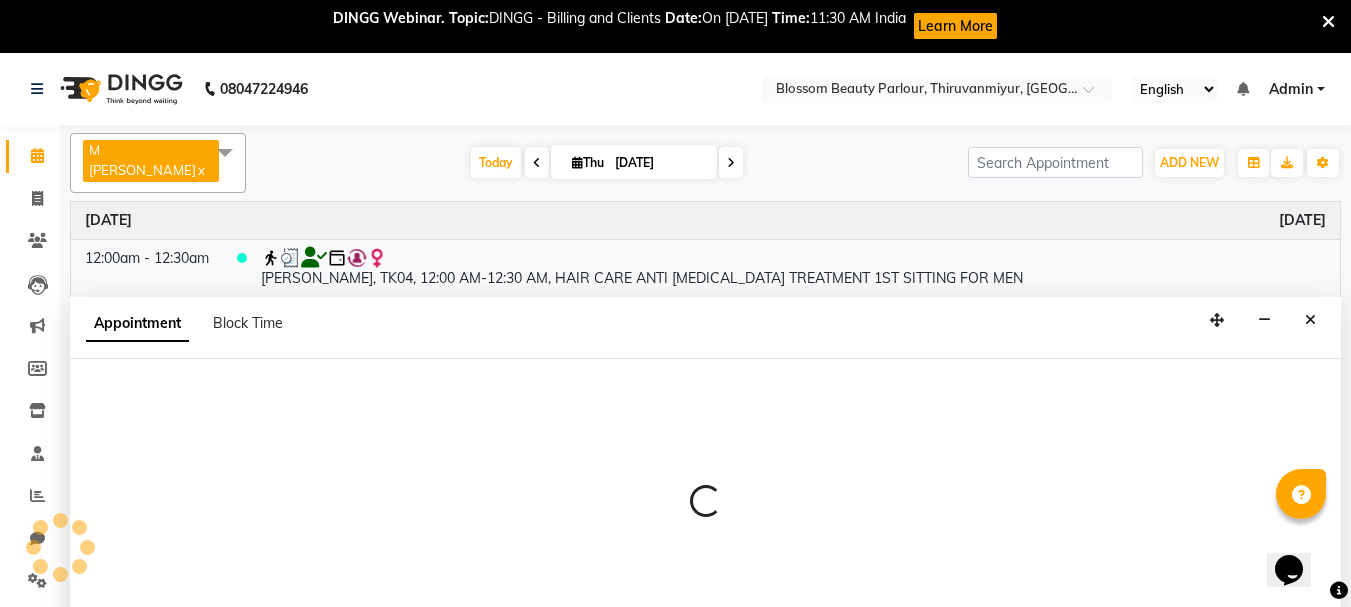 scroll, scrollTop: 53, scrollLeft: 0, axis: vertical 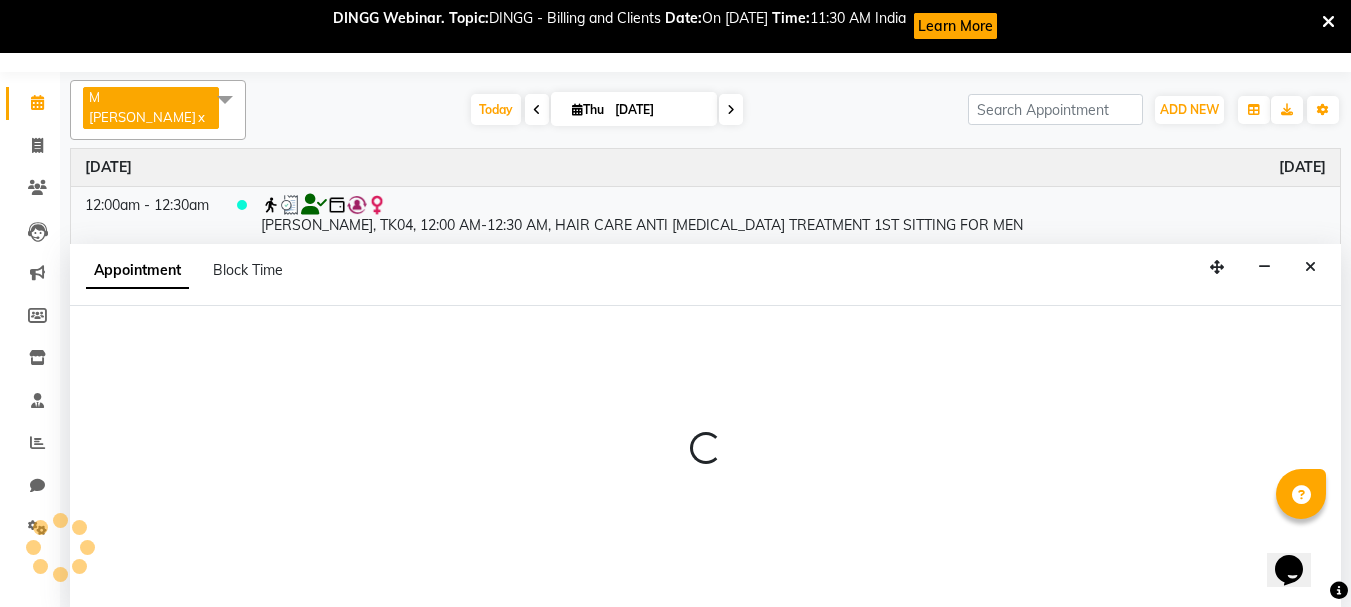 select on "540" 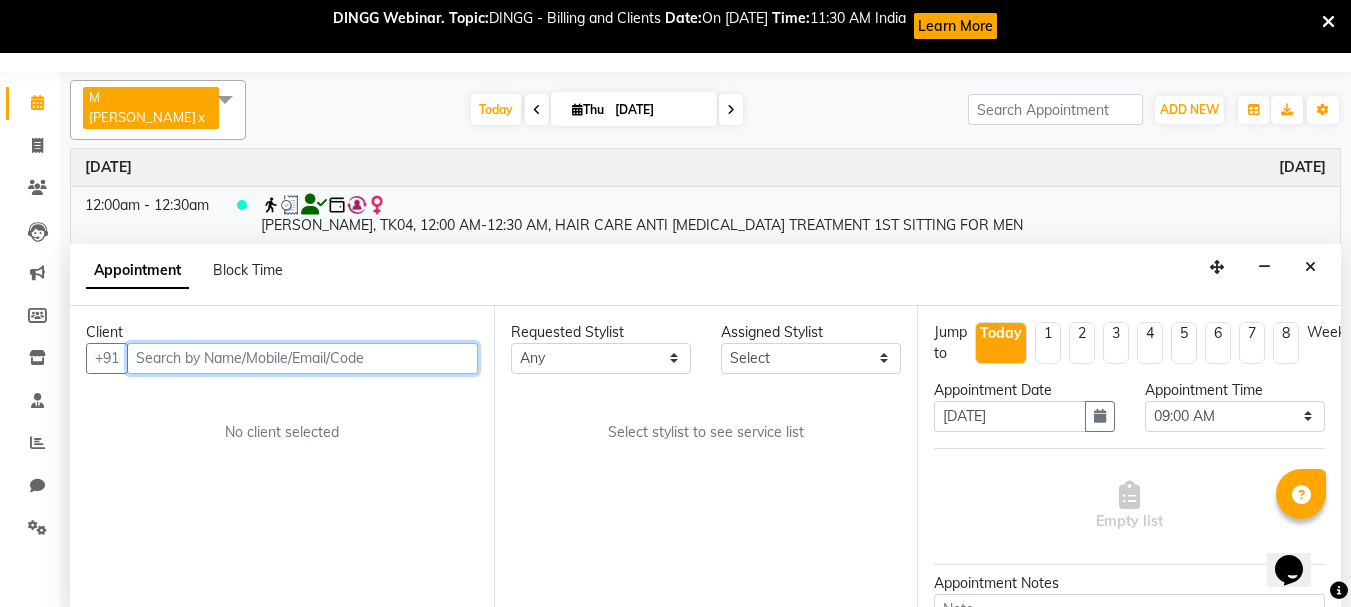 click at bounding box center (302, 358) 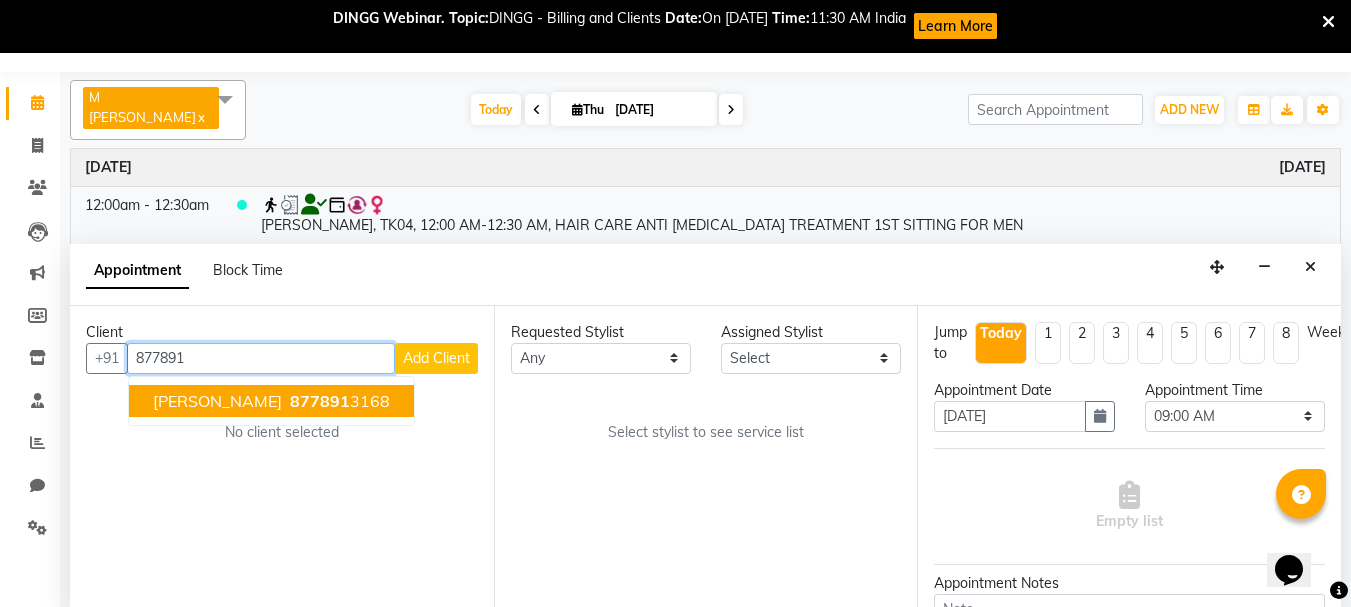 click on "877891" at bounding box center [320, 401] 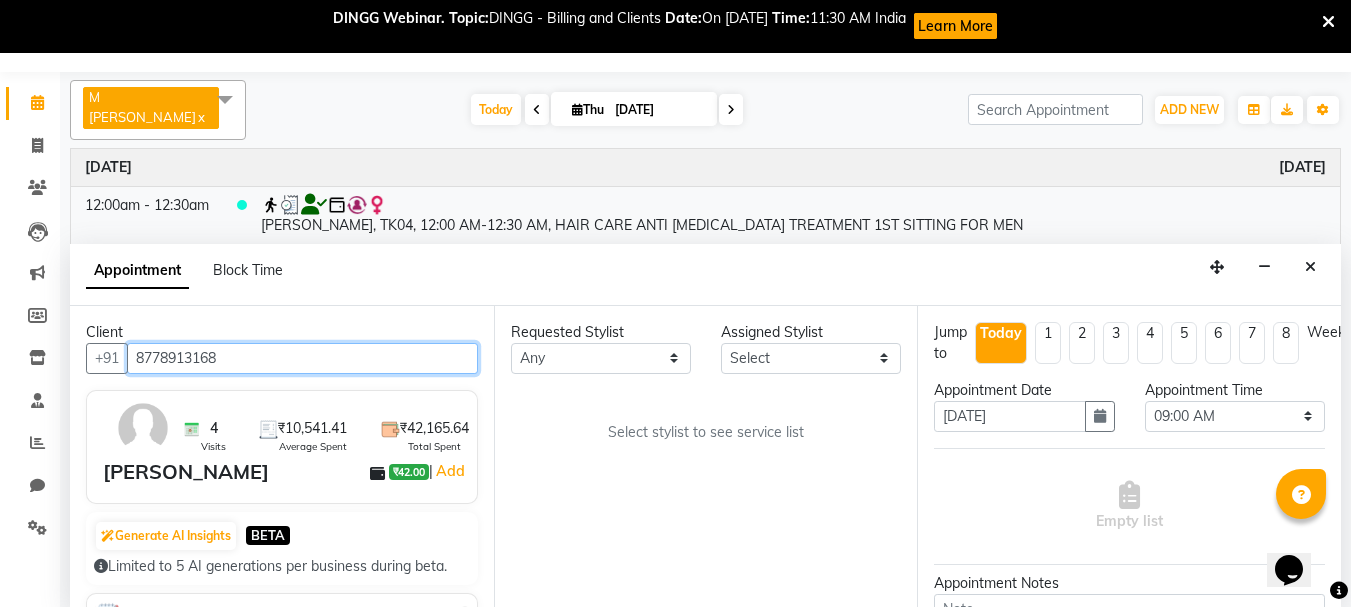 type on "8778913168" 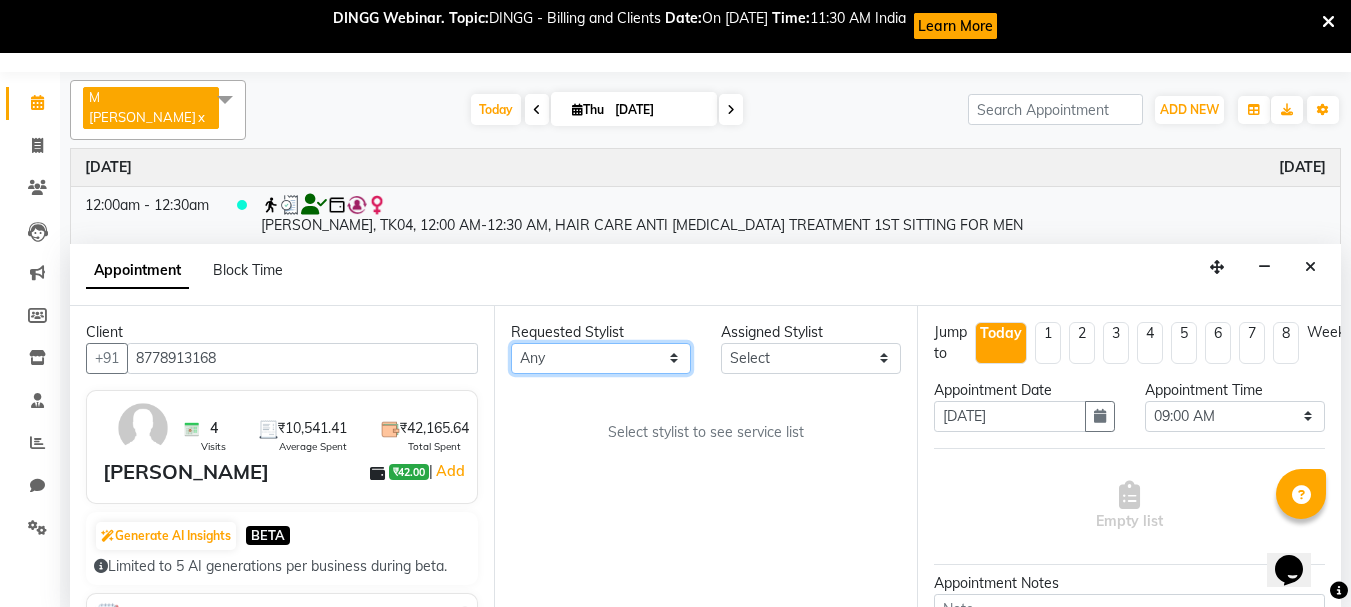 click on "Any [PERSON_NAME] [PERSON_NAME] [PERSON_NAME] [PERSON_NAME] [PERSON_NAME] M [PERSON_NAME] Old Staff Swathi" at bounding box center (601, 358) 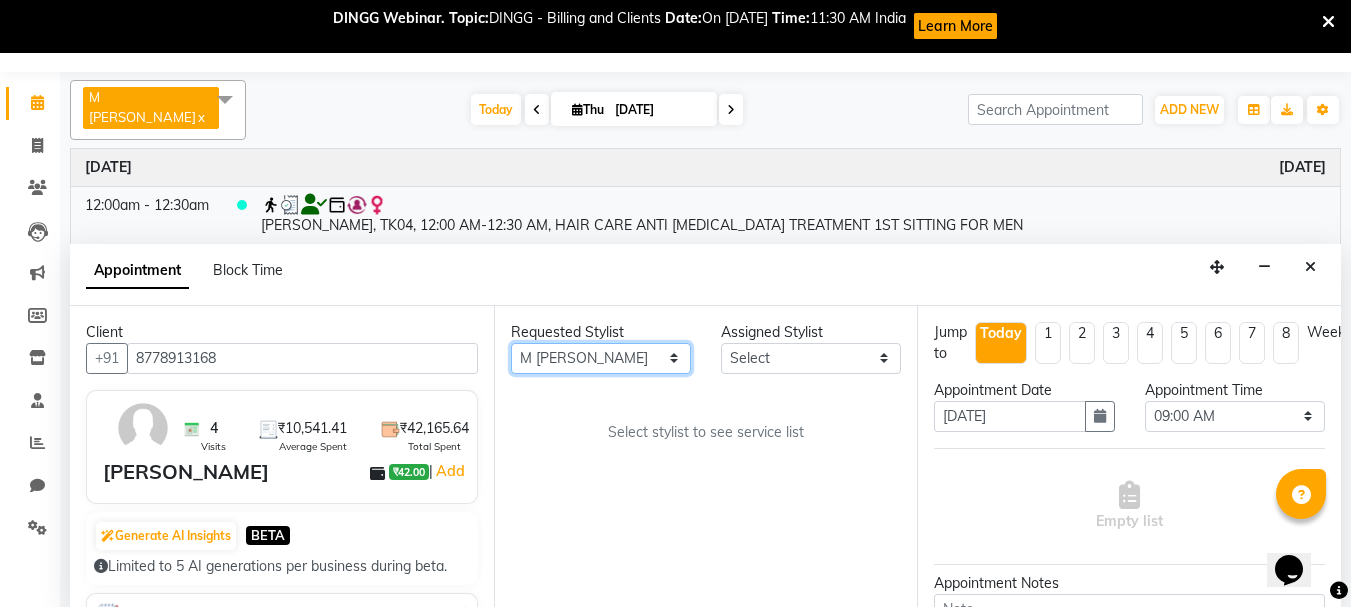 click on "Any [PERSON_NAME] [PERSON_NAME] [PERSON_NAME] [PERSON_NAME] [PERSON_NAME] M [PERSON_NAME] Old Staff Swathi" at bounding box center (601, 358) 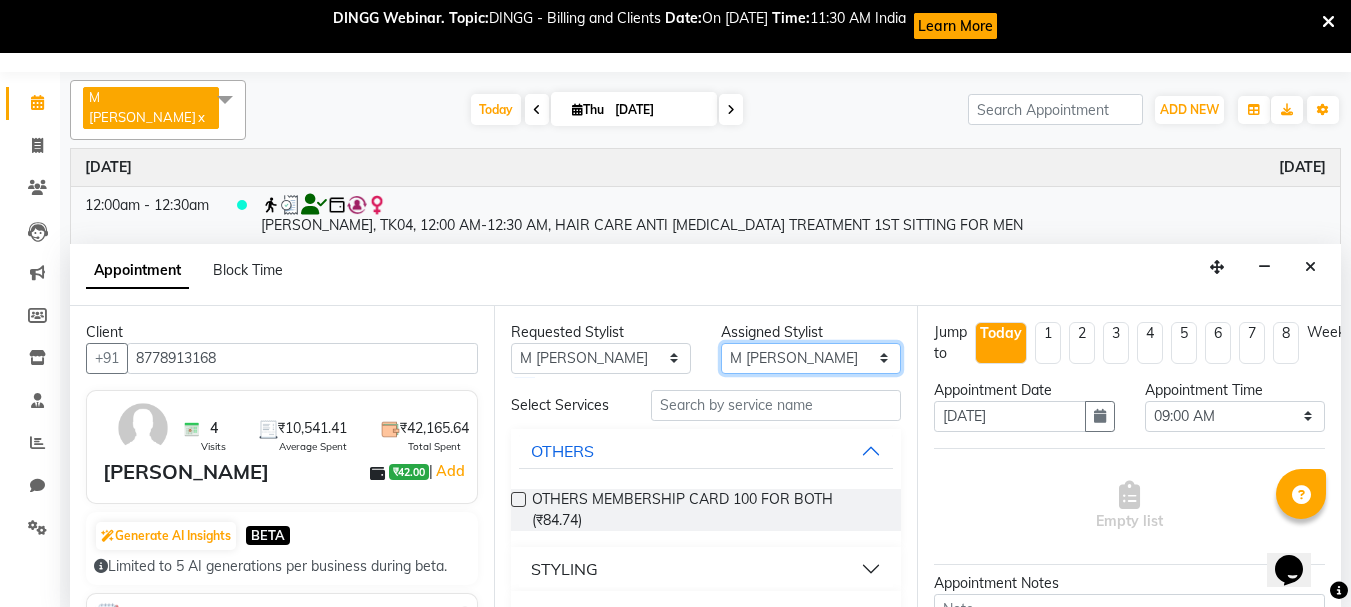 click on "Select [PERSON_NAME] [PERSON_NAME] [PERSON_NAME] [PERSON_NAME] [PERSON_NAME] [PERSON_NAME] Old Staff Swathi" at bounding box center [811, 358] 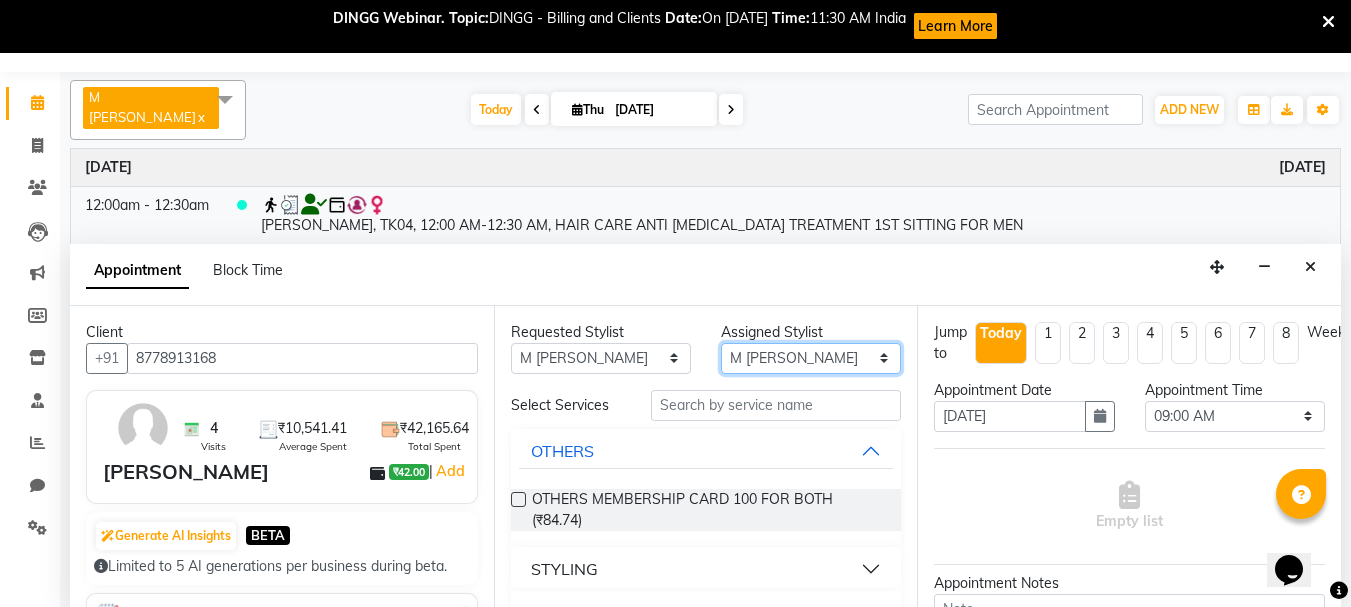 select on "85642" 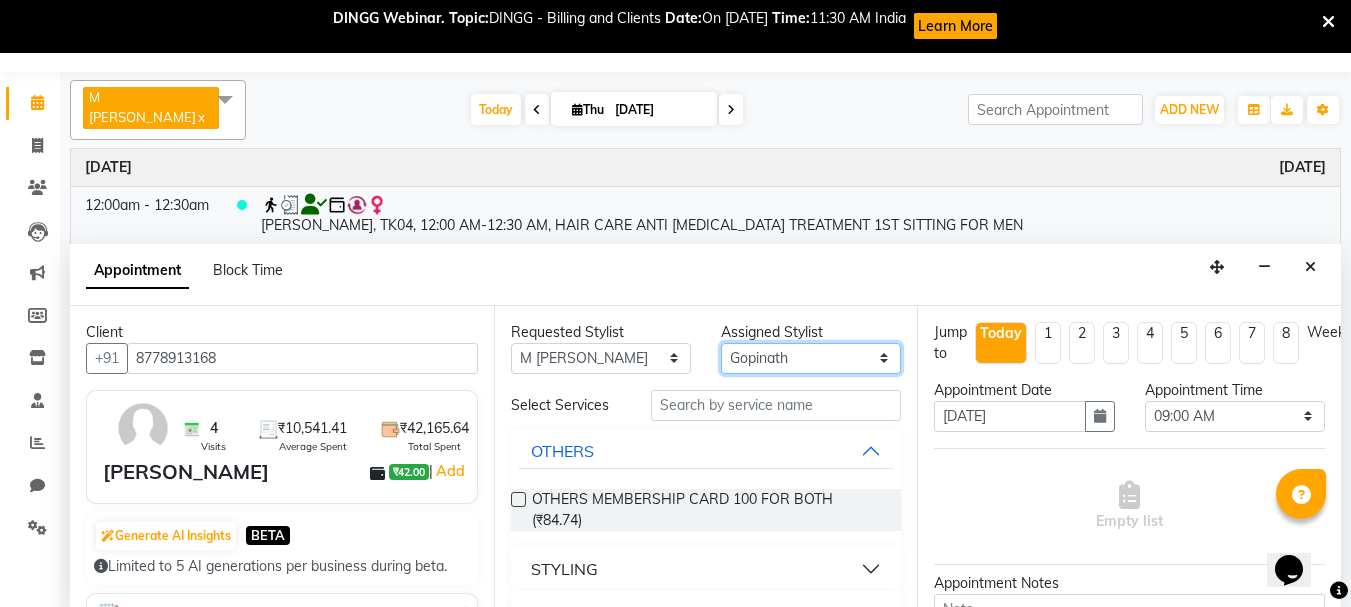 click on "Select [PERSON_NAME] [PERSON_NAME] [PERSON_NAME] [PERSON_NAME] [PERSON_NAME] [PERSON_NAME] Old Staff Swathi" at bounding box center (811, 358) 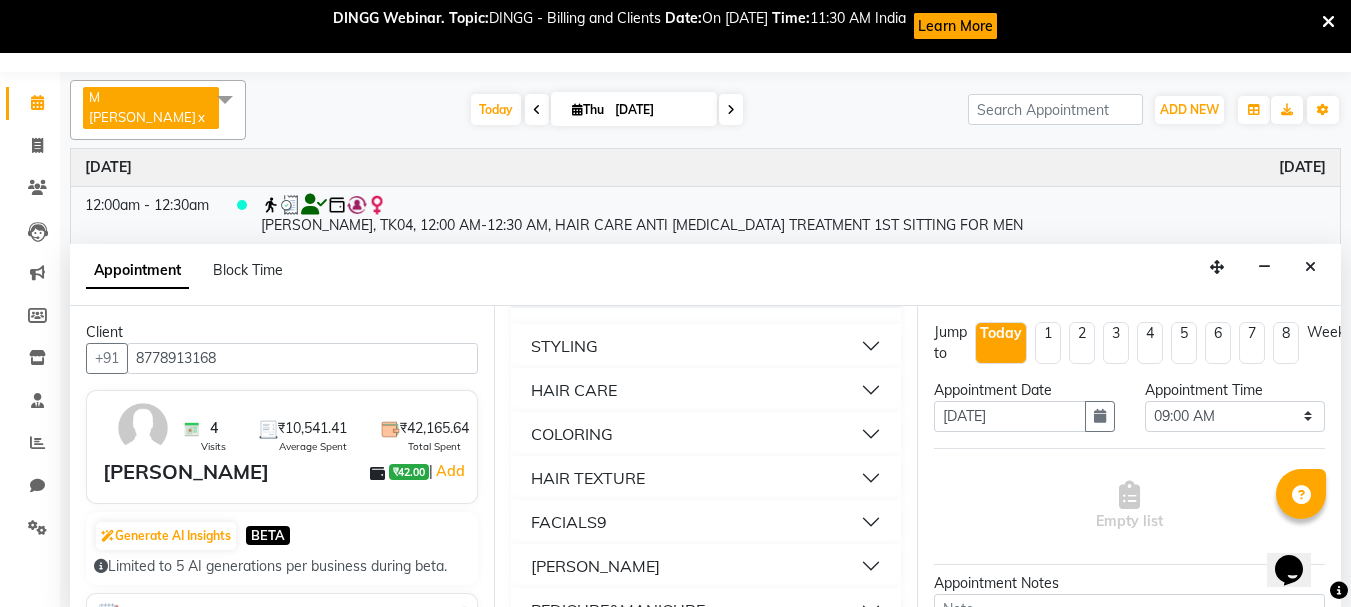 scroll, scrollTop: 230, scrollLeft: 0, axis: vertical 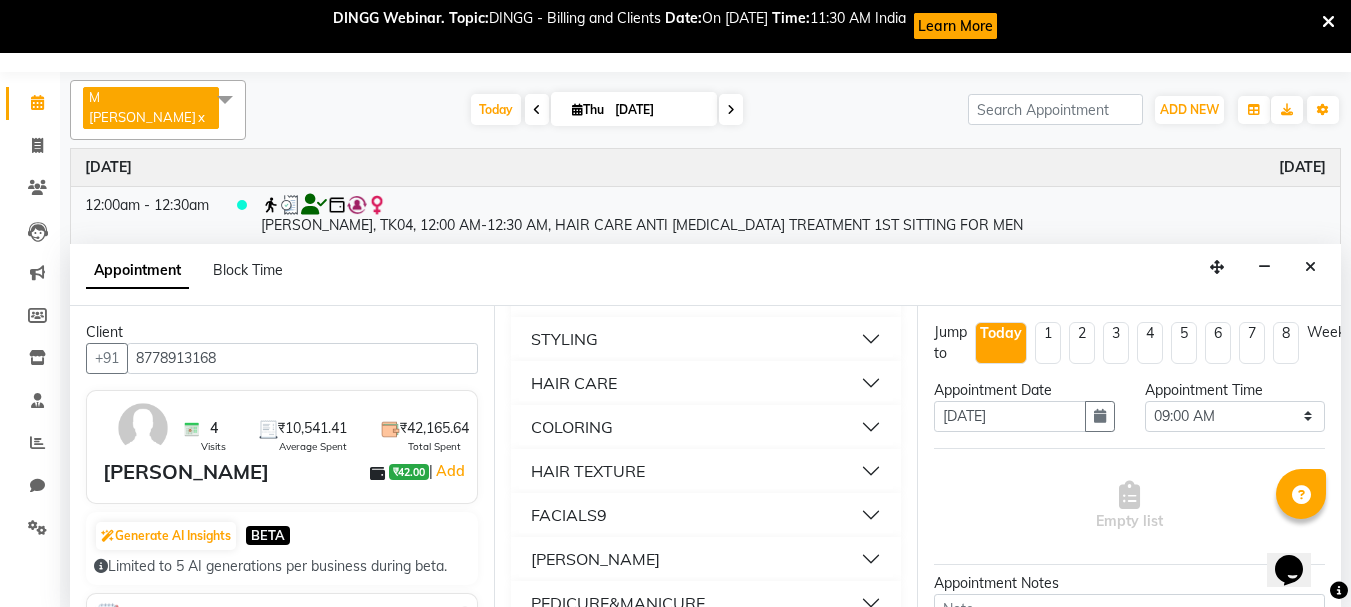 click on "HAIR CARE" at bounding box center [706, 383] 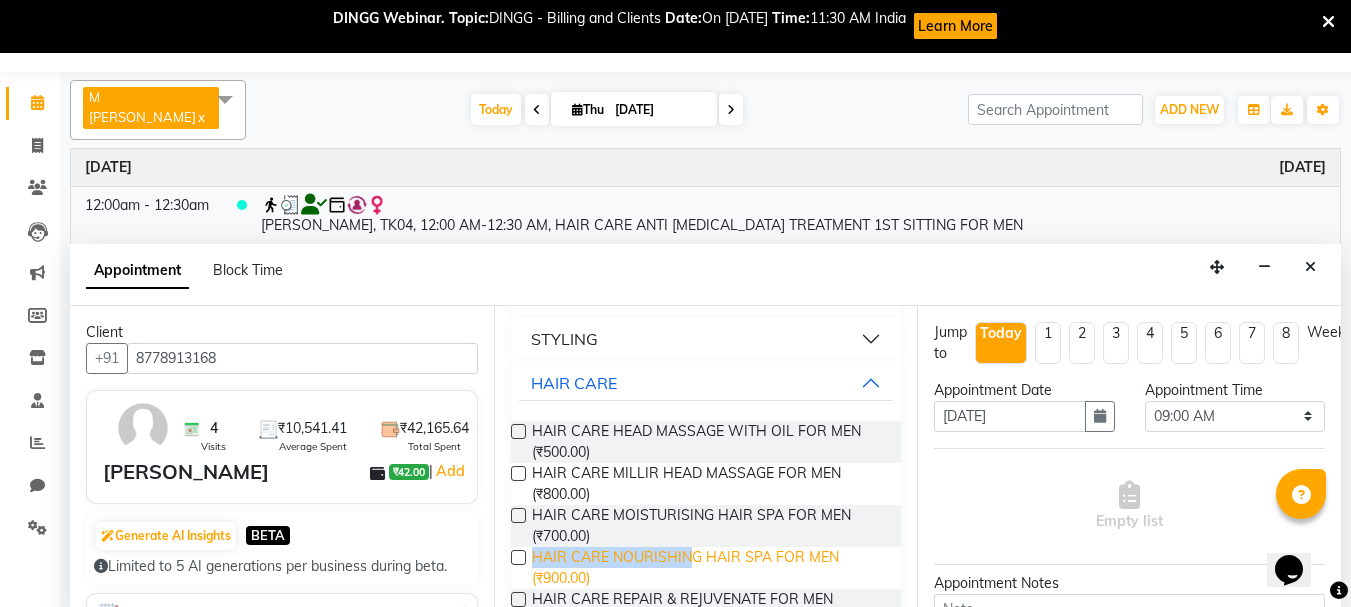 drag, startPoint x: 694, startPoint y: 517, endPoint x: 694, endPoint y: 531, distance: 14 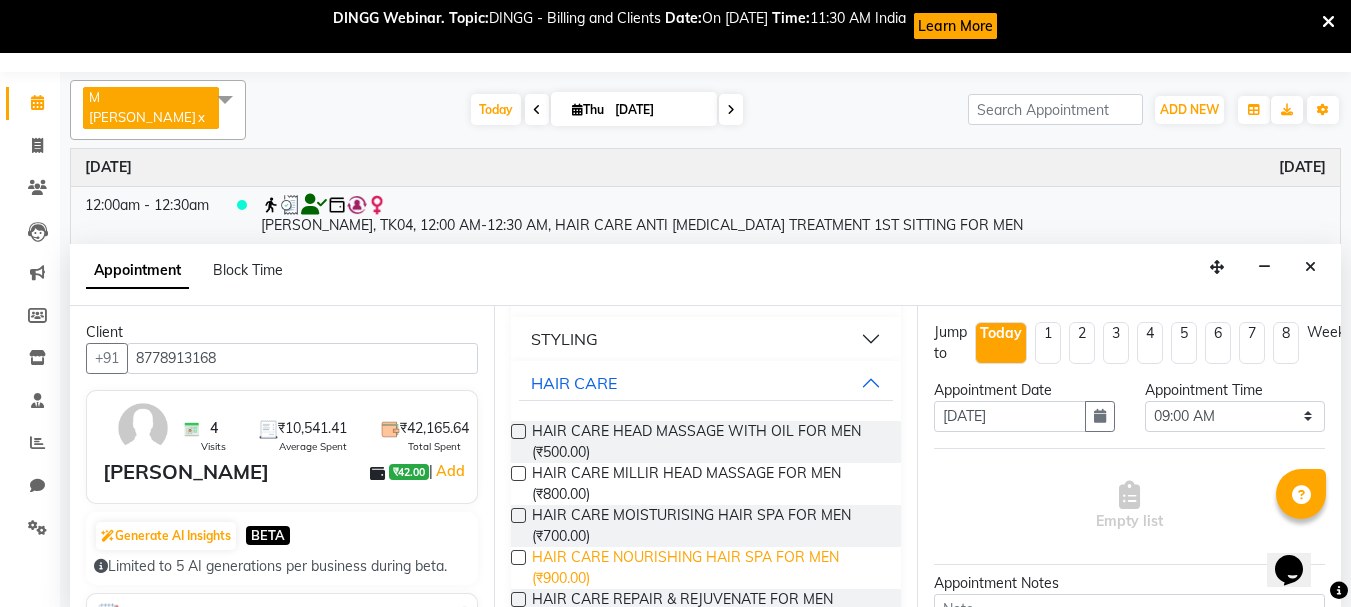 click on "HAIR CARE NOURISHING HAIR SPA FOR MEN (₹900.00)" at bounding box center [709, 568] 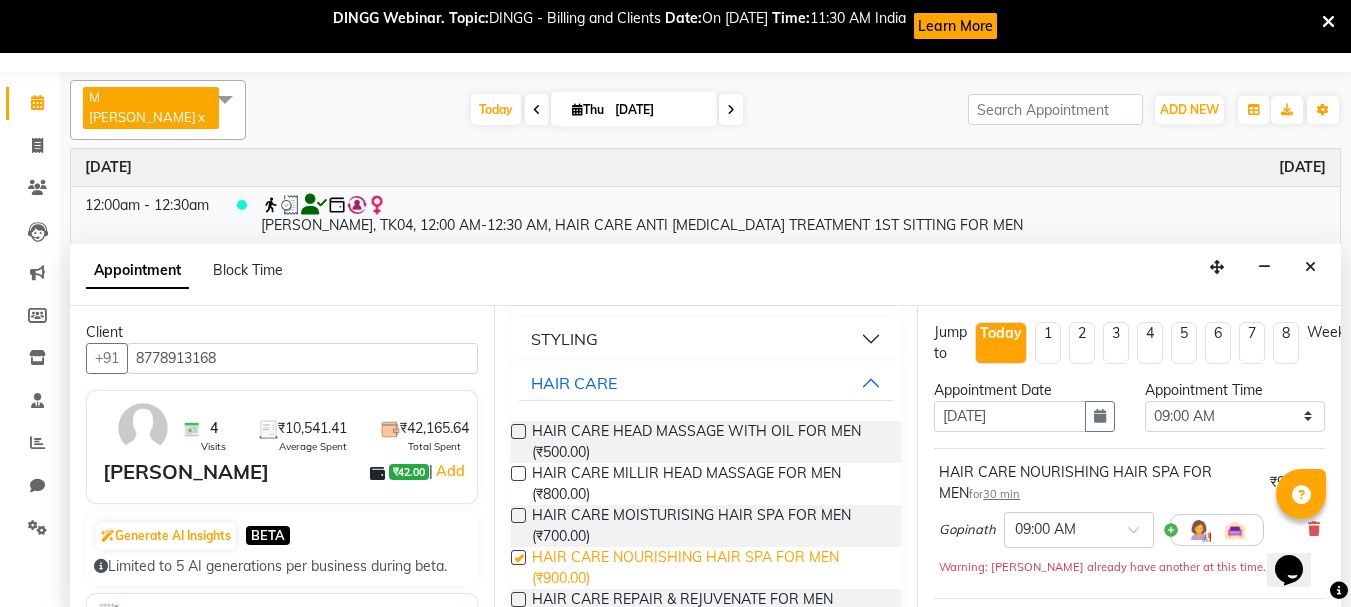 checkbox on "false" 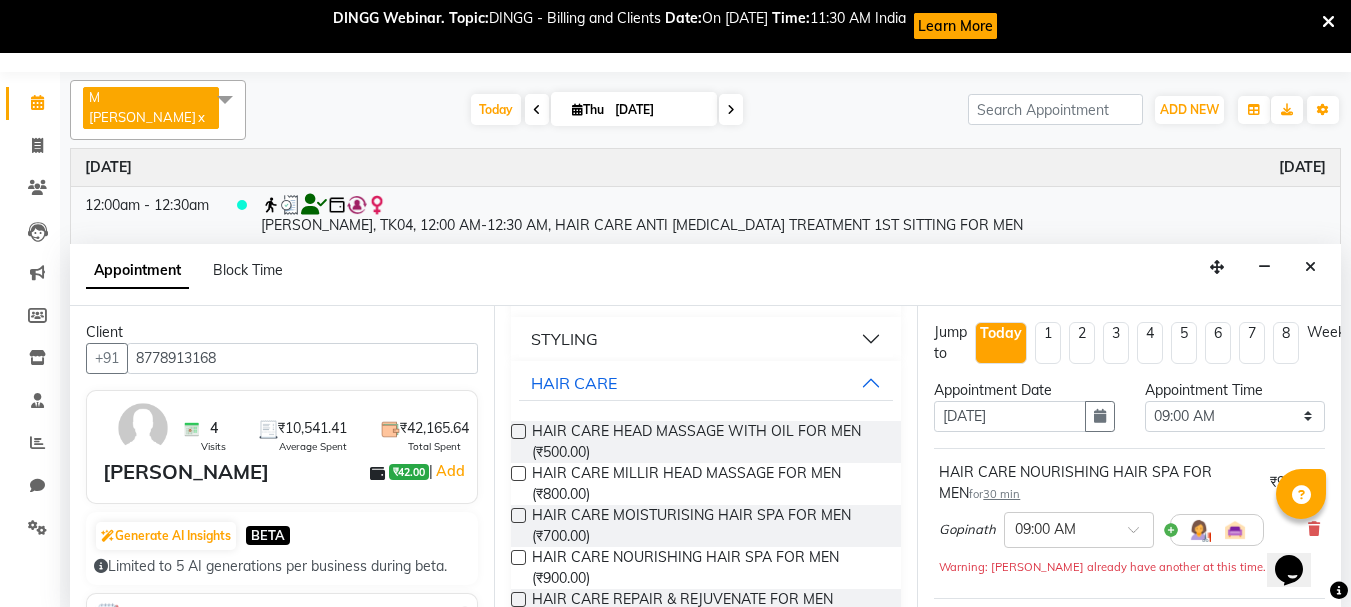 click at bounding box center (1217, 530) 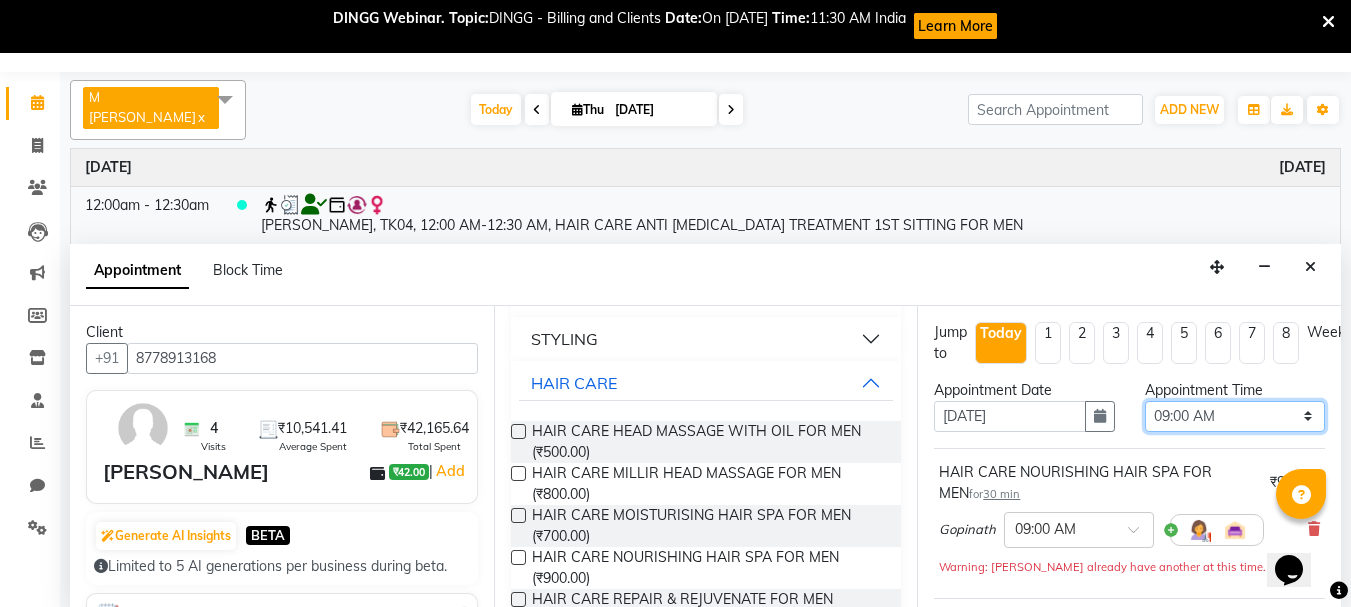 click on "Select 09:00 AM 09:15 AM 09:30 AM 09:45 AM 10:00 AM 10:15 AM 10:30 AM 10:45 AM 11:00 AM 11:15 AM 11:30 AM 11:45 AM 12:00 PM 12:15 PM 12:30 PM 12:45 PM 01:00 PM 01:15 PM 01:30 PM 01:45 PM 02:00 PM 02:15 PM 02:30 PM 02:45 PM 03:00 PM 03:15 PM 03:30 PM 03:45 PM 04:00 PM 04:15 PM 04:30 PM 04:45 PM 05:00 PM 05:15 PM 05:30 PM 05:45 PM 06:00 PM 06:15 PM 06:30 PM 06:45 PM 07:00 PM 07:15 PM 07:30 PM 07:45 PM 08:00 PM" at bounding box center (1235, 416) 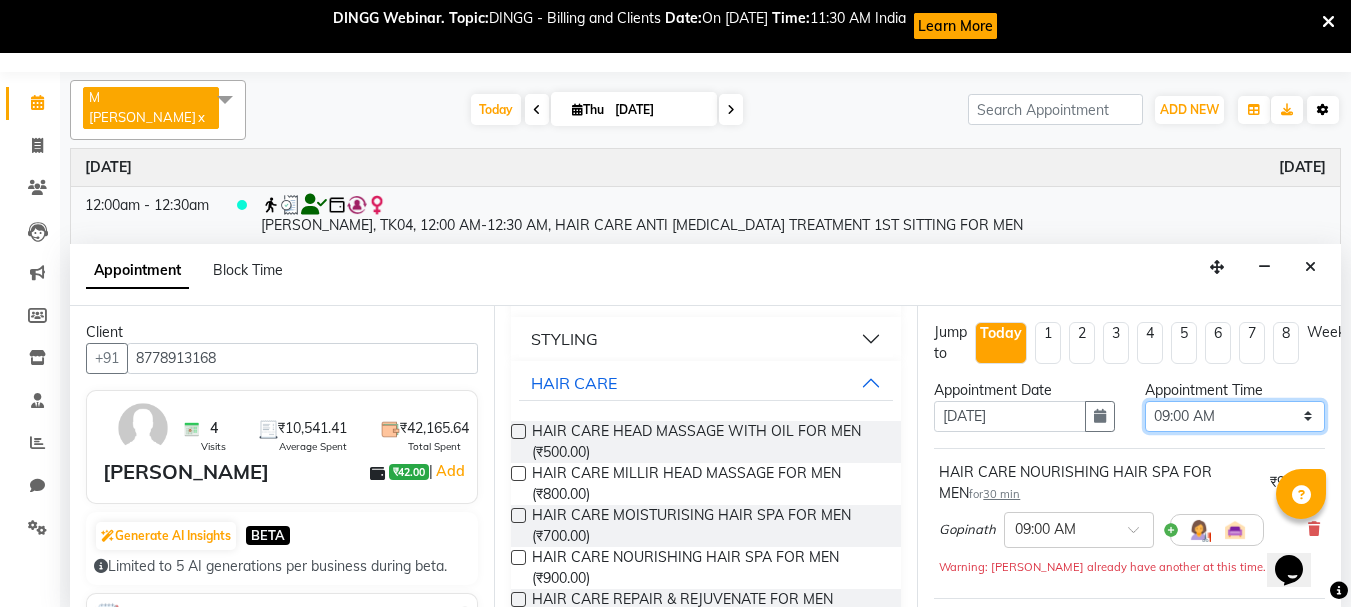 select on "810" 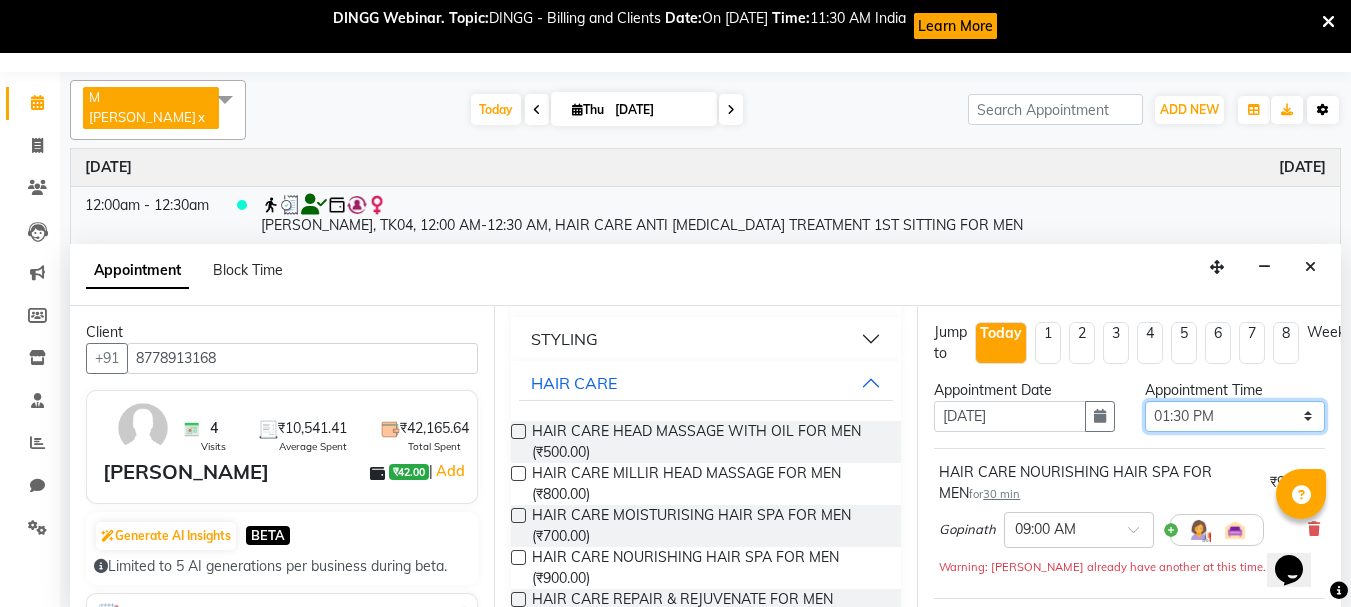 click on "Select 09:00 AM 09:15 AM 09:30 AM 09:45 AM 10:00 AM 10:15 AM 10:30 AM 10:45 AM 11:00 AM 11:15 AM 11:30 AM 11:45 AM 12:00 PM 12:15 PM 12:30 PM 12:45 PM 01:00 PM 01:15 PM 01:30 PM 01:45 PM 02:00 PM 02:15 PM 02:30 PM 02:45 PM 03:00 PM 03:15 PM 03:30 PM 03:45 PM 04:00 PM 04:15 PM 04:30 PM 04:45 PM 05:00 PM 05:15 PM 05:30 PM 05:45 PM 06:00 PM 06:15 PM 06:30 PM 06:45 PM 07:00 PM 07:15 PM 07:30 PM 07:45 PM 08:00 PM" at bounding box center [1235, 416] 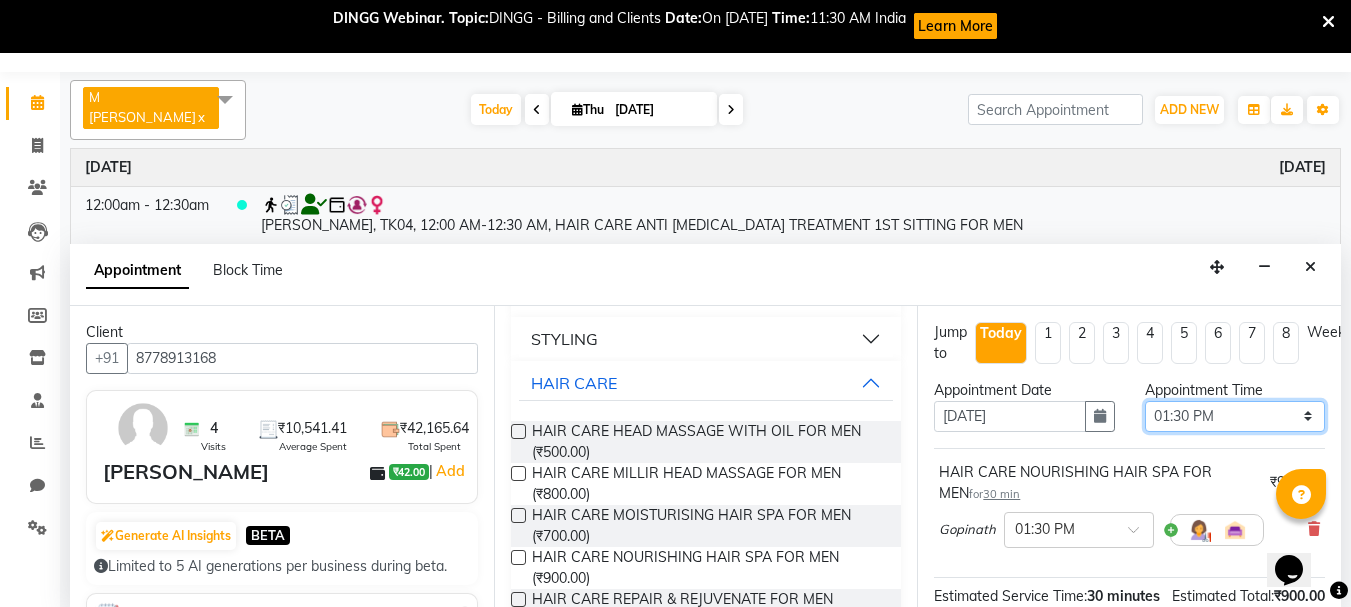 scroll, scrollTop: 0, scrollLeft: 0, axis: both 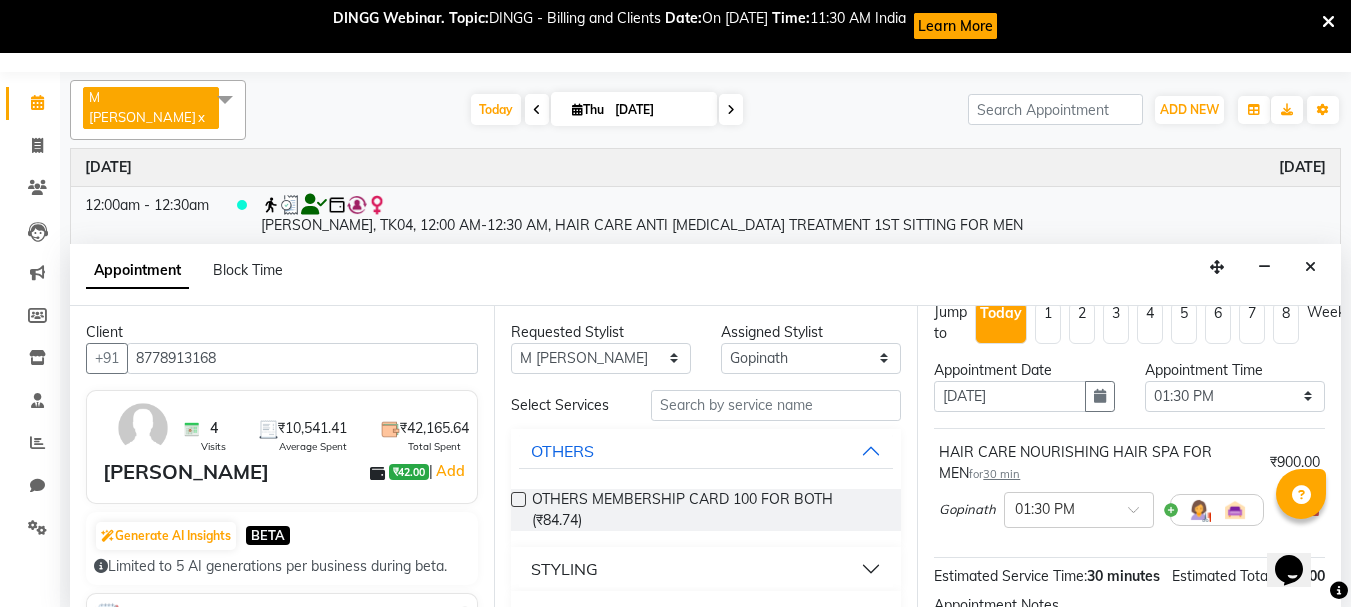 click at bounding box center (1217, 510) 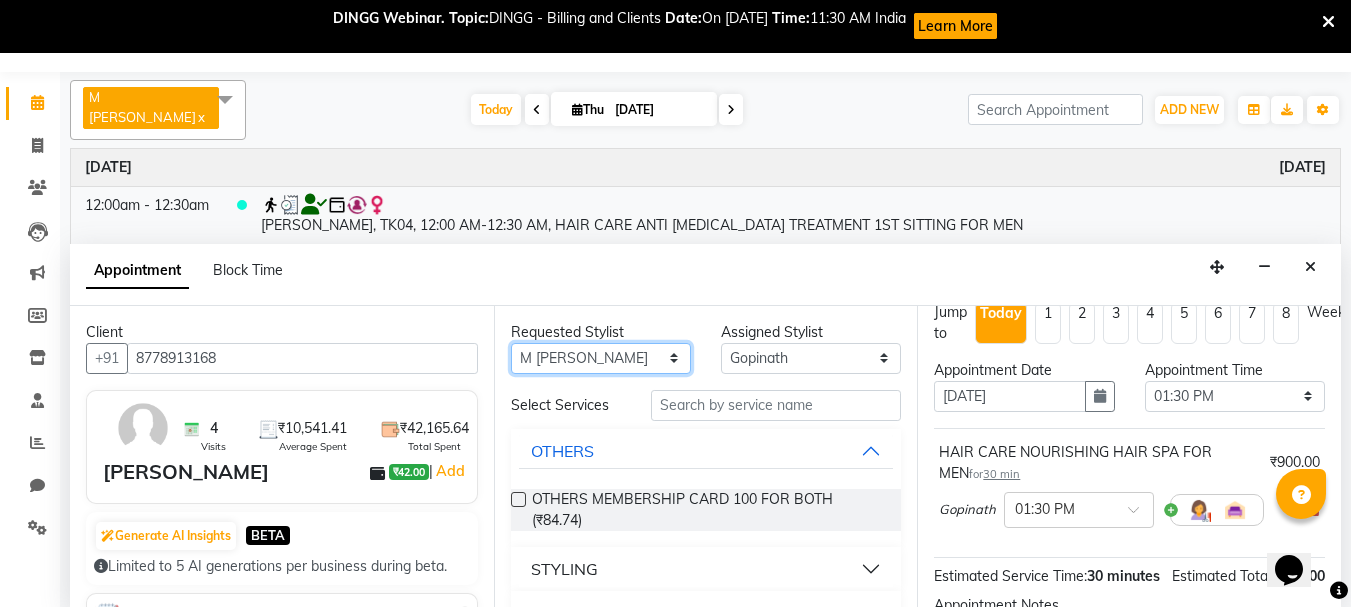 click on "Any [PERSON_NAME] [PERSON_NAME] [PERSON_NAME] [PERSON_NAME] [PERSON_NAME] M [PERSON_NAME] Old Staff Swathi" at bounding box center [601, 358] 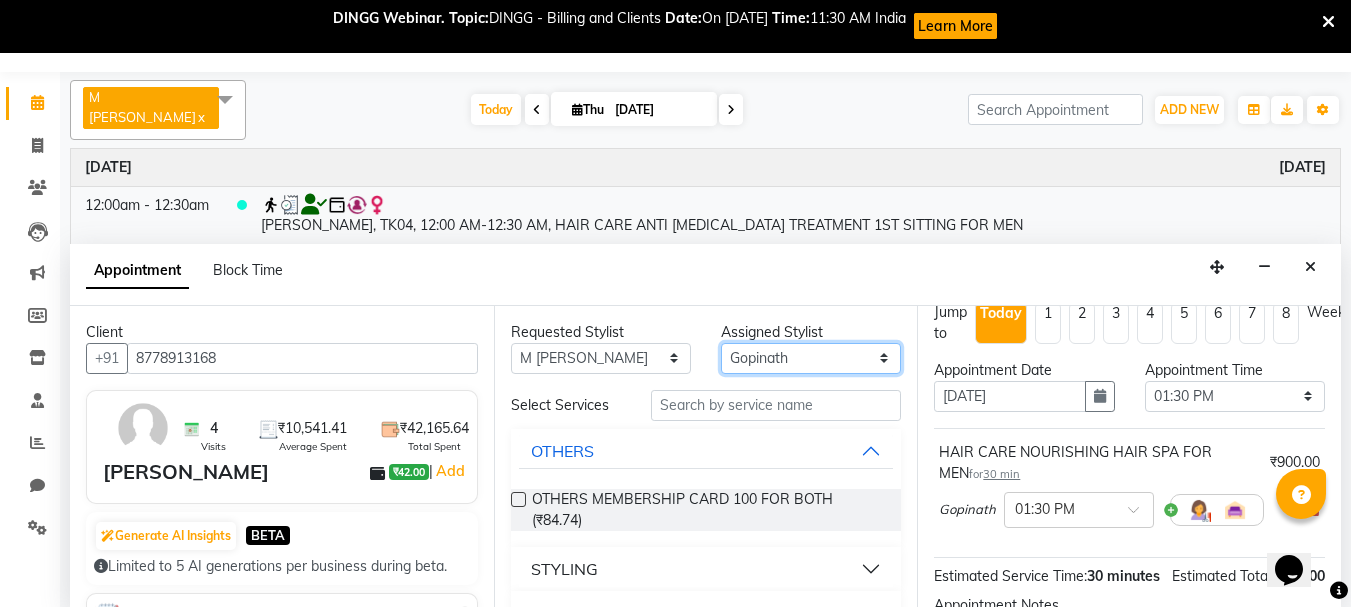 click on "Select [PERSON_NAME] [PERSON_NAME] [PERSON_NAME] [PERSON_NAME] [PERSON_NAME] [PERSON_NAME] Old Staff Swathi" at bounding box center [811, 358] 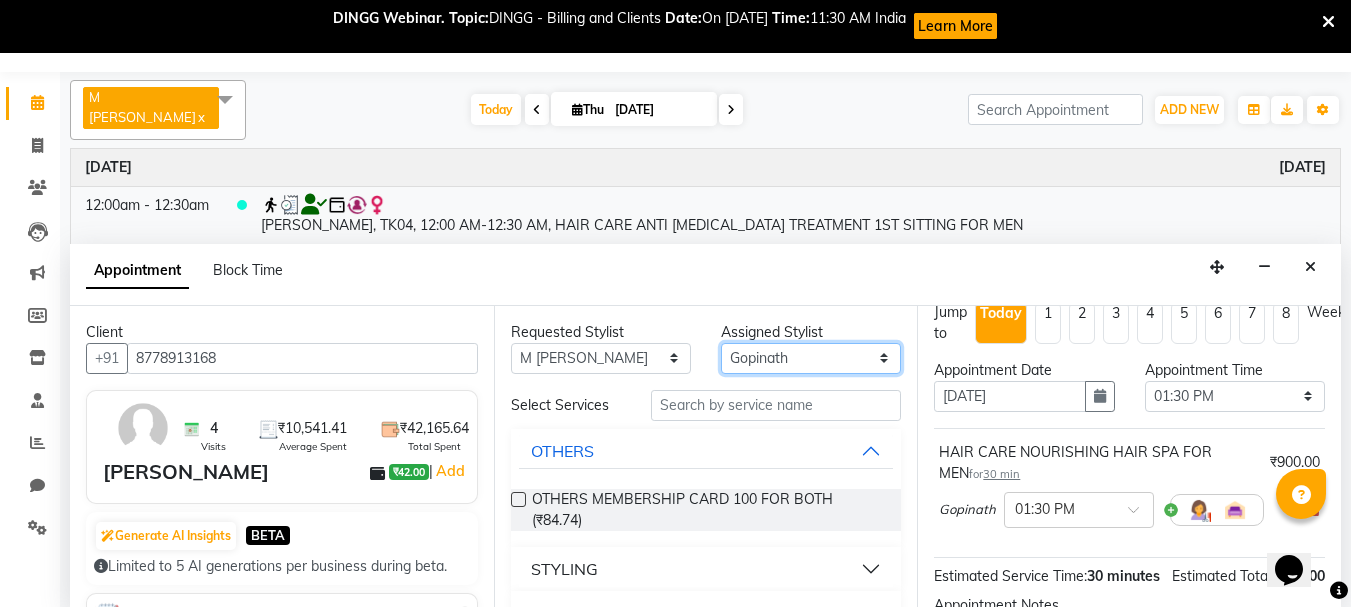 select on "85638" 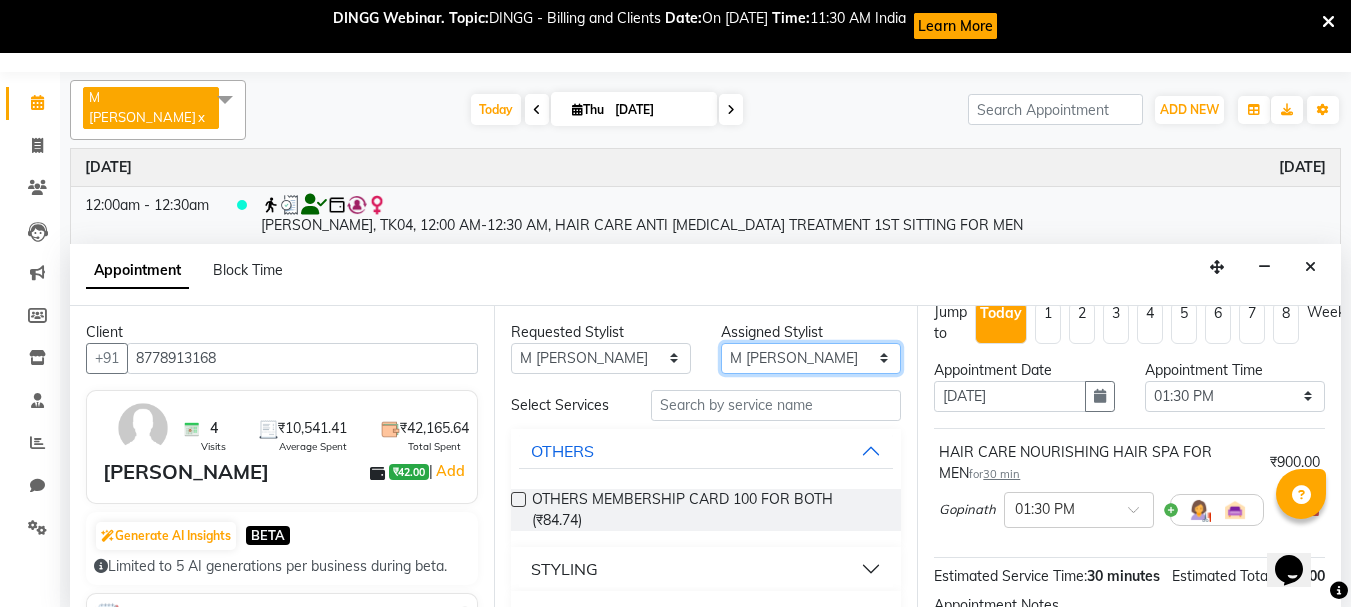 click on "Select [PERSON_NAME] [PERSON_NAME] [PERSON_NAME] [PERSON_NAME] [PERSON_NAME] [PERSON_NAME] Old Staff Swathi" at bounding box center [811, 358] 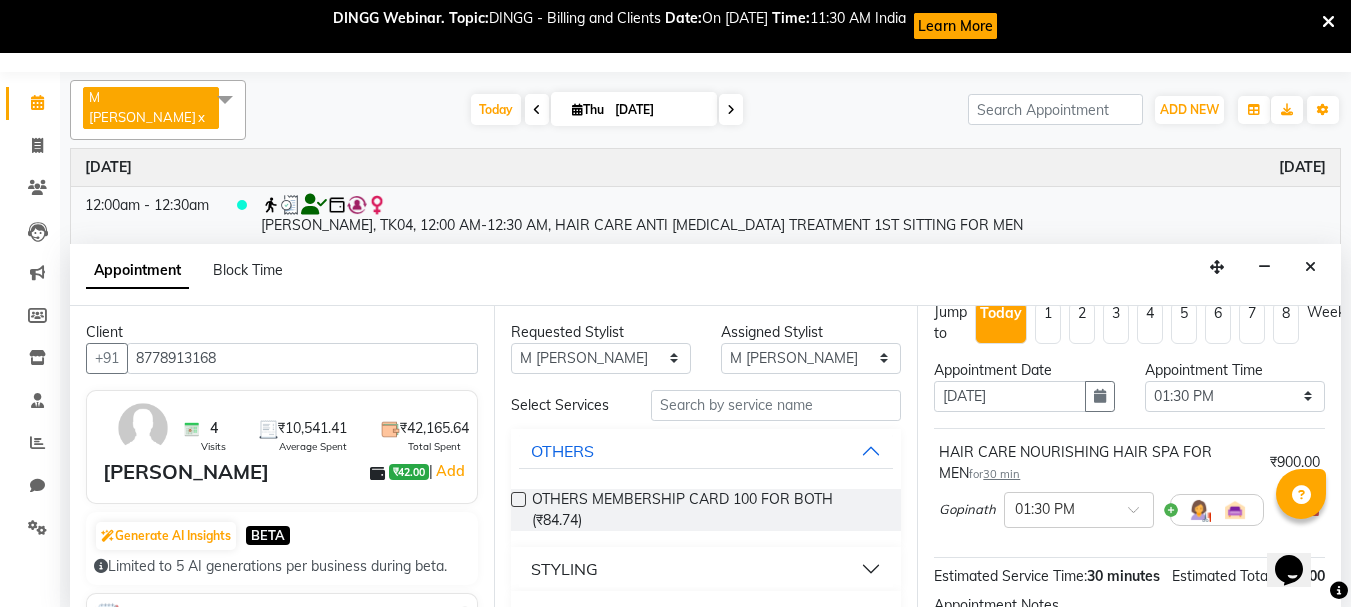 click on "HAIR CARE NOURISHING HAIR SPA FOR MEN   for  30 min ₹900.00 Gopinath × 01:30 PM" at bounding box center (1129, 489) 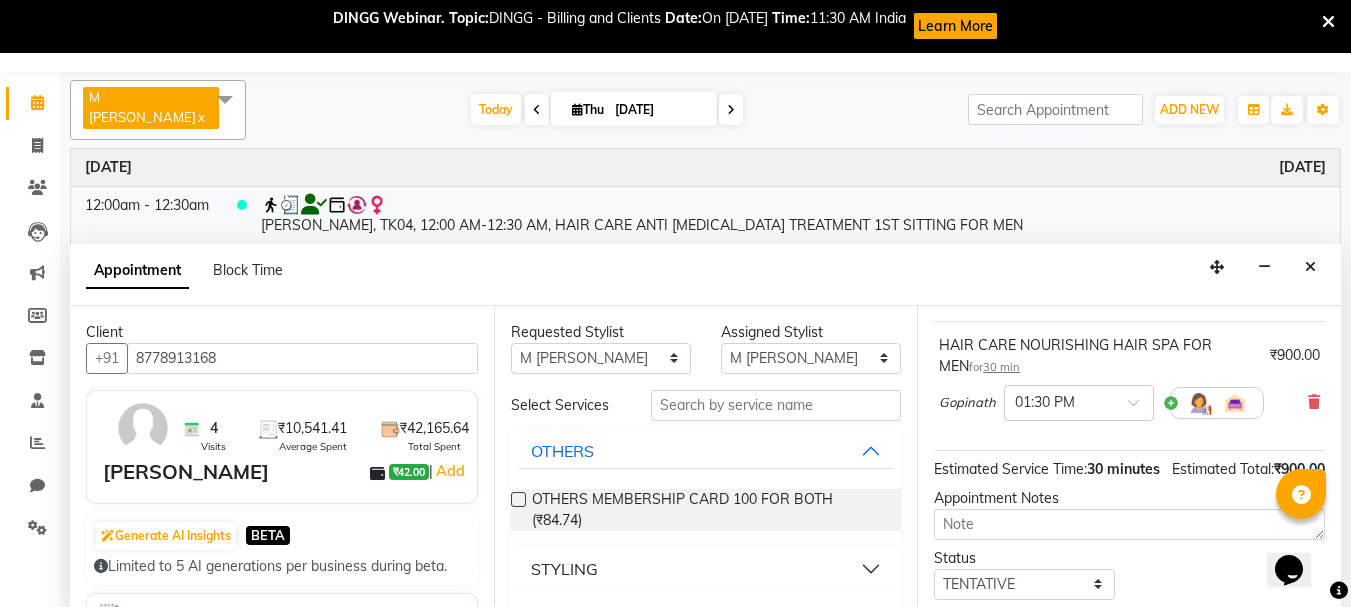 scroll, scrollTop: 129, scrollLeft: 0, axis: vertical 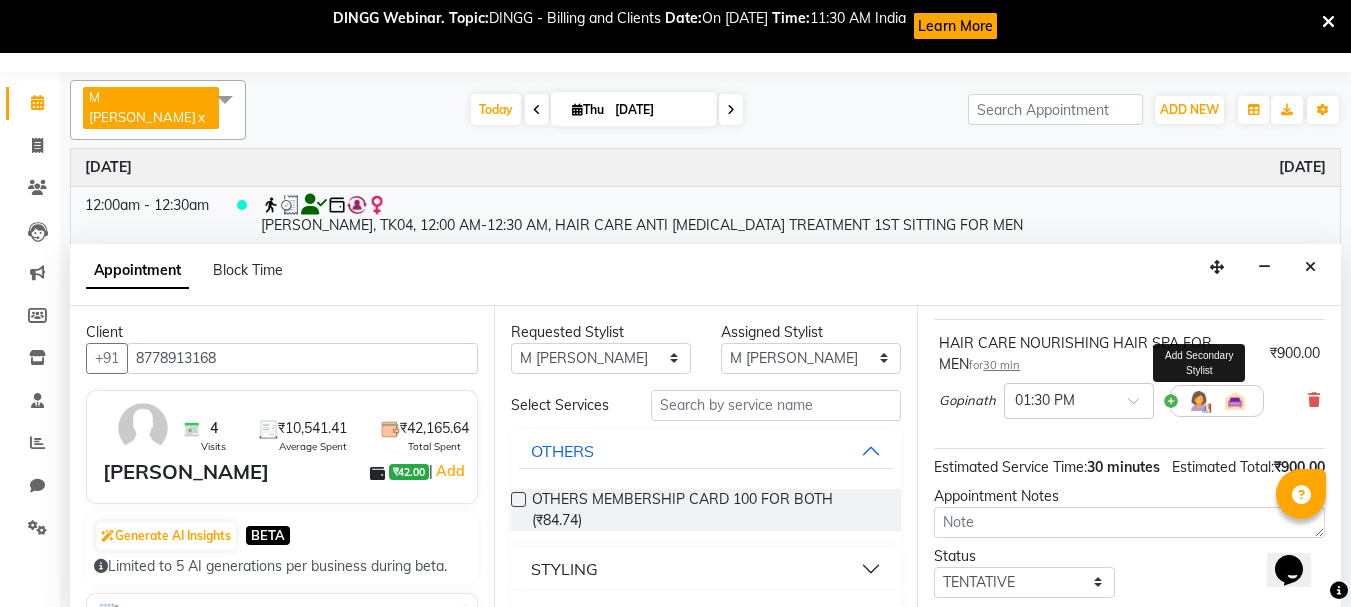 click at bounding box center (1199, 401) 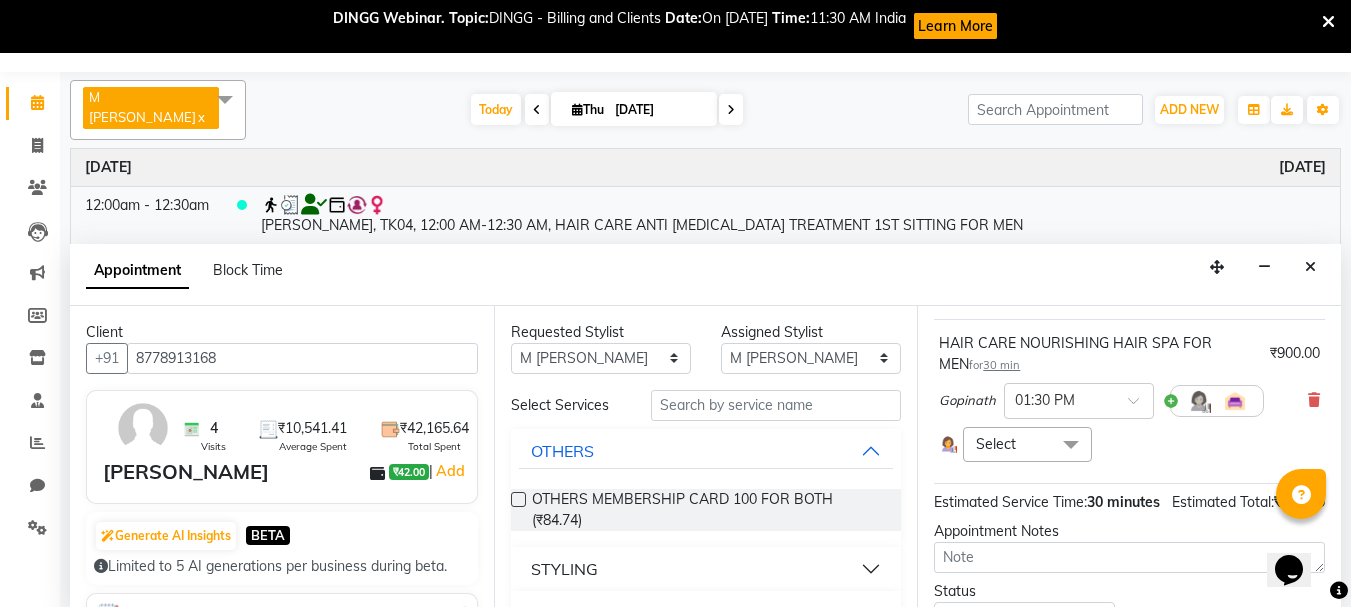 click at bounding box center [1071, 446] 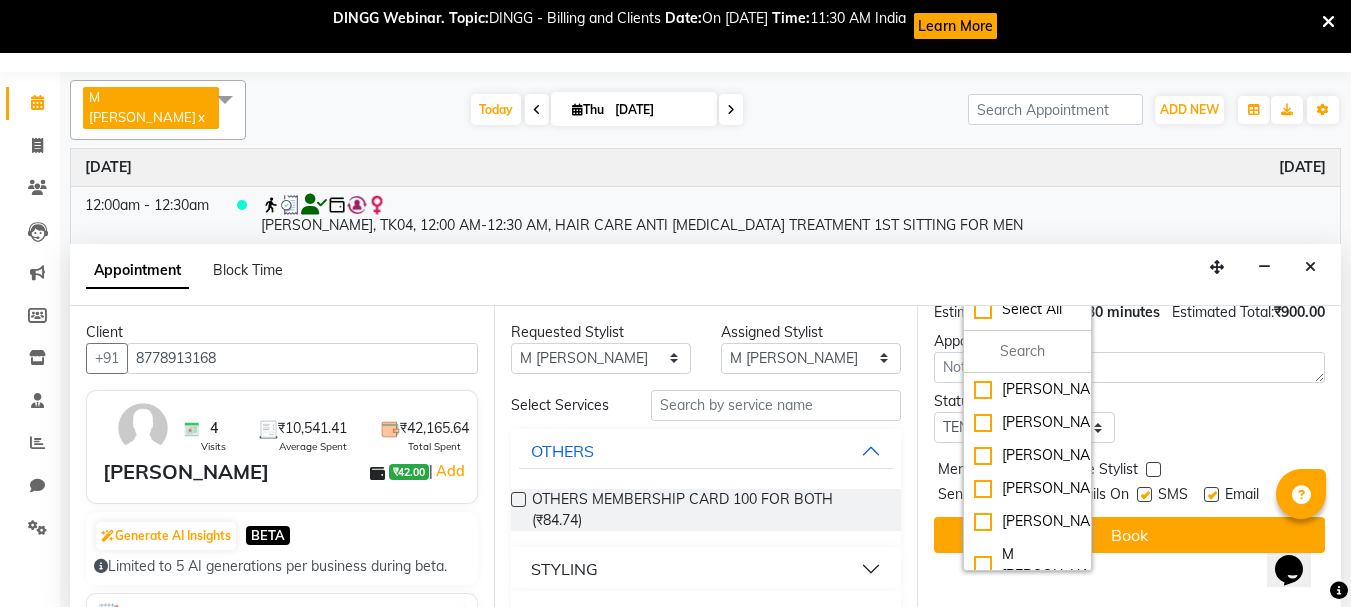 scroll, scrollTop: 347, scrollLeft: 0, axis: vertical 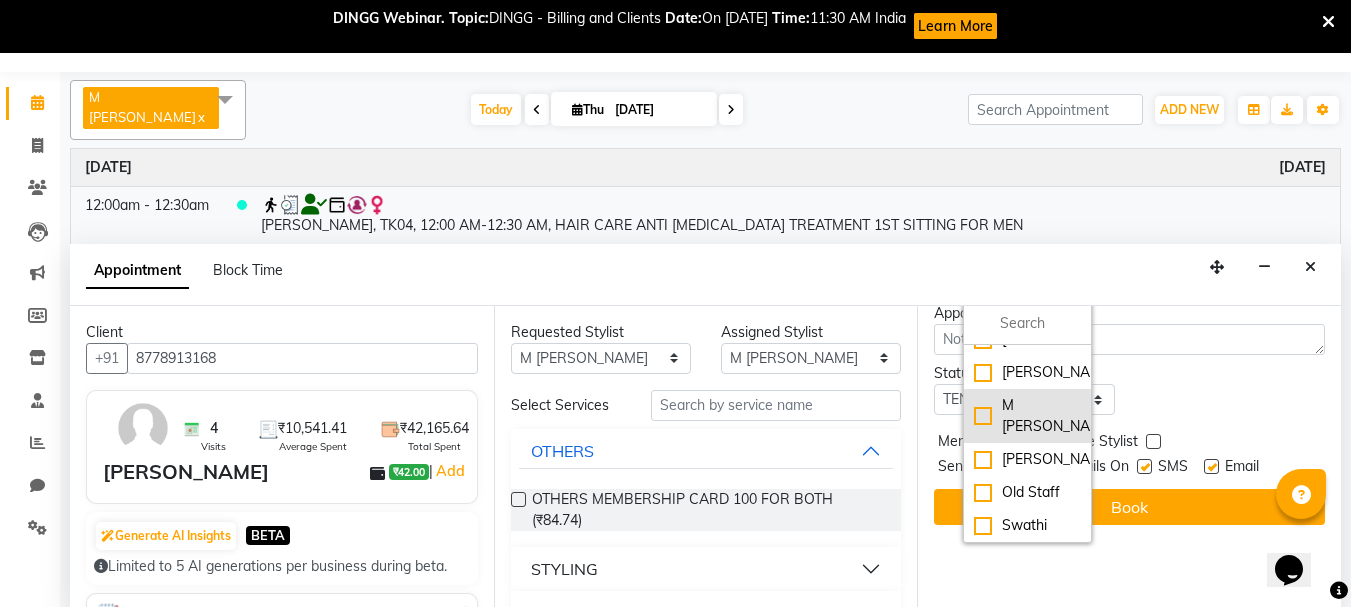 click on "M [PERSON_NAME]" at bounding box center [1027, 416] 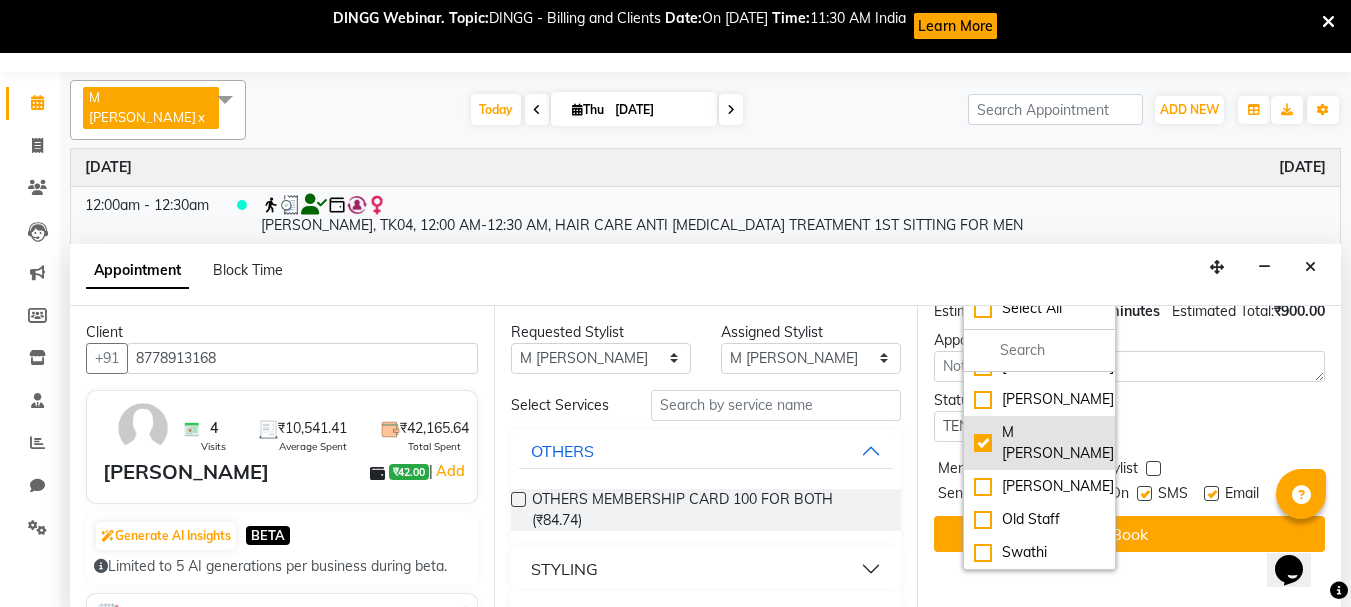 scroll, scrollTop: 375, scrollLeft: 0, axis: vertical 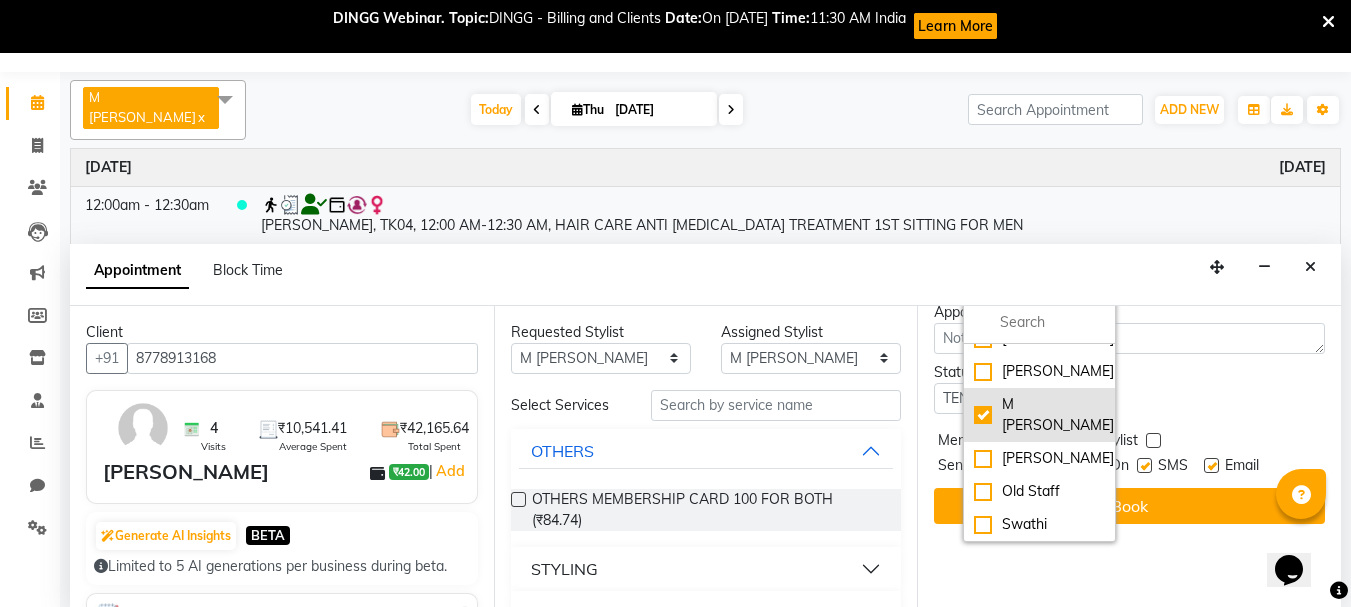 click on "M [PERSON_NAME]" at bounding box center [1039, 415] 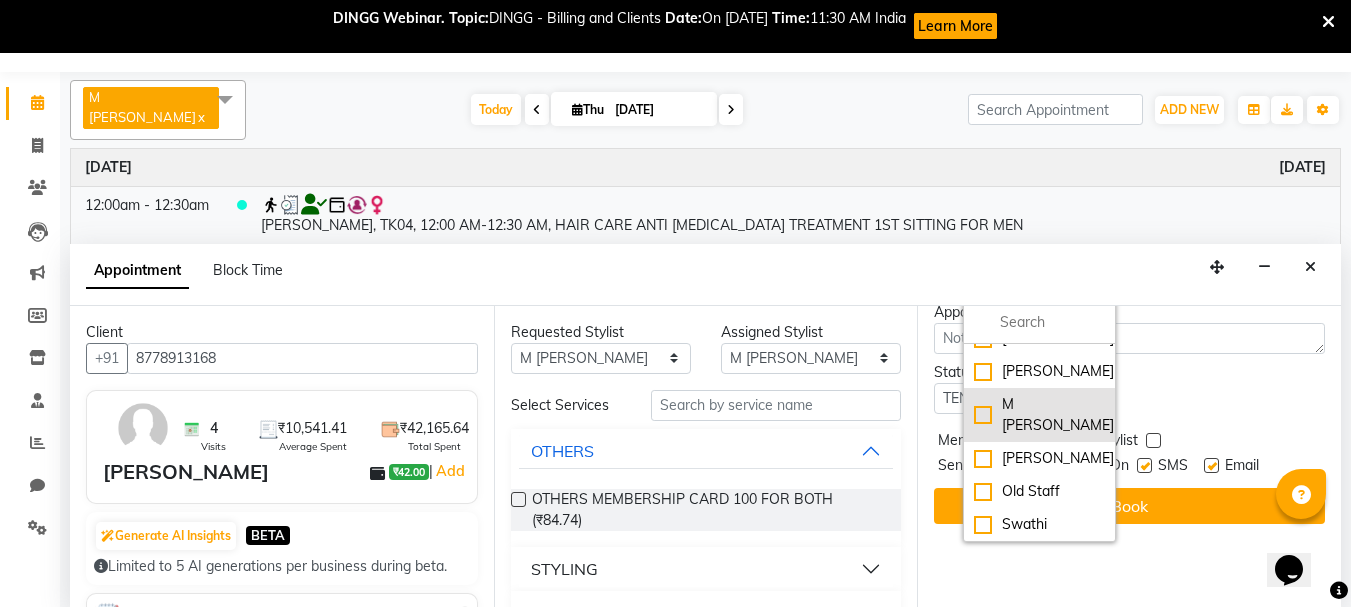 checkbox on "false" 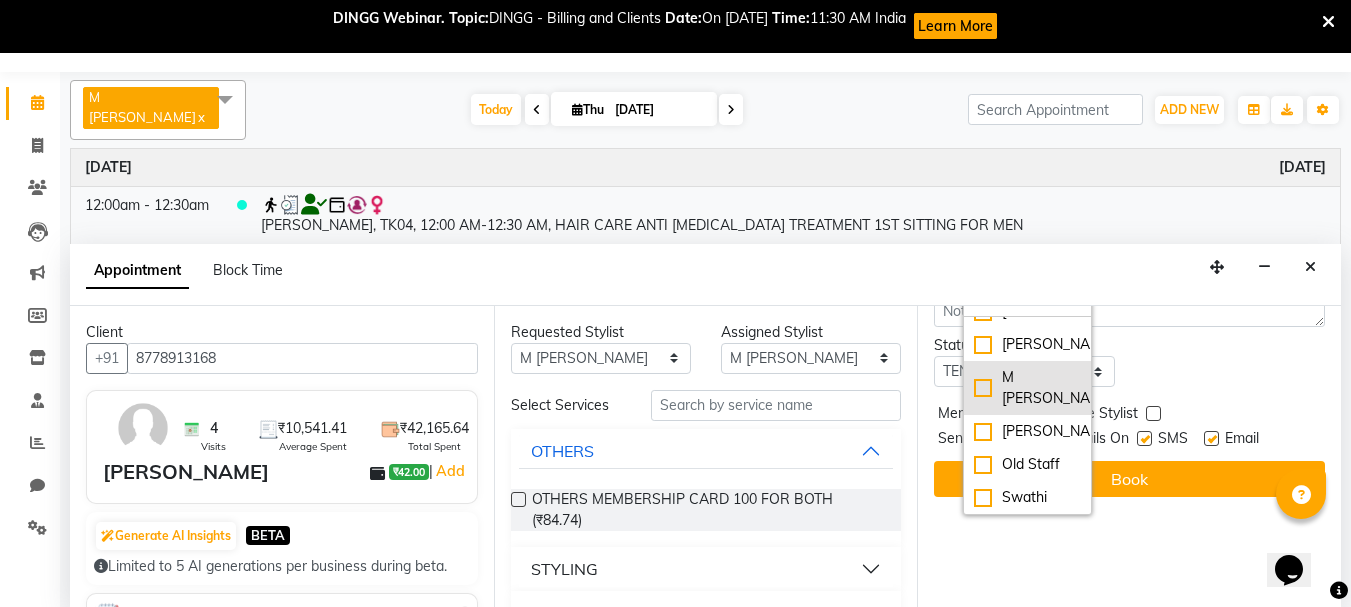 scroll, scrollTop: 347, scrollLeft: 0, axis: vertical 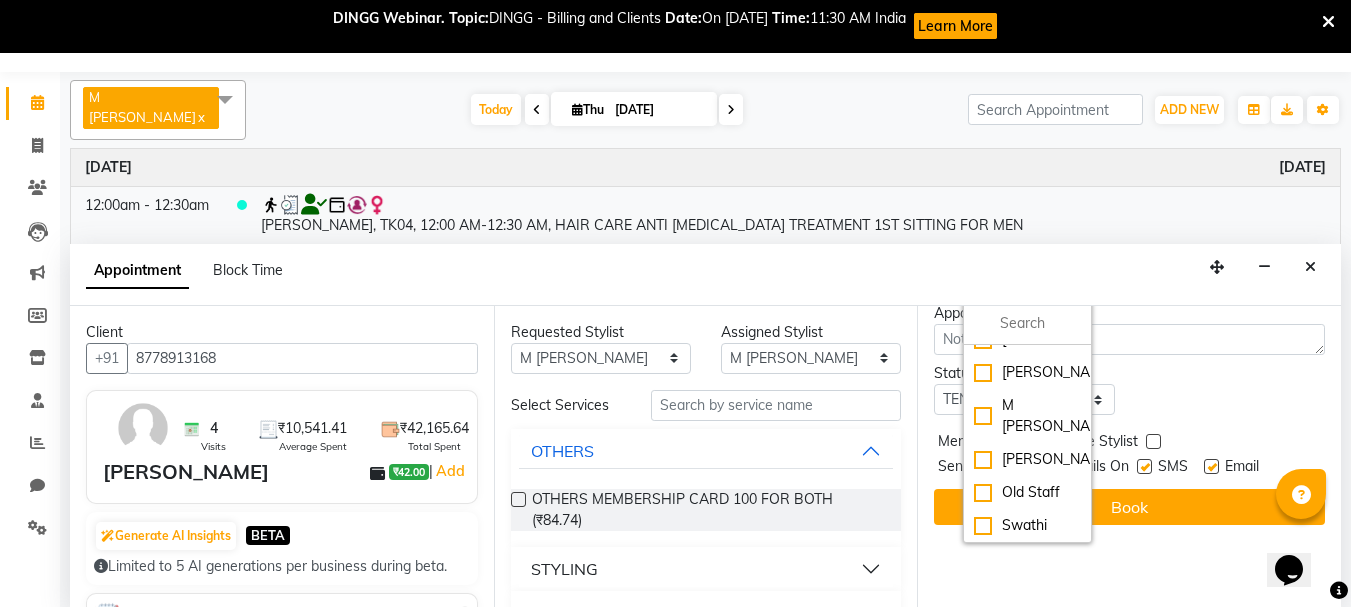 click on "Status Select TENTATIVE CONFIRM CHECK-IN UPCOMING" at bounding box center (1129, 389) 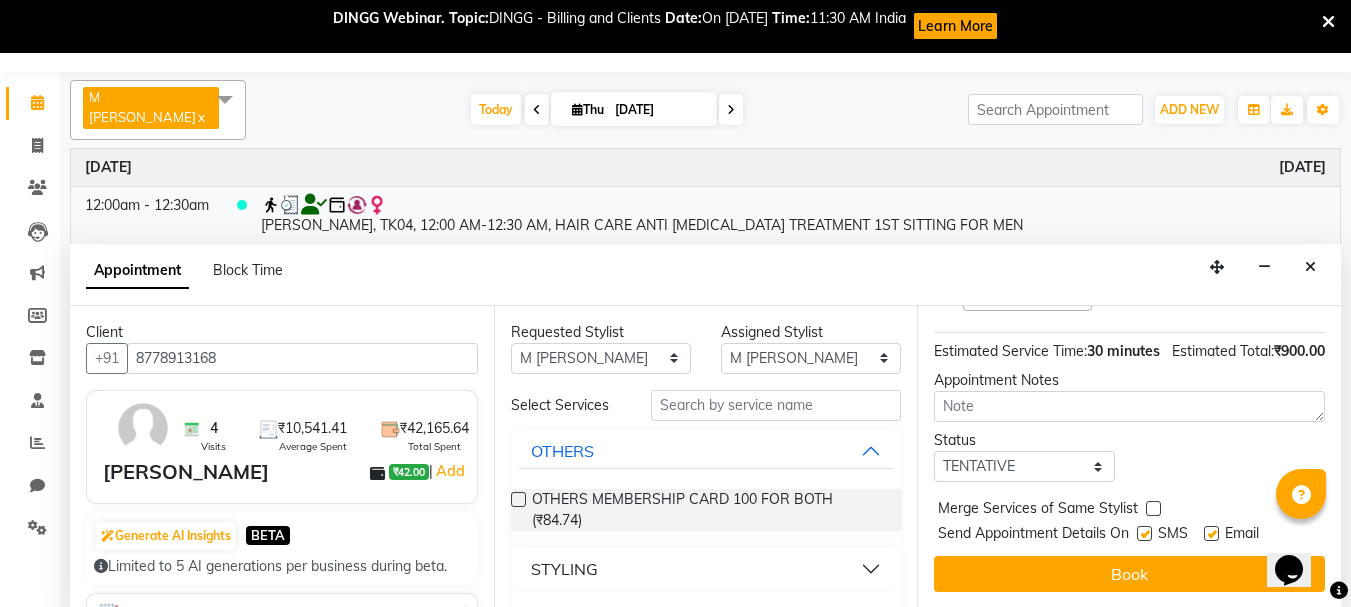 scroll, scrollTop: 316, scrollLeft: 0, axis: vertical 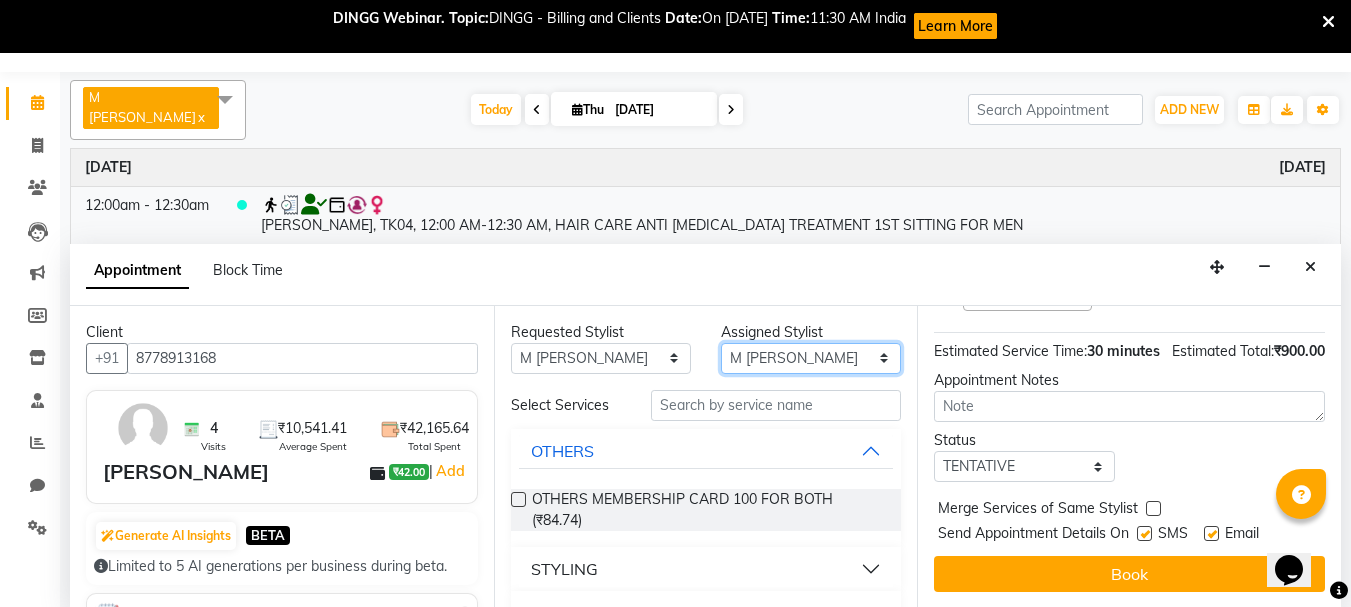 click on "Select [PERSON_NAME] [PERSON_NAME] [PERSON_NAME] [PERSON_NAME] [PERSON_NAME] [PERSON_NAME] Old Staff Swathi" at bounding box center (811, 358) 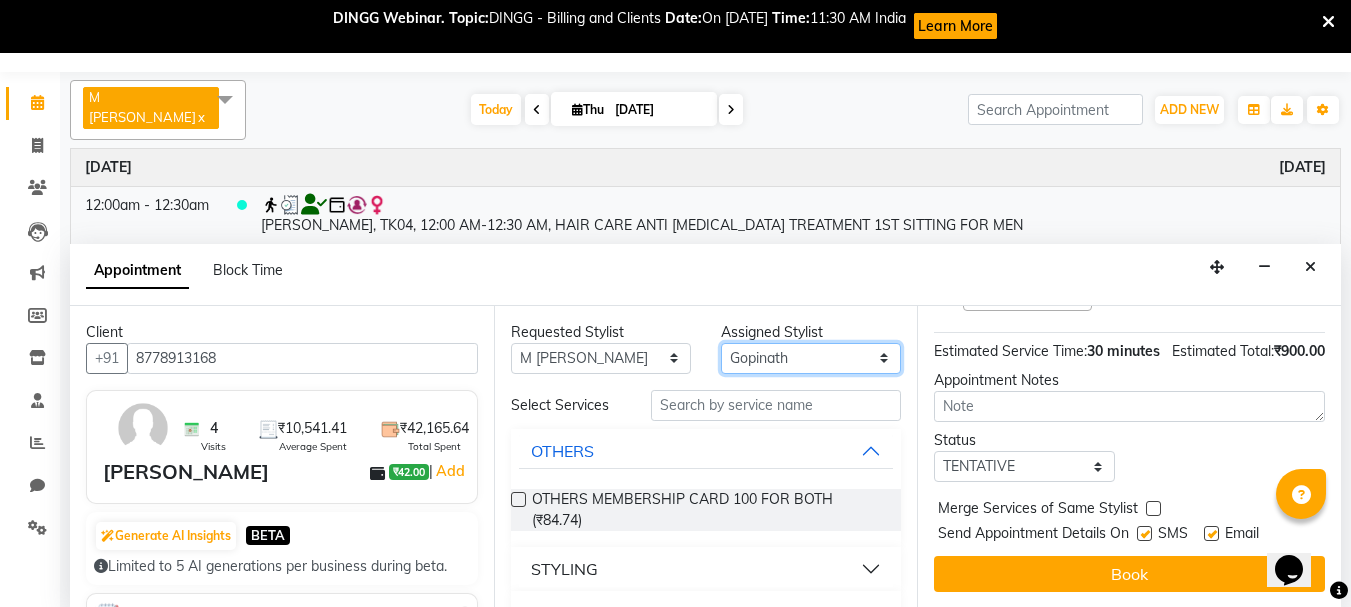 click on "Select [PERSON_NAME] [PERSON_NAME] [PERSON_NAME] [PERSON_NAME] [PERSON_NAME] [PERSON_NAME] Old Staff Swathi" at bounding box center (811, 358) 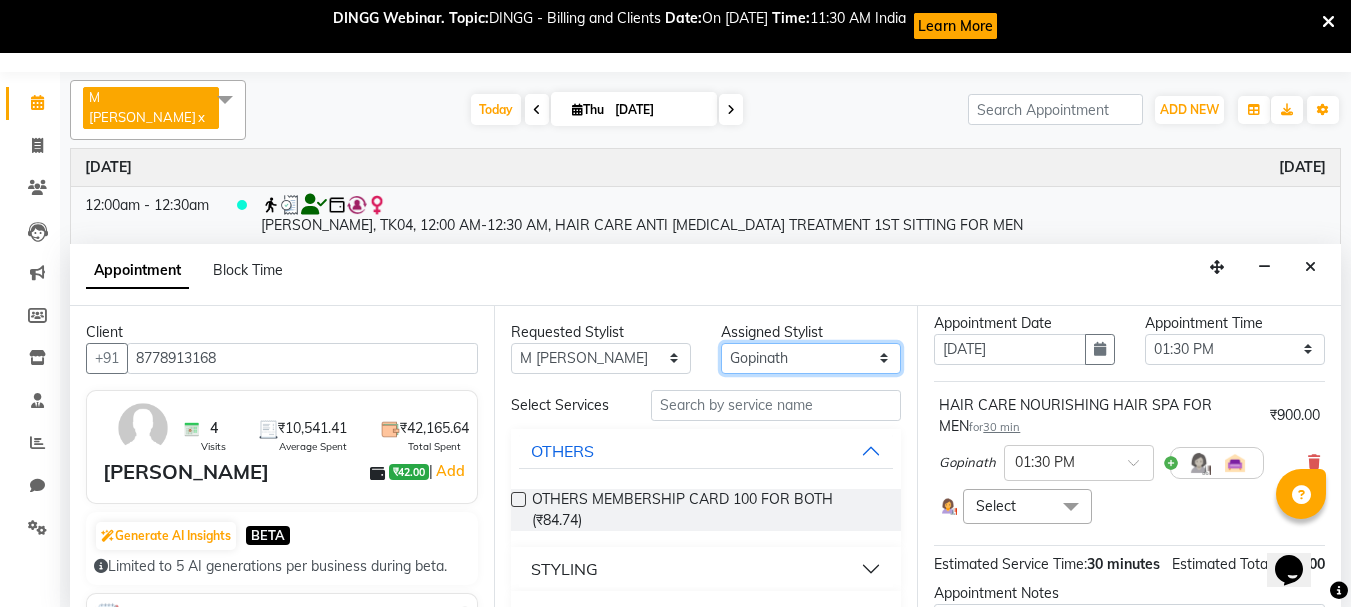 scroll, scrollTop: 65, scrollLeft: 0, axis: vertical 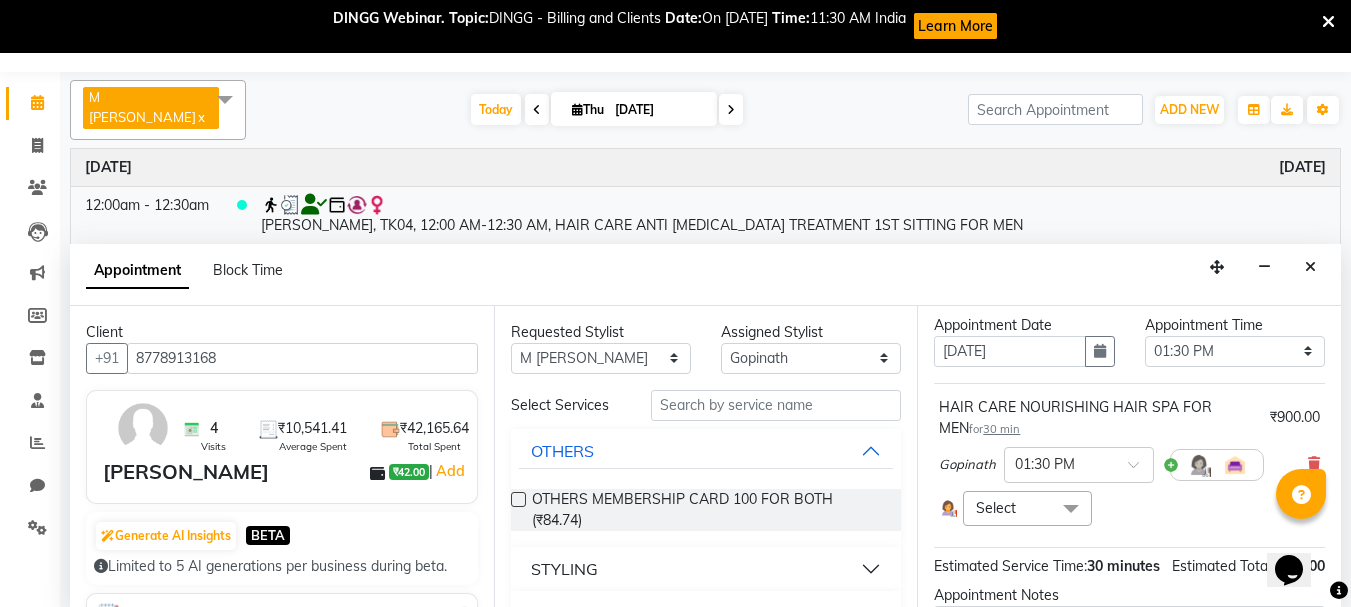 click at bounding box center [1071, 510] 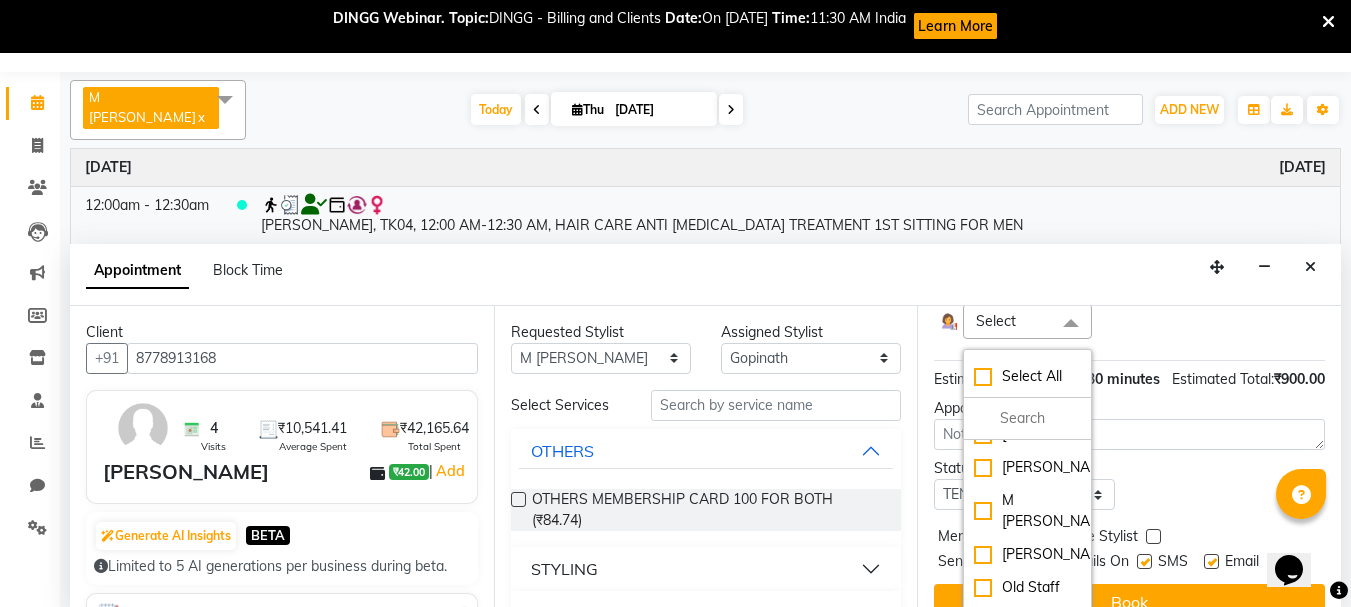 scroll, scrollTop: 258, scrollLeft: 0, axis: vertical 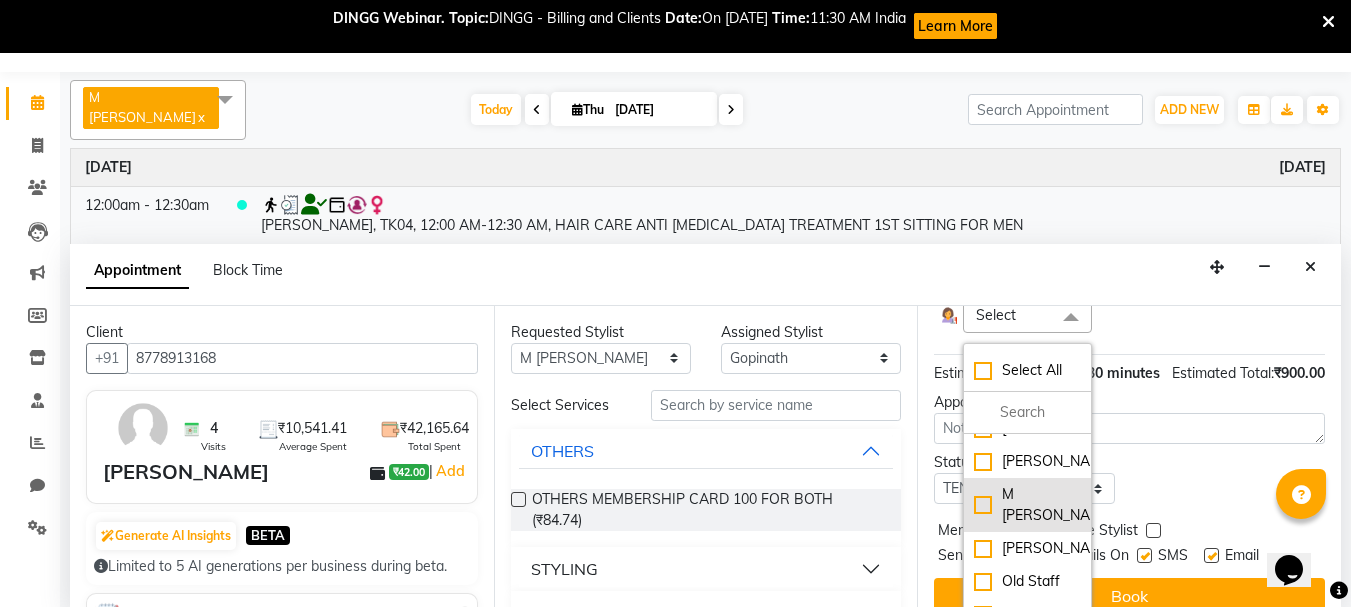 click on "M [PERSON_NAME]" at bounding box center (1027, 505) 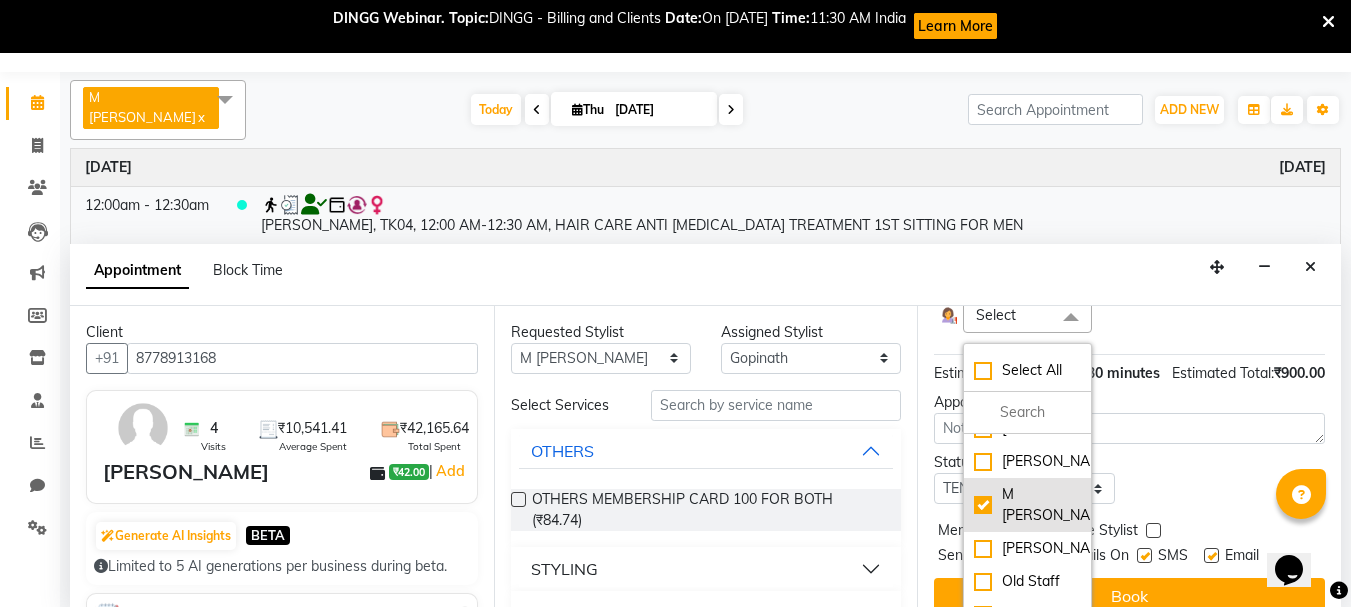 checkbox on "true" 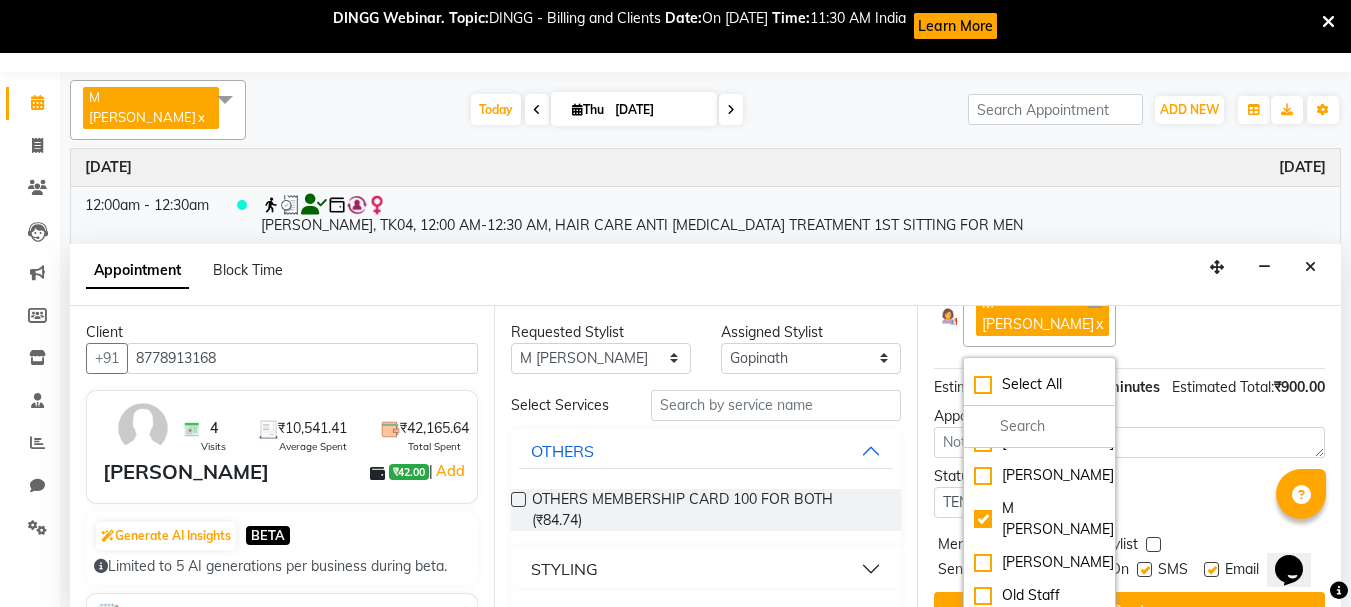 click on "Appointment Notes" at bounding box center [1129, 416] 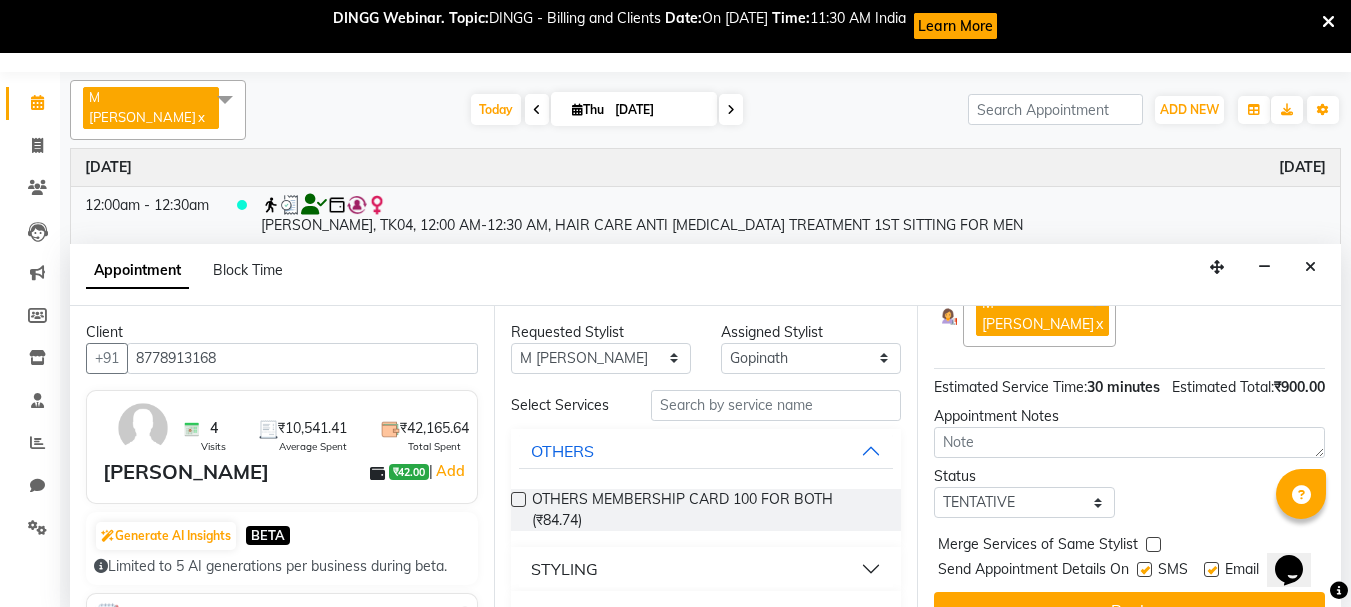 scroll, scrollTop: 344, scrollLeft: 0, axis: vertical 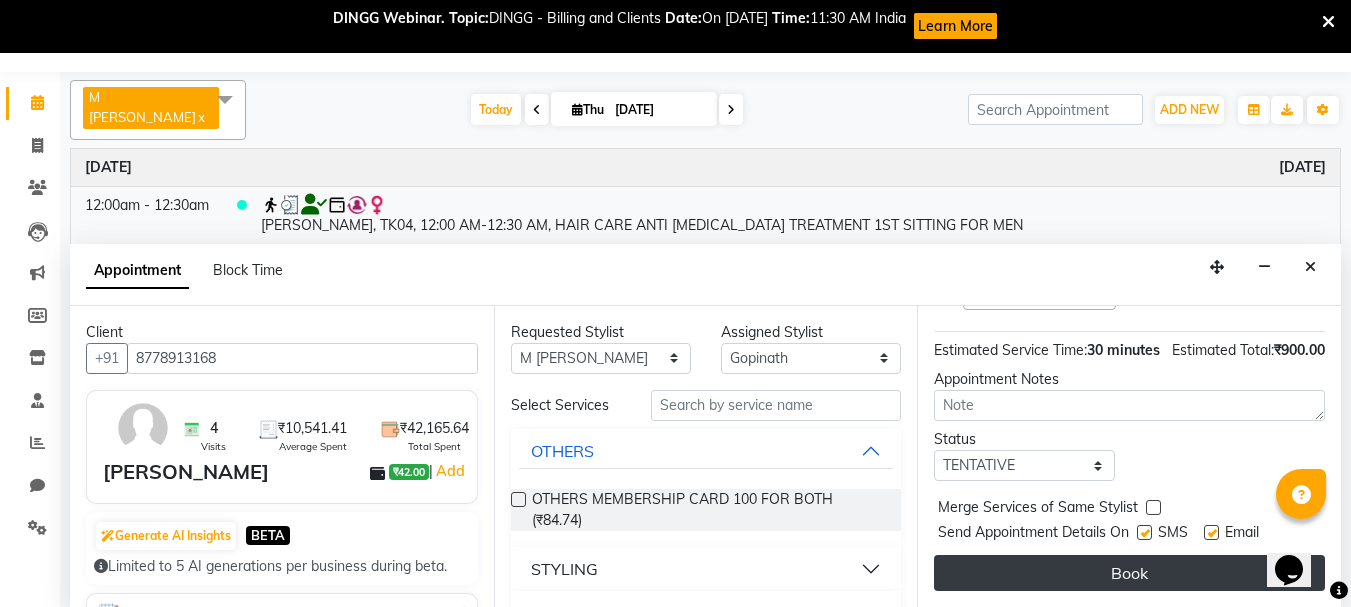 click on "Book" at bounding box center (1129, 573) 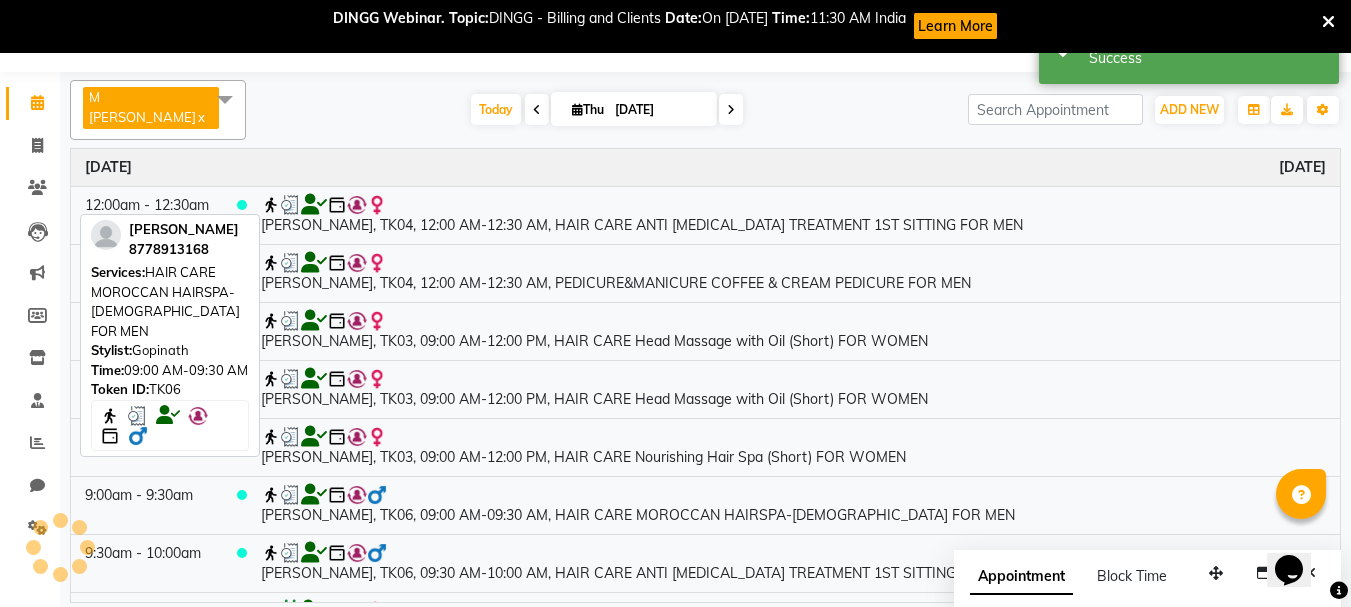 scroll, scrollTop: 0, scrollLeft: 0, axis: both 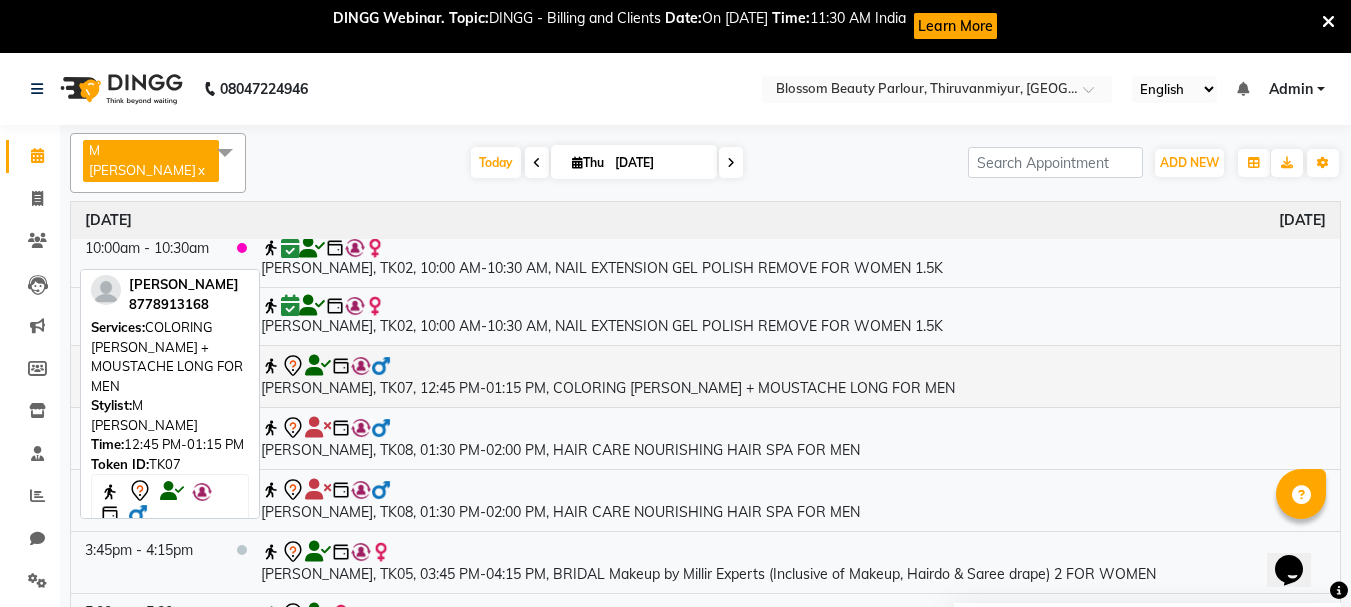 click 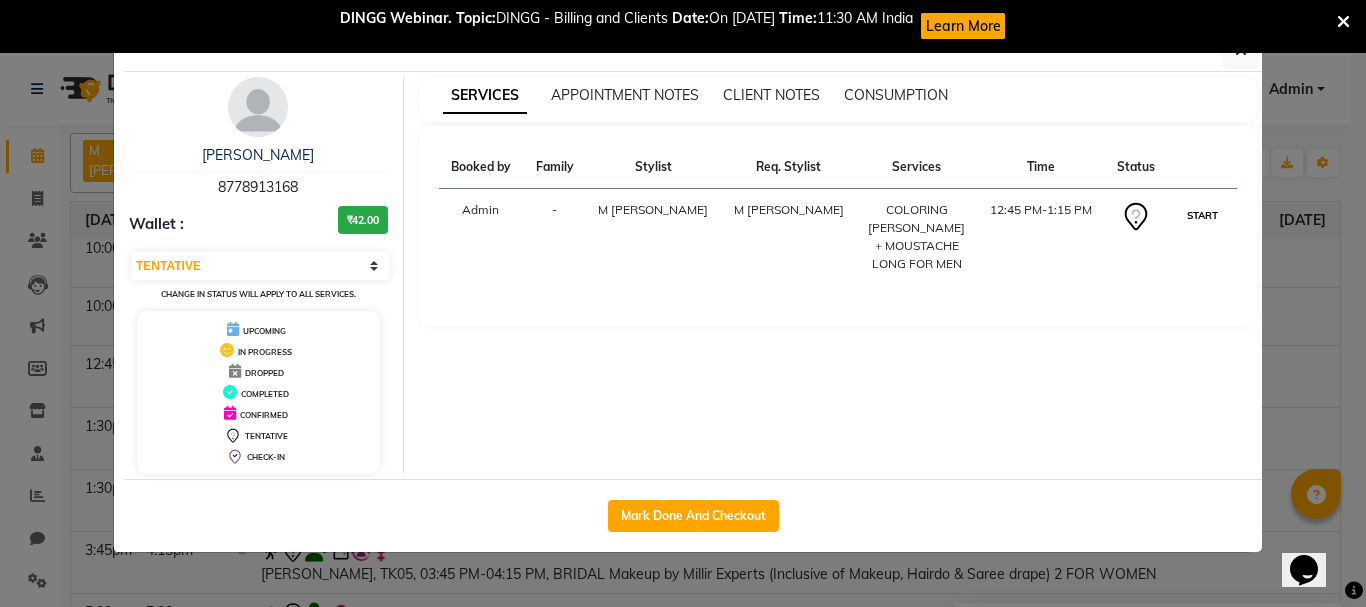 click on "START" at bounding box center [1202, 215] 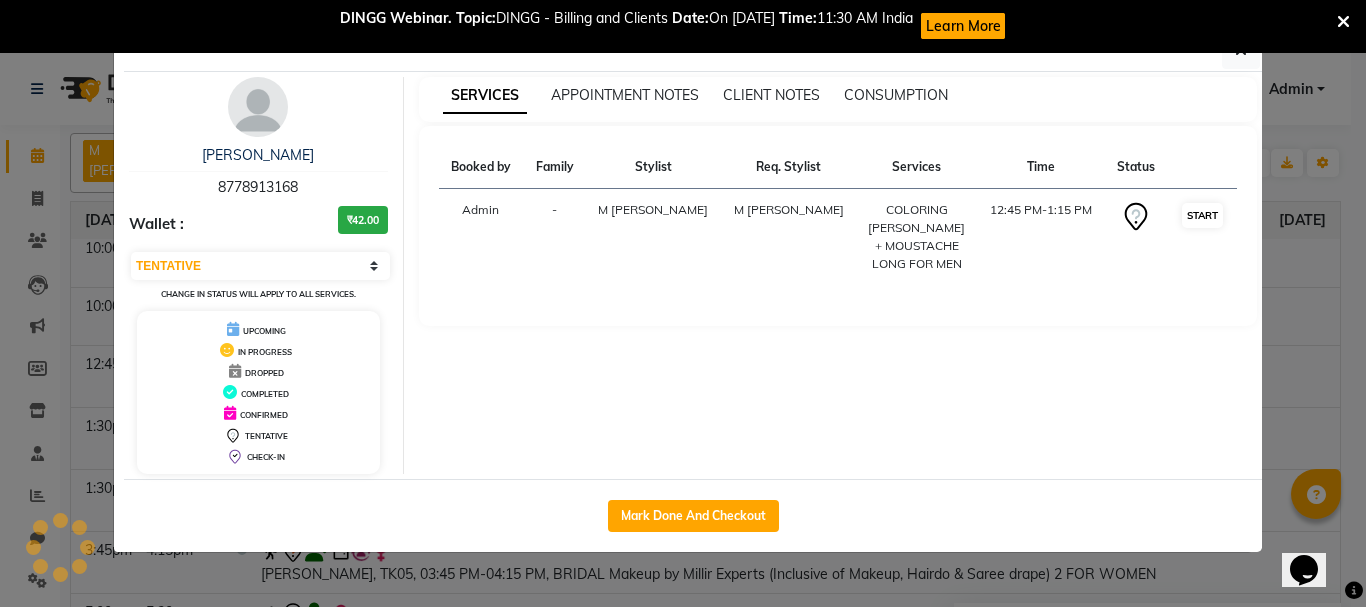 select on "1" 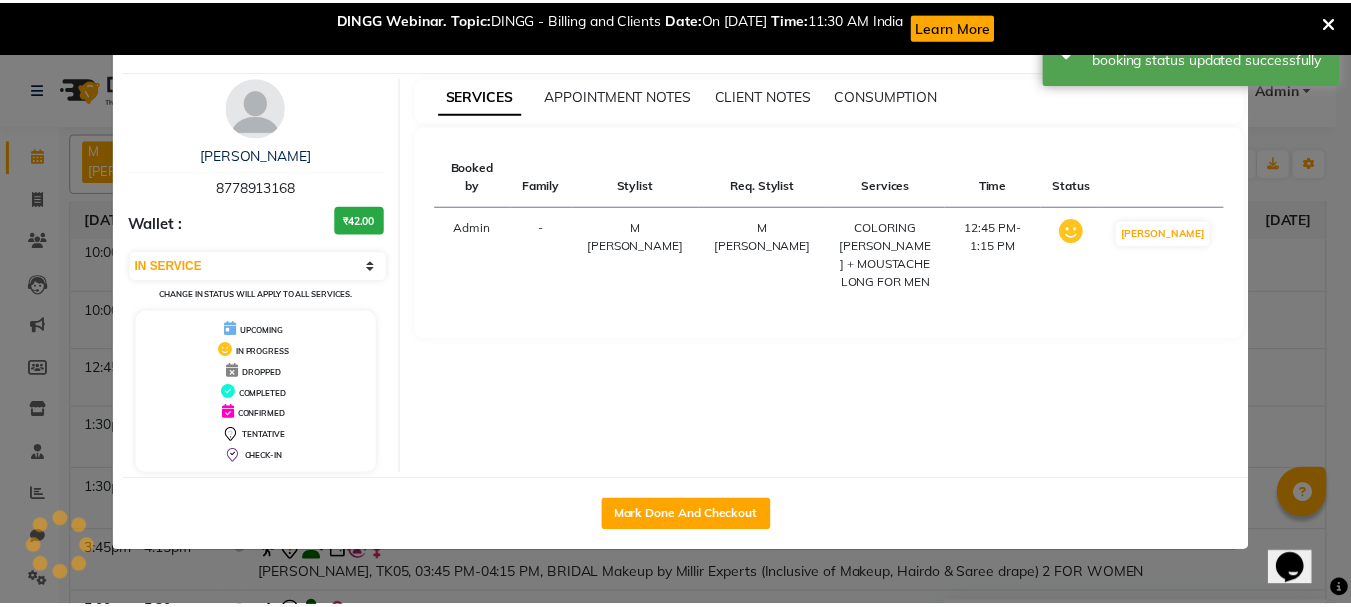 scroll, scrollTop: 412, scrollLeft: 0, axis: vertical 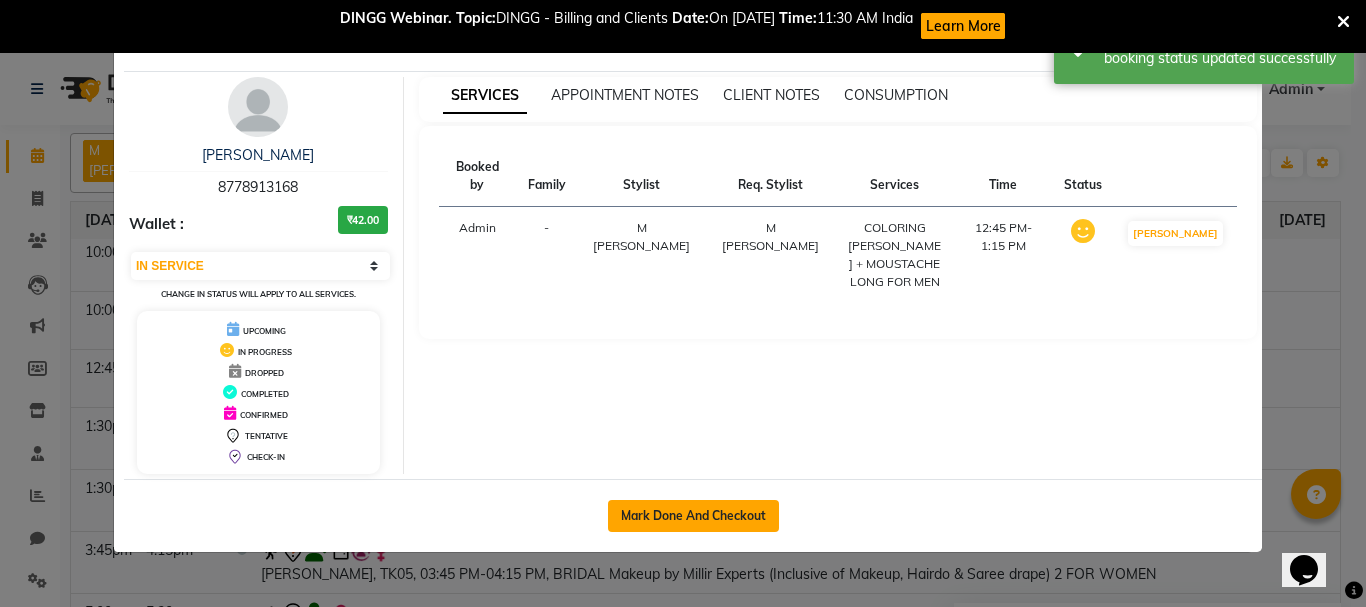 click on "Mark Done And Checkout" 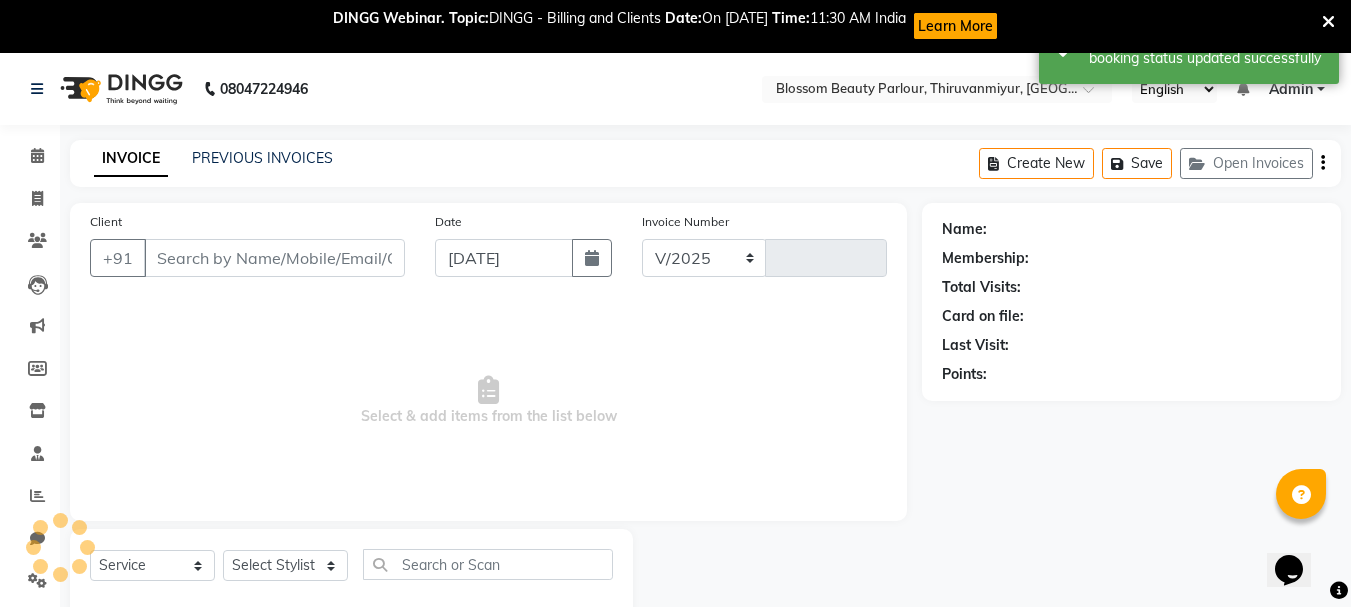select on "8454" 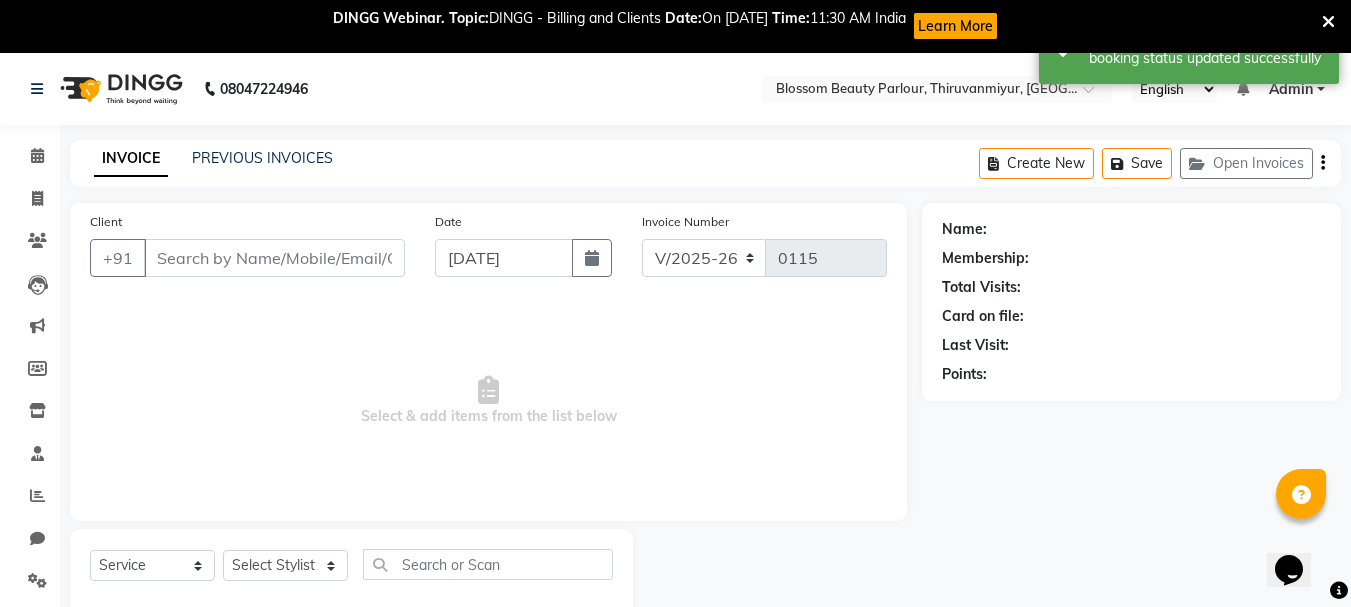 select on "85638" 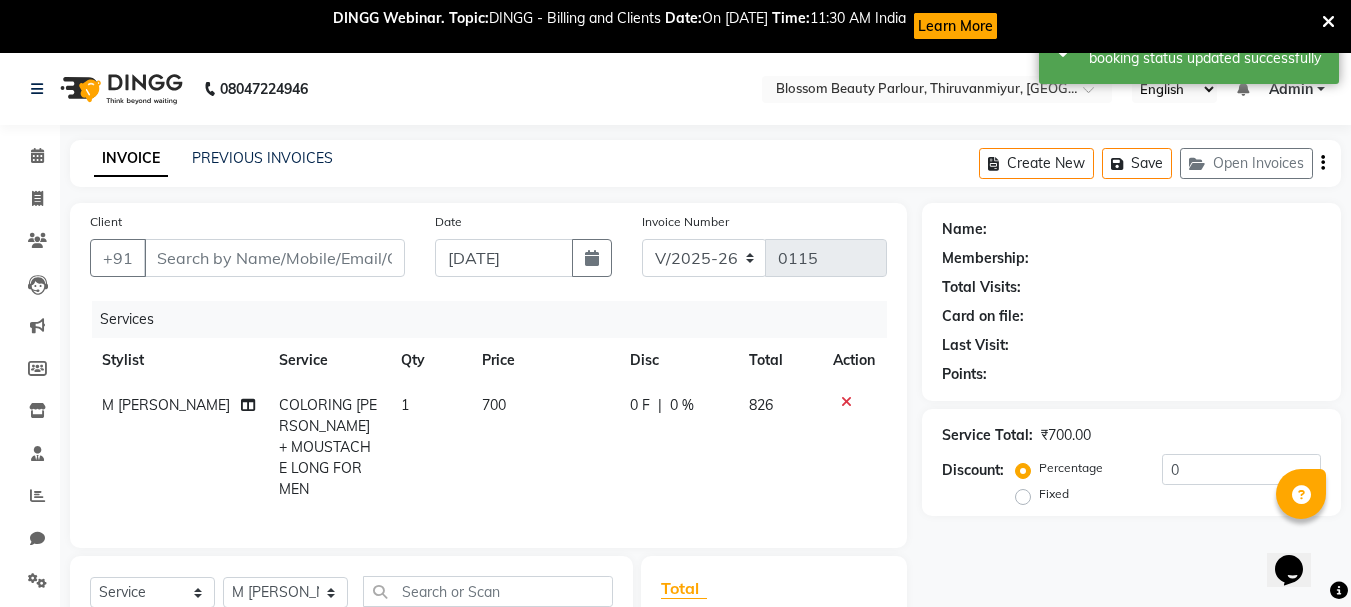 type on "8778913168" 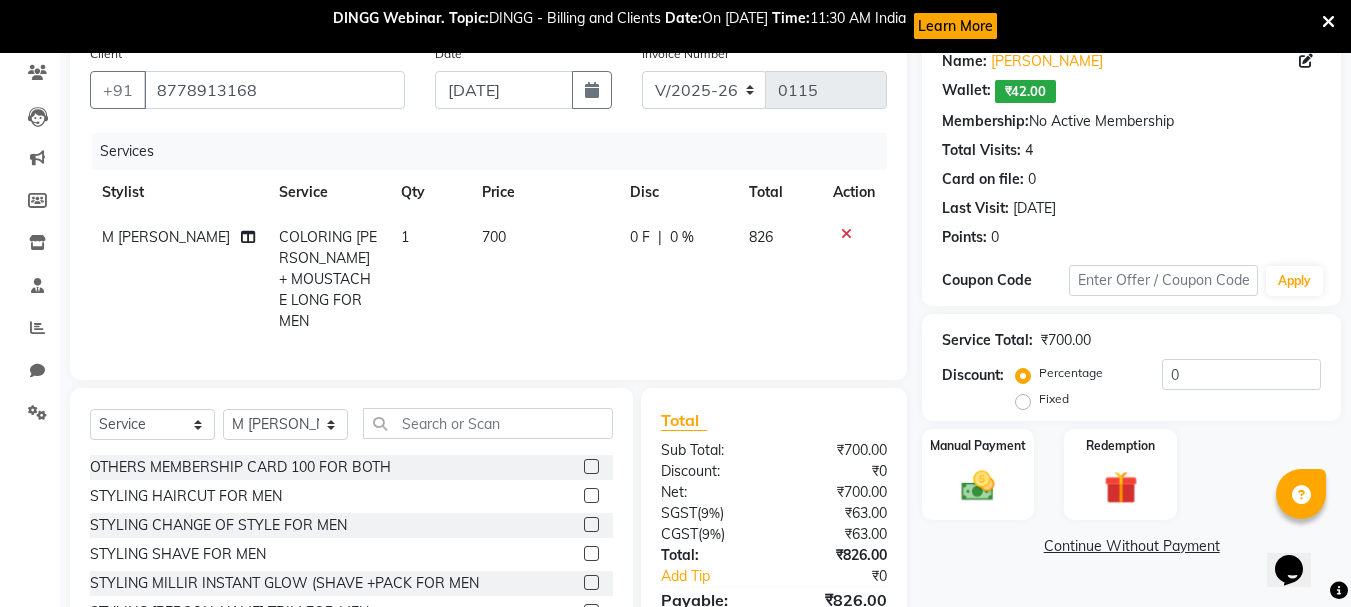 scroll, scrollTop: 201, scrollLeft: 0, axis: vertical 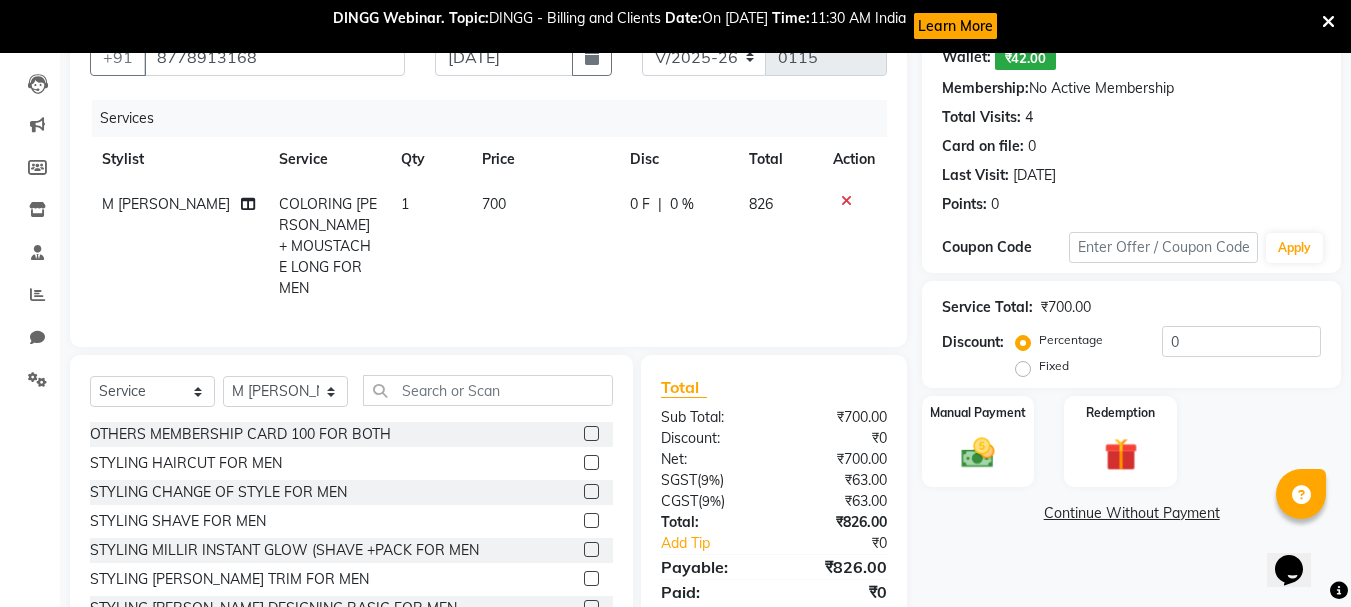 drag, startPoint x: 1355, startPoint y: 401, endPoint x: 24, endPoint y: 5, distance: 1388.6602 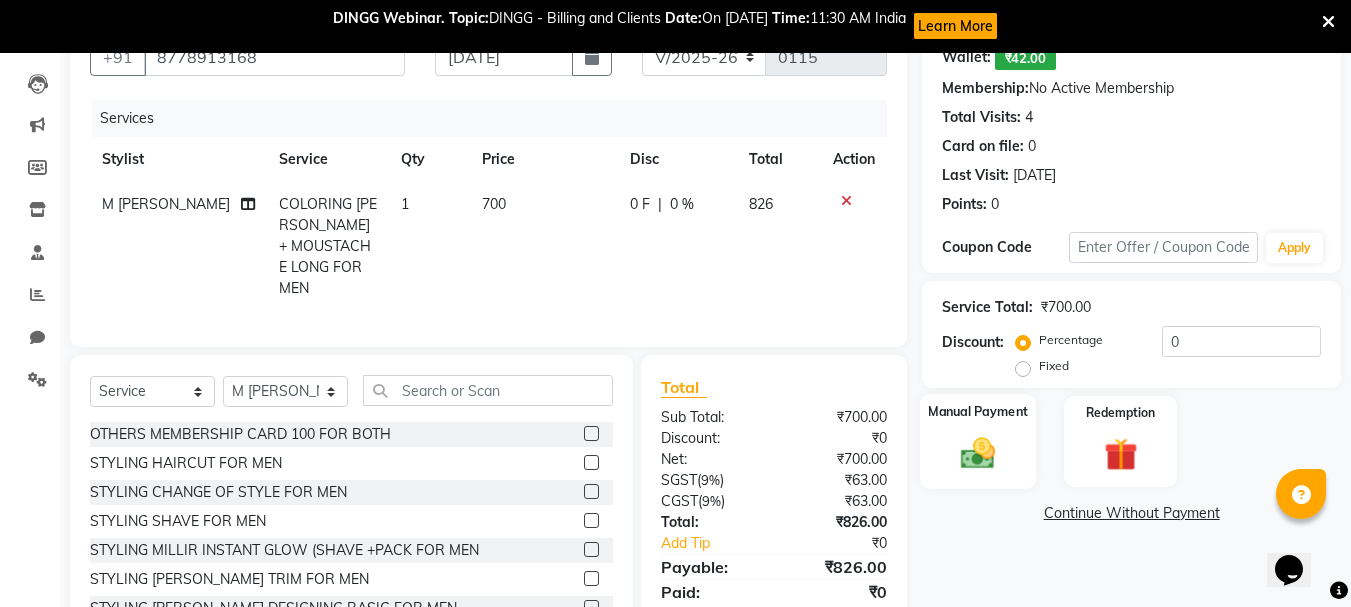 click 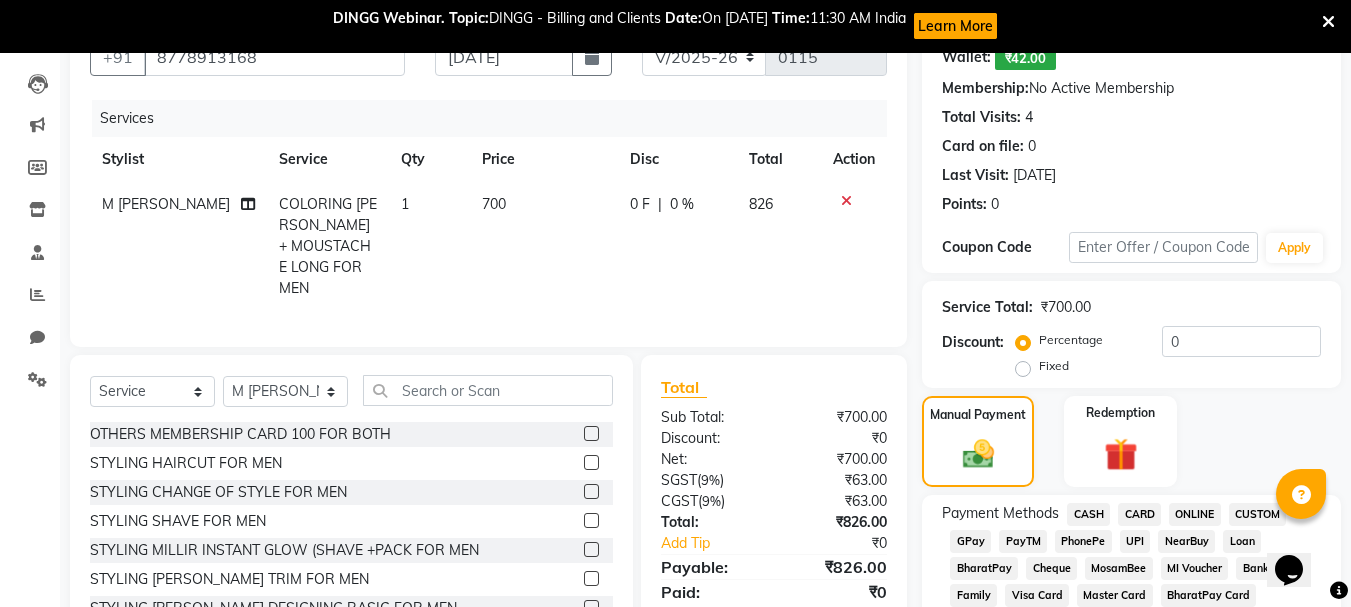click on "PayTM" 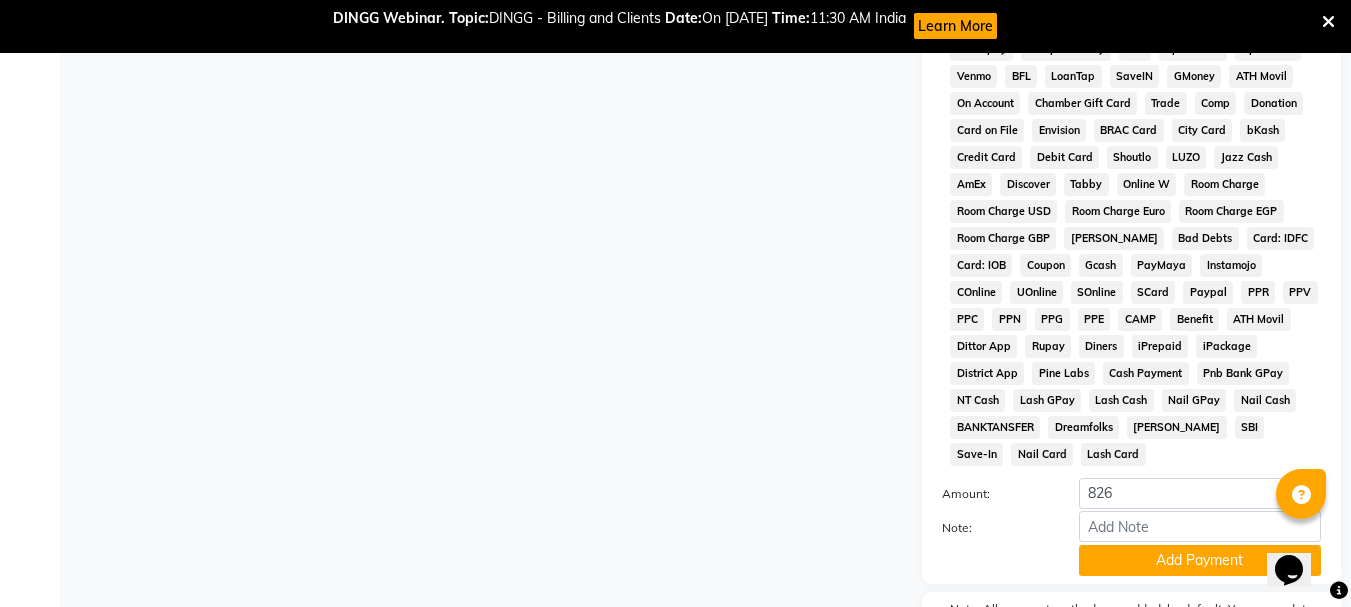 scroll, scrollTop: 979, scrollLeft: 0, axis: vertical 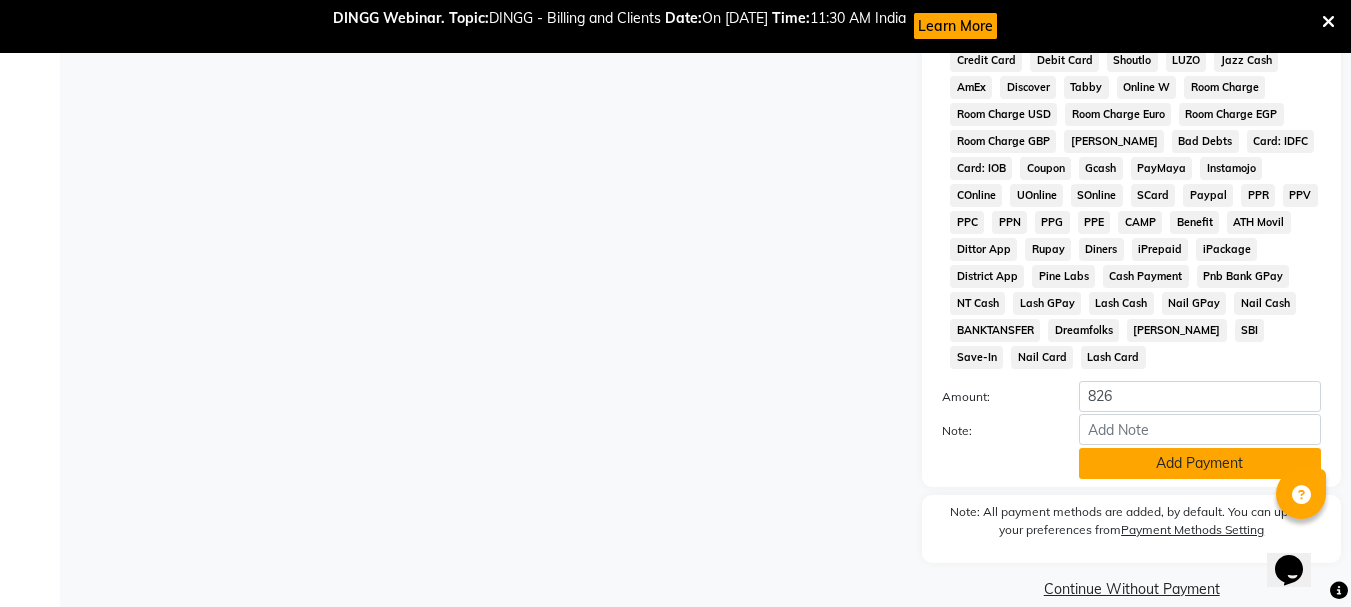 click on "Add Payment" 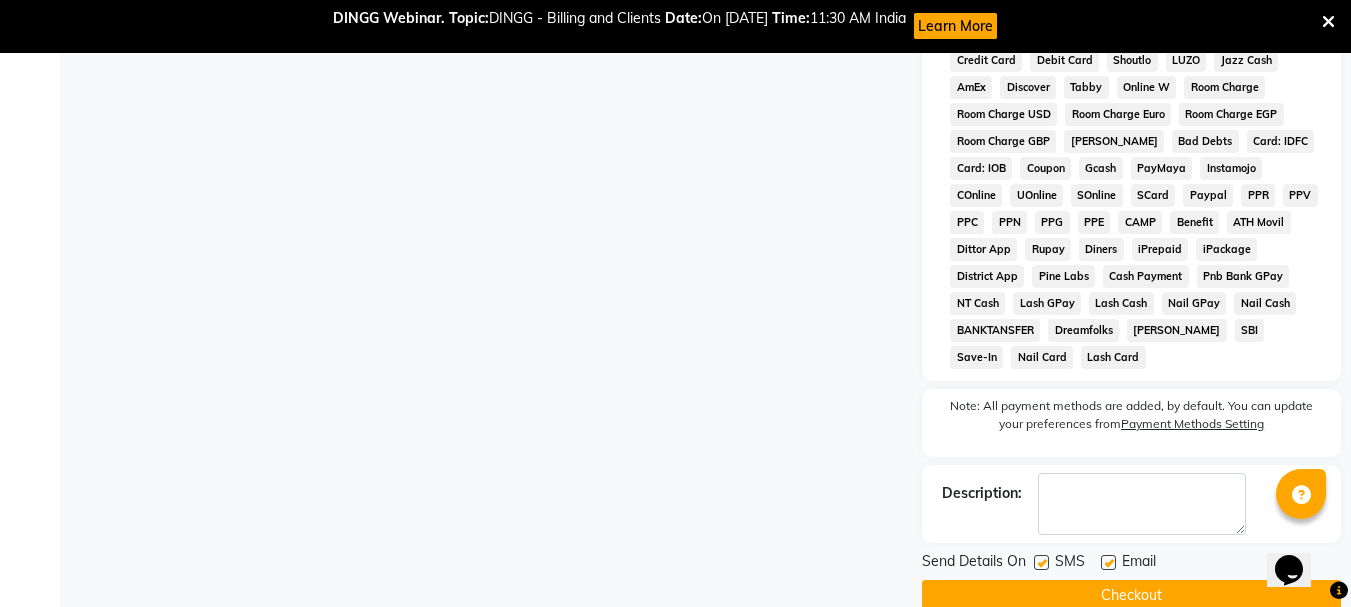 click on "Checkout" 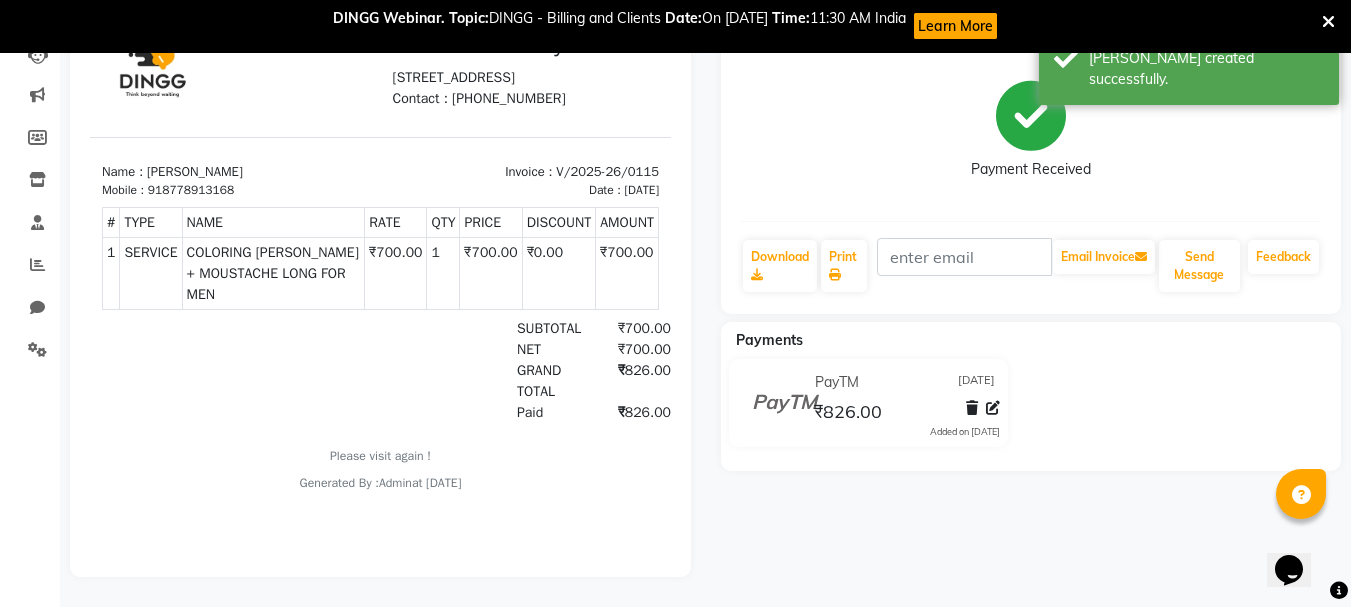 scroll, scrollTop: 0, scrollLeft: 0, axis: both 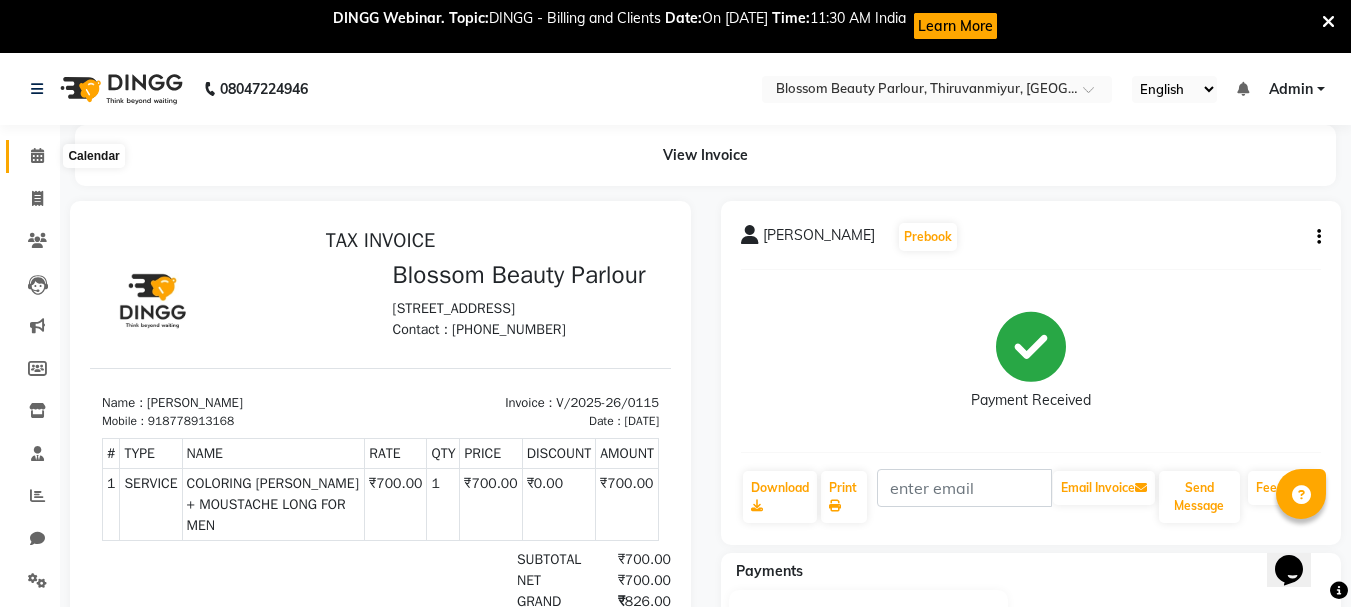 click 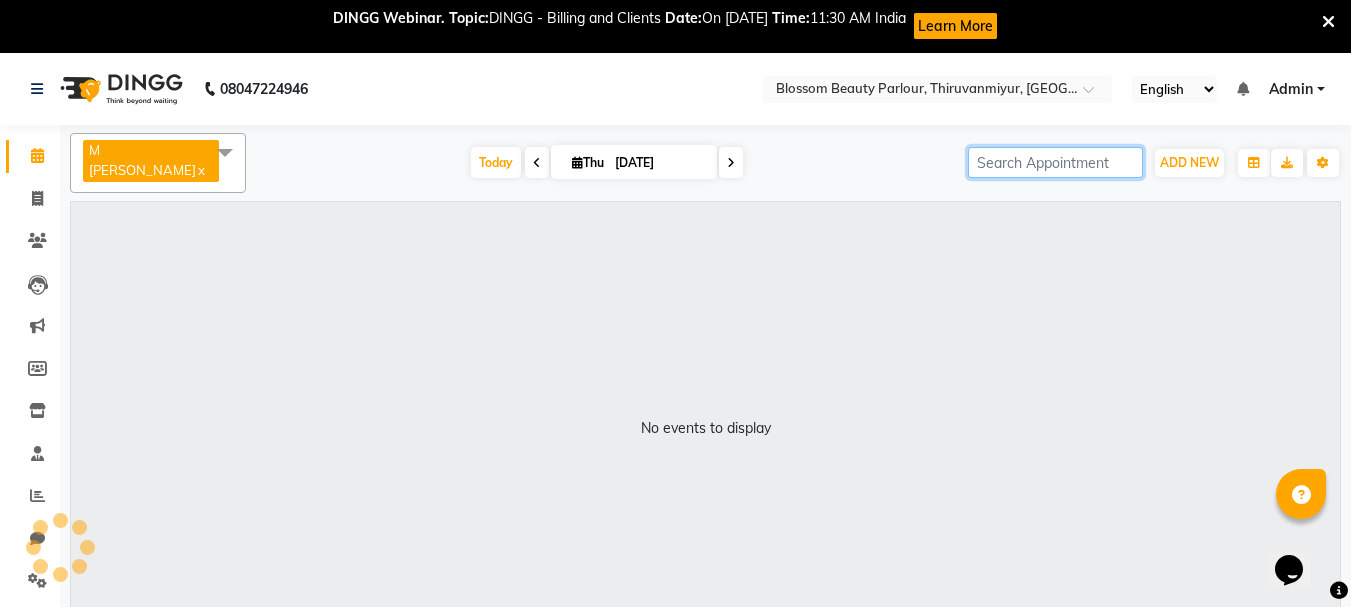 click at bounding box center (1055, 162) 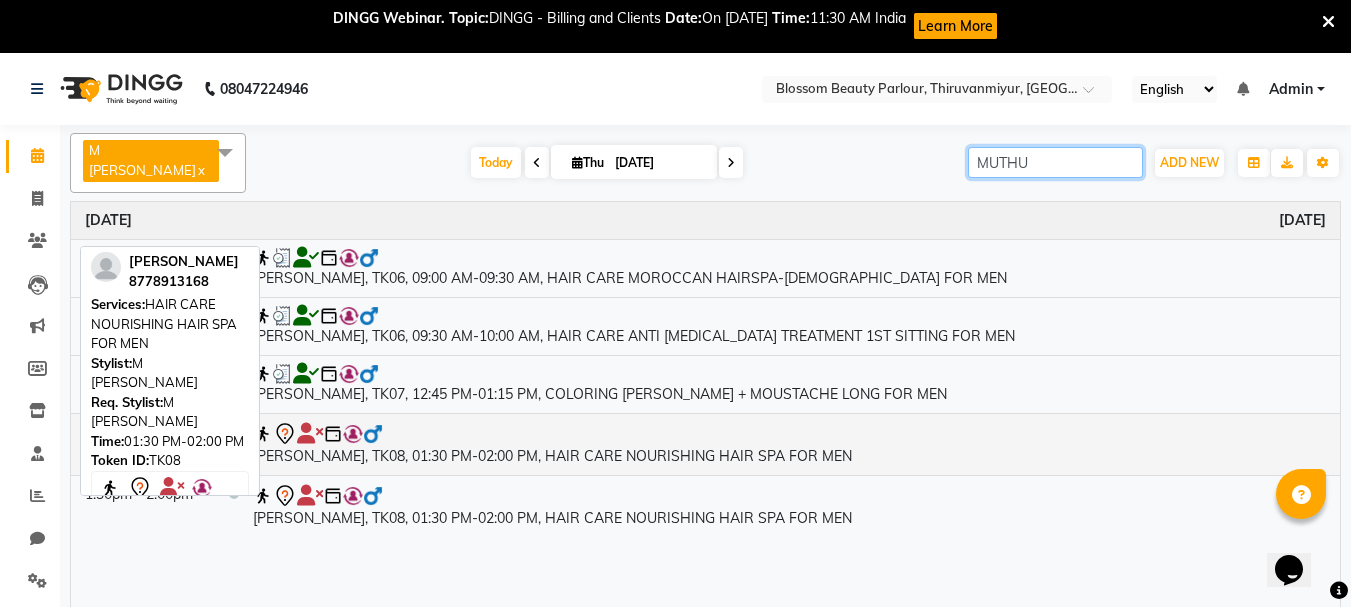 click on "[PERSON_NAME], TK08, 01:30 PM-02:00 PM, HAIR CARE NOURISHING HAIR SPA FOR MEN" at bounding box center [789, 444] 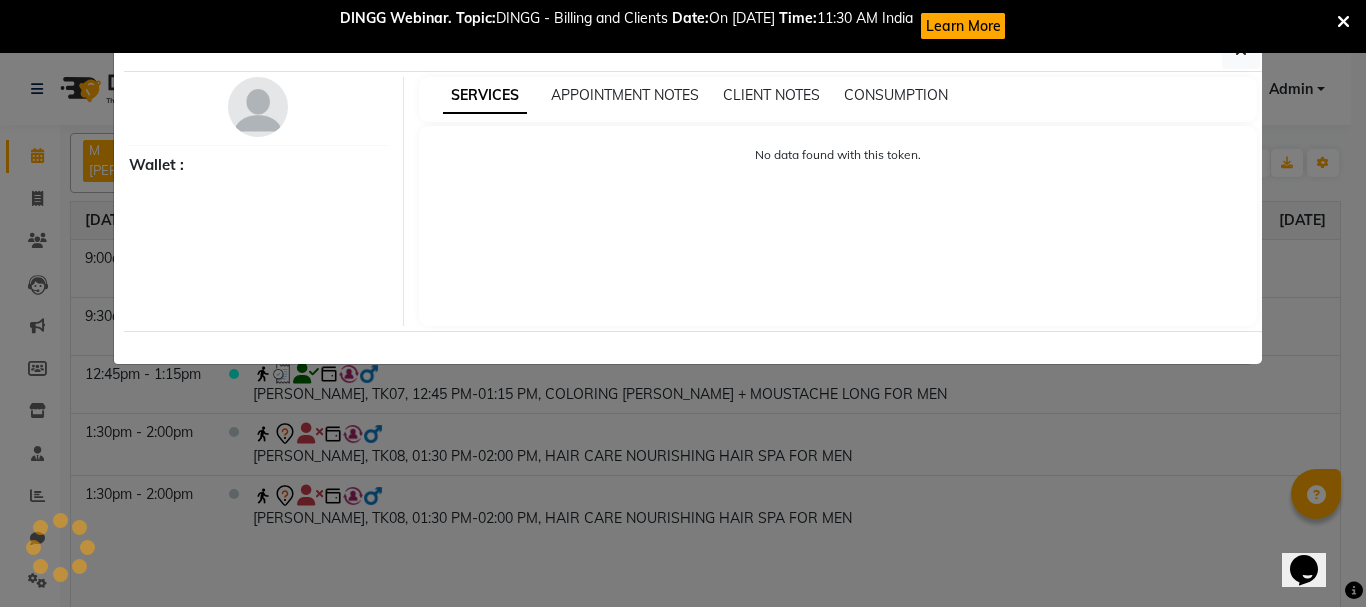 select on "7" 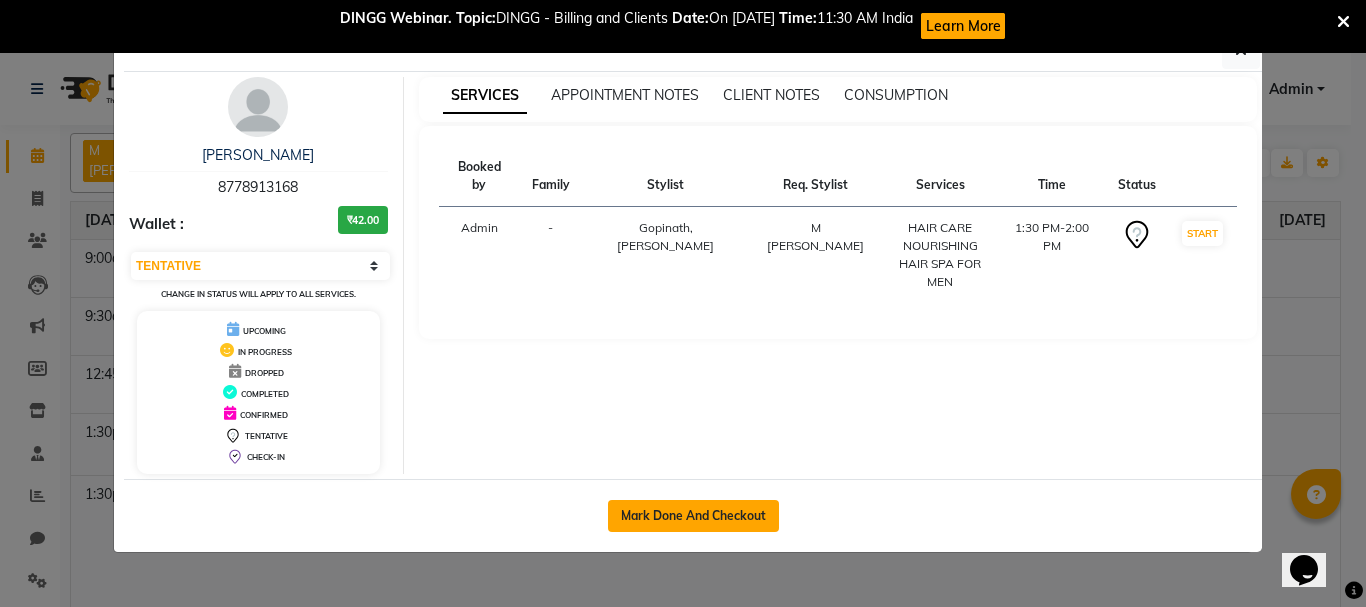 click on "Mark Done And Checkout" 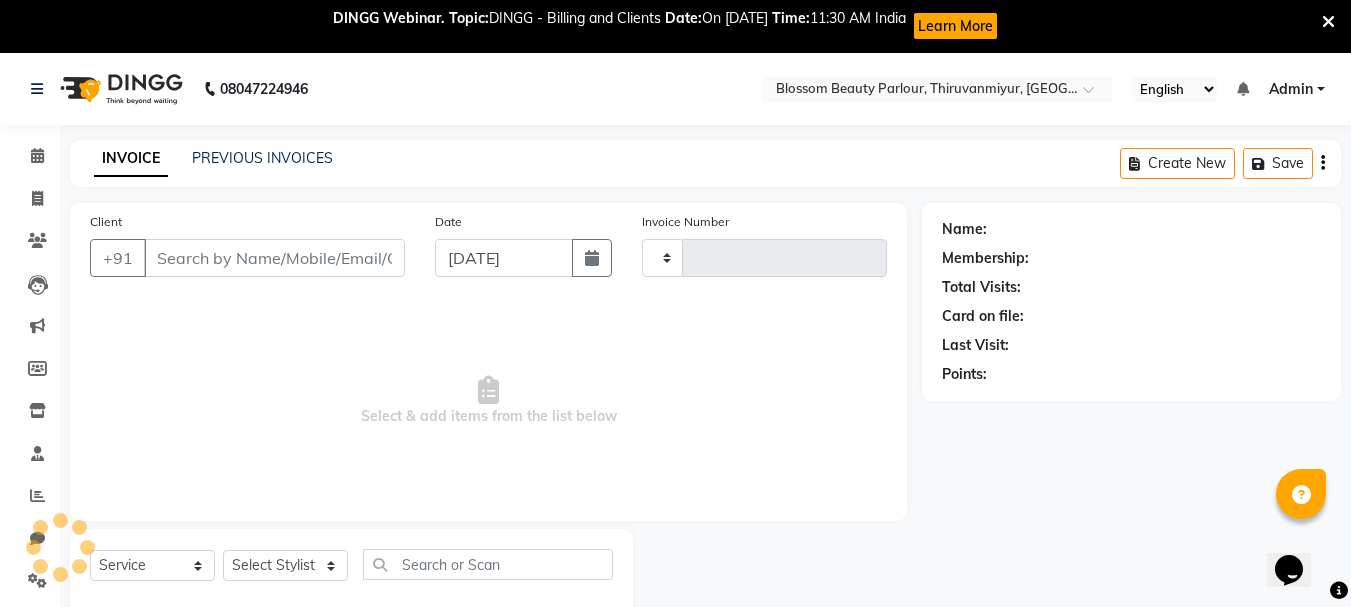type on "0116" 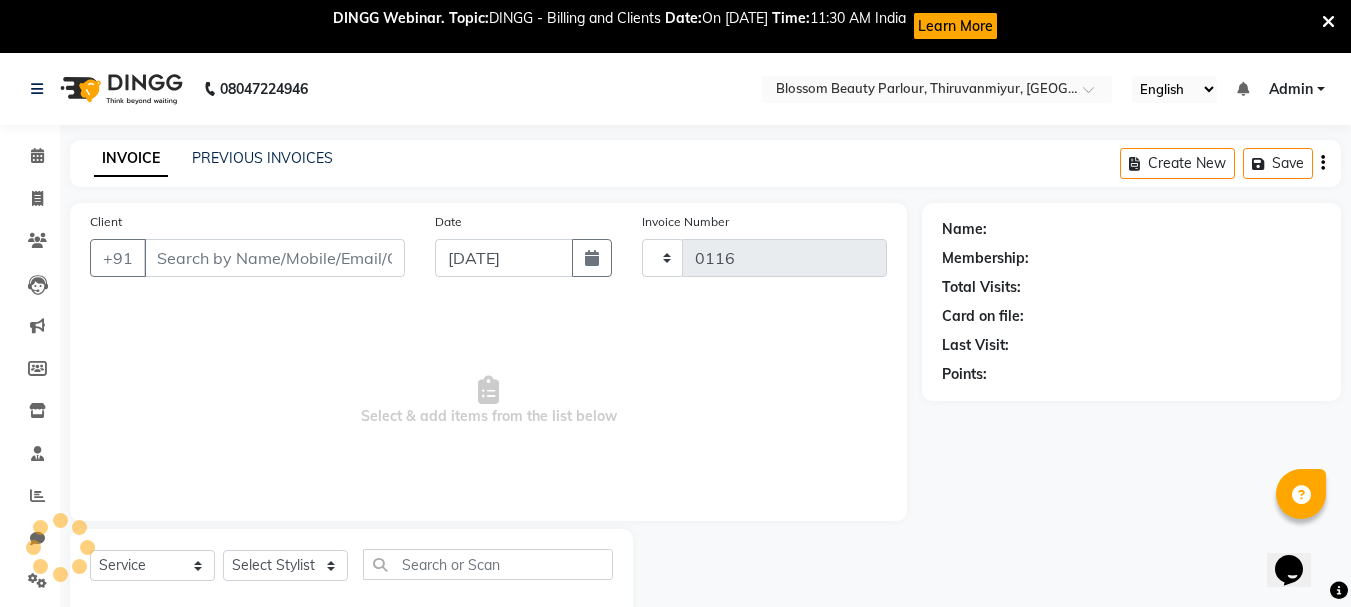 select on "8454" 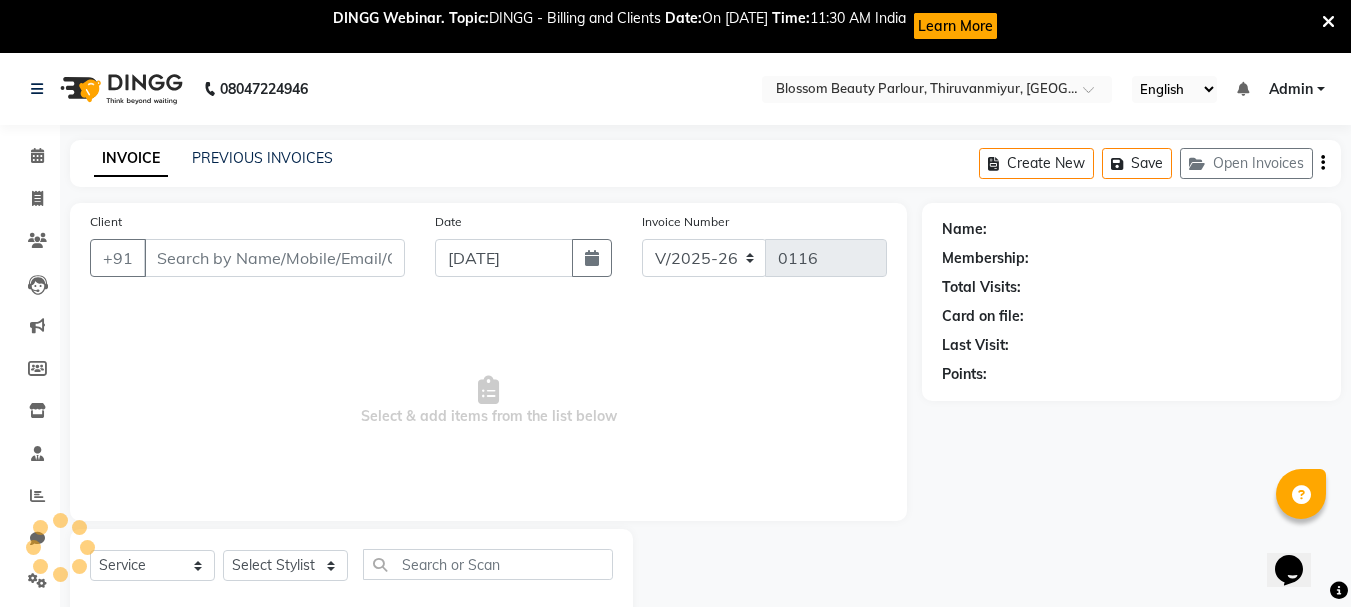 select on "85638" 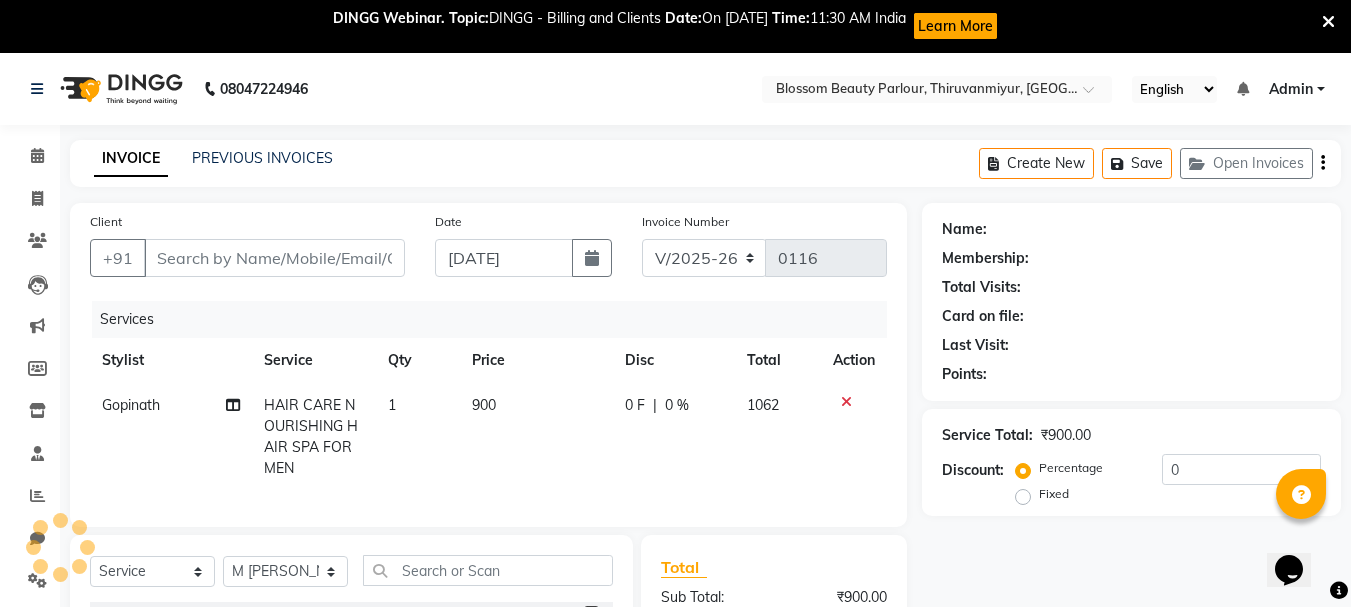 type on "8778913168" 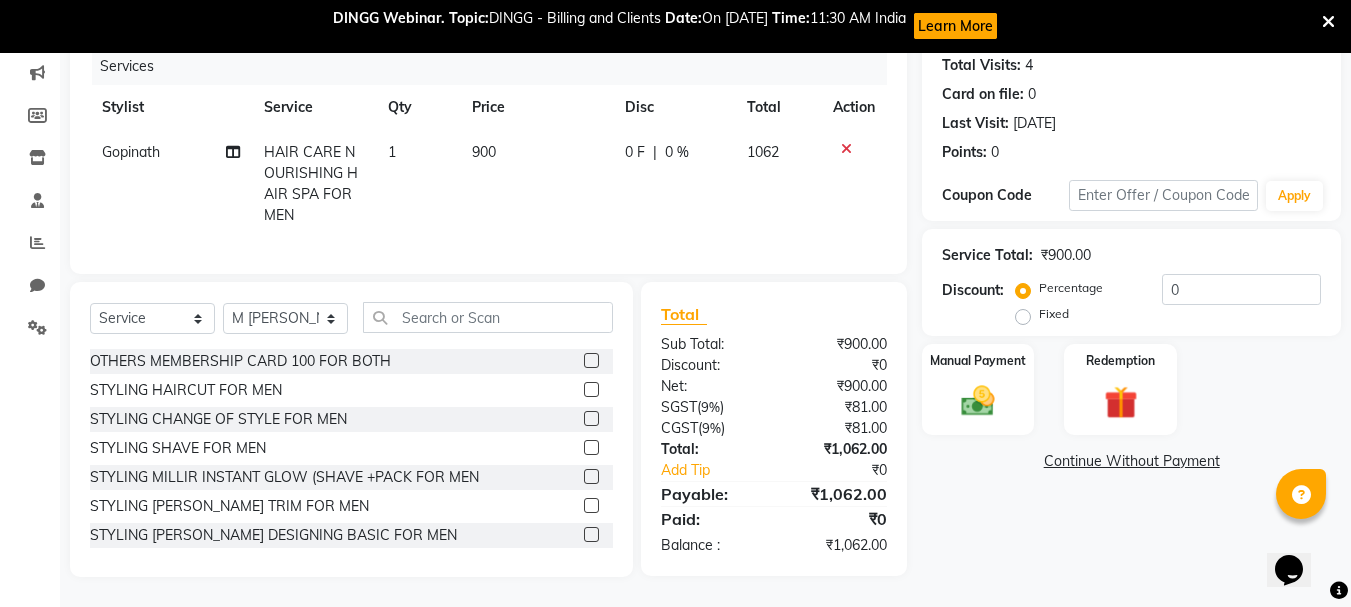 scroll, scrollTop: 0, scrollLeft: 0, axis: both 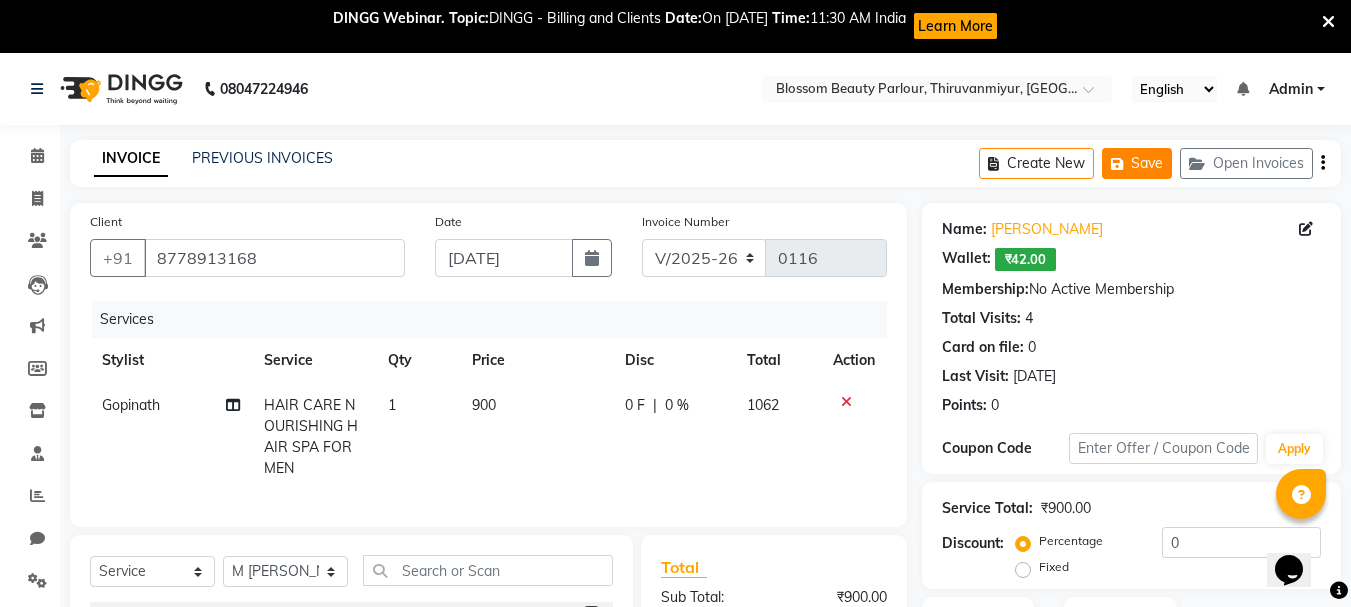 click on "Save" 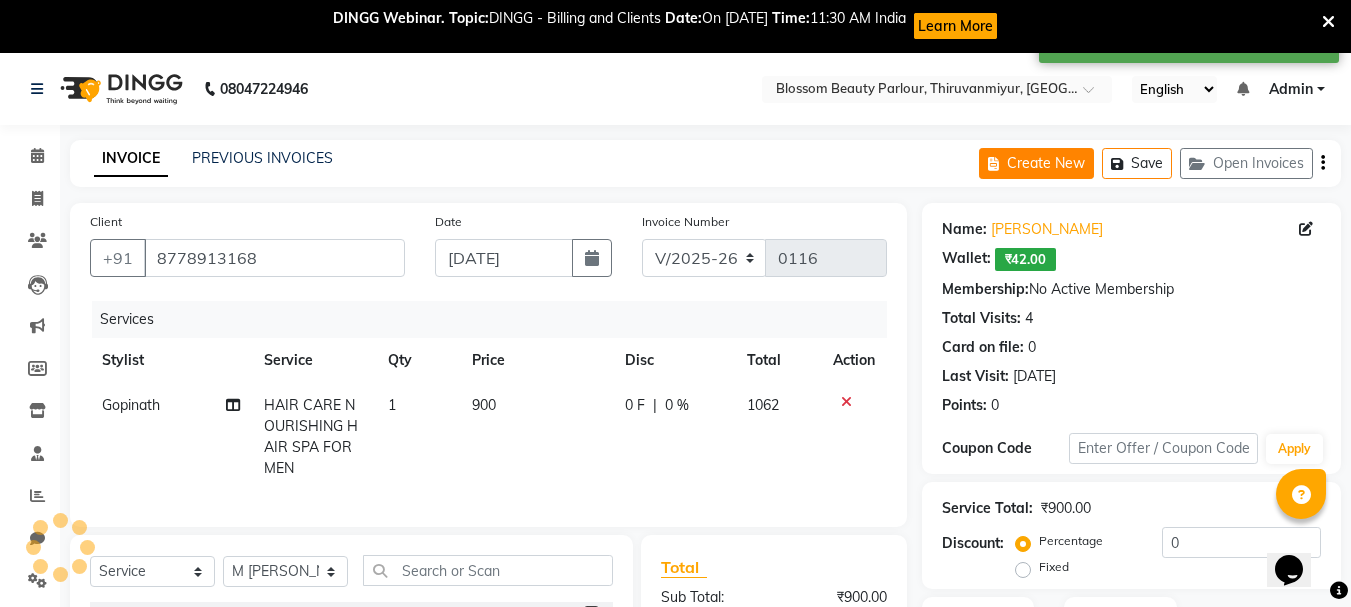 click on "Create New" 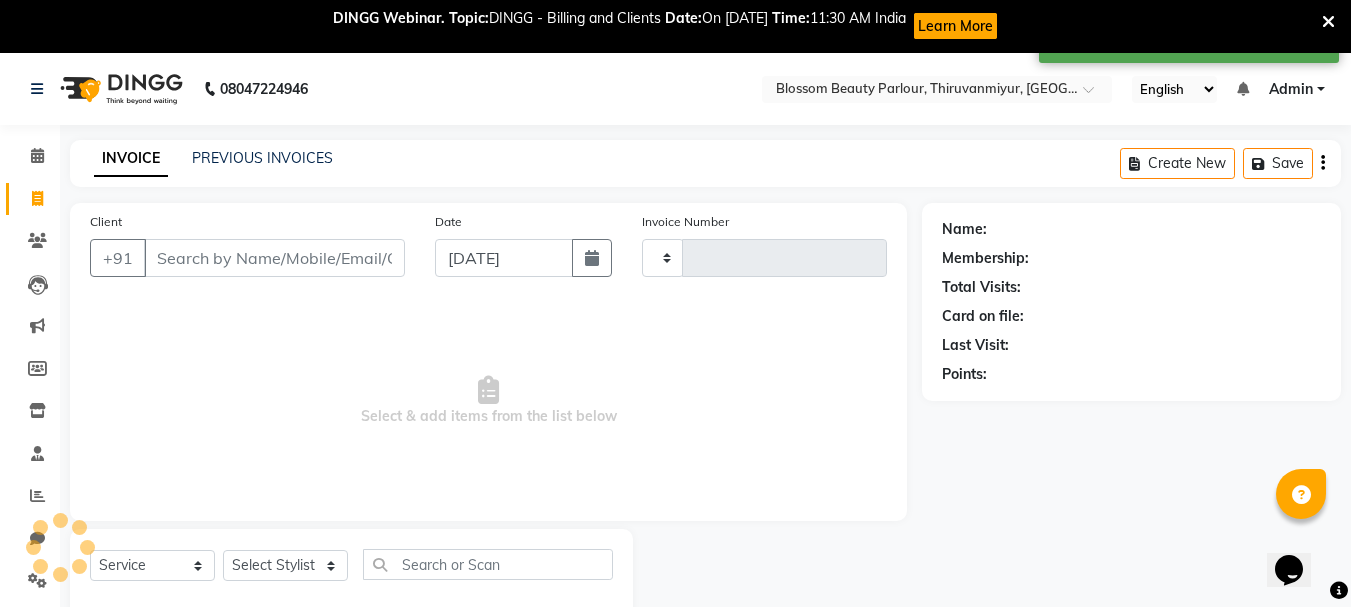 scroll, scrollTop: 53, scrollLeft: 0, axis: vertical 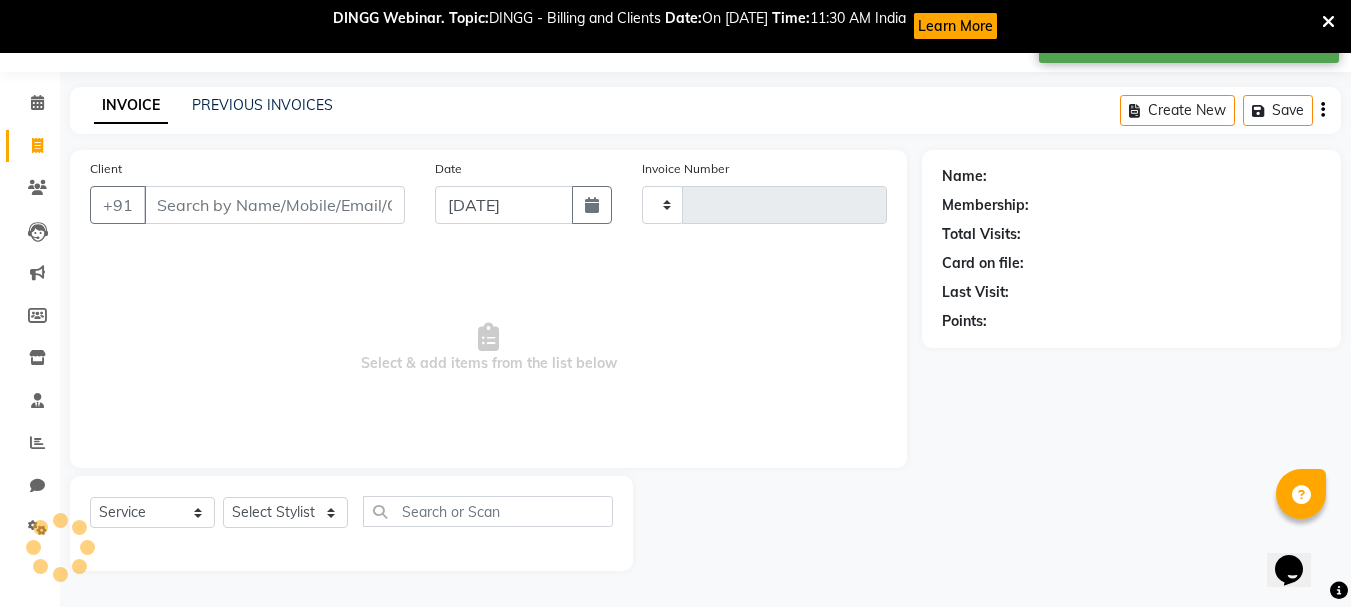 type on "0116" 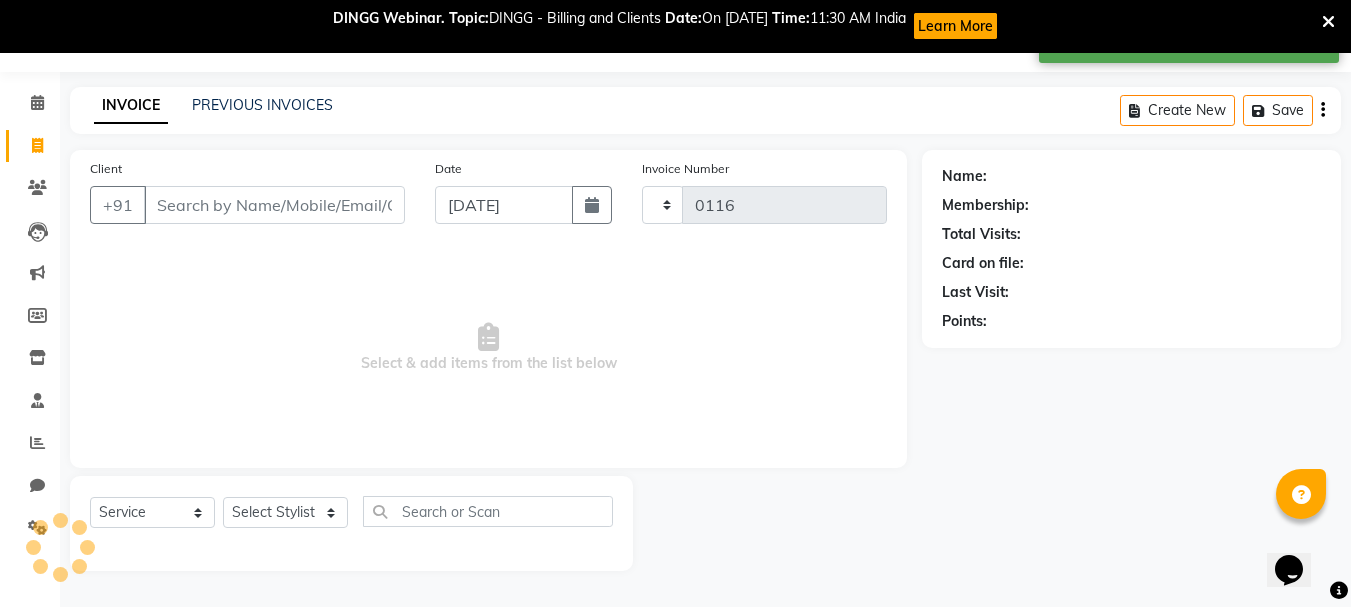 select on "8454" 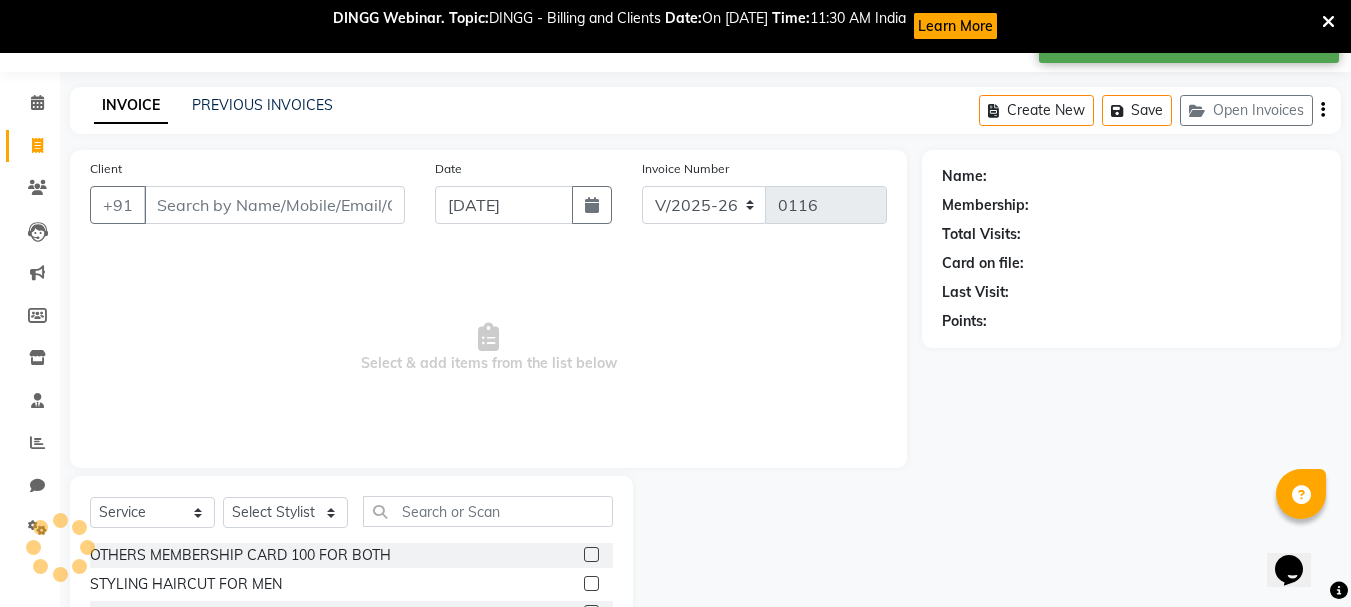 select on "85638" 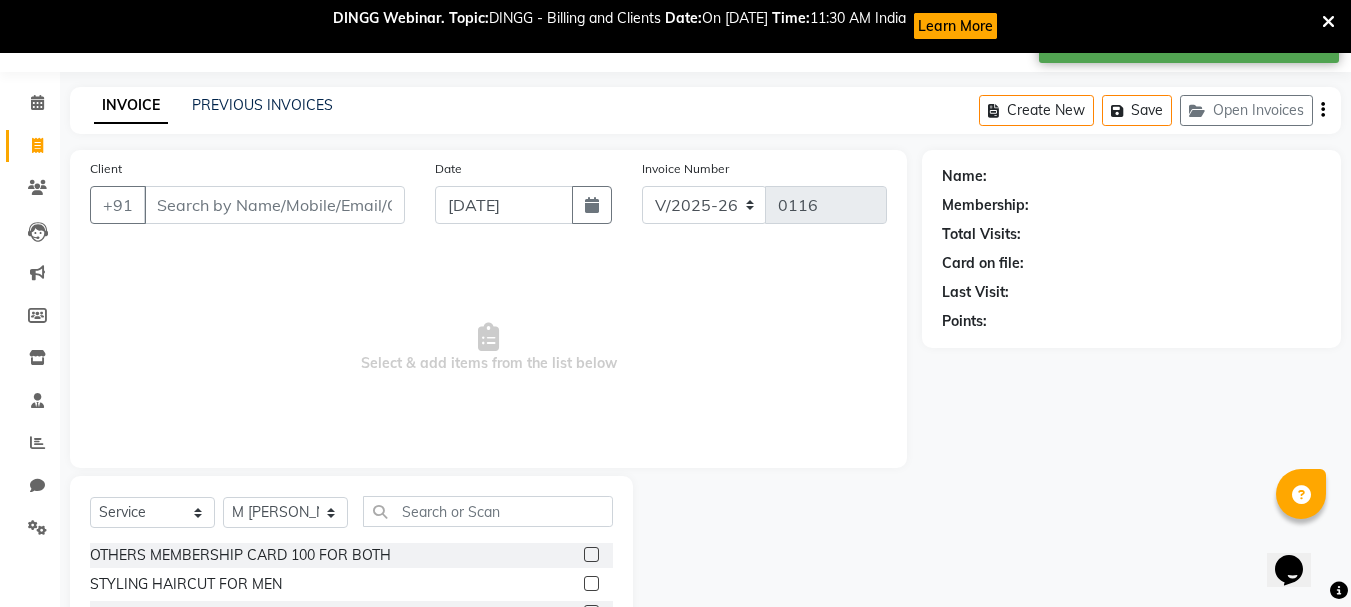 click on "Client" at bounding box center [274, 205] 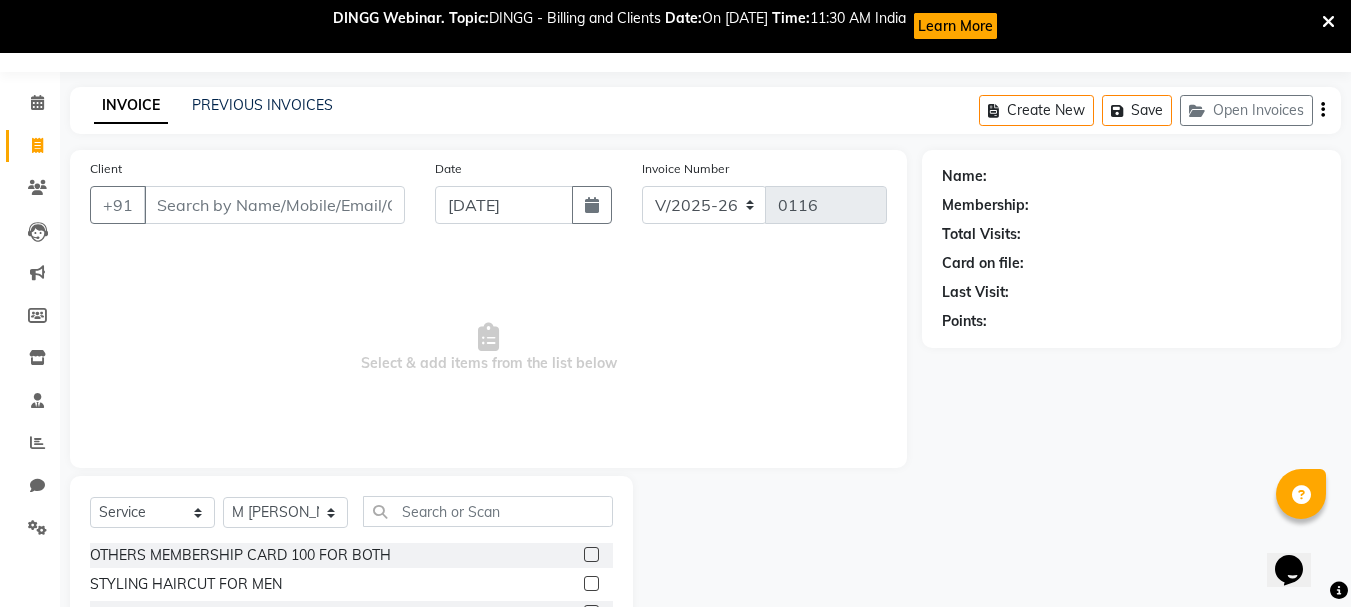 click at bounding box center (1328, 22) 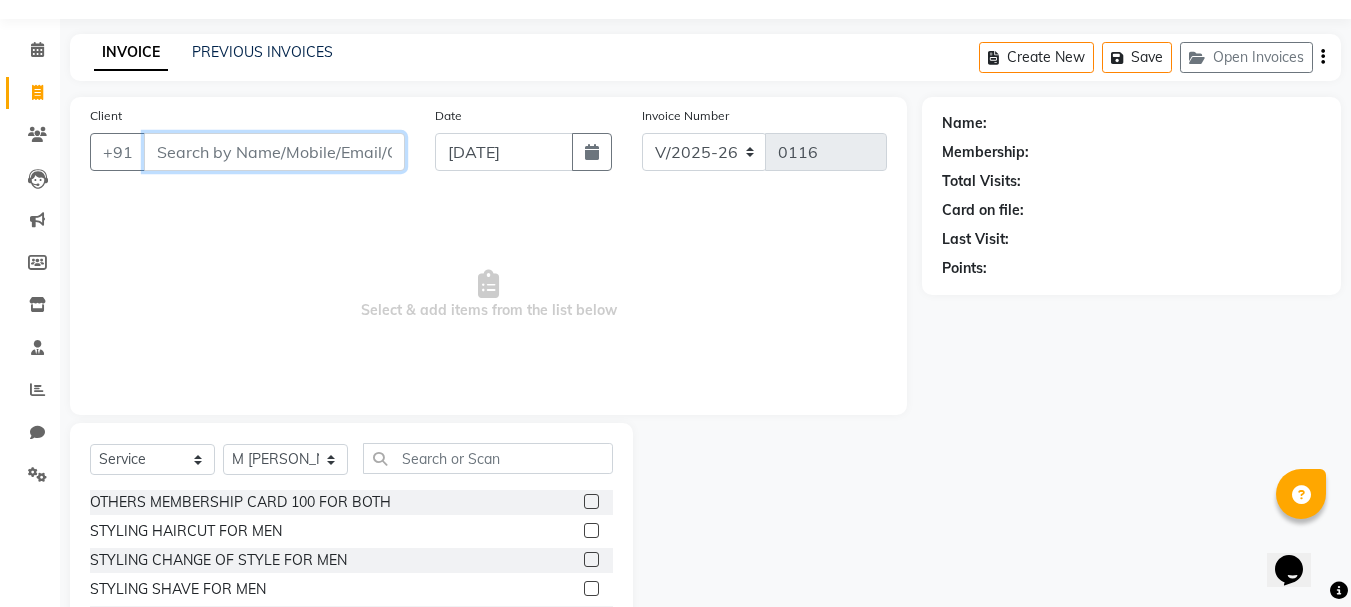 click on "Client" at bounding box center (274, 152) 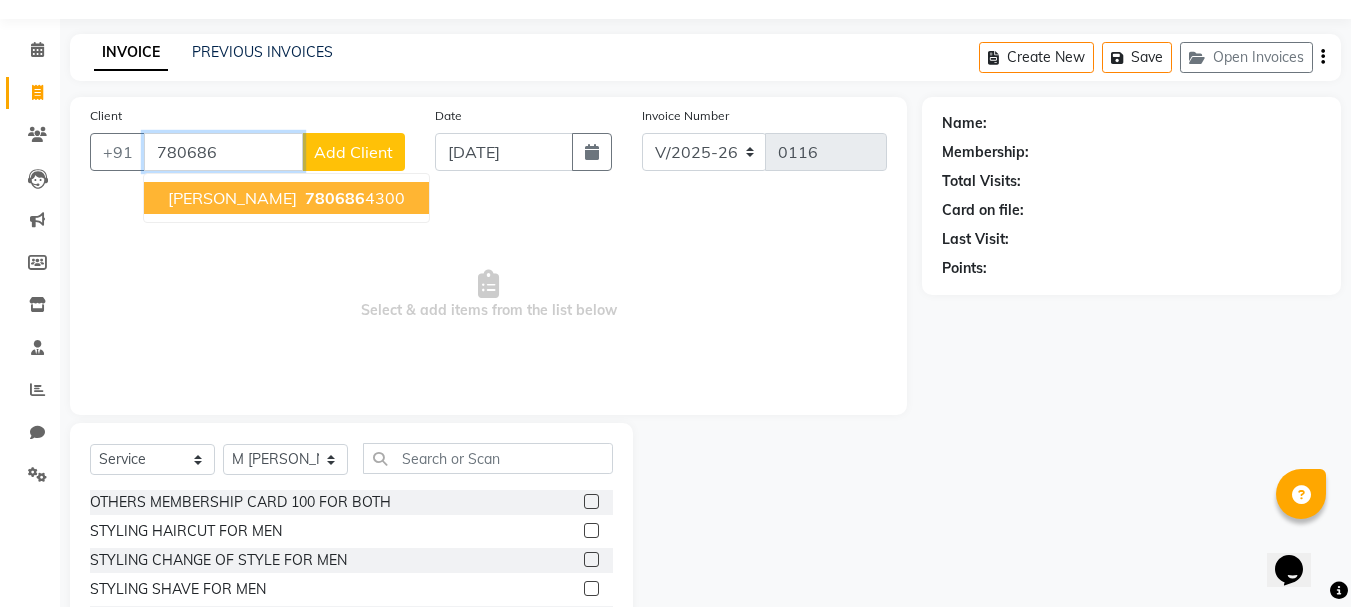 click on "780686" at bounding box center (335, 198) 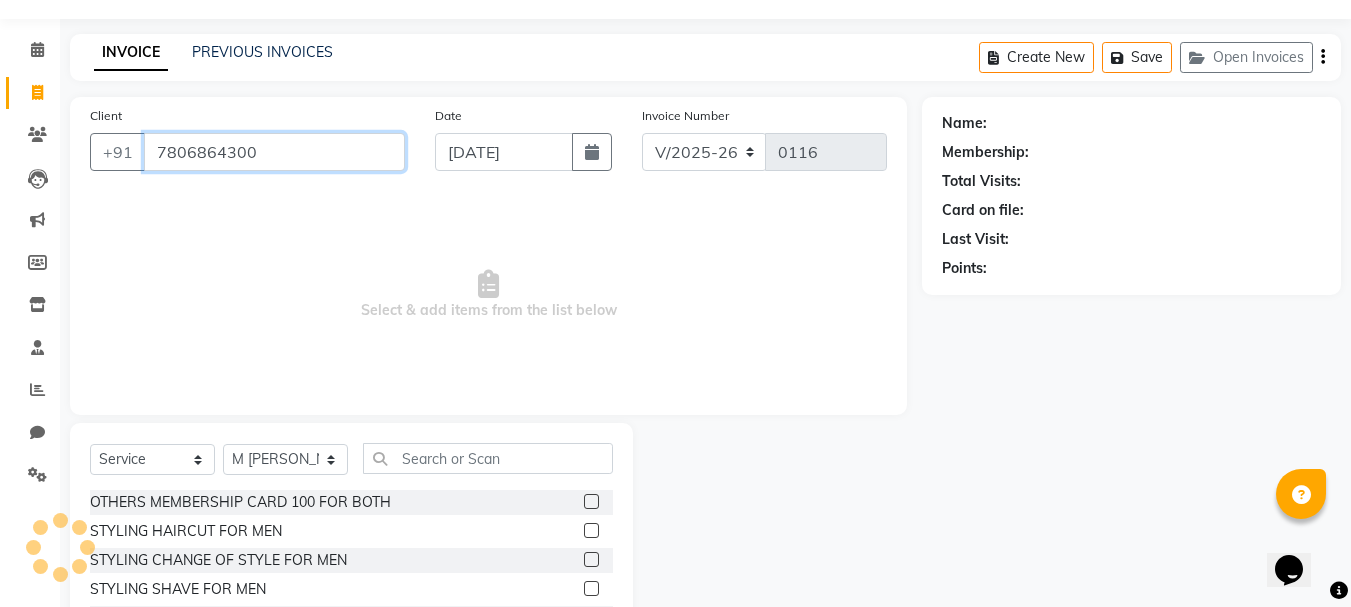 type on "7806864300" 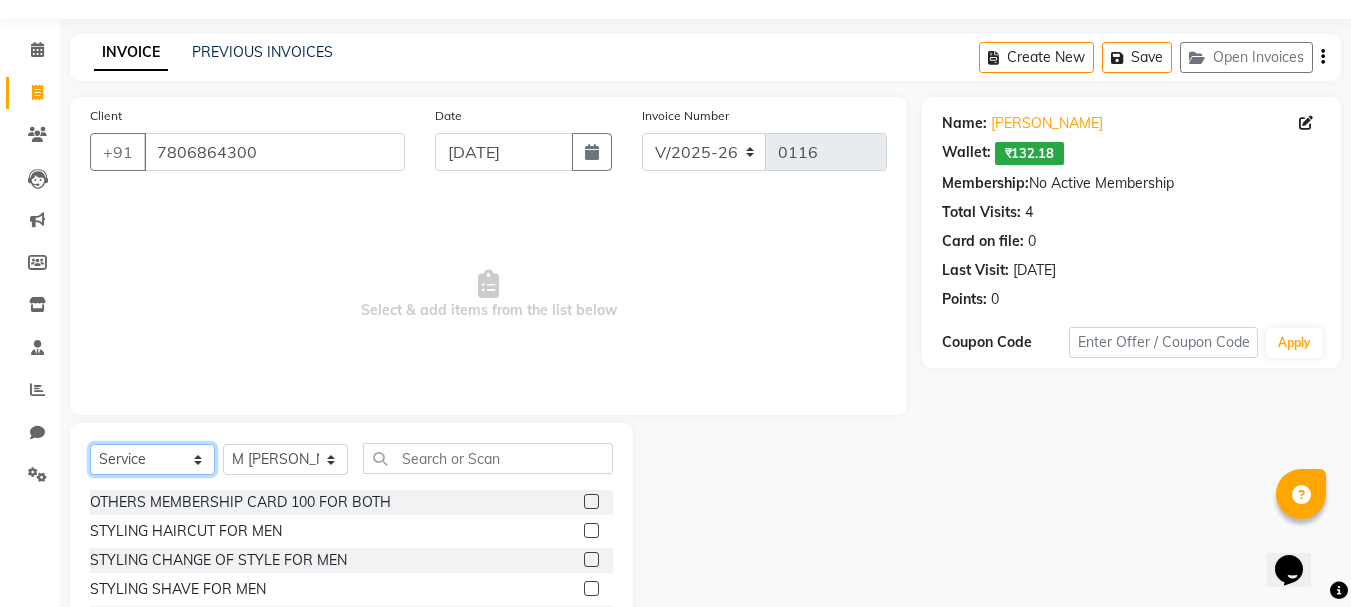 click on "Select  Service  Product  Membership  Package Voucher Prepaid Gift Card" 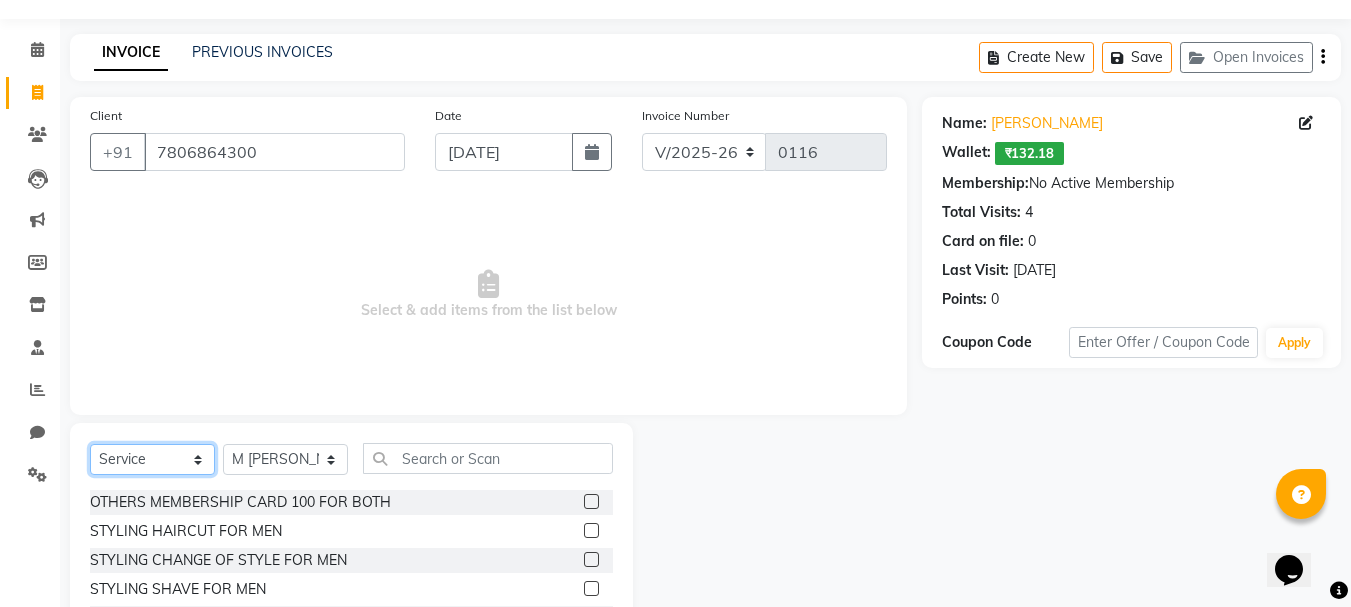 select on "membership" 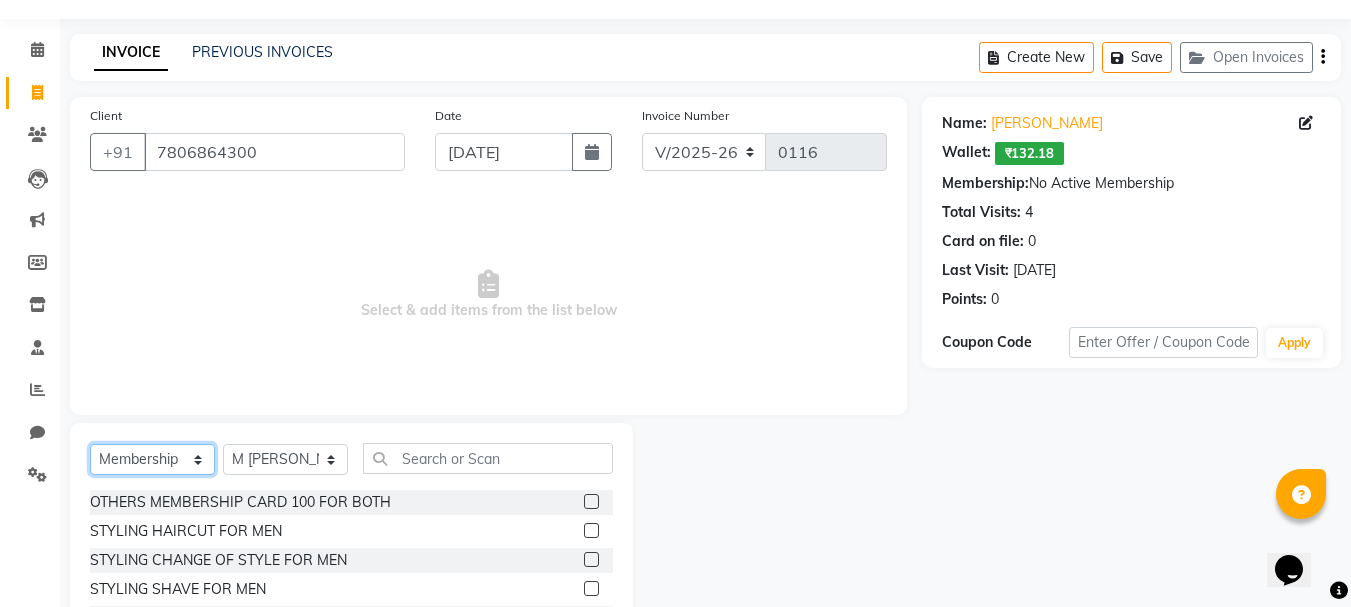 click on "Select  Service  Product  Membership  Package Voucher Prepaid Gift Card" 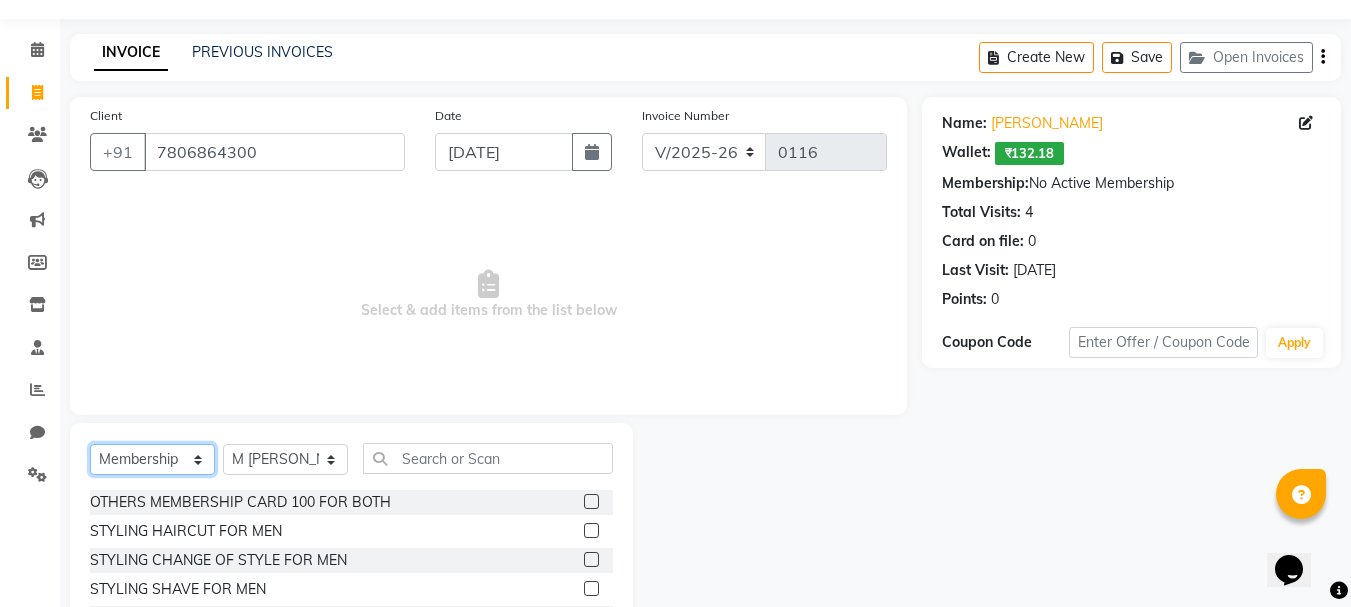 scroll, scrollTop: 52, scrollLeft: 0, axis: vertical 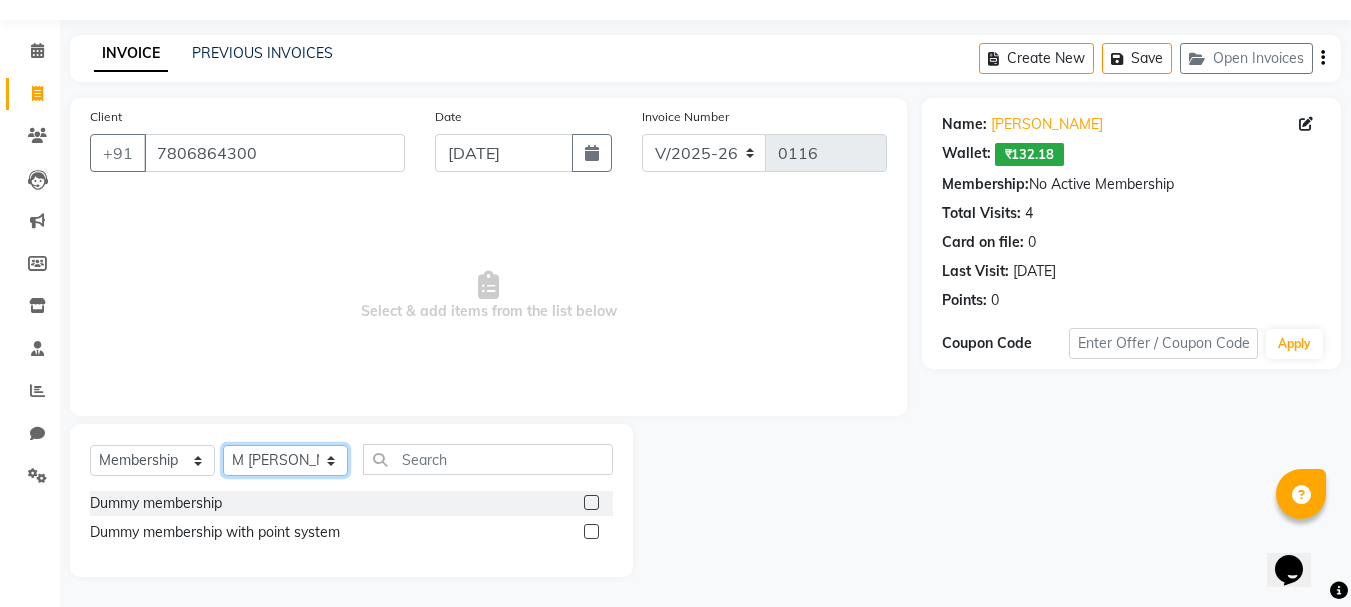click on "Select Stylist [PERSON_NAME] [PERSON_NAME] [PERSON_NAME] [PERSON_NAME] [PERSON_NAME] M [PERSON_NAME] Old Staff Swathi" 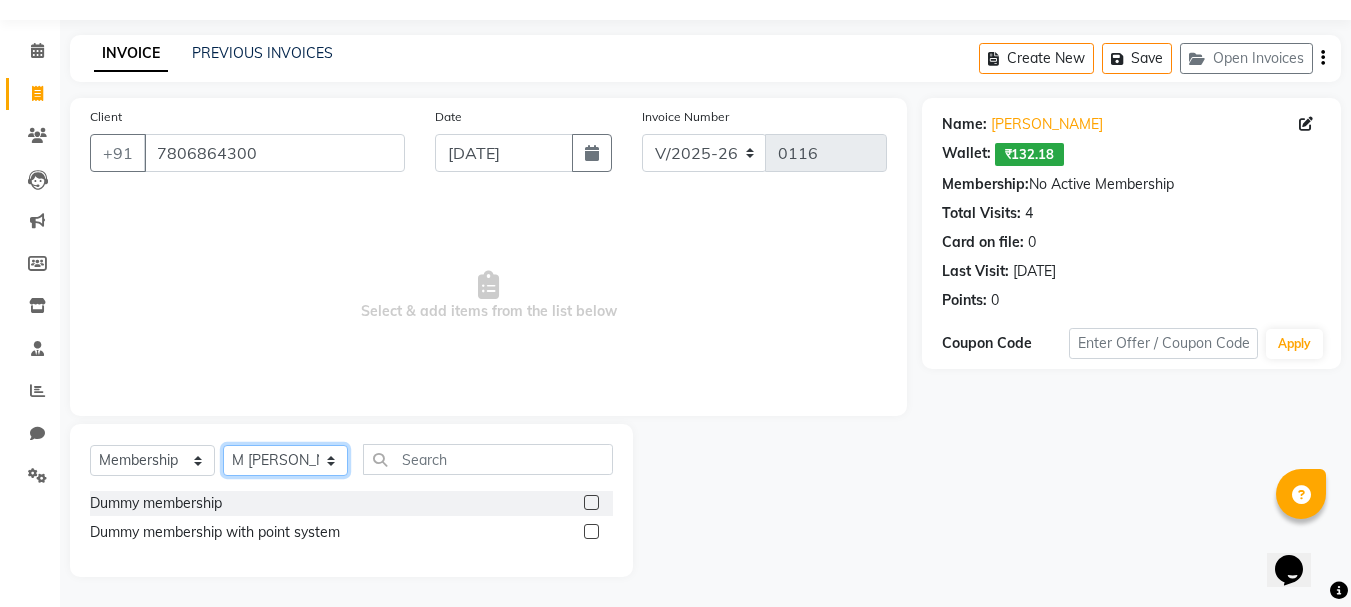 select on "85643" 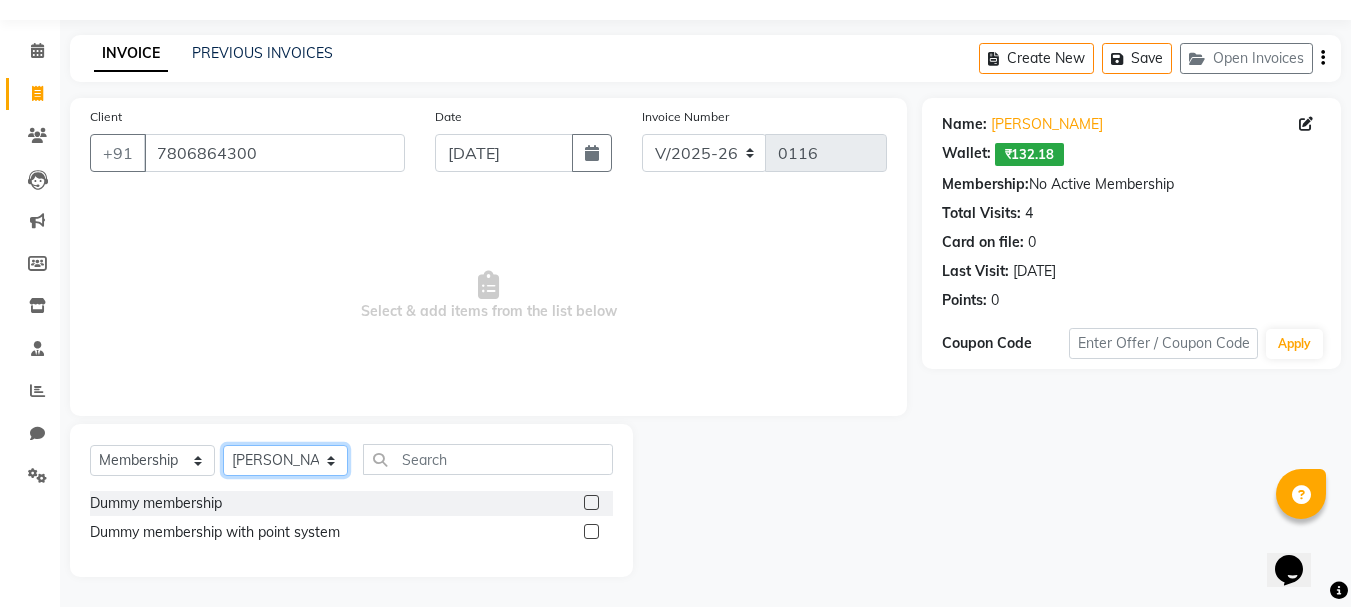 click on "Select Stylist [PERSON_NAME] [PERSON_NAME] [PERSON_NAME] [PERSON_NAME] [PERSON_NAME] M [PERSON_NAME] Old Staff Swathi" 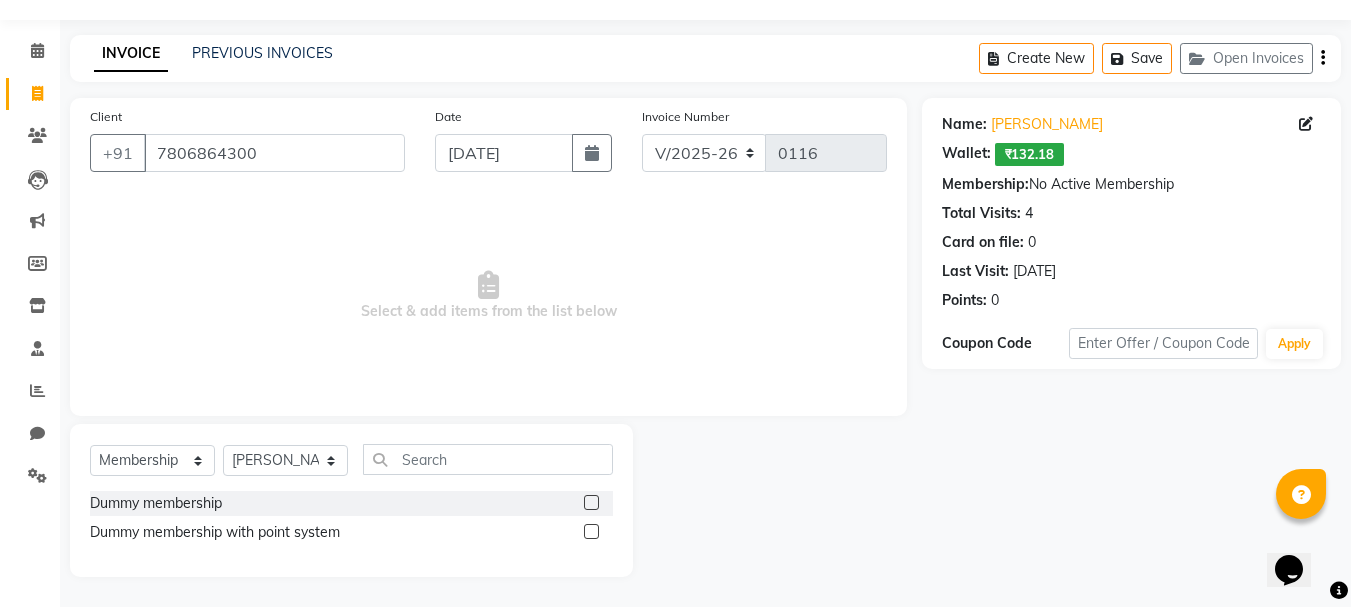 click 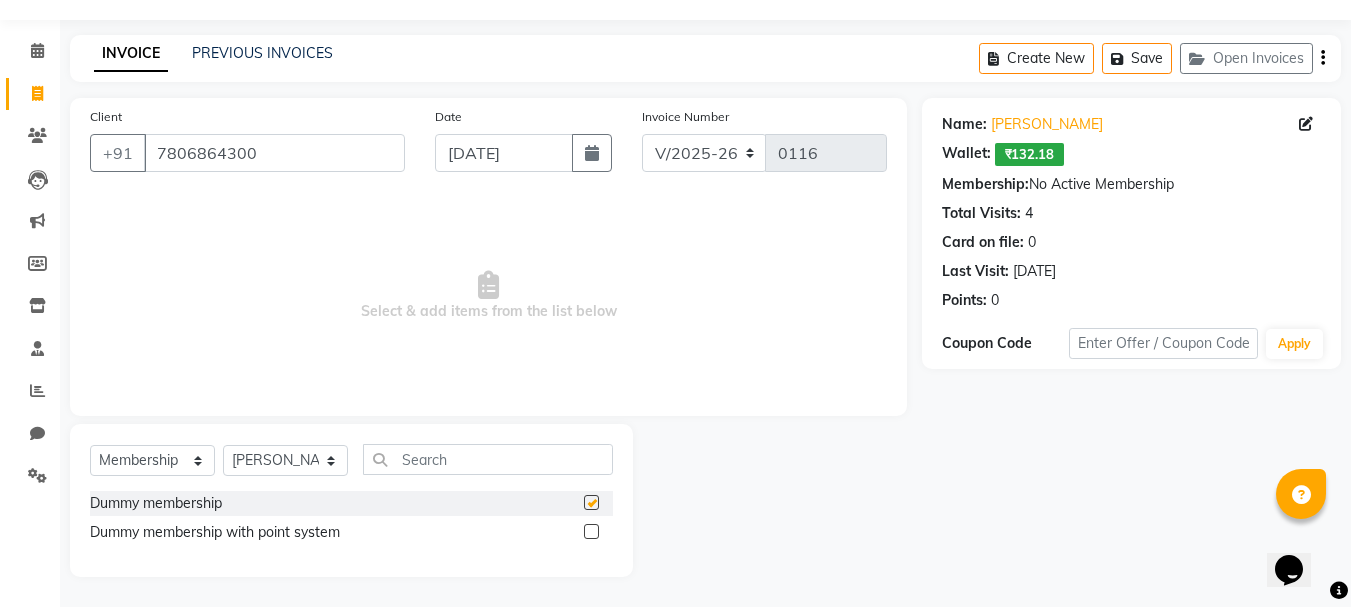 select on "select" 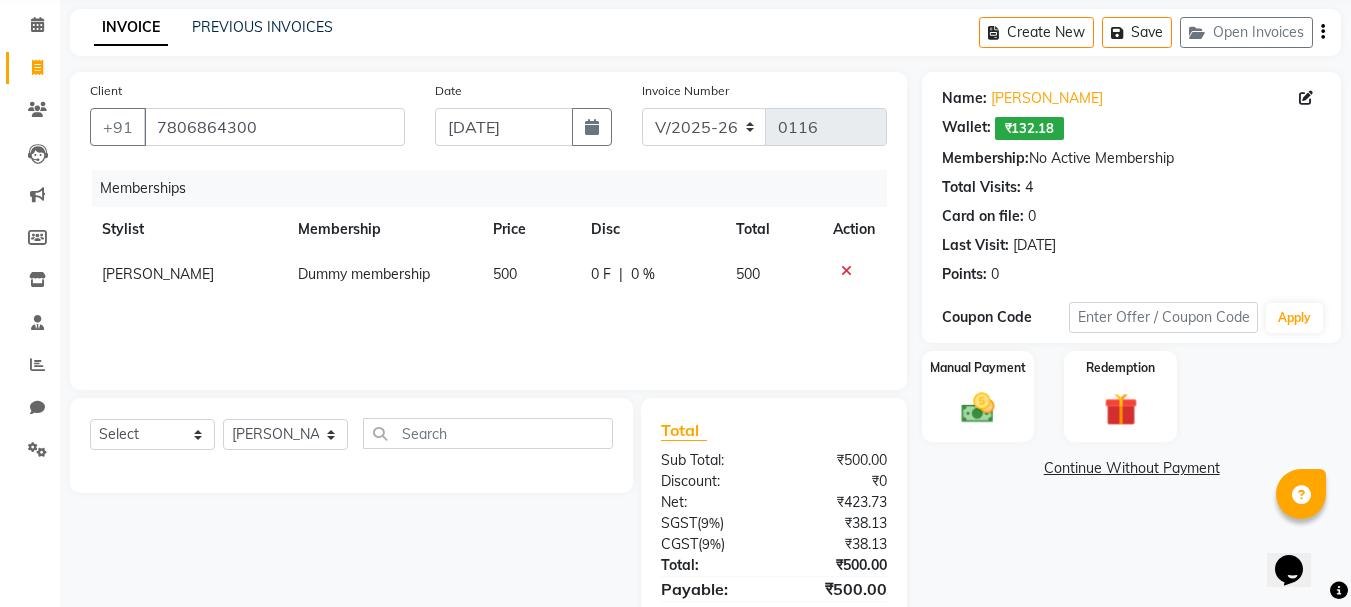 scroll, scrollTop: 108, scrollLeft: 0, axis: vertical 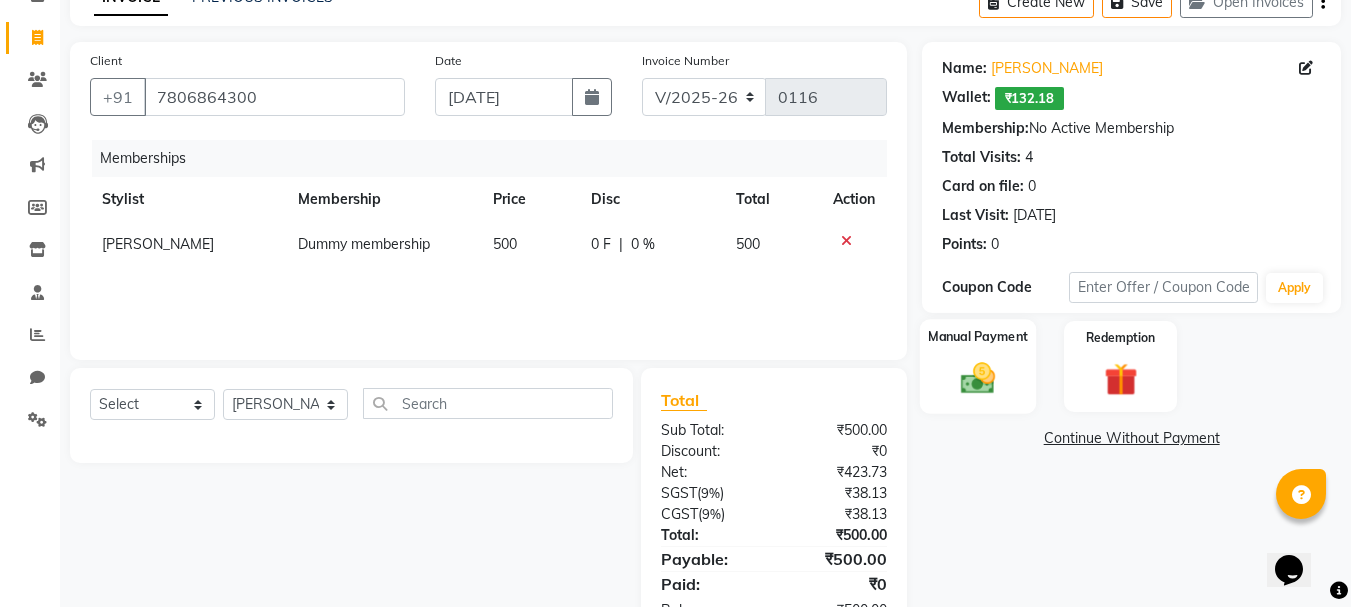 click 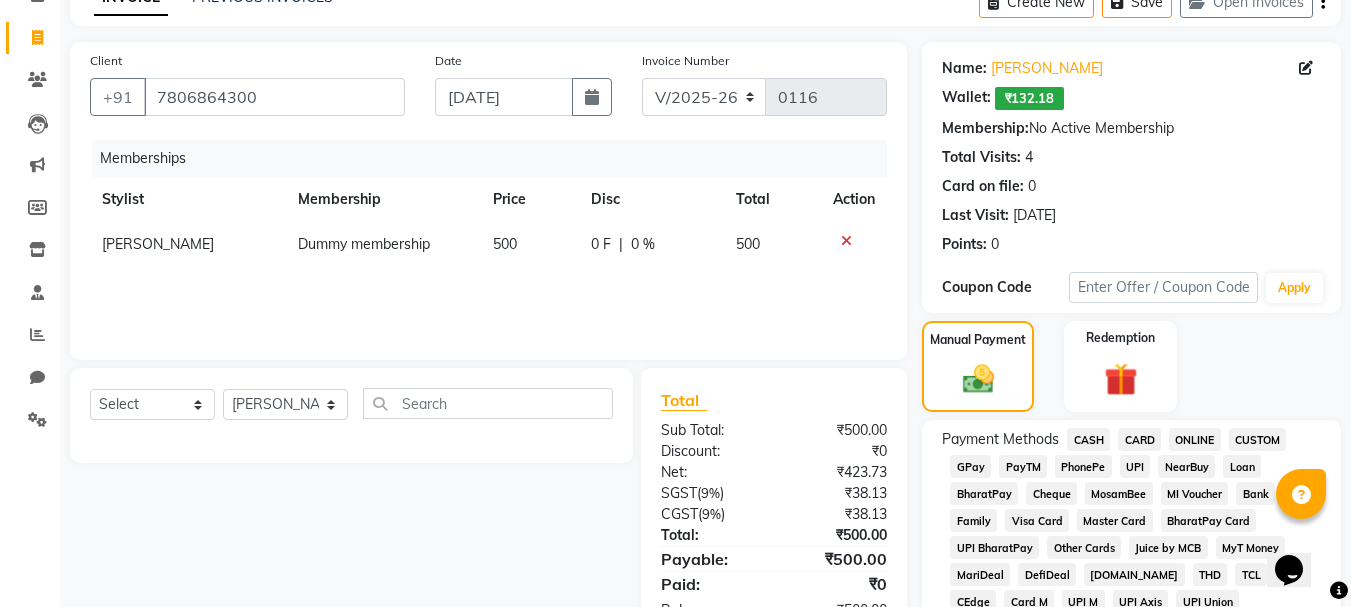 click on "CASH" 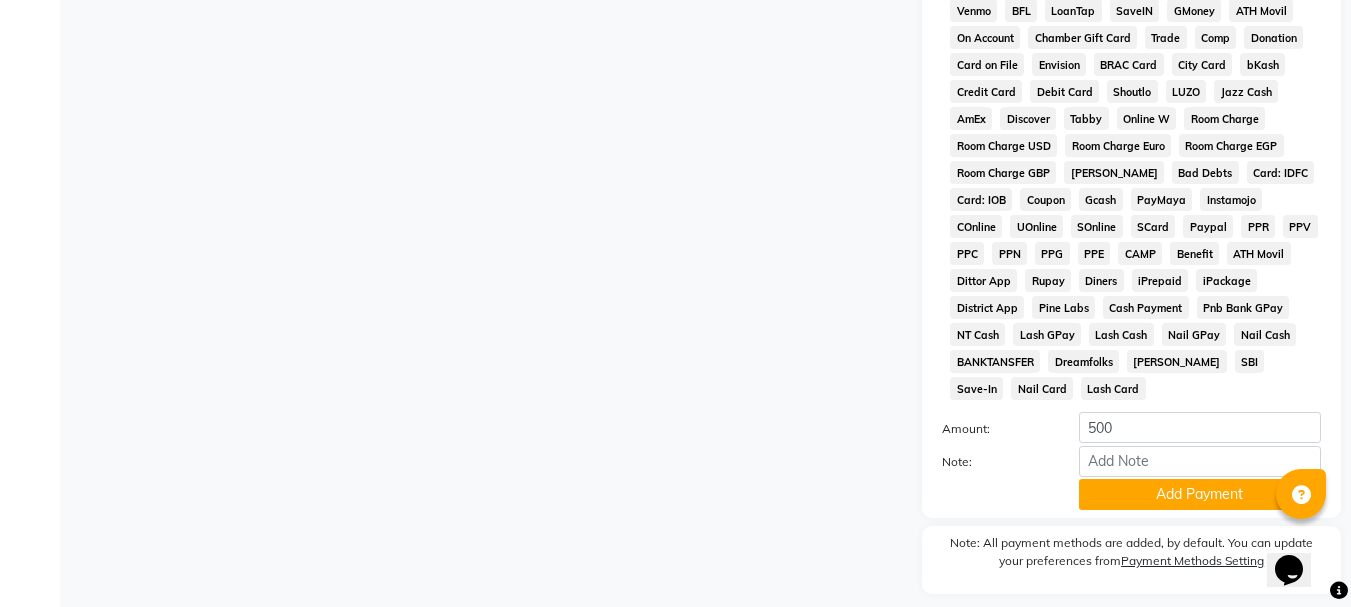 scroll, scrollTop: 811, scrollLeft: 0, axis: vertical 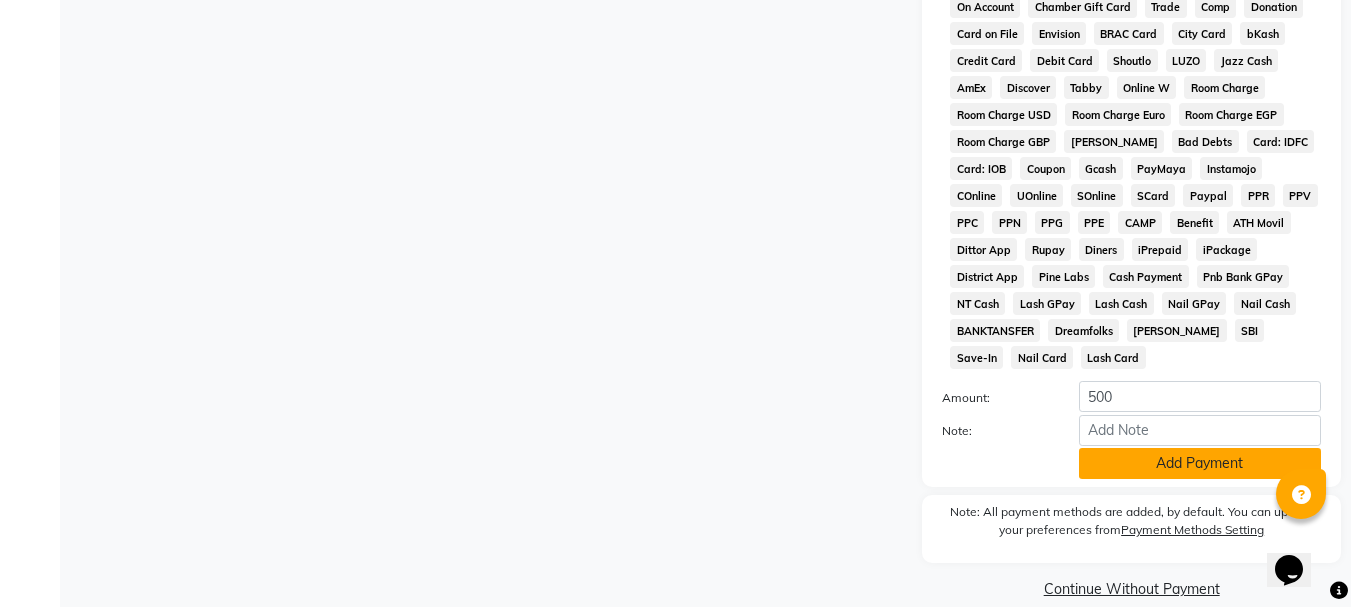 click on "Add Payment" 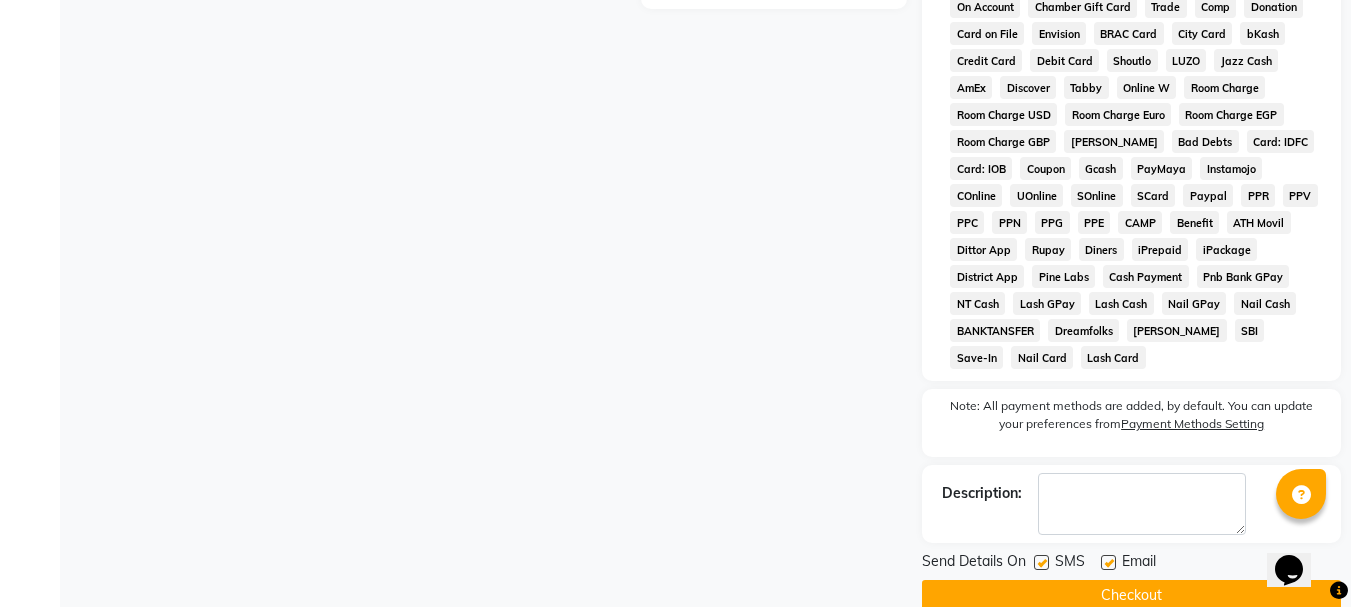 click on "Checkout" 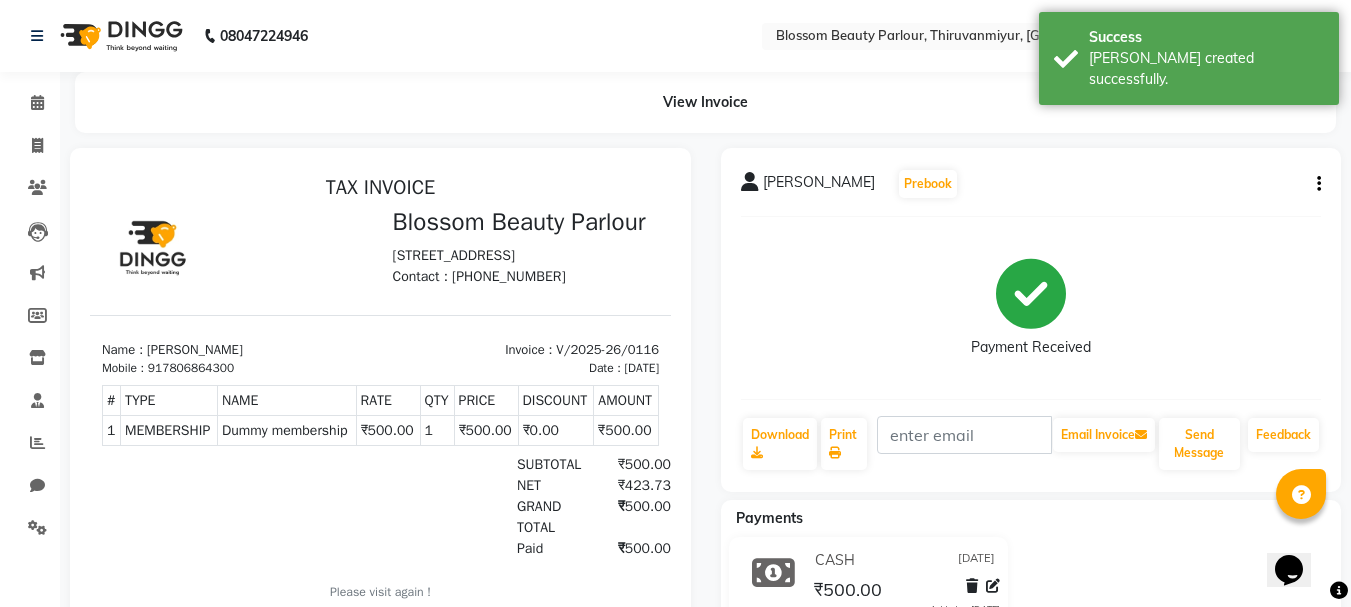 scroll, scrollTop: 0, scrollLeft: 0, axis: both 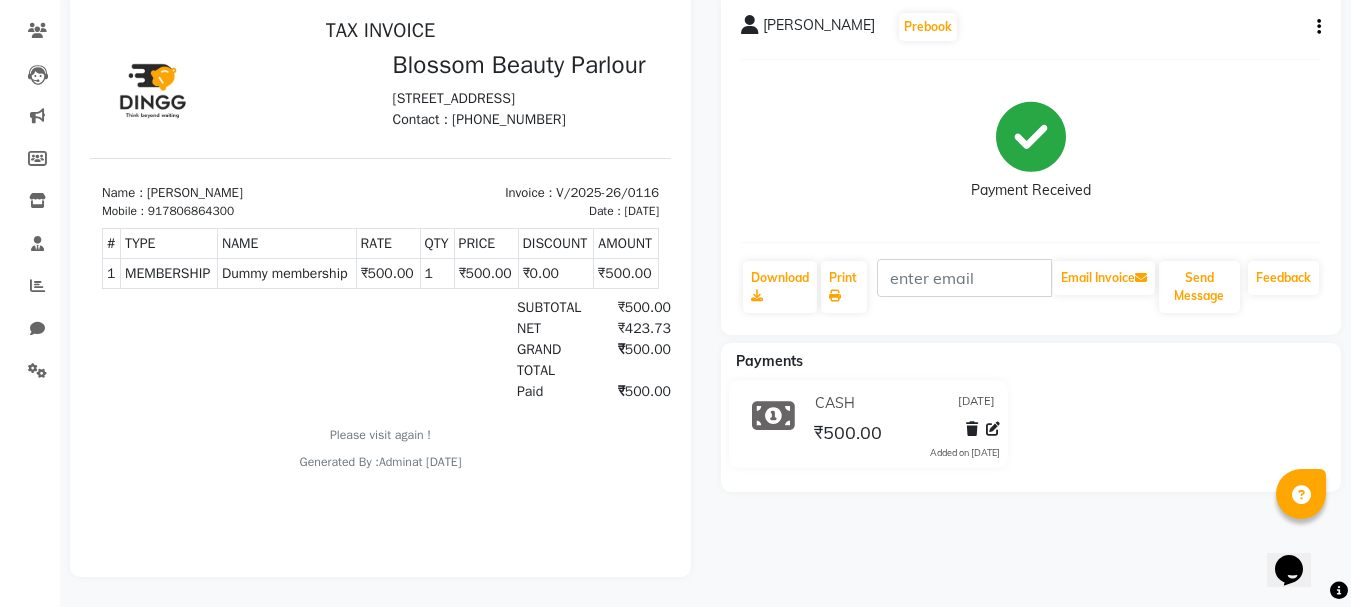 click on "Payment Received" 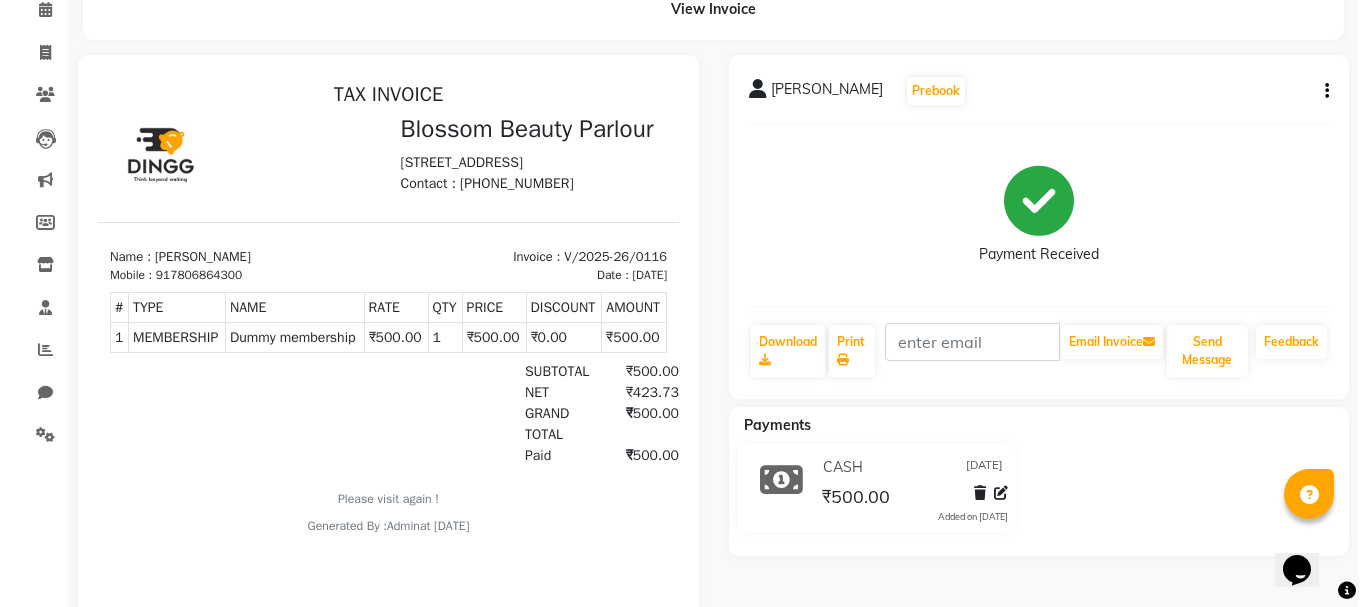 scroll, scrollTop: 0, scrollLeft: 0, axis: both 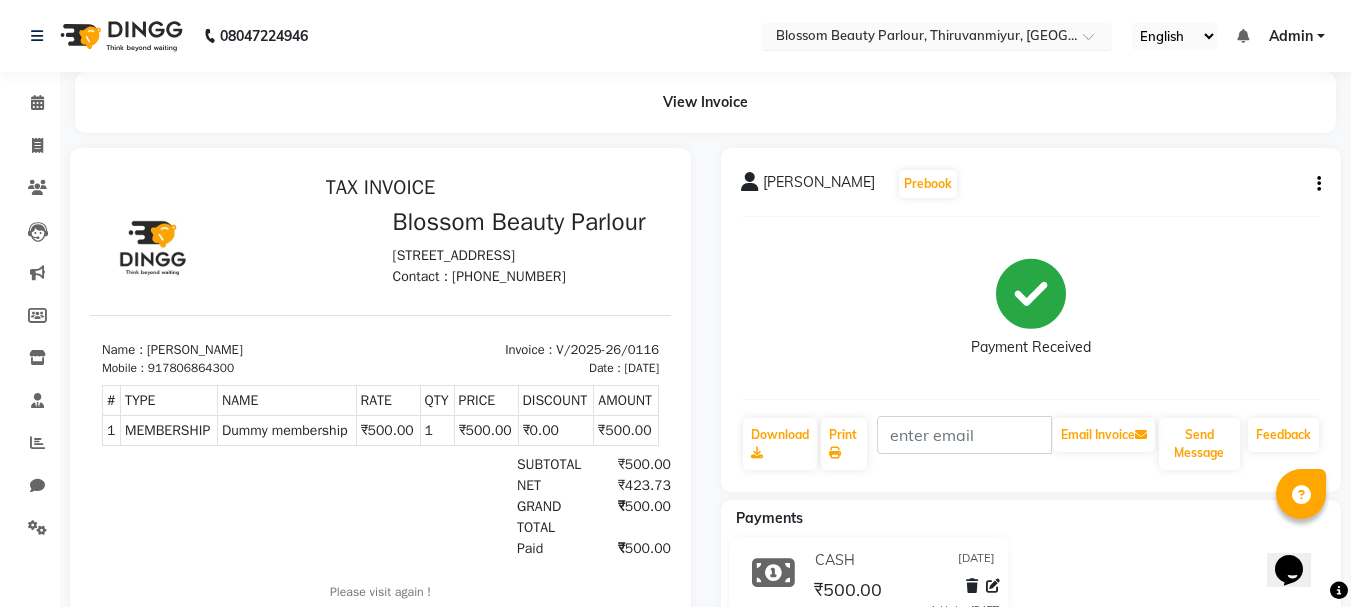 click at bounding box center [1095, 42] 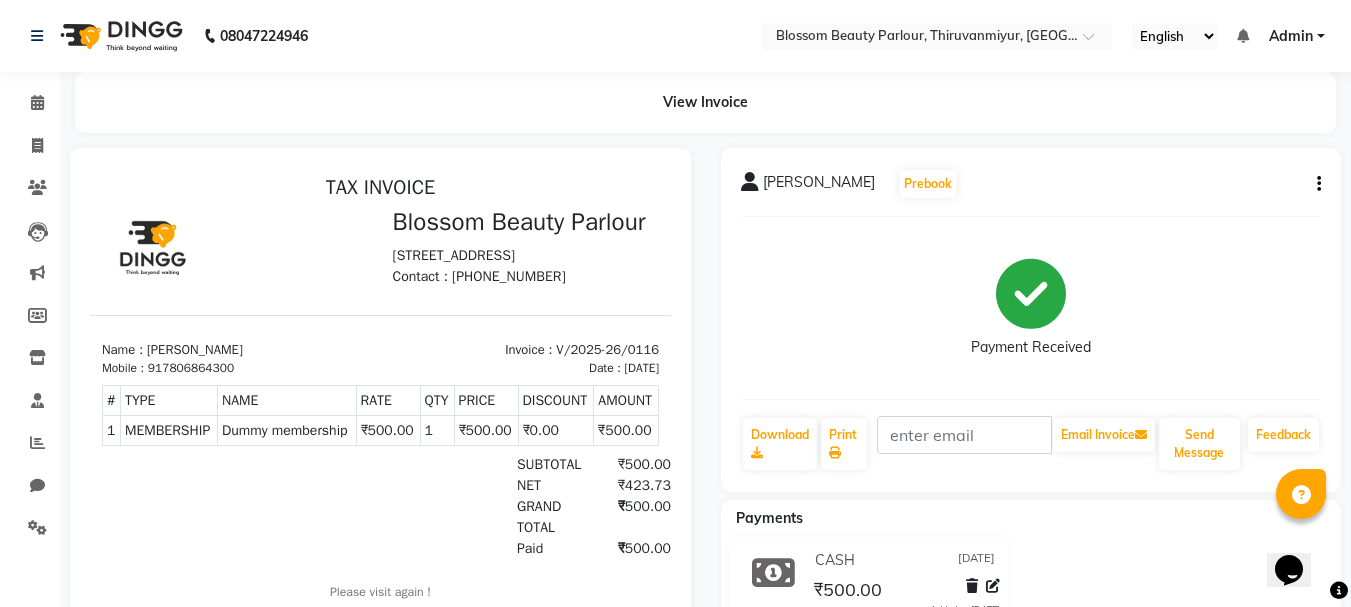 click on "View Invoice      [PERSON_NAME]  Prebook   Payment Received  Download  Print   Email Invoice   Send Message Feedback  Payments CASH [DATE] ₹500.00  Added on [DATE]" 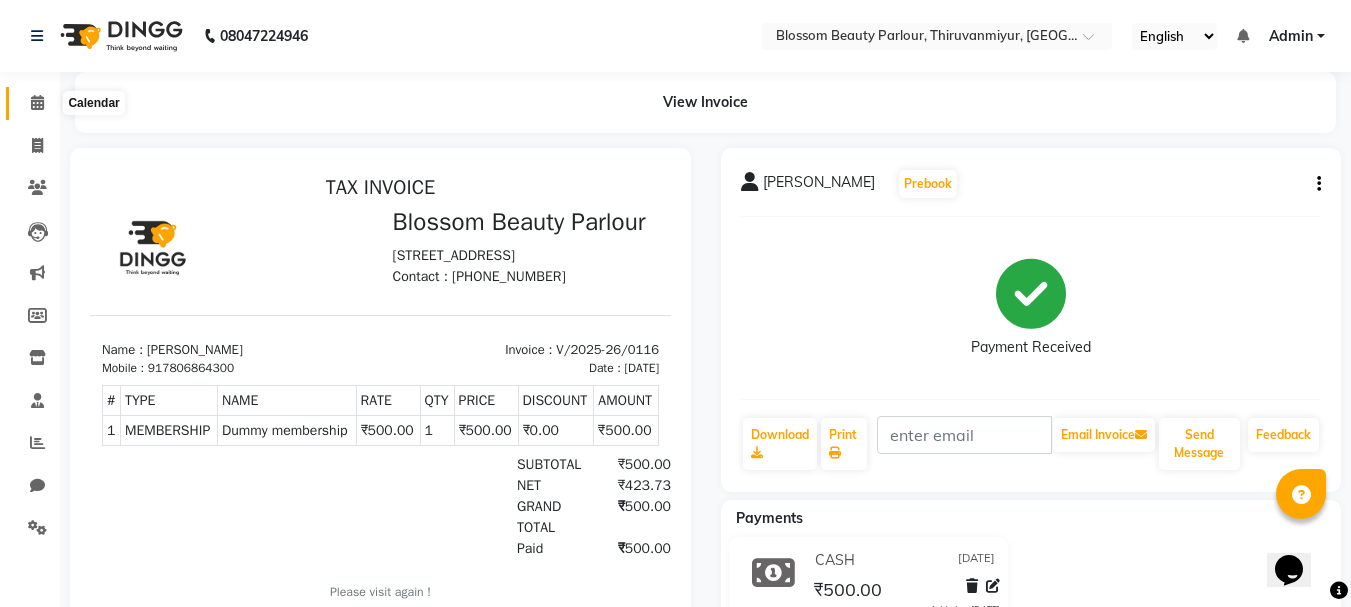 click 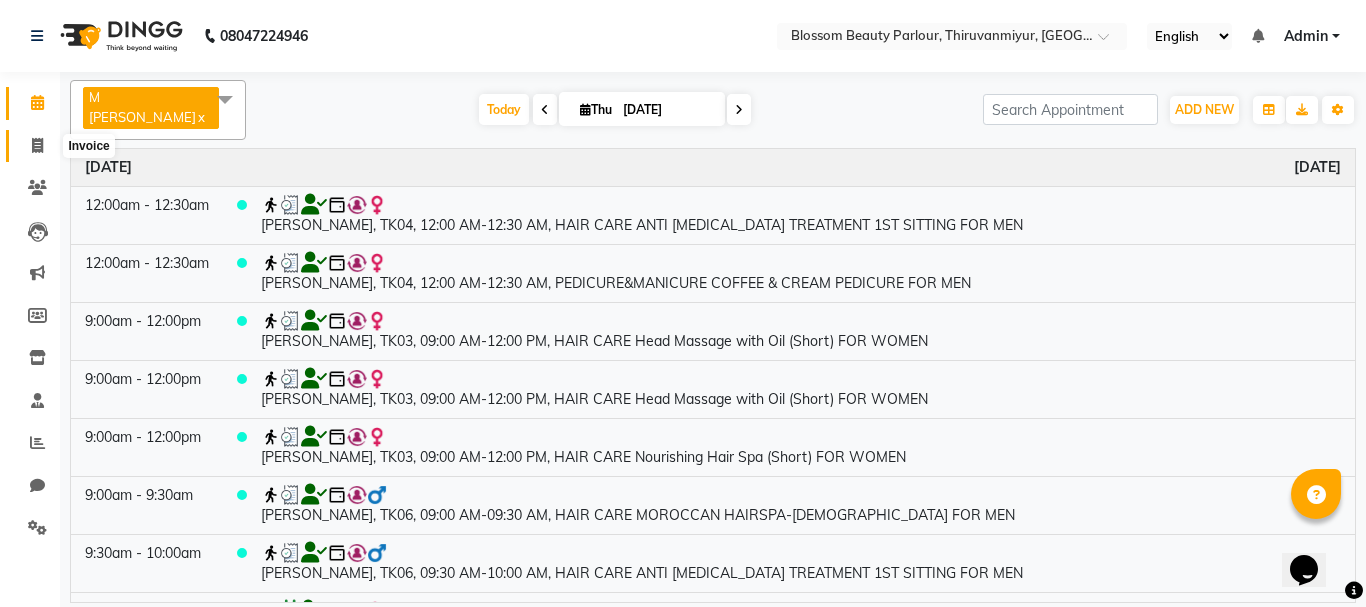 click 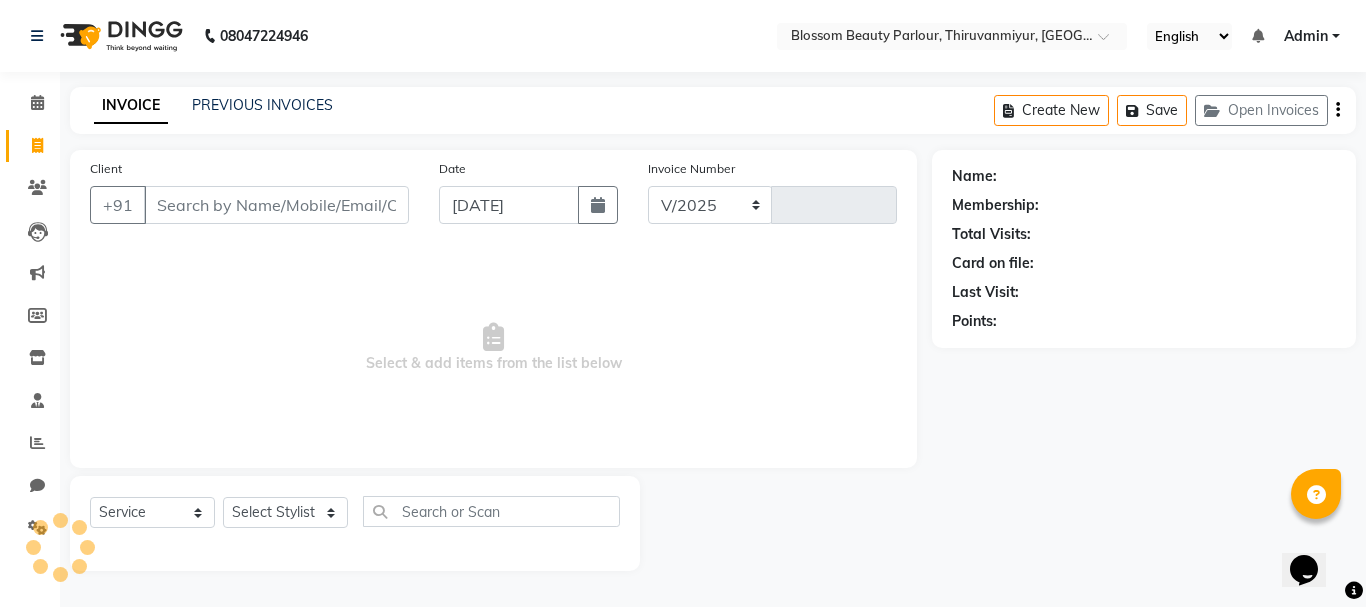 select on "8454" 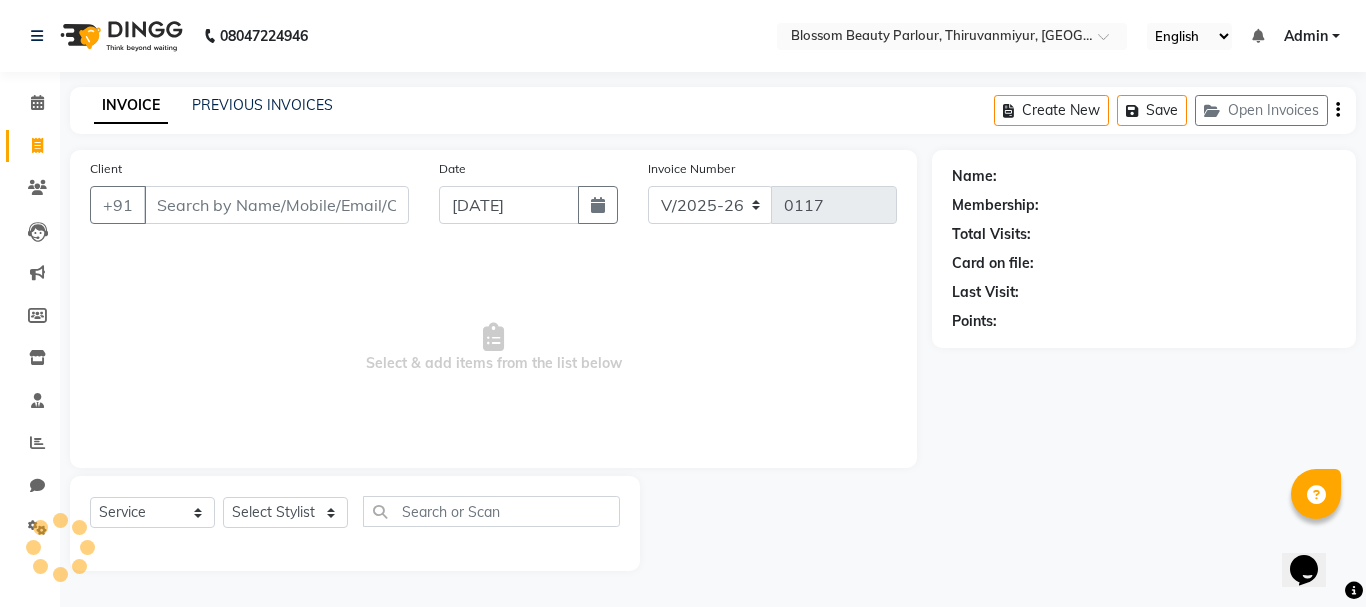 select on "85638" 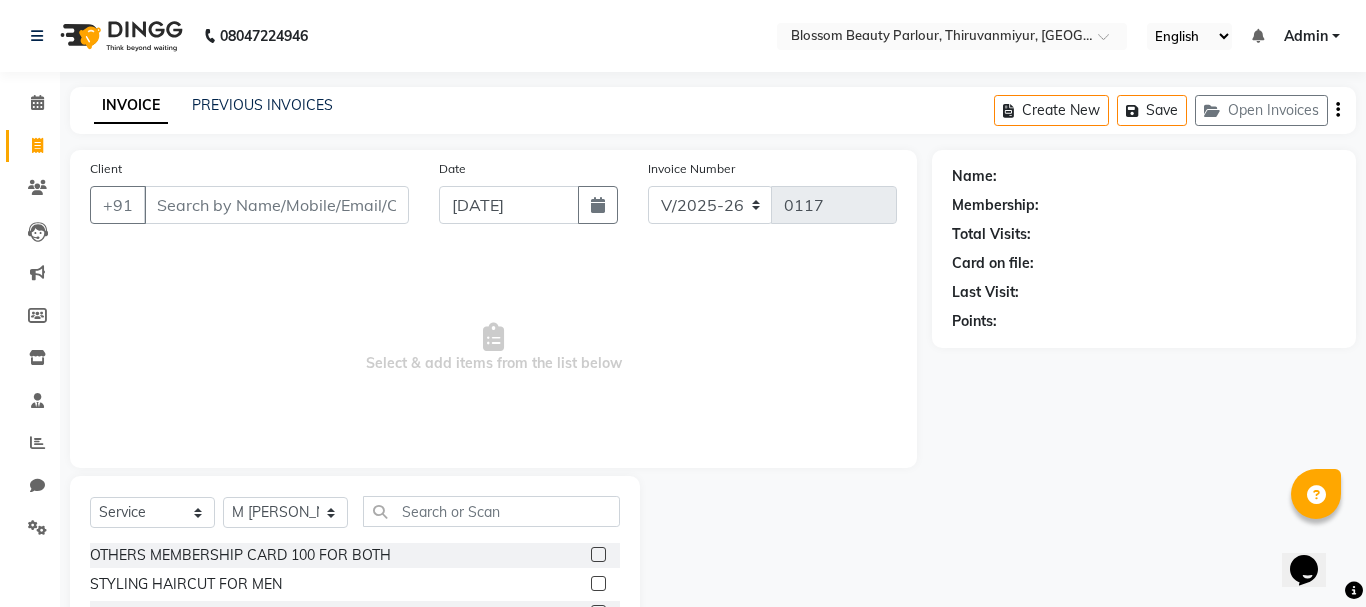 click on "Client" at bounding box center [276, 205] 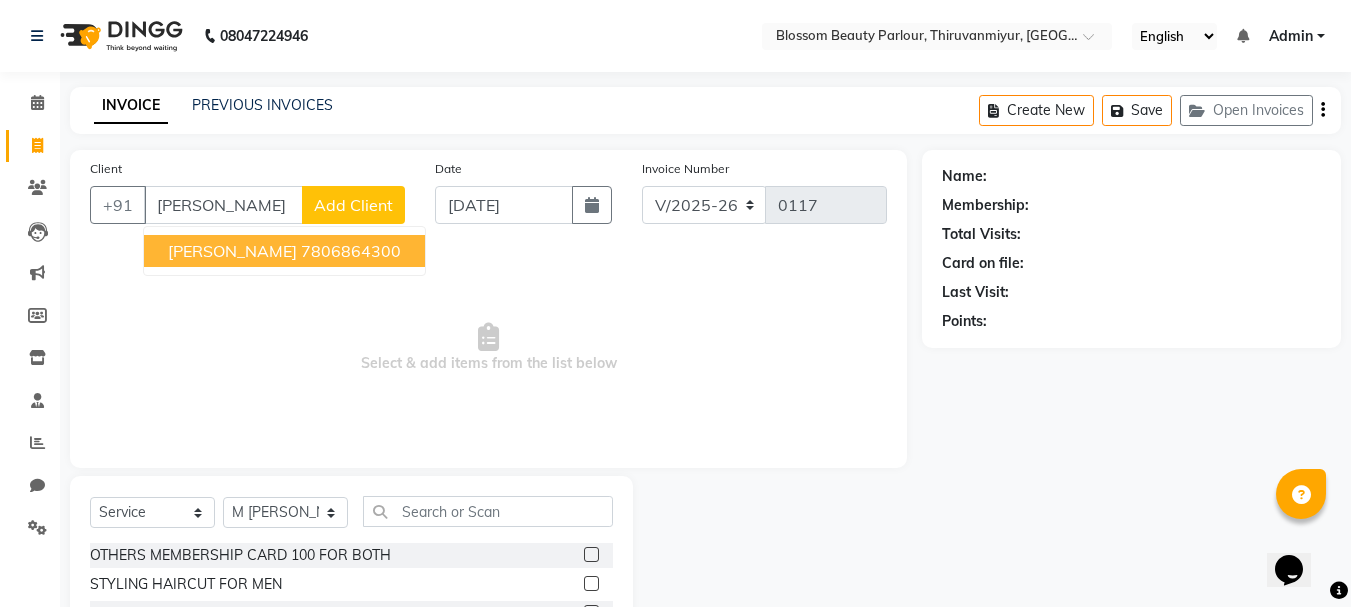 click on "[PERSON_NAME]" at bounding box center (232, 251) 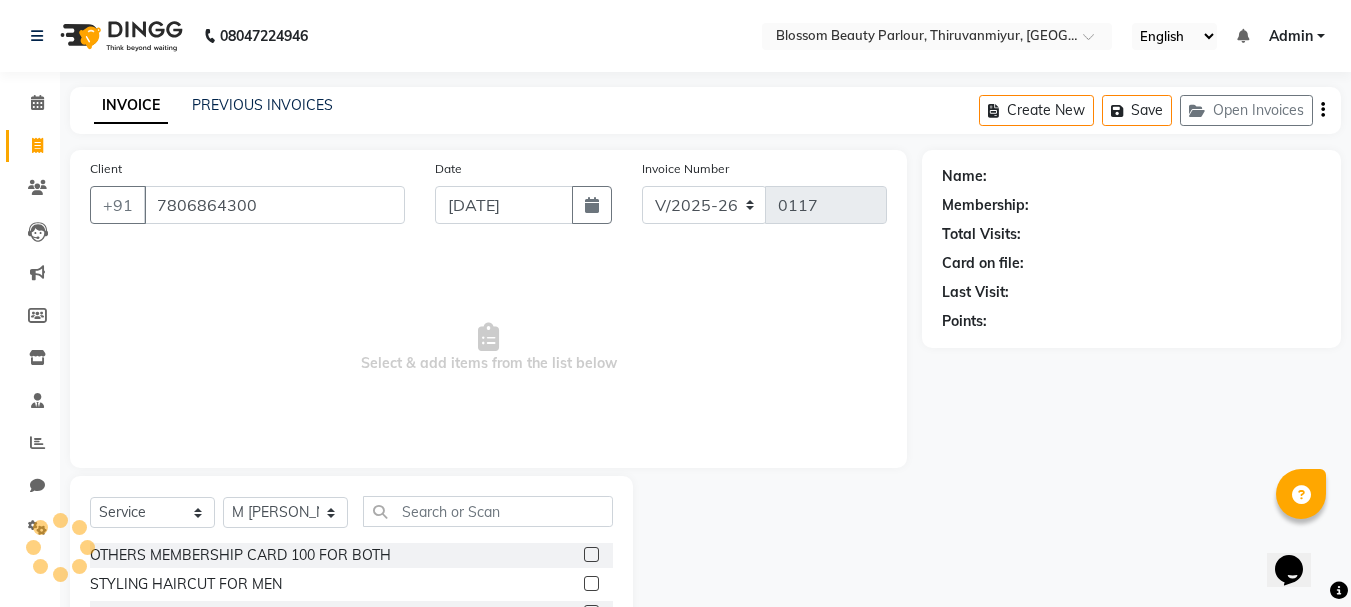 type on "7806864300" 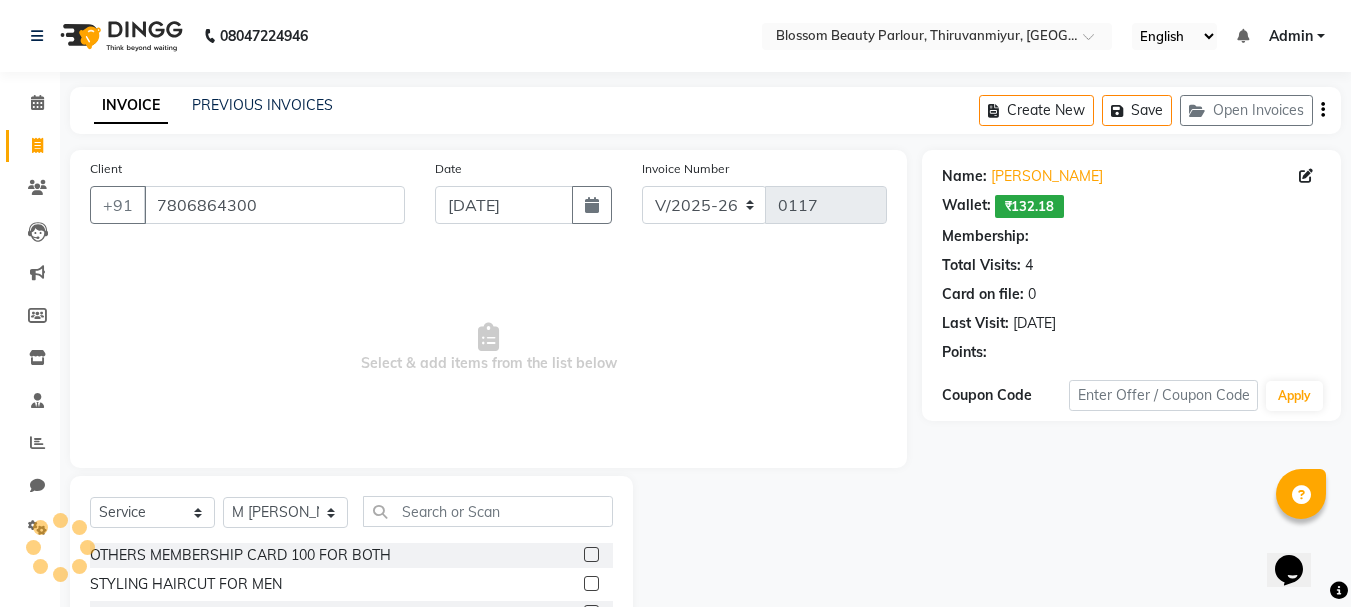 select on "1: Object" 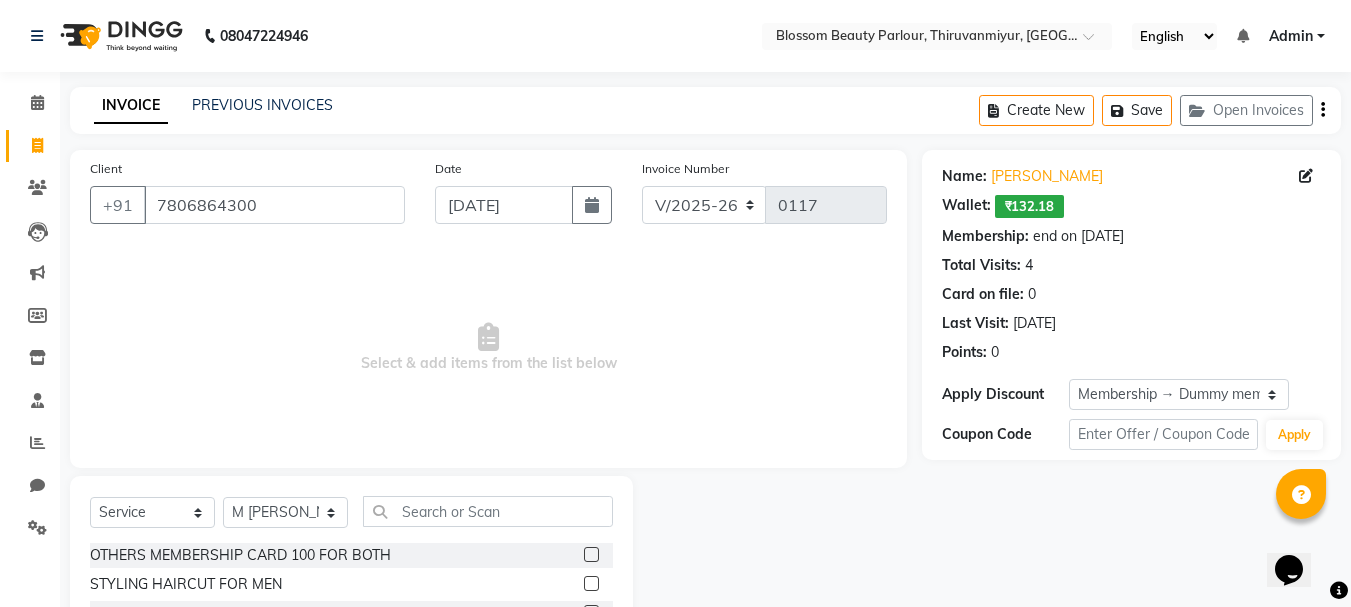 click on "end on [DATE]" 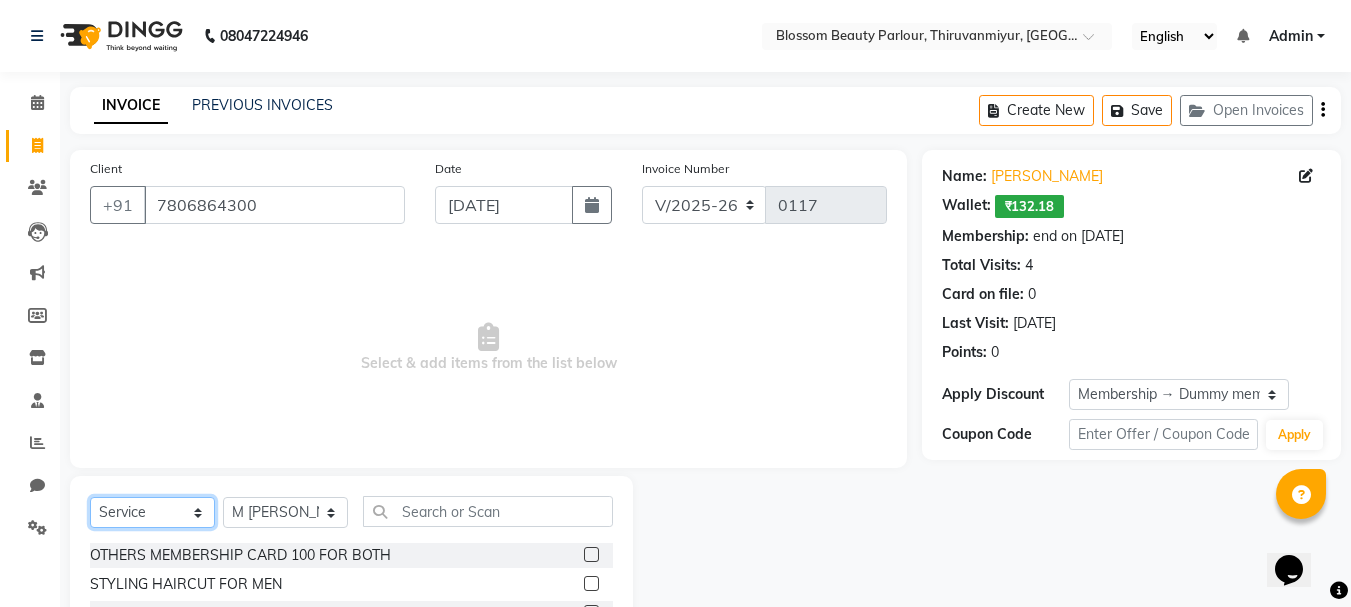 click on "Select  Service  Product  Membership  Package Voucher Prepaid Gift Card" 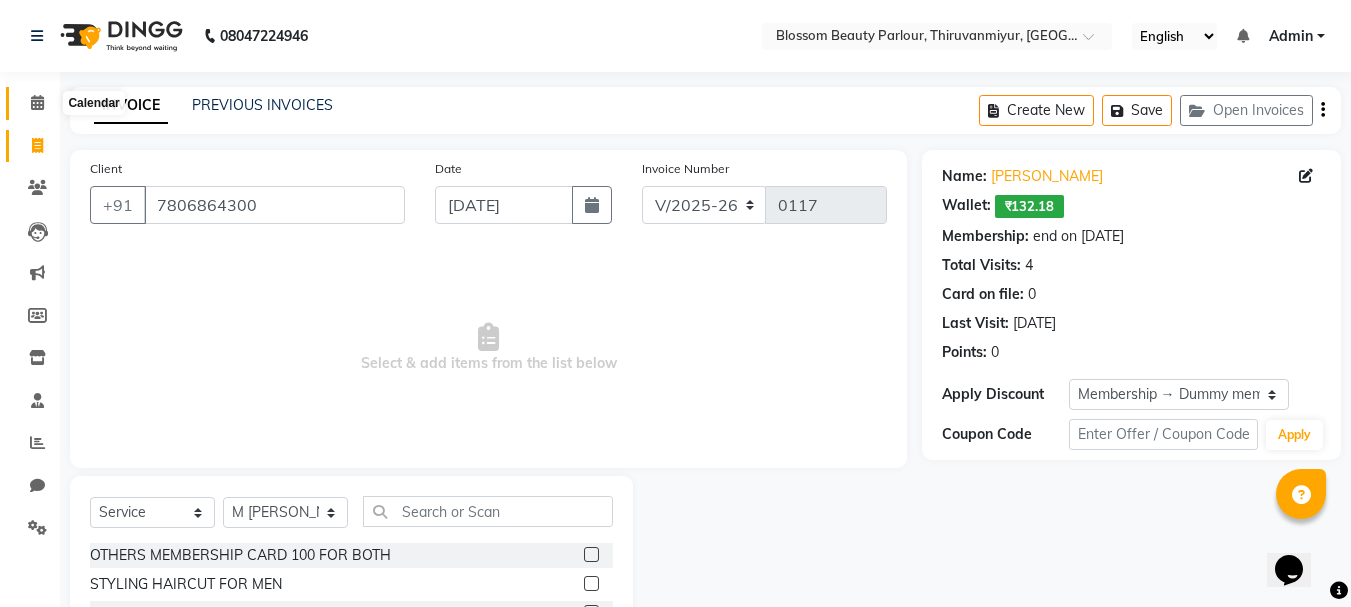 click 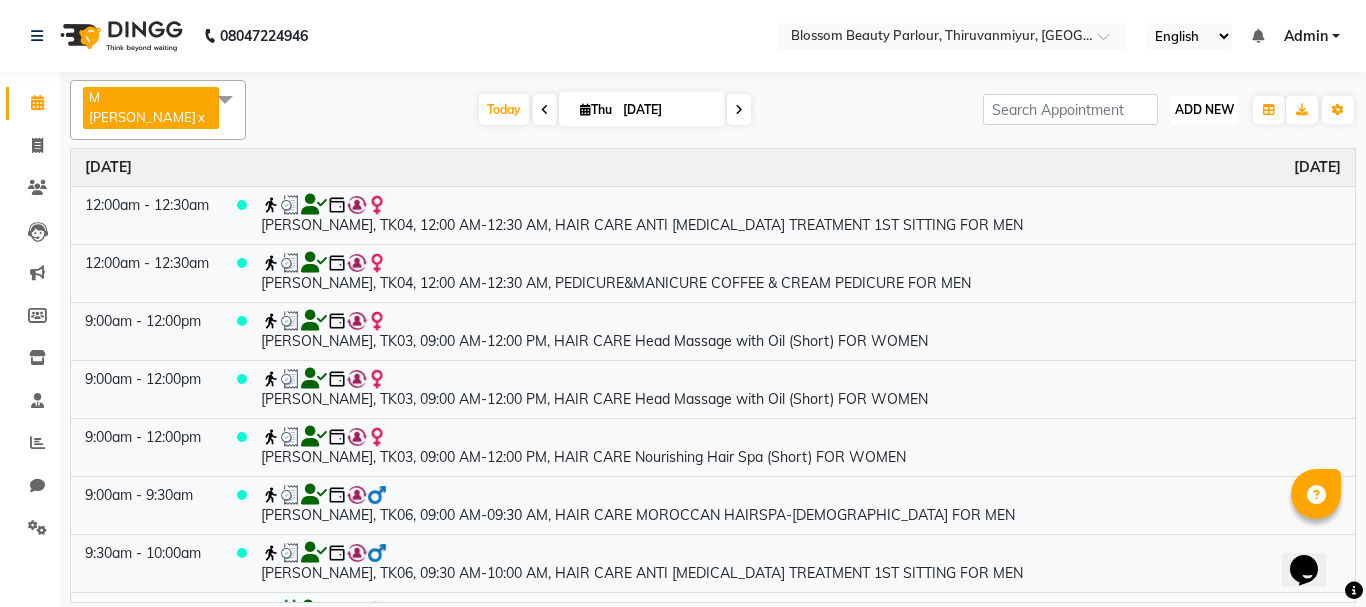 click on "ADD NEW" at bounding box center [1204, 109] 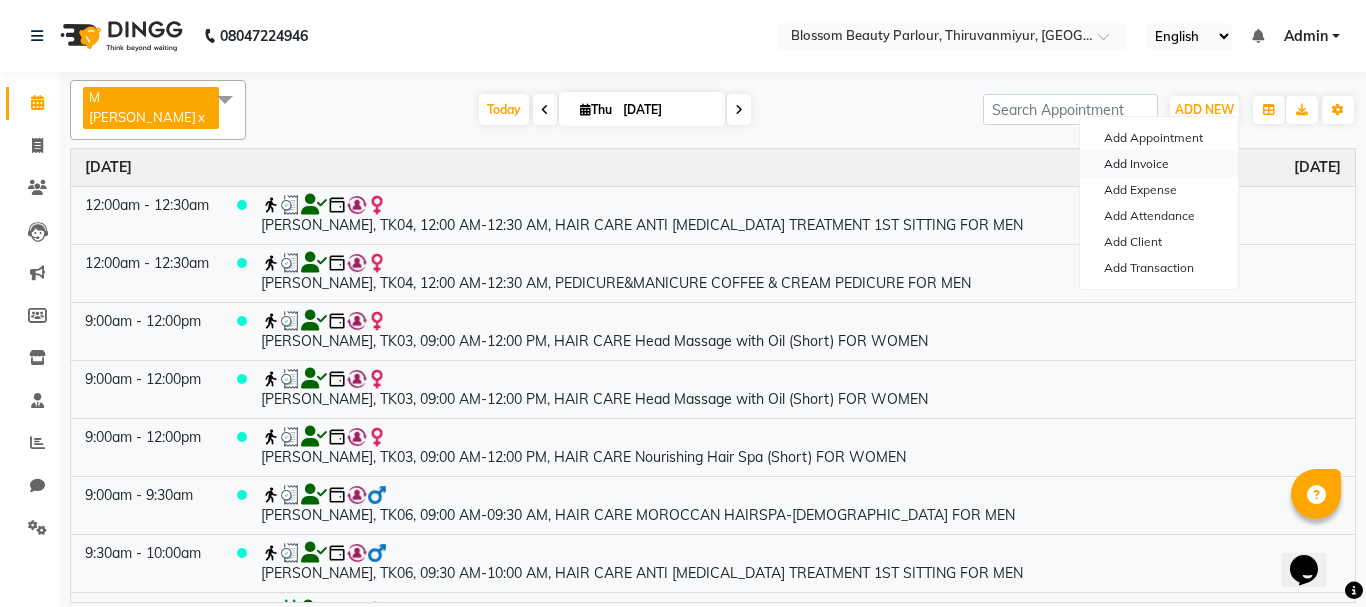 click on "Add Invoice" at bounding box center [1159, 164] 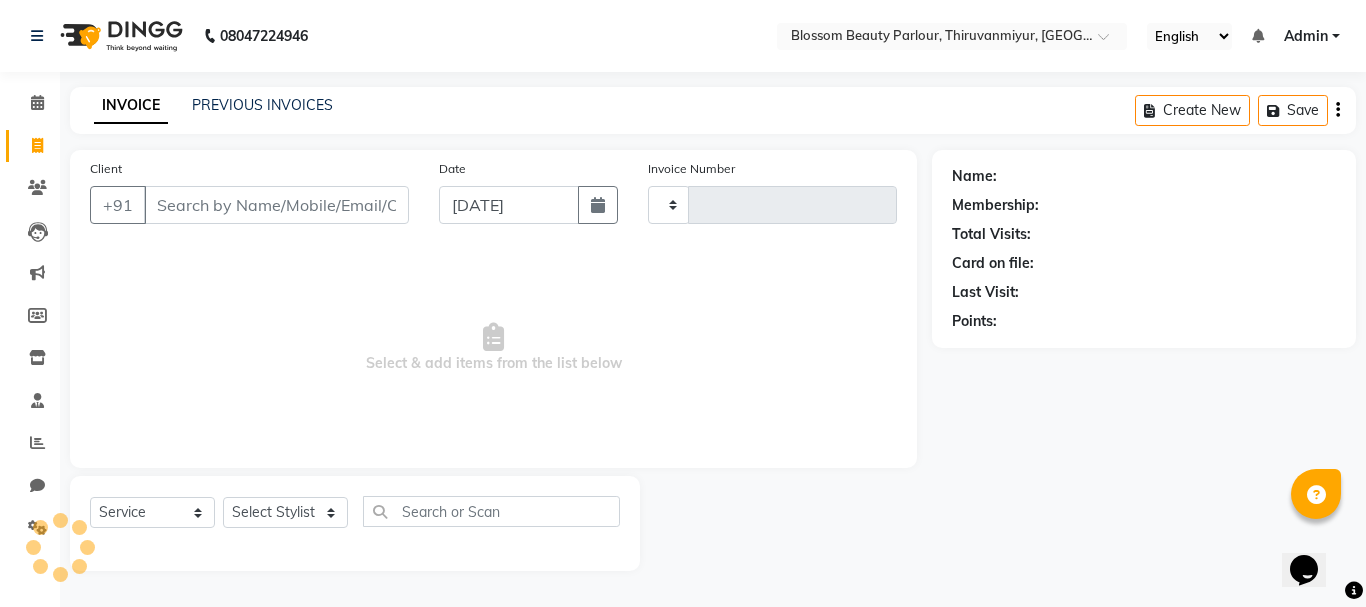 type on "0117" 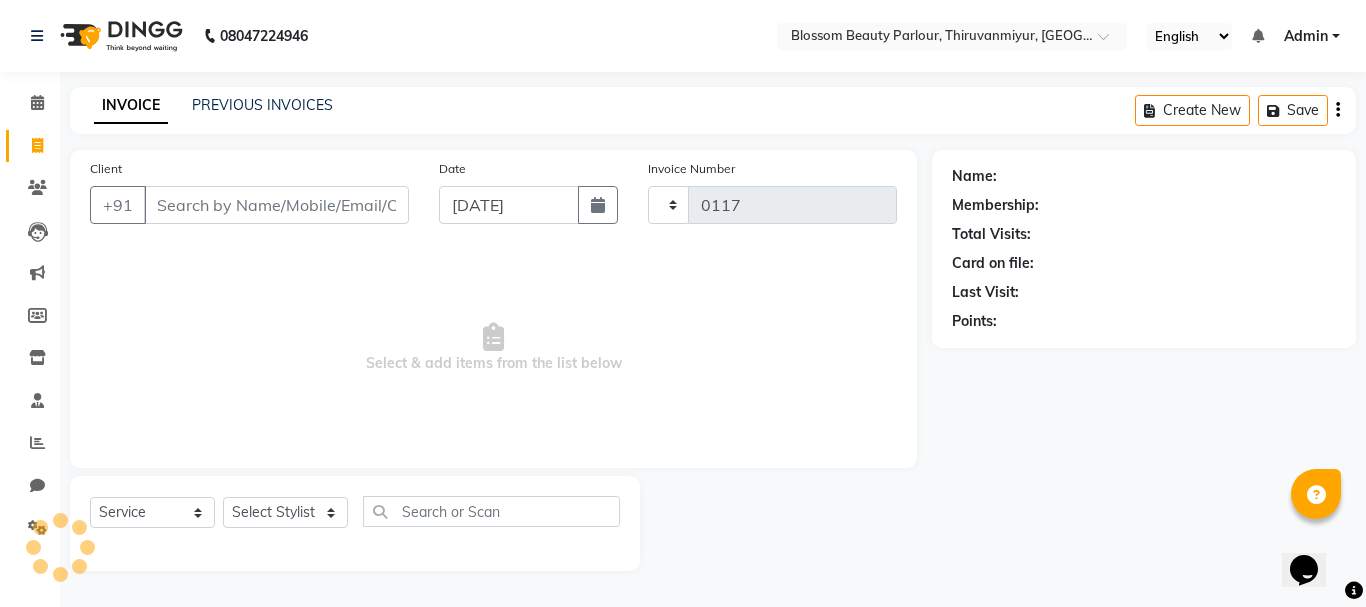select on "8454" 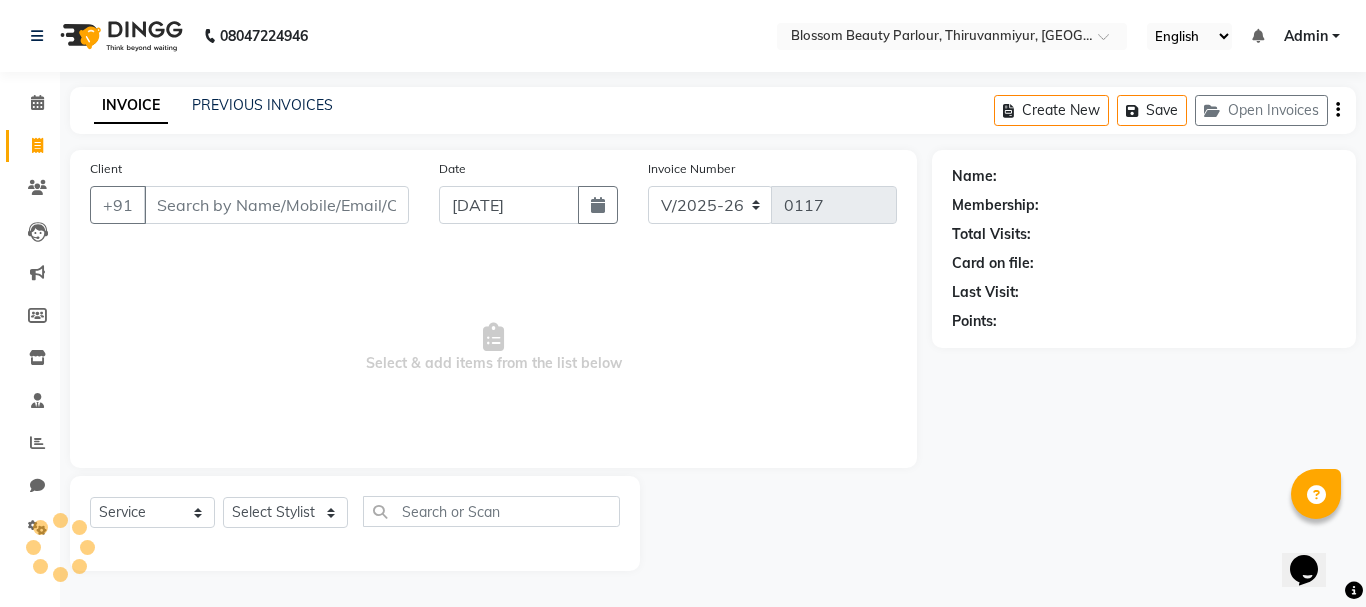 select on "85638" 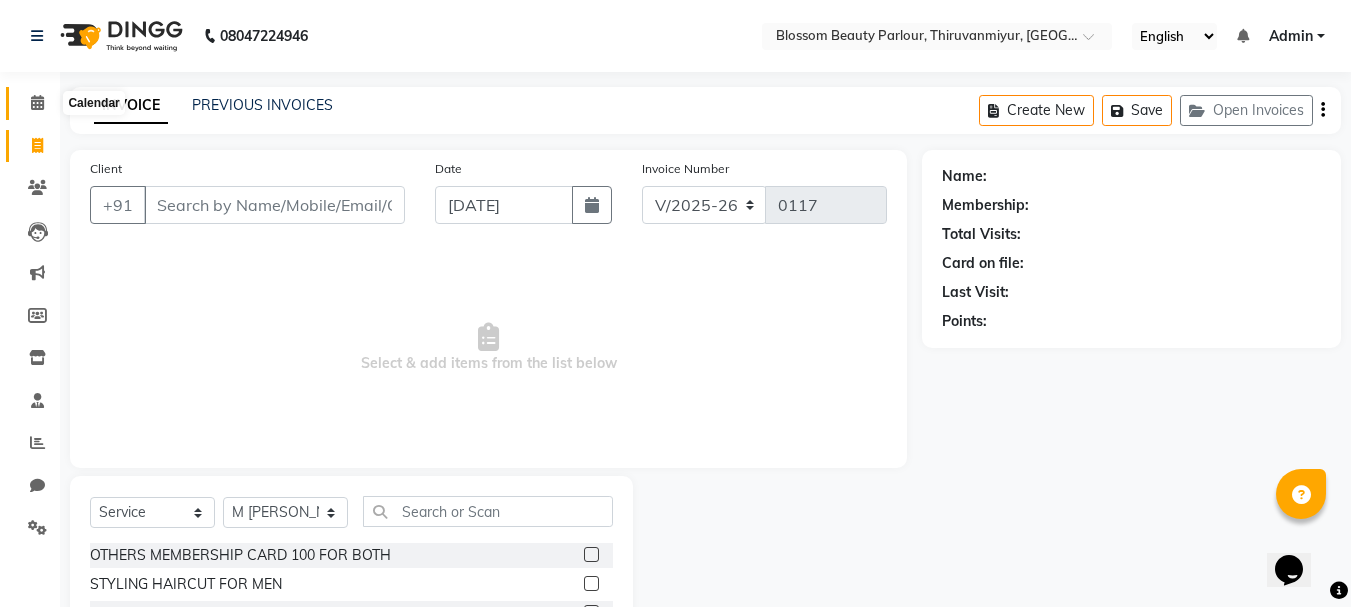 click 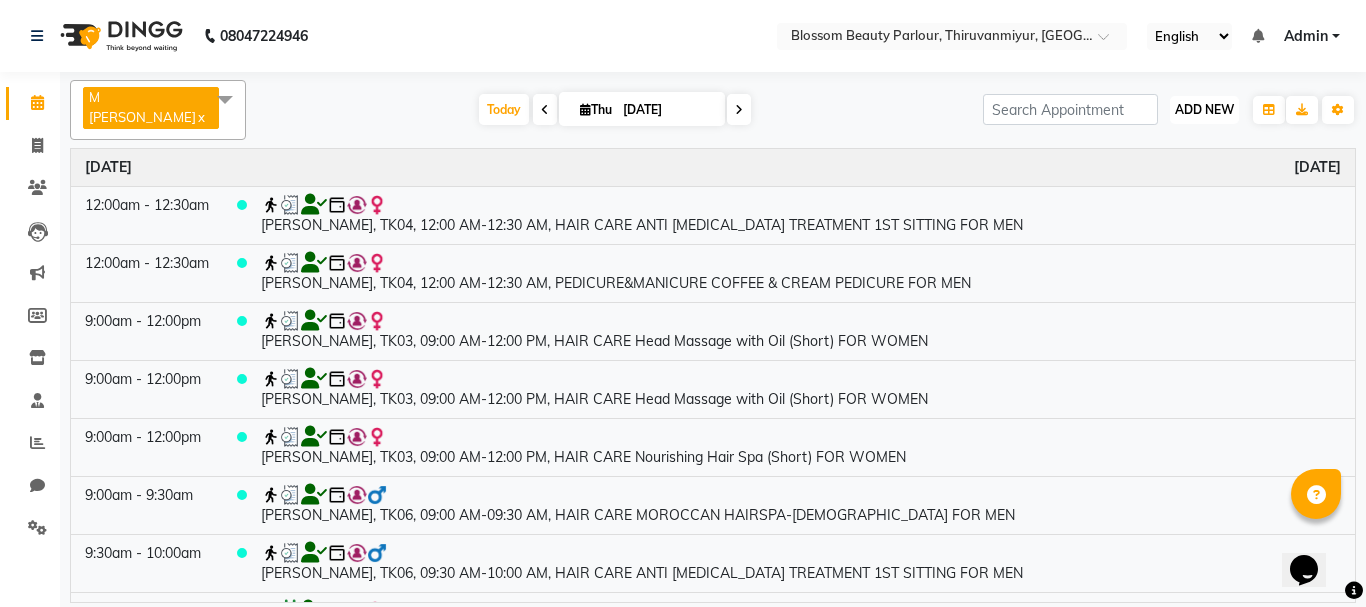 click on "ADD NEW" at bounding box center (1204, 109) 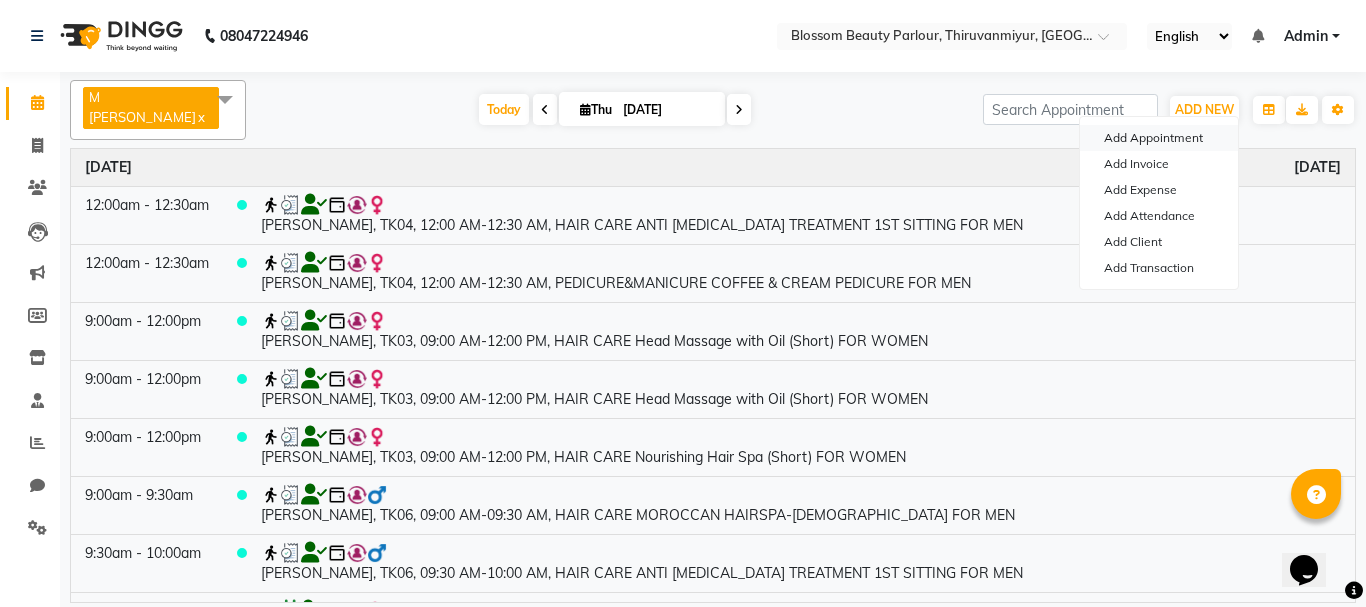 click on "Add Appointment" at bounding box center (1159, 138) 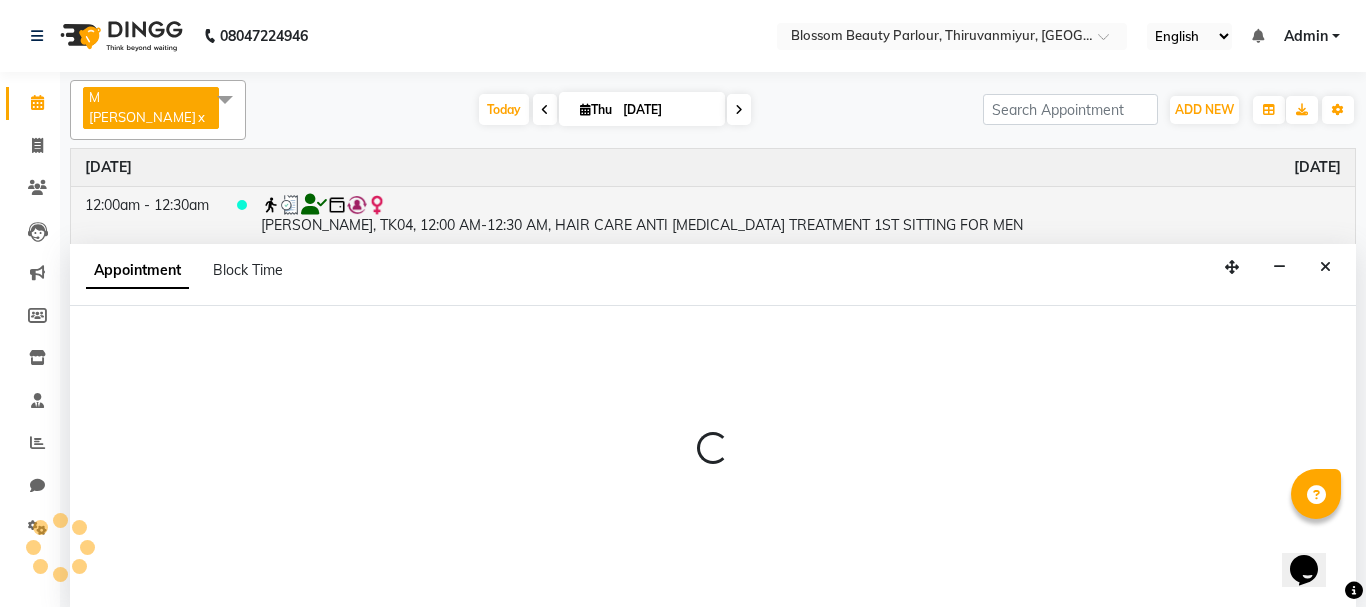 select on "tentative" 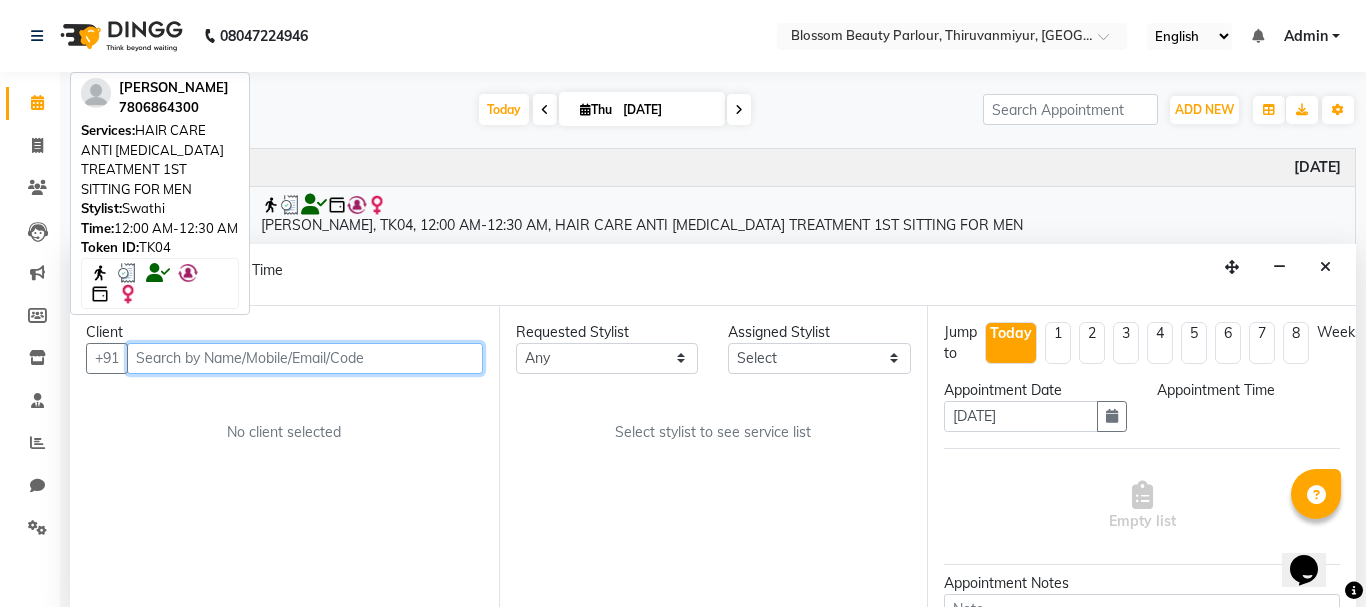 select on "540" 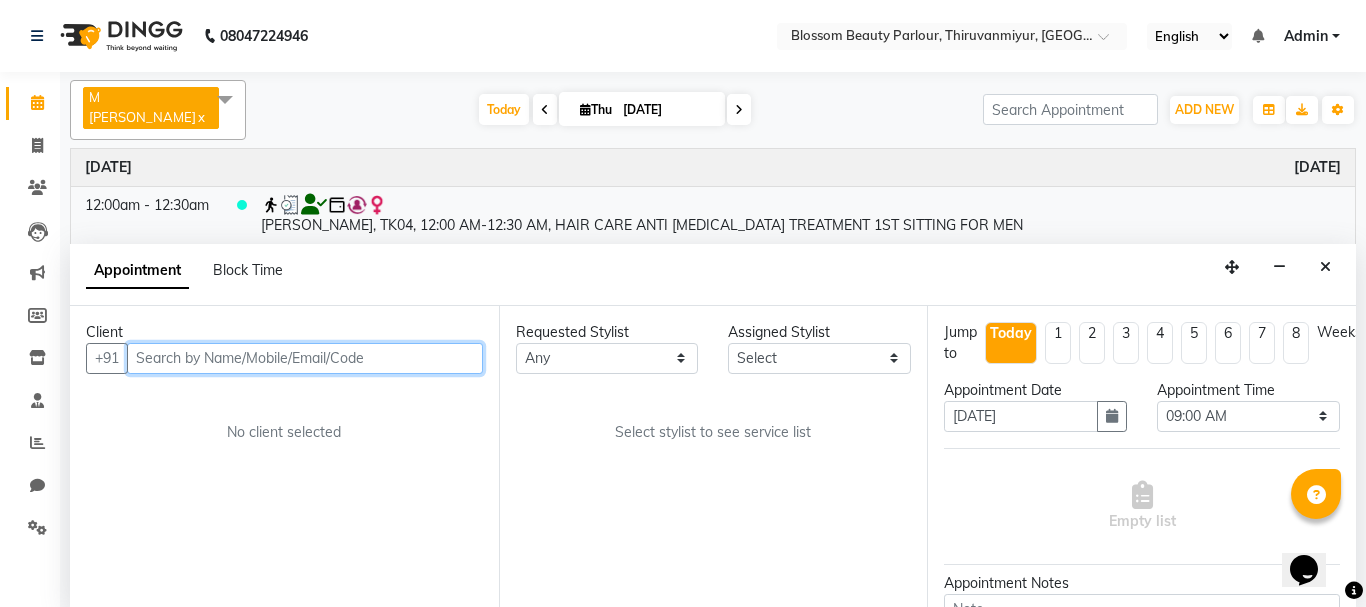 click at bounding box center (305, 358) 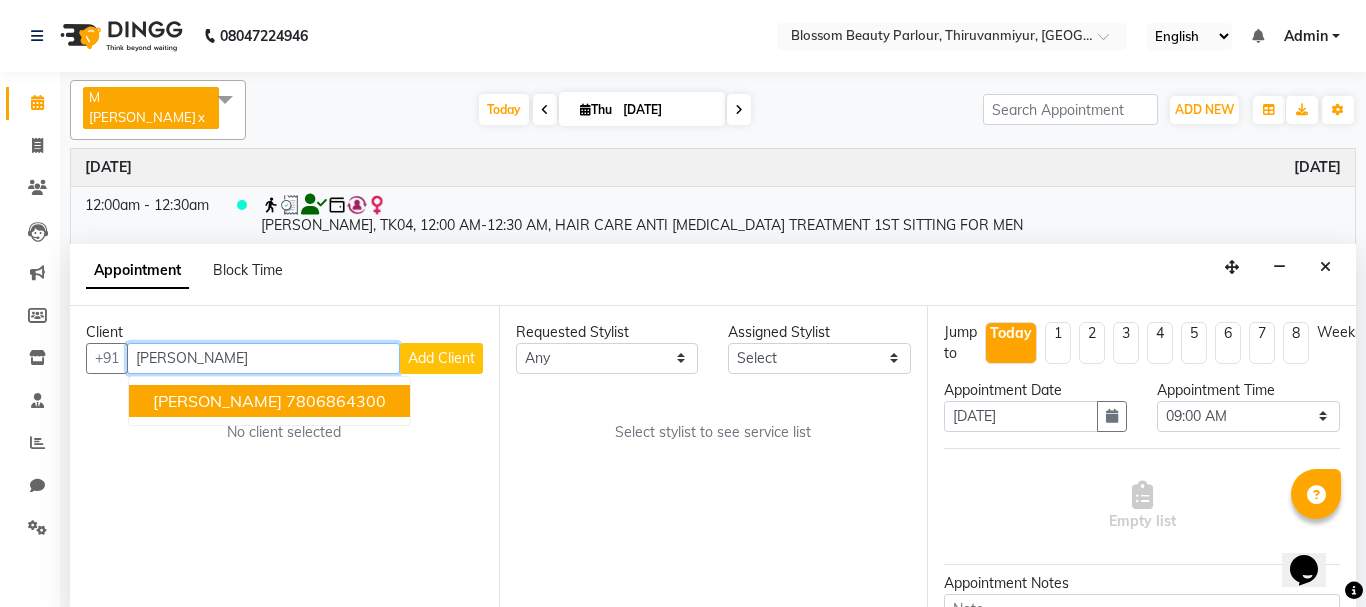 click on "7806864300" at bounding box center [336, 401] 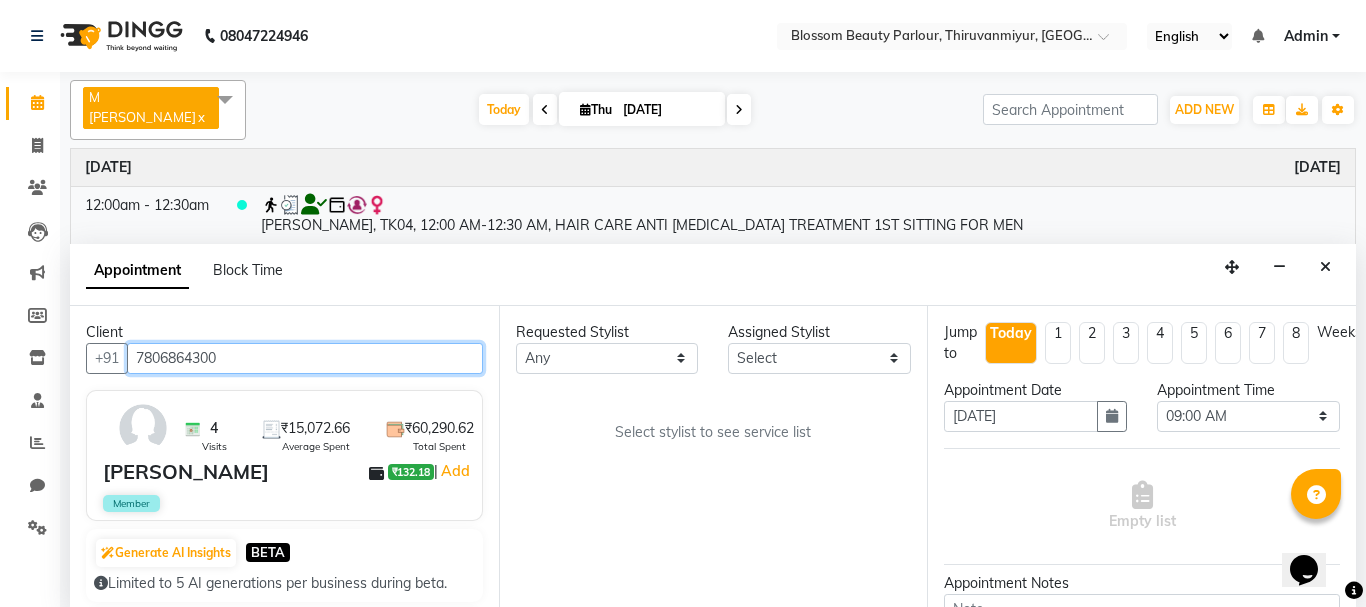 type on "7806864300" 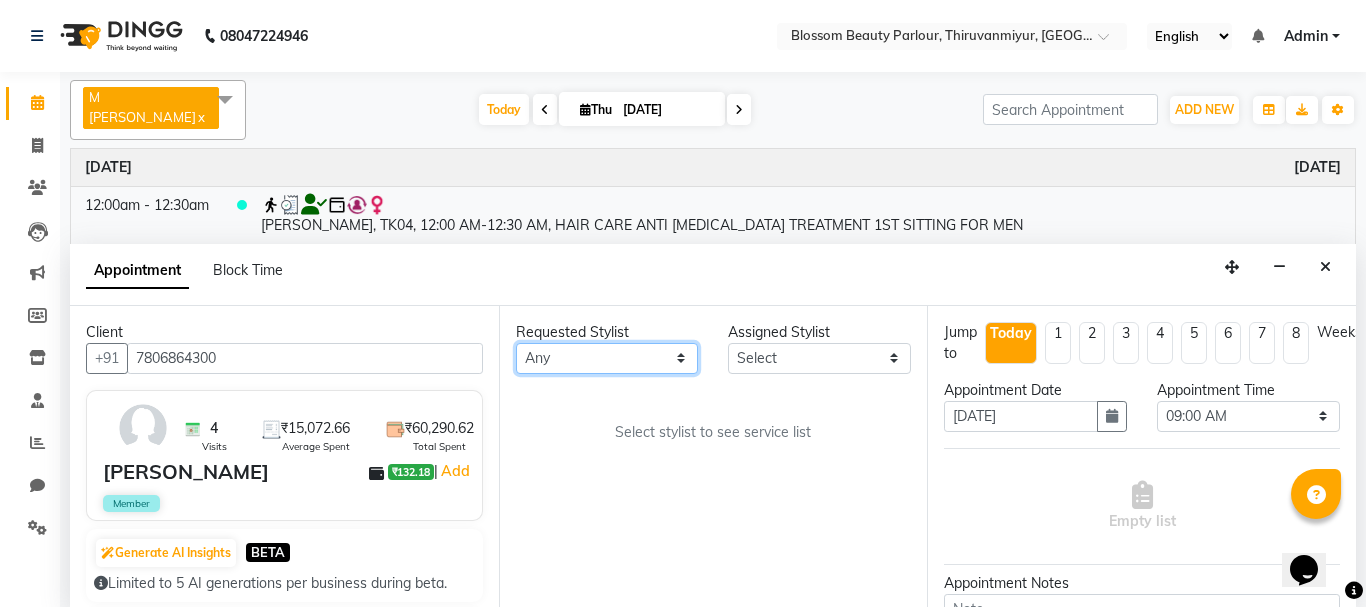 click on "Any [PERSON_NAME] [PERSON_NAME] [PERSON_NAME] [PERSON_NAME] [PERSON_NAME] M [PERSON_NAME] Old Staff Swathi" at bounding box center (607, 358) 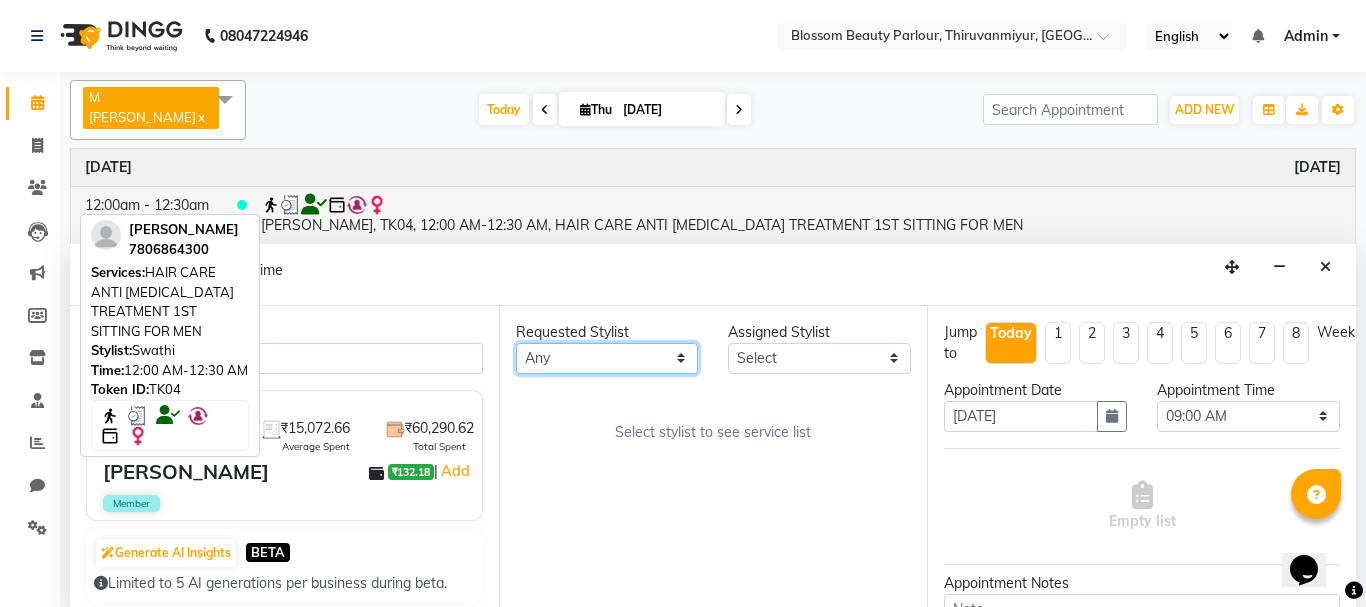 select on "83298" 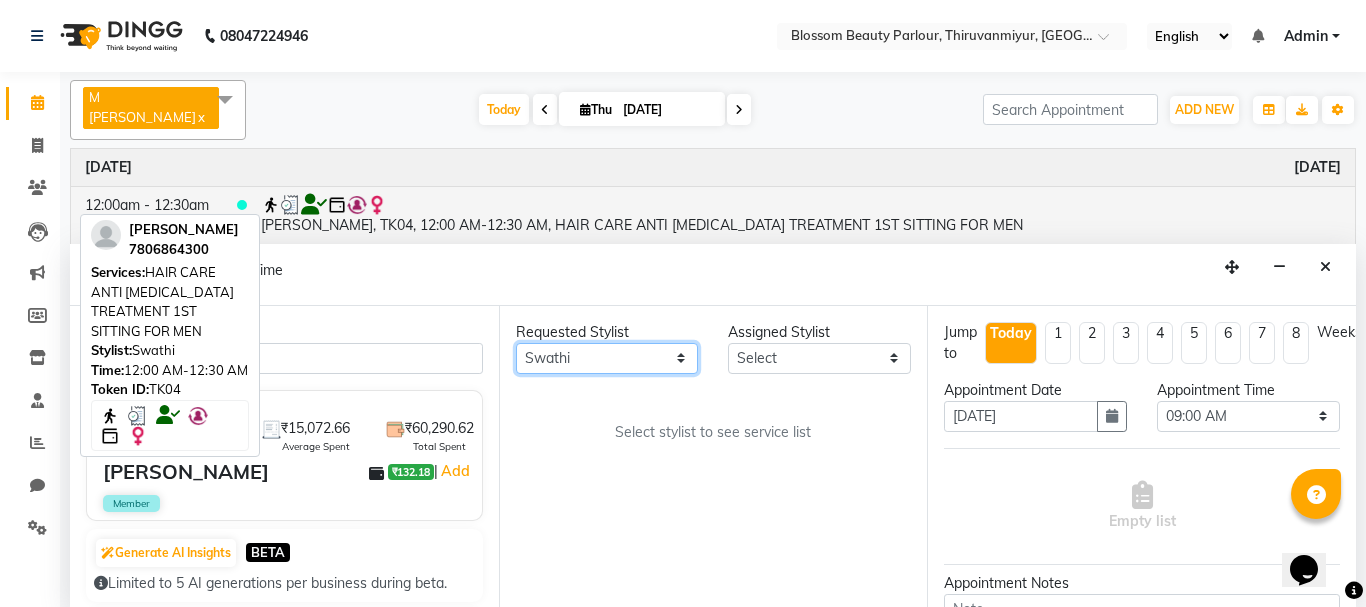click on "Any [PERSON_NAME] [PERSON_NAME] [PERSON_NAME] [PERSON_NAME] [PERSON_NAME] M [PERSON_NAME] Old Staff Swathi" at bounding box center [607, 358] 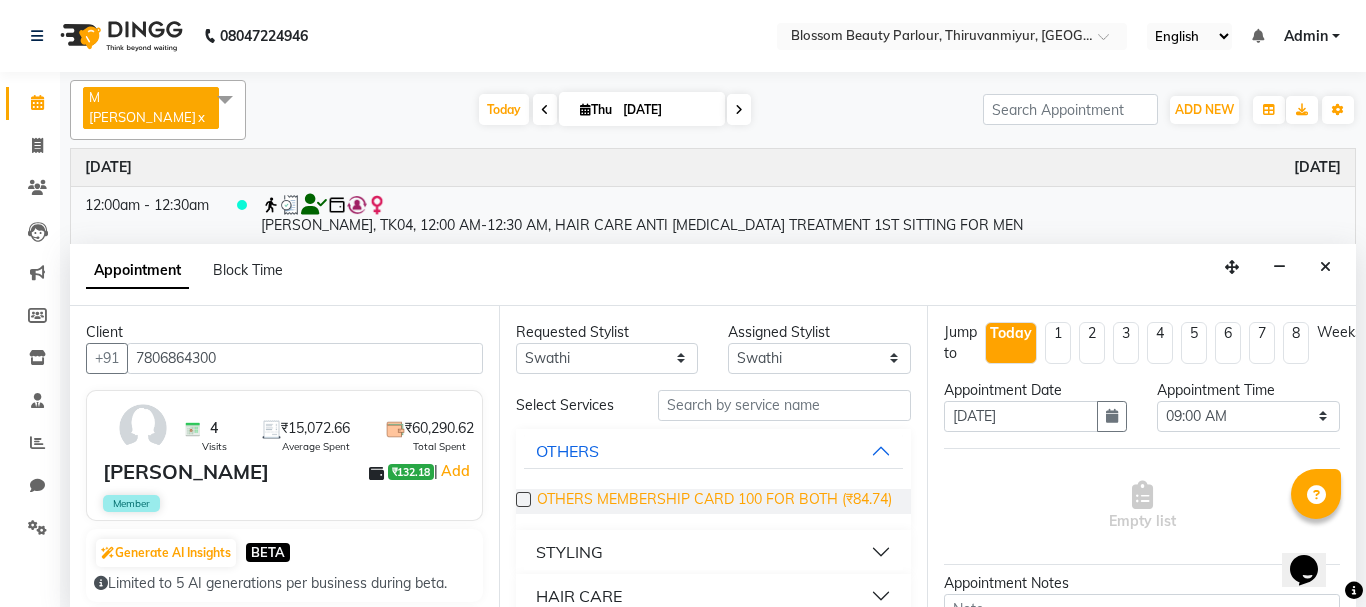 click on "OTHERS MEMBERSHIP CARD 100 FOR BOTH (₹84.74)" at bounding box center [714, 501] 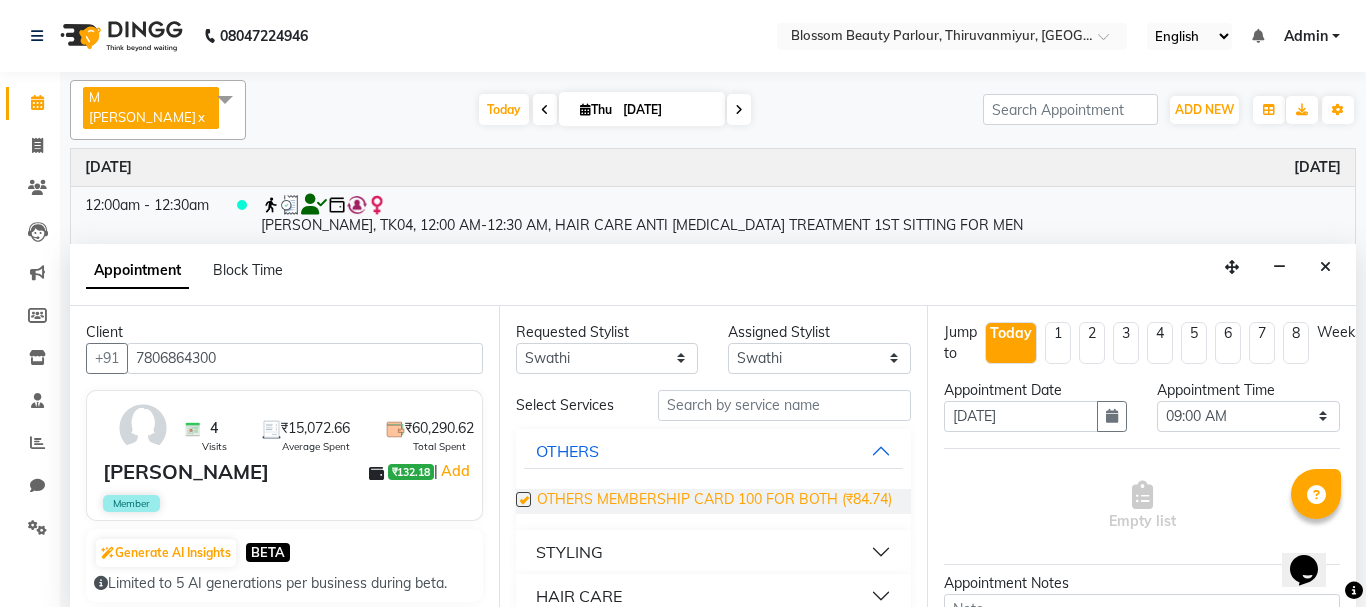 checkbox on "false" 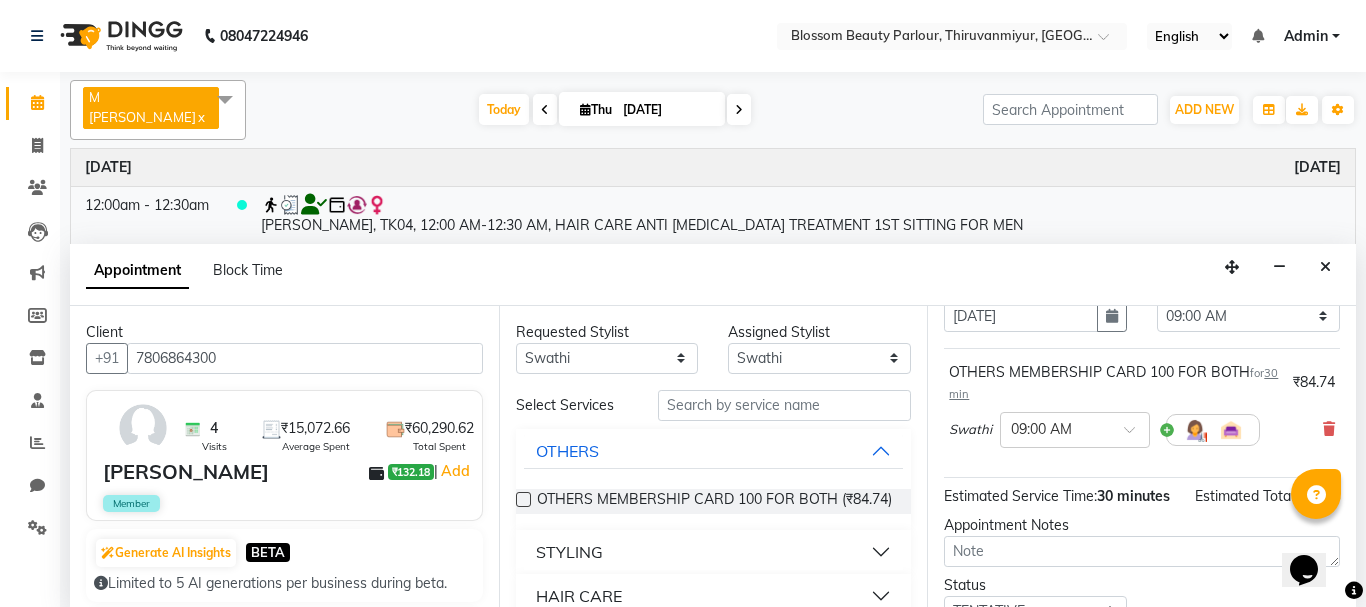 scroll, scrollTop: 107, scrollLeft: 0, axis: vertical 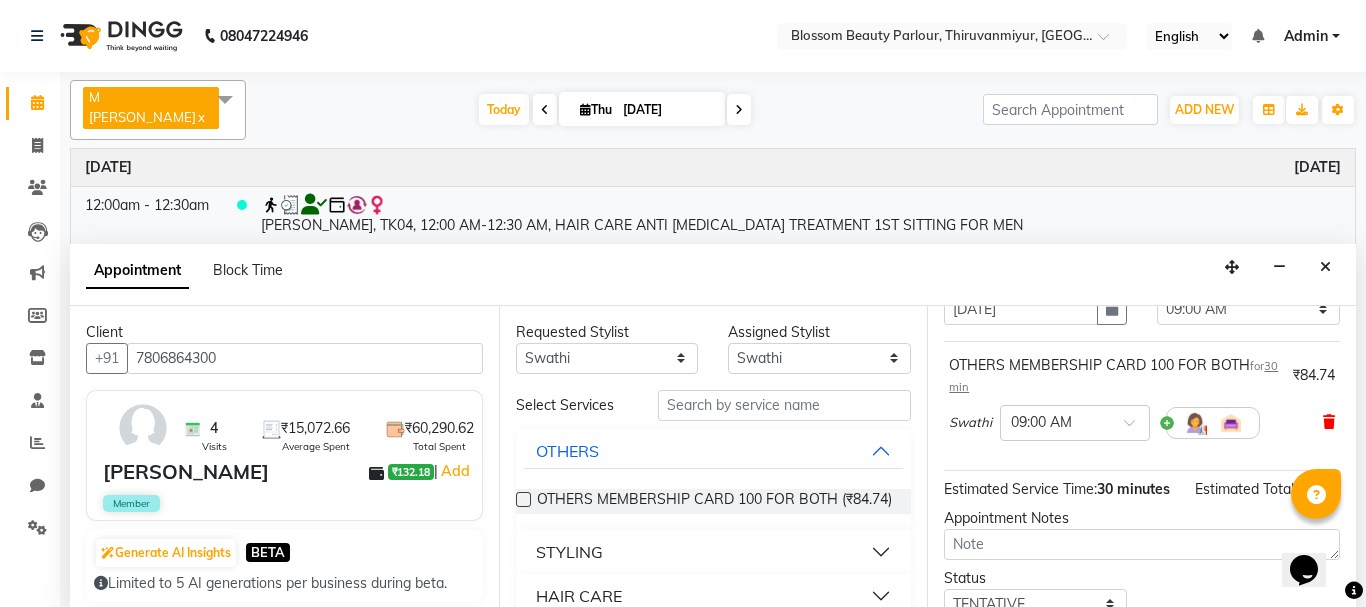 click at bounding box center [1329, 422] 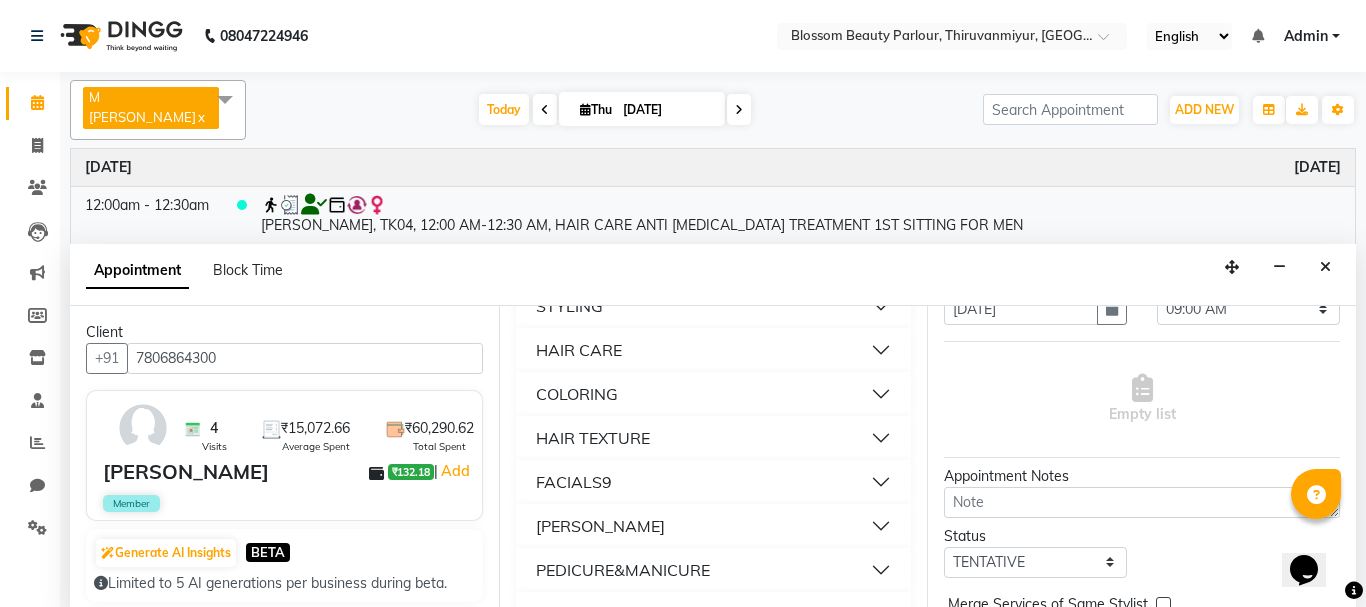 scroll, scrollTop: 249, scrollLeft: 0, axis: vertical 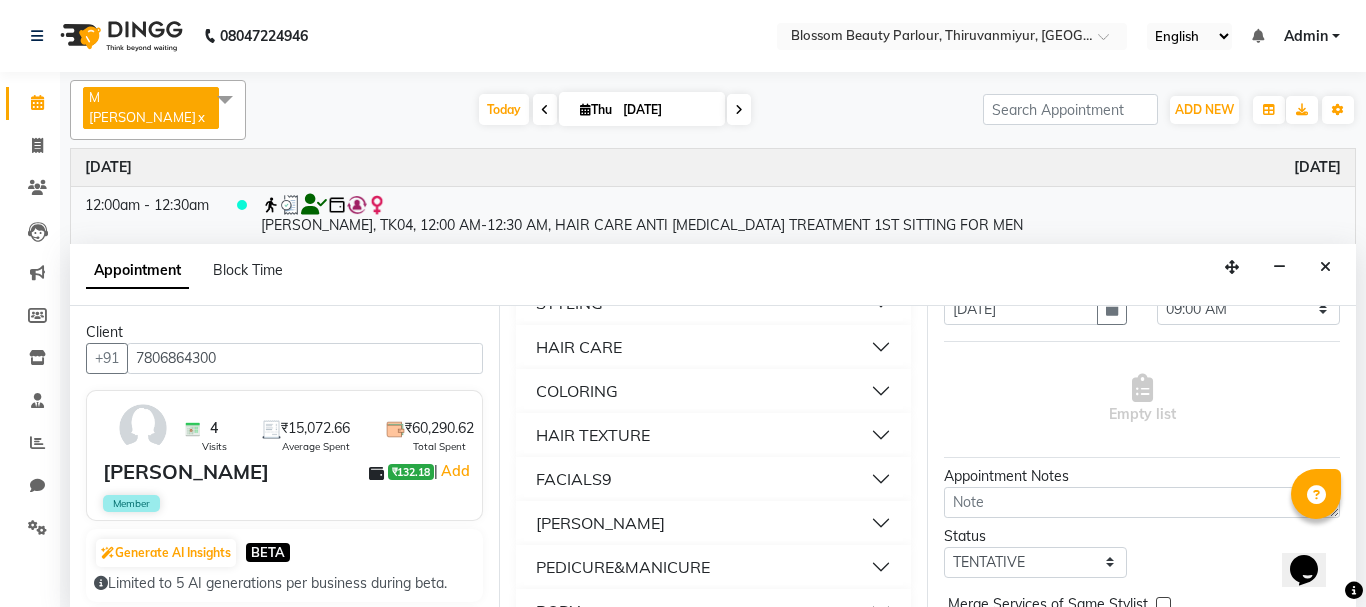 click on "FACIALS9" at bounding box center [714, 479] 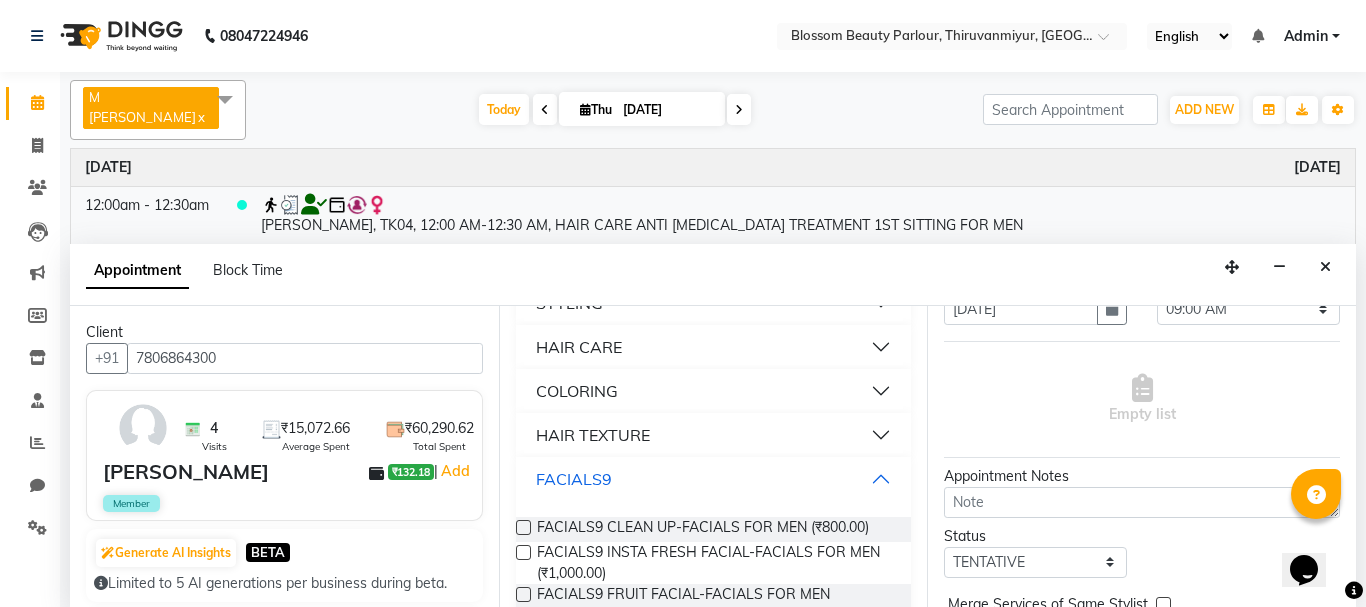 scroll, scrollTop: 1251, scrollLeft: 0, axis: vertical 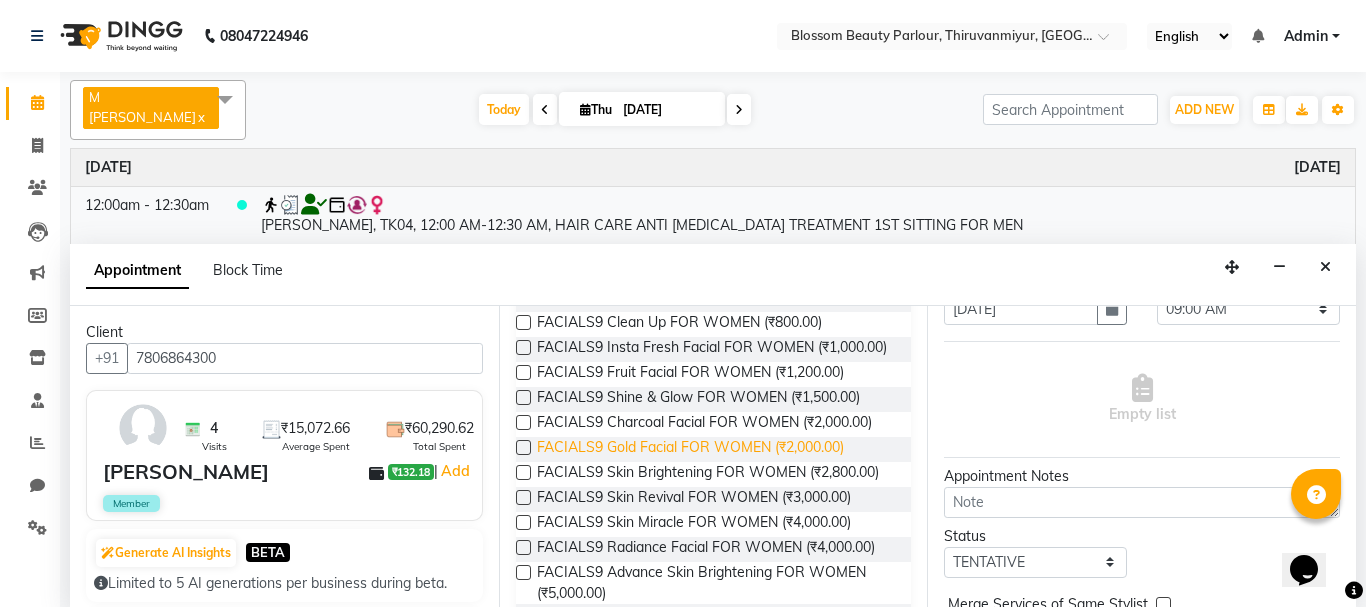 click on "FACIALS9 Gold Facial FOR WOMEN (₹2,000.00)" at bounding box center (690, 449) 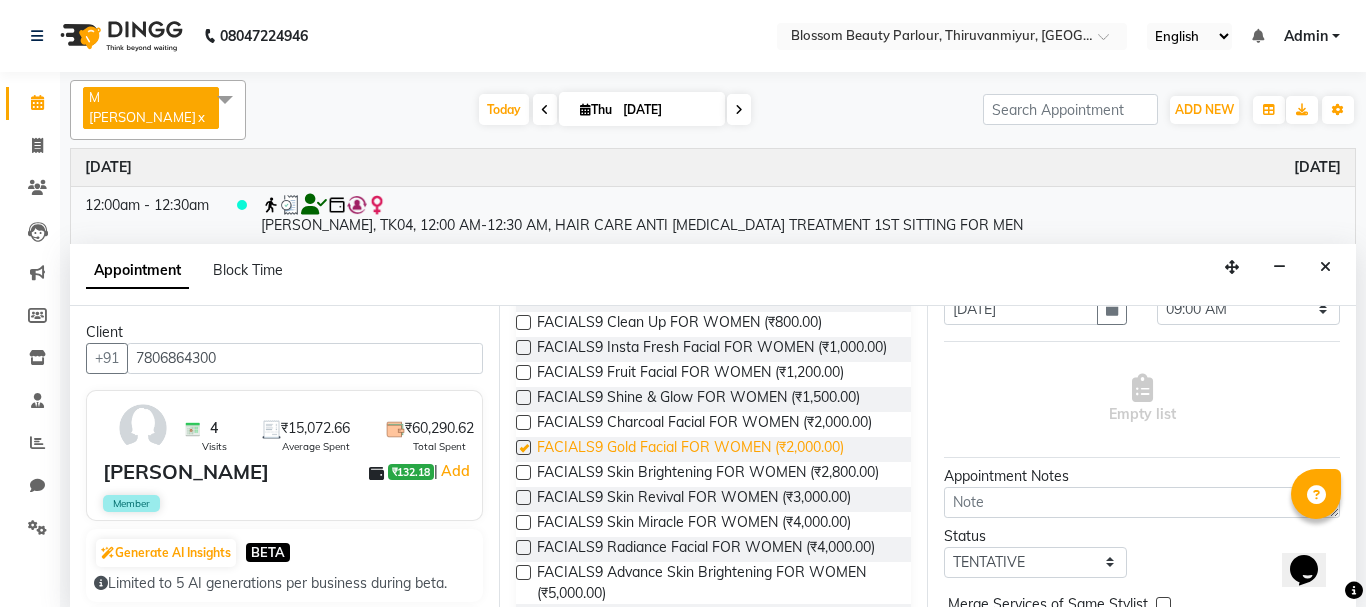 checkbox on "false" 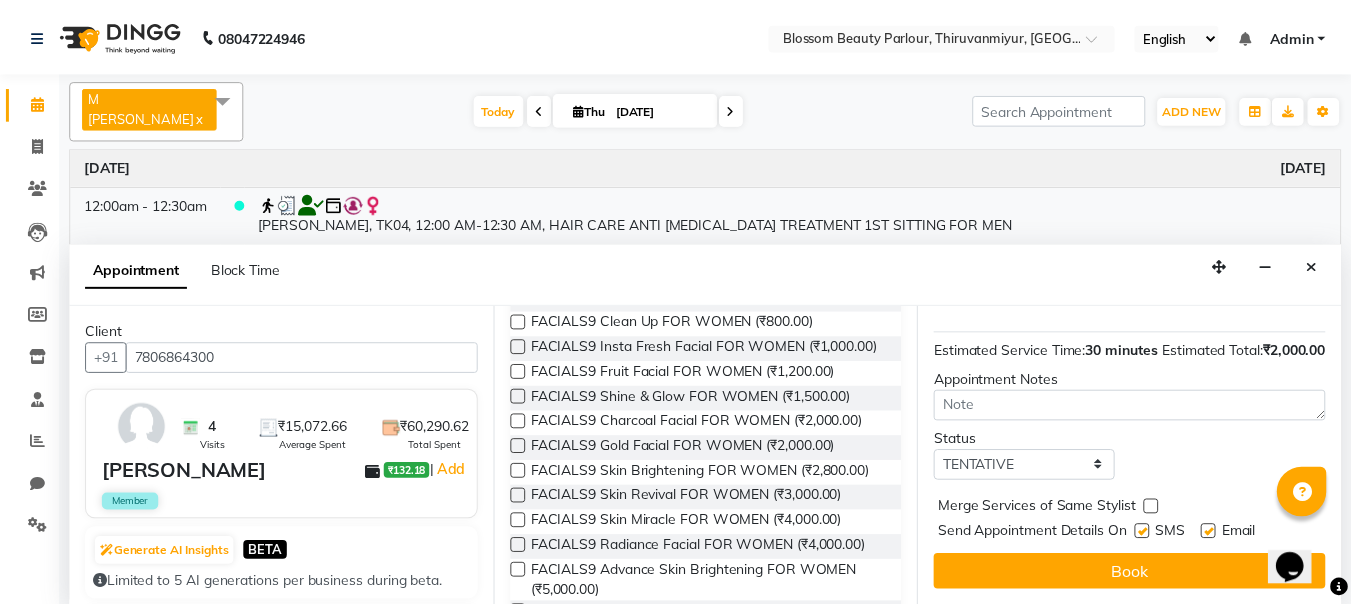 scroll, scrollTop: 260, scrollLeft: 0, axis: vertical 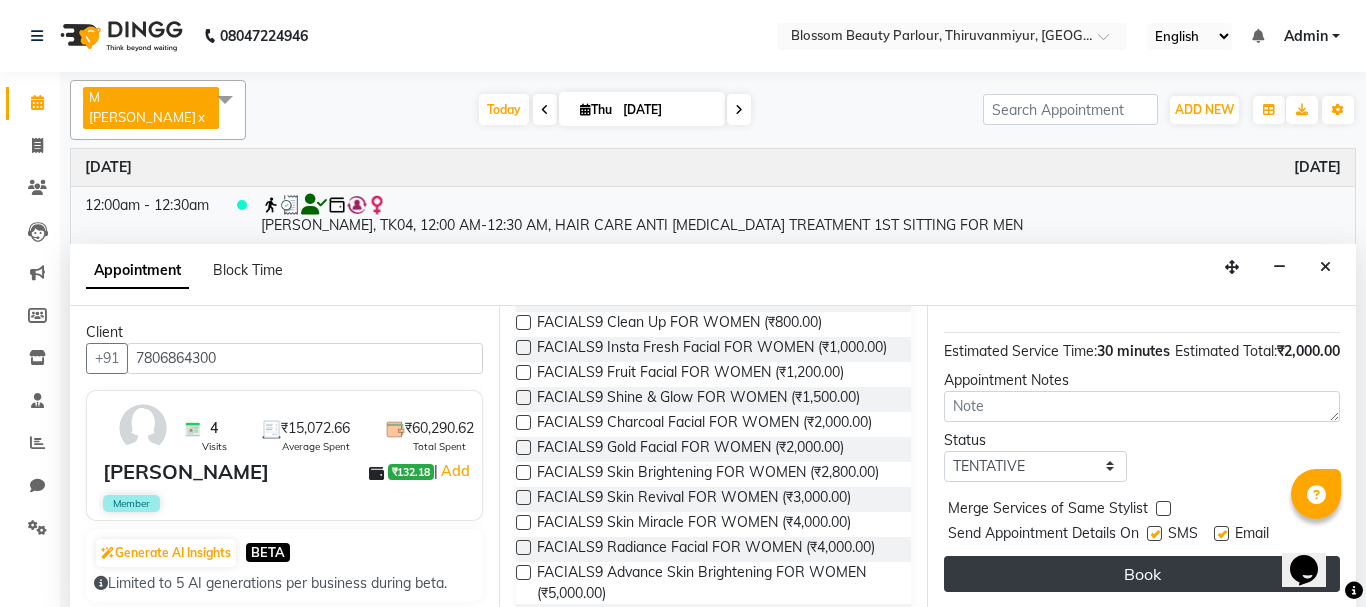 click on "Book" at bounding box center (1142, 574) 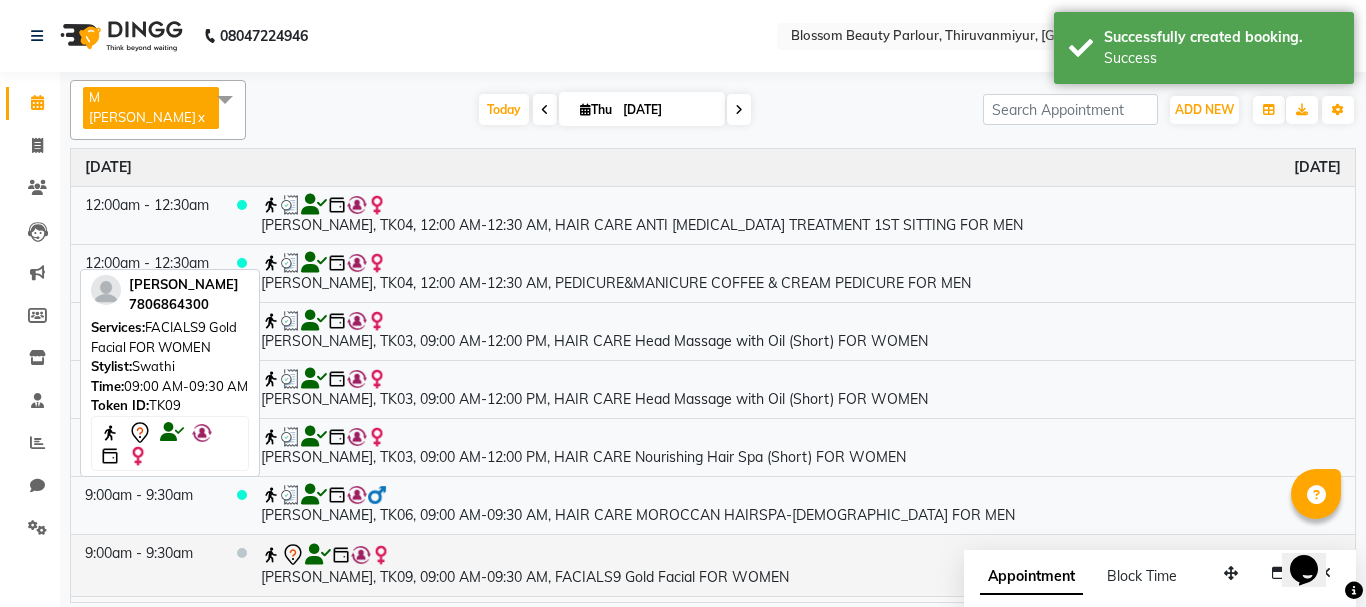 click 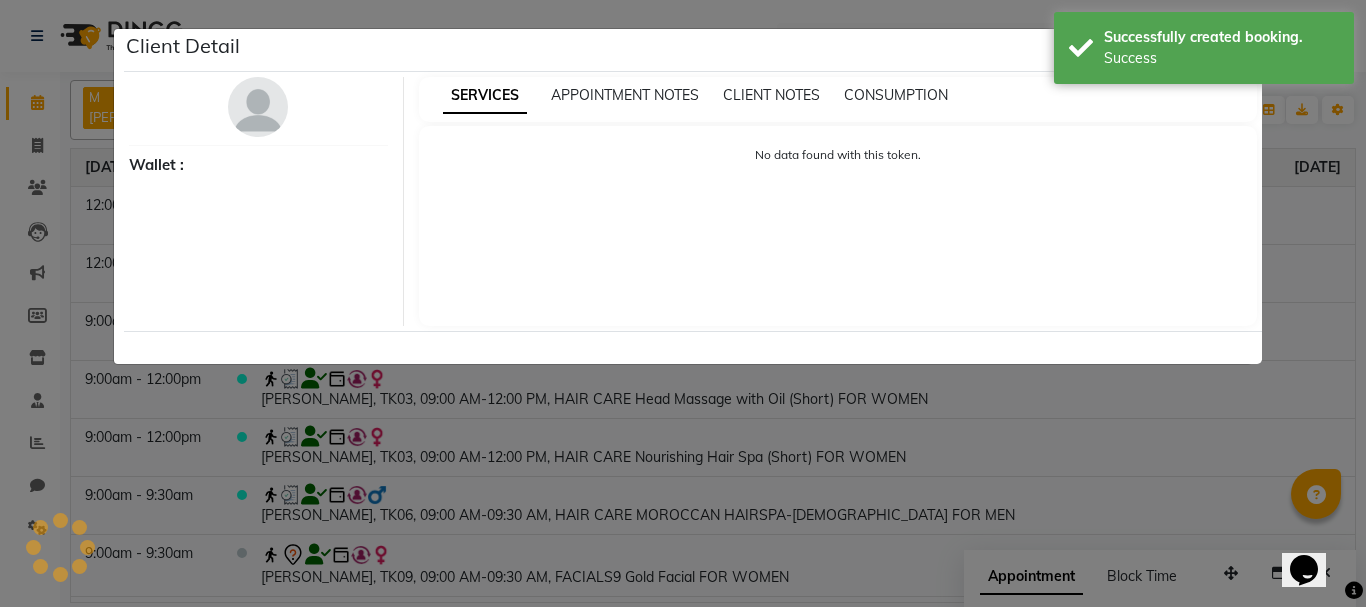 select on "7" 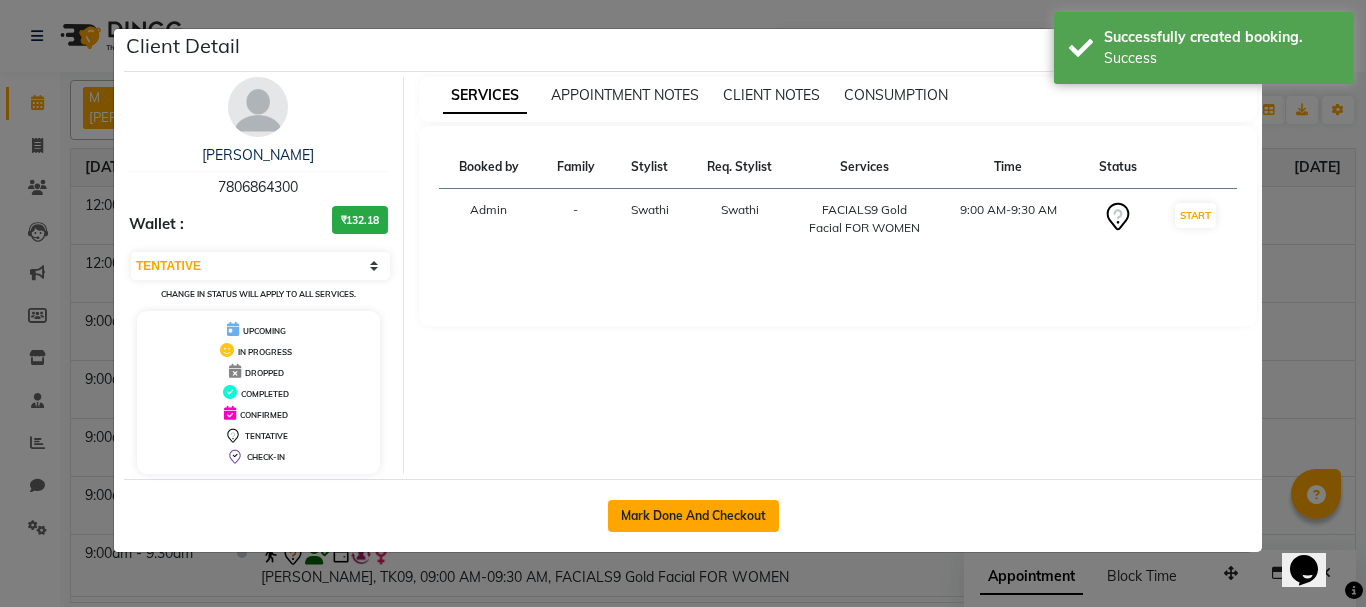 click on "Mark Done And Checkout" 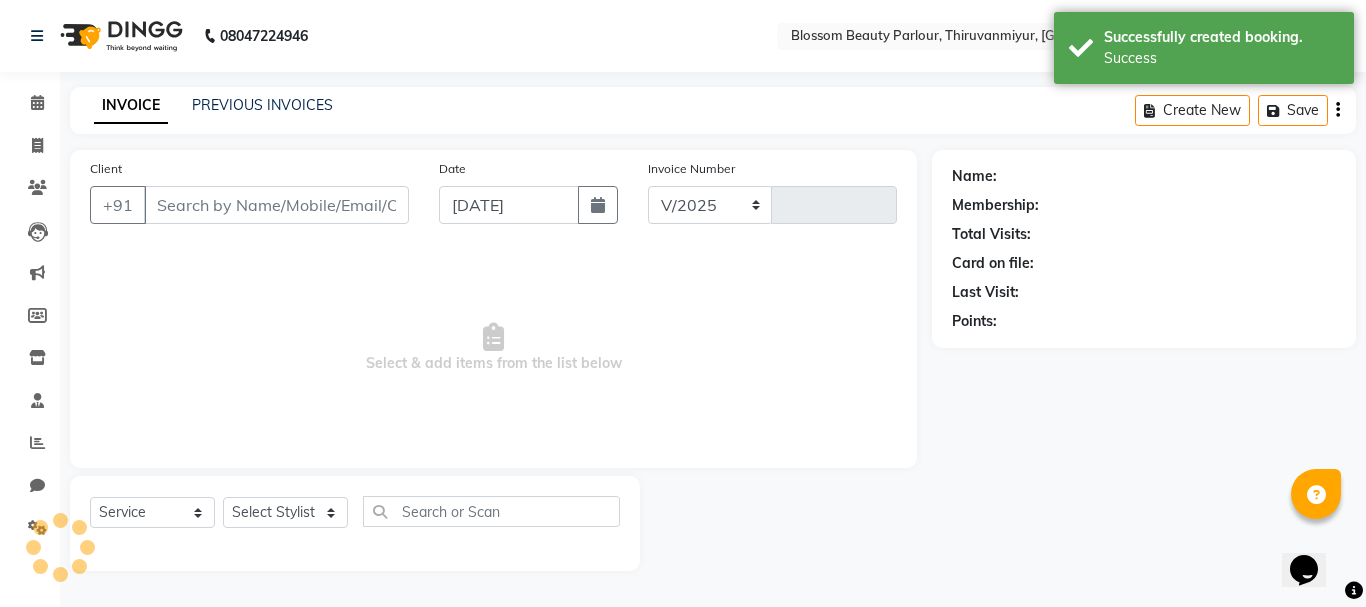 select on "8454" 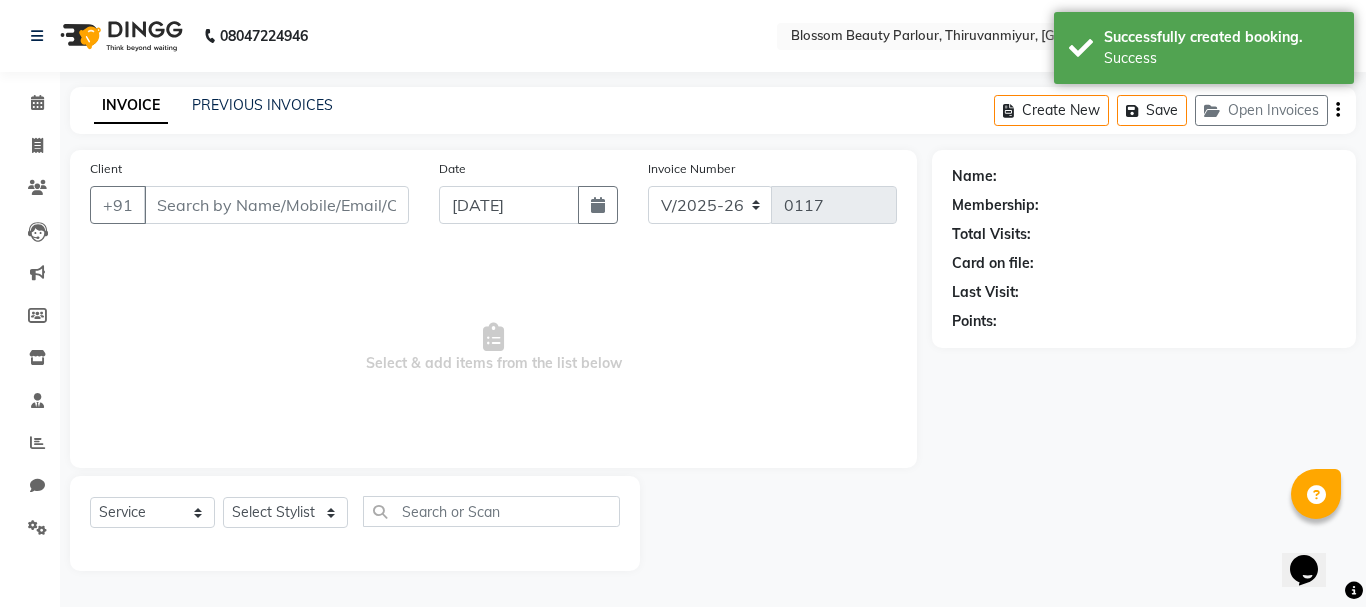 select on "85638" 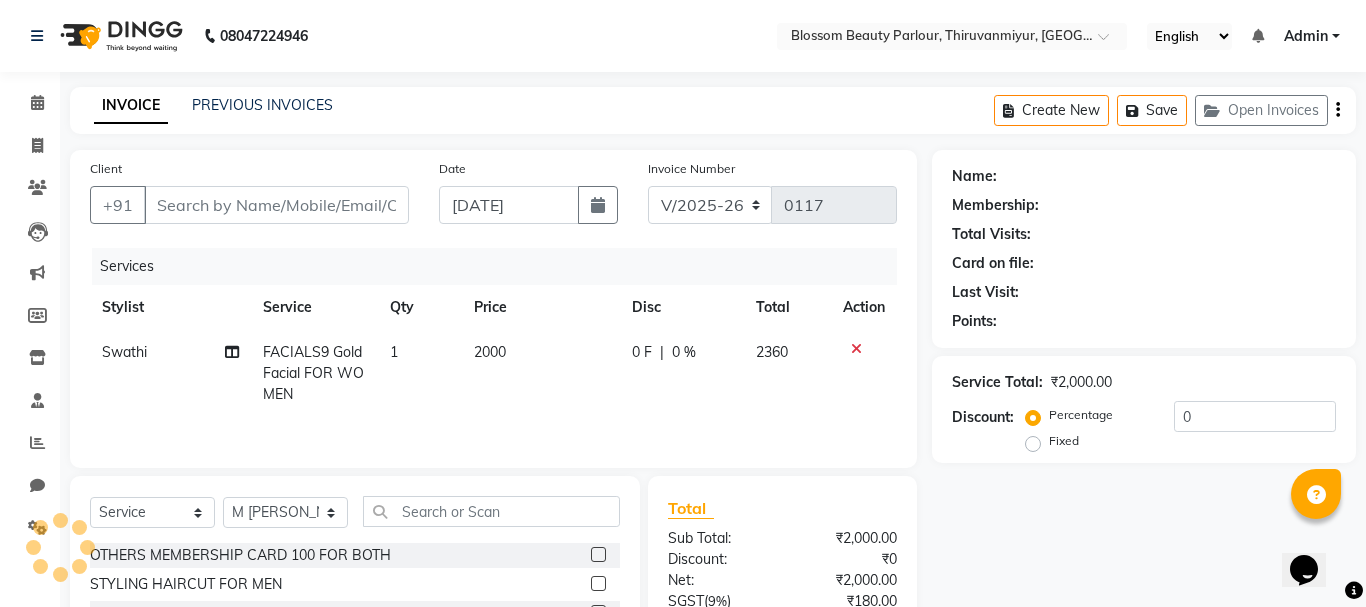 type on "7806864300" 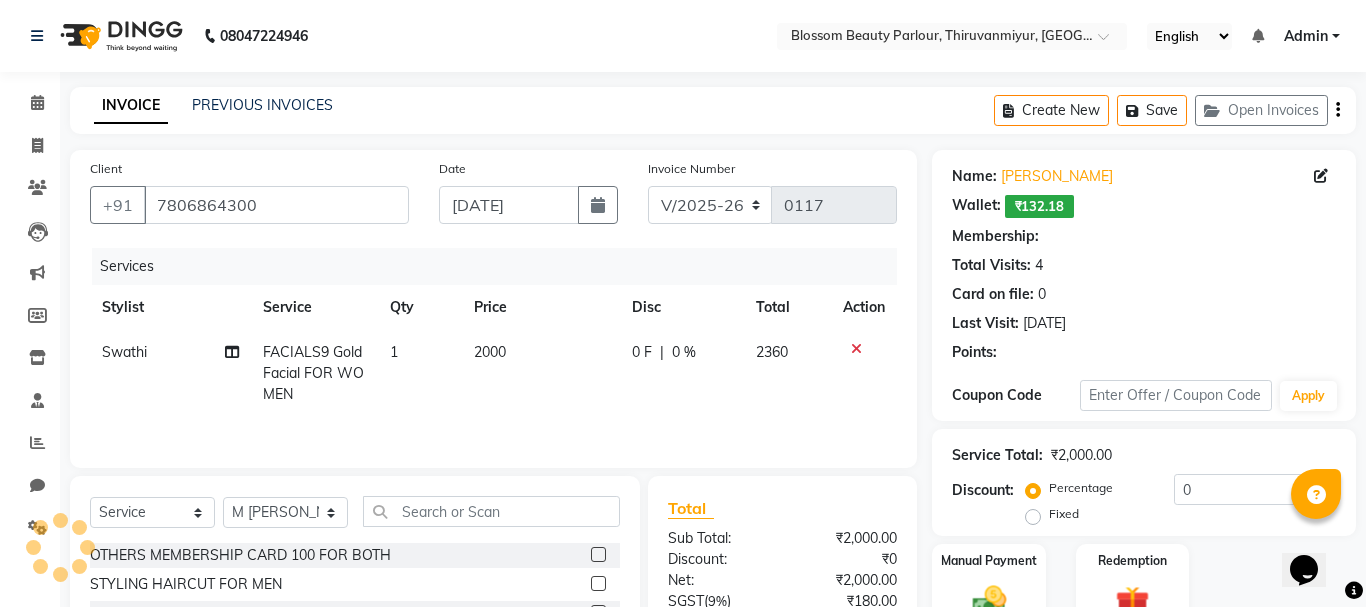 select on "1: Object" 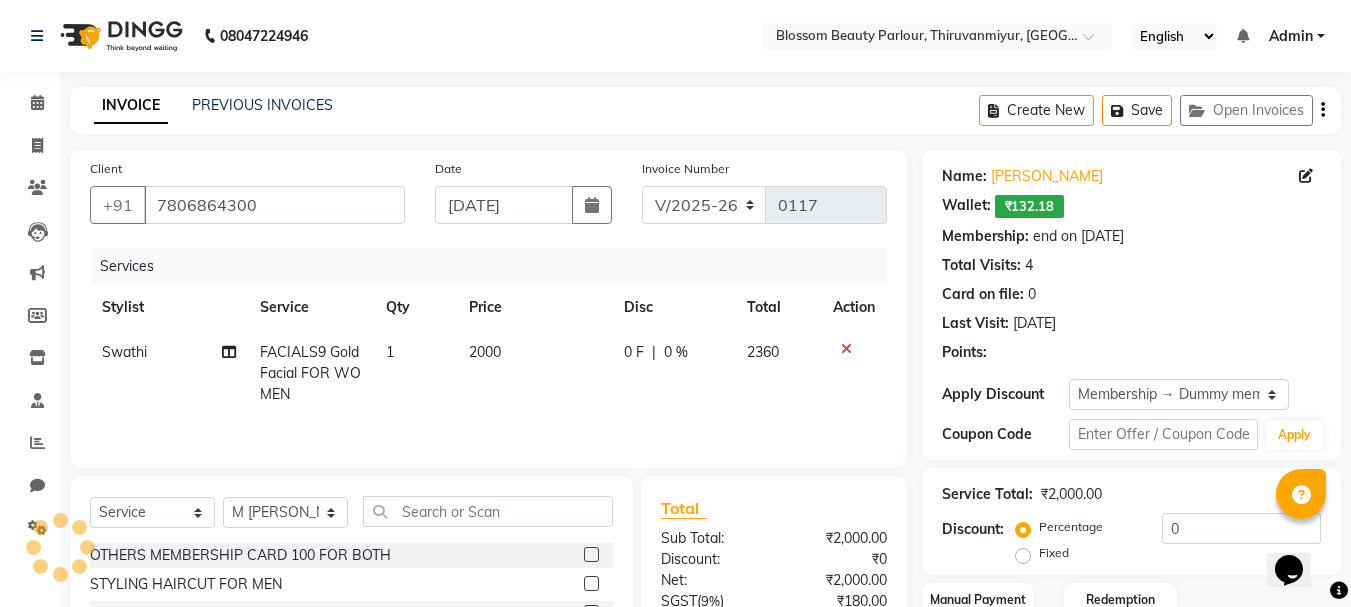 type on "20" 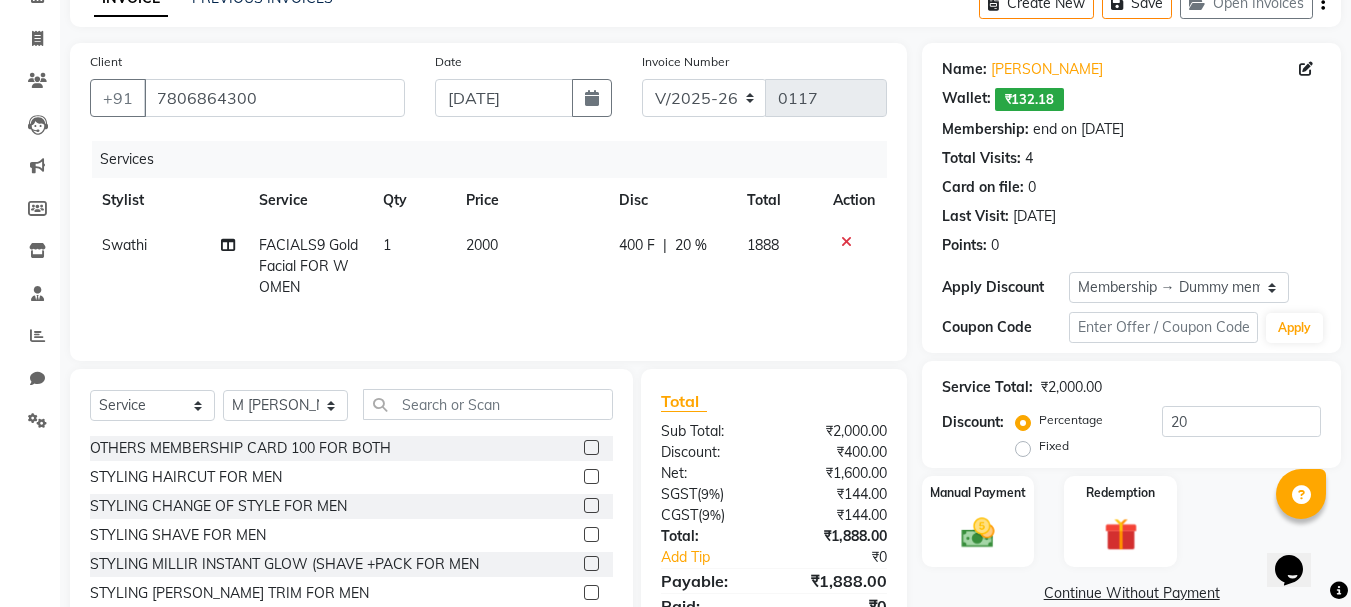 scroll, scrollTop: 194, scrollLeft: 0, axis: vertical 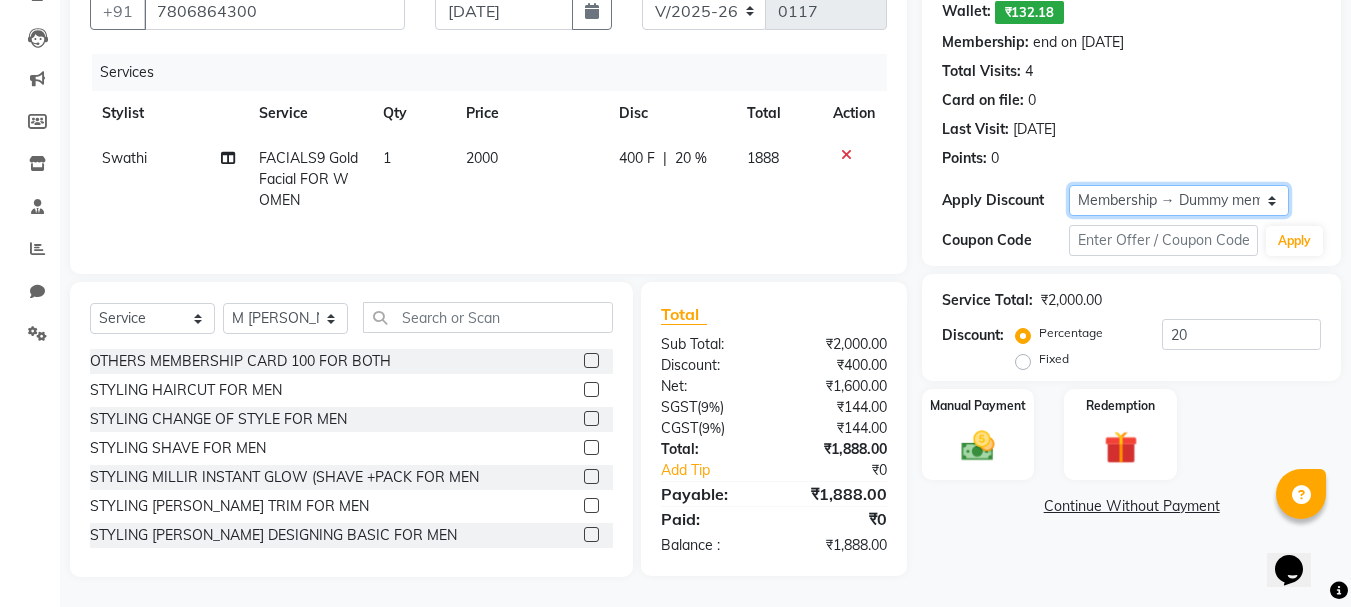 click on "Select Membership → Dummy membership" 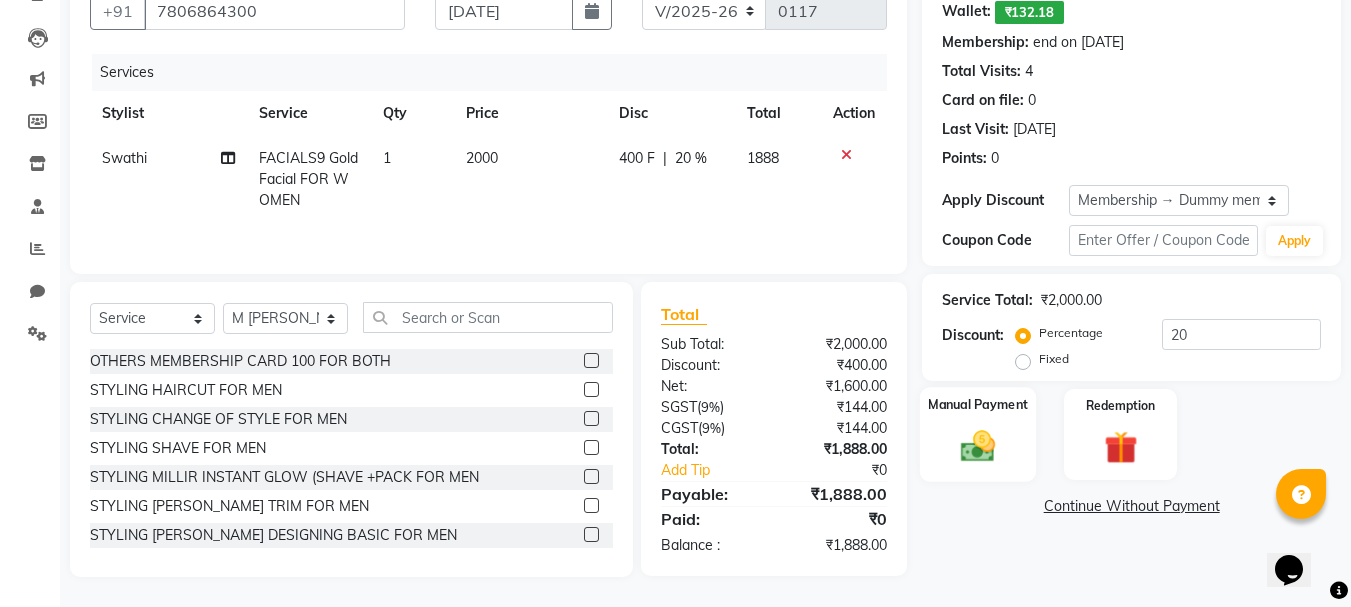 click 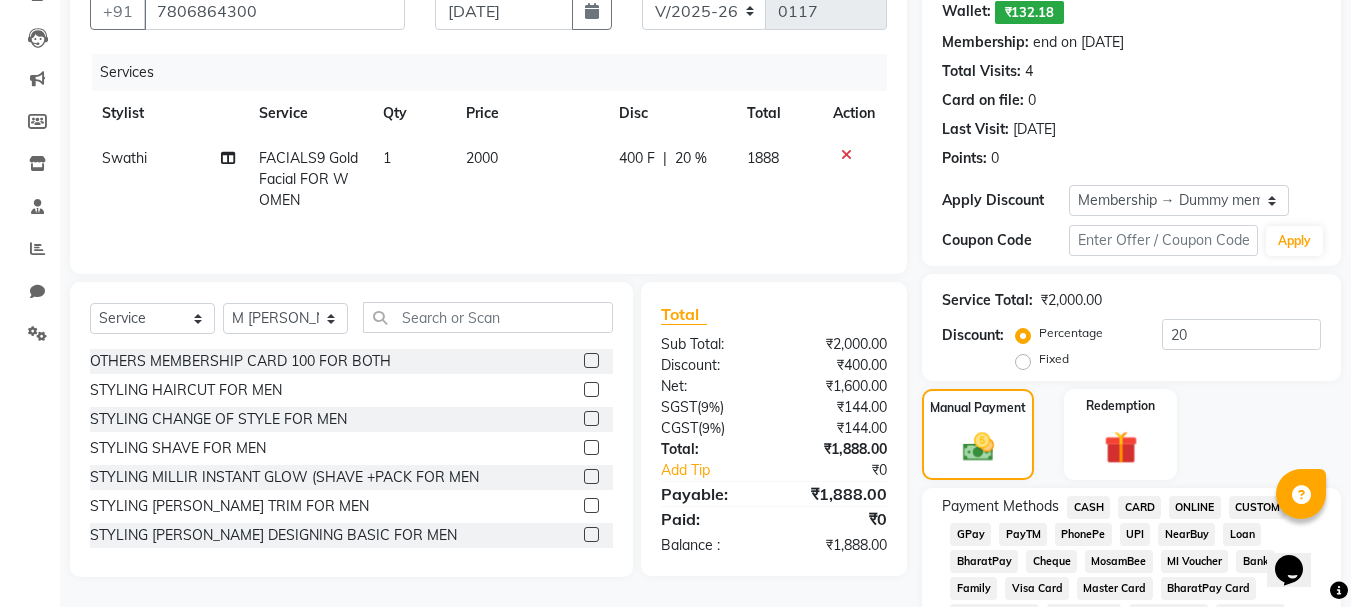 click on "PayTM" 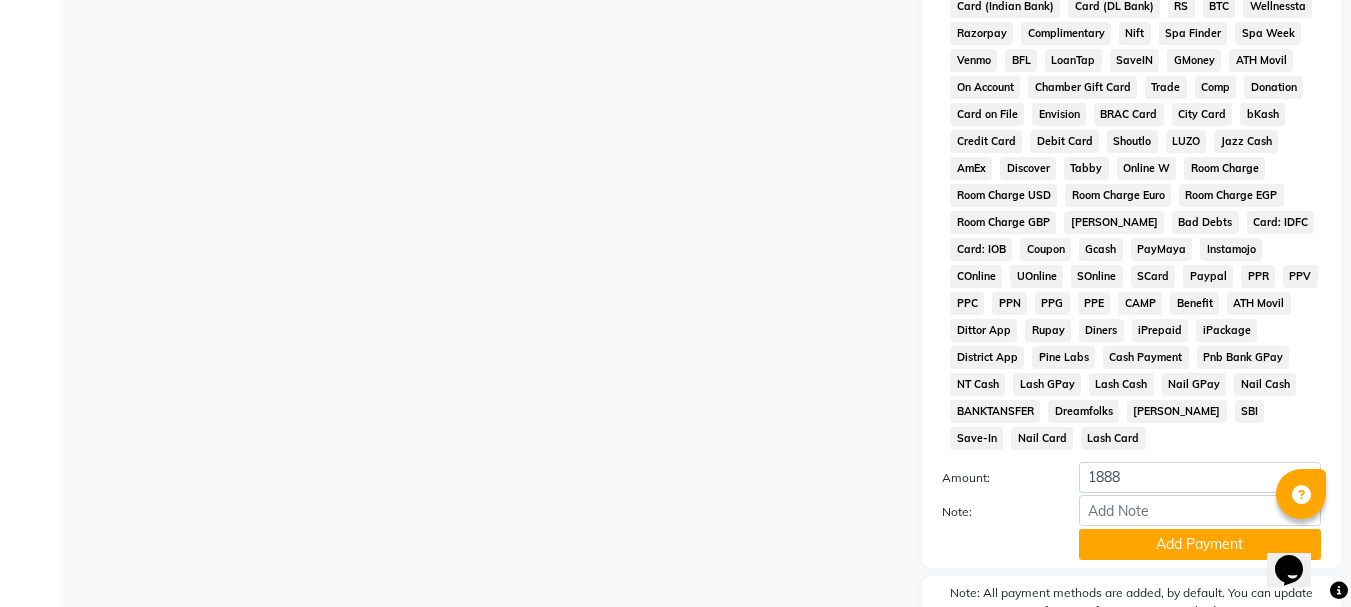 scroll, scrollTop: 890, scrollLeft: 0, axis: vertical 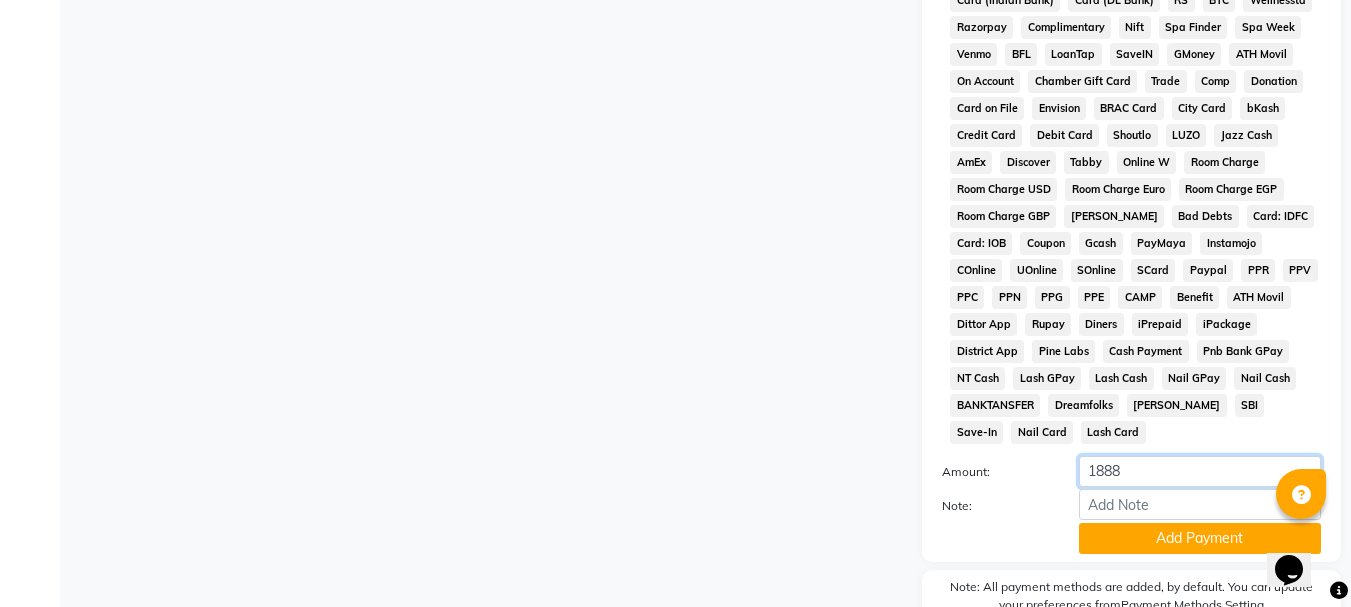 click on "1888" 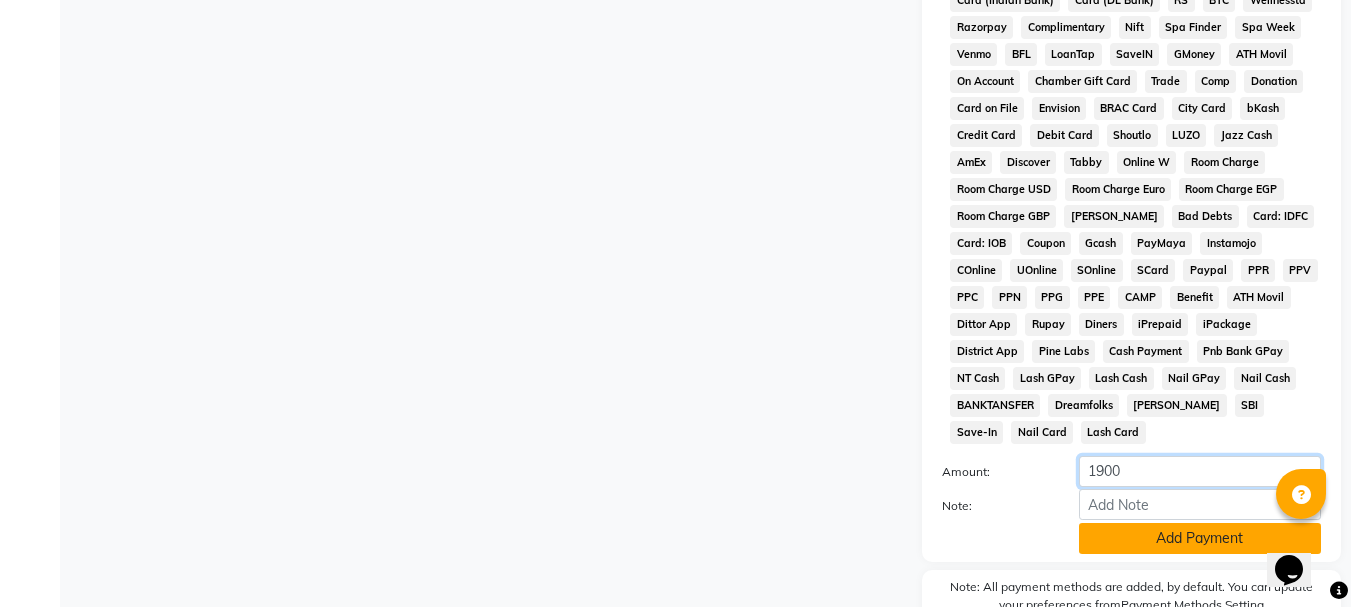 type on "1900" 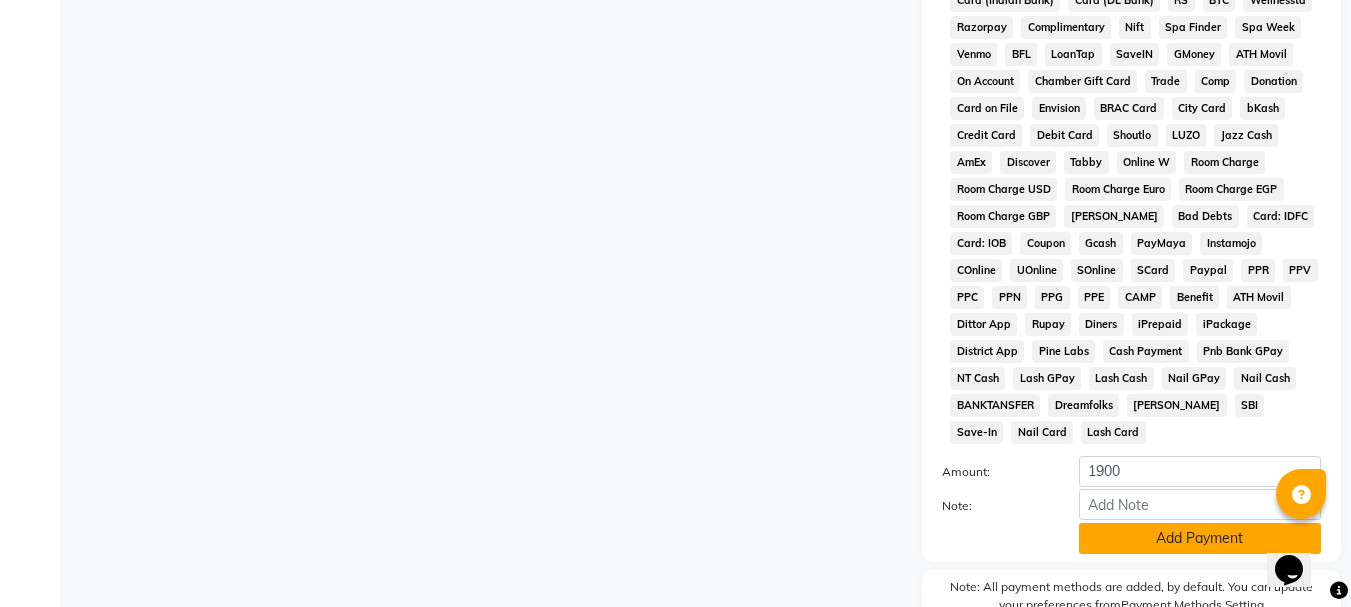 click on "Add Payment" 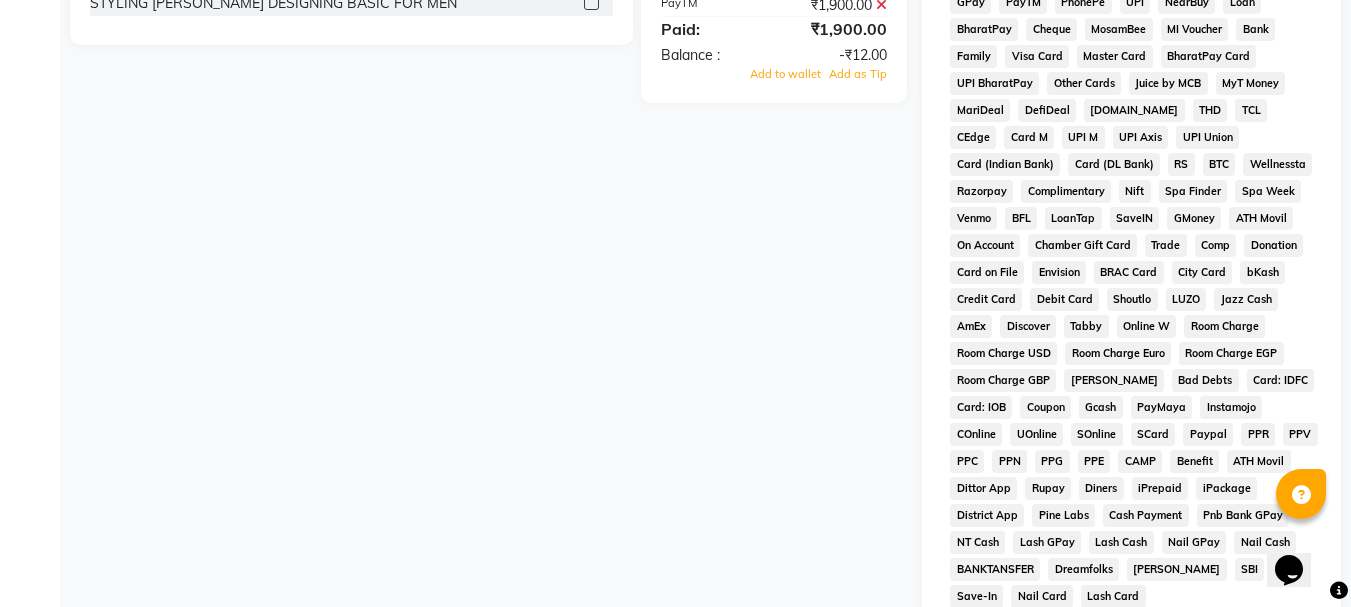 scroll, scrollTop: 671, scrollLeft: 0, axis: vertical 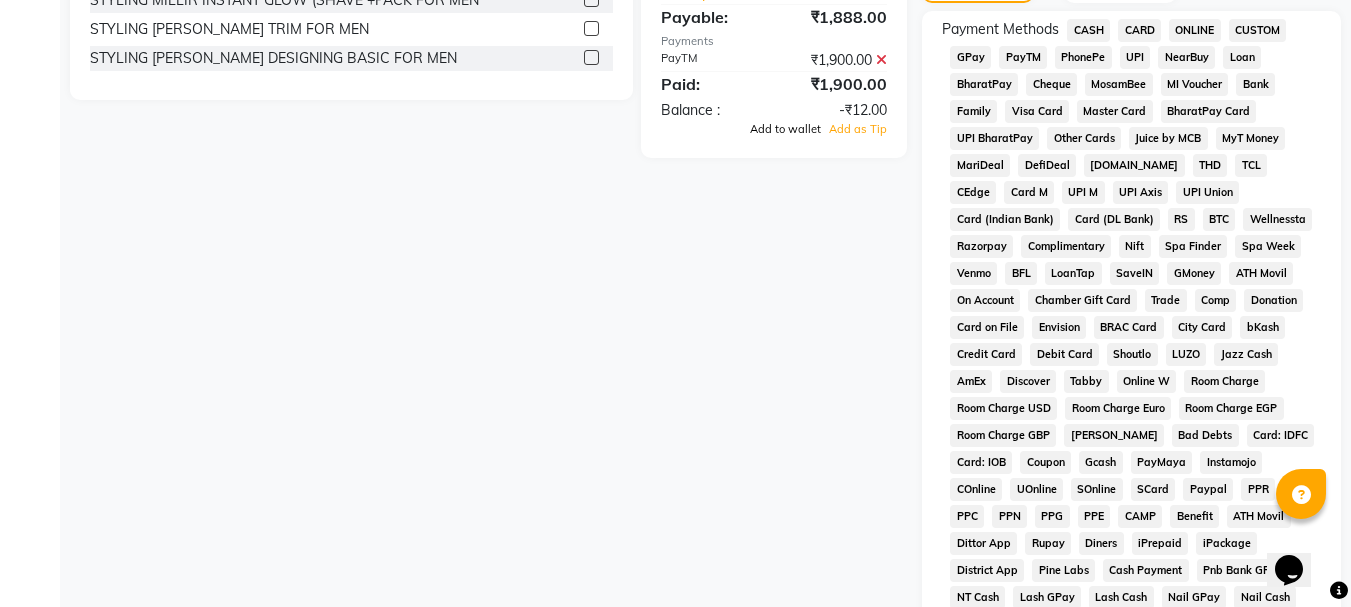 click on "Add to wallet" 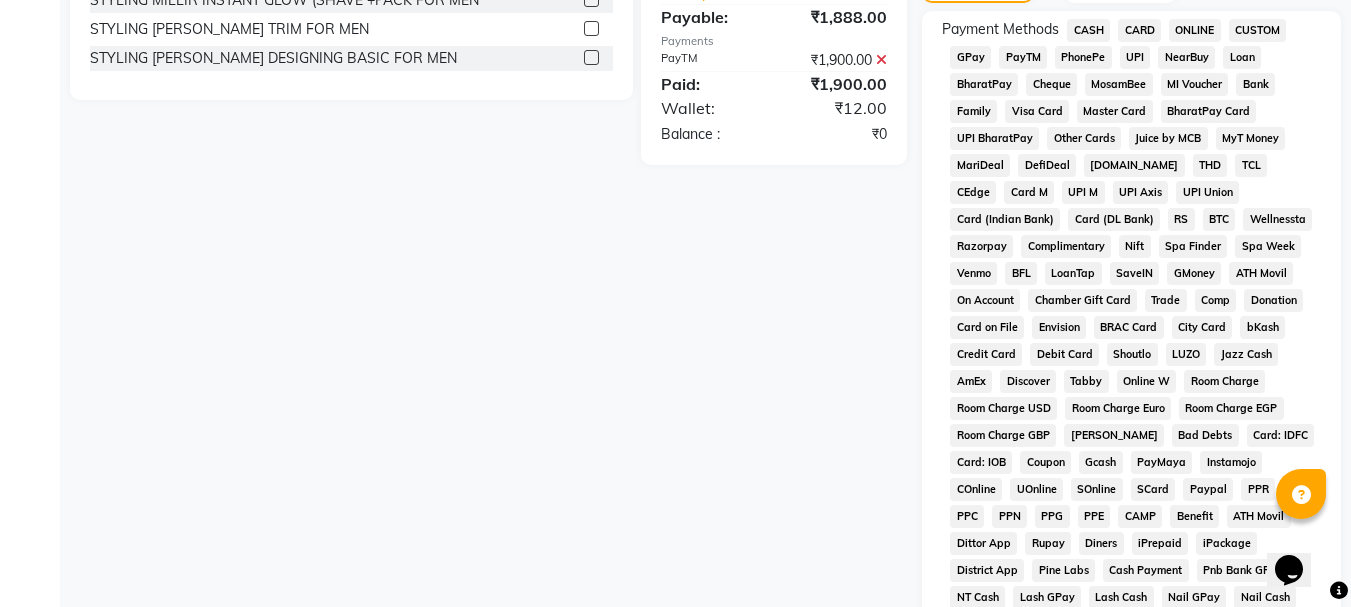 scroll, scrollTop: 942, scrollLeft: 0, axis: vertical 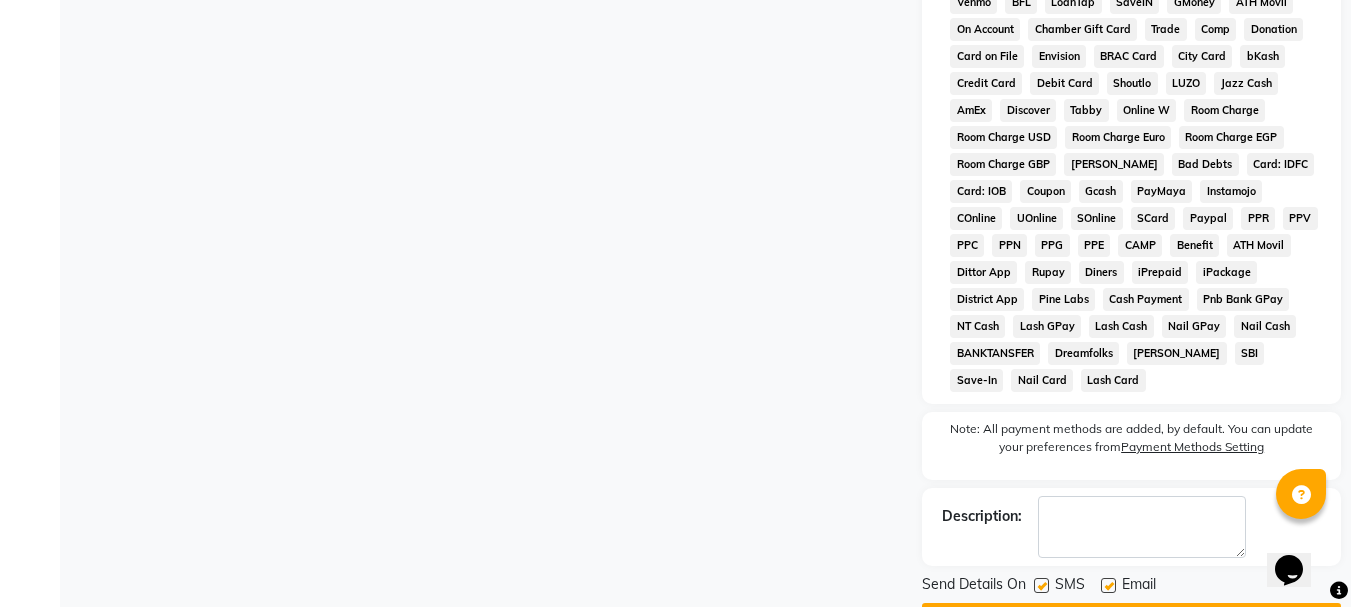 click on "Checkout" 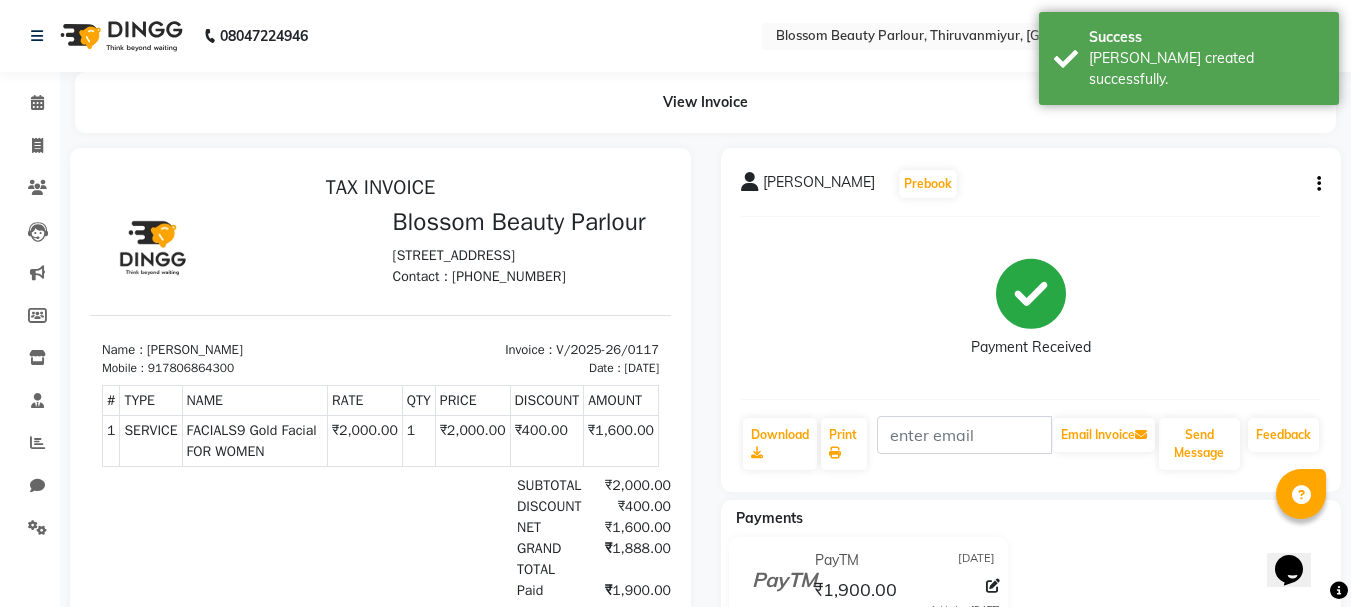 scroll, scrollTop: 0, scrollLeft: 0, axis: both 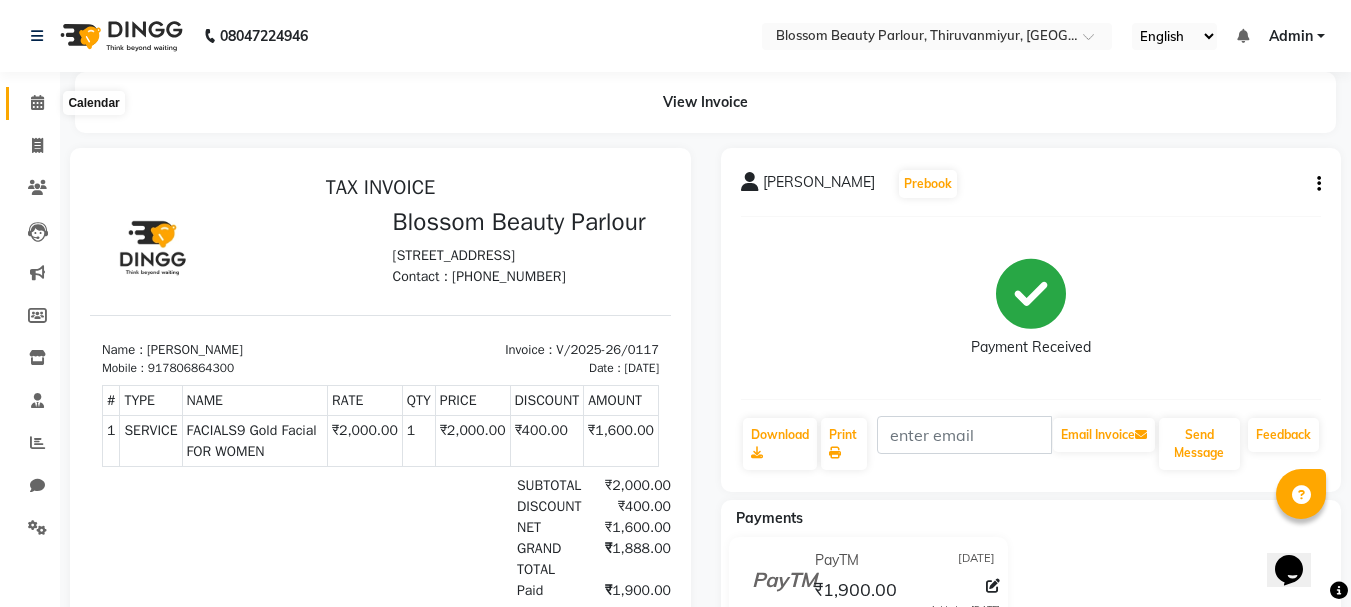 click 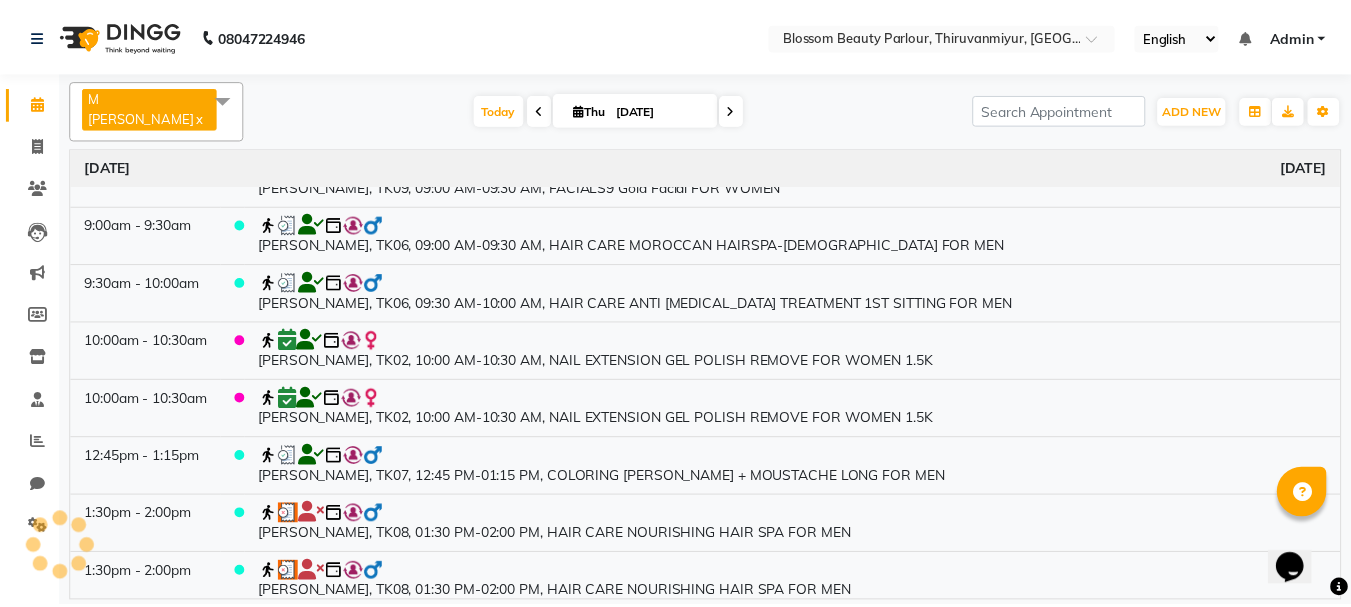 scroll, scrollTop: 462, scrollLeft: 0, axis: vertical 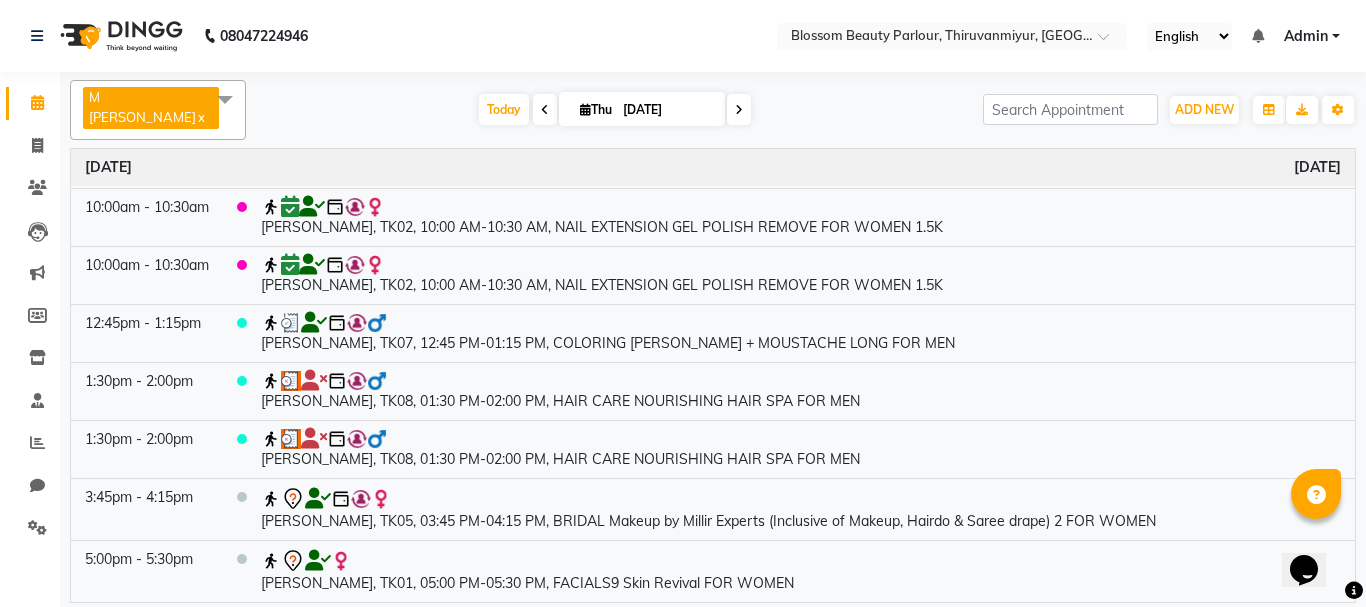 drag, startPoint x: 1346, startPoint y: 301, endPoint x: 29, endPoint y: 31, distance: 1344.3917 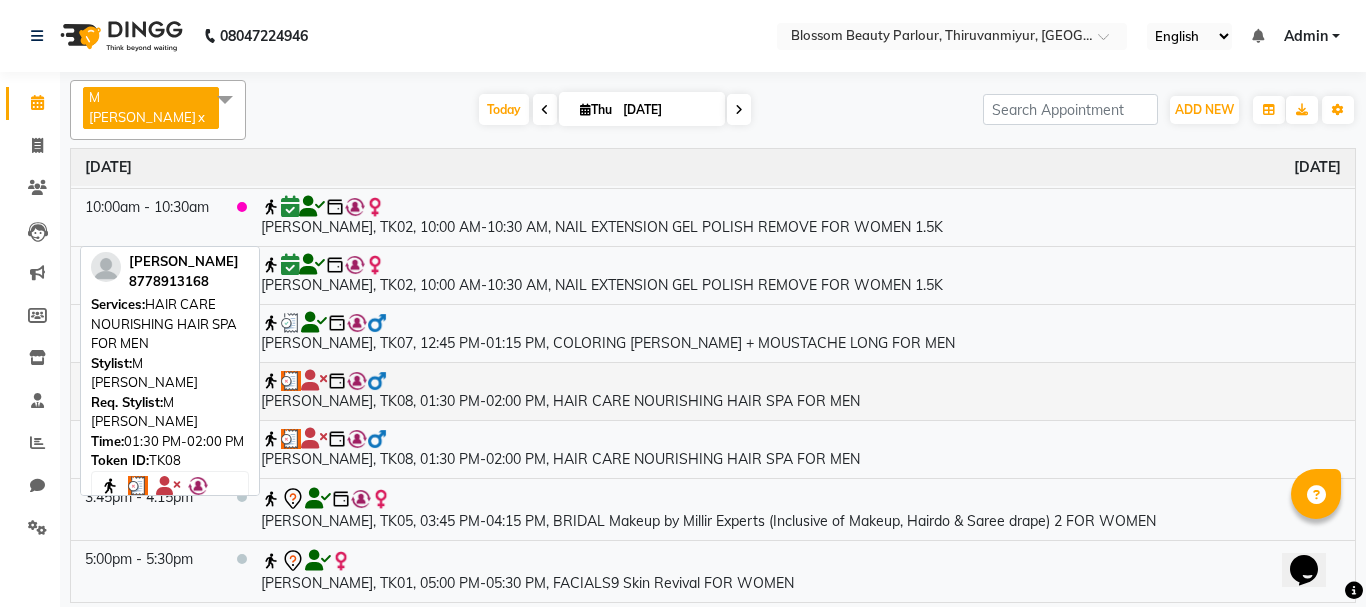 click on "[PERSON_NAME], TK08, 01:30 PM-02:00 PM, HAIR CARE NOURISHING HAIR SPA FOR MEN" at bounding box center [801, 391] 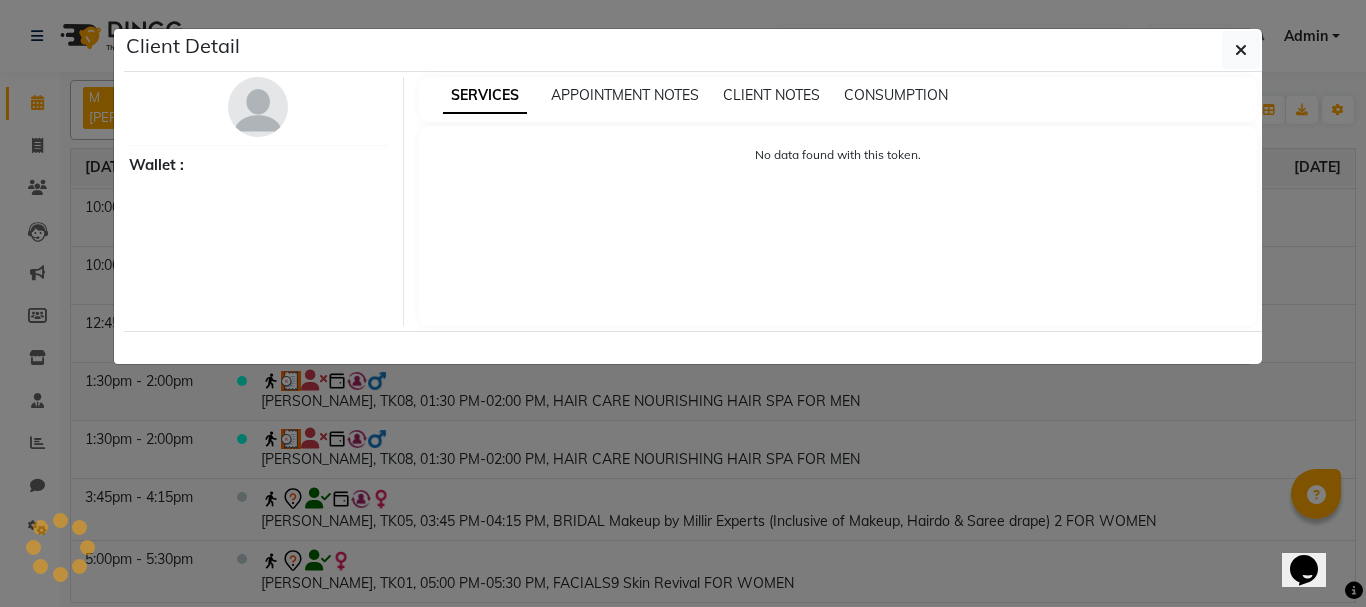 select on "3" 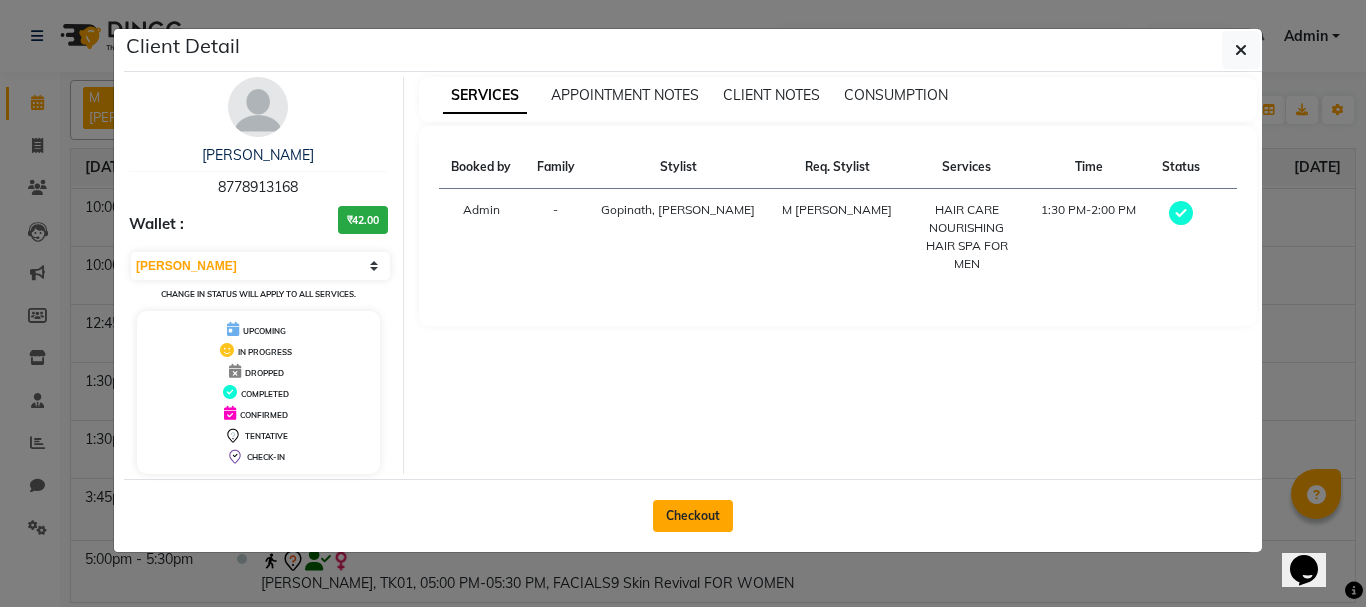 click on "Checkout" 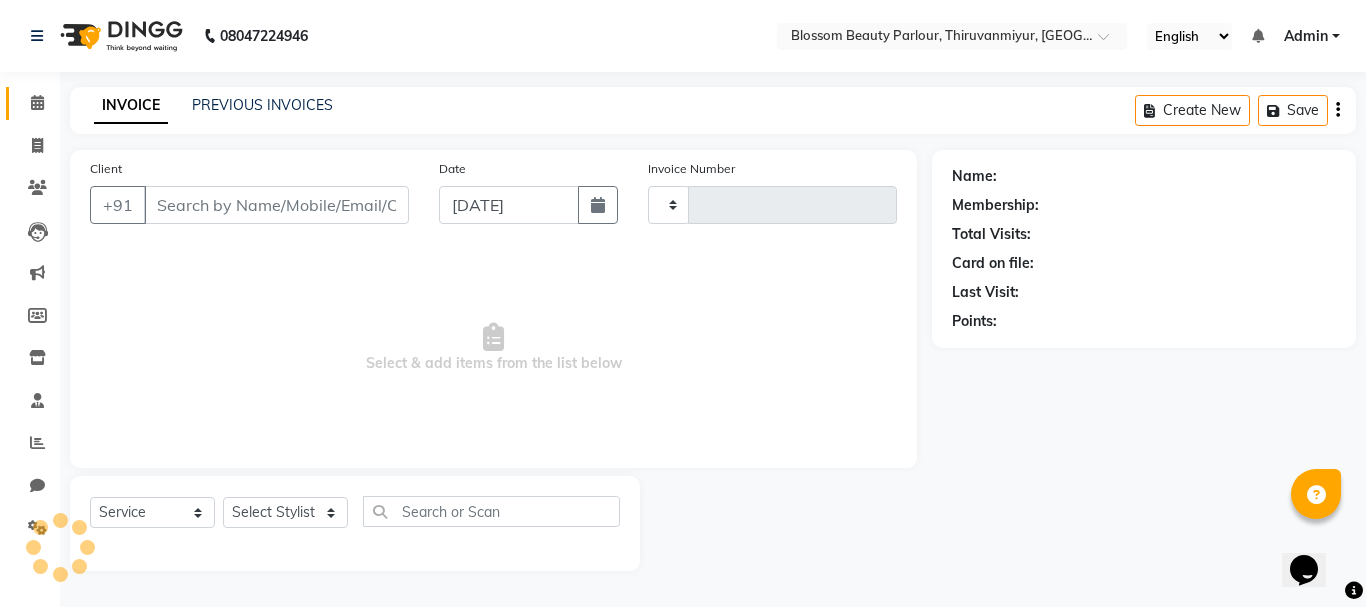 type on "0118" 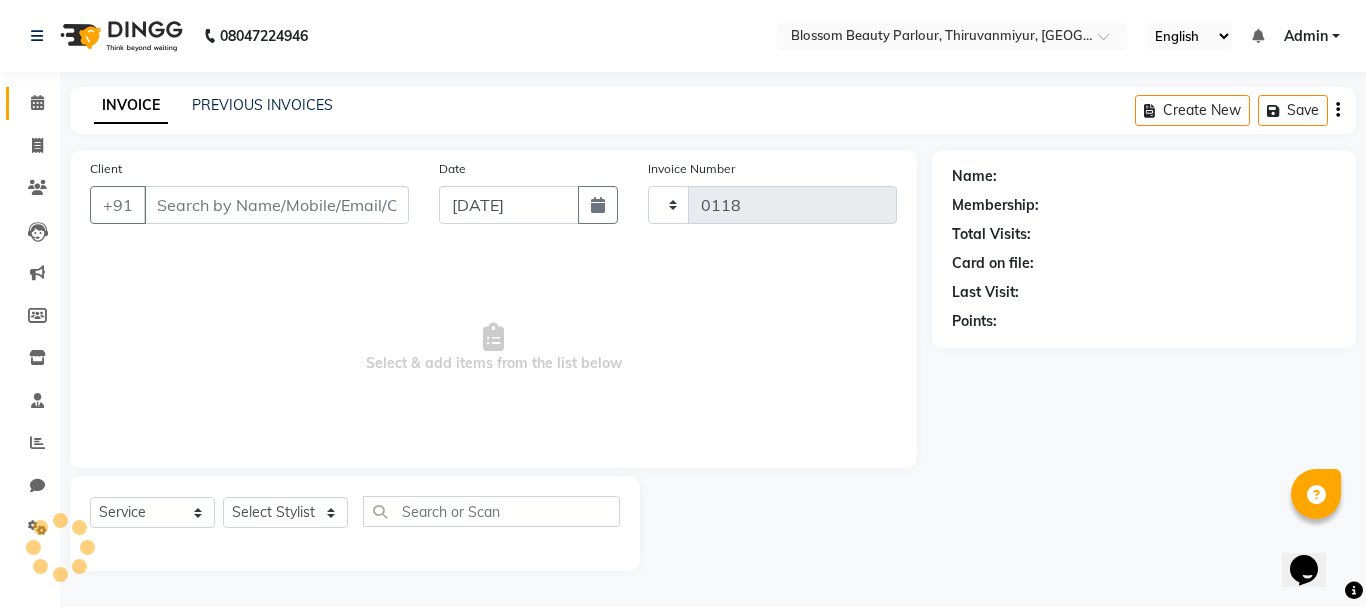 select on "8454" 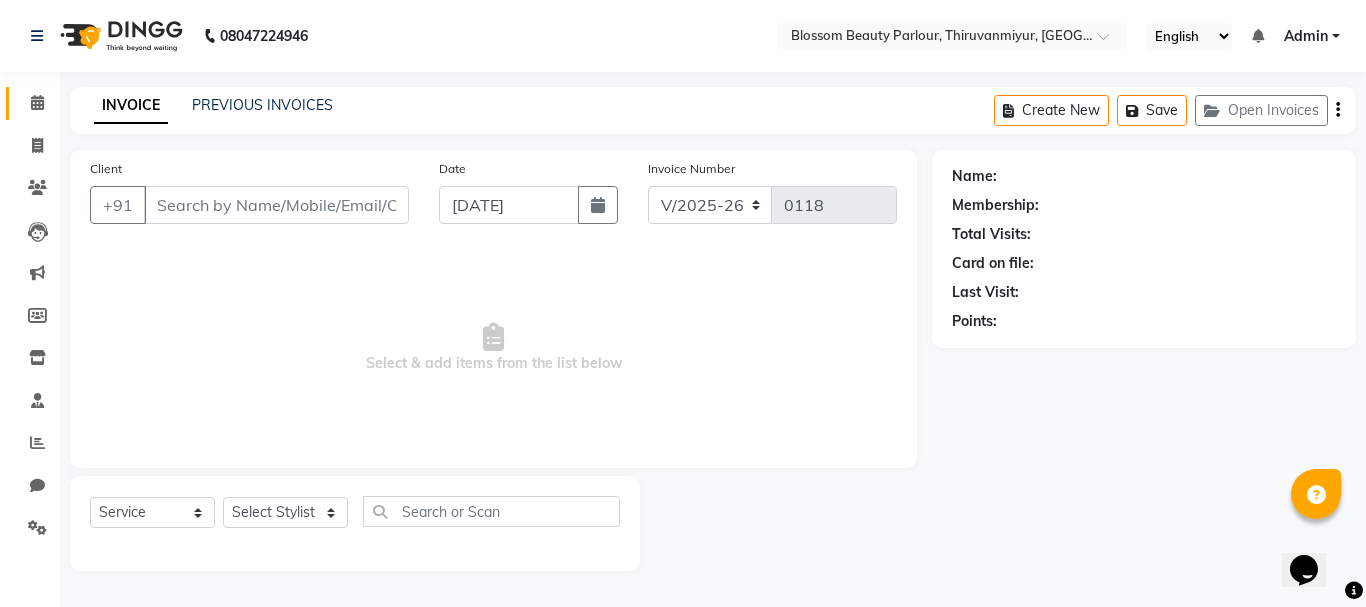select on "85638" 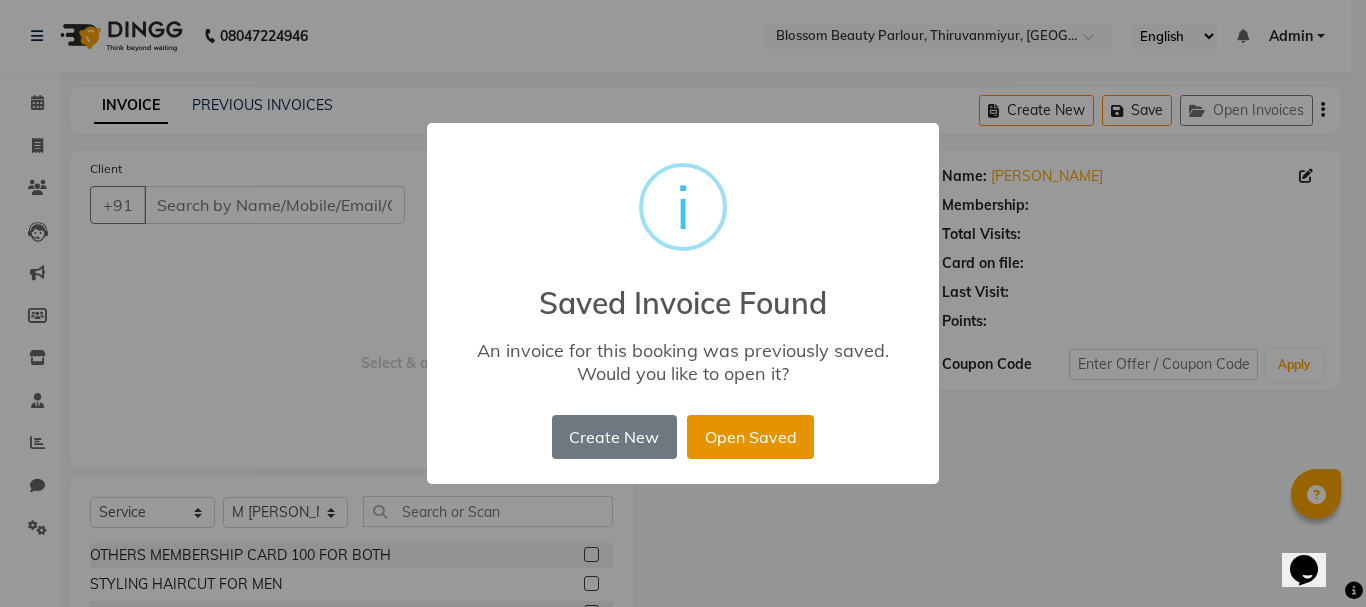 click on "Open Saved" at bounding box center (750, 437) 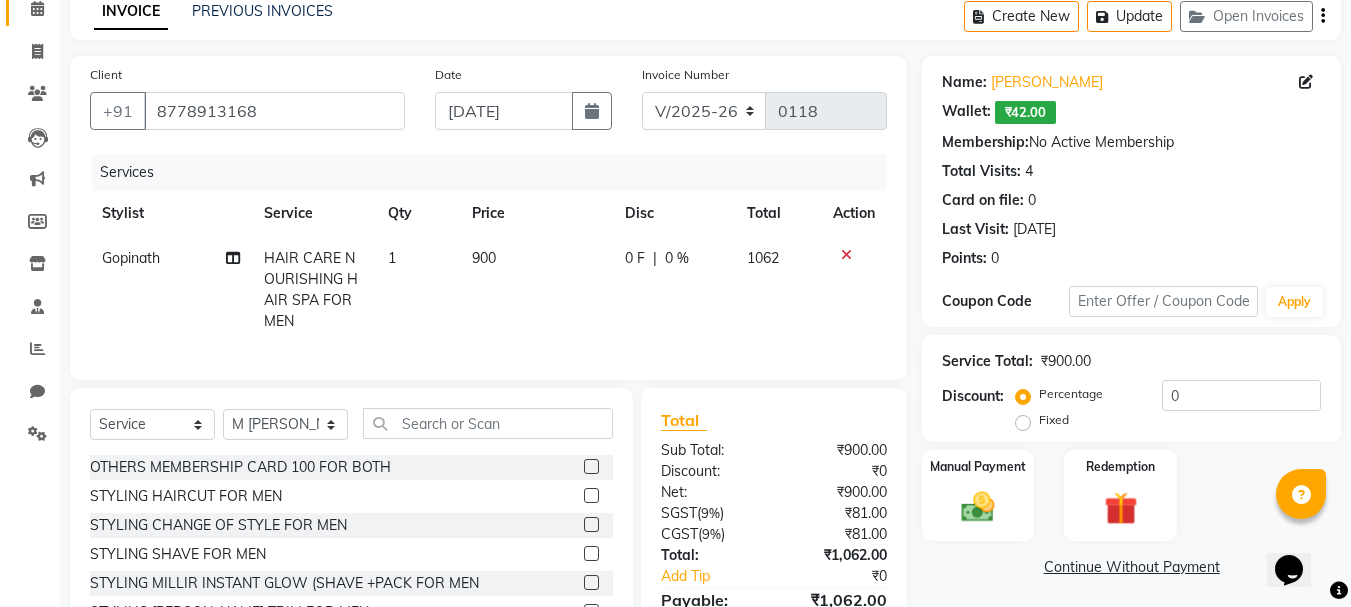 scroll, scrollTop: 215, scrollLeft: 0, axis: vertical 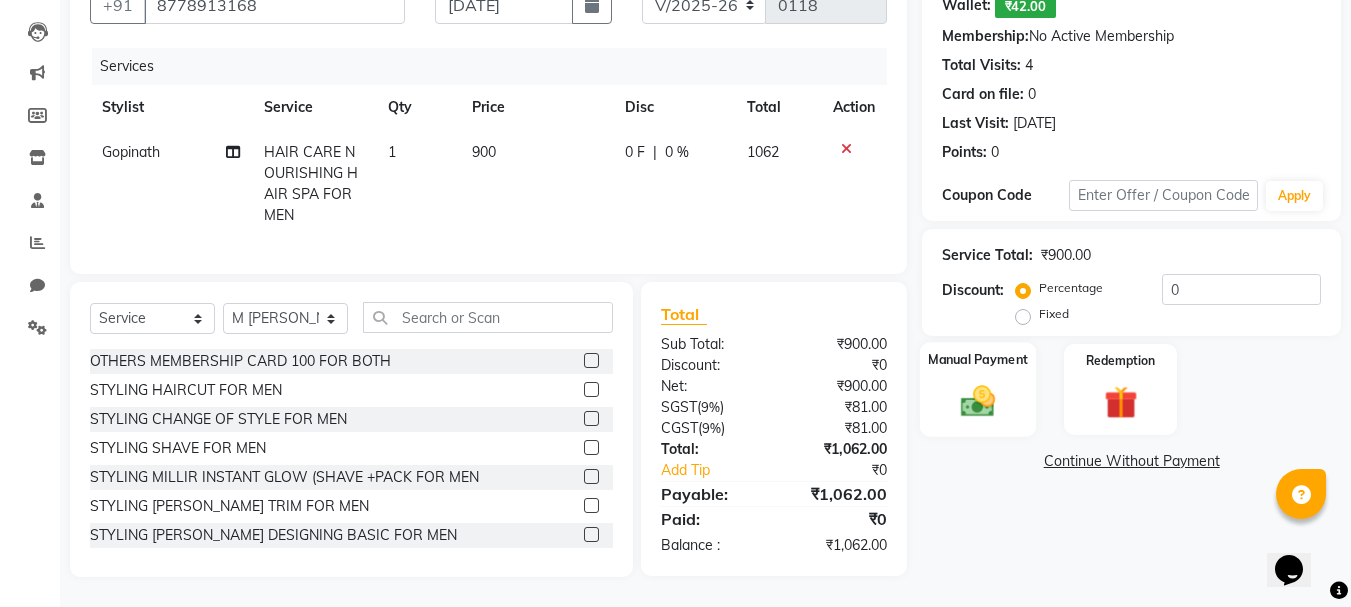 click 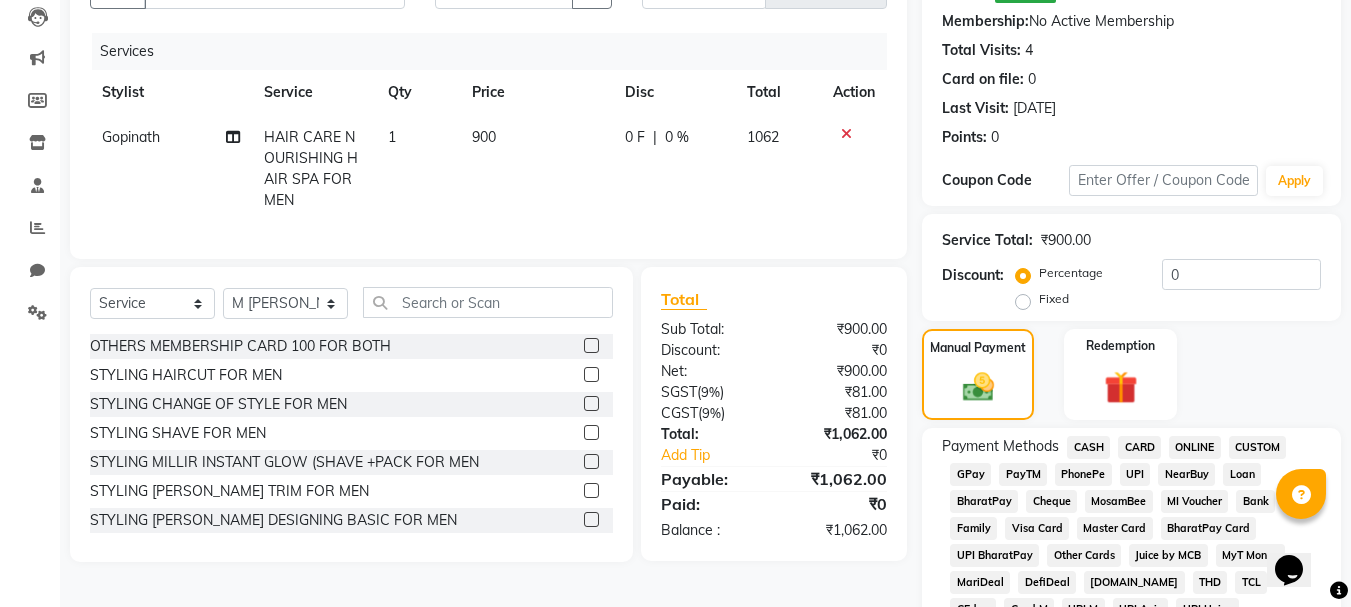 click on "PayTM" 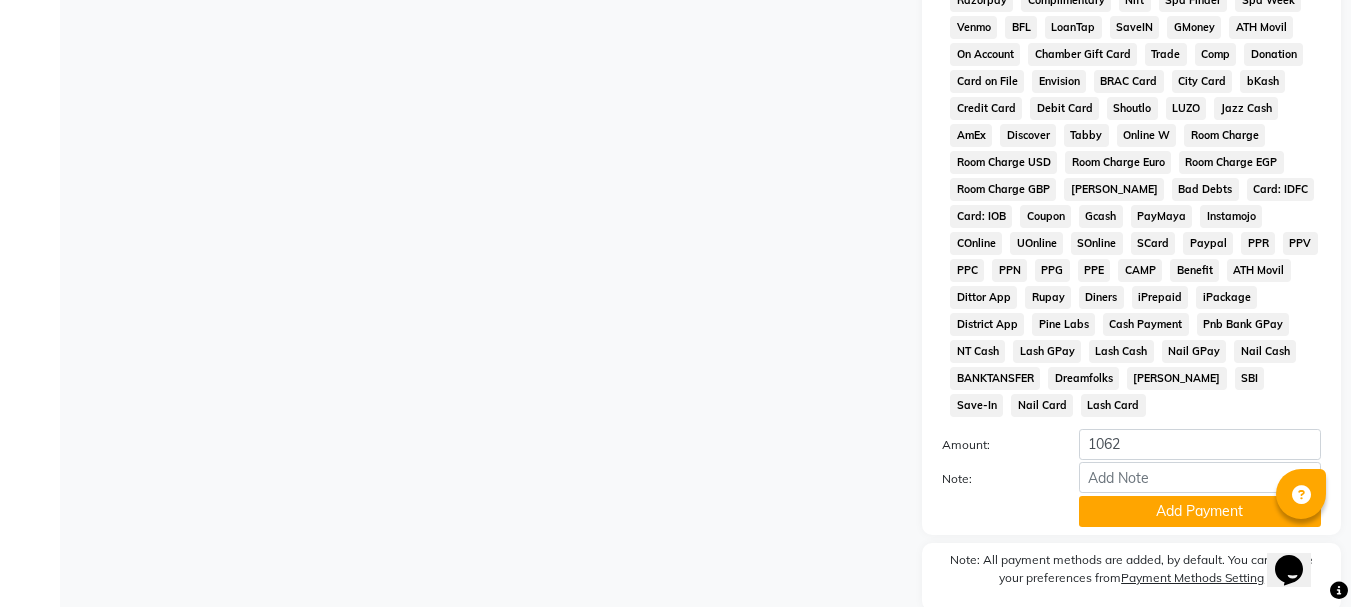 scroll, scrollTop: 926, scrollLeft: 0, axis: vertical 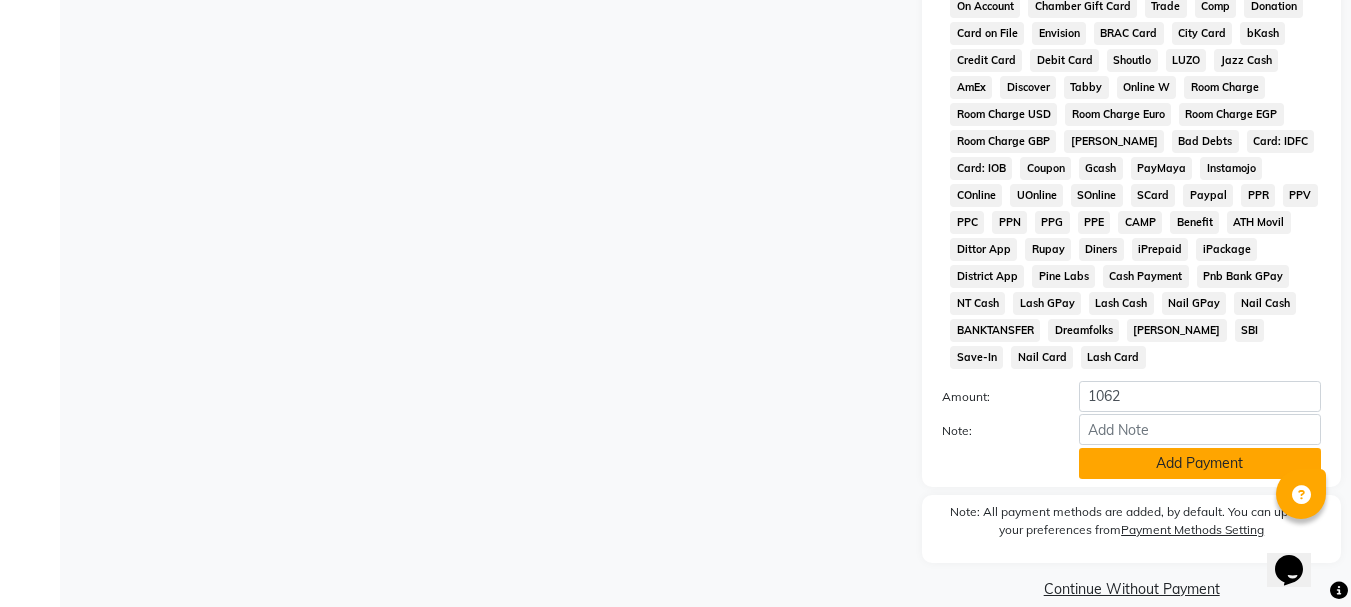click on "Add Payment" 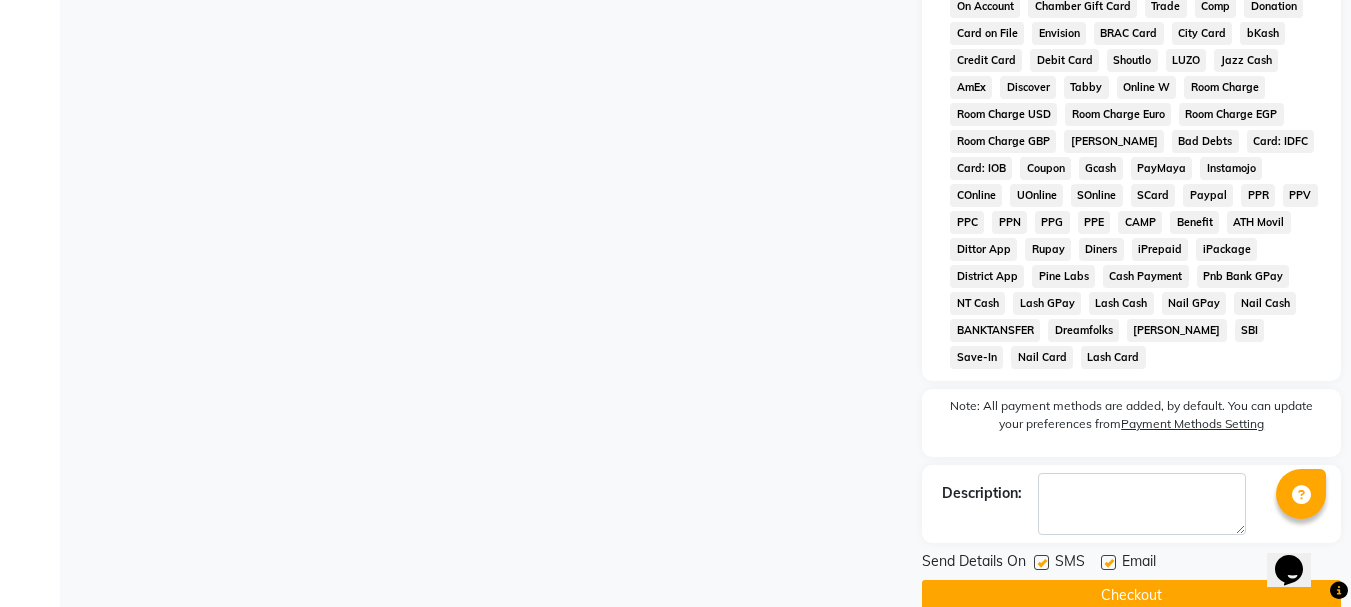 click on "Checkout" 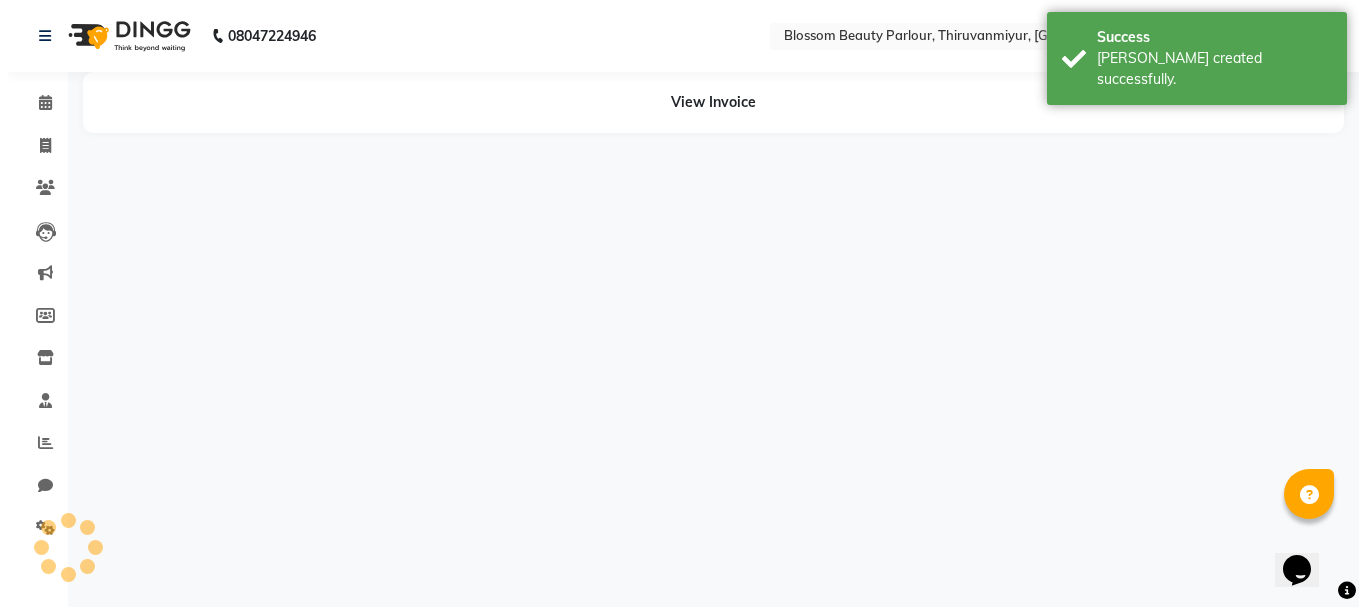 scroll, scrollTop: 0, scrollLeft: 0, axis: both 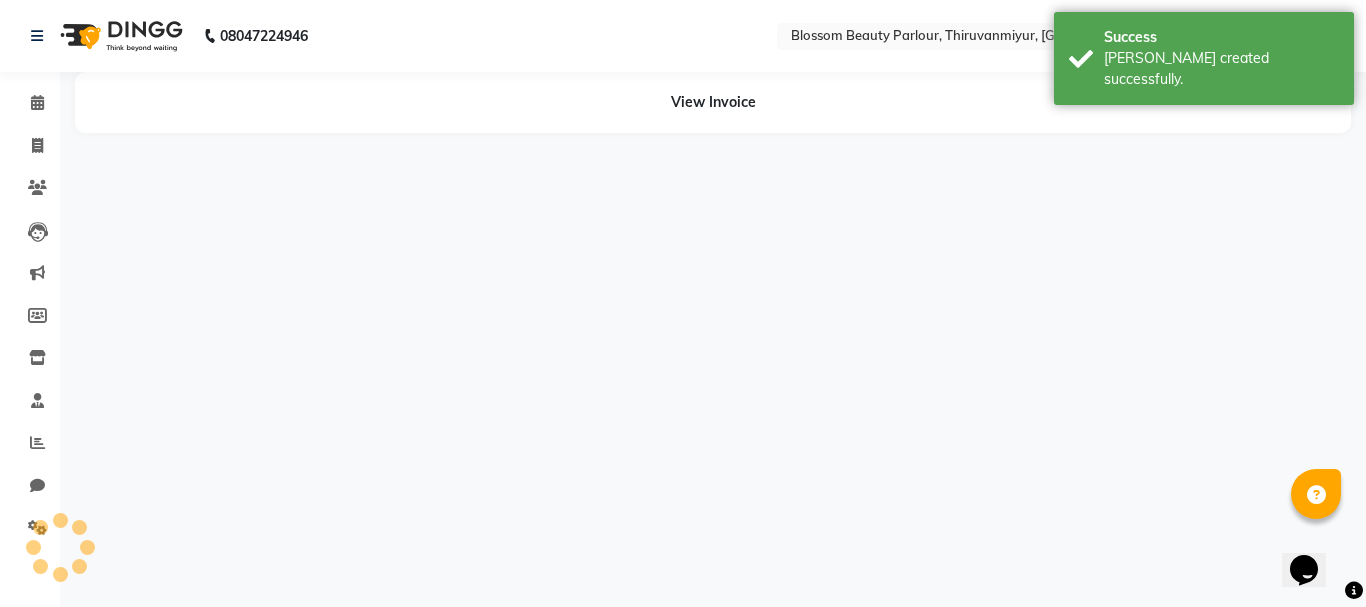 select on "85642" 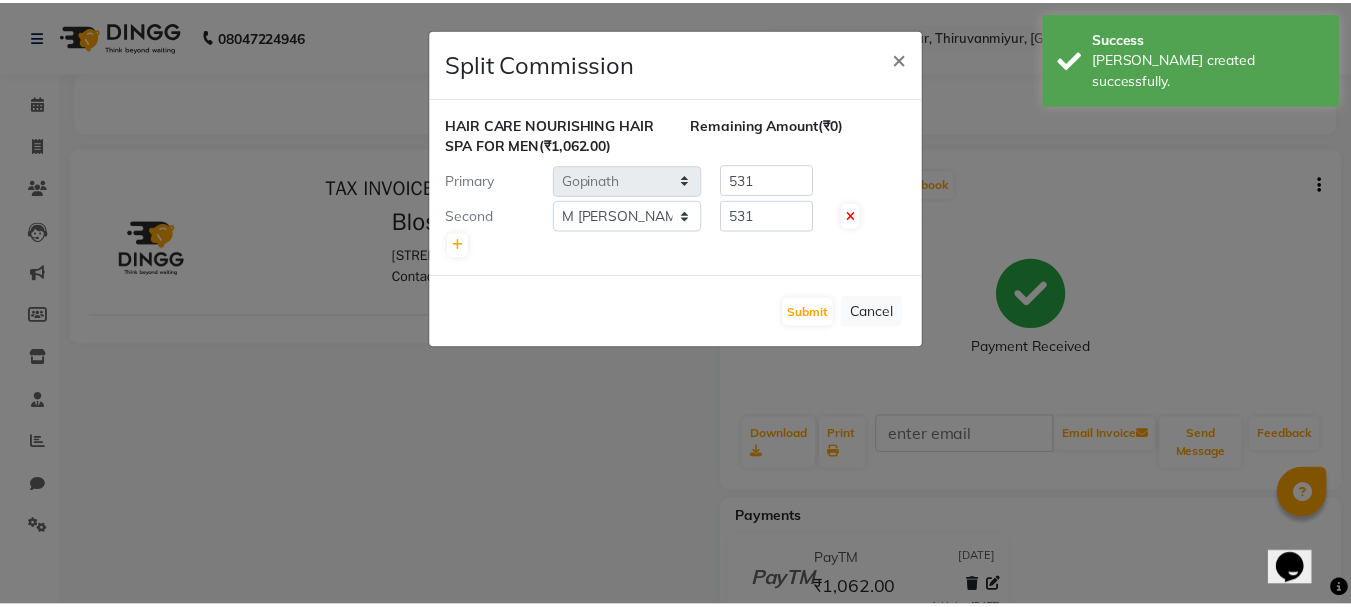 scroll, scrollTop: 0, scrollLeft: 0, axis: both 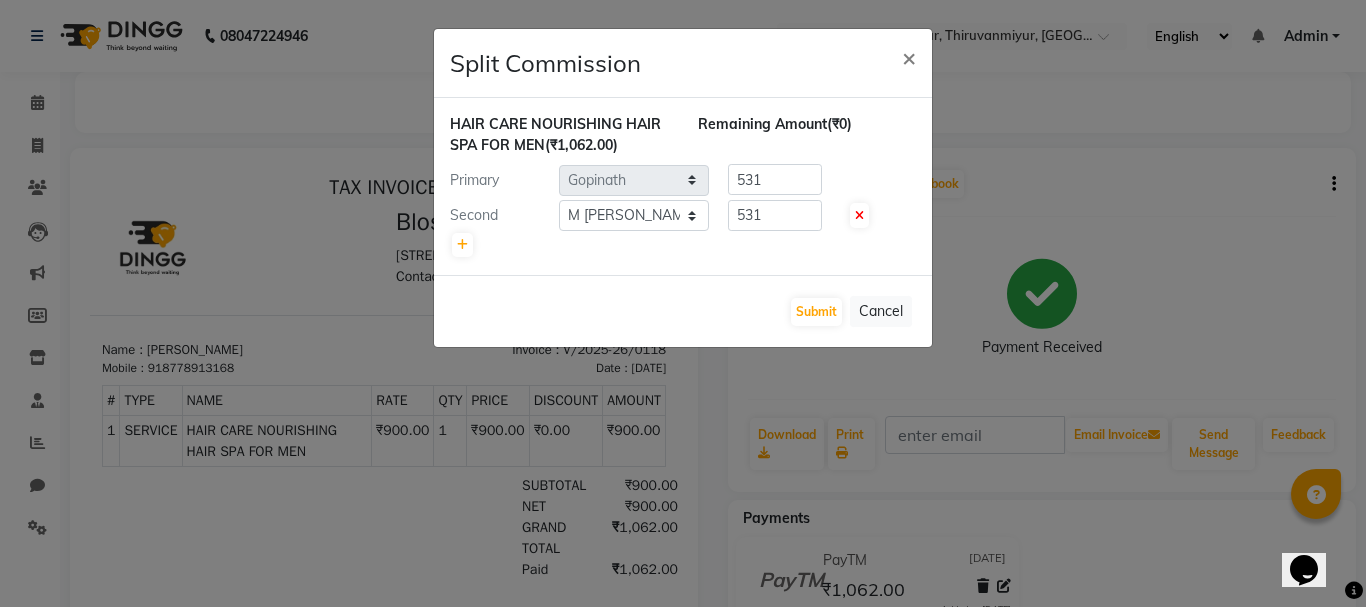 drag, startPoint x: 403, startPoint y: 15, endPoint x: 1019, endPoint y: 105, distance: 622.54 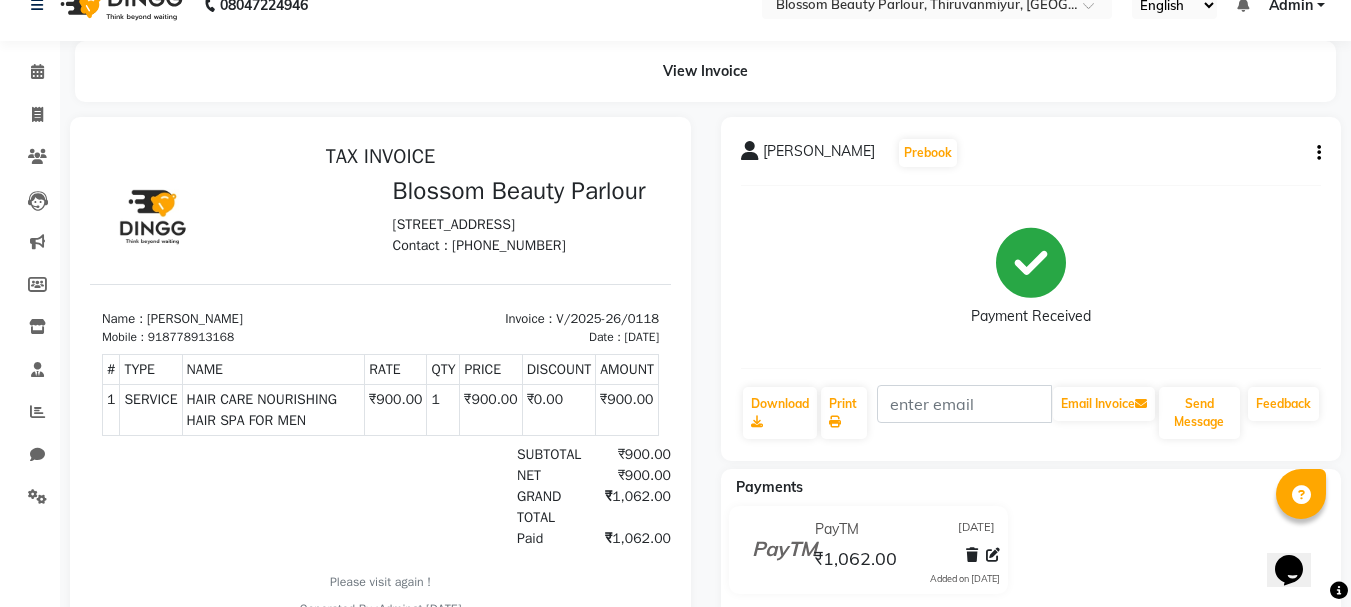scroll, scrollTop: 27, scrollLeft: 0, axis: vertical 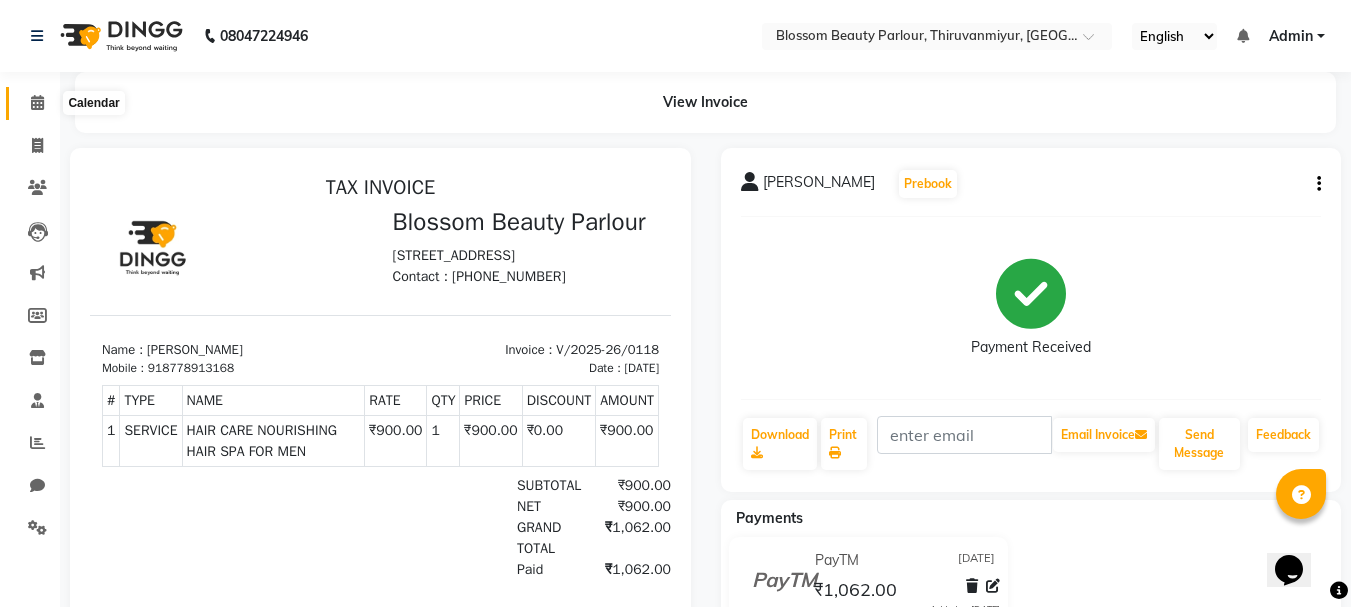 click 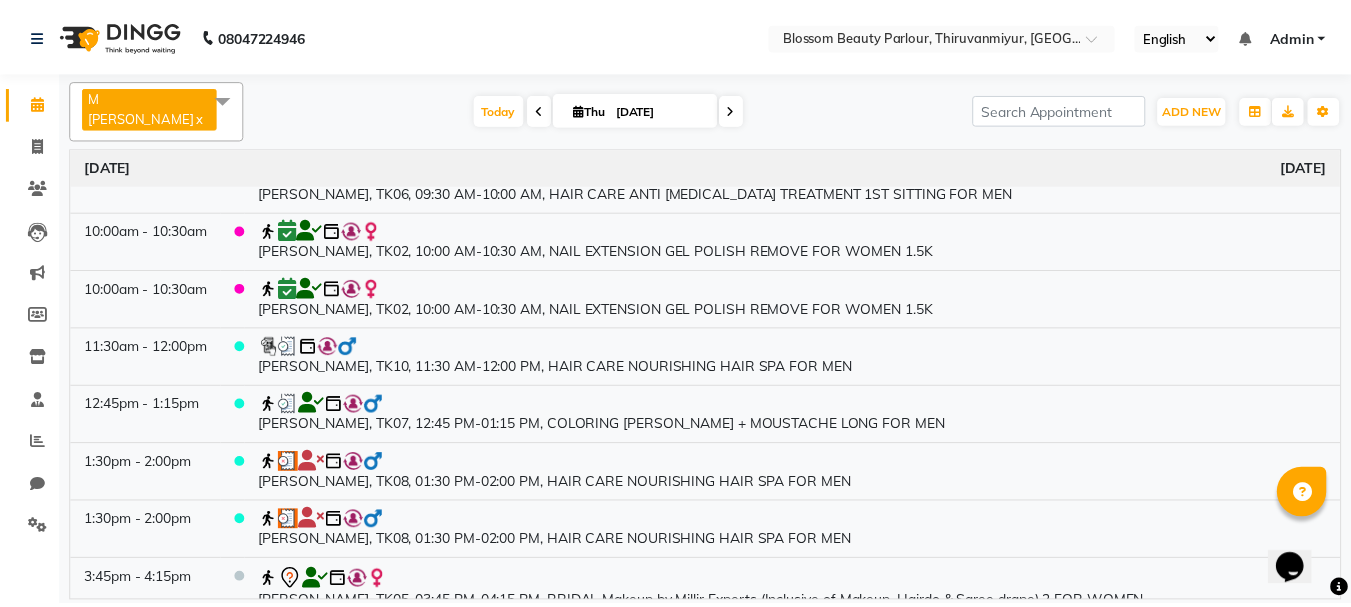 scroll, scrollTop: 466, scrollLeft: 0, axis: vertical 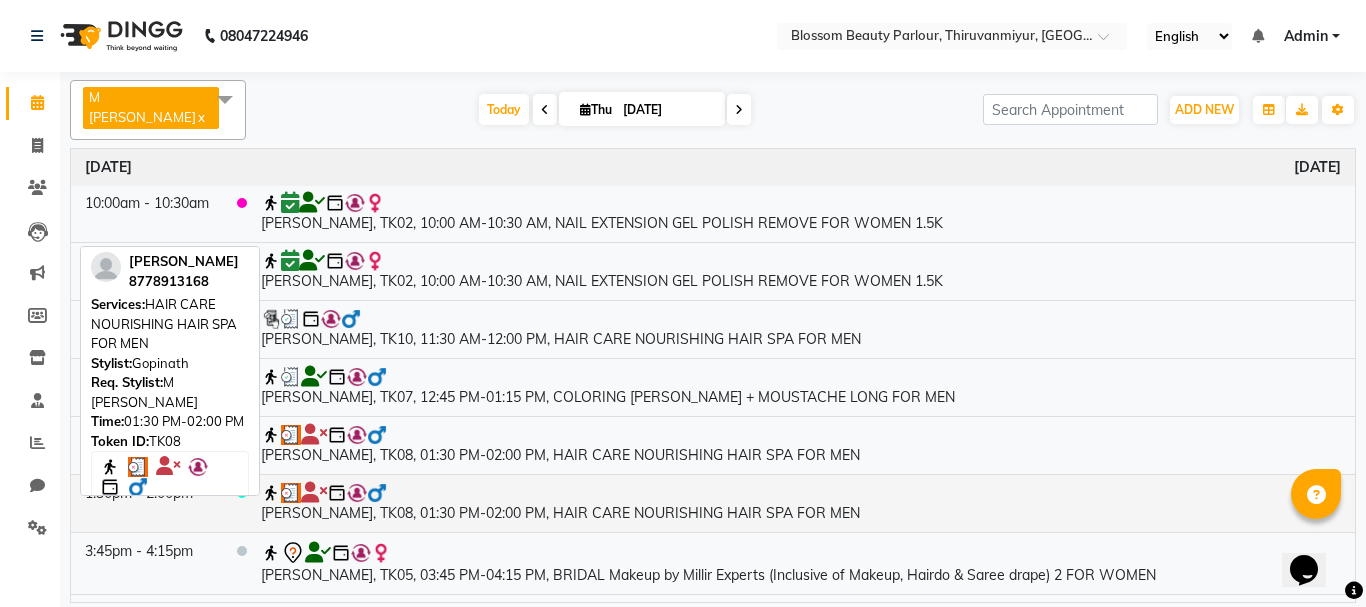 click at bounding box center [291, 493] 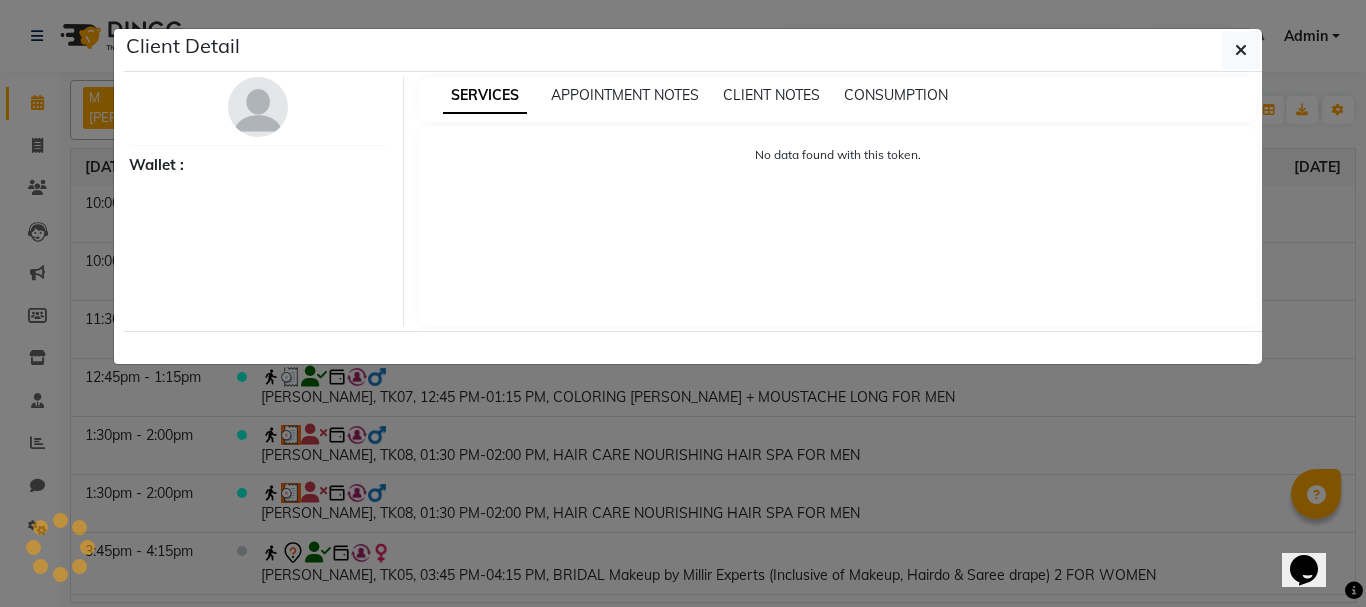 select on "3" 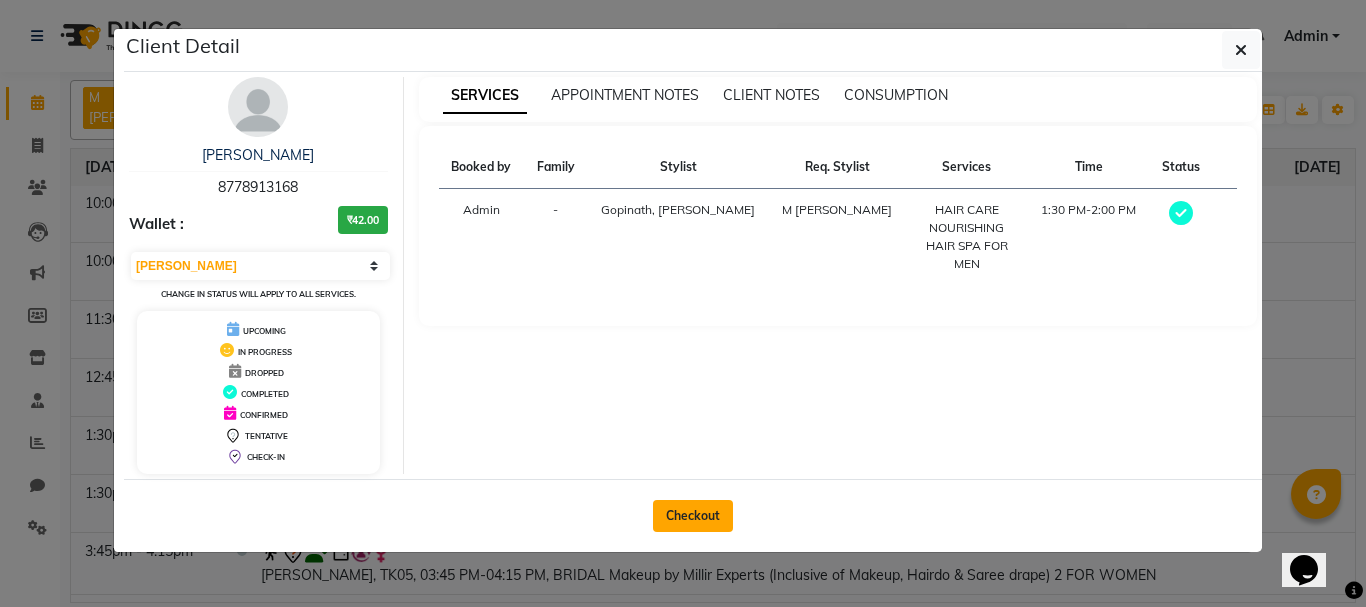 click on "Checkout" 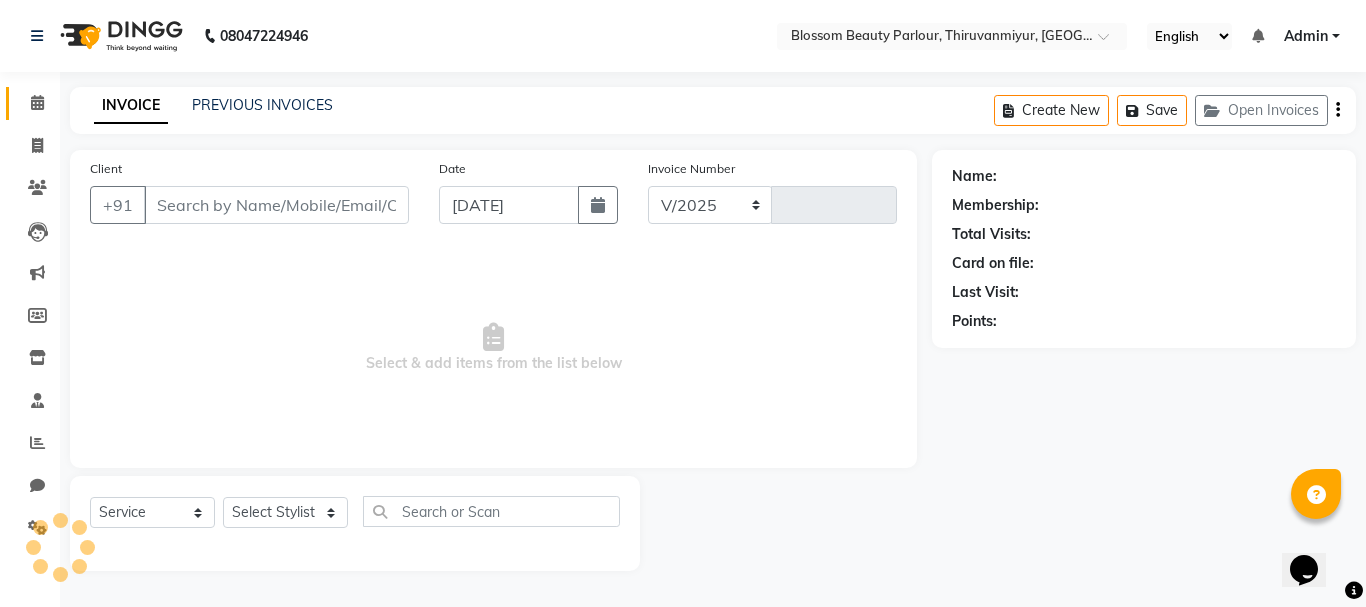 select on "8454" 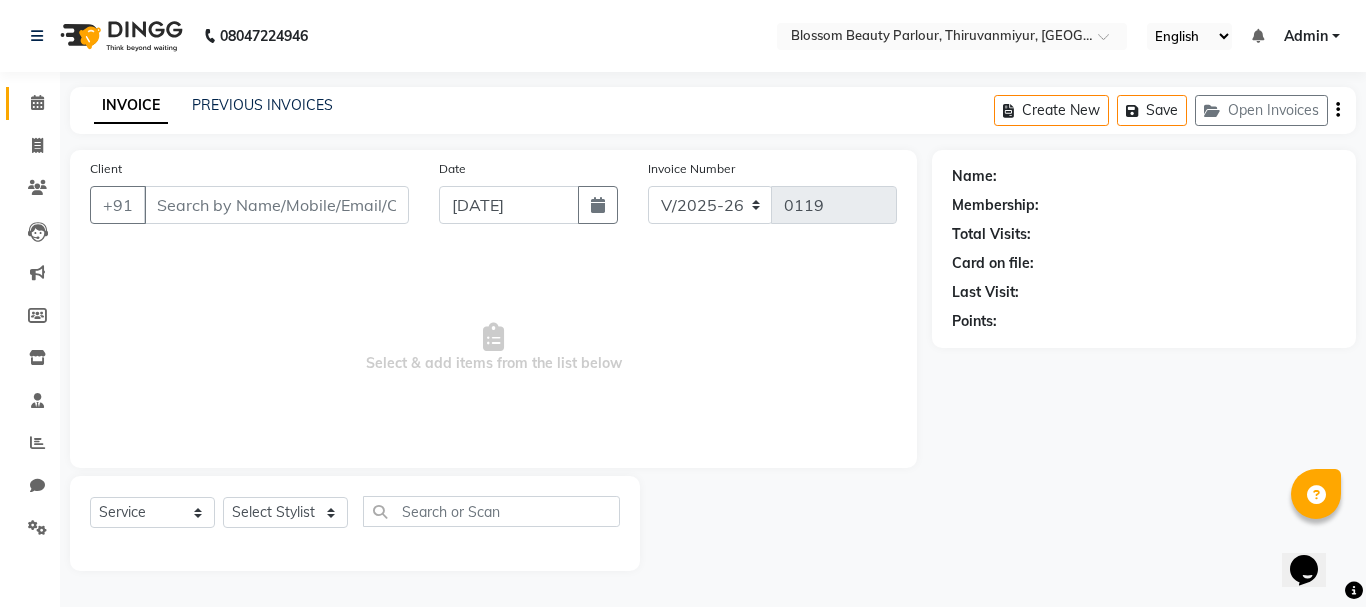 select on "85638" 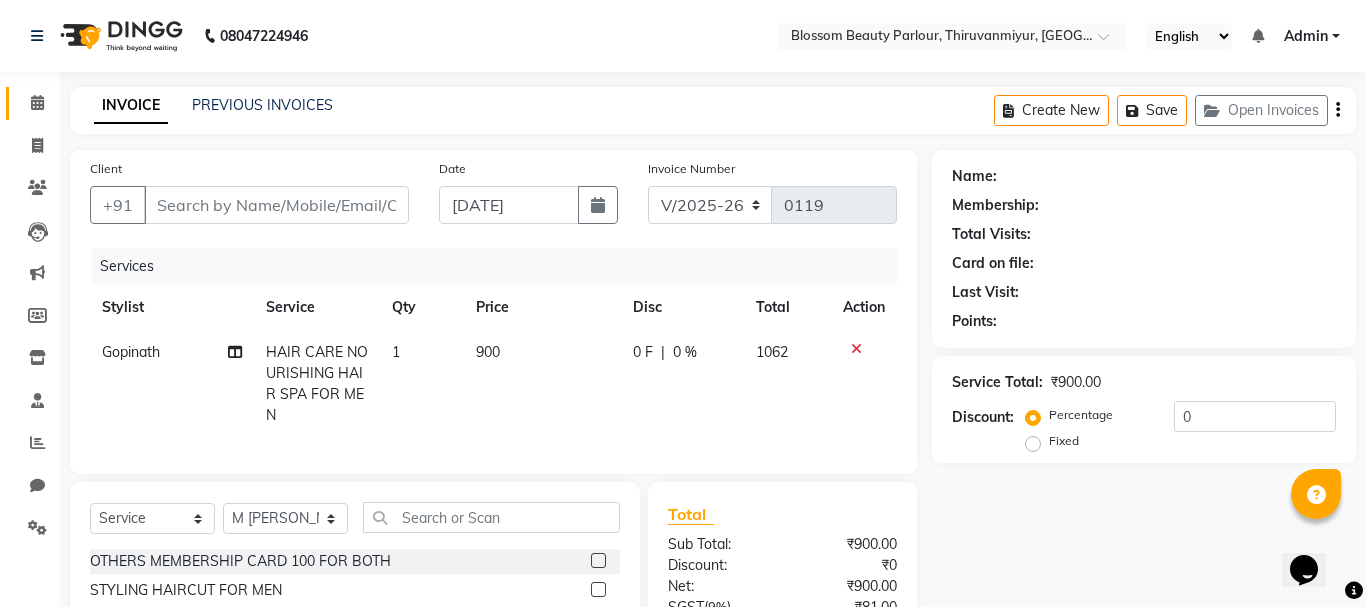 type on "8778913168" 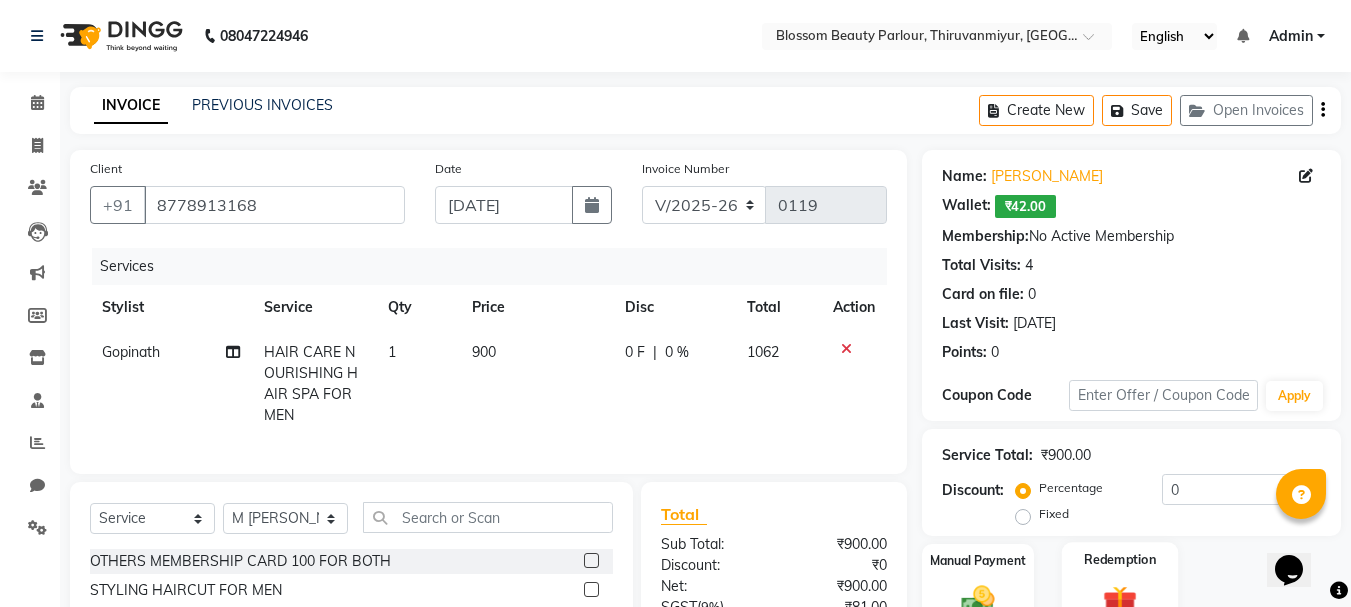 click on "Redemption" 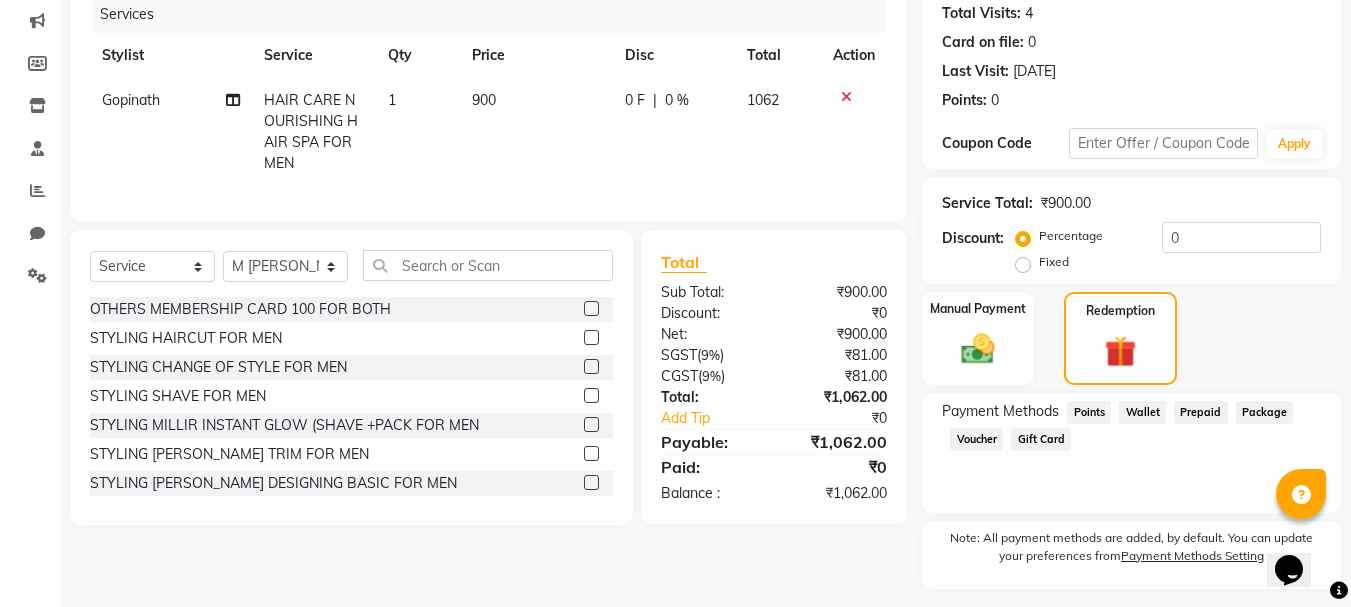 scroll, scrollTop: 271, scrollLeft: 0, axis: vertical 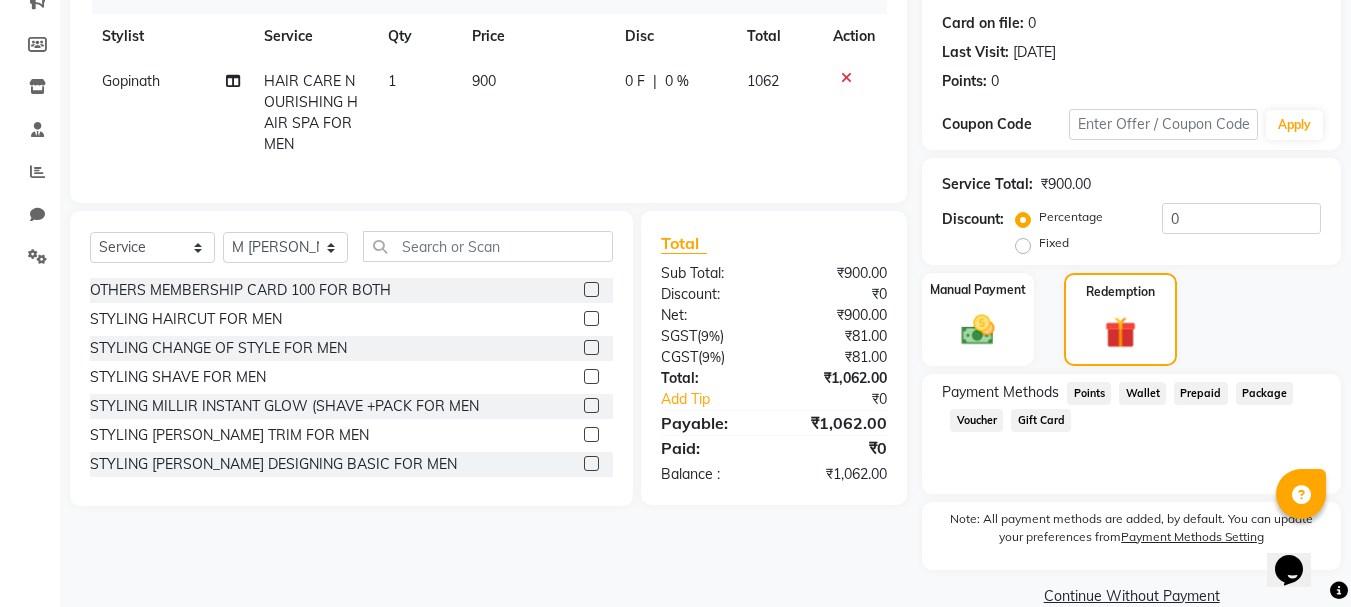 click on "Wallet" 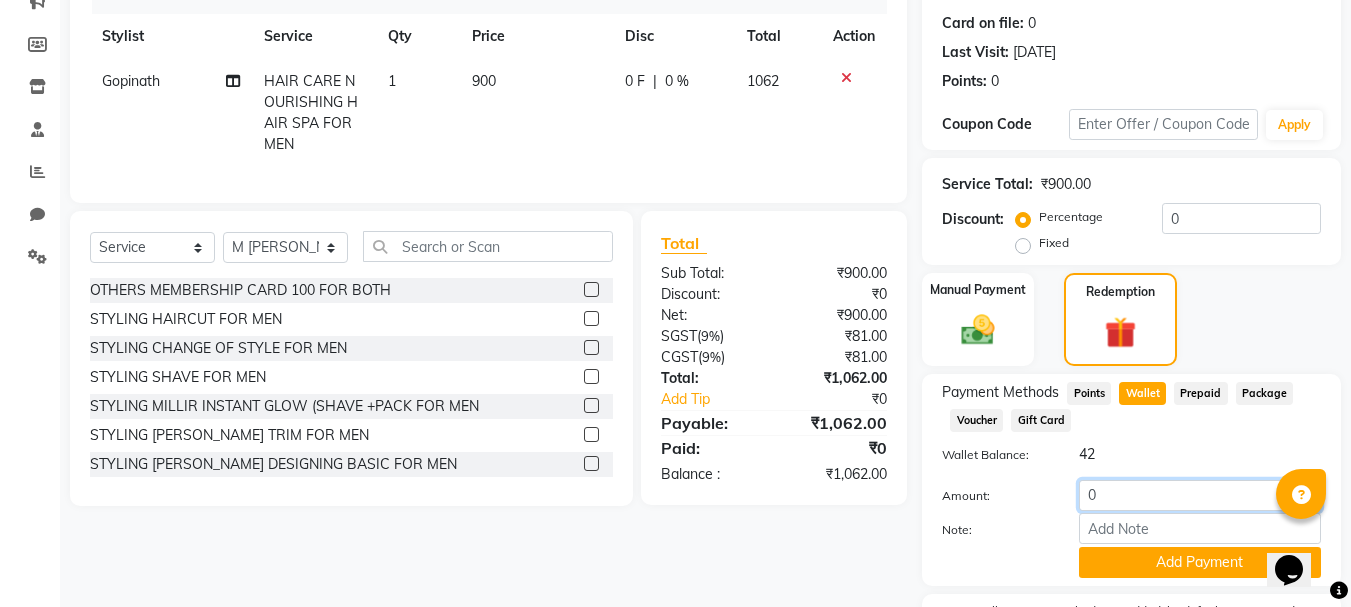 click on "0" 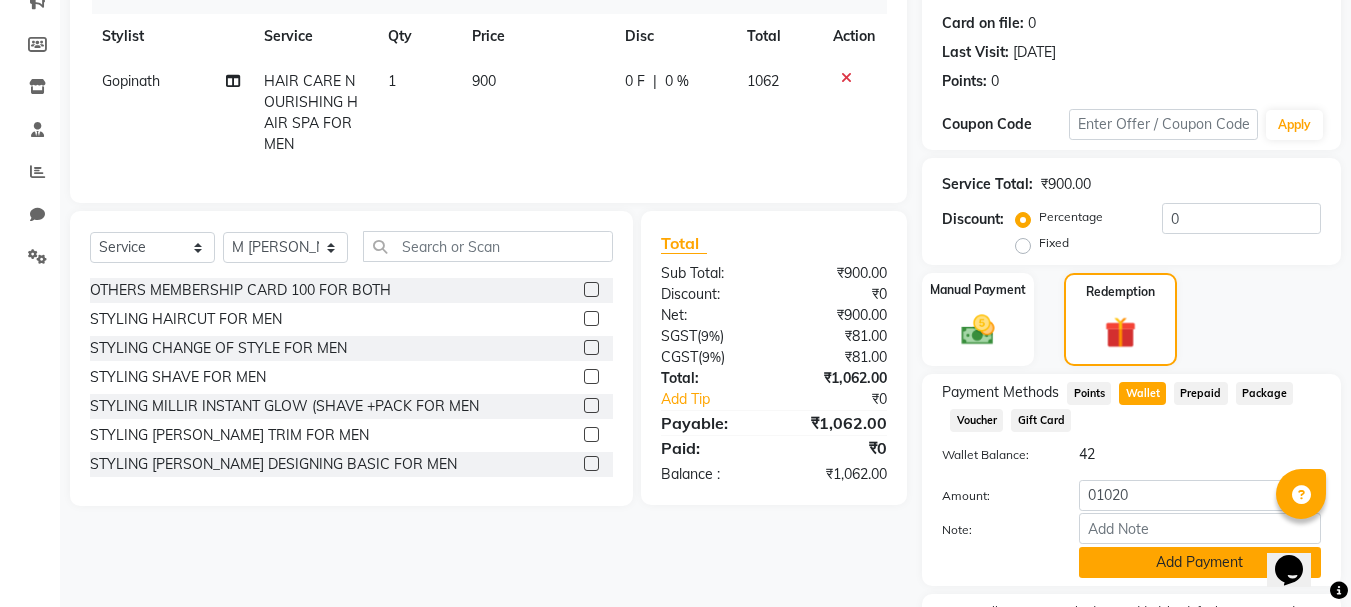 click on "Add Payment" 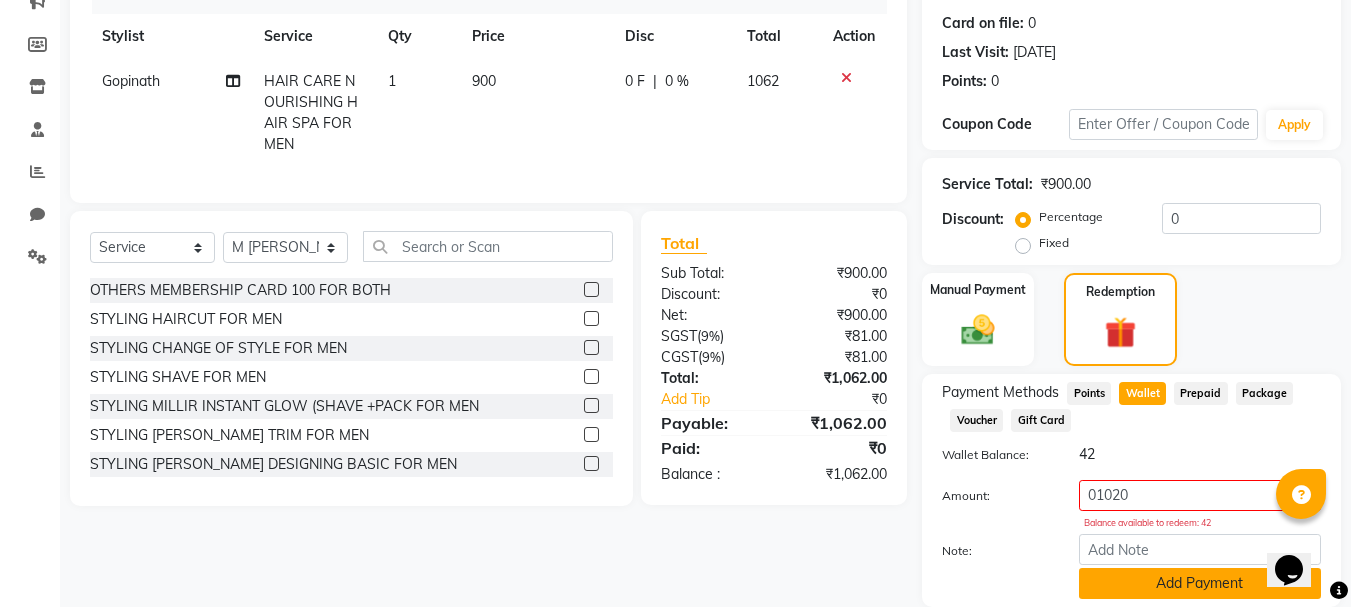 click on "Add Payment" 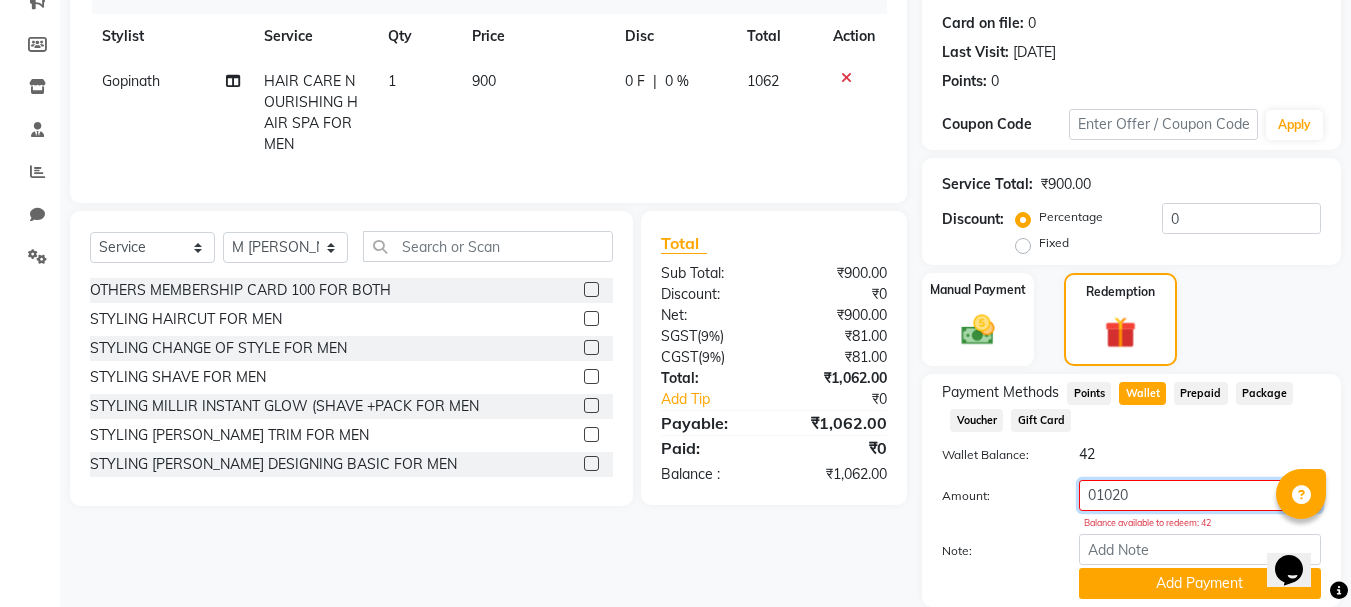 click on "01020" 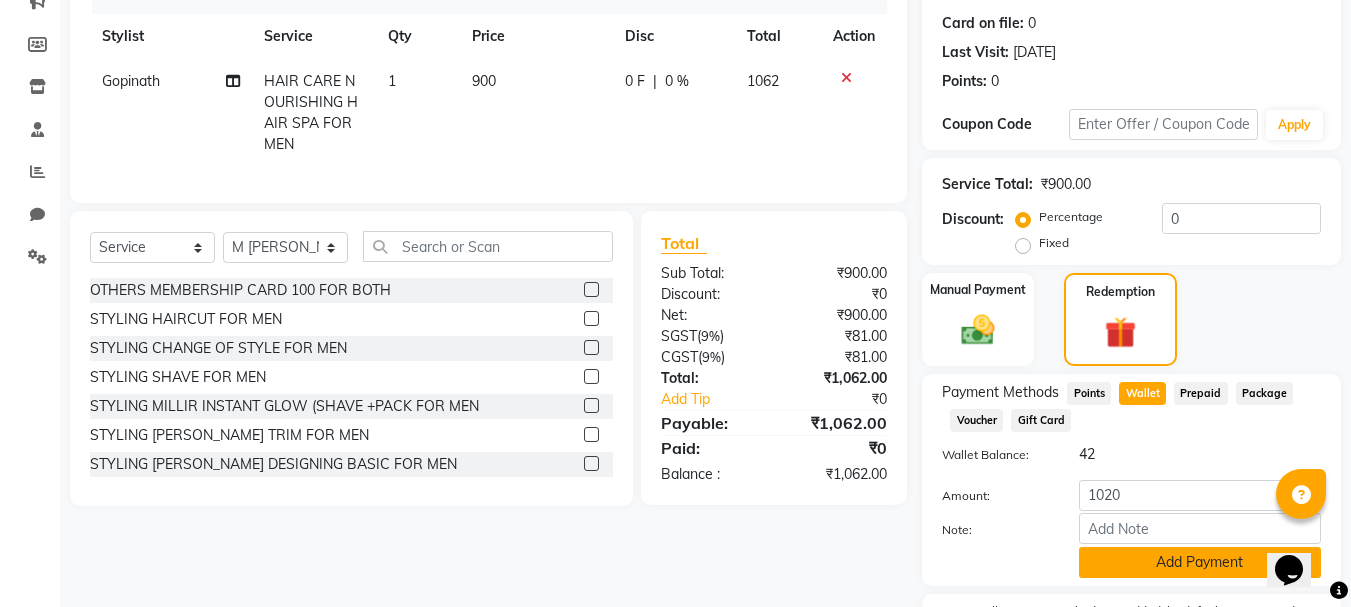click on "Add Payment" 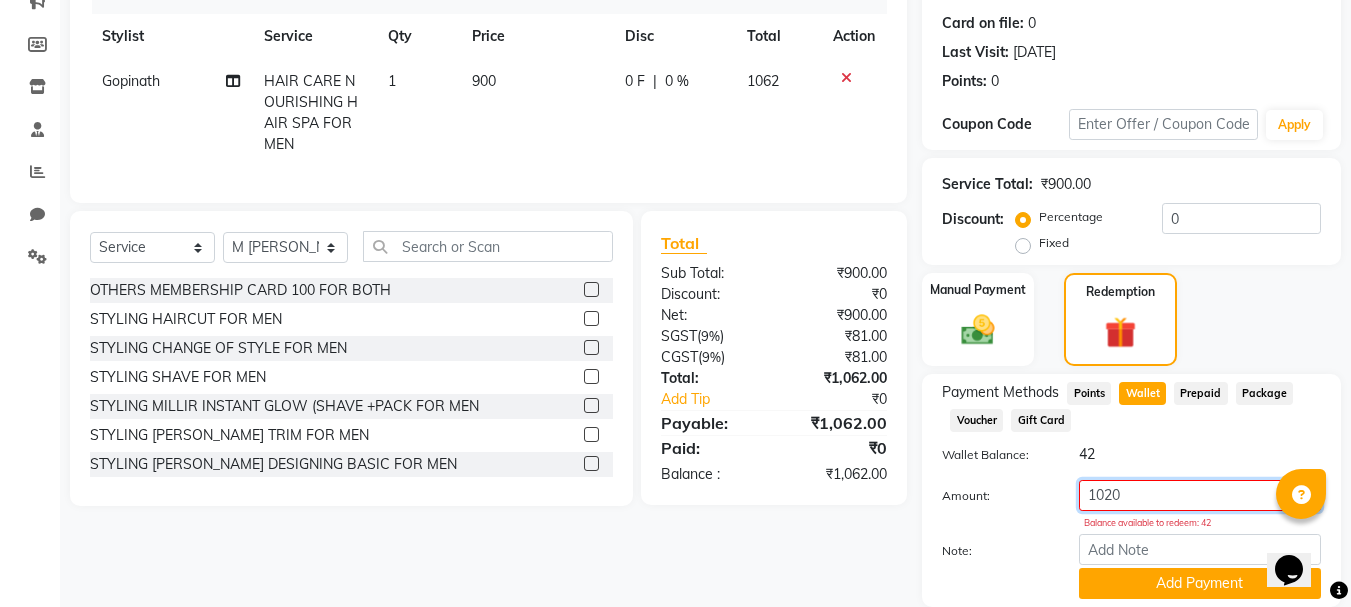 click on "1020" 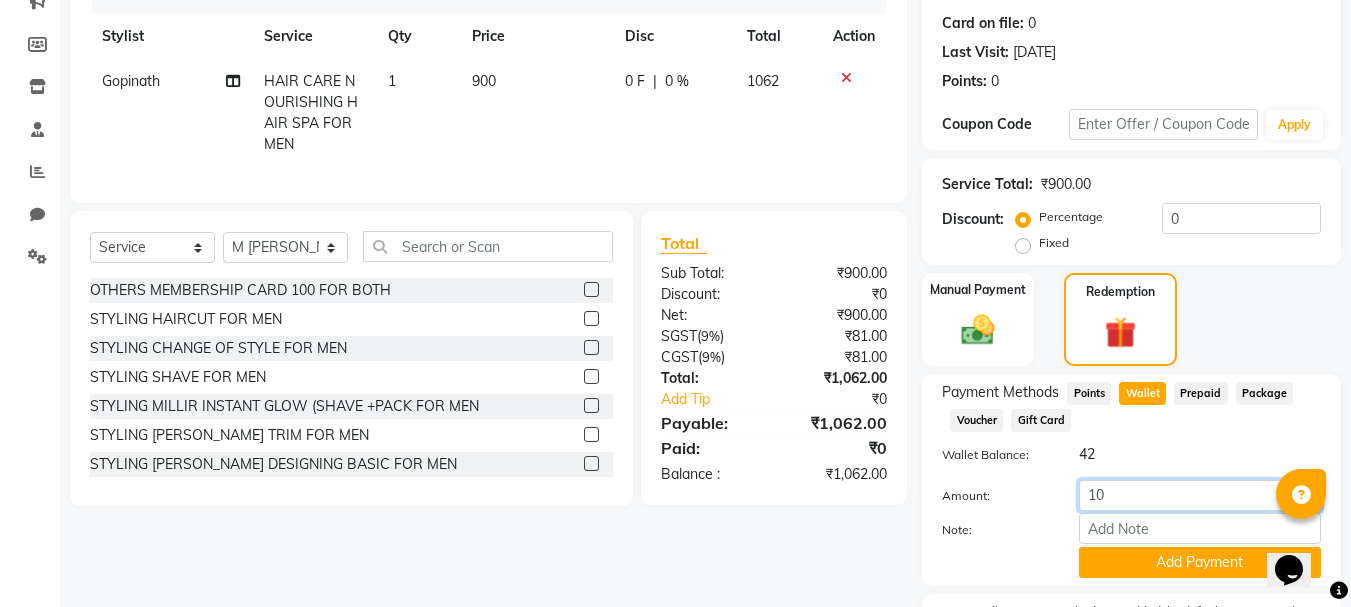 type on "1" 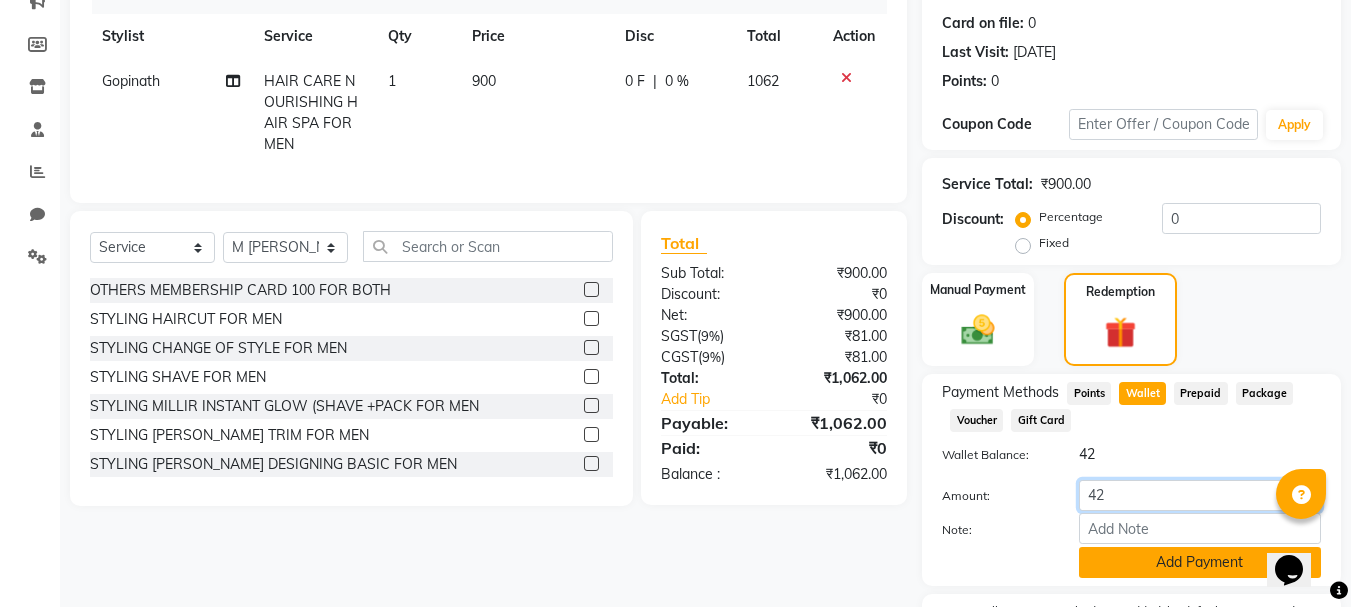 type on "42" 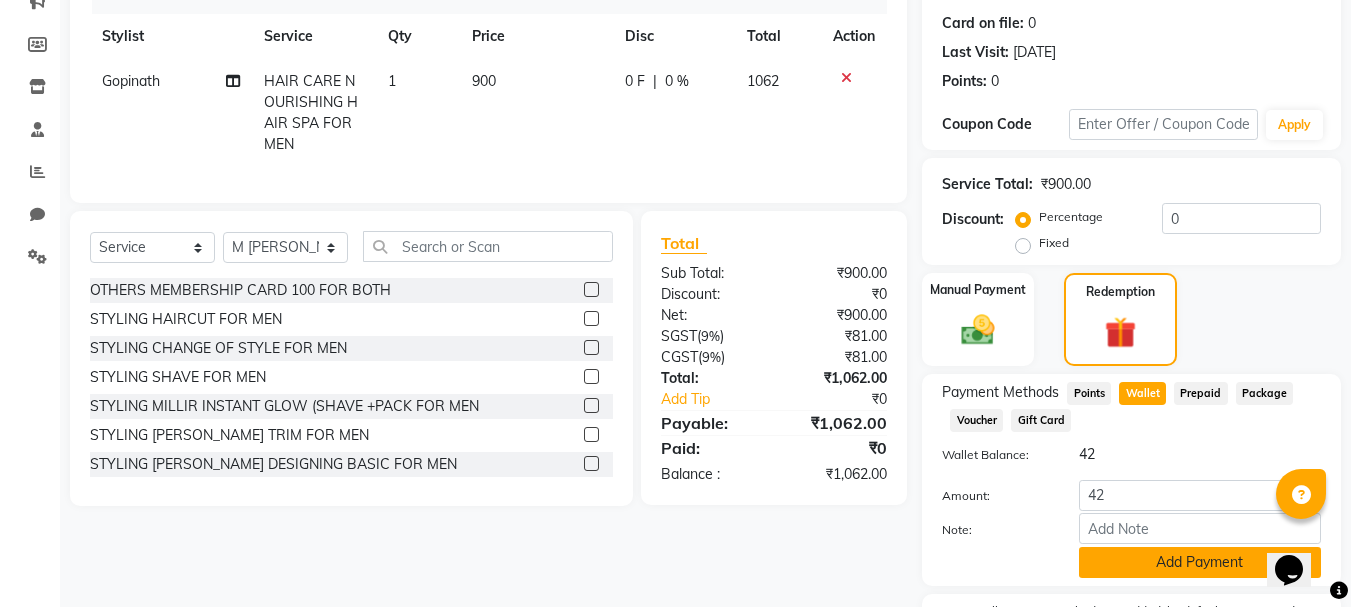 click on "Add Payment" 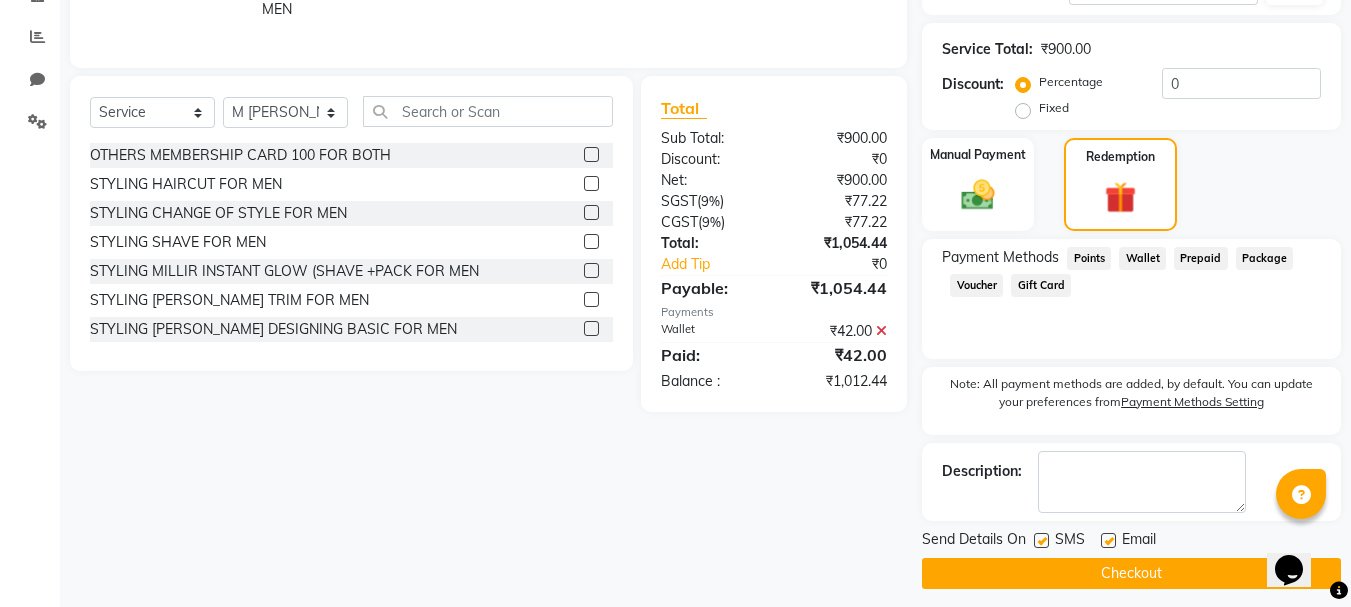 scroll, scrollTop: 418, scrollLeft: 0, axis: vertical 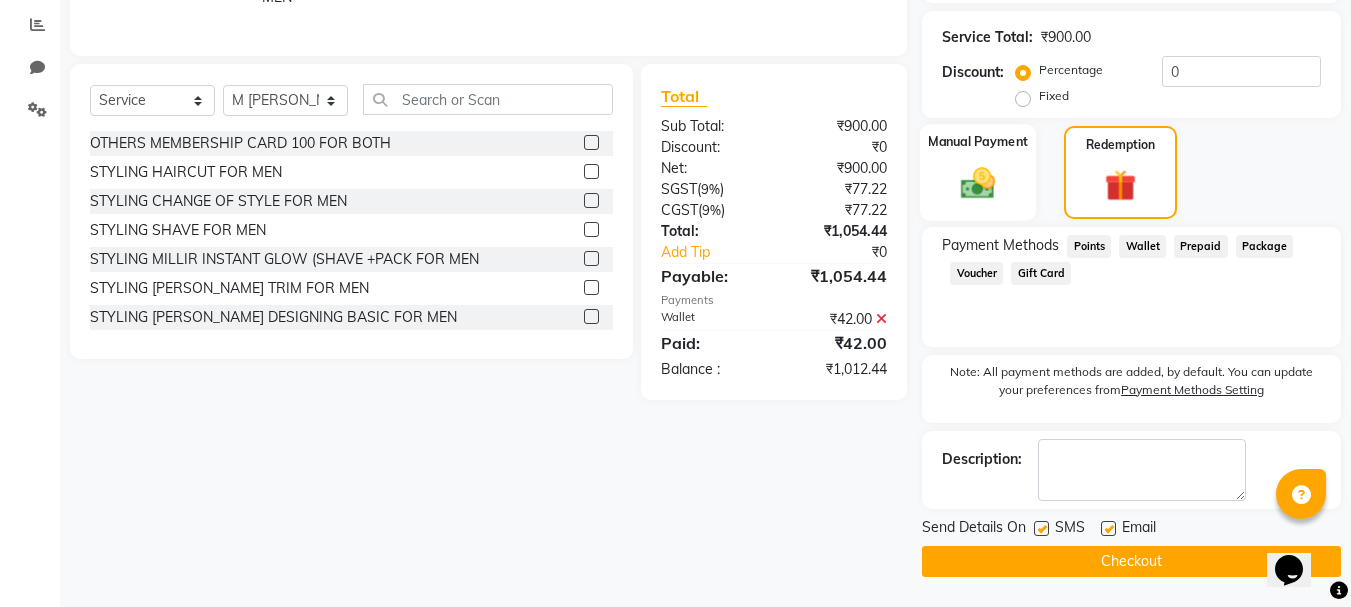 click on "Manual Payment" 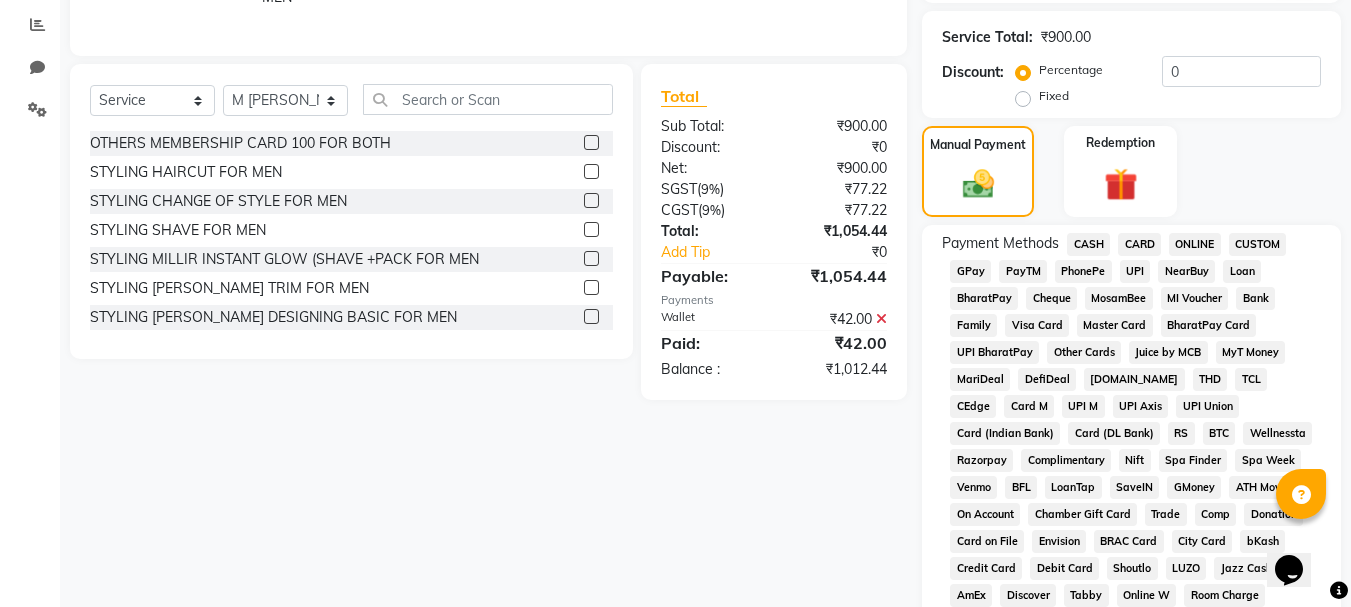 click on "GPay" 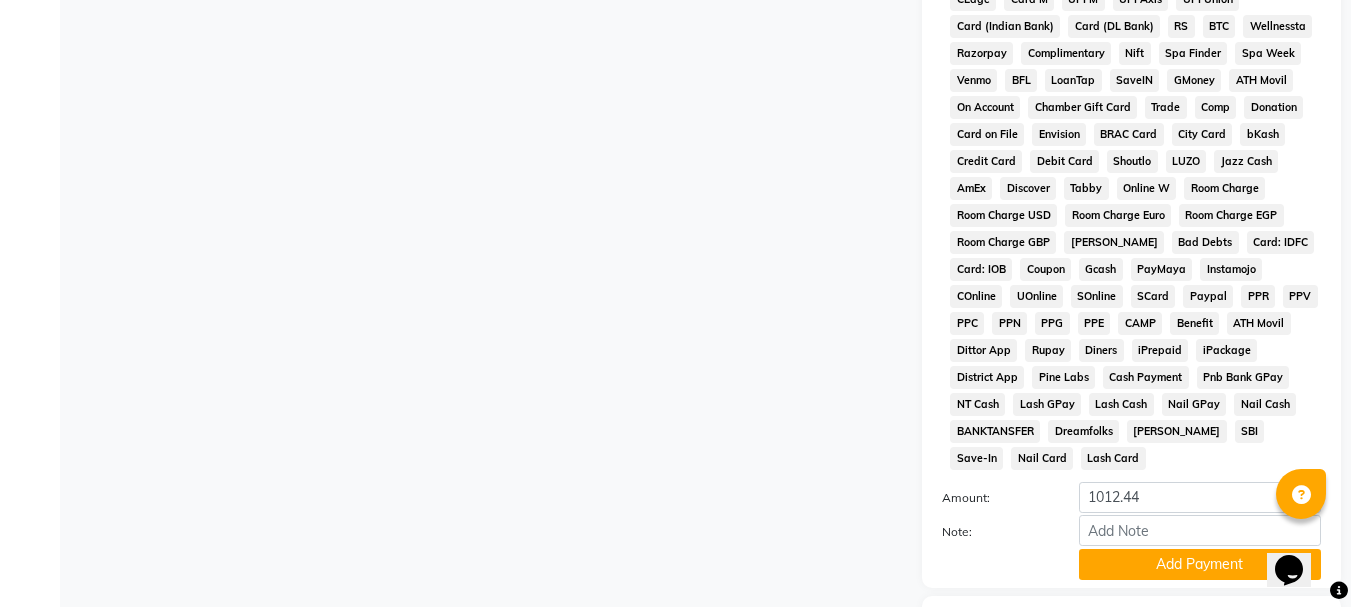 scroll, scrollTop: 828, scrollLeft: 0, axis: vertical 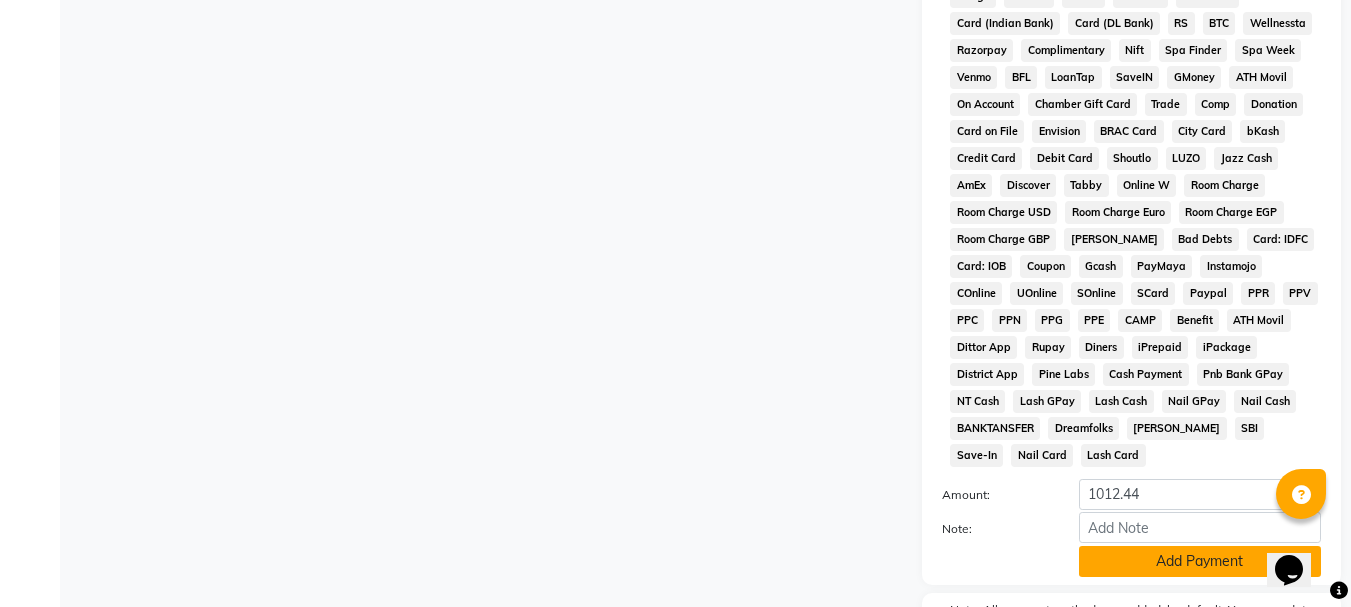 click on "Add Payment" 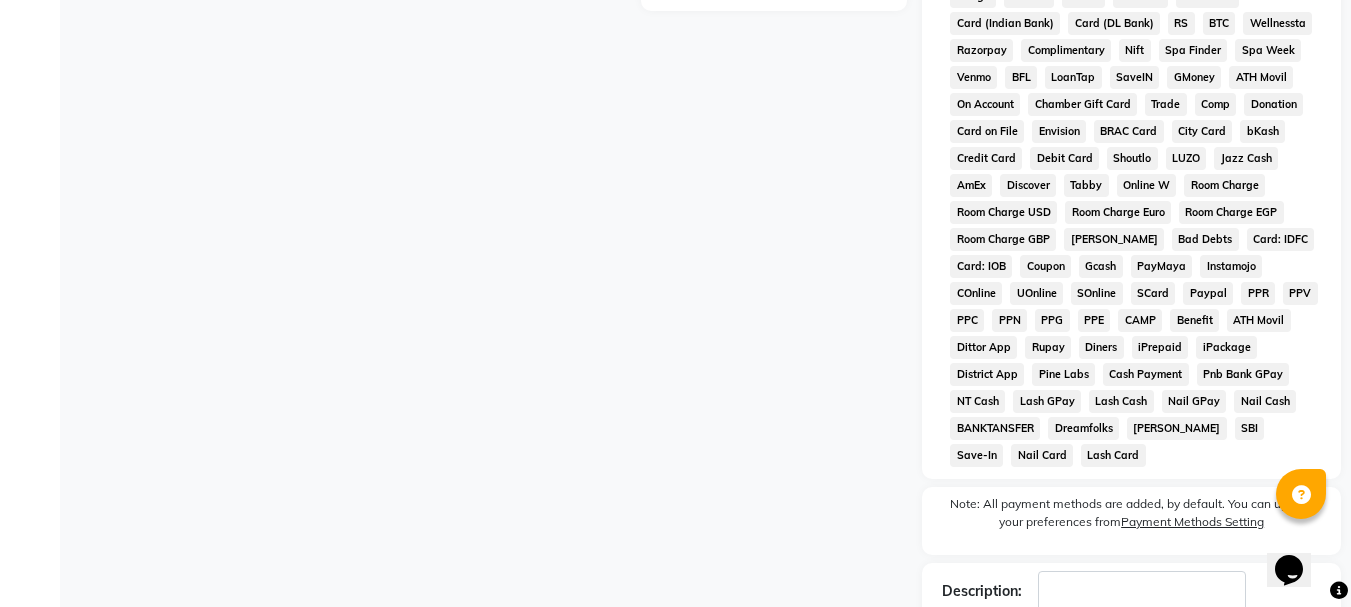 scroll, scrollTop: 933, scrollLeft: 0, axis: vertical 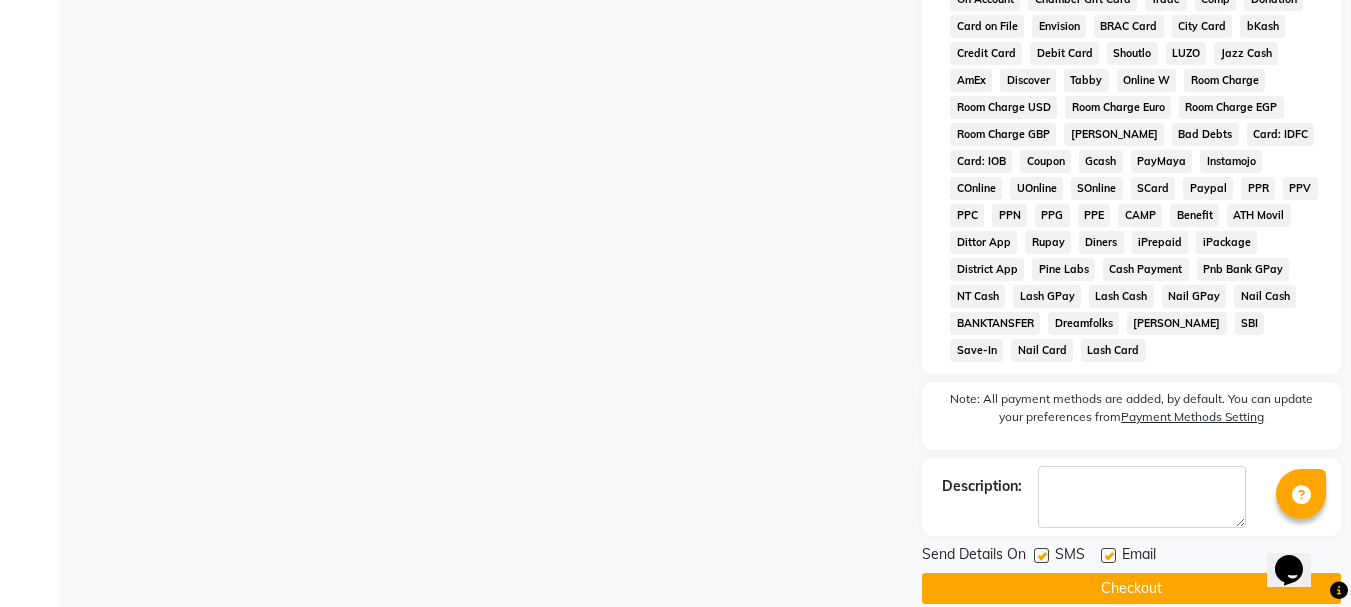 drag, startPoint x: 1361, startPoint y: 492, endPoint x: 52, endPoint y: 24, distance: 1390.1456 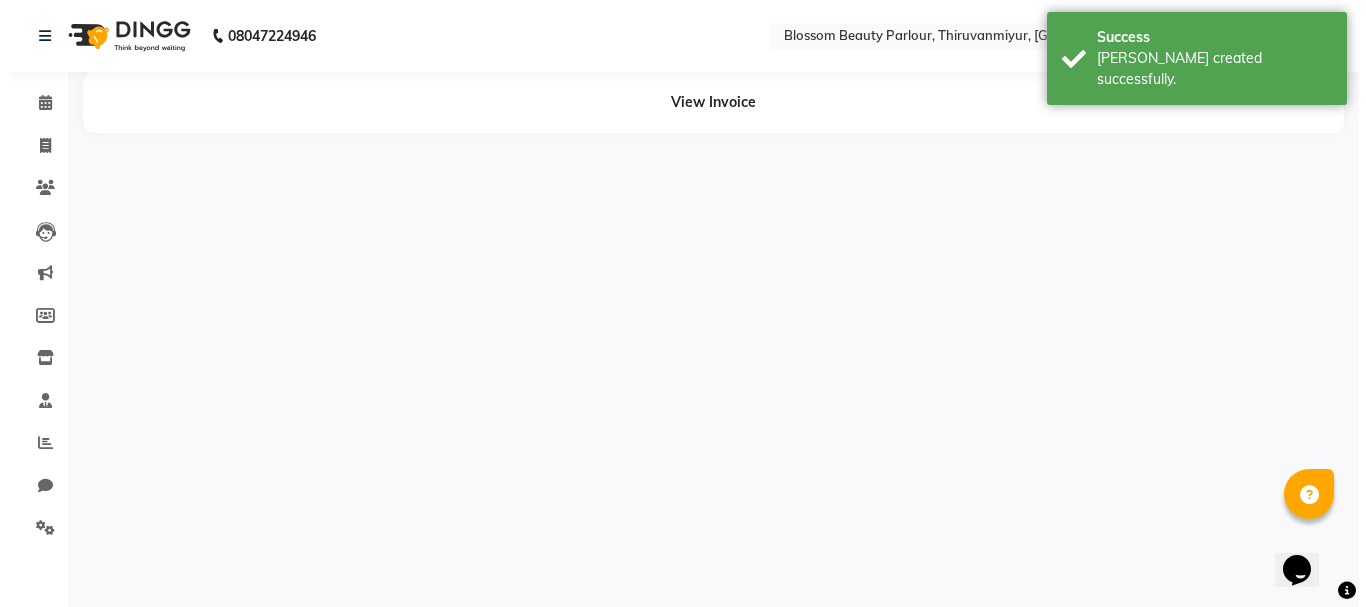 scroll, scrollTop: 0, scrollLeft: 0, axis: both 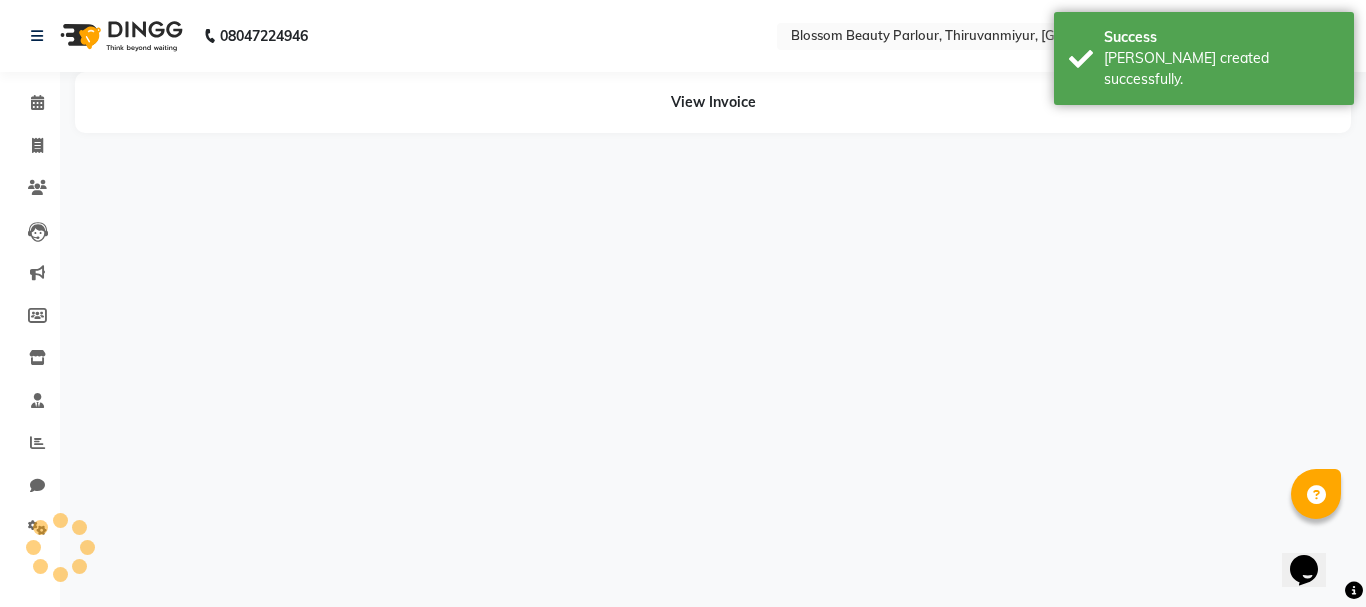select on "85642" 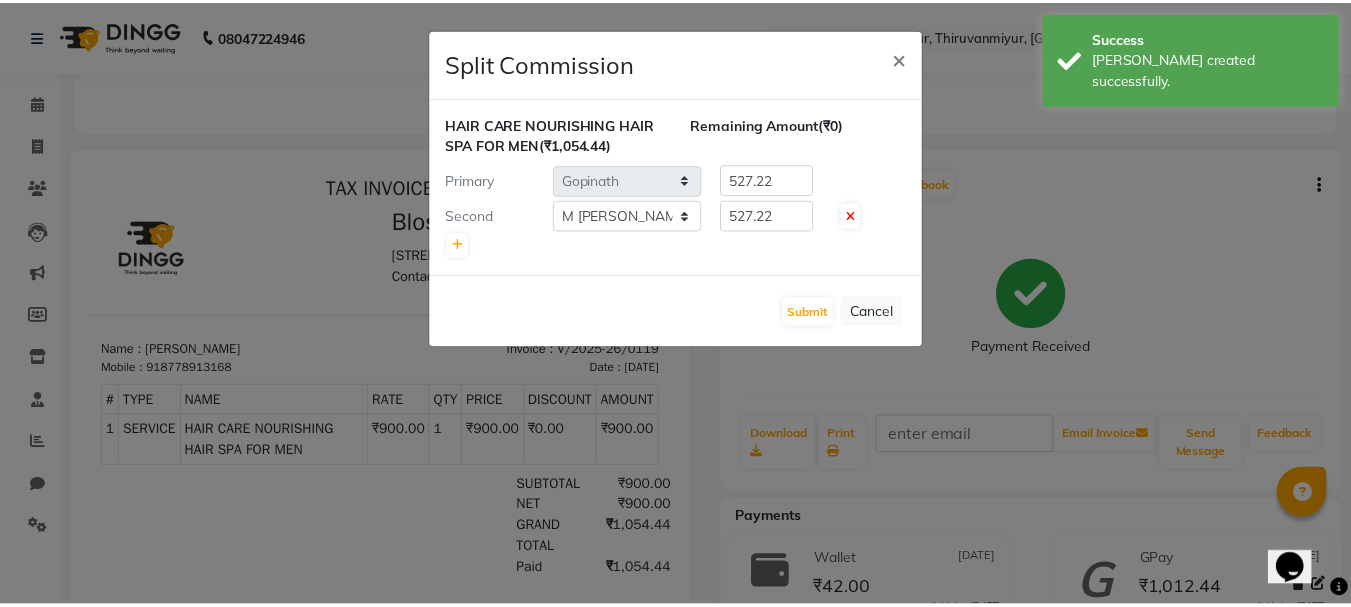 scroll, scrollTop: 0, scrollLeft: 0, axis: both 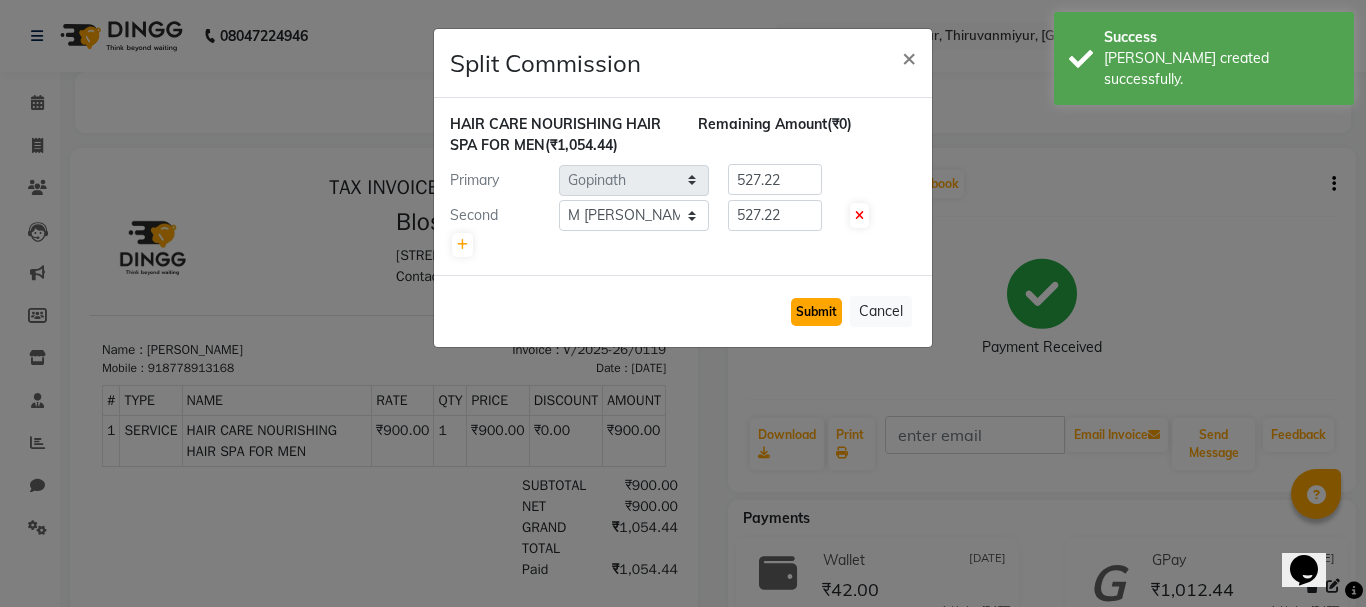 click on "Submit" 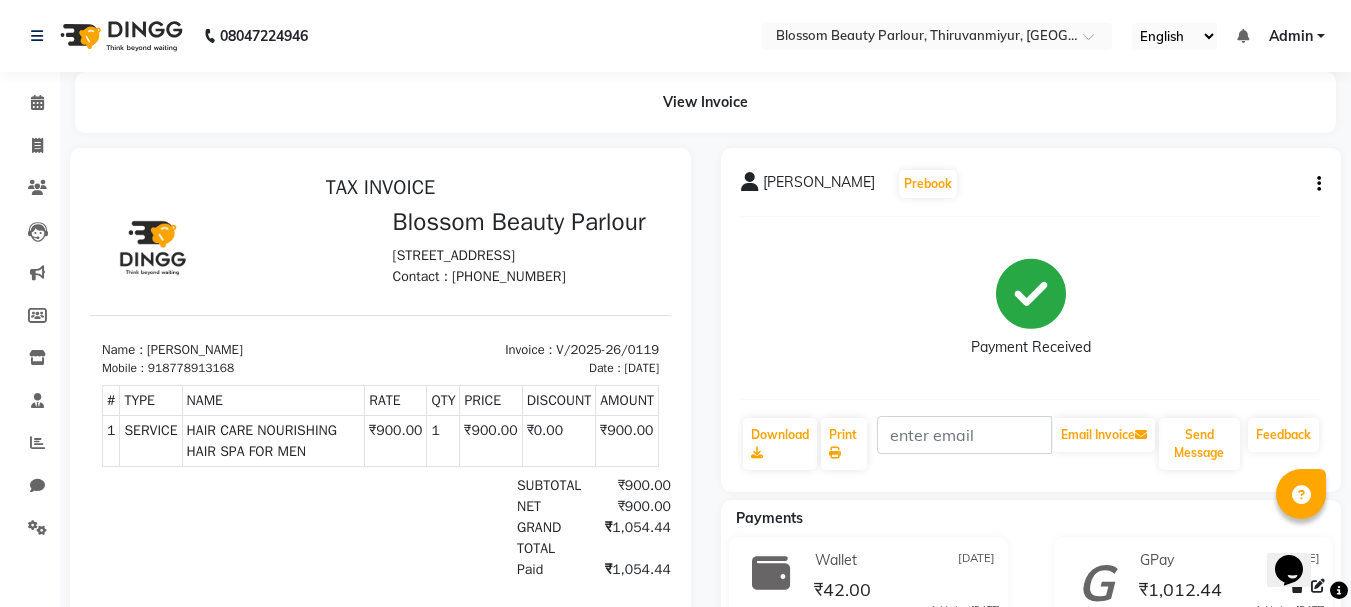 scroll, scrollTop: 193, scrollLeft: 0, axis: vertical 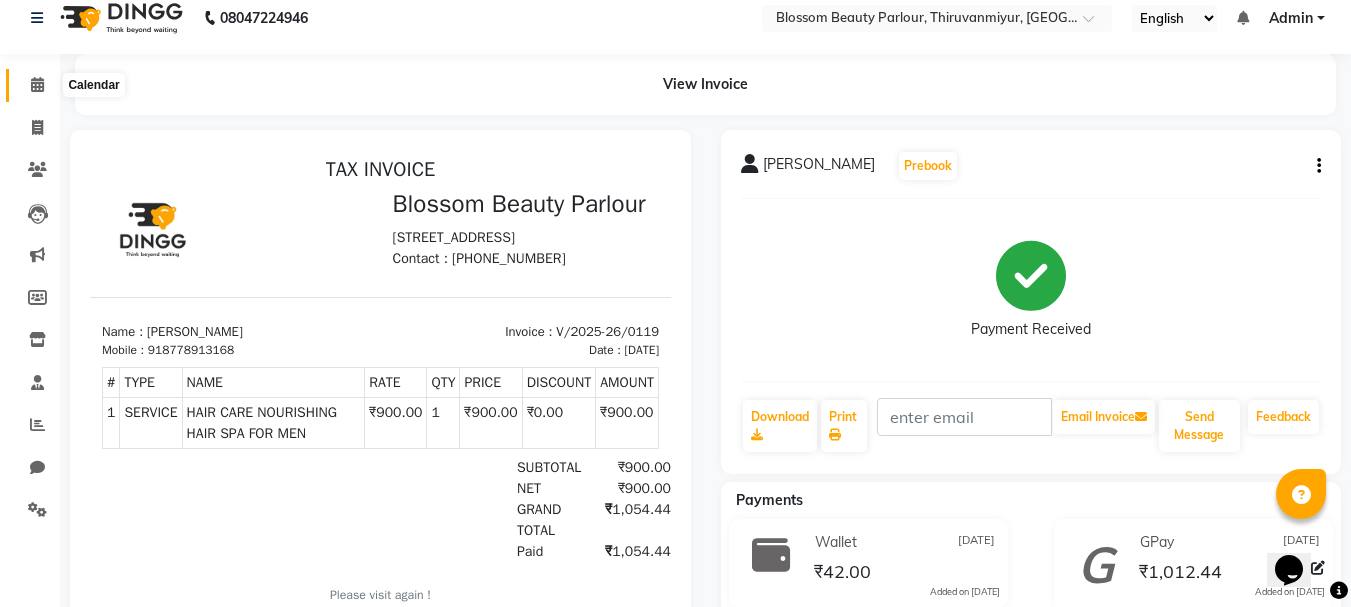 click 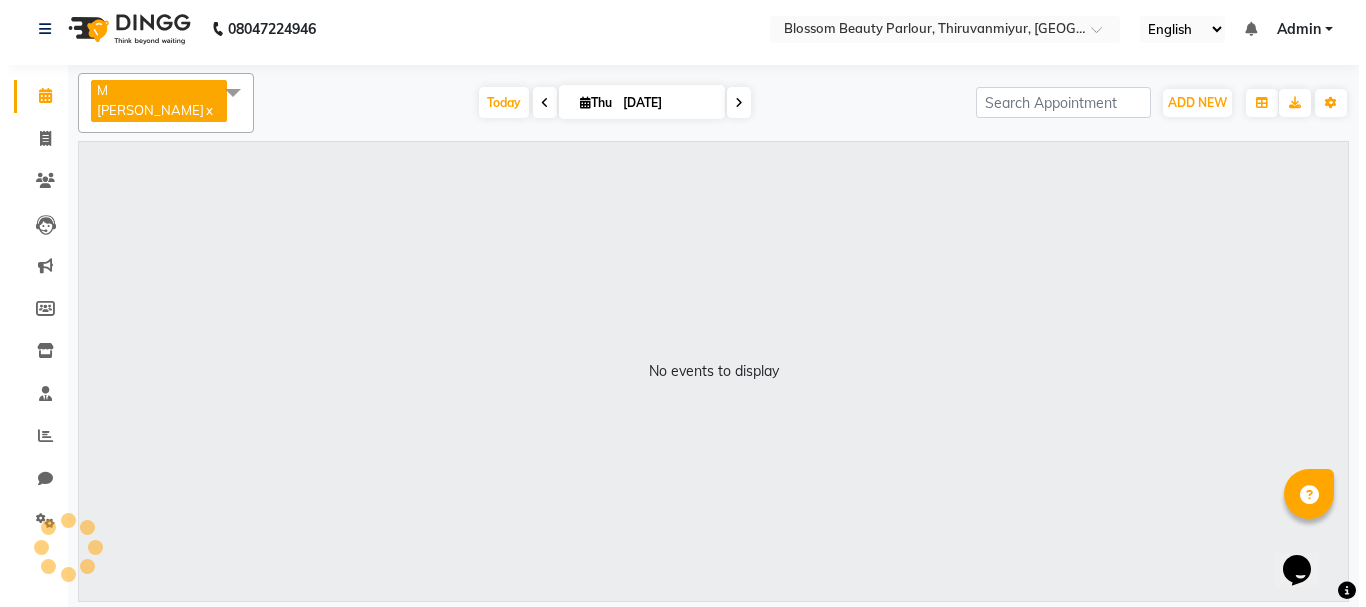 scroll, scrollTop: 0, scrollLeft: 0, axis: both 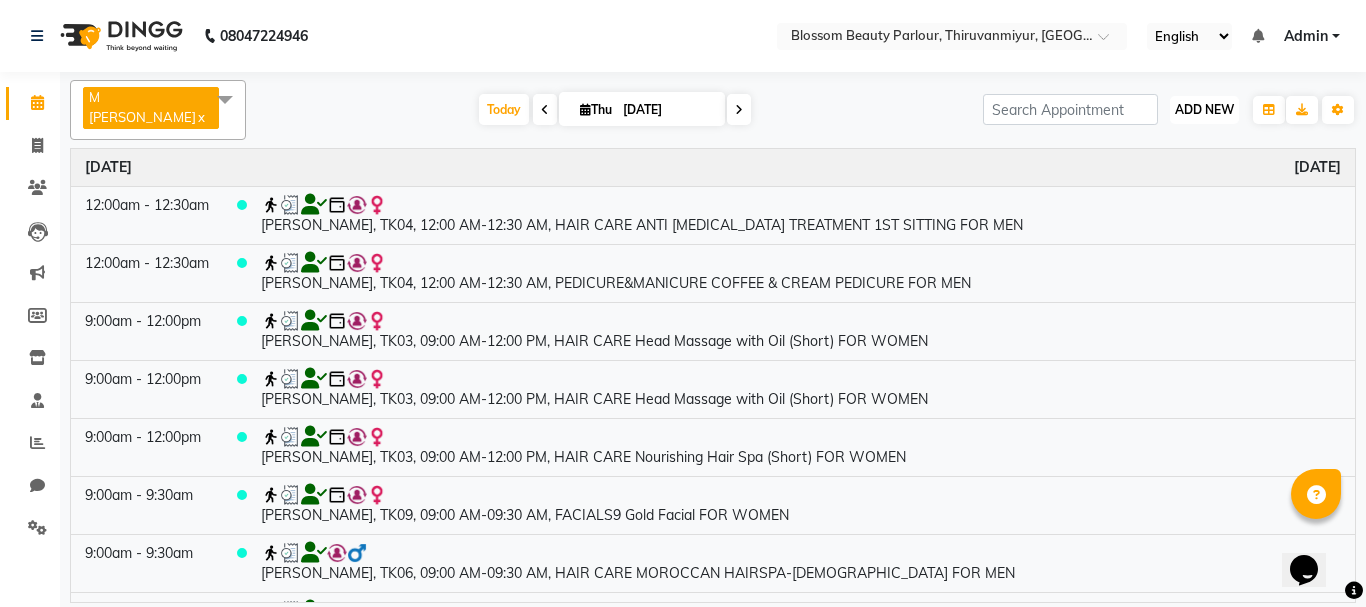 click on "ADD NEW Toggle Dropdown" at bounding box center [1204, 110] 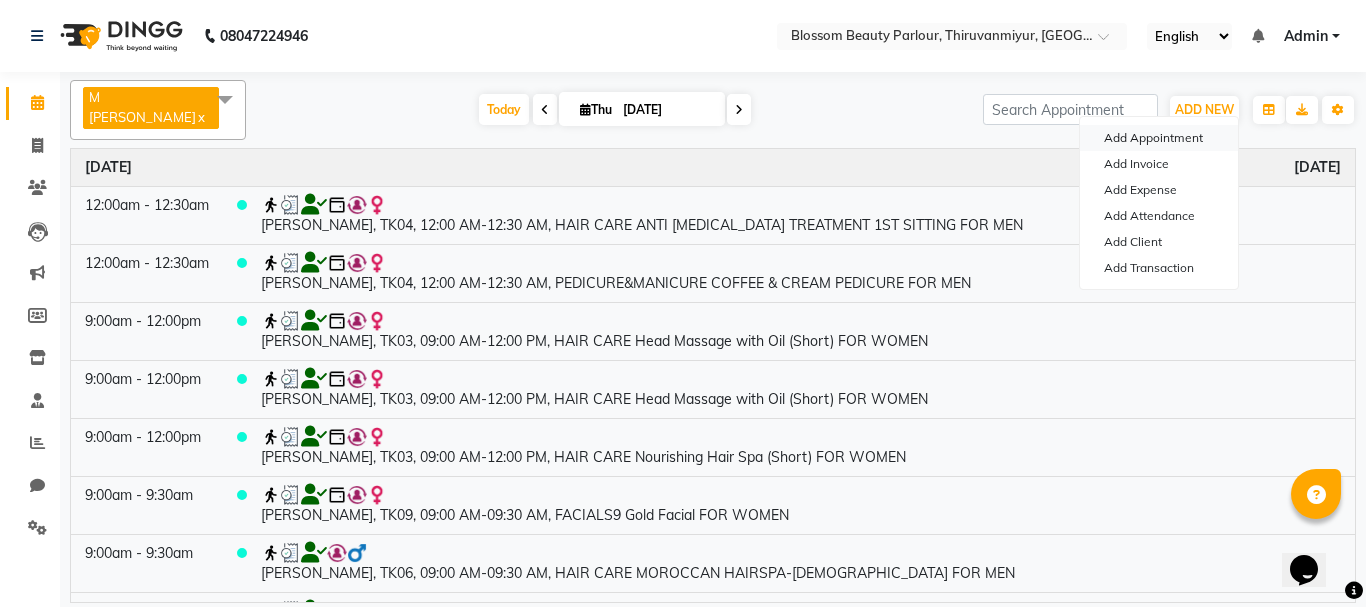 click on "Add Appointment" at bounding box center [1159, 138] 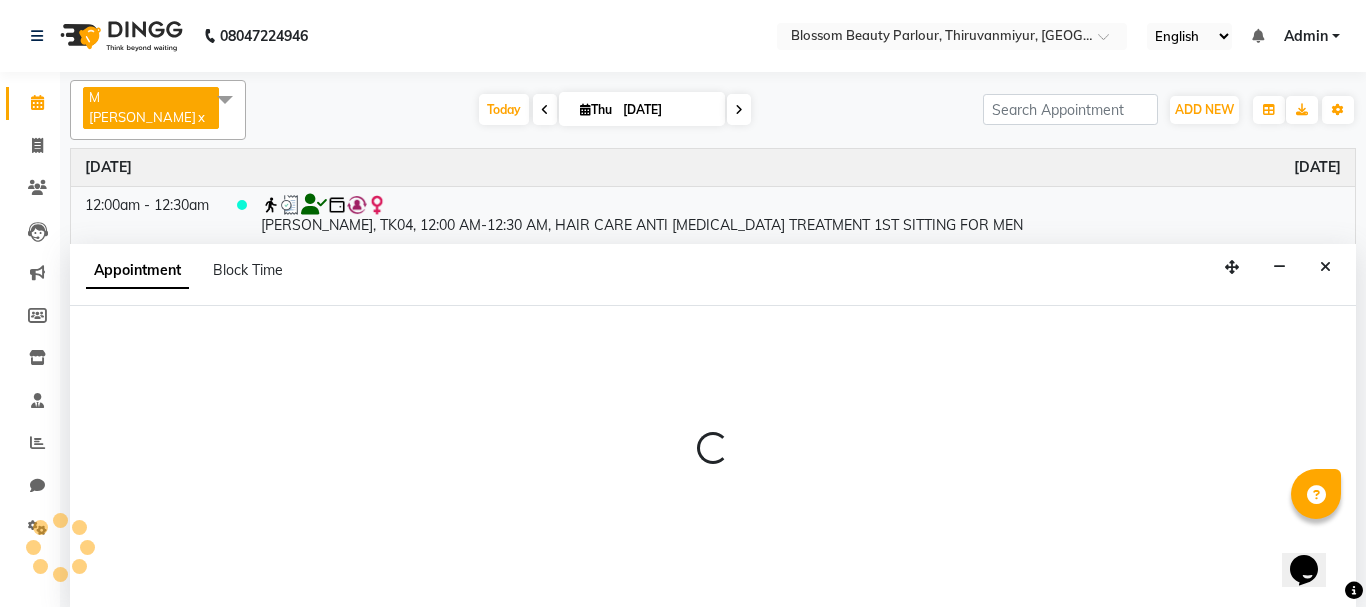 select on "540" 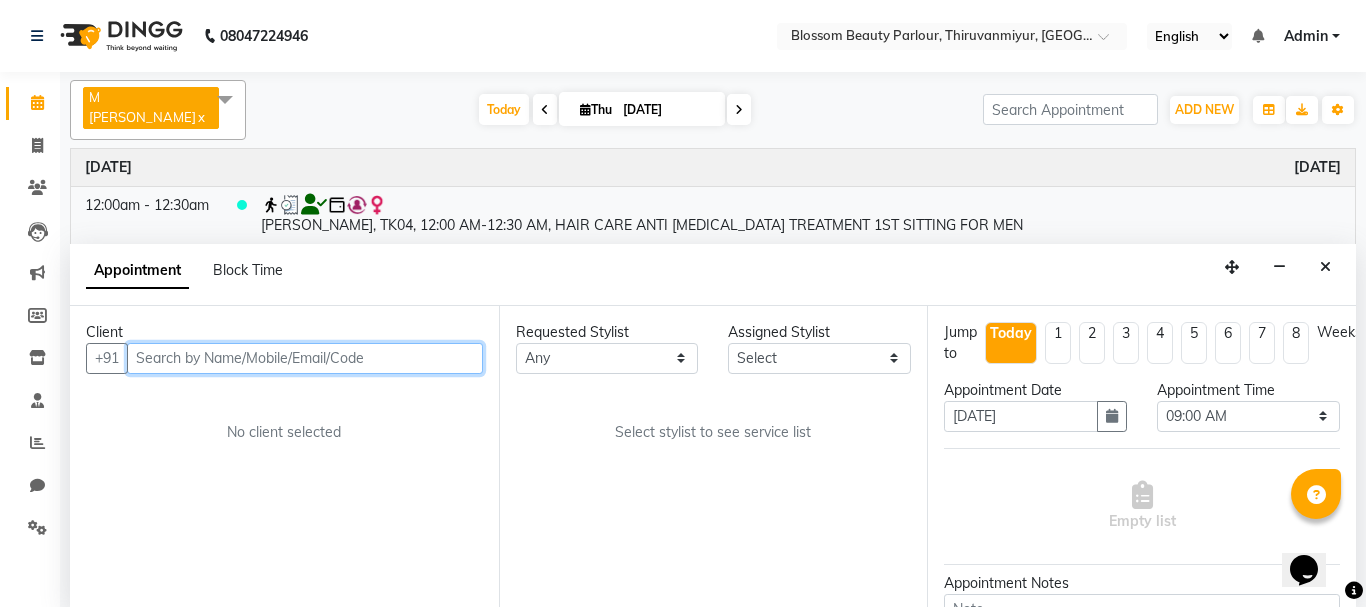 click at bounding box center (305, 358) 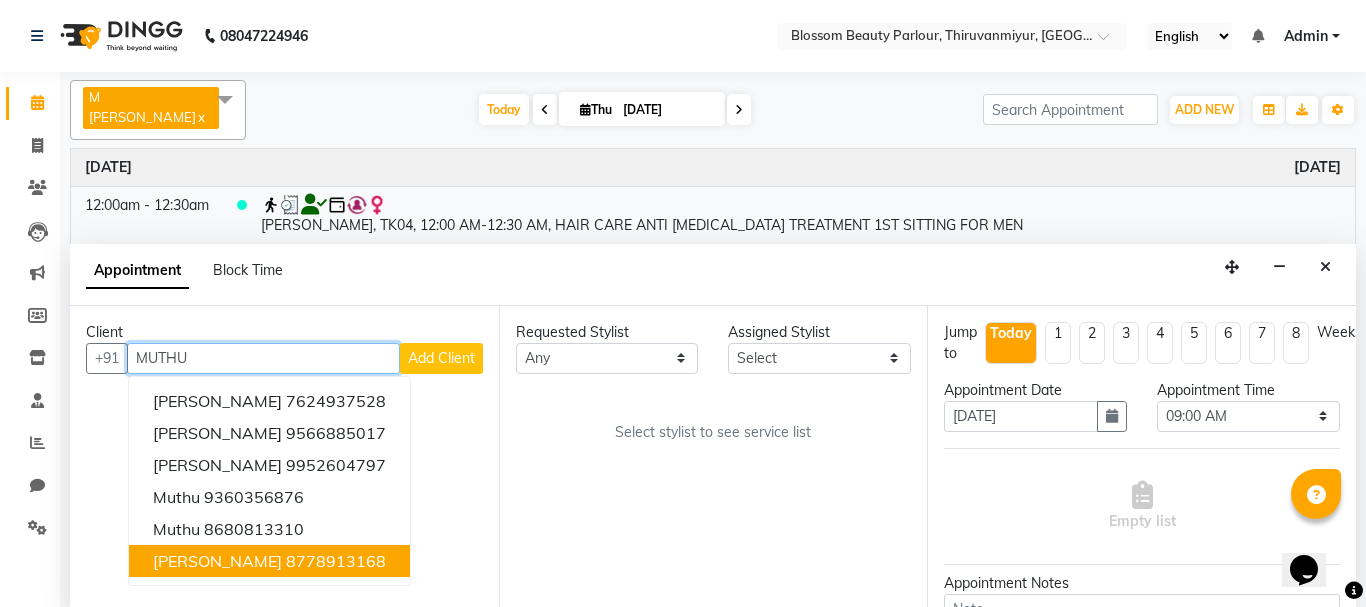 click on "8778913168" at bounding box center [336, 561] 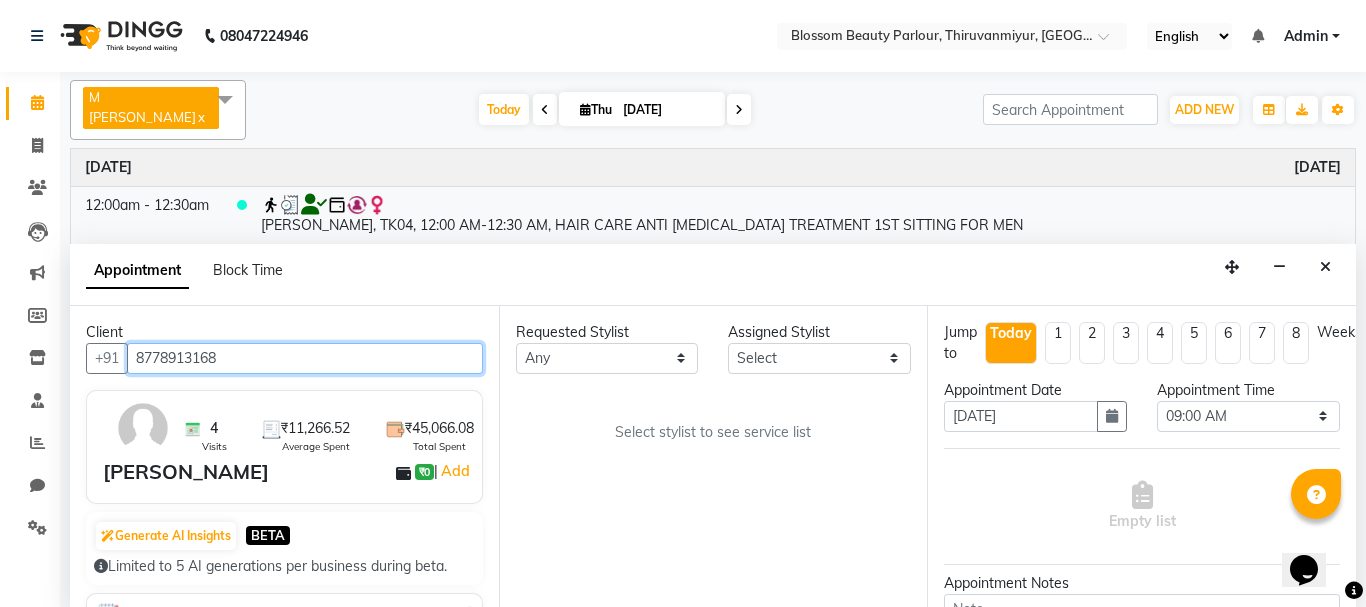 type on "8778913168" 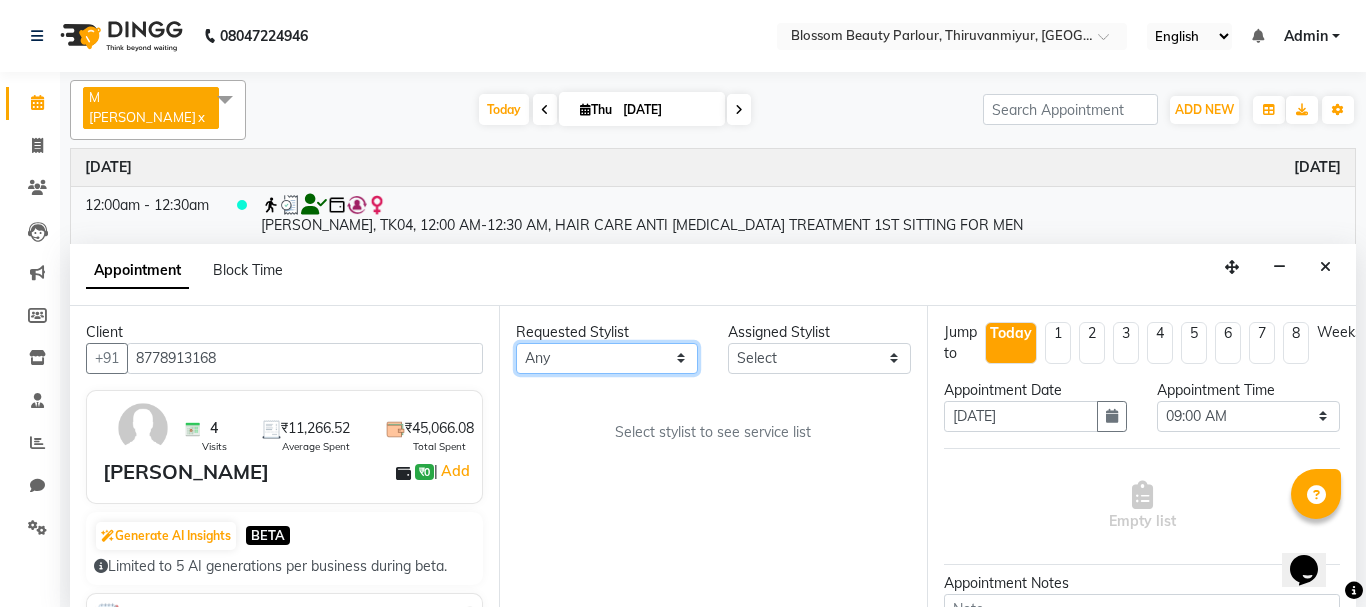 click on "Any [PERSON_NAME] [PERSON_NAME] [PERSON_NAME] [PERSON_NAME] [PERSON_NAME] M [PERSON_NAME] Old Staff Swathi" at bounding box center [607, 358] 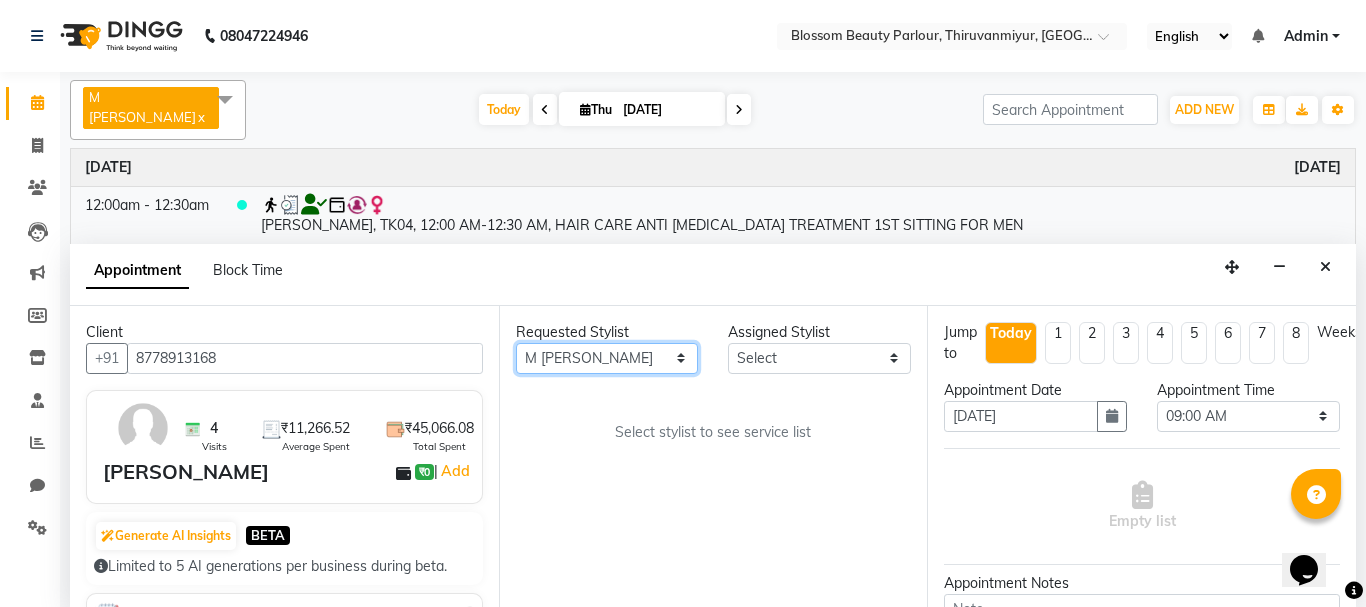 click on "Any [PERSON_NAME] [PERSON_NAME] [PERSON_NAME] [PERSON_NAME] [PERSON_NAME] M [PERSON_NAME] Old Staff Swathi" at bounding box center [607, 358] 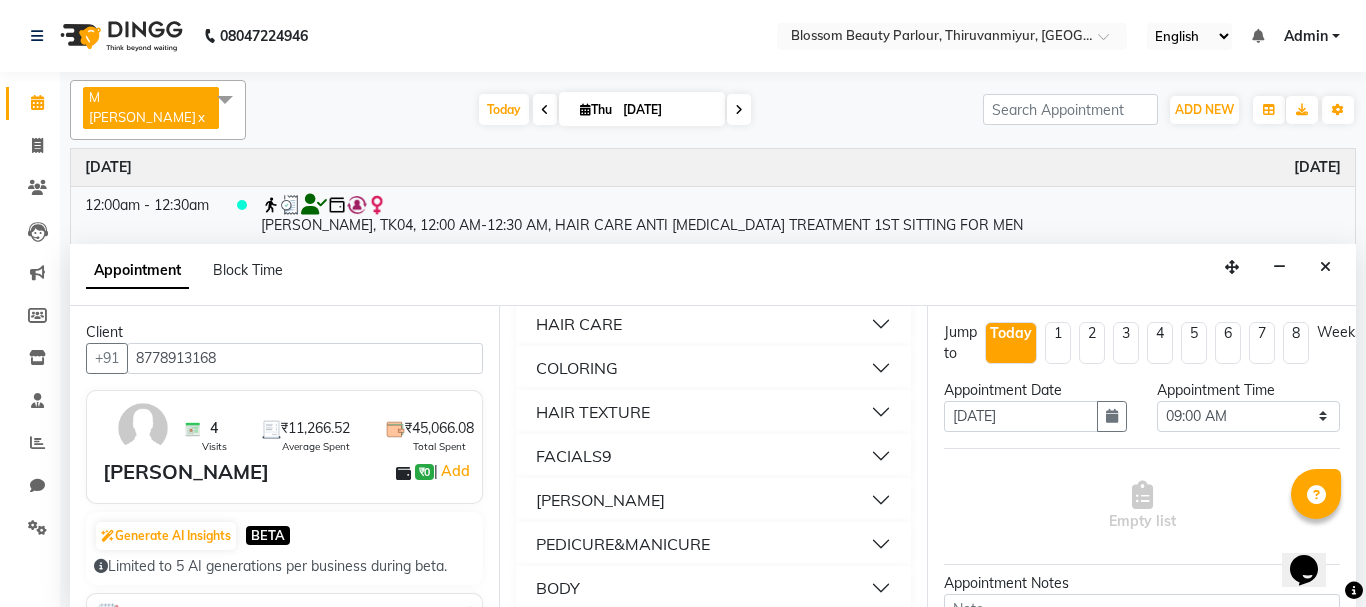 scroll, scrollTop: 286, scrollLeft: 0, axis: vertical 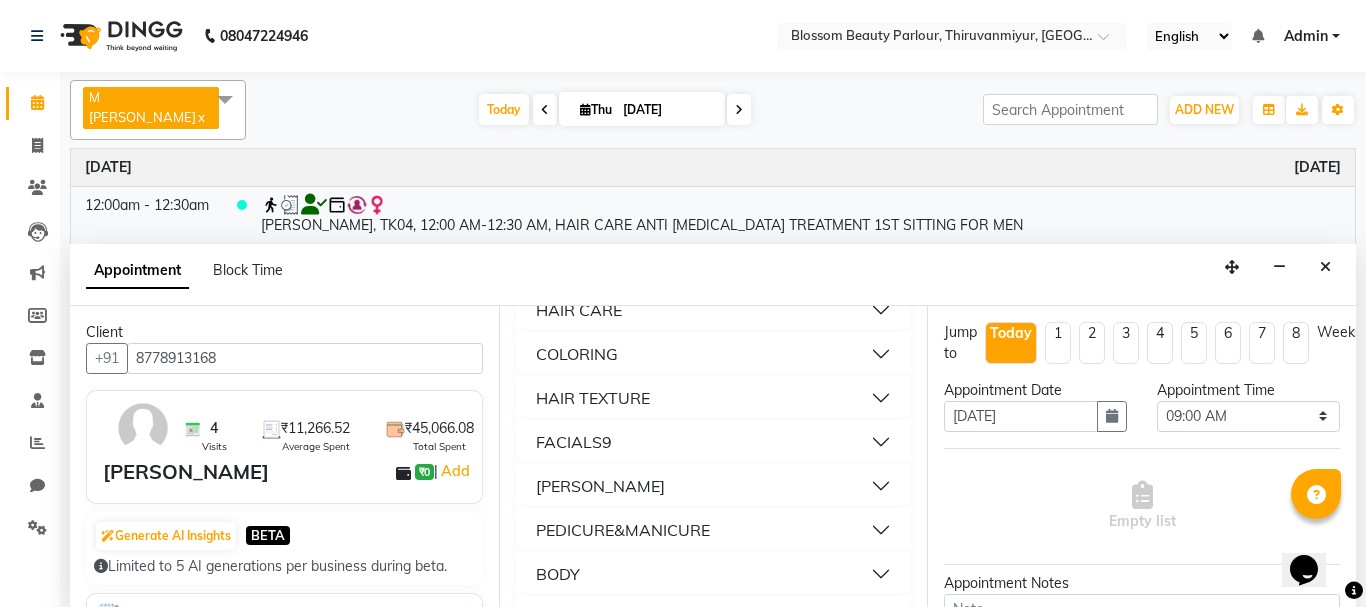 click on "FACIALS9" at bounding box center [714, 442] 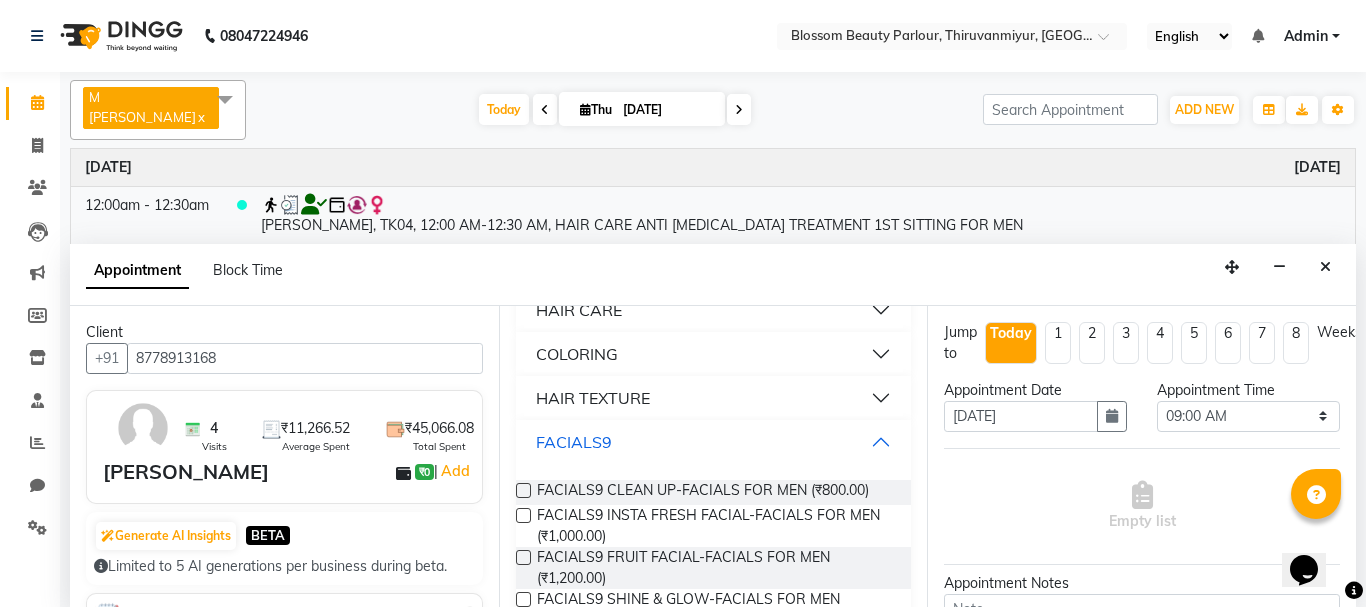 scroll, scrollTop: 1007, scrollLeft: 0, axis: vertical 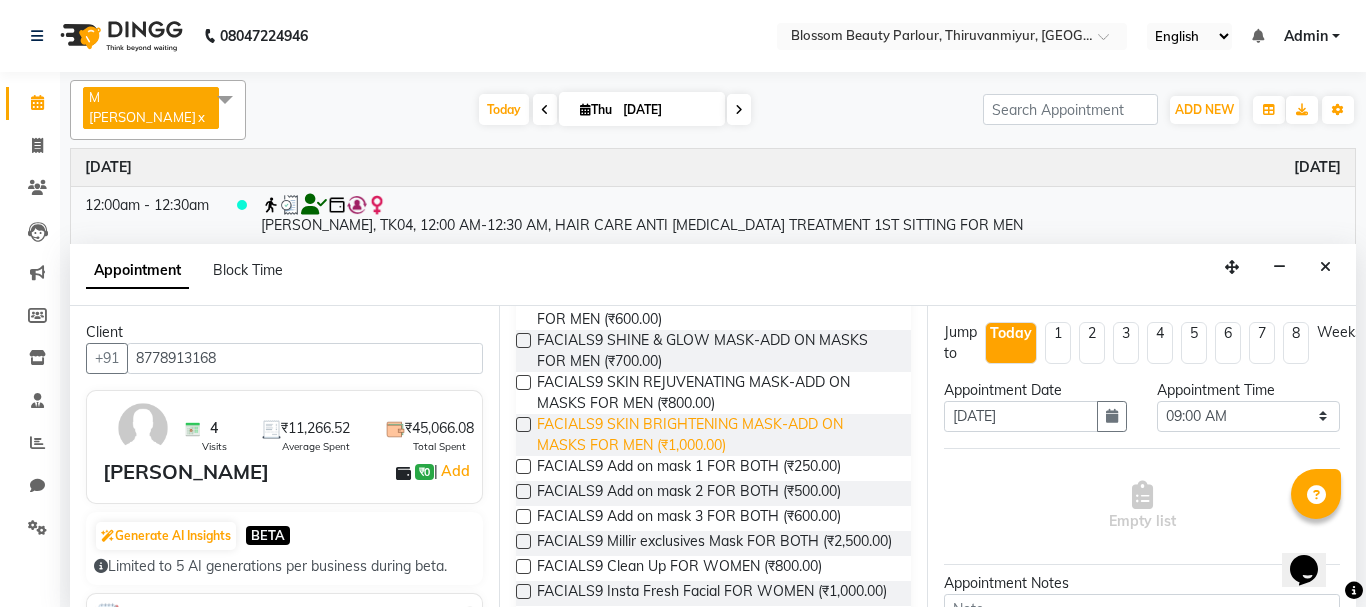 click on "FACIALS9 SKIN BRIGHTENING MASK-ADD ON MASKS FOR MEN (₹1,000.00)" at bounding box center [716, 435] 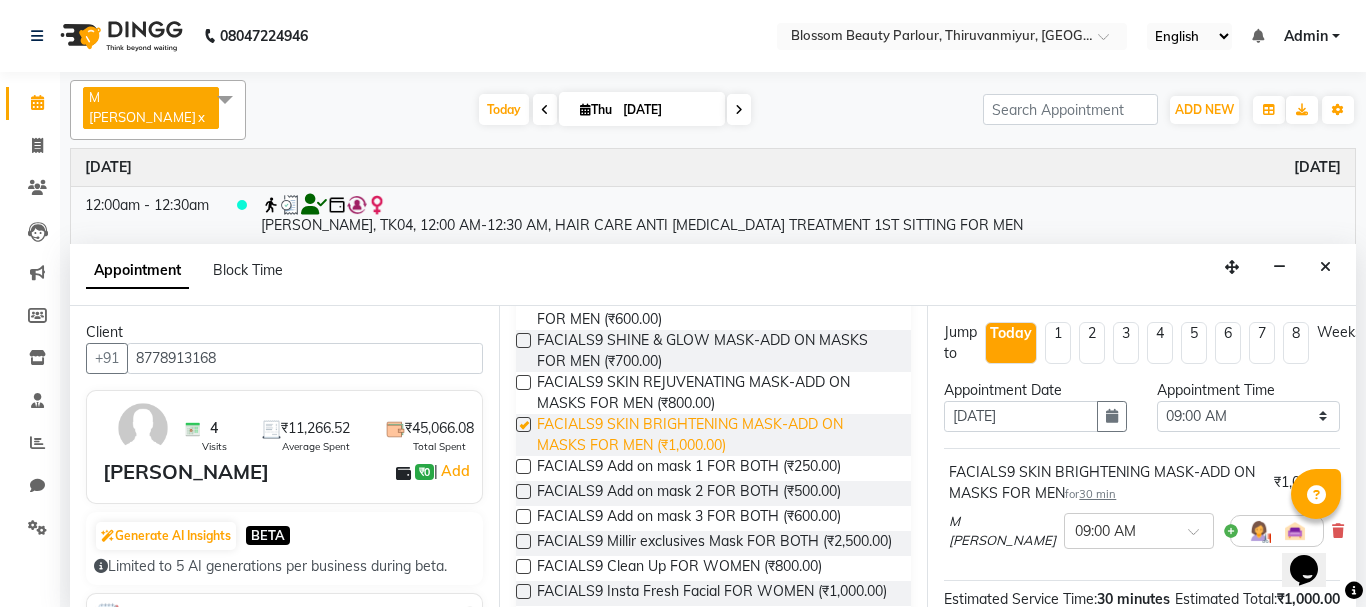 checkbox on "false" 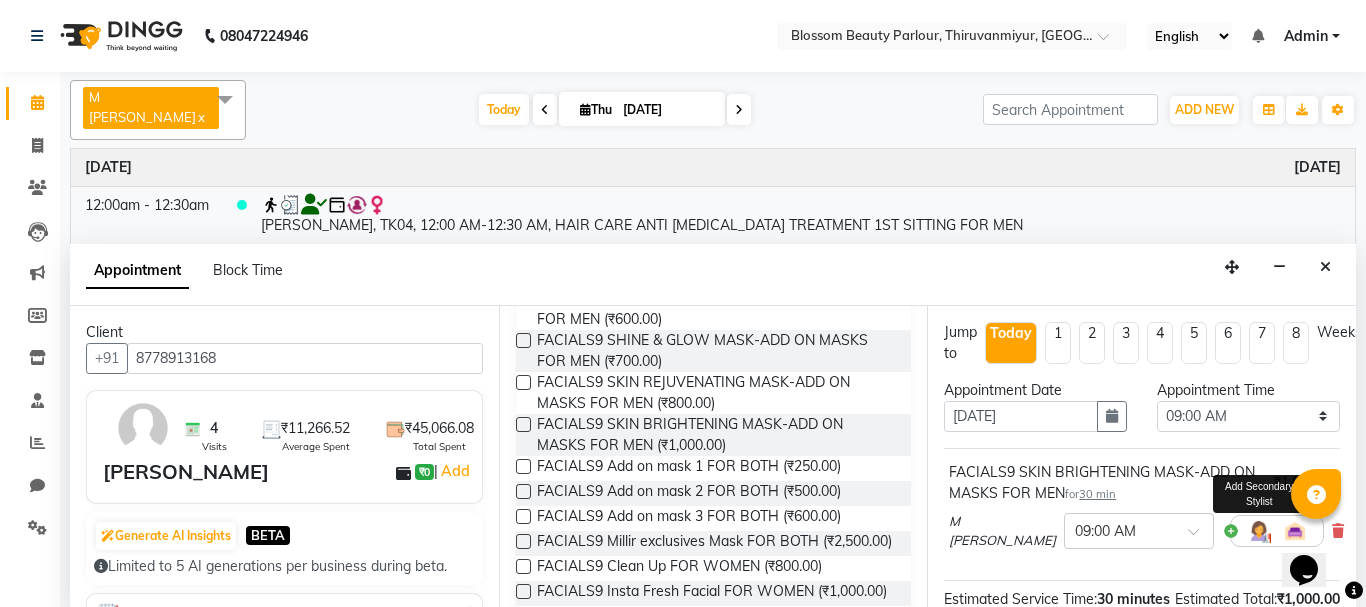 click at bounding box center [1259, 531] 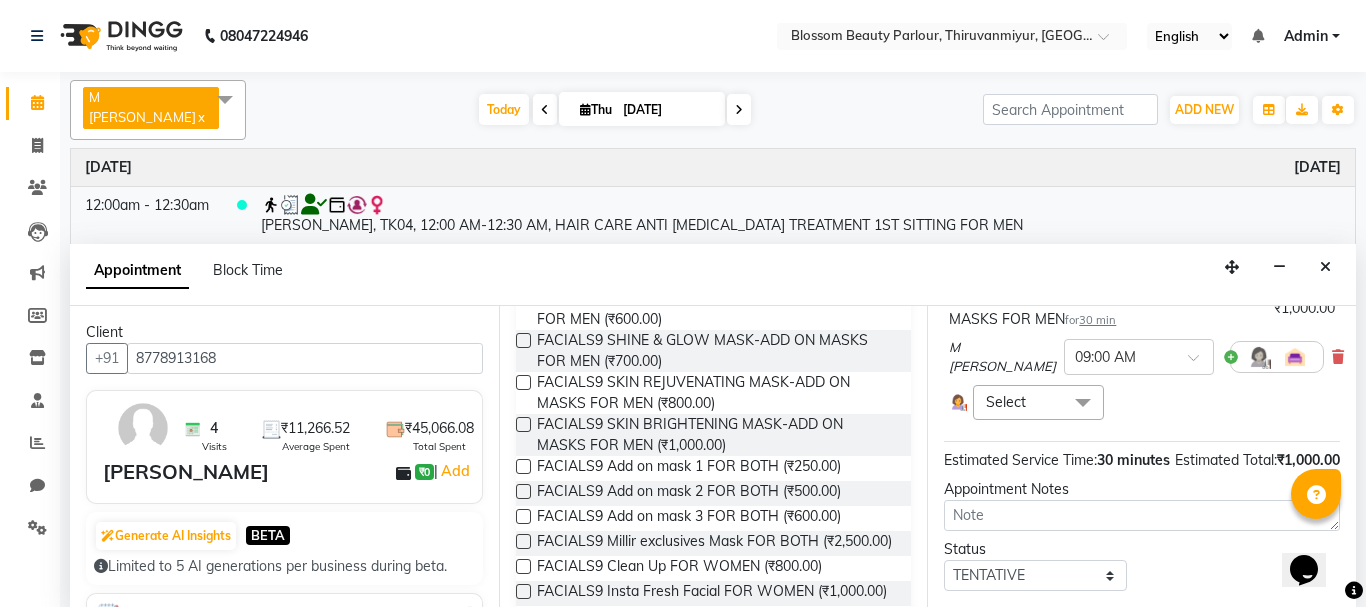 scroll, scrollTop: 201, scrollLeft: 0, axis: vertical 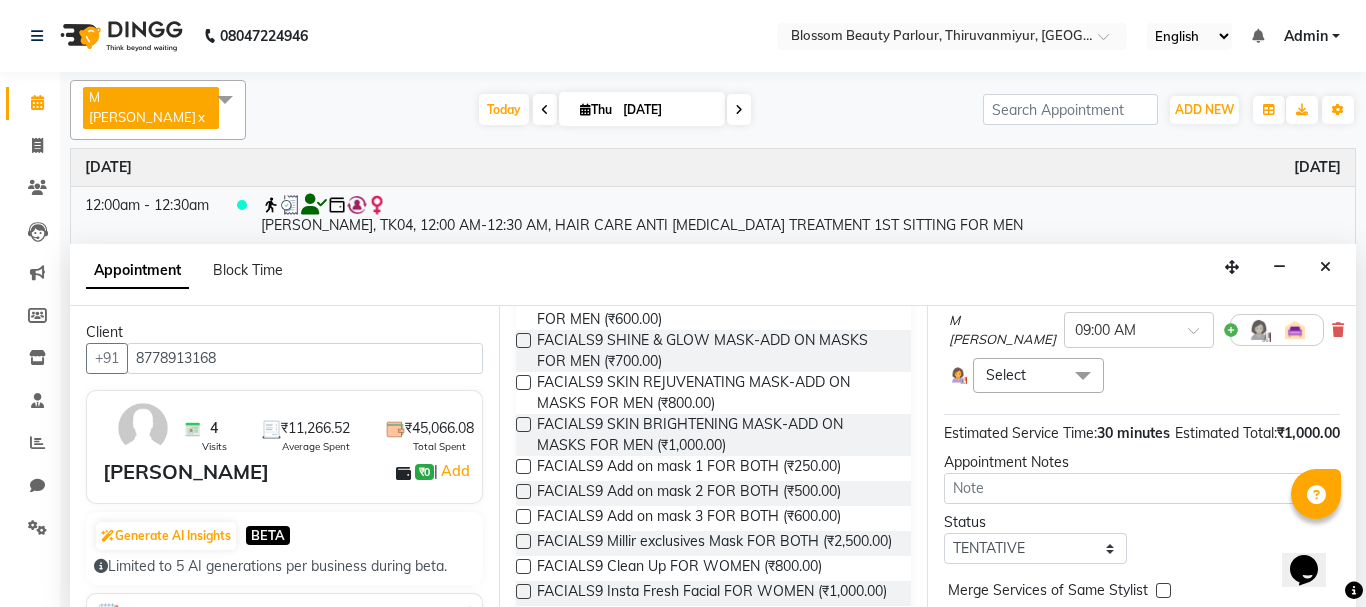 click at bounding box center [1083, 377] 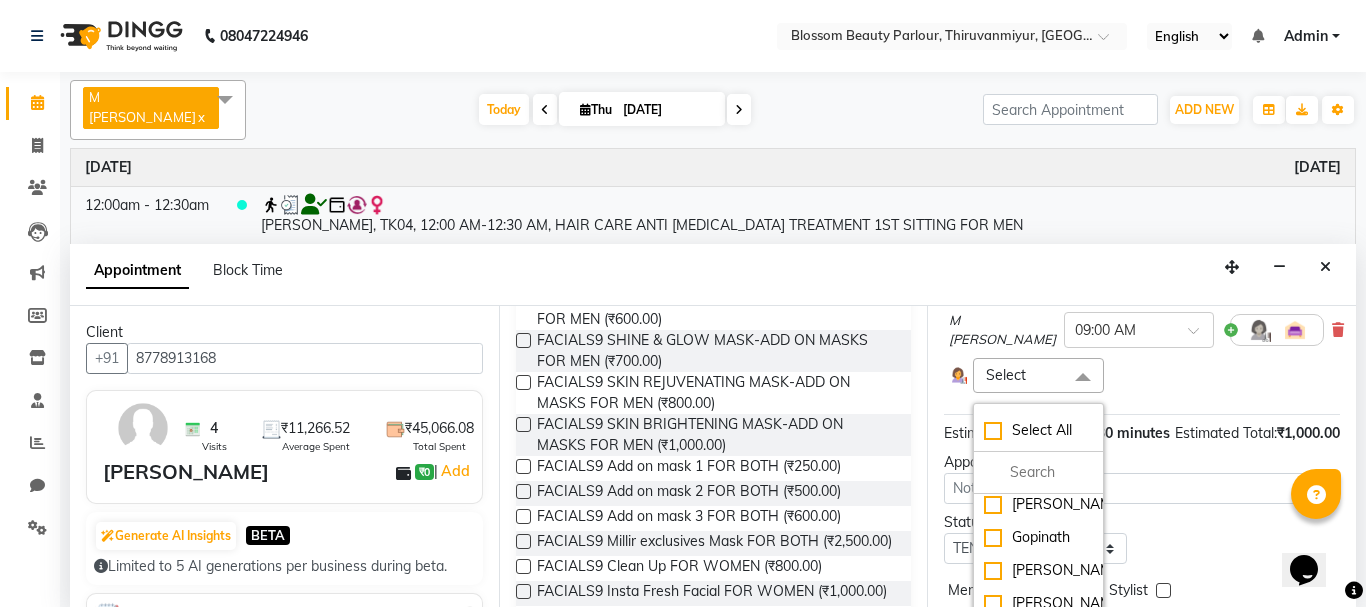 scroll, scrollTop: 42, scrollLeft: 0, axis: vertical 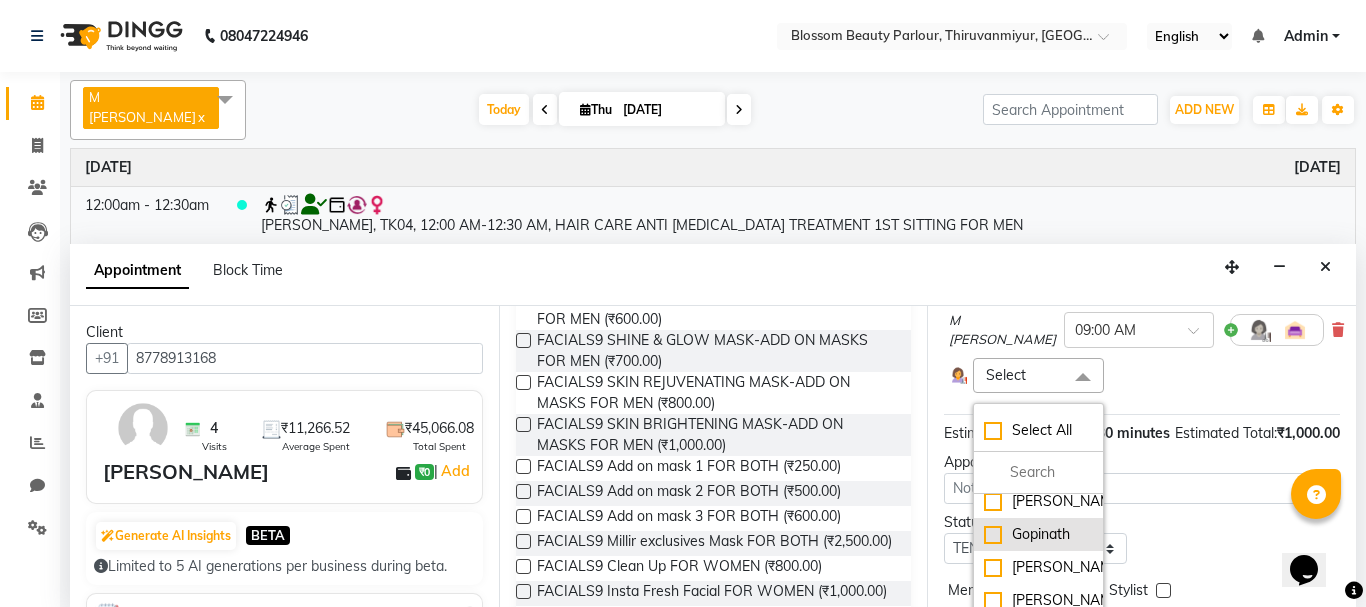 click on "Gopinath" at bounding box center (1038, 534) 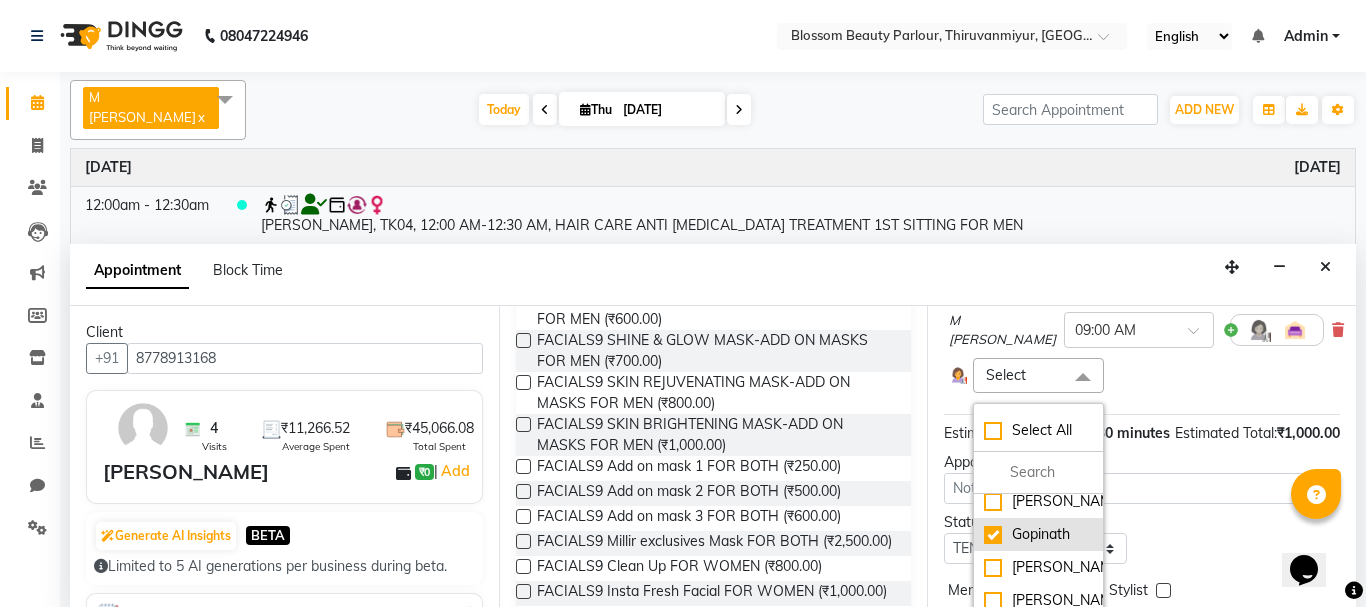 checkbox on "true" 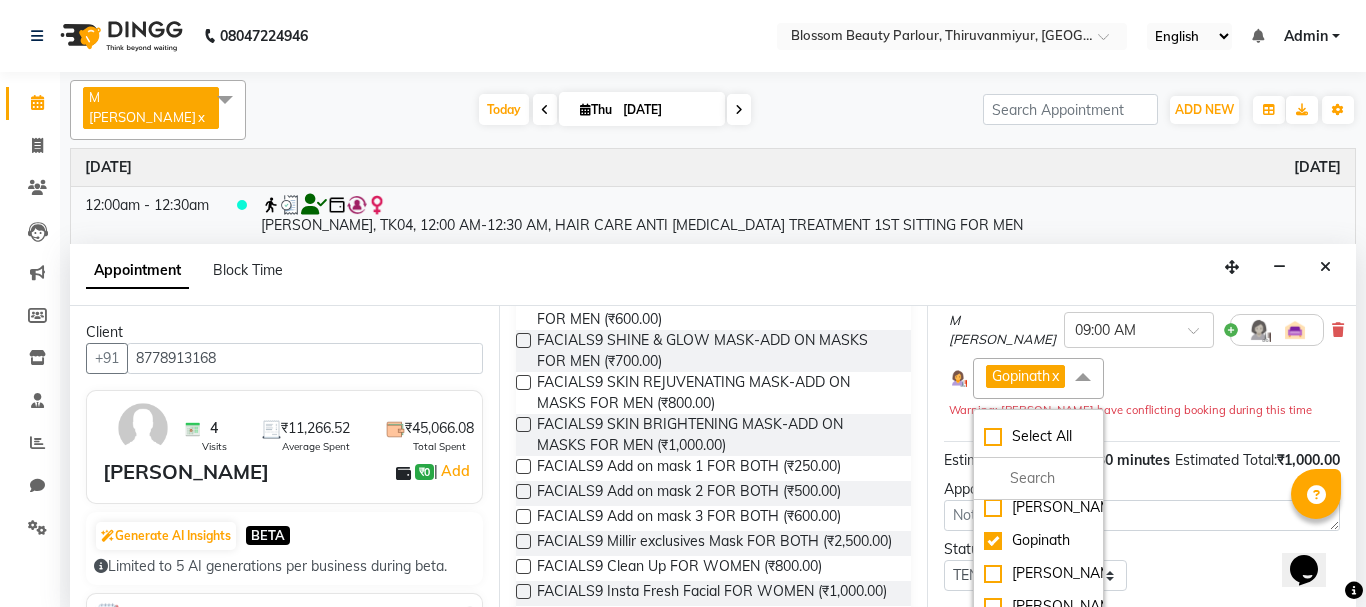 scroll, scrollTop: 462, scrollLeft: 0, axis: vertical 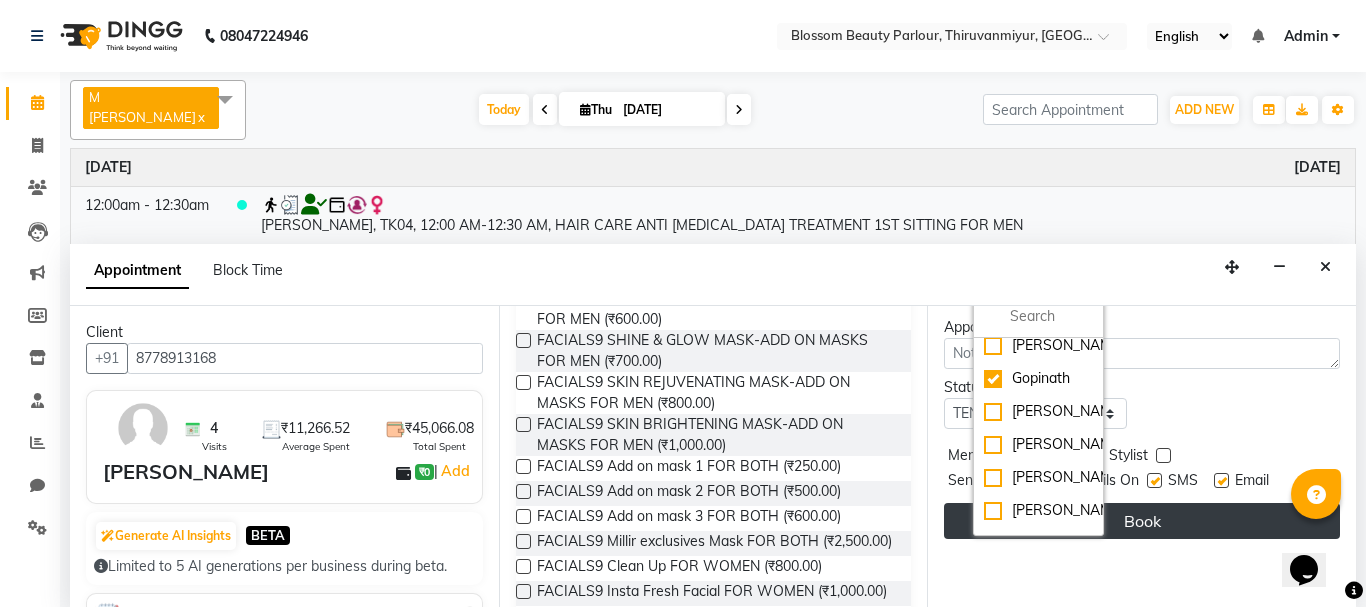 click on "Book" at bounding box center (1142, 521) 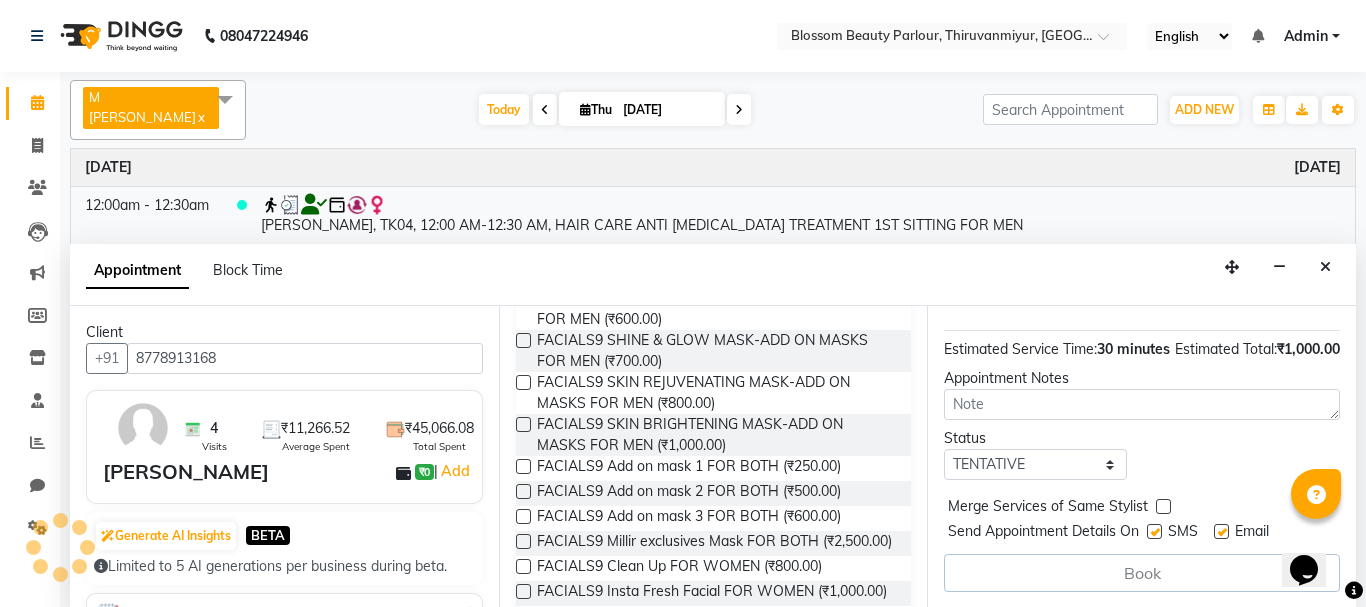 scroll, scrollTop: 348, scrollLeft: 0, axis: vertical 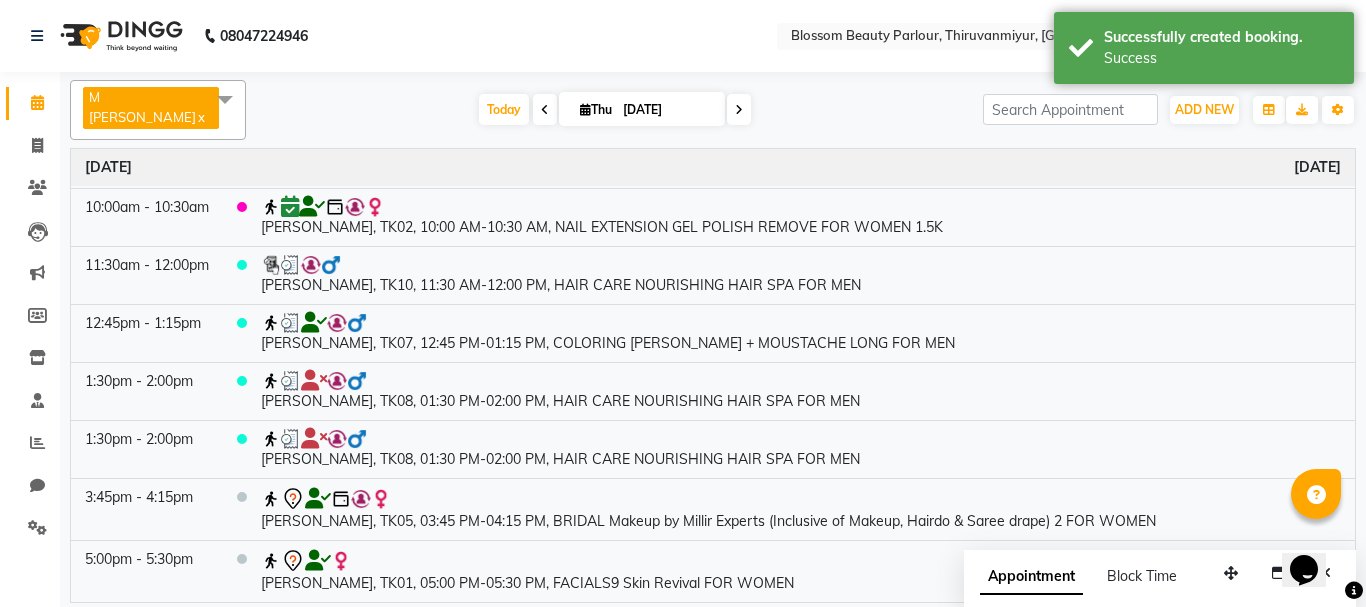 drag, startPoint x: 1345, startPoint y: 303, endPoint x: 43, endPoint y: 24, distance: 1331.5574 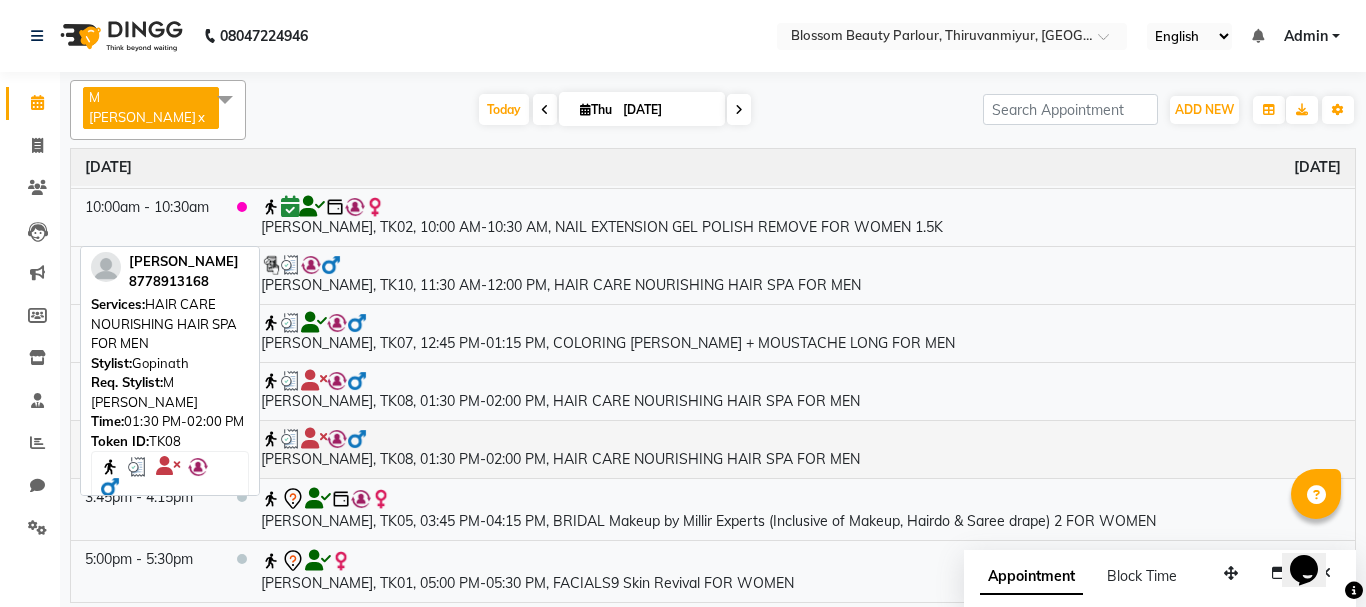 click at bounding box center (337, 439) 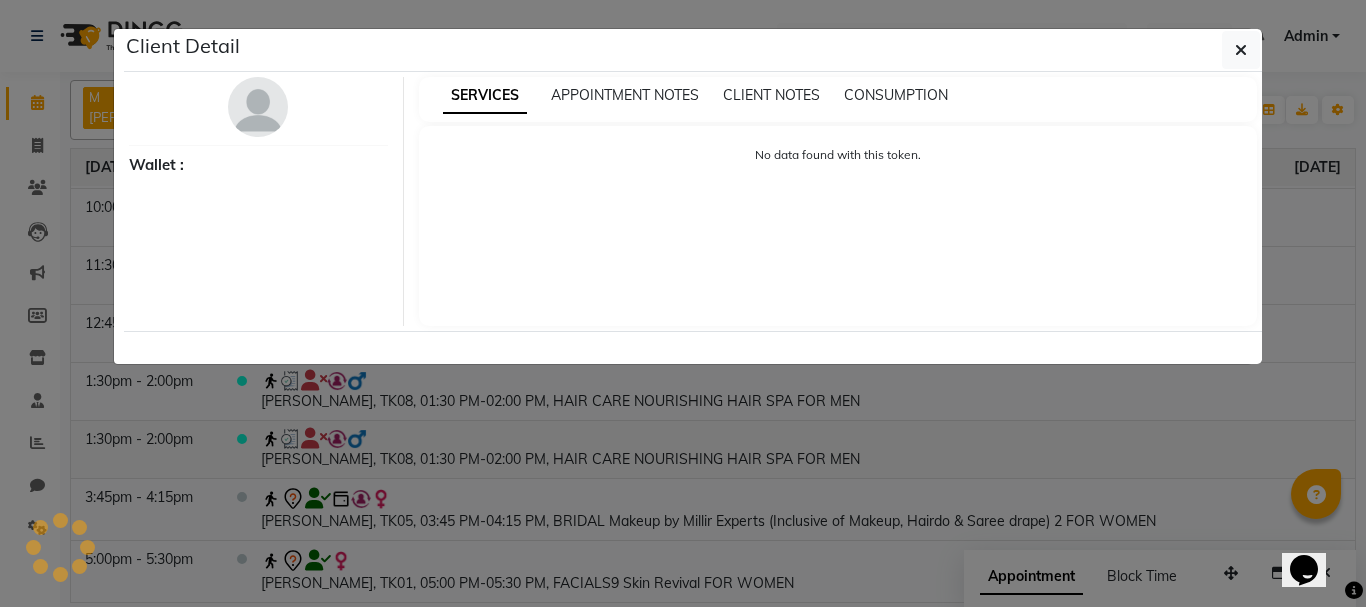 select on "3" 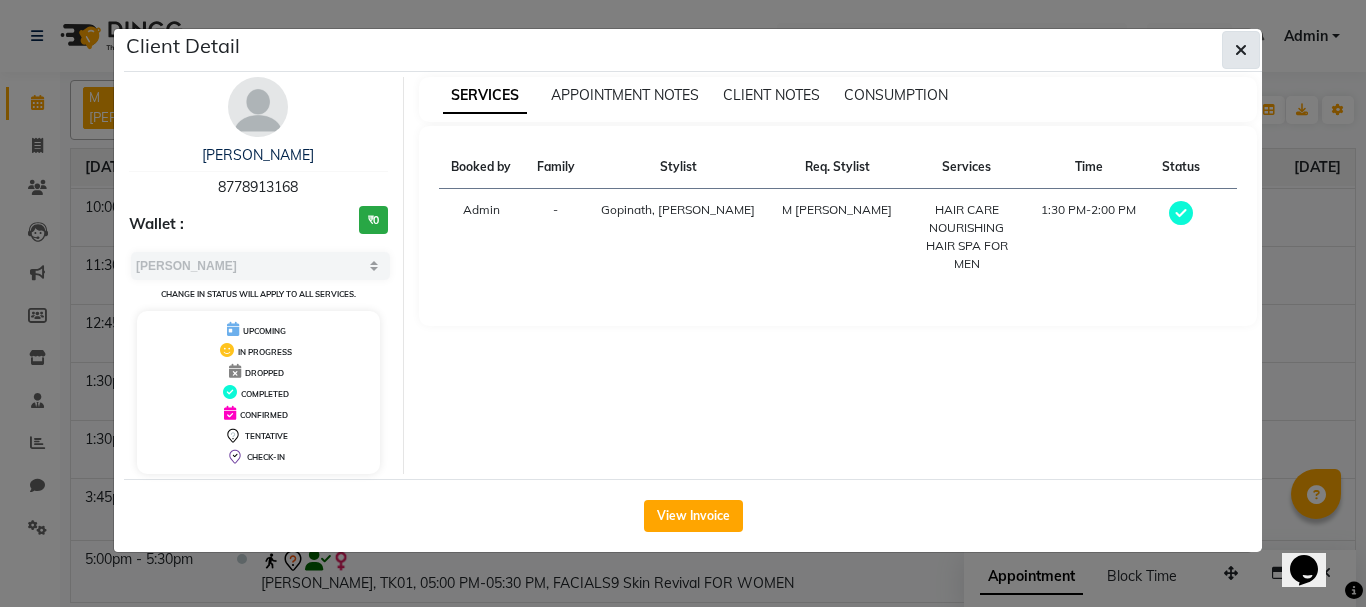 click 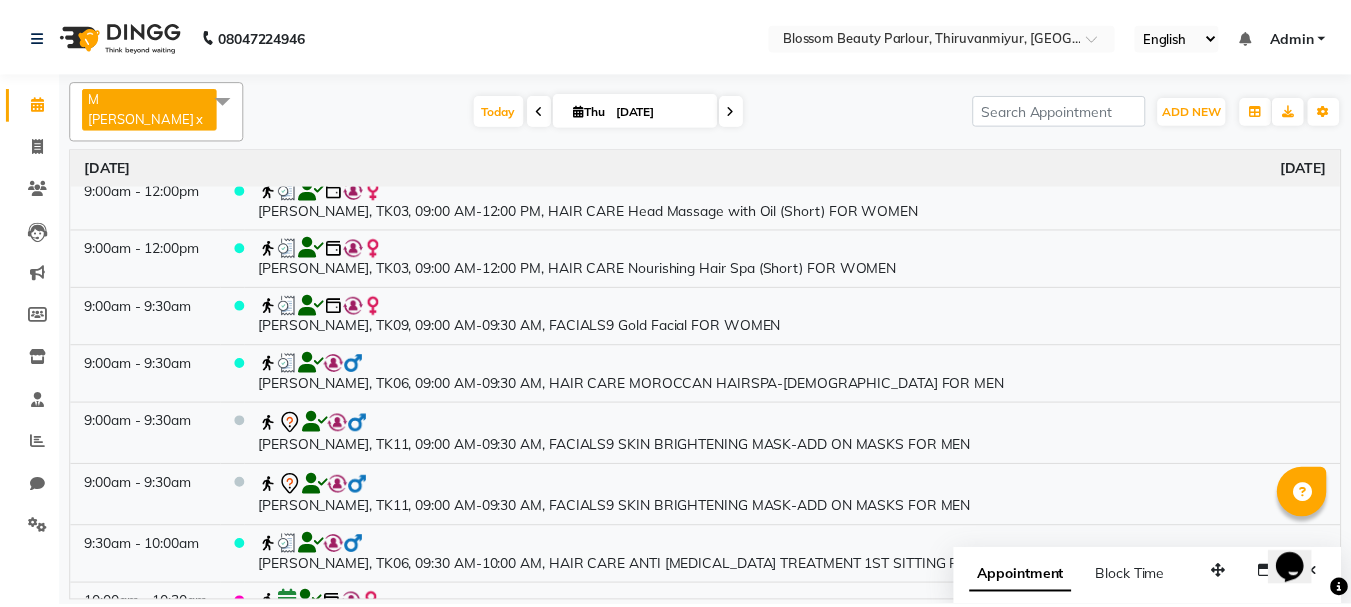 scroll, scrollTop: 171, scrollLeft: 0, axis: vertical 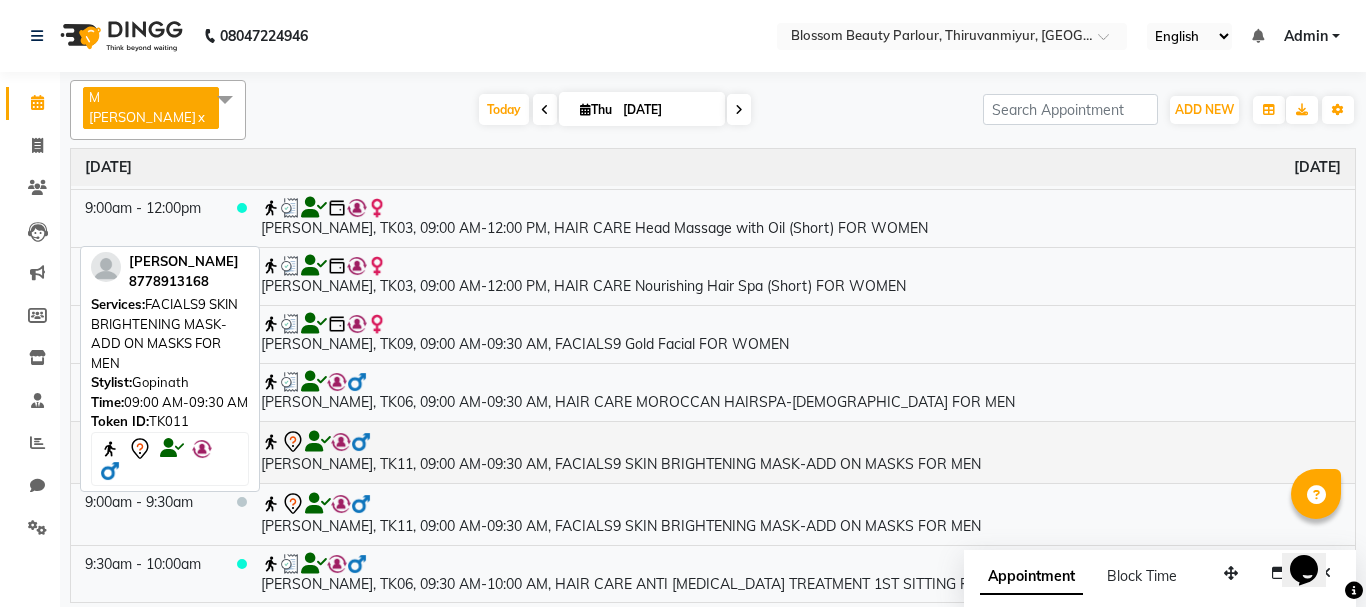 click 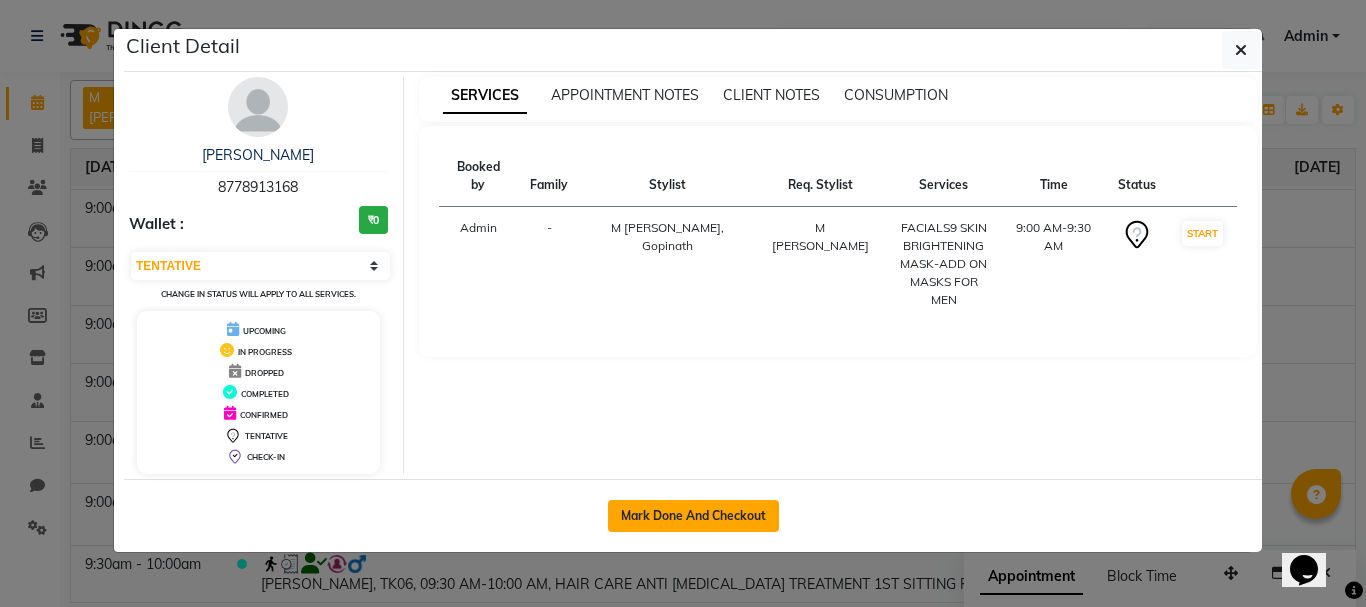 click on "Mark Done And Checkout" 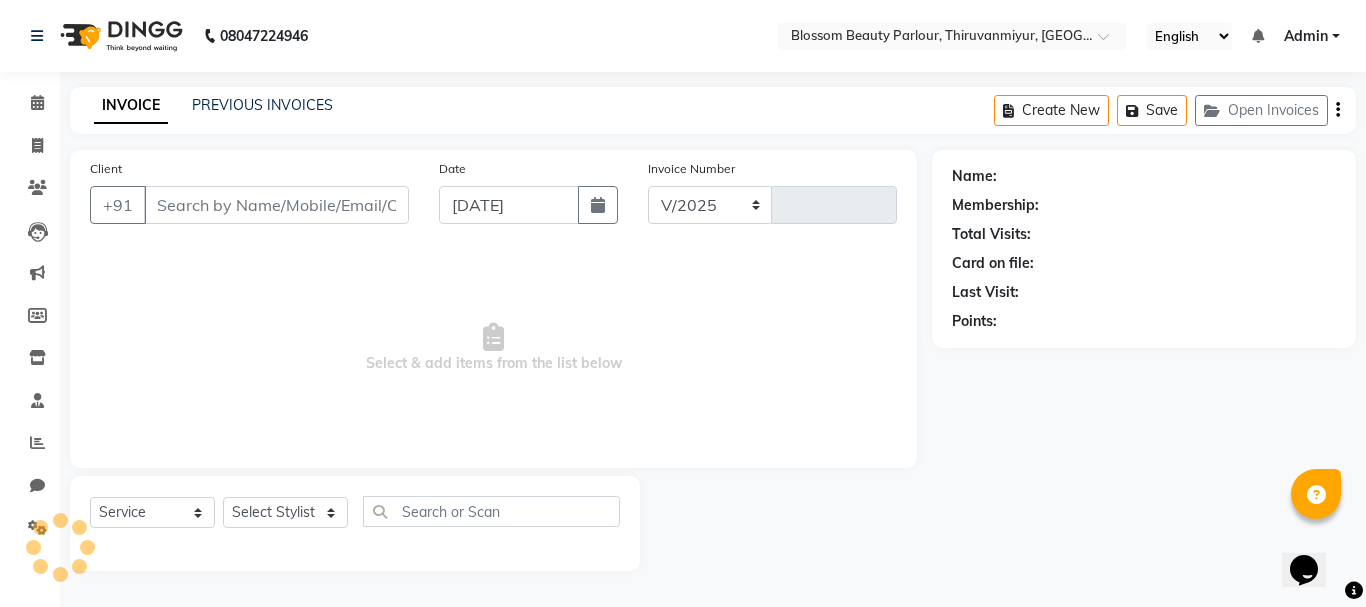 select on "8454" 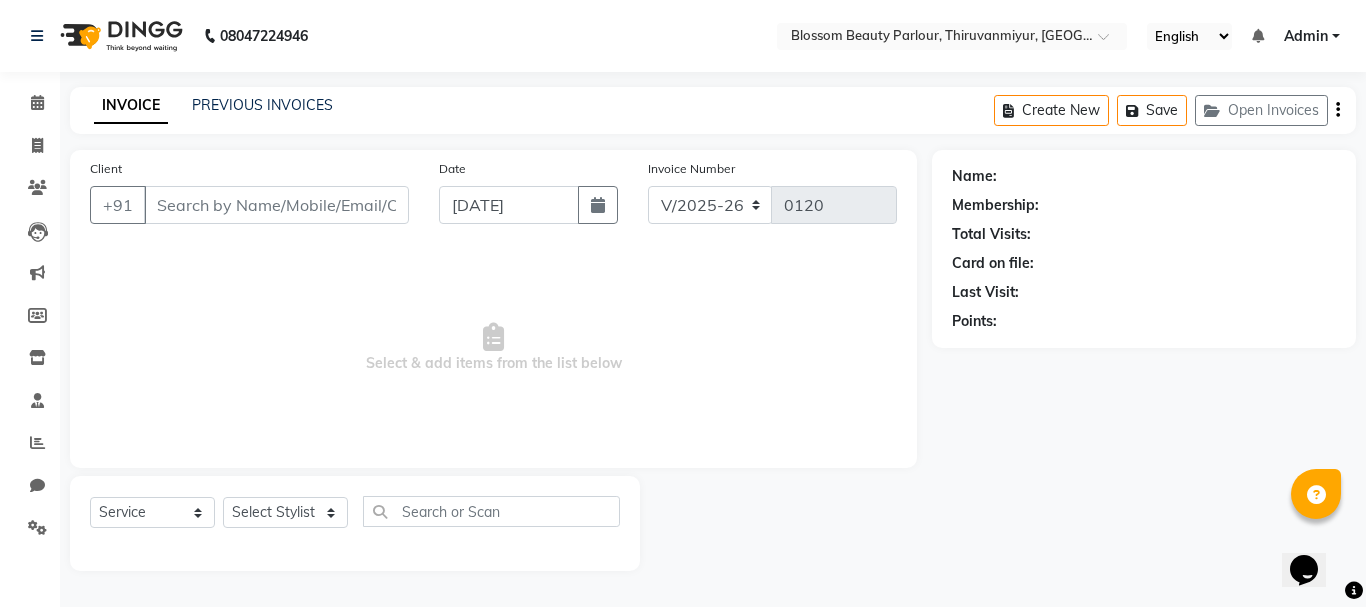 select on "85638" 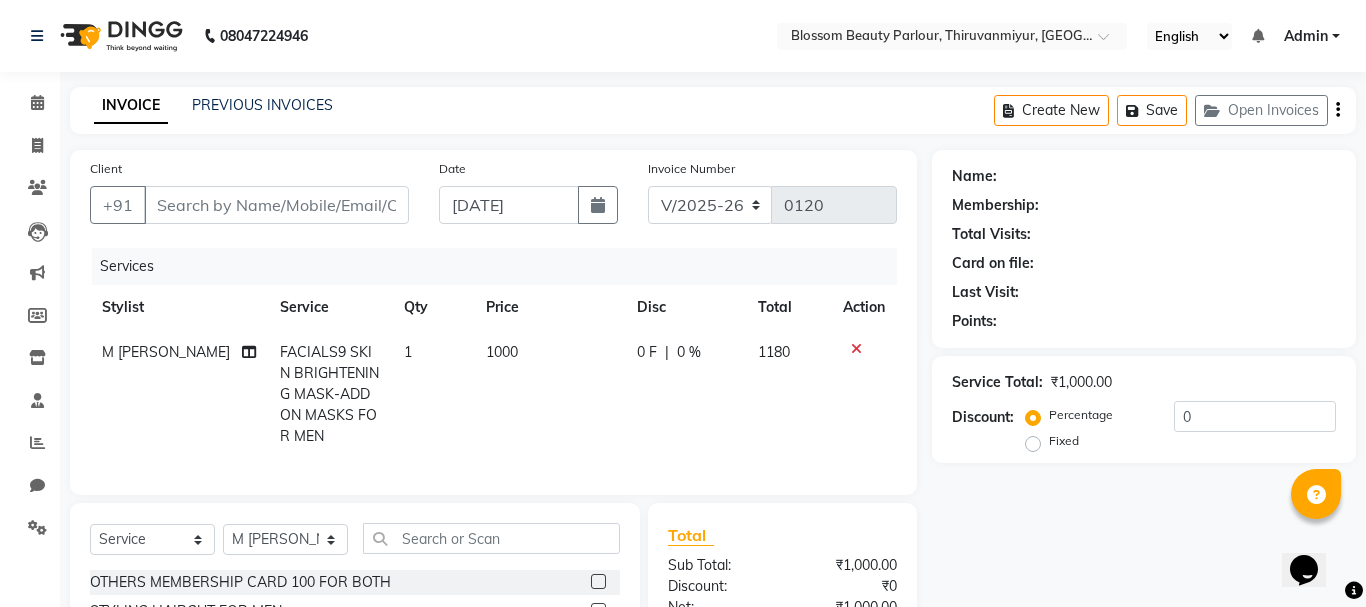 type on "8778913168" 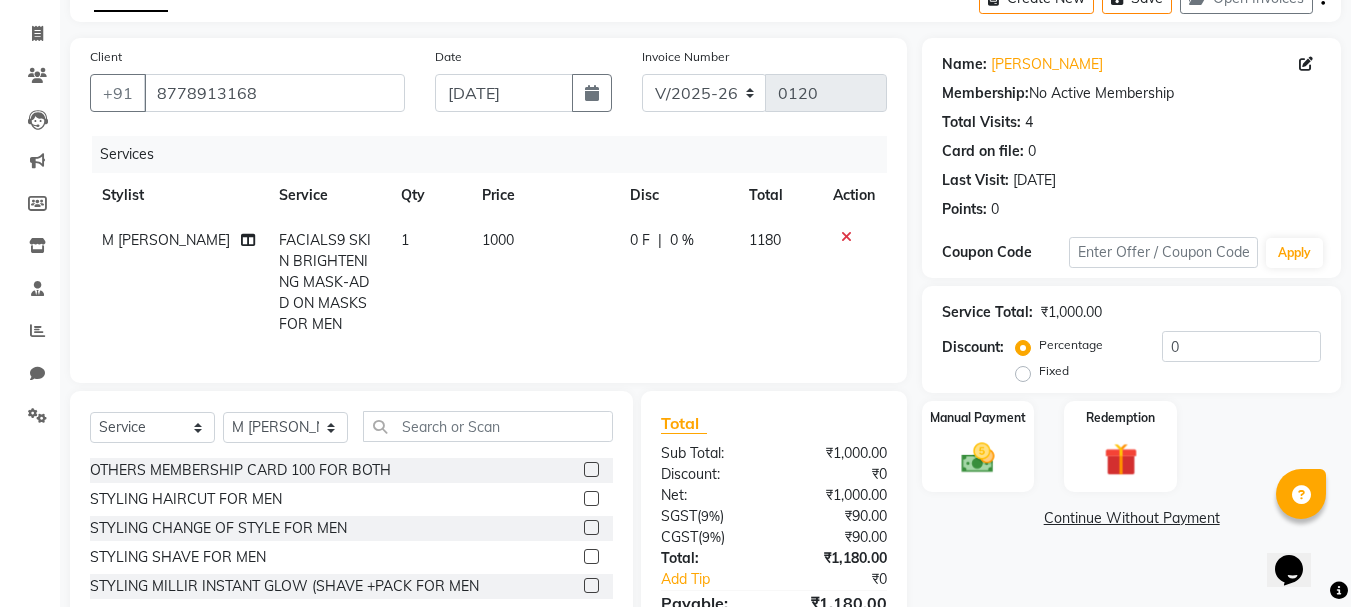 scroll, scrollTop: 125, scrollLeft: 0, axis: vertical 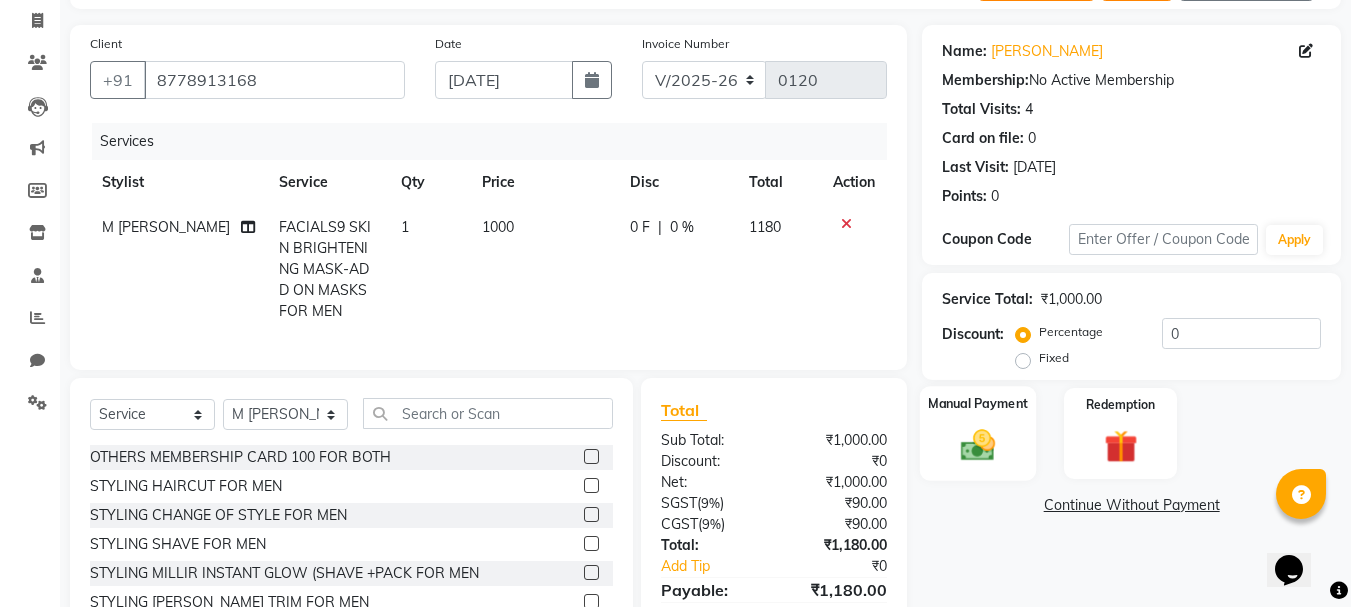 click 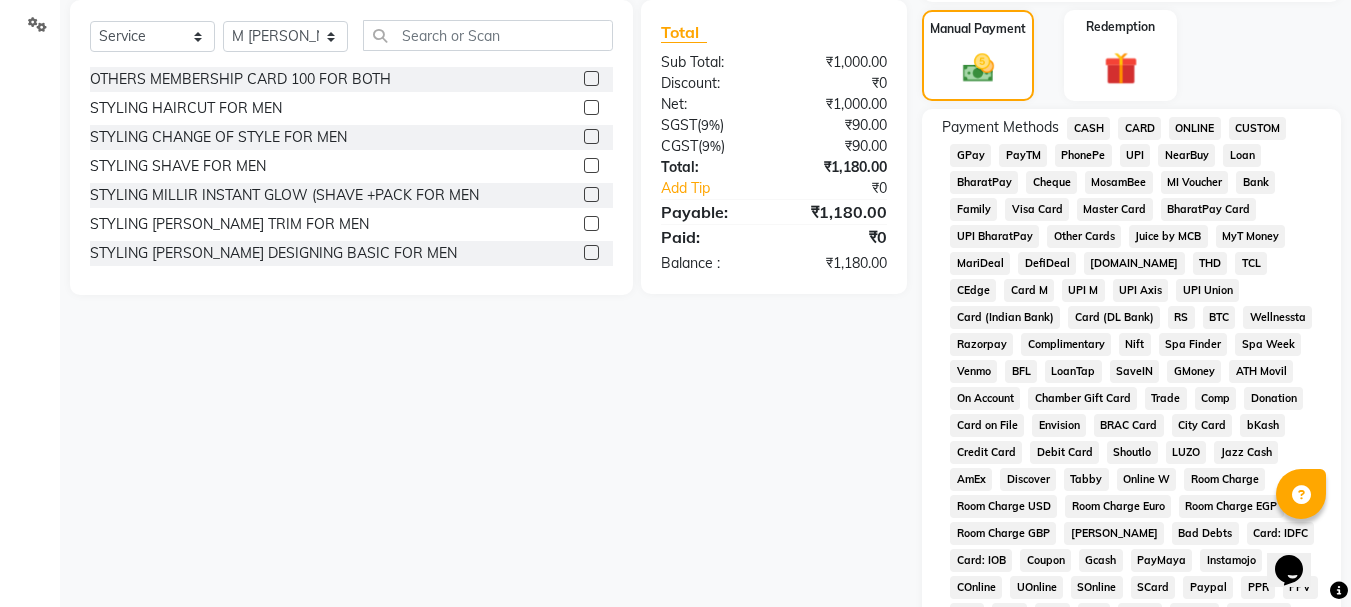 scroll, scrollTop: 501, scrollLeft: 0, axis: vertical 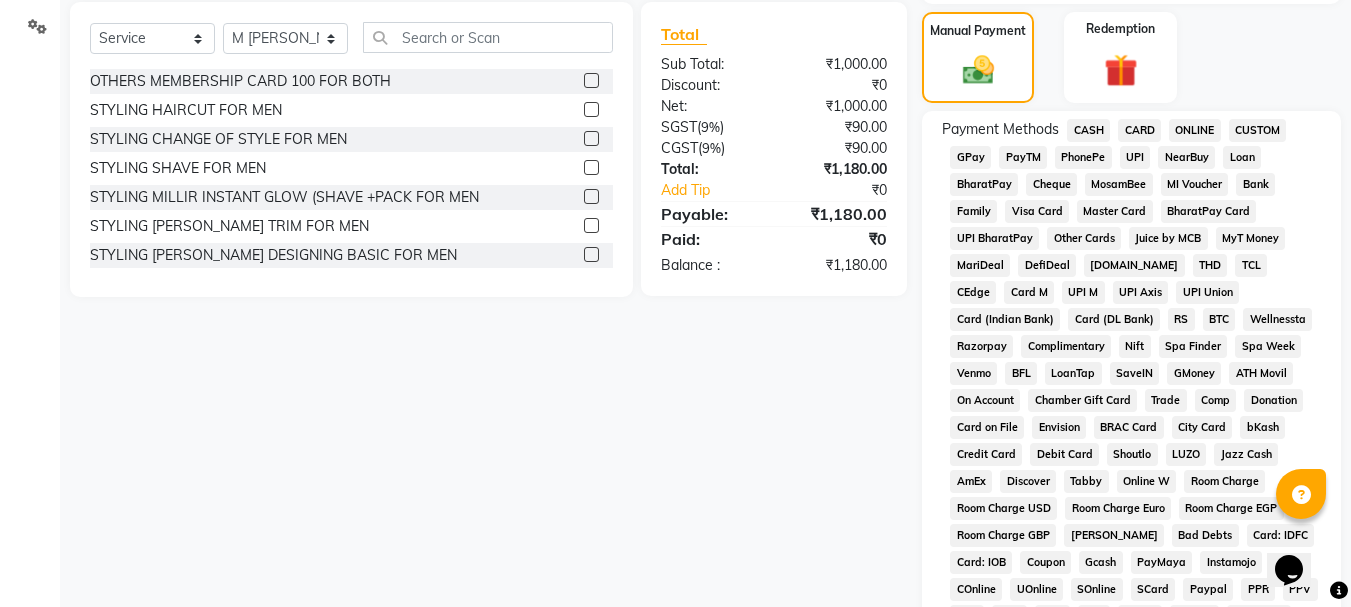 click on "GPay" 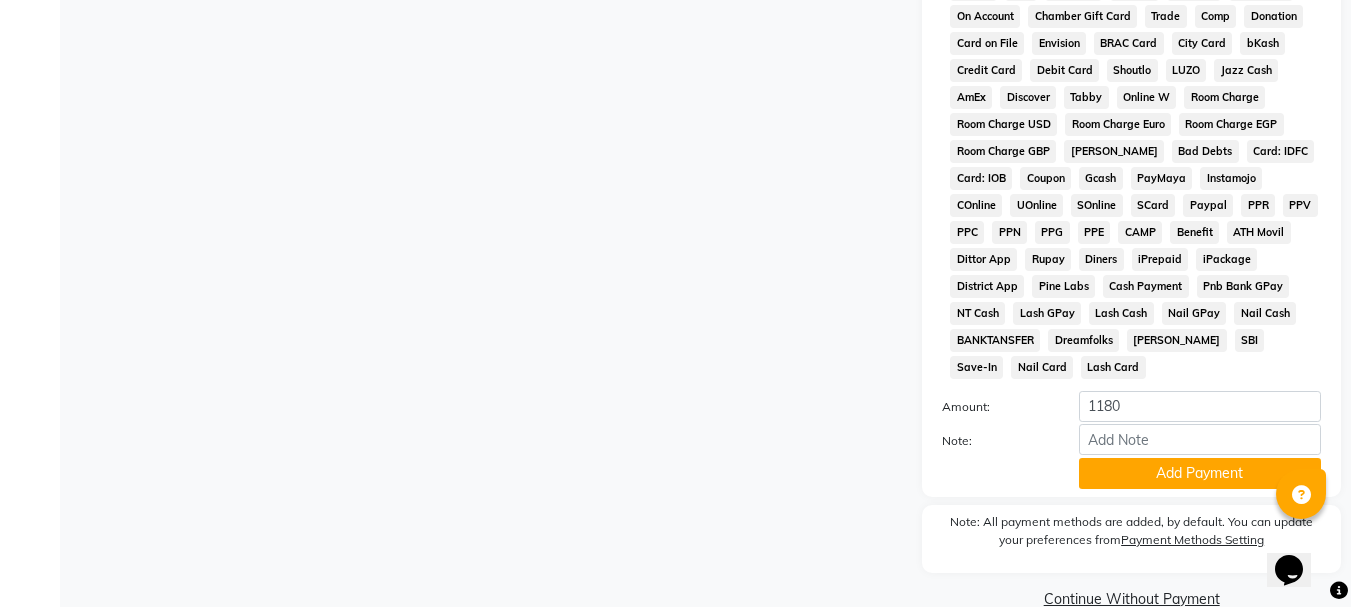 scroll, scrollTop: 895, scrollLeft: 0, axis: vertical 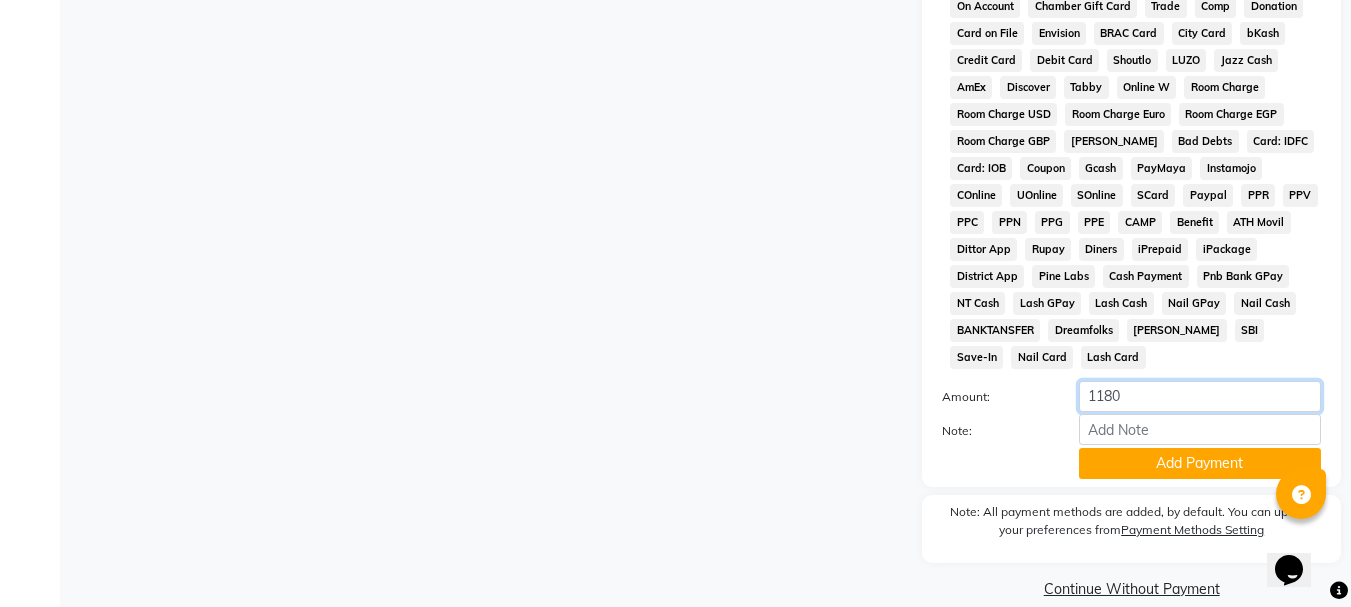 click on "1180" 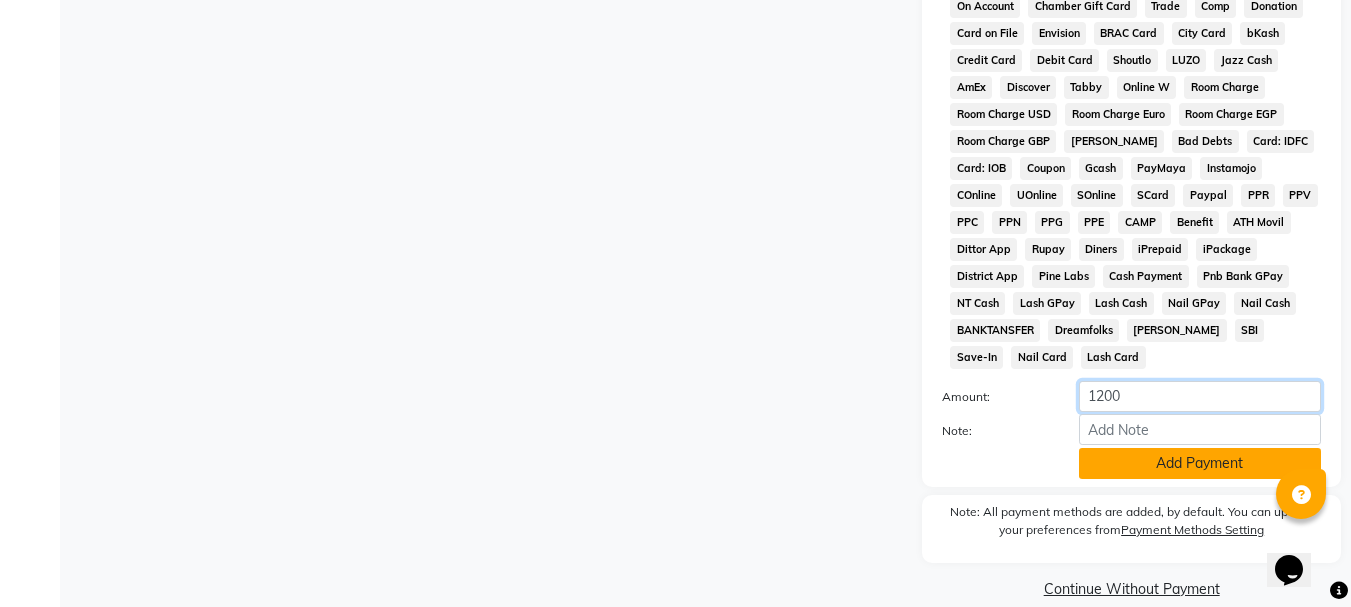 type on "1200" 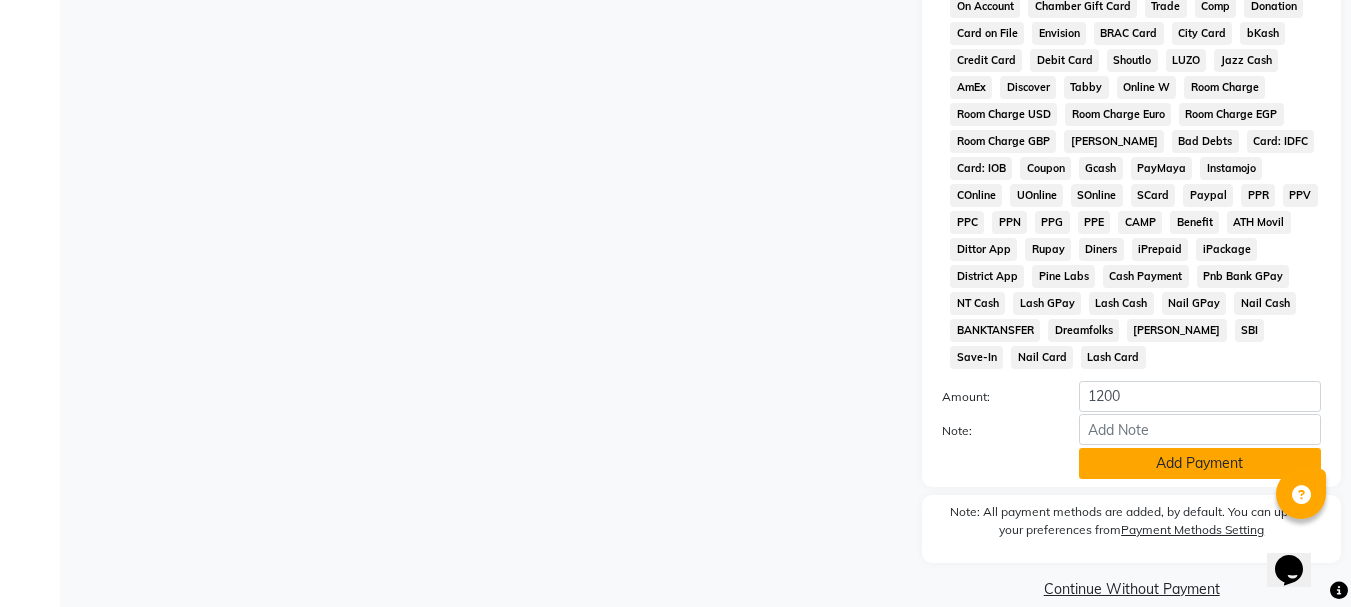 click on "Add Payment" 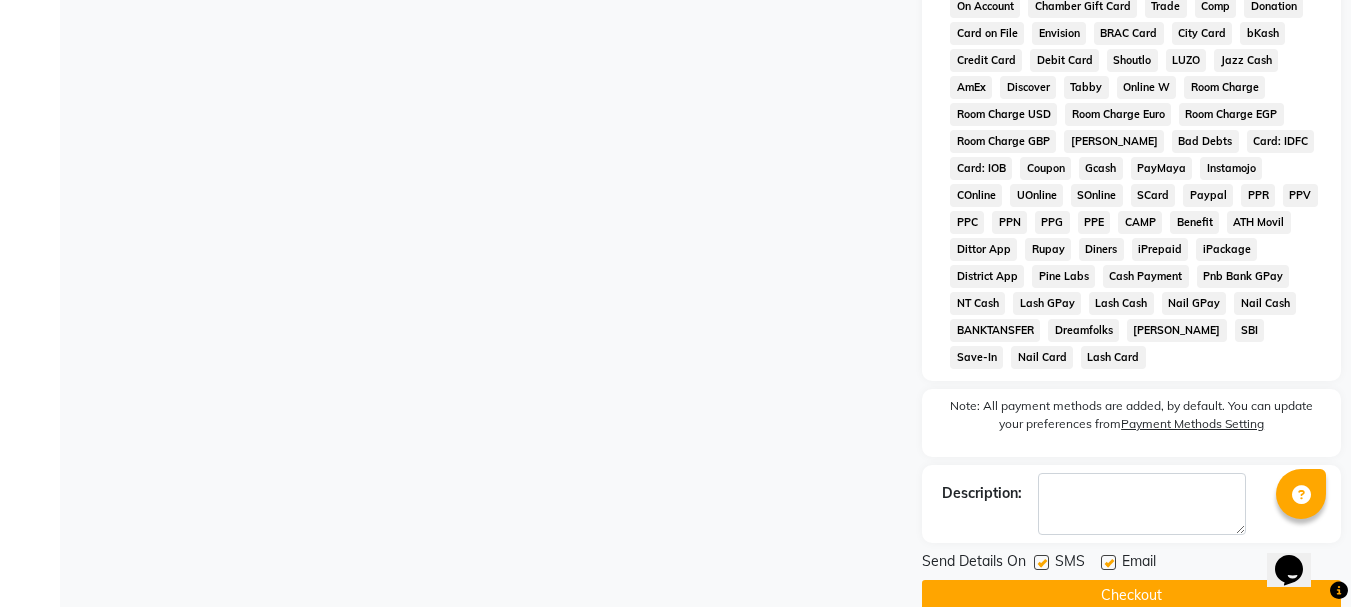 scroll, scrollTop: 525, scrollLeft: 0, axis: vertical 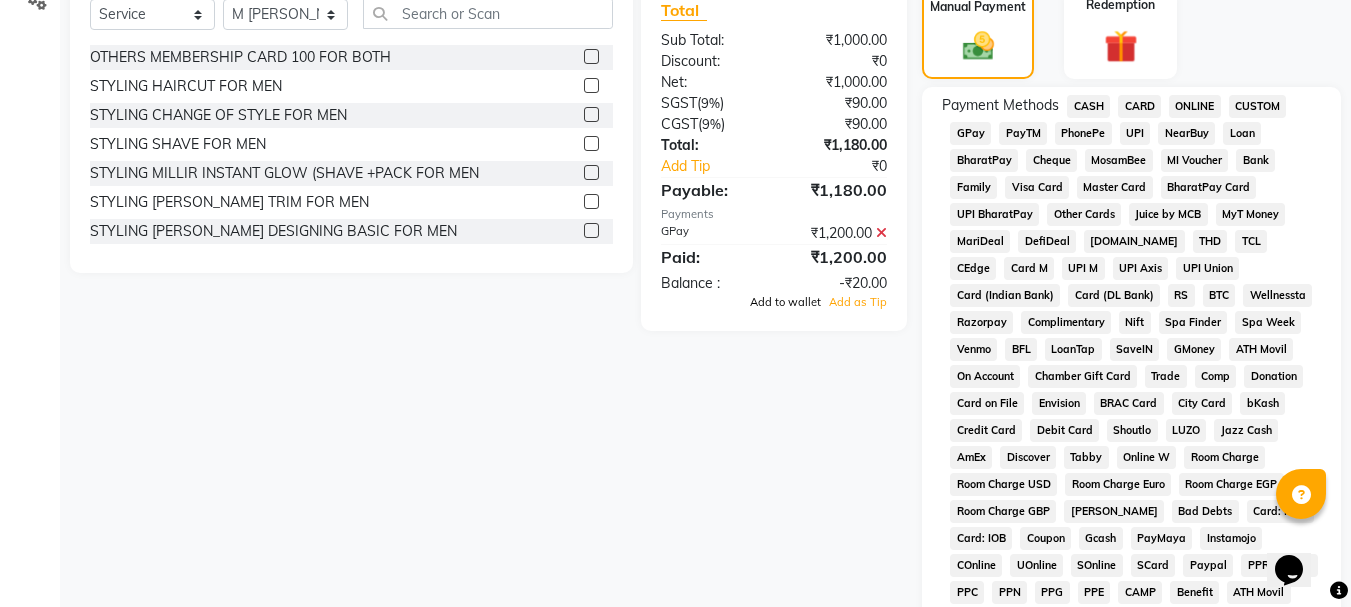 click on "Add to wallet" 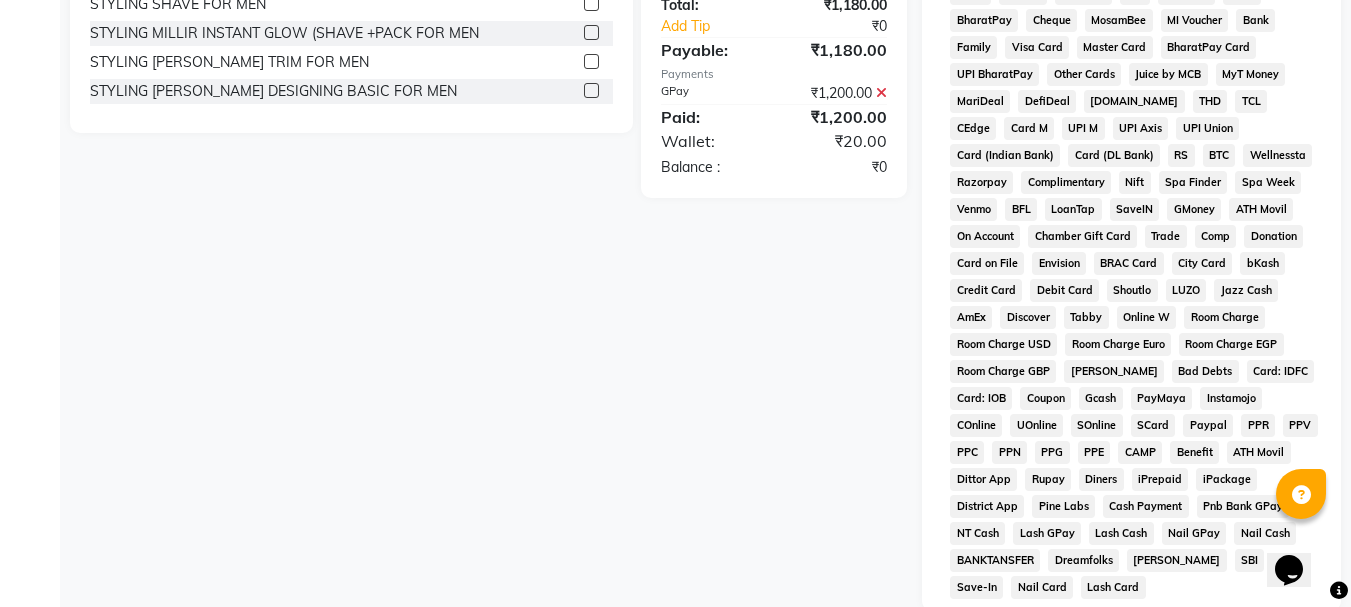 scroll, scrollTop: 902, scrollLeft: 0, axis: vertical 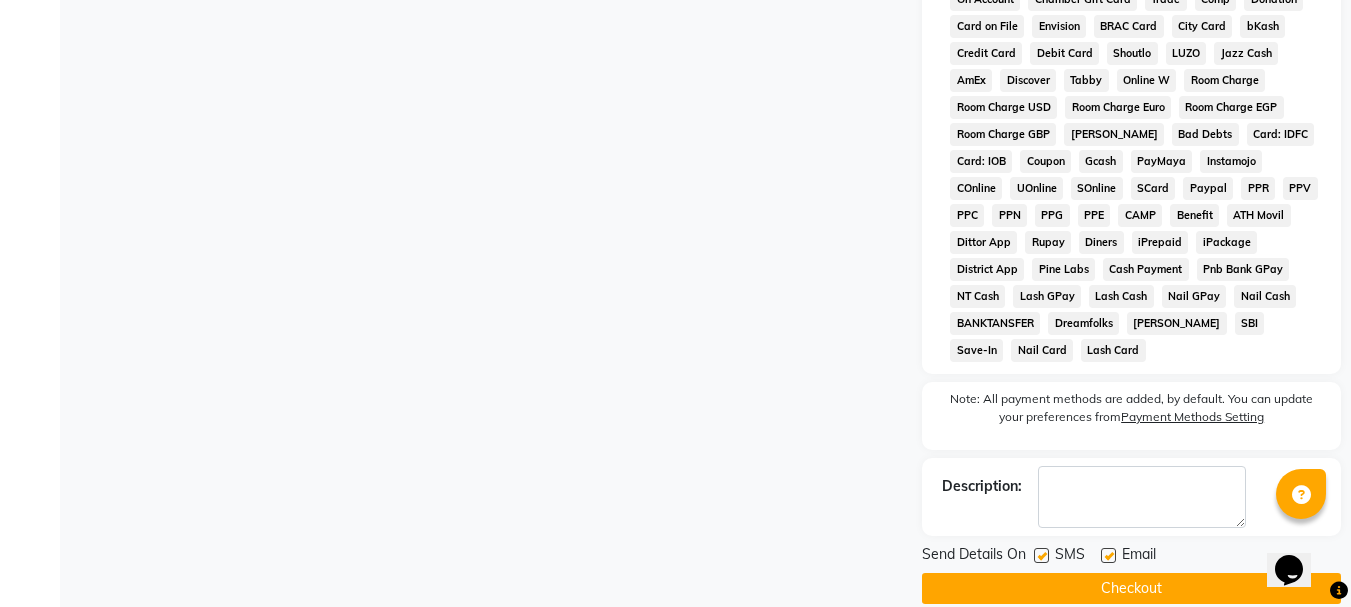 click on "Checkout" 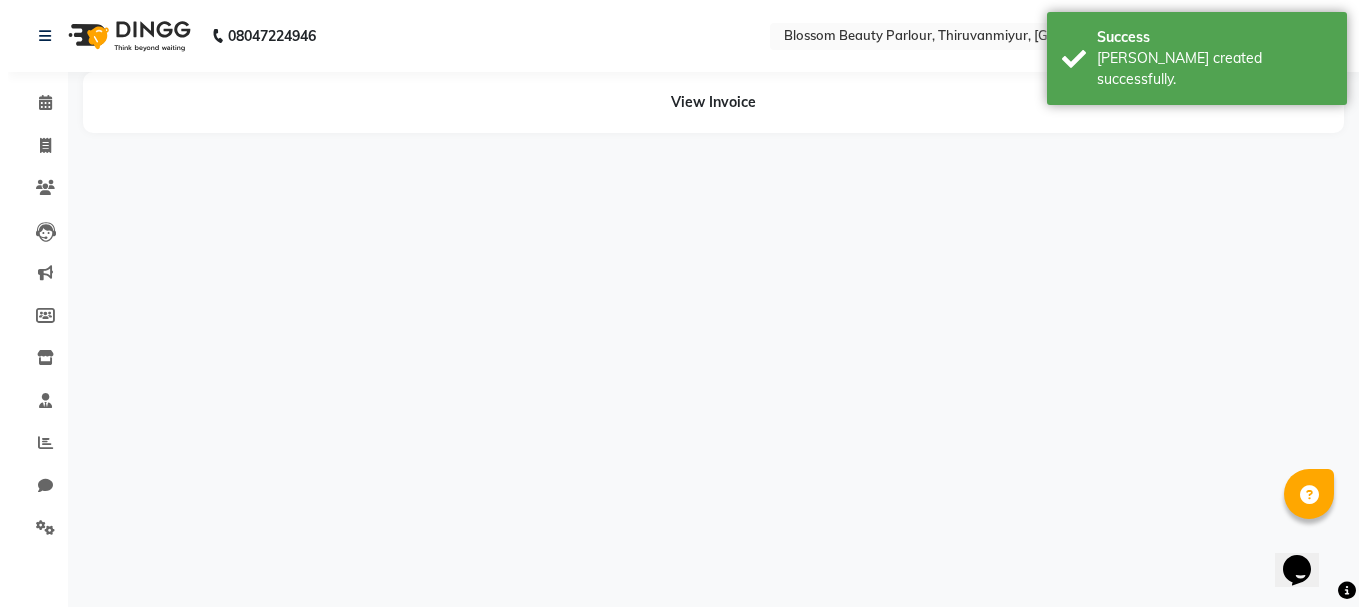 scroll, scrollTop: 0, scrollLeft: 0, axis: both 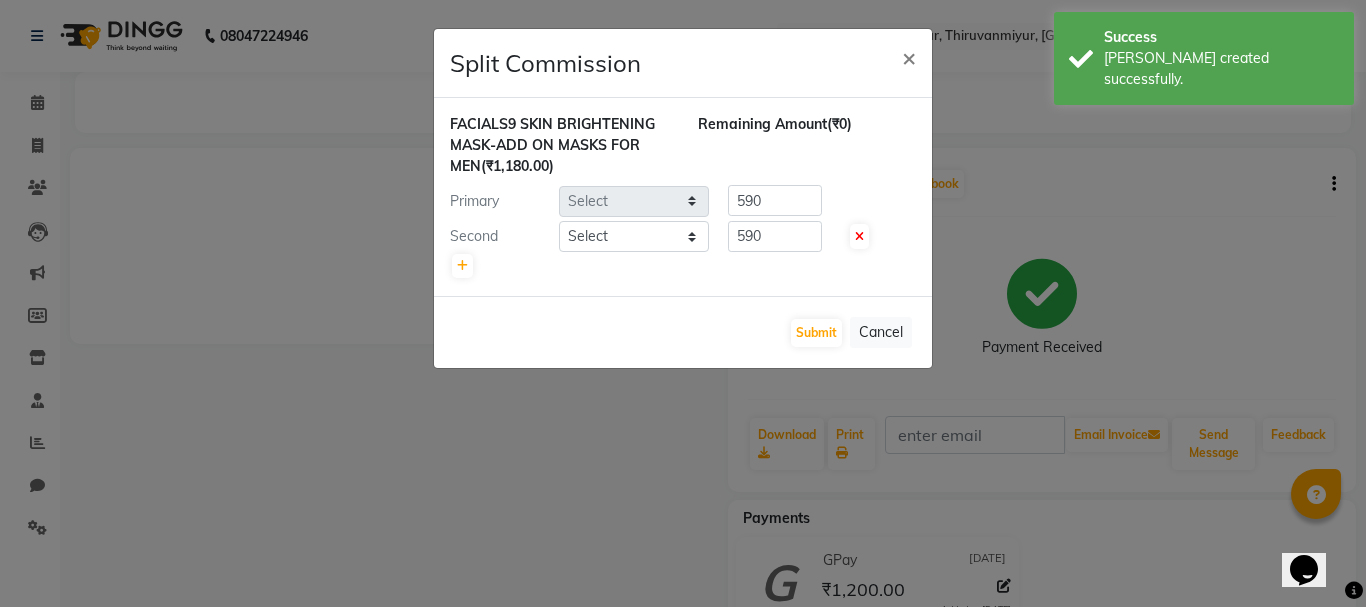 select on "85638" 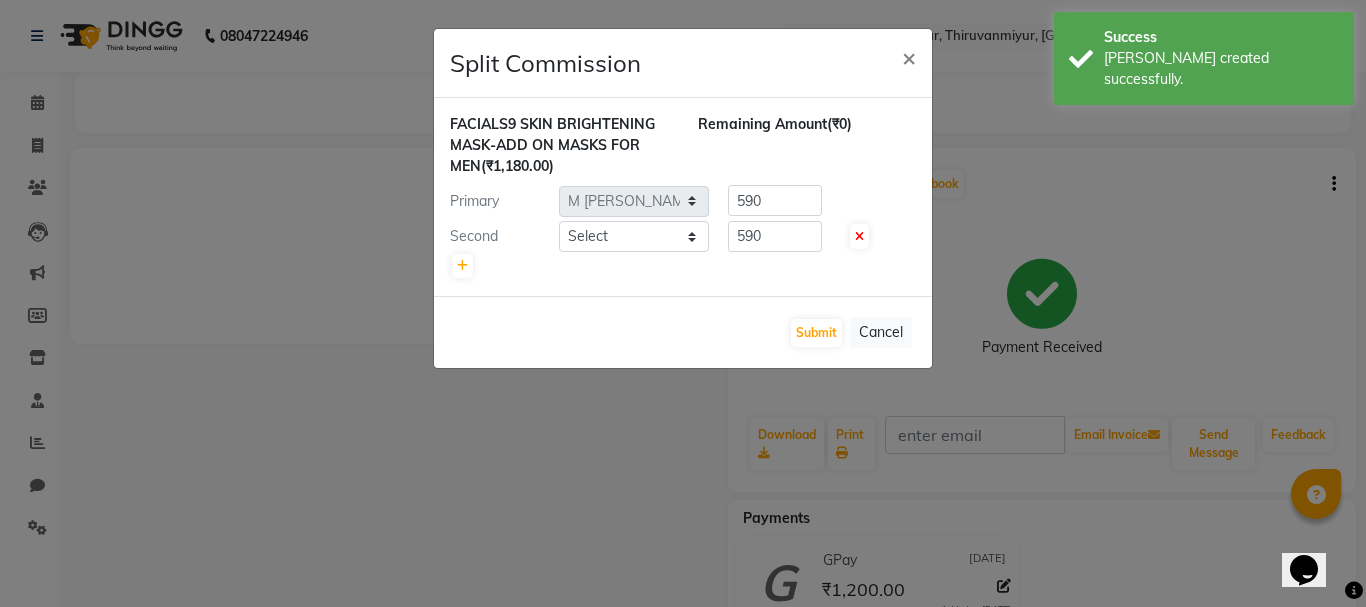 select on "85642" 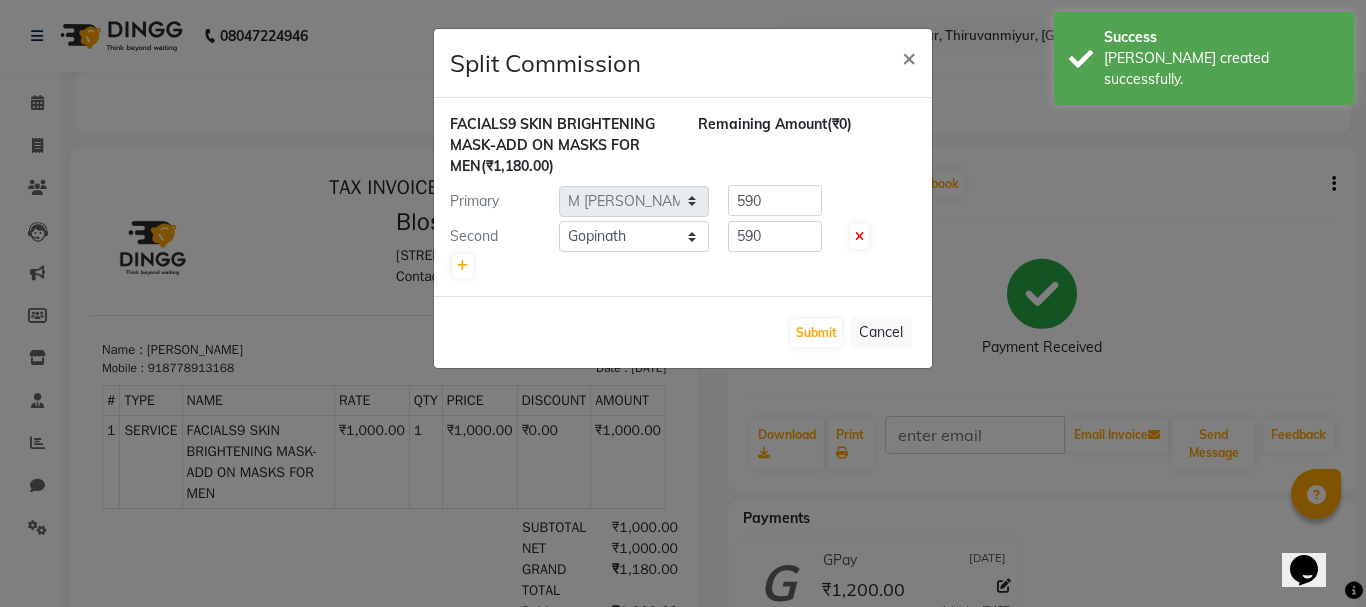 scroll, scrollTop: 0, scrollLeft: 0, axis: both 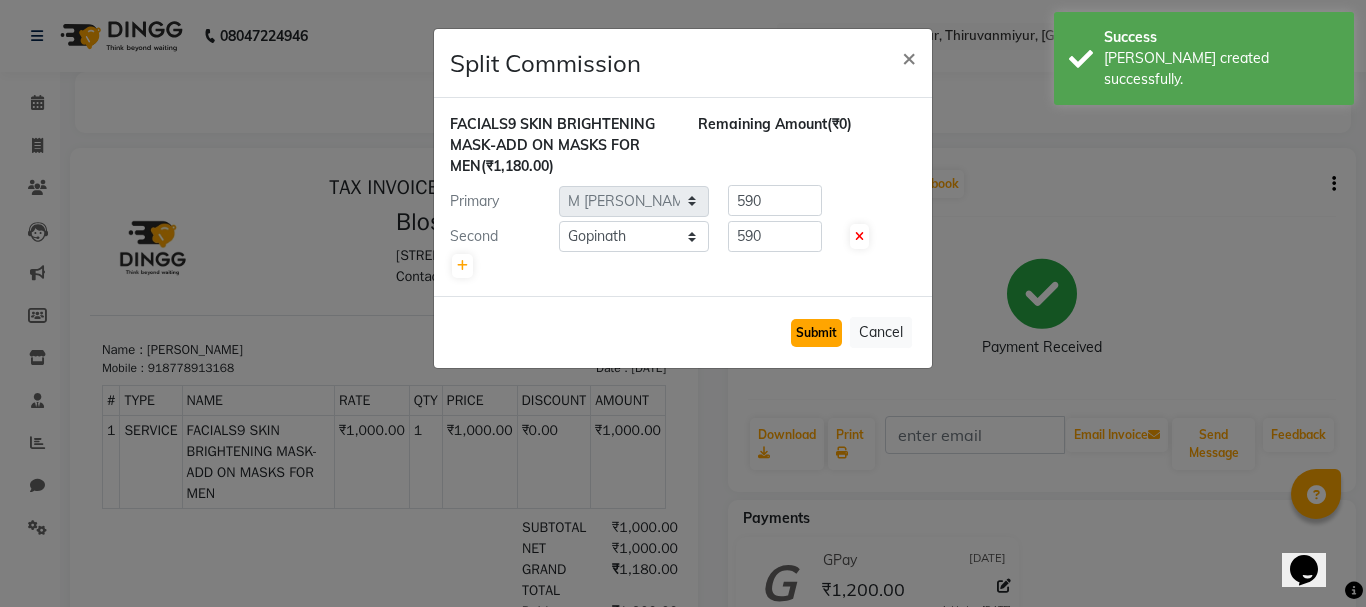click on "Submit" 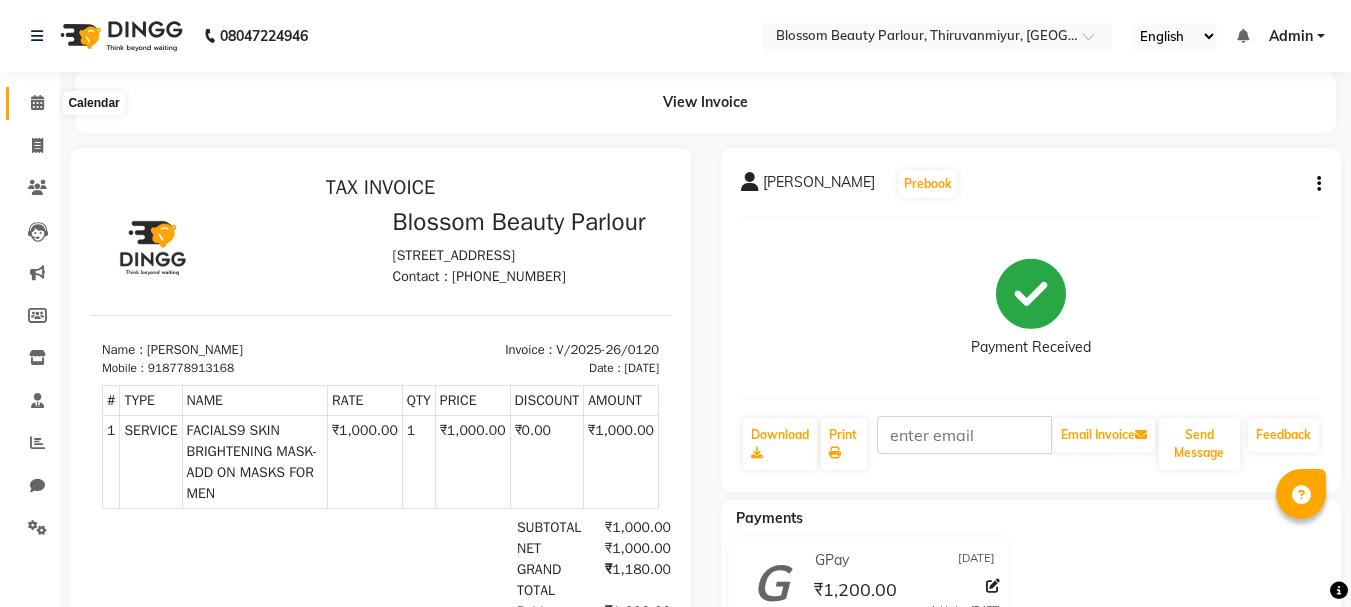 click 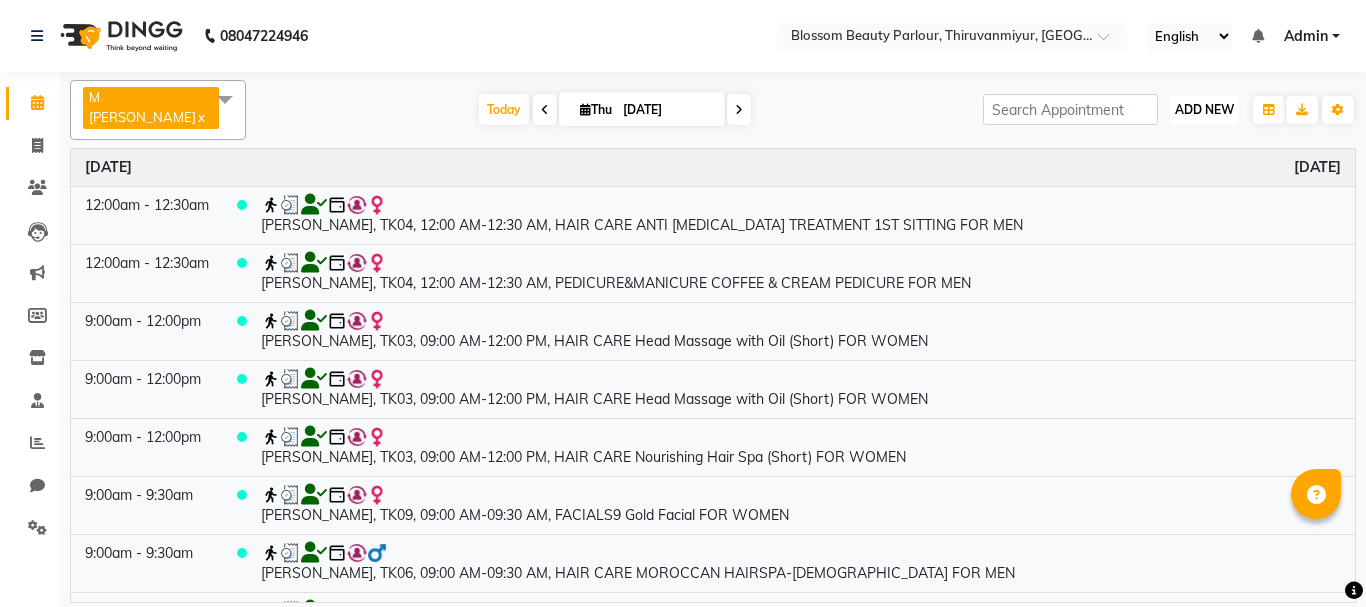 click on "ADD NEW" at bounding box center (1204, 109) 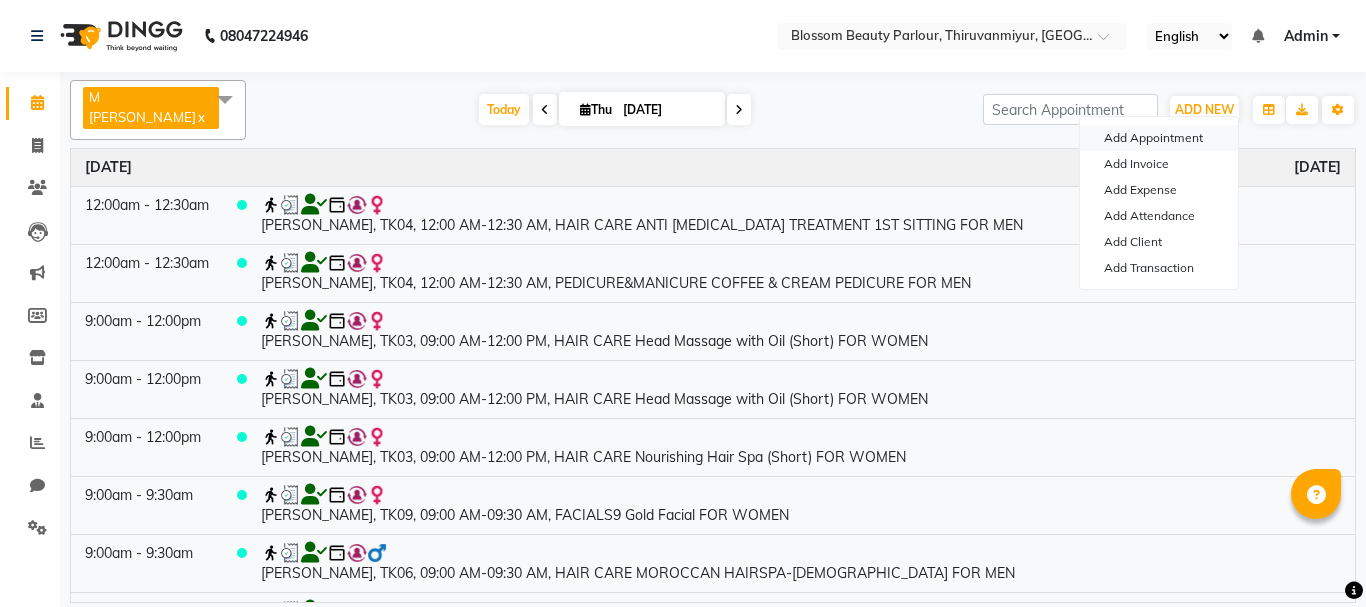 click on "Add Appointment" at bounding box center [1159, 138] 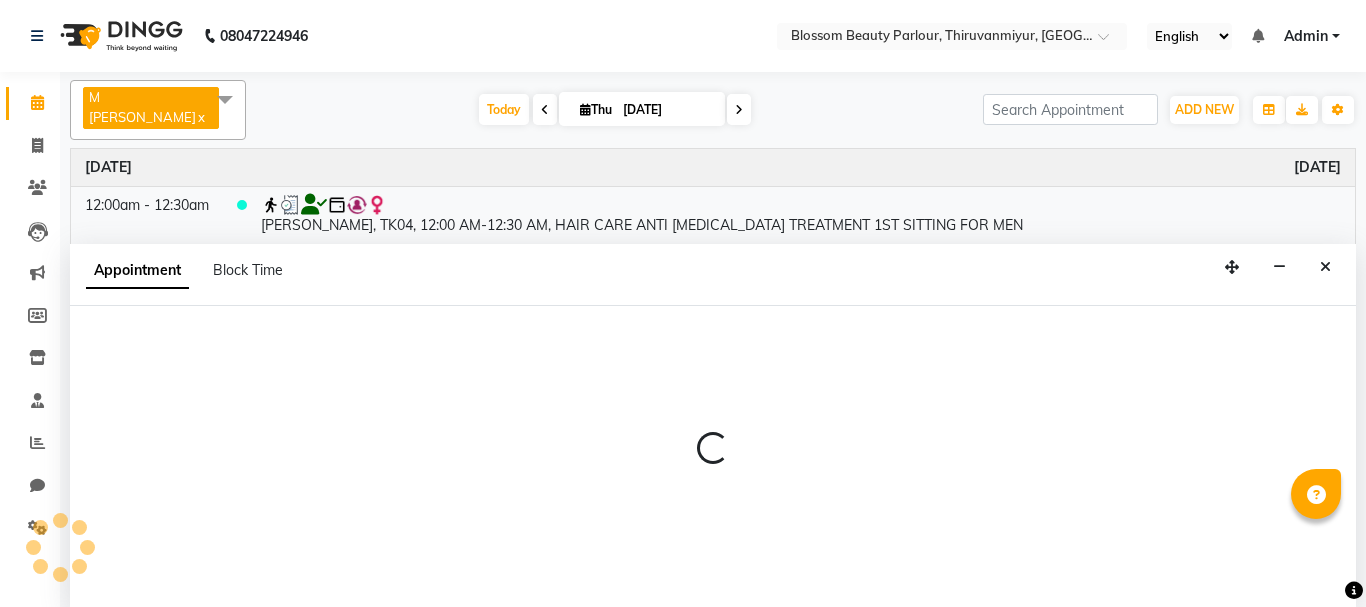 select on "tentative" 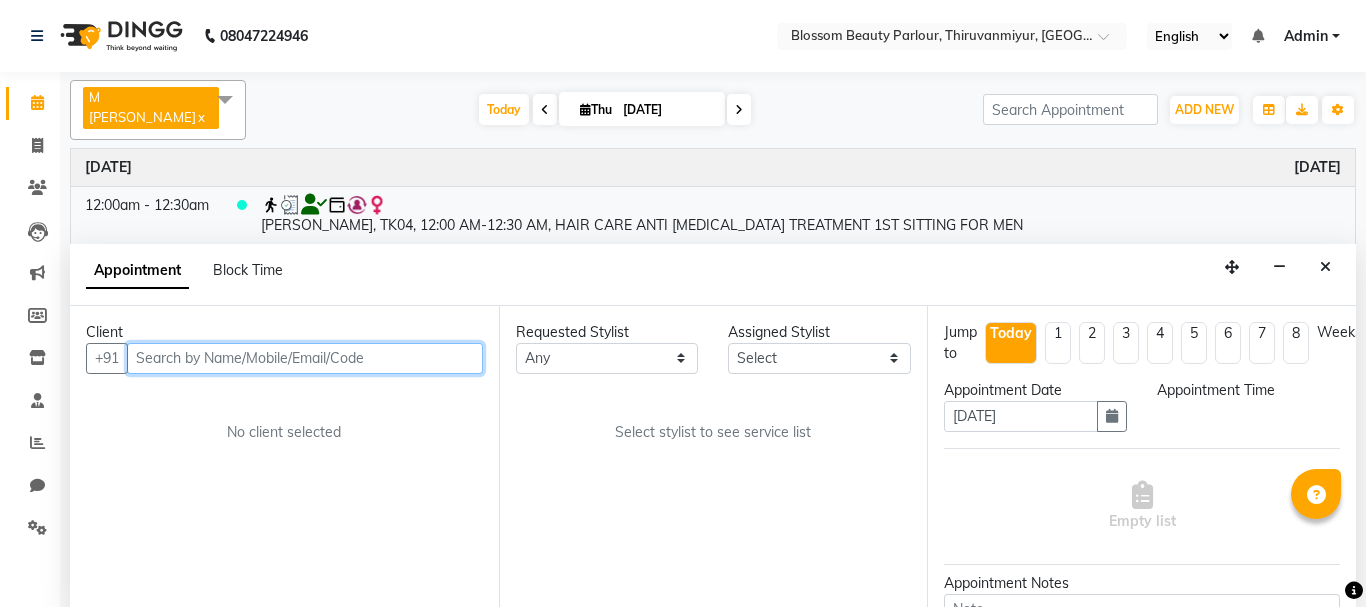 select on "540" 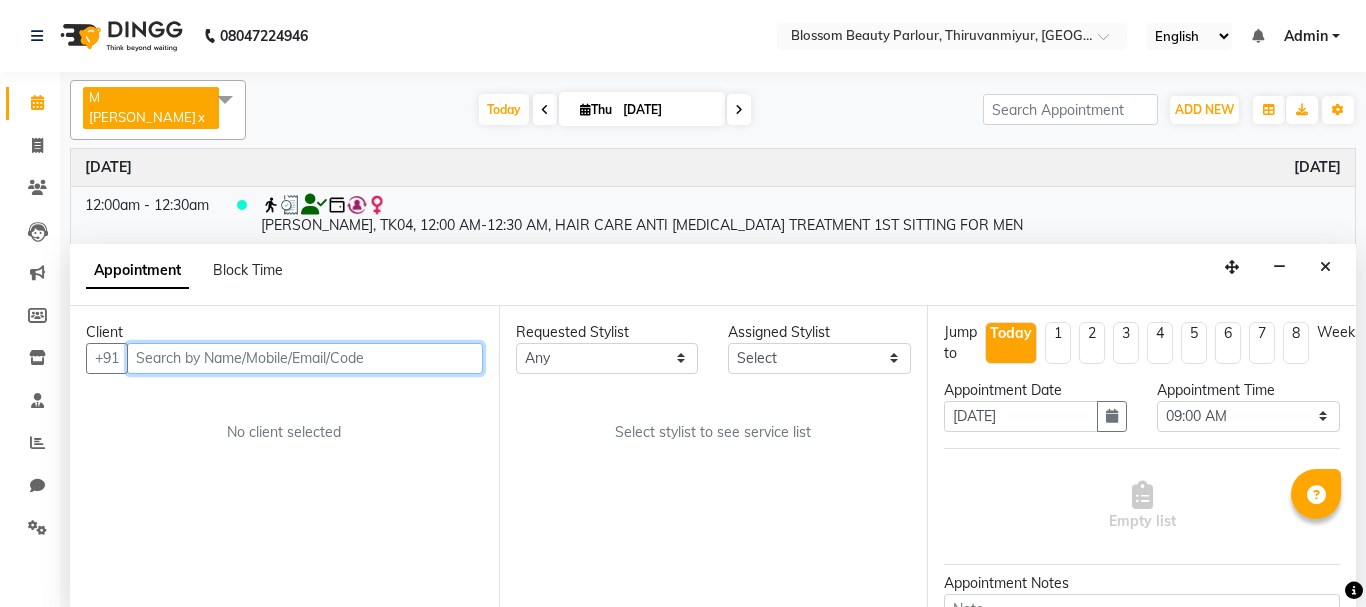 click at bounding box center [305, 358] 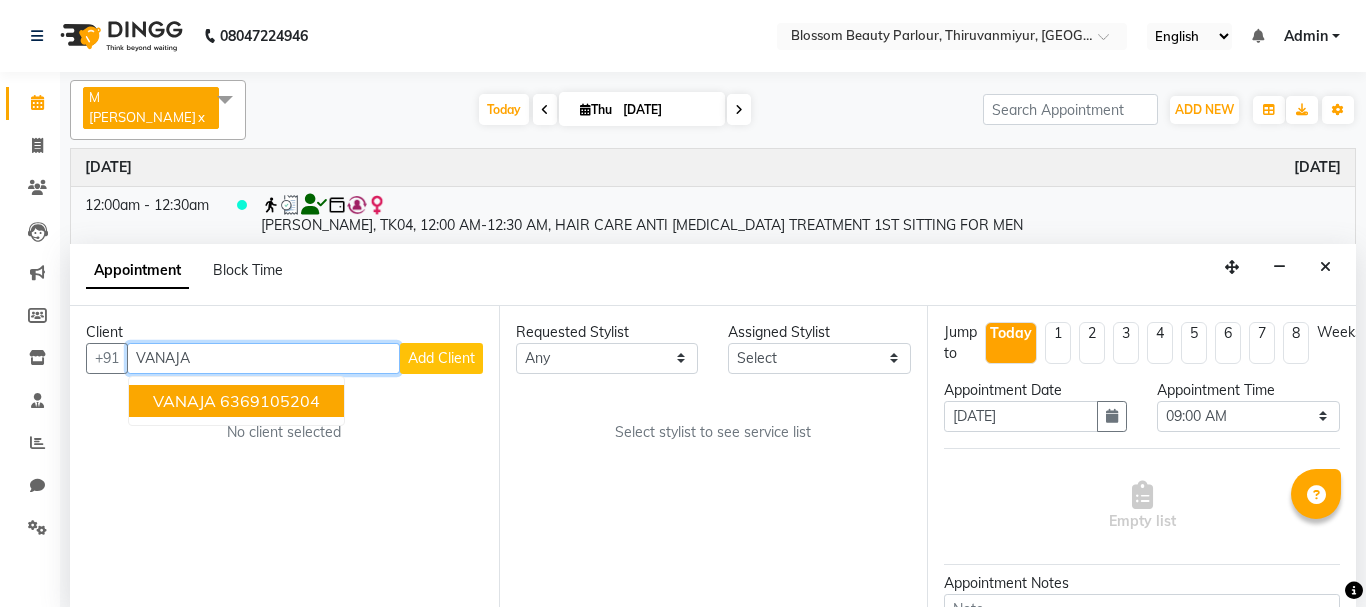 click on "VANAJA" at bounding box center (184, 401) 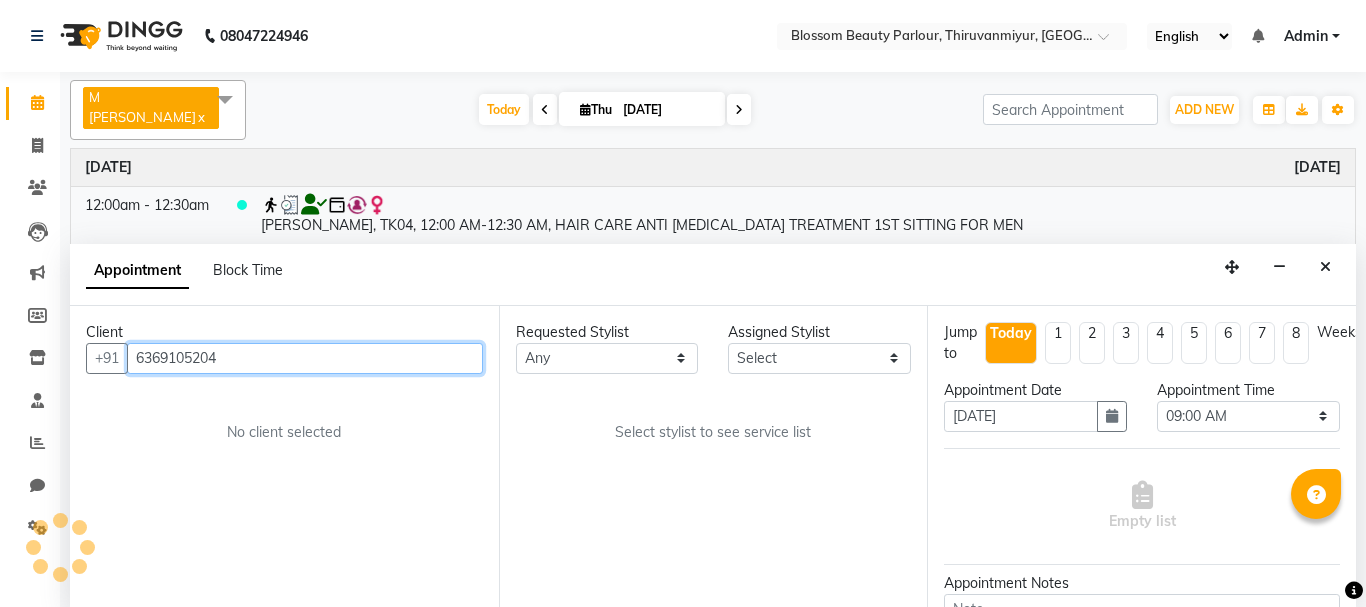 type on "6369105204" 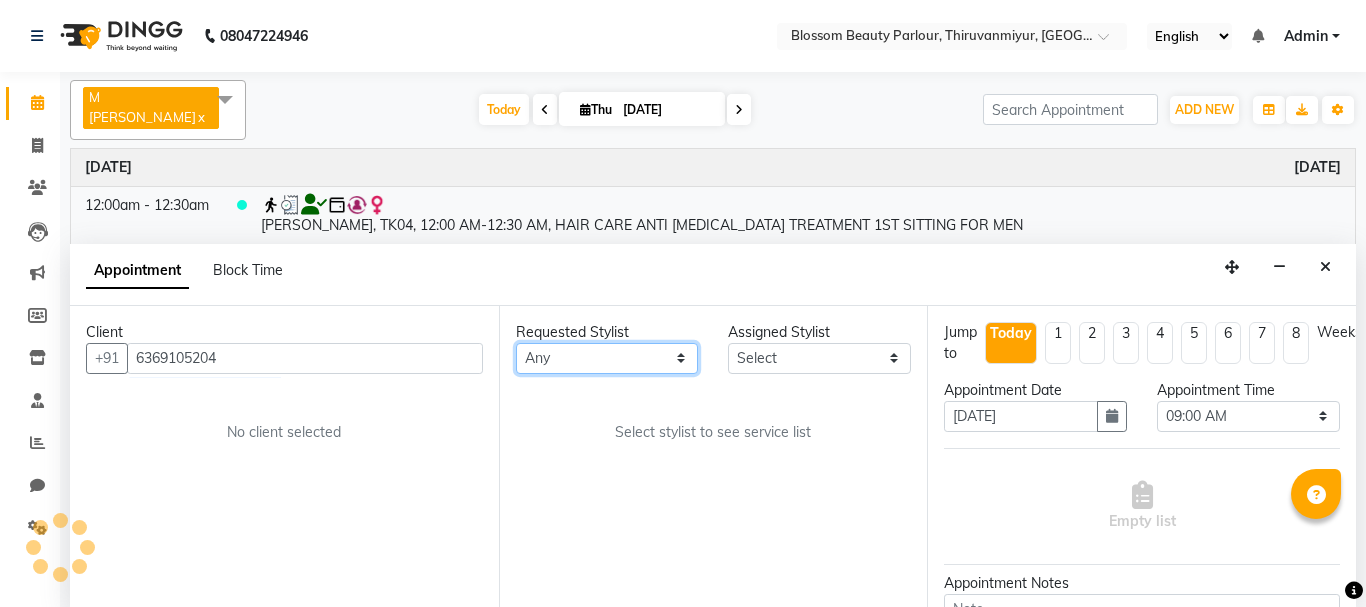 click on "Any [PERSON_NAME] [PERSON_NAME] [PERSON_NAME] [PERSON_NAME] [PERSON_NAME] M [PERSON_NAME] Old Staff Swathi" at bounding box center [607, 358] 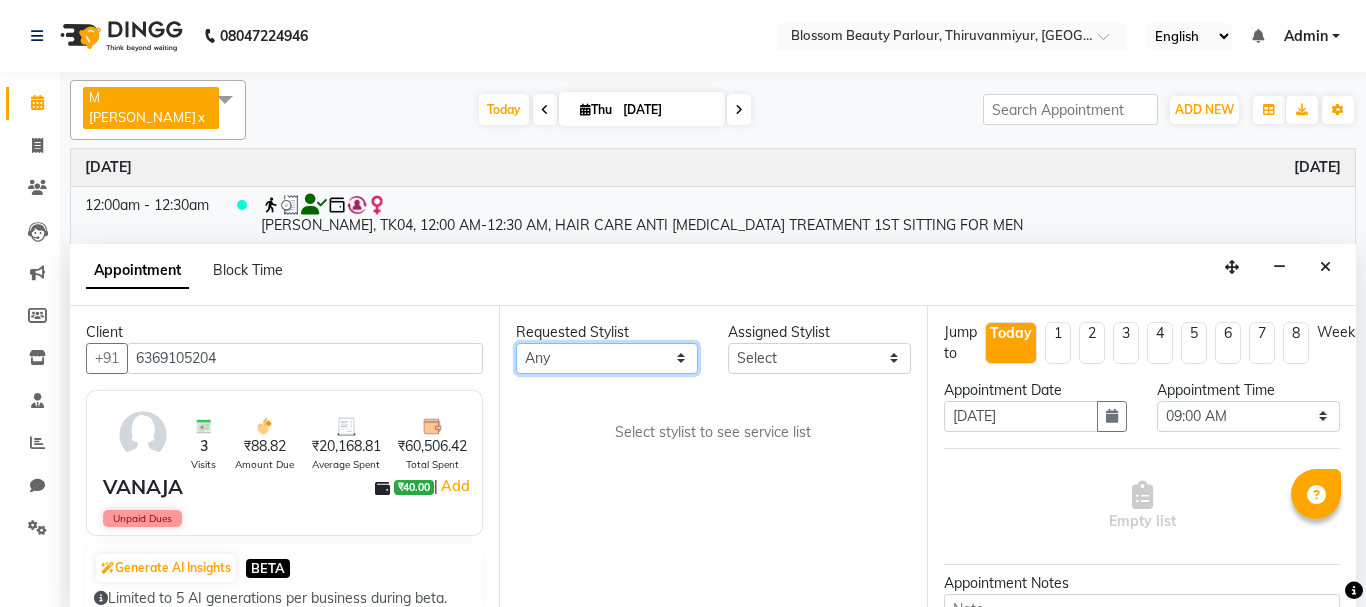select on "83298" 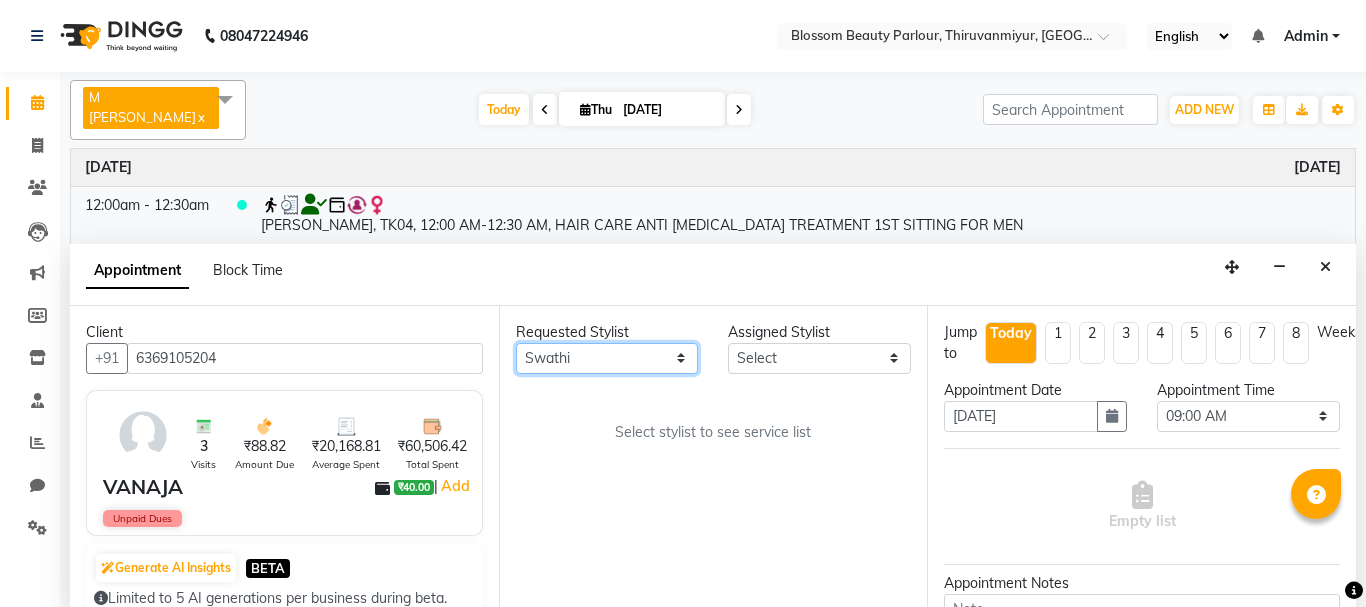 click on "Any [PERSON_NAME] [PERSON_NAME] [PERSON_NAME] [PERSON_NAME] [PERSON_NAME] M [PERSON_NAME] Old Staff Swathi" at bounding box center (607, 358) 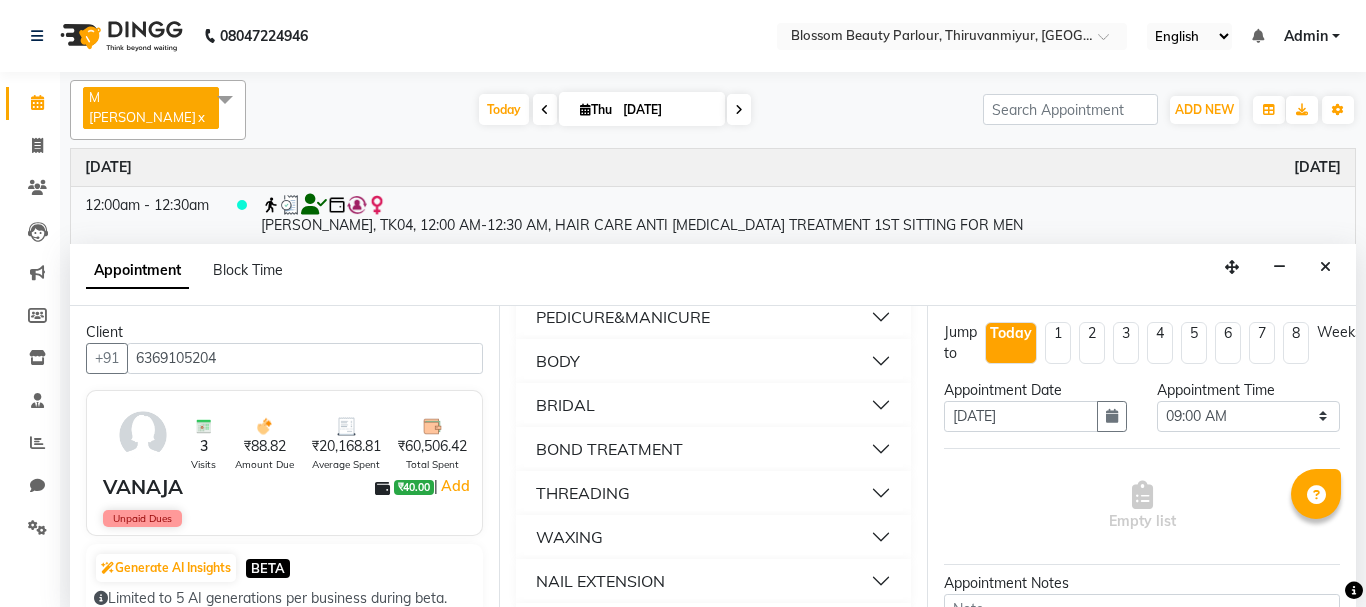 scroll, scrollTop: 571, scrollLeft: 0, axis: vertical 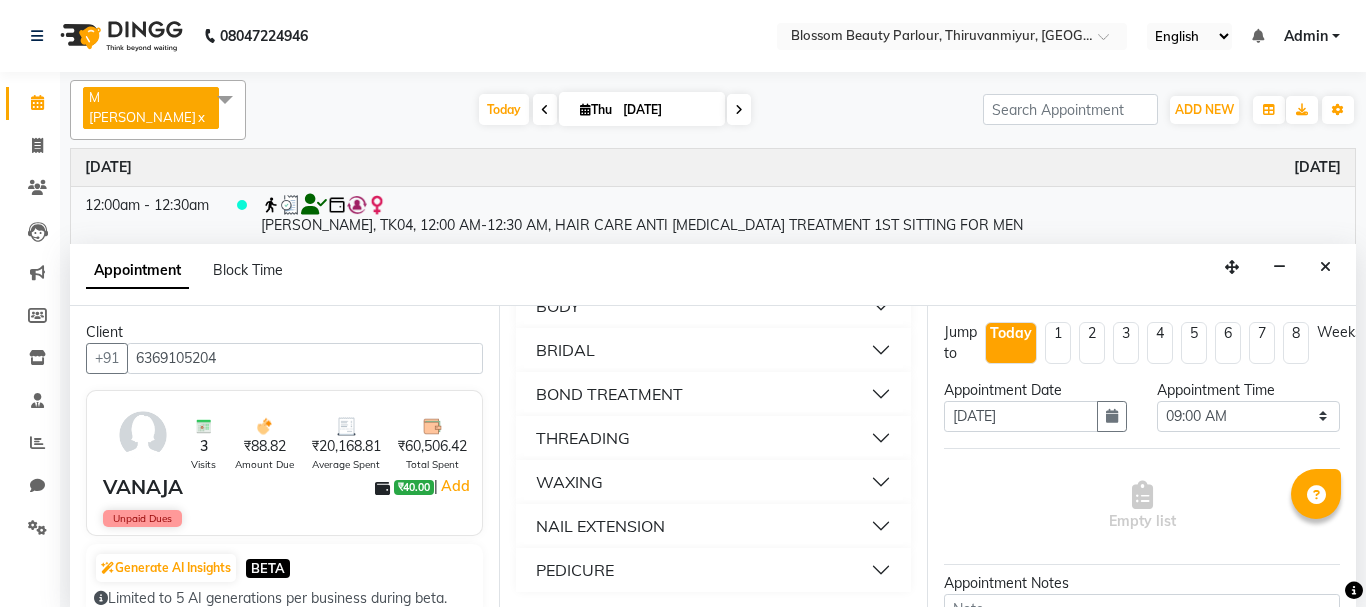 click on "BRIDAL" at bounding box center (714, 350) 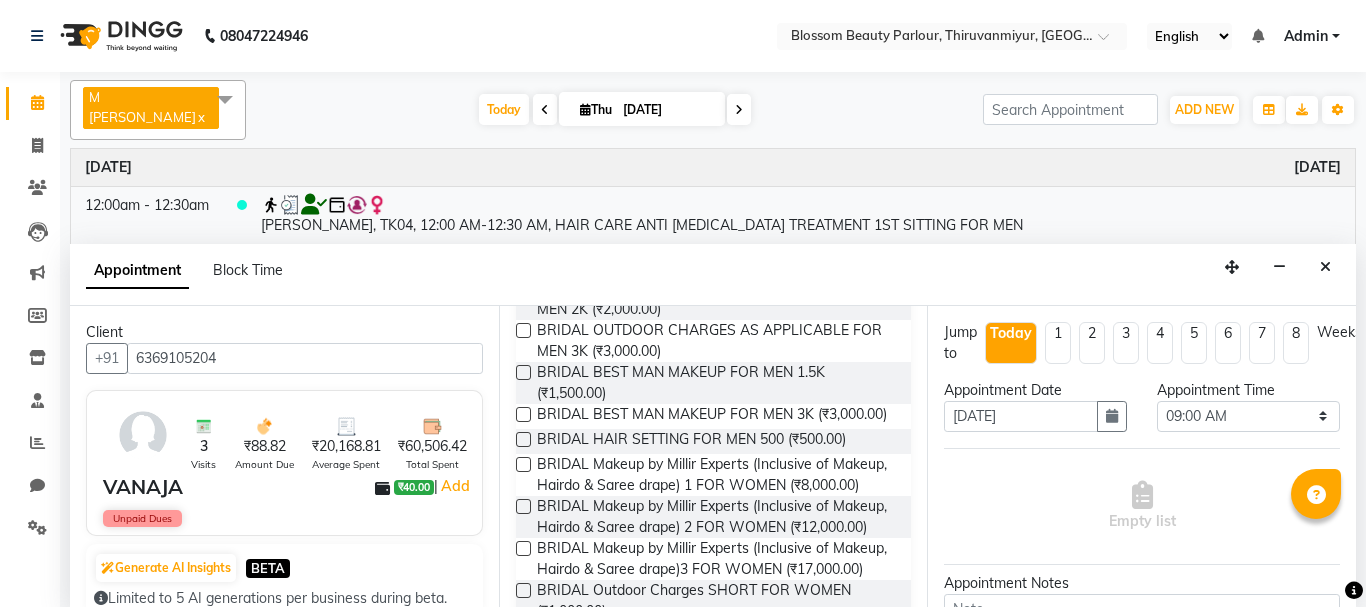 scroll, scrollTop: 895, scrollLeft: 0, axis: vertical 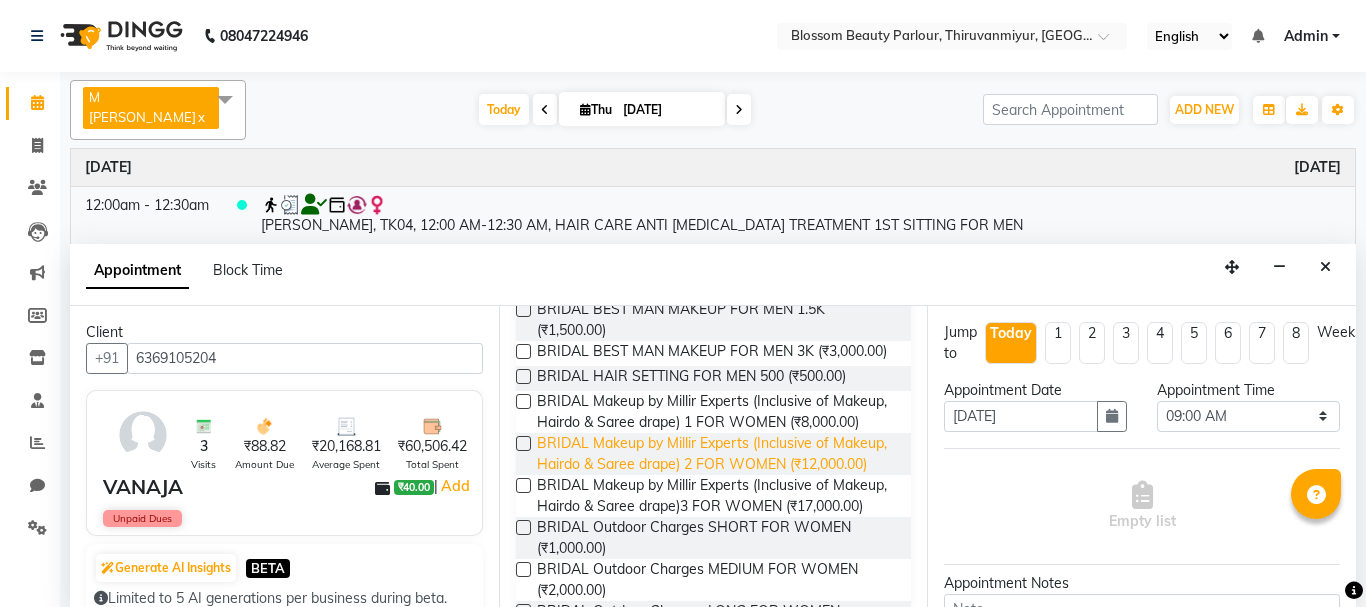 click on "BRIDAL Makeup by Millir Experts (Inclusive of Makeup, Hairdo & Saree drape) 2 FOR WOMEN (₹12,000.00)" at bounding box center (716, 454) 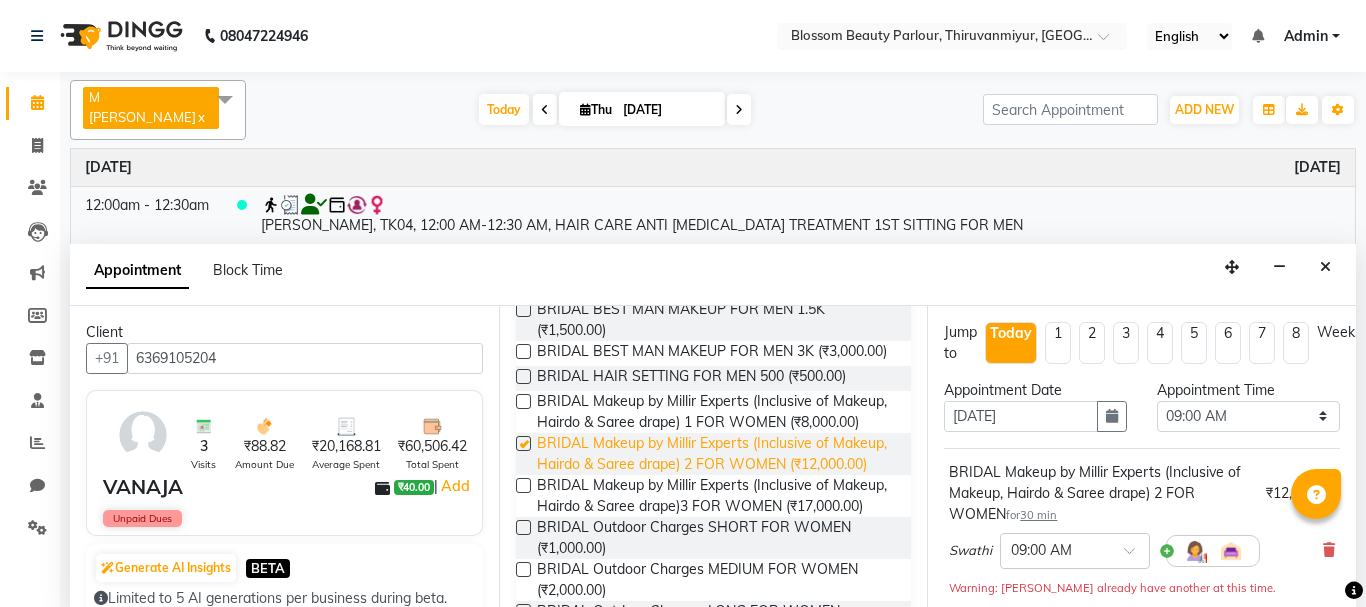 checkbox on "false" 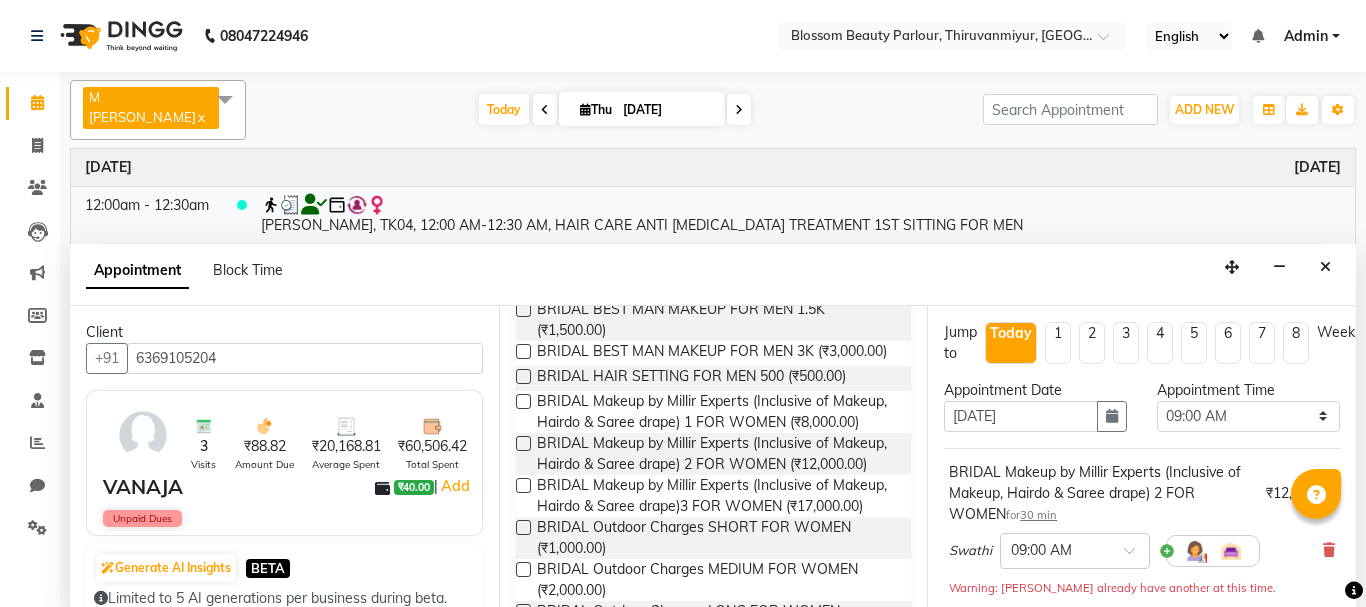 click at bounding box center (1195, 551) 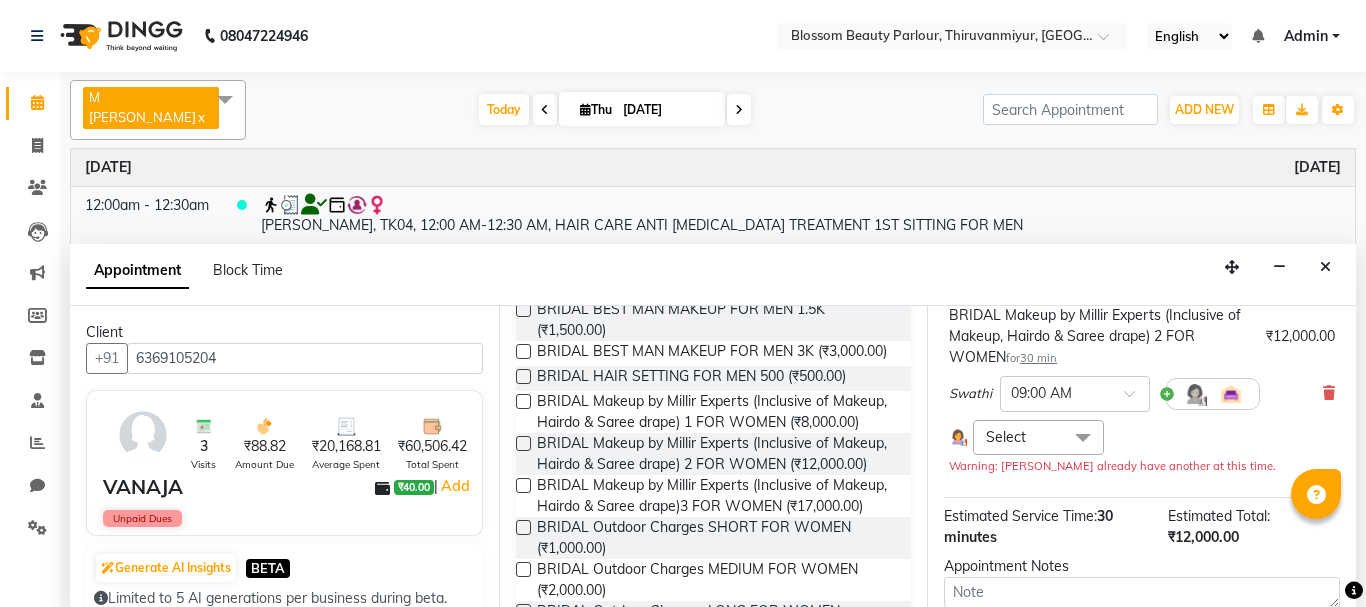 scroll, scrollTop: 173, scrollLeft: 0, axis: vertical 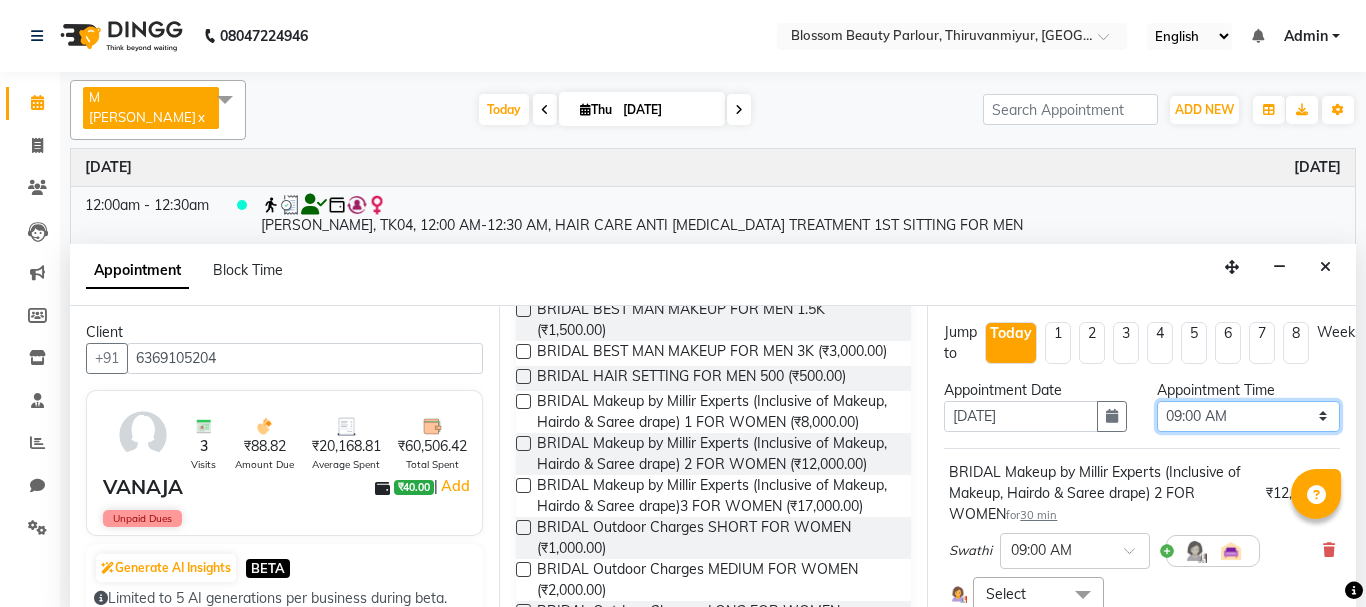 click on "Select 09:00 AM 09:15 AM 09:30 AM 09:45 AM 10:00 AM 10:15 AM 10:30 AM 10:45 AM 11:00 AM 11:15 AM 11:30 AM 11:45 AM 12:00 PM 12:15 PM 12:30 PM 12:45 PM 01:00 PM 01:15 PM 01:30 PM 01:45 PM 02:00 PM 02:15 PM 02:30 PM 02:45 PM 03:00 PM 03:15 PM 03:30 PM 03:45 PM 04:00 PM 04:15 PM 04:30 PM 04:45 PM 05:00 PM 05:15 PM 05:30 PM 05:45 PM 06:00 PM 06:15 PM 06:30 PM 06:45 PM 07:00 PM 07:15 PM 07:30 PM 07:45 PM 08:00 PM" at bounding box center (1248, 416) 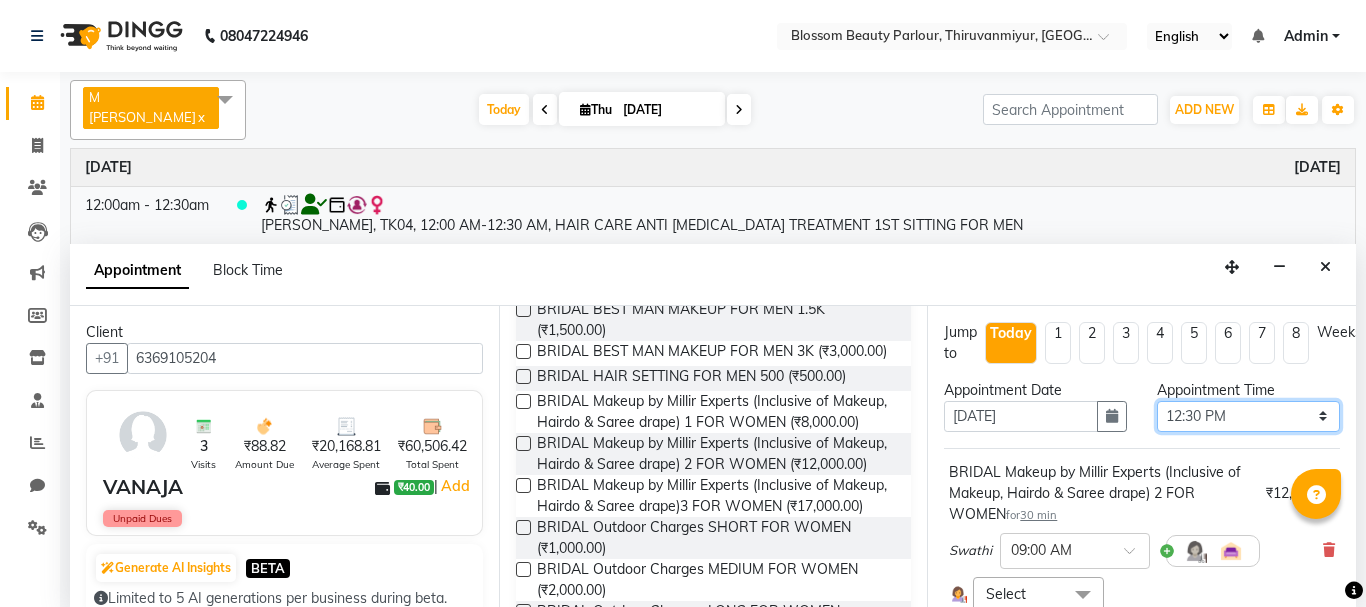 click on "Select 09:00 AM 09:15 AM 09:30 AM 09:45 AM 10:00 AM 10:15 AM 10:30 AM 10:45 AM 11:00 AM 11:15 AM 11:30 AM 11:45 AM 12:00 PM 12:15 PM 12:30 PM 12:45 PM 01:00 PM 01:15 PM 01:30 PM 01:45 PM 02:00 PM 02:15 PM 02:30 PM 02:45 PM 03:00 PM 03:15 PM 03:30 PM 03:45 PM 04:00 PM 04:15 PM 04:30 PM 04:45 PM 05:00 PM 05:15 PM 05:30 PM 05:45 PM 06:00 PM 06:15 PM 06:30 PM 06:45 PM 07:00 PM 07:15 PM 07:30 PM 07:45 PM 08:00 PM" at bounding box center [1248, 416] 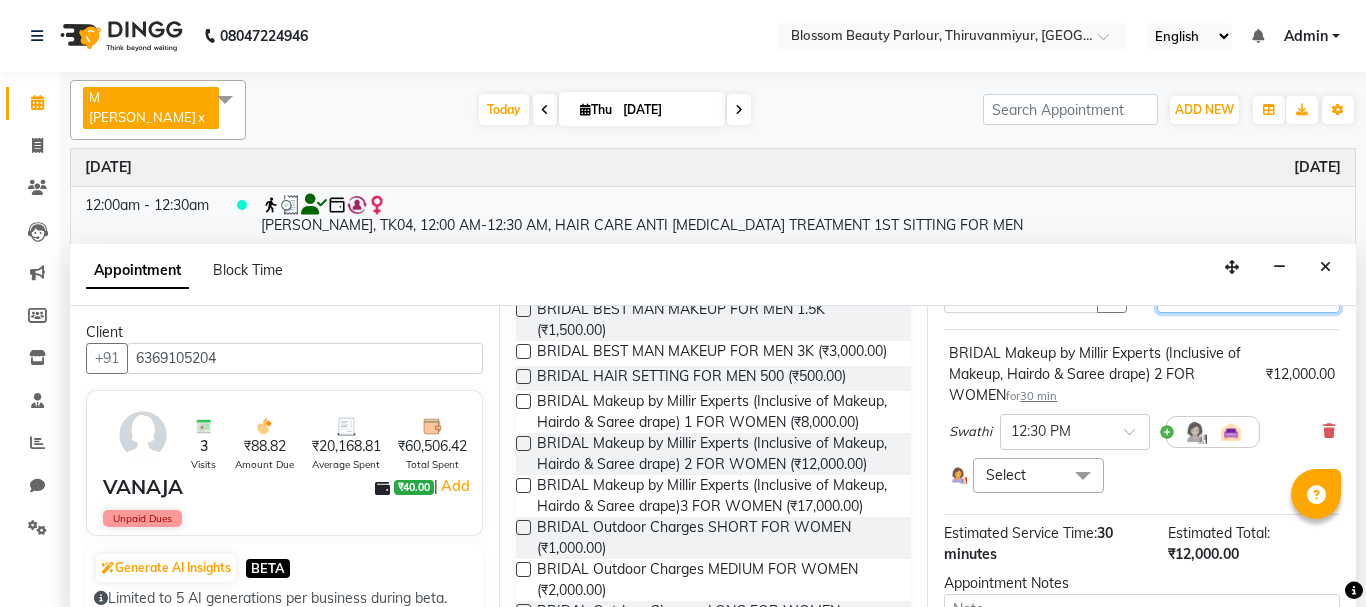 scroll, scrollTop: 129, scrollLeft: 0, axis: vertical 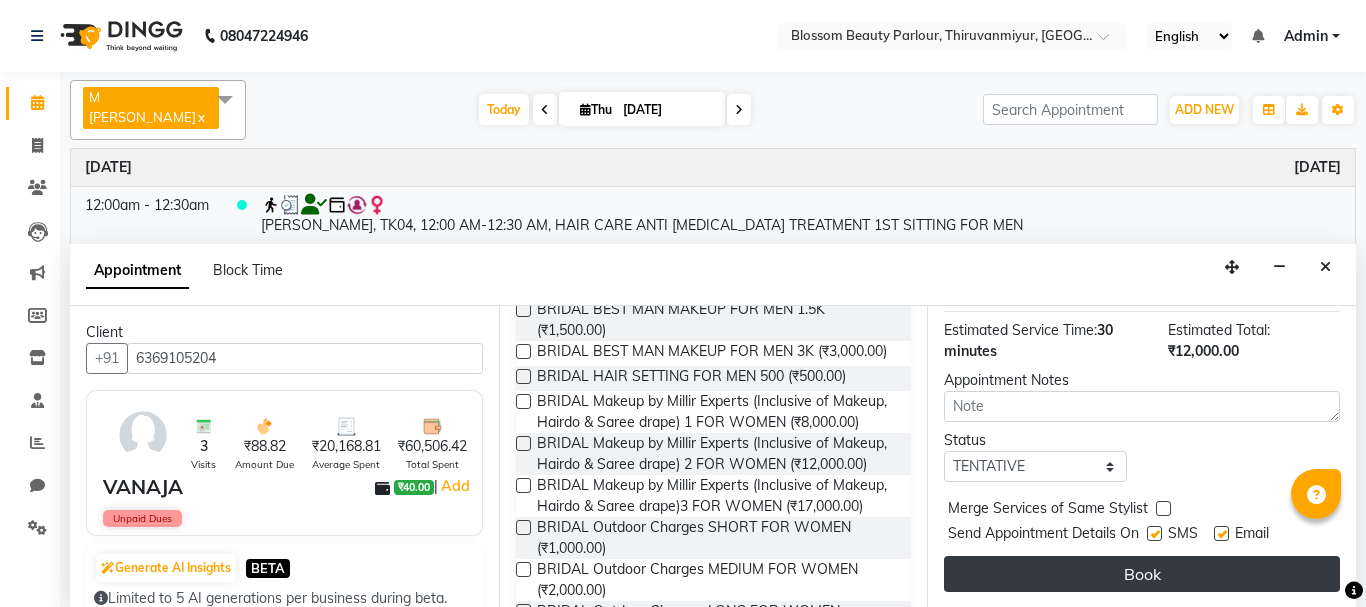 click on "Book" at bounding box center [1142, 574] 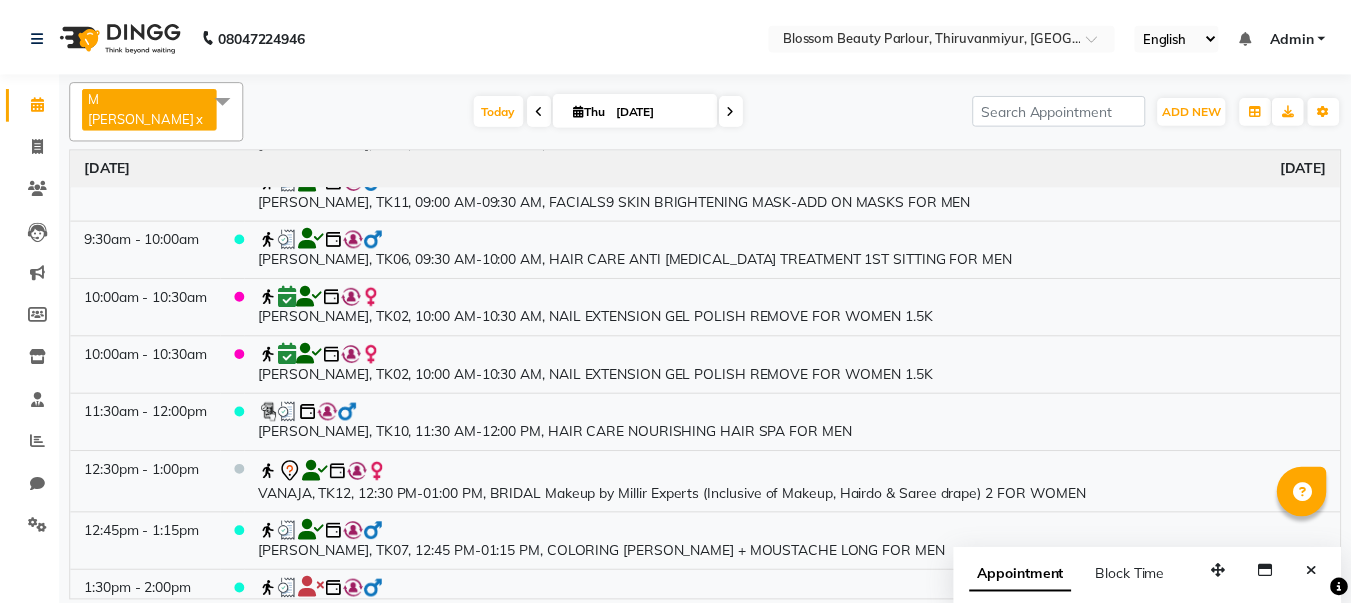 scroll, scrollTop: 596, scrollLeft: 0, axis: vertical 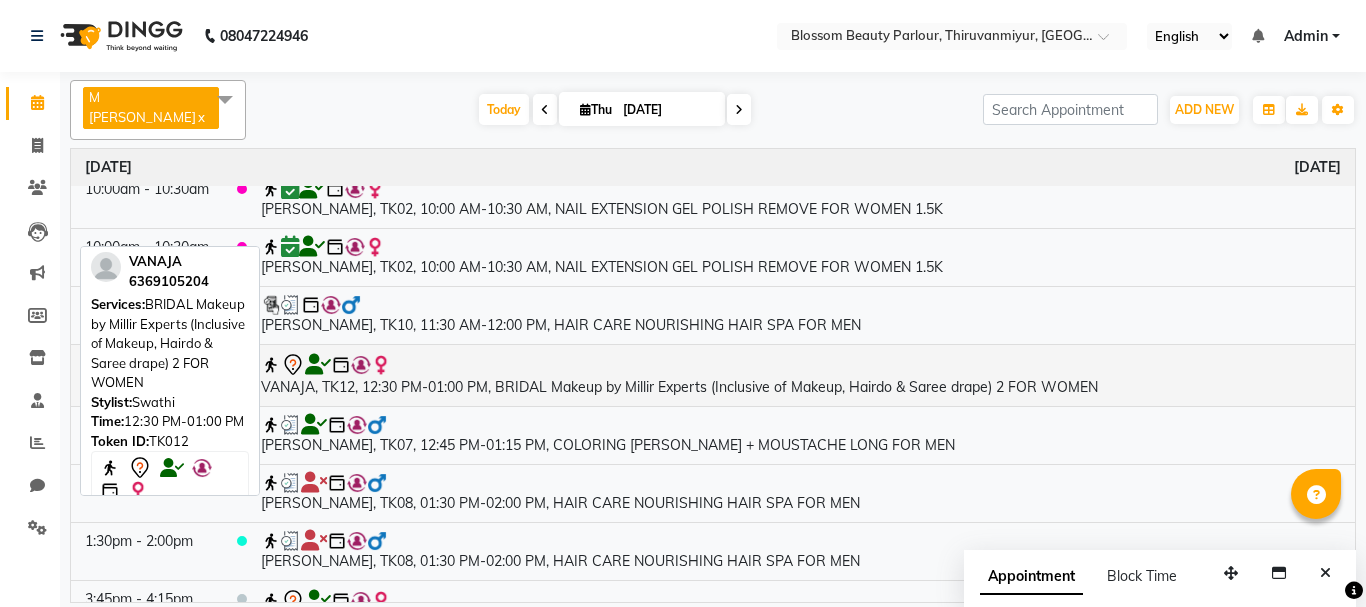 click 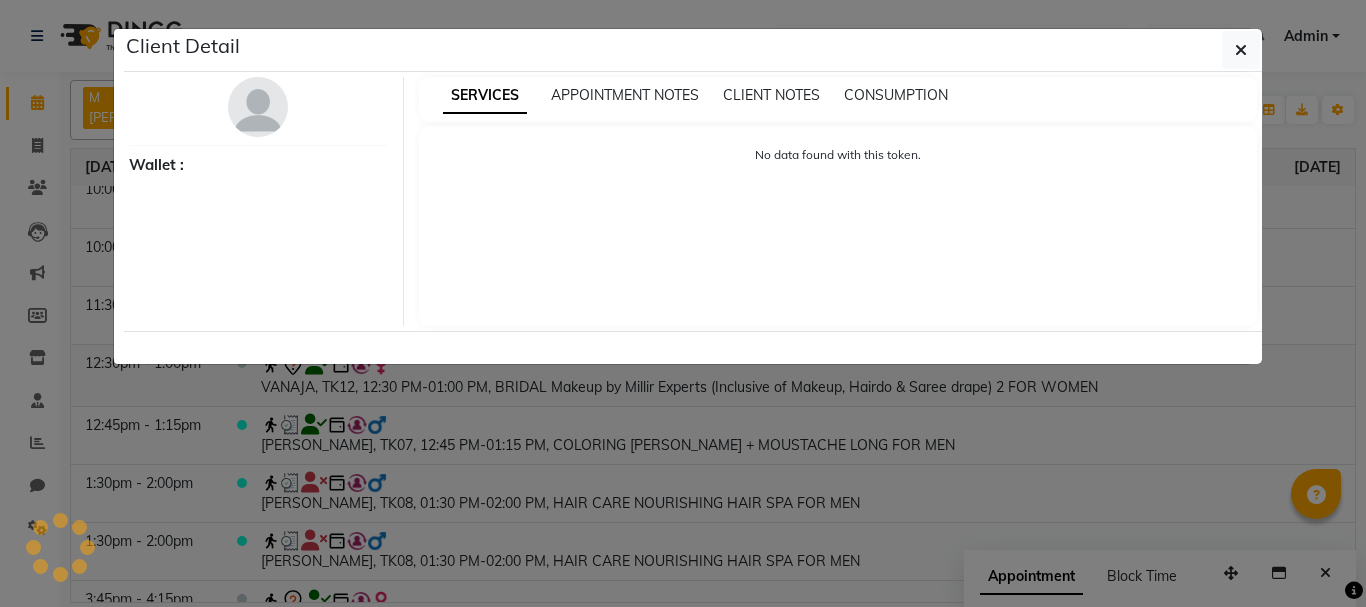 select on "7" 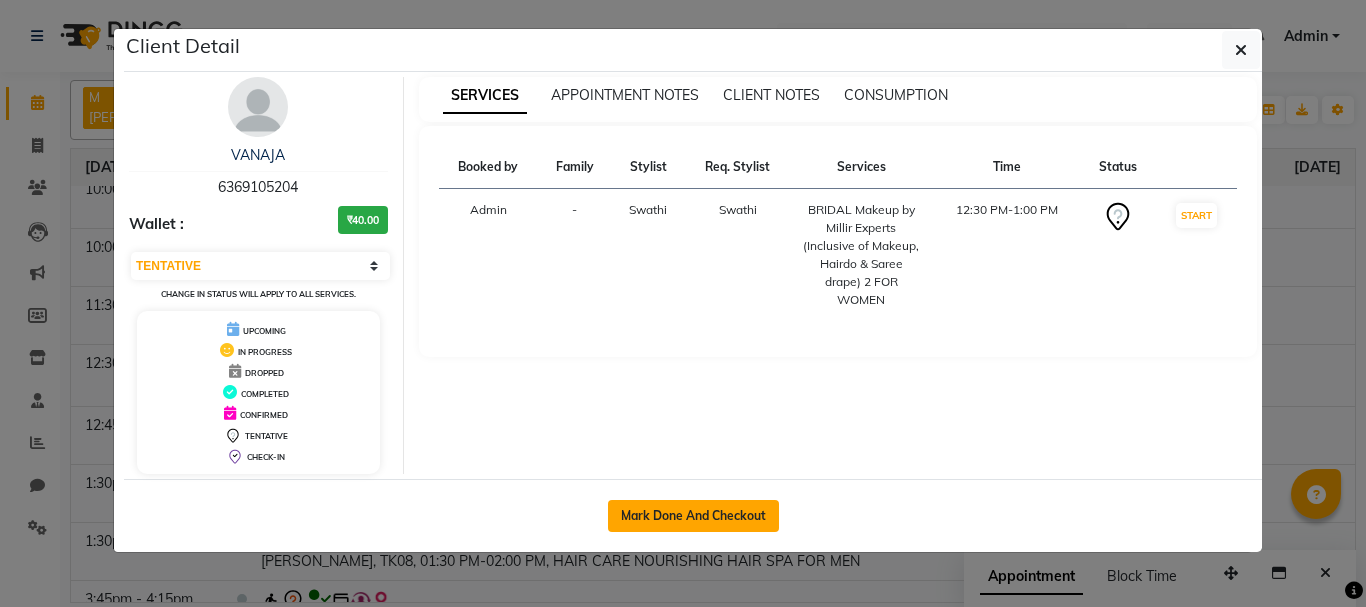 click on "Mark Done And Checkout" 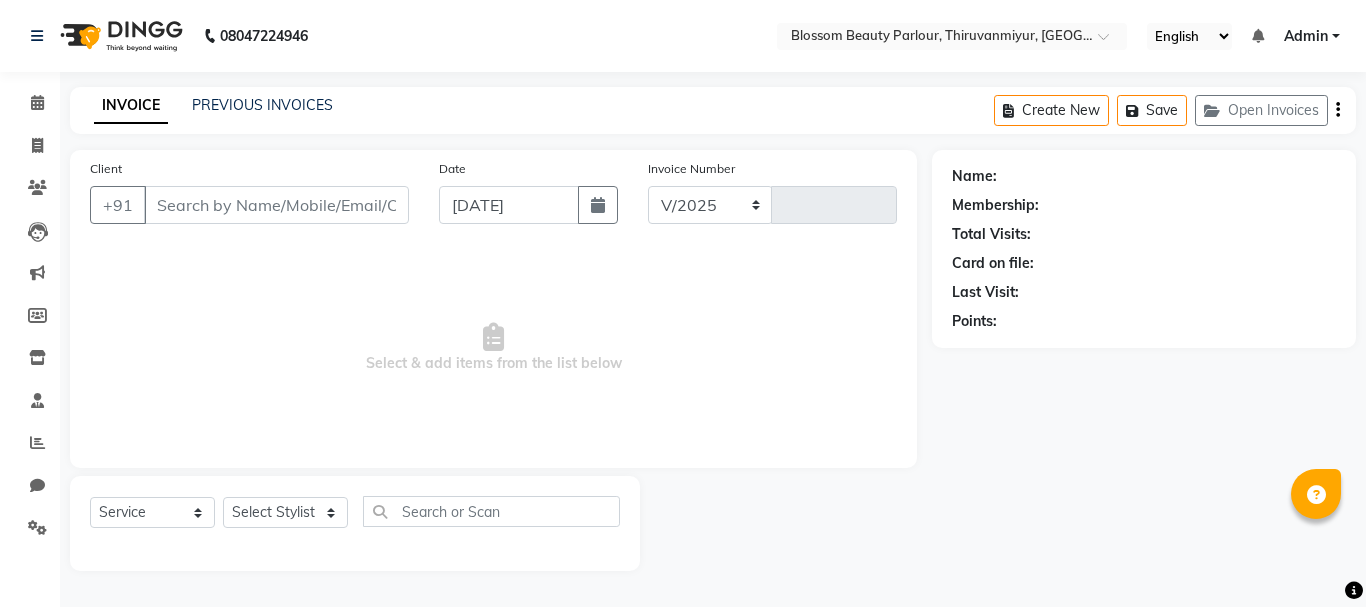 select on "8454" 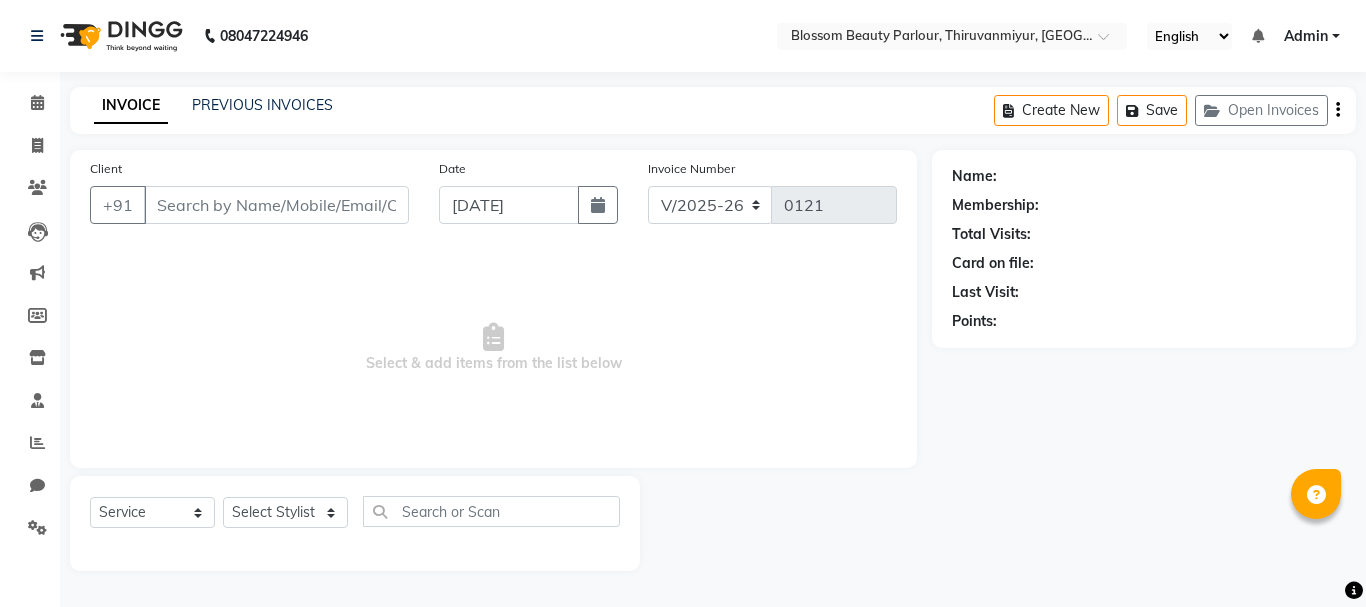 select on "85638" 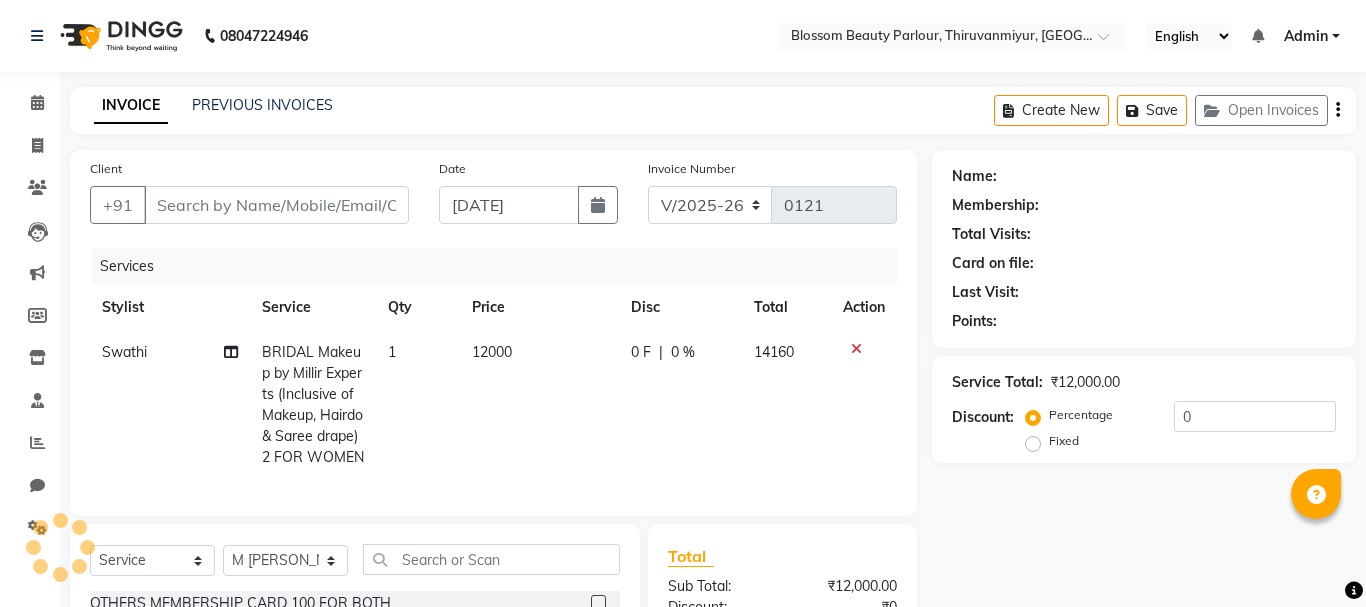 type on "6369105204" 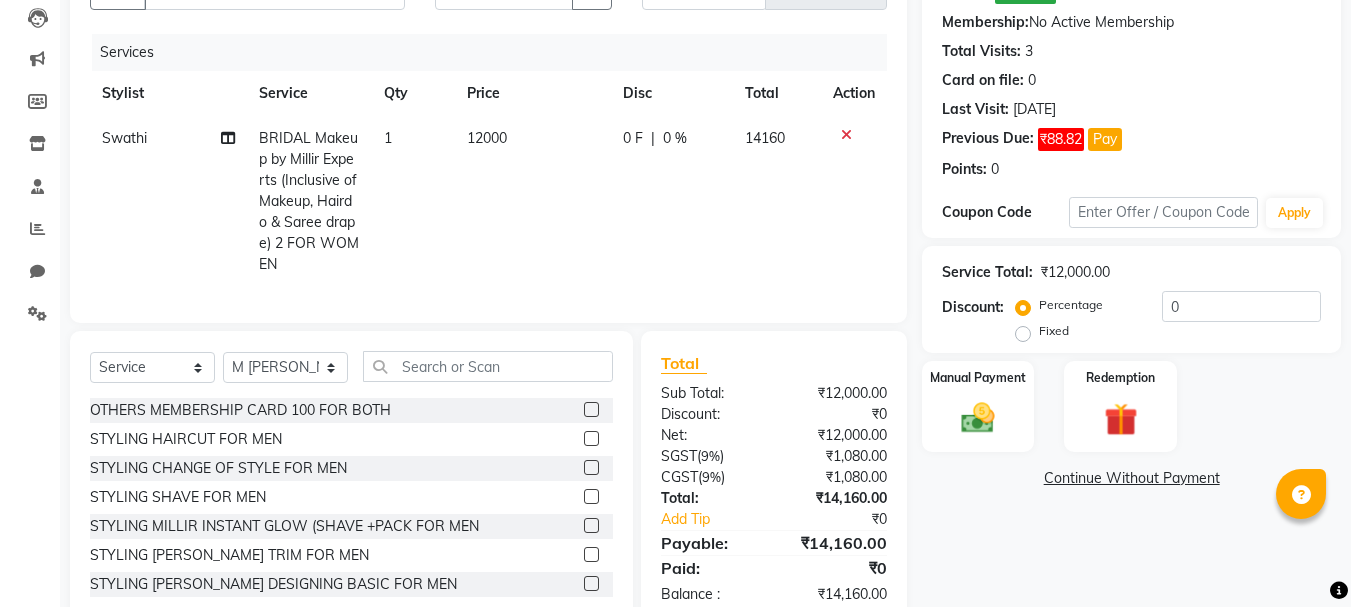 scroll, scrollTop: 225, scrollLeft: 0, axis: vertical 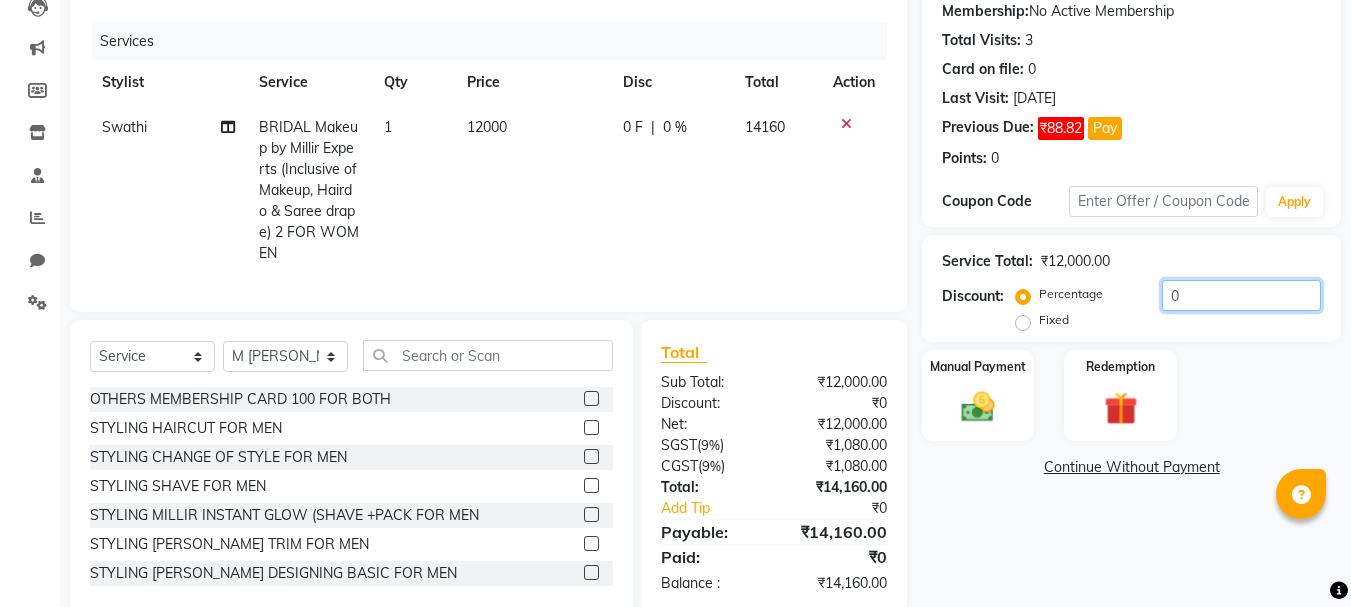 click on "0" 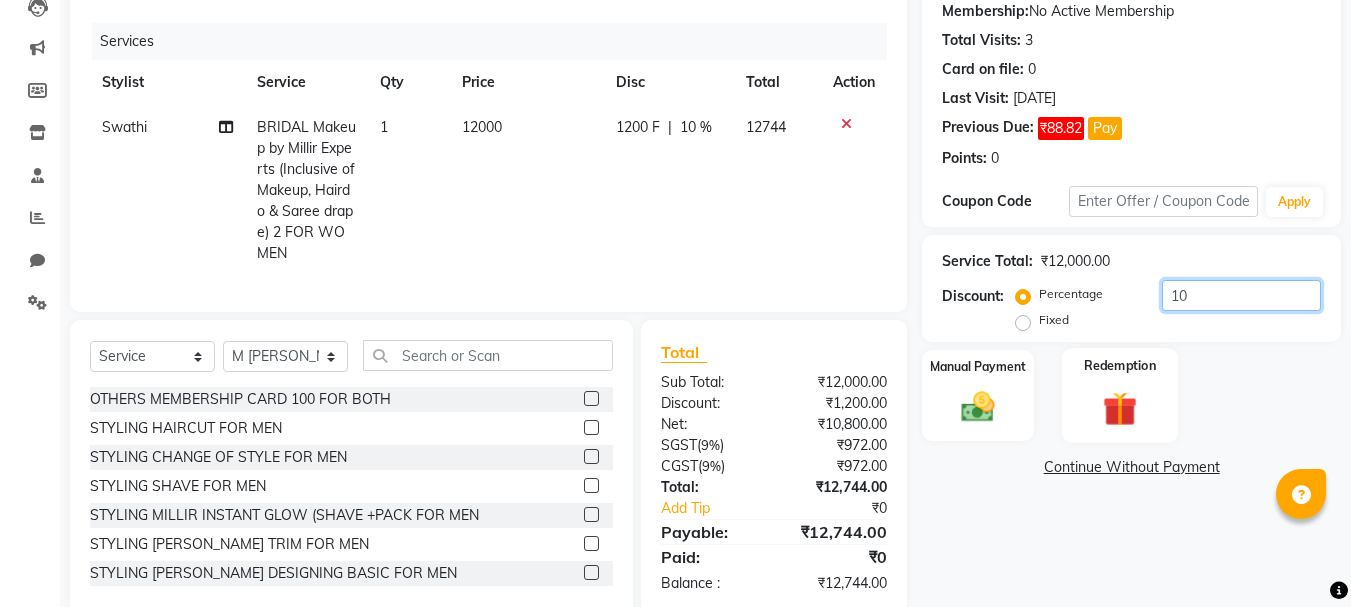 type on "10" 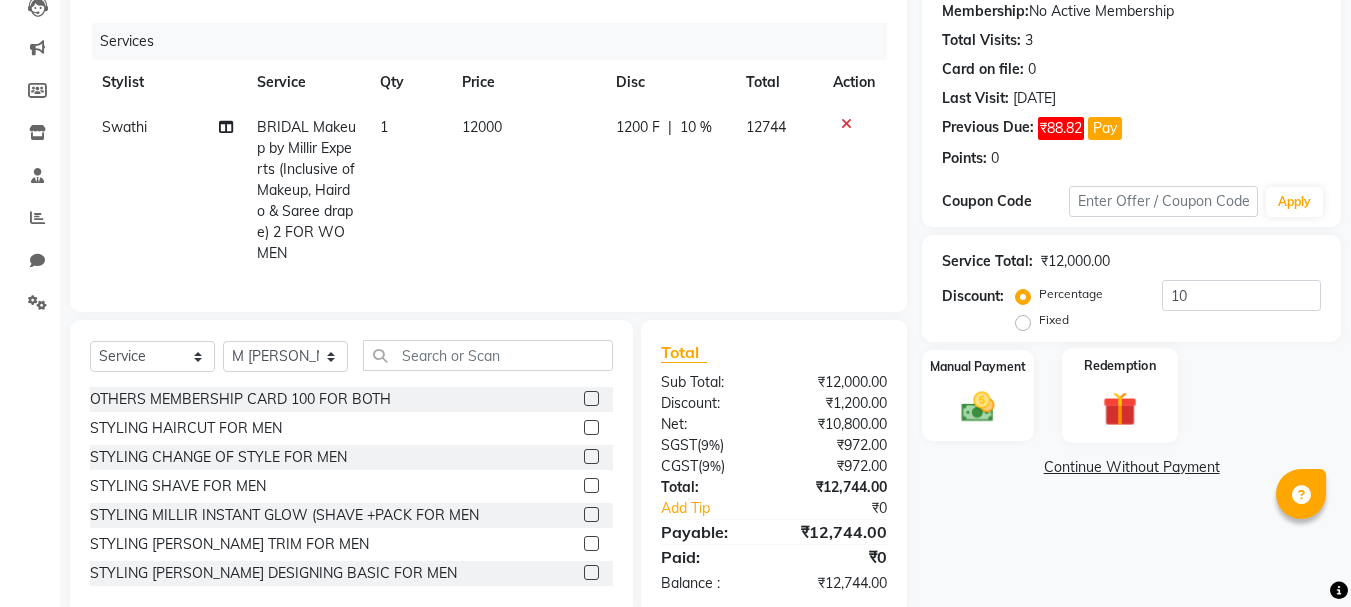 click 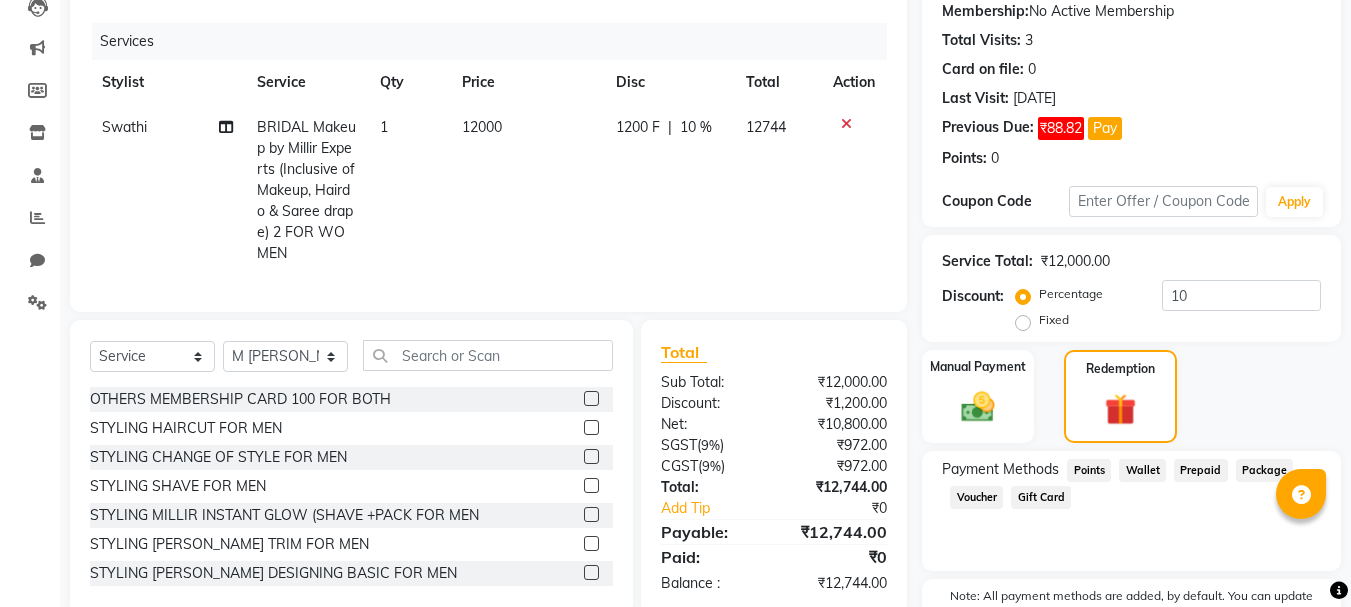 click on "Wallet" 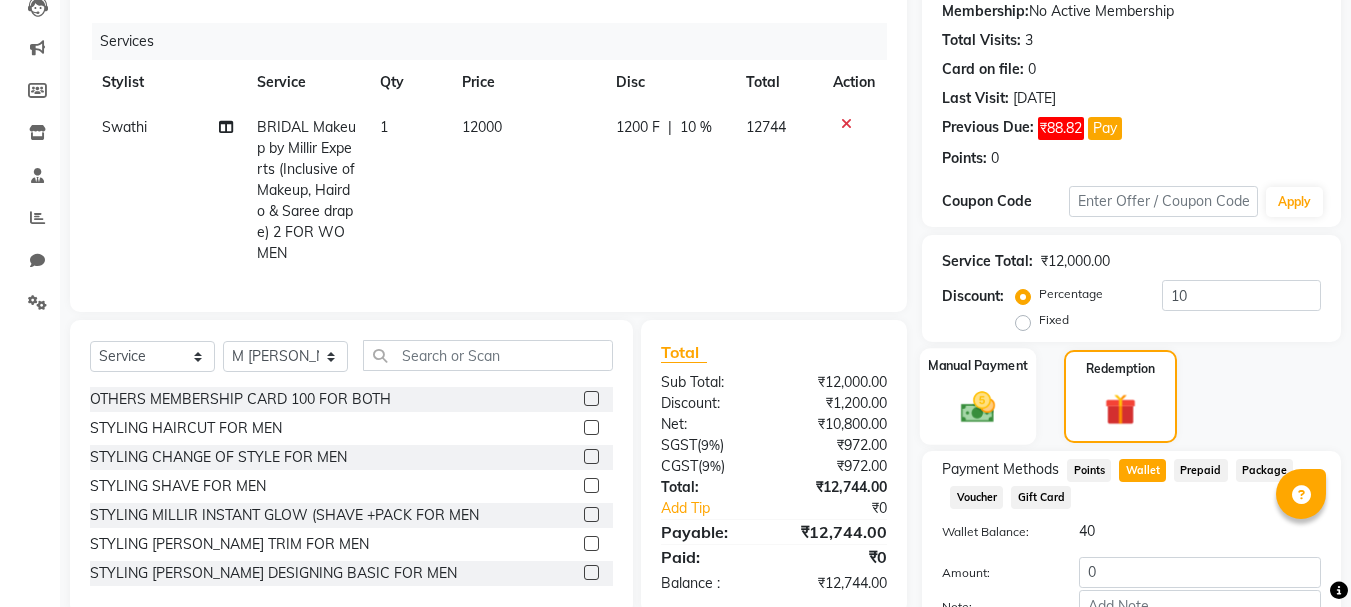 click on "Manual Payment" 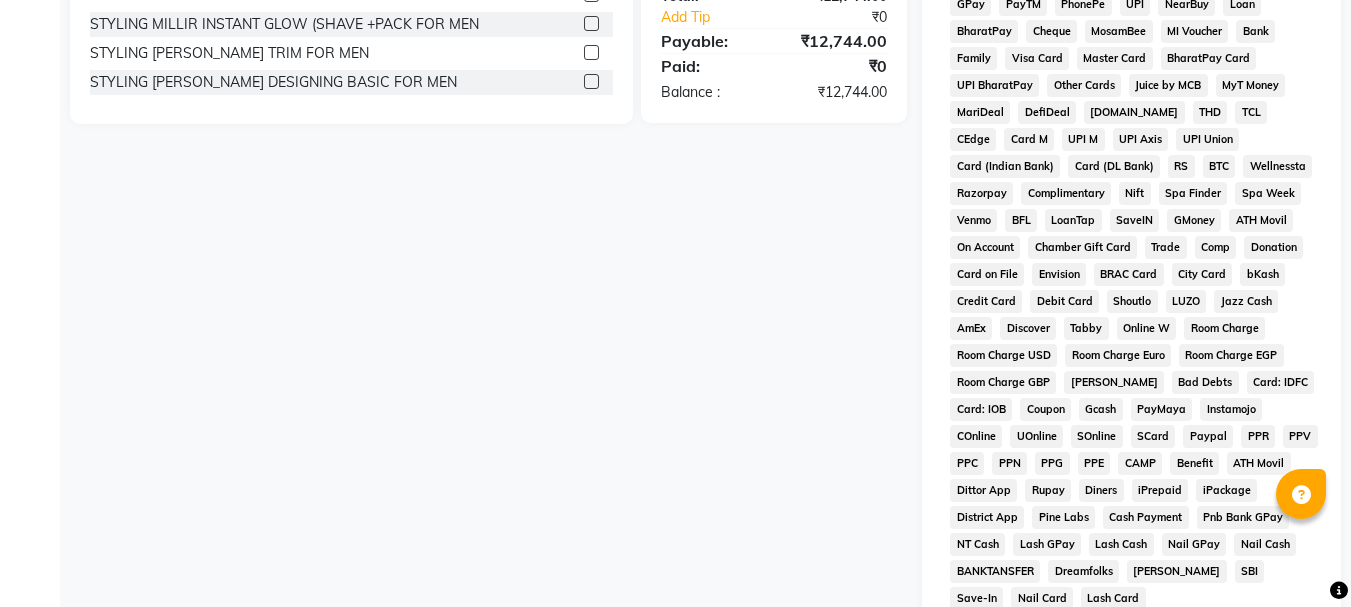scroll, scrollTop: 570, scrollLeft: 0, axis: vertical 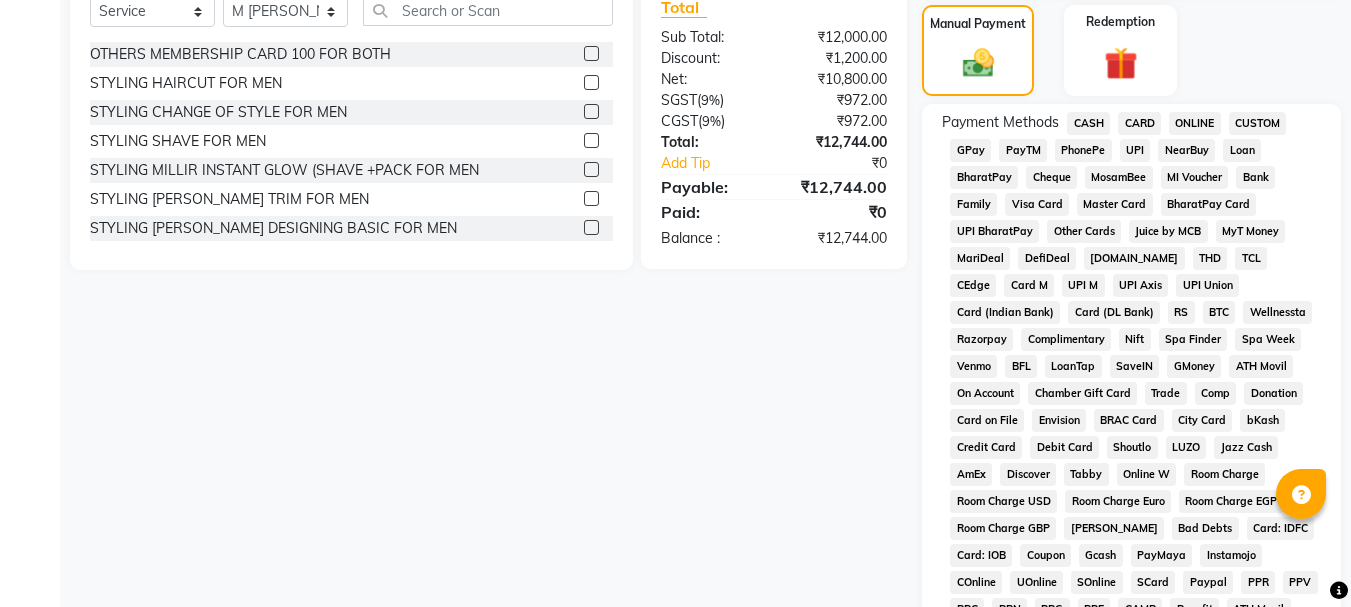 click on "GPay" 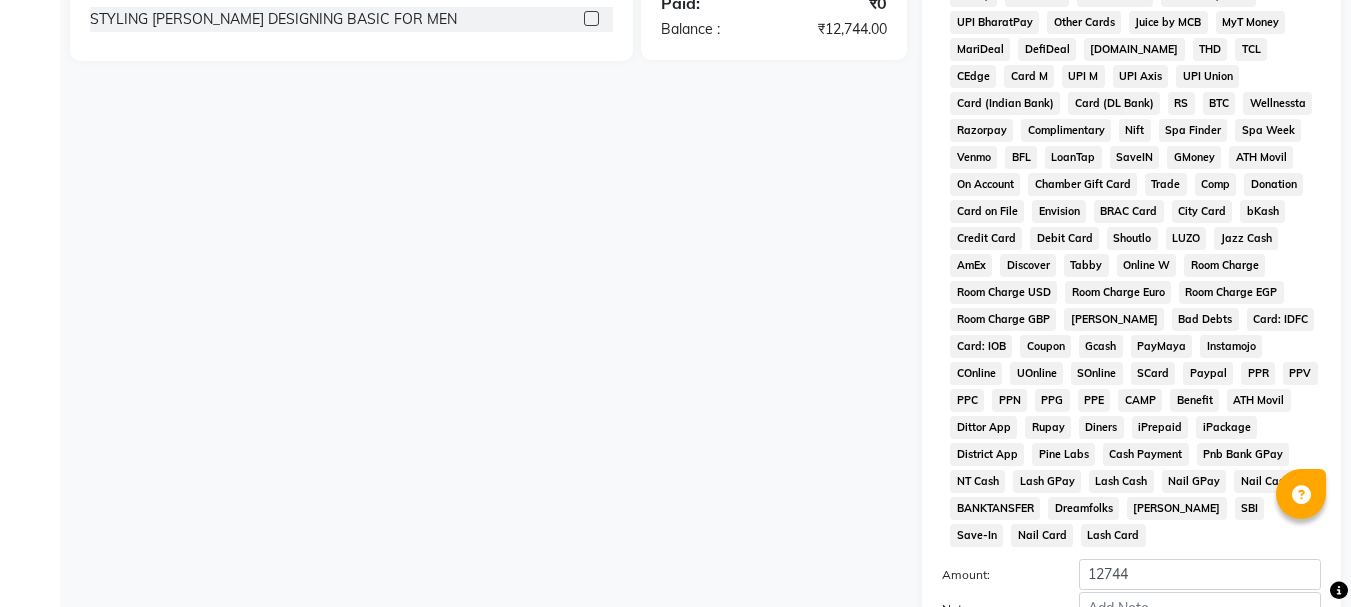 scroll, scrollTop: 957, scrollLeft: 0, axis: vertical 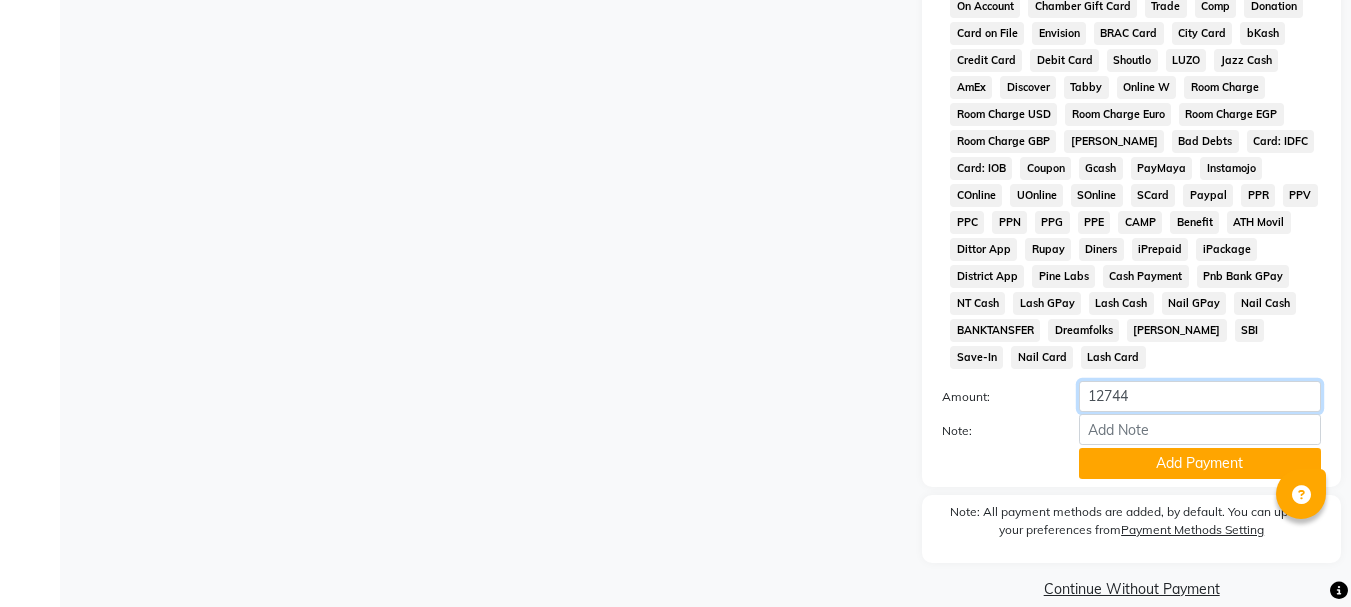 click on "12744" 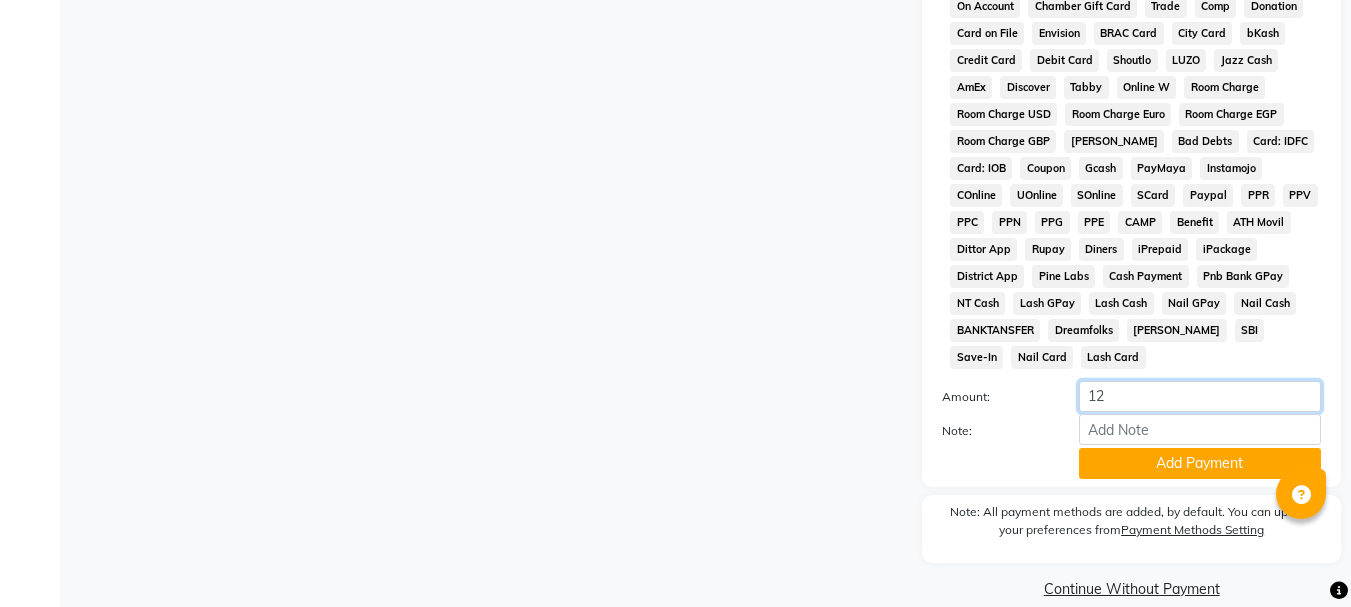 type on "1" 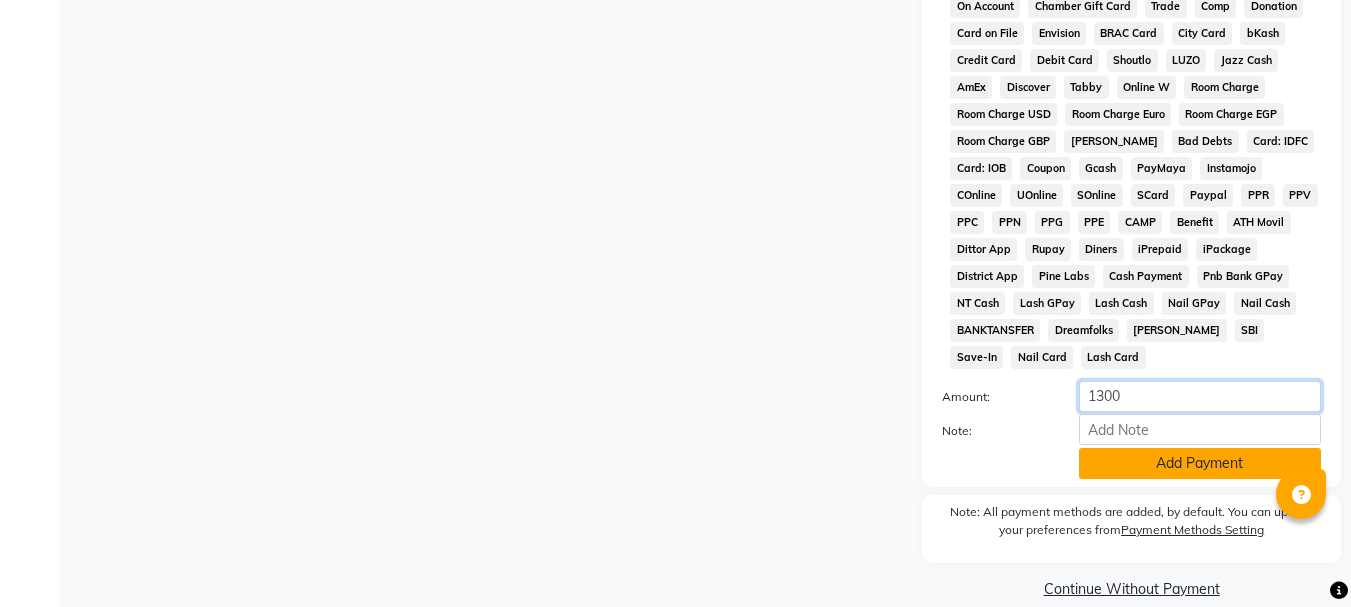 type on "1300" 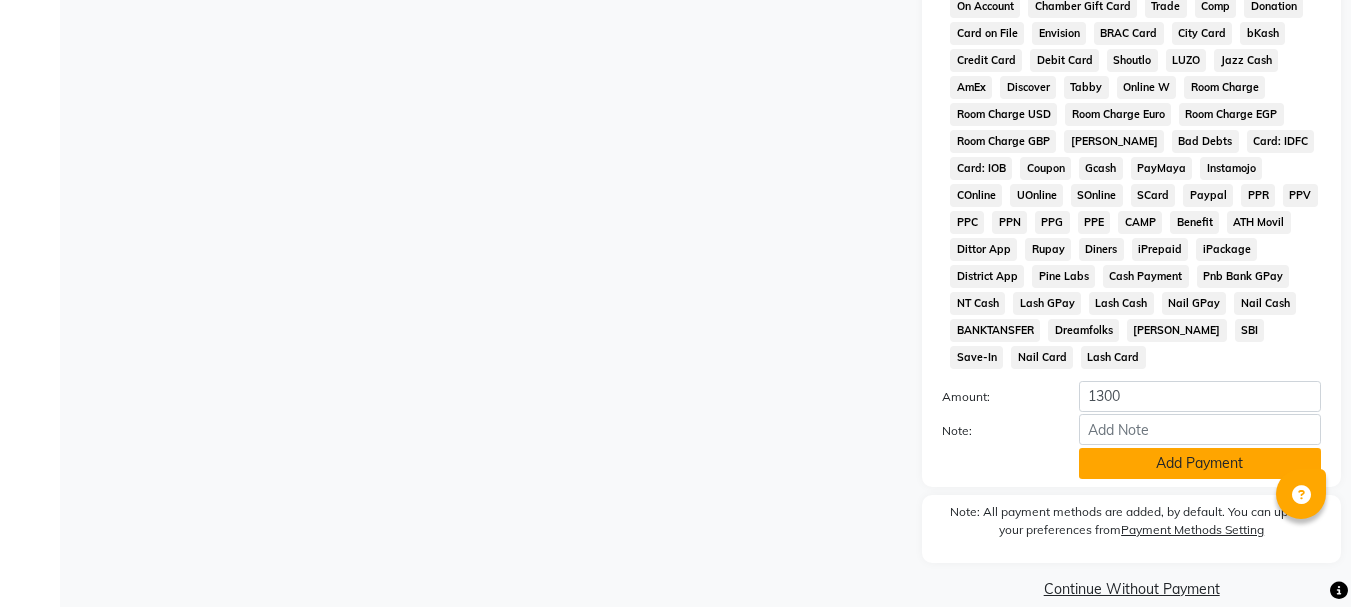click on "Add Payment" 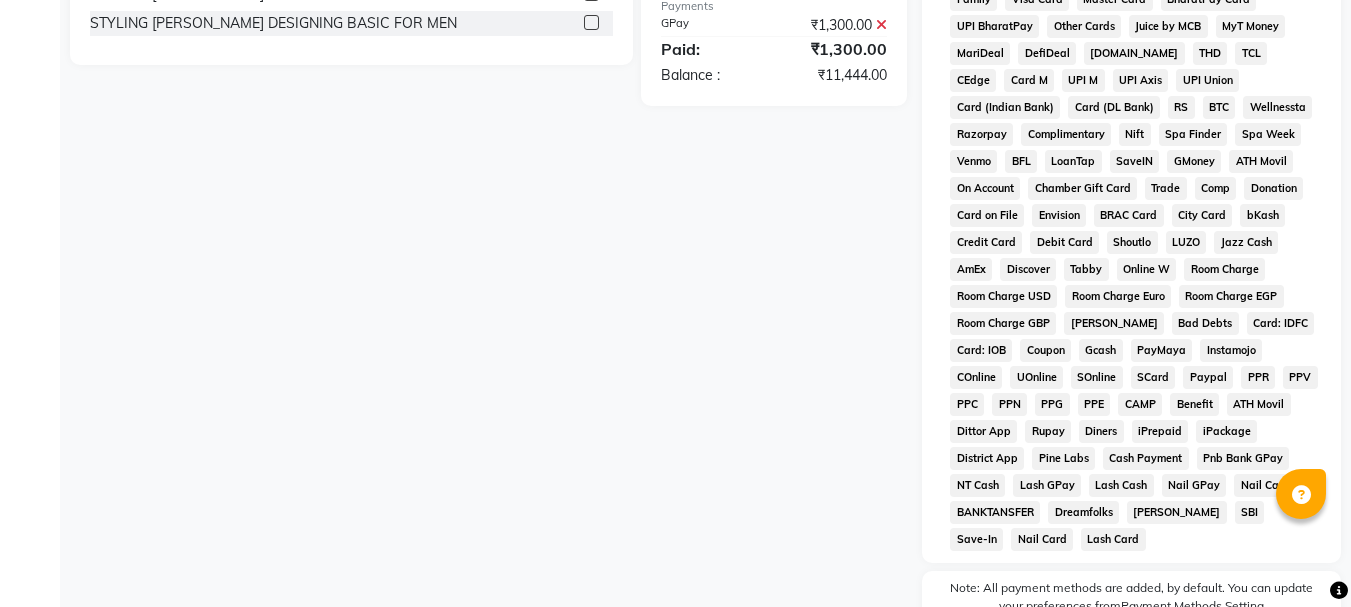 scroll, scrollTop: 734, scrollLeft: 0, axis: vertical 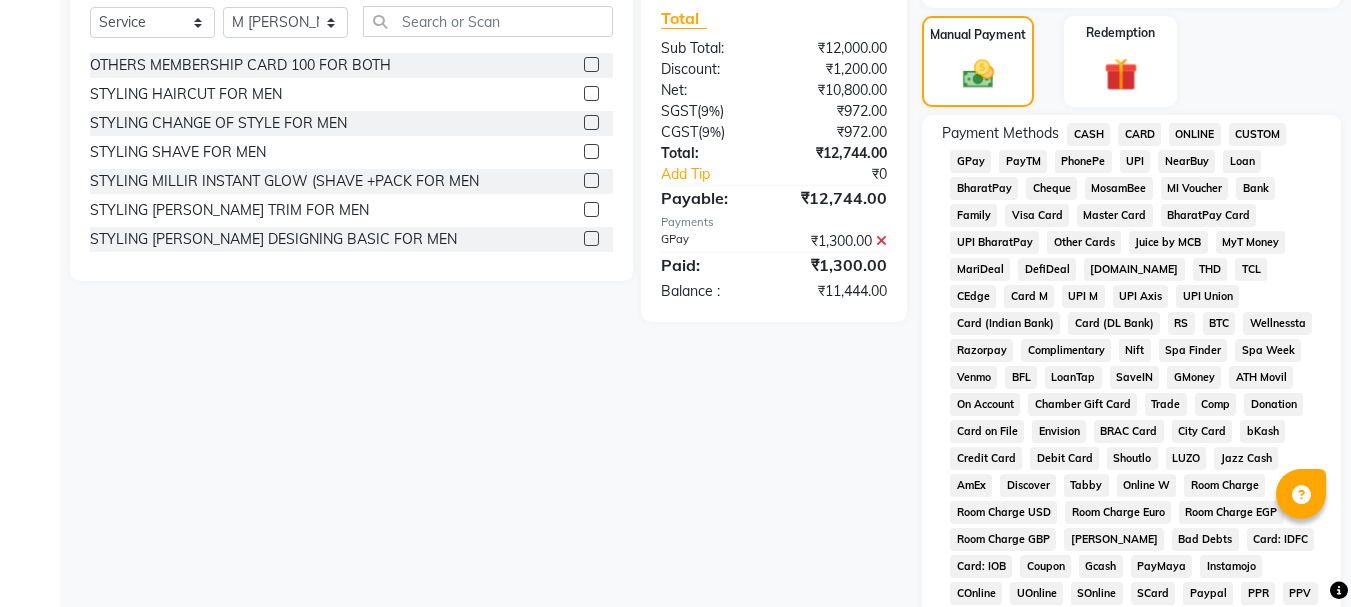 click on "CASH" 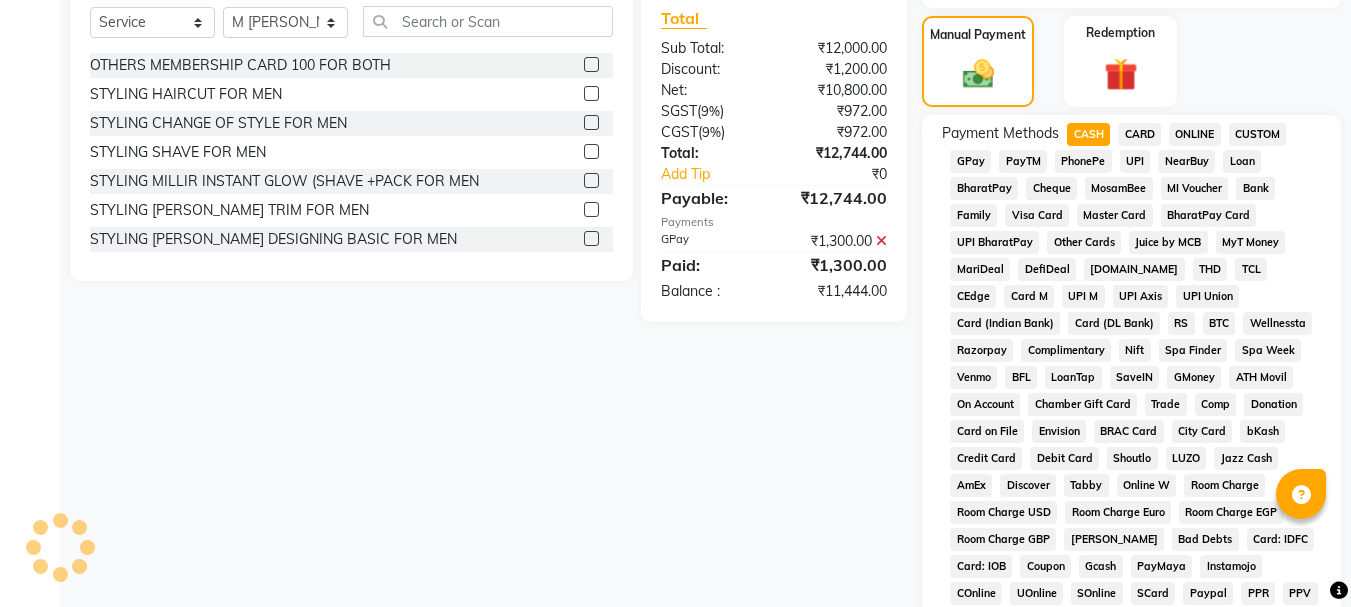 scroll, scrollTop: 1070, scrollLeft: 0, axis: vertical 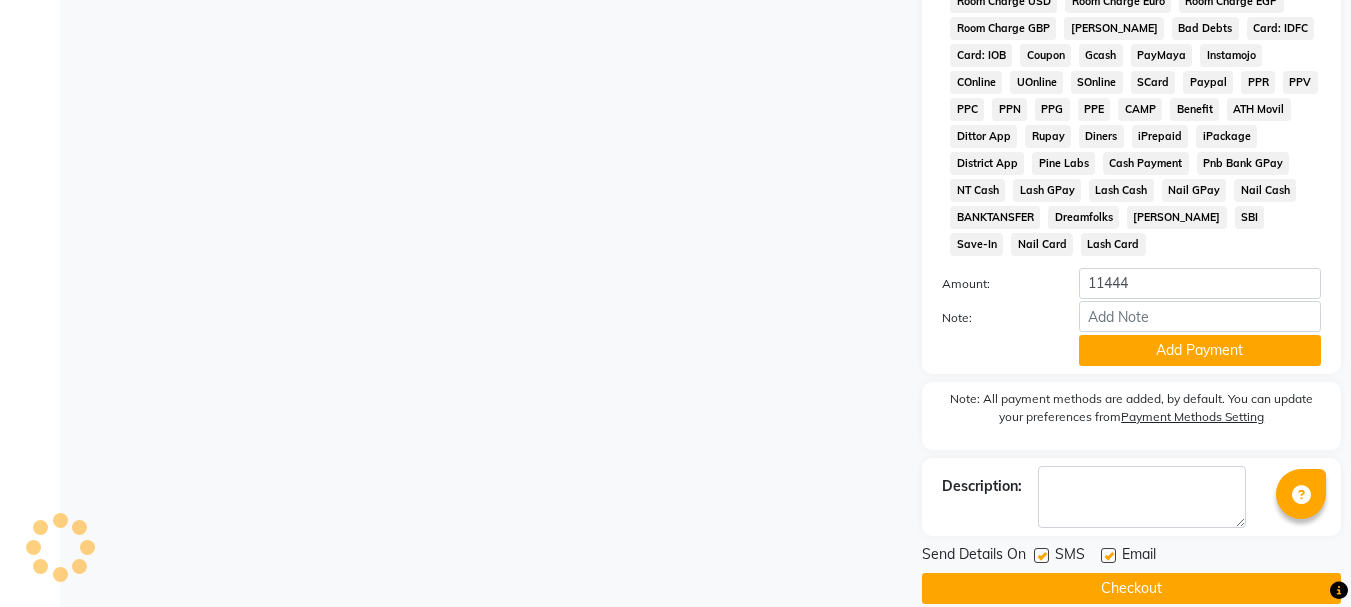 click on "Checkout" 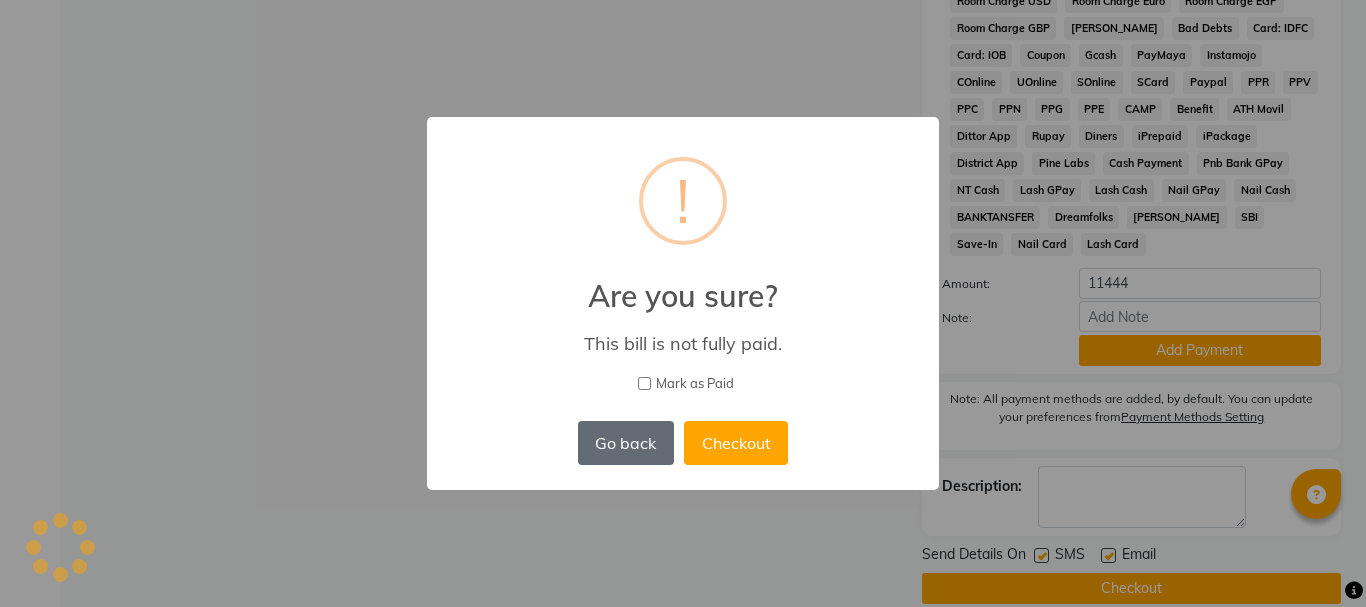 drag, startPoint x: 621, startPoint y: 423, endPoint x: 644, endPoint y: 421, distance: 23.086792 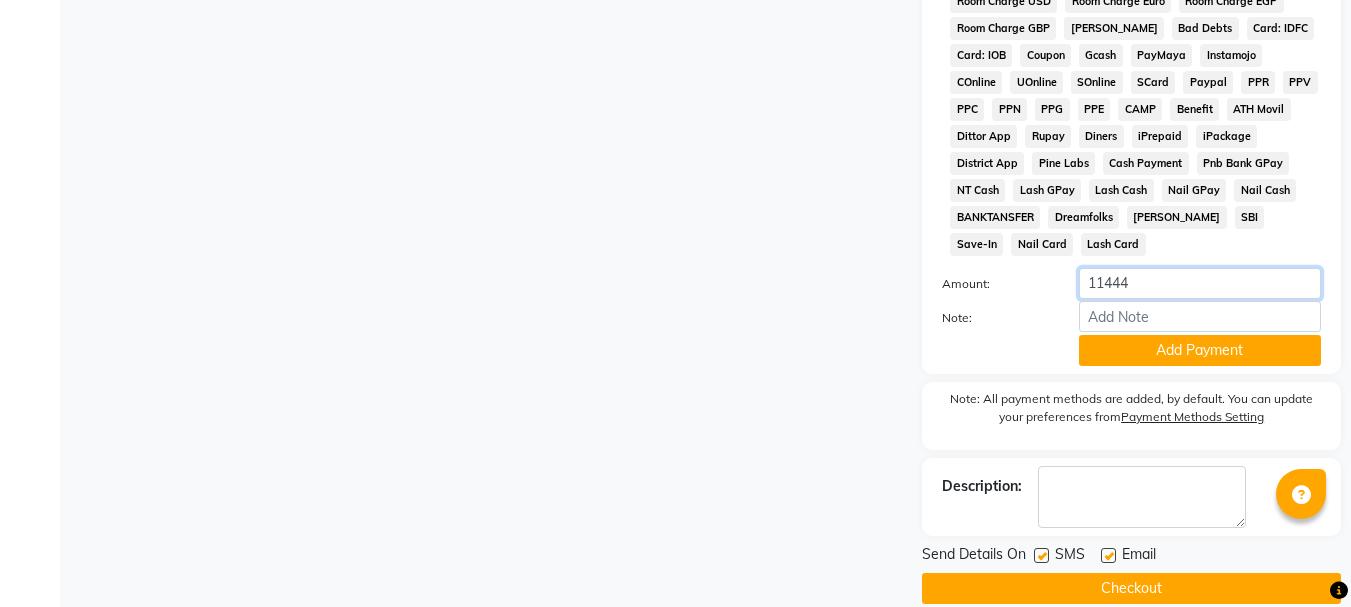 click on "11444" 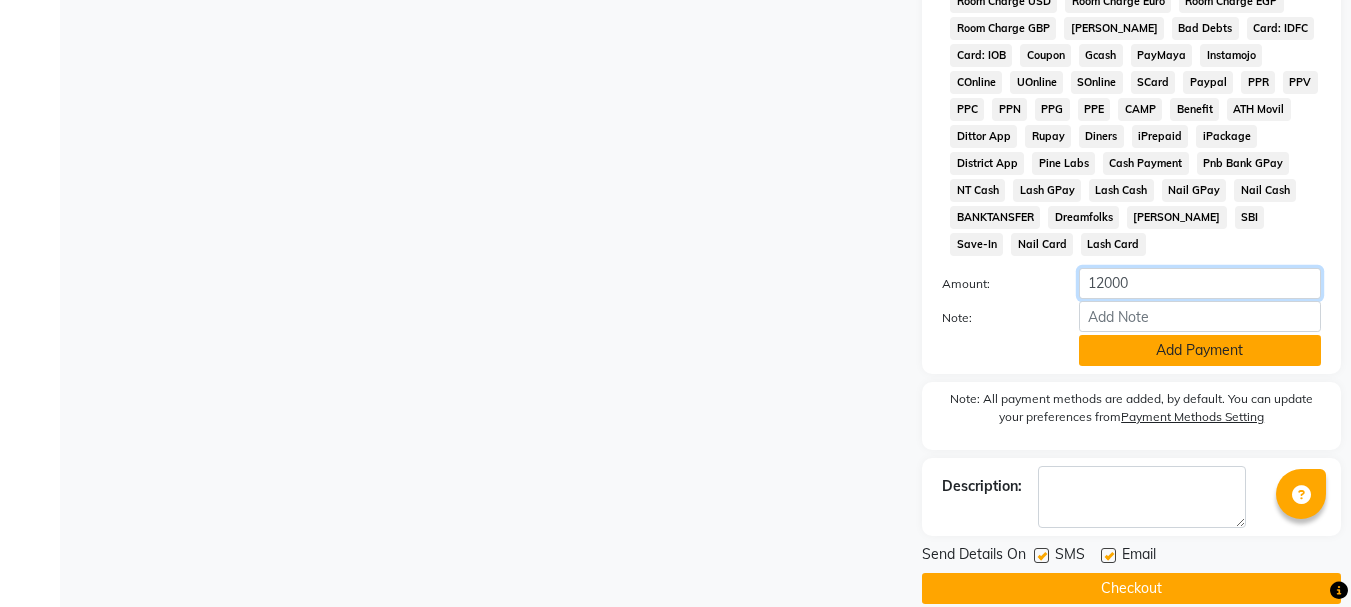 type on "12000" 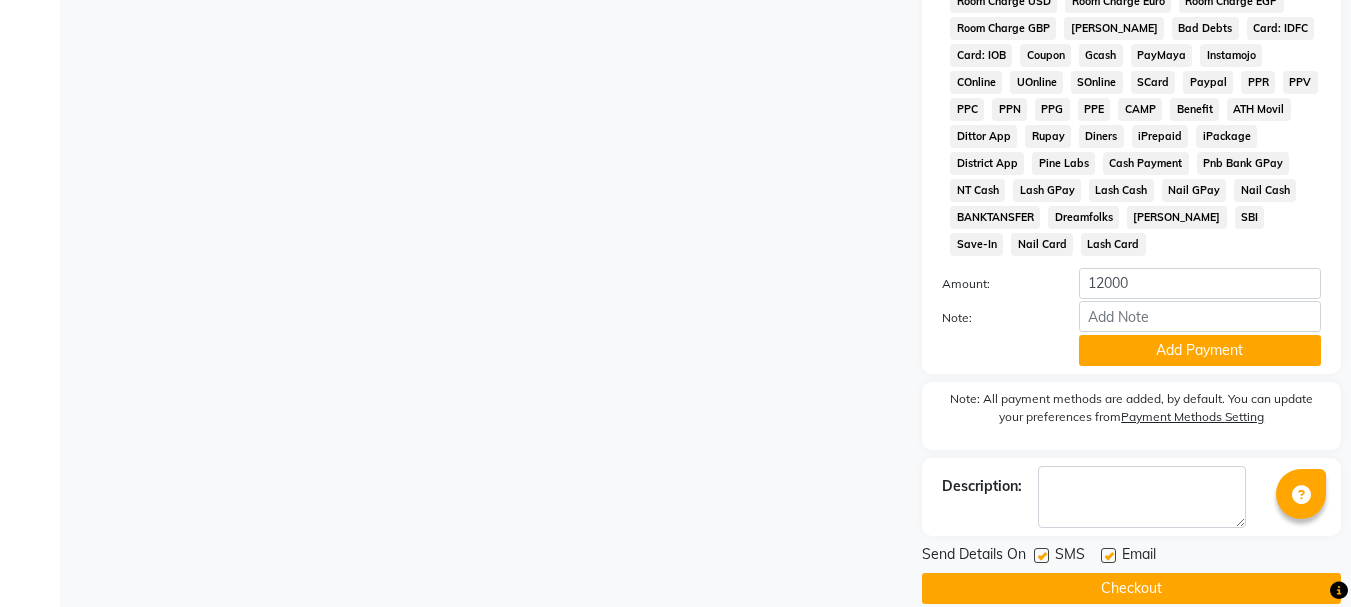 click on "Add Payment" 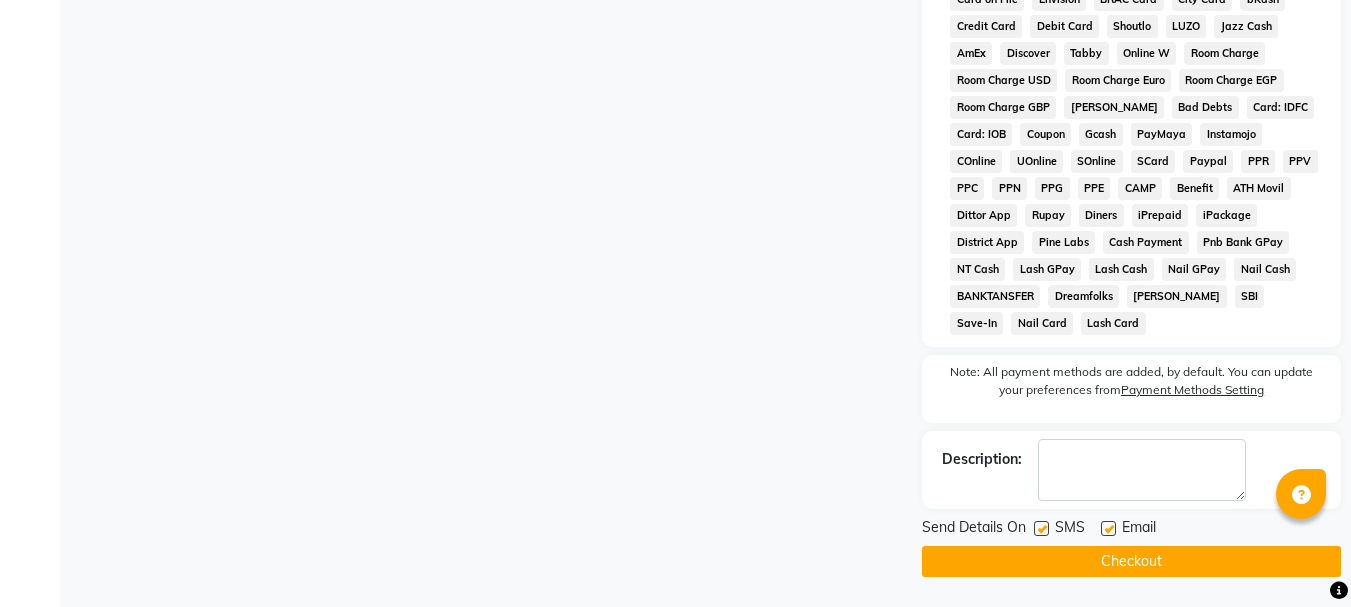 scroll, scrollTop: 964, scrollLeft: 0, axis: vertical 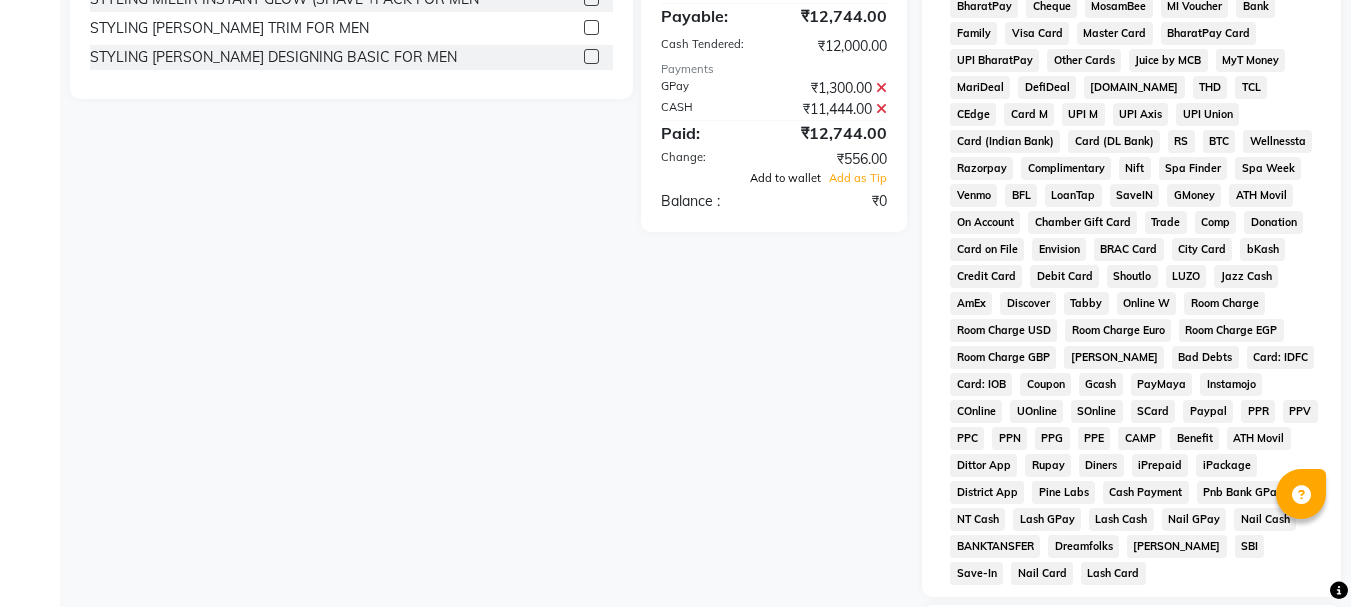 click on "Add to wallet" 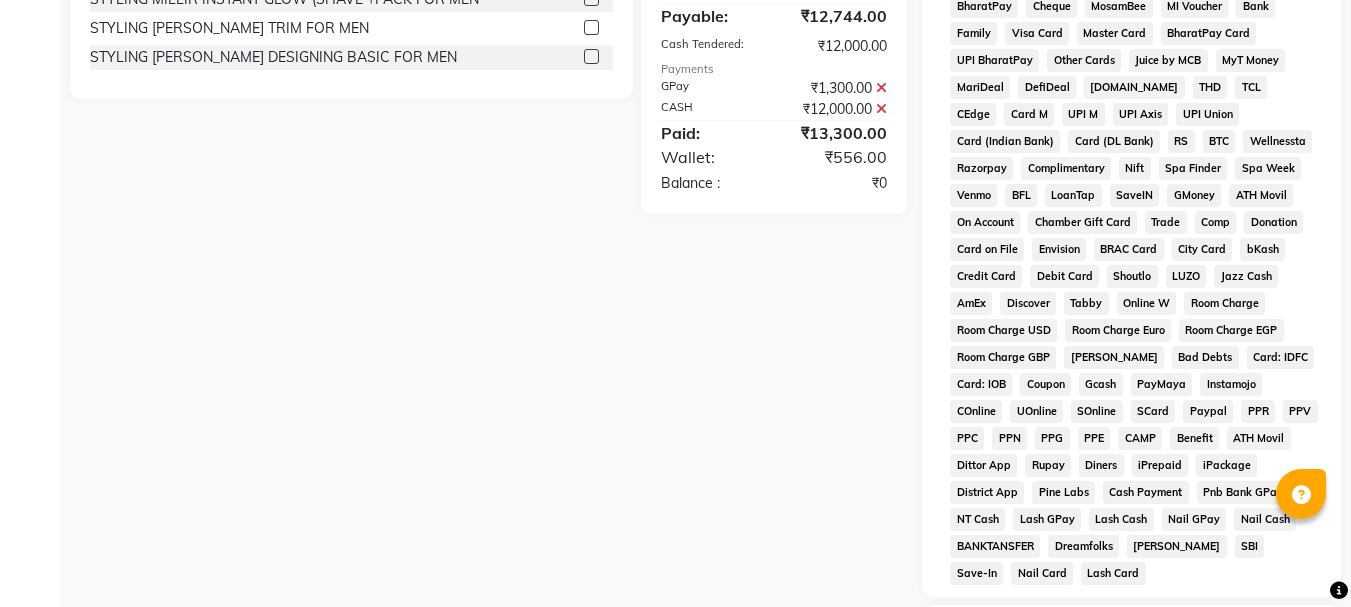 scroll, scrollTop: 964, scrollLeft: 0, axis: vertical 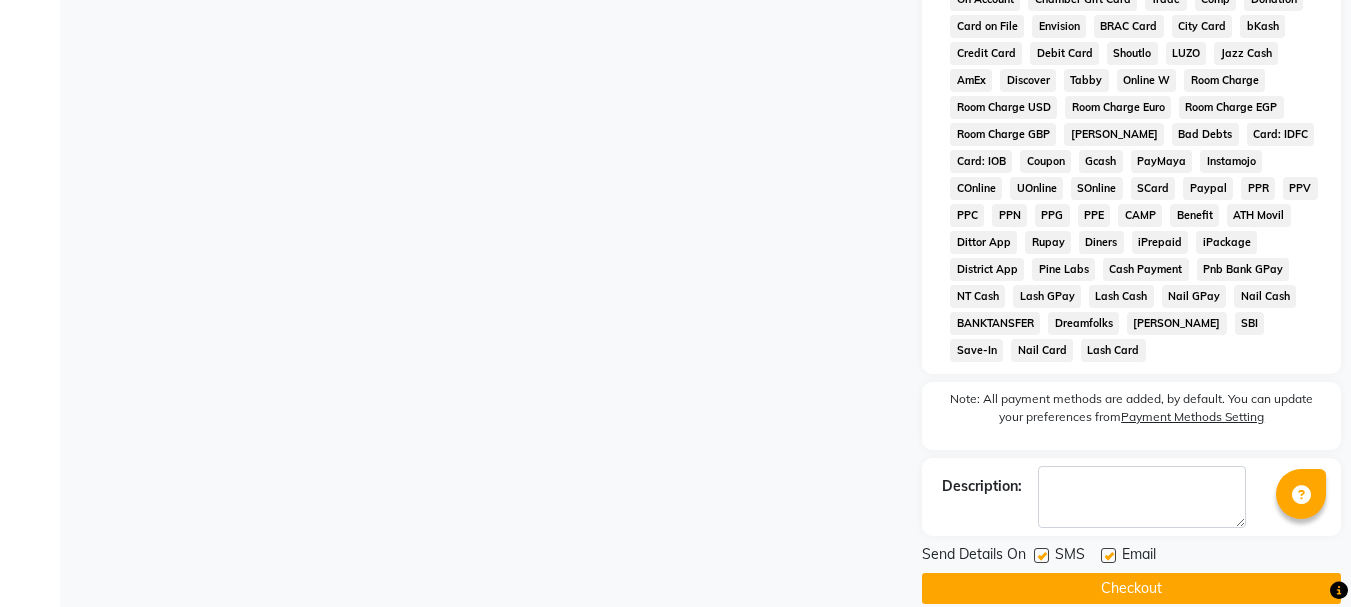 drag, startPoint x: 1282, startPoint y: 557, endPoint x: 1259, endPoint y: 555, distance: 23.086792 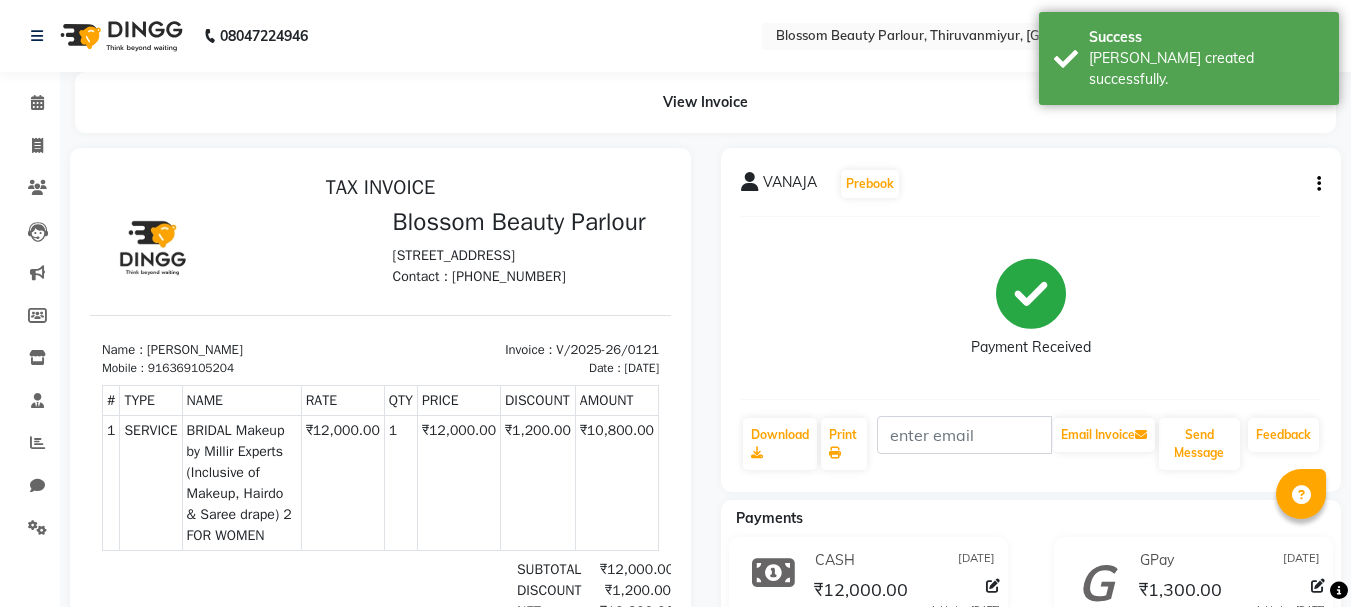 scroll, scrollTop: 0, scrollLeft: 0, axis: both 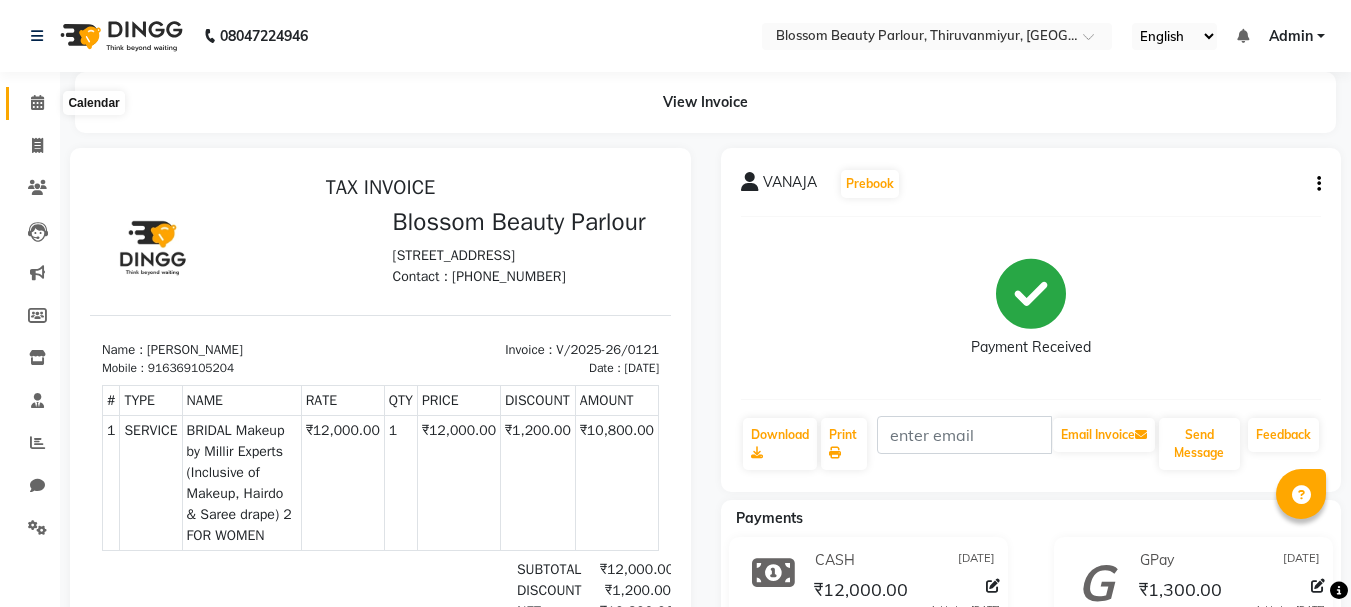 click 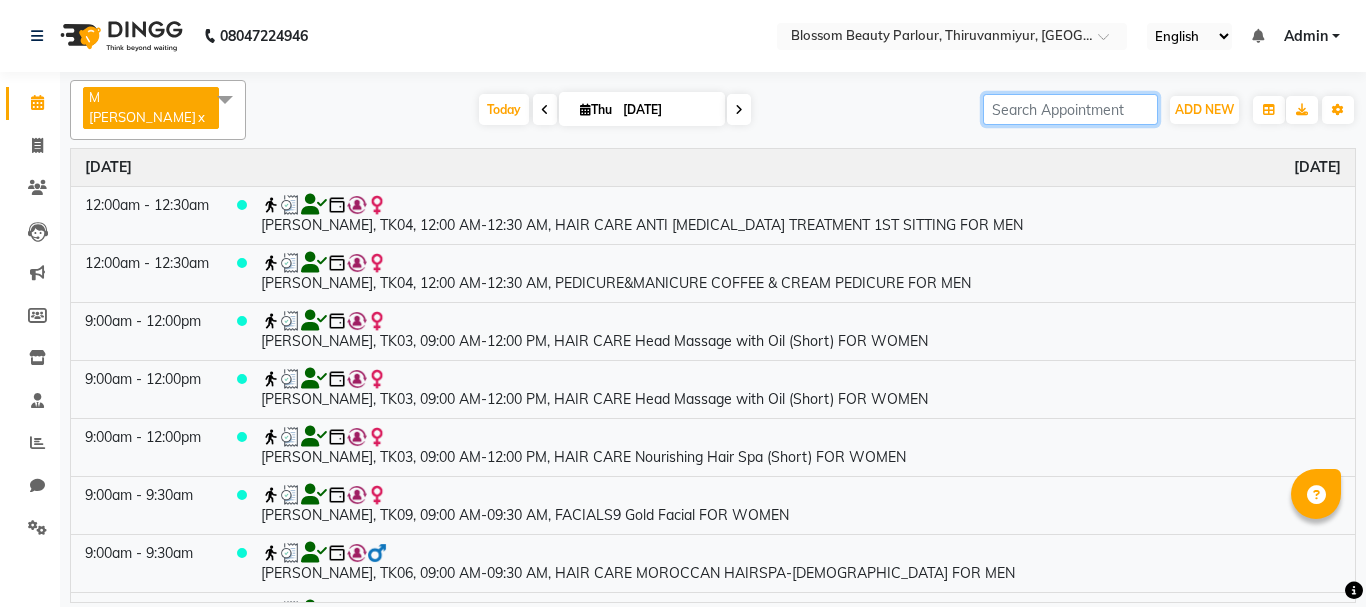 click at bounding box center [1070, 109] 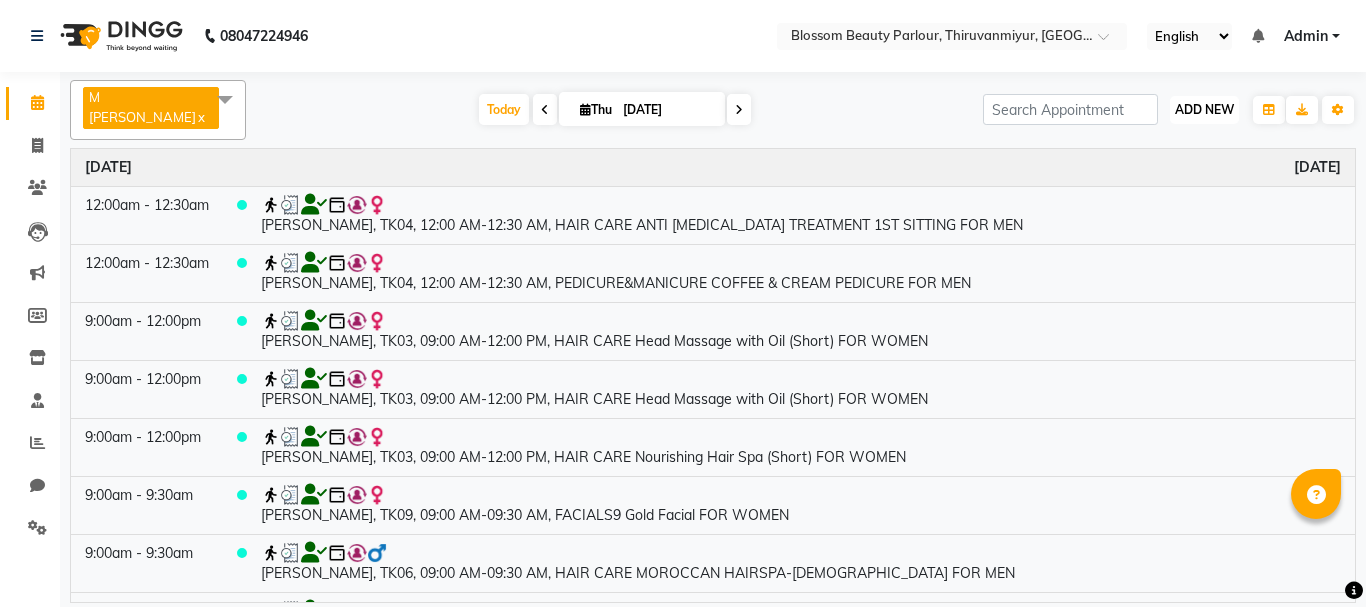click on "ADD NEW" at bounding box center (1204, 109) 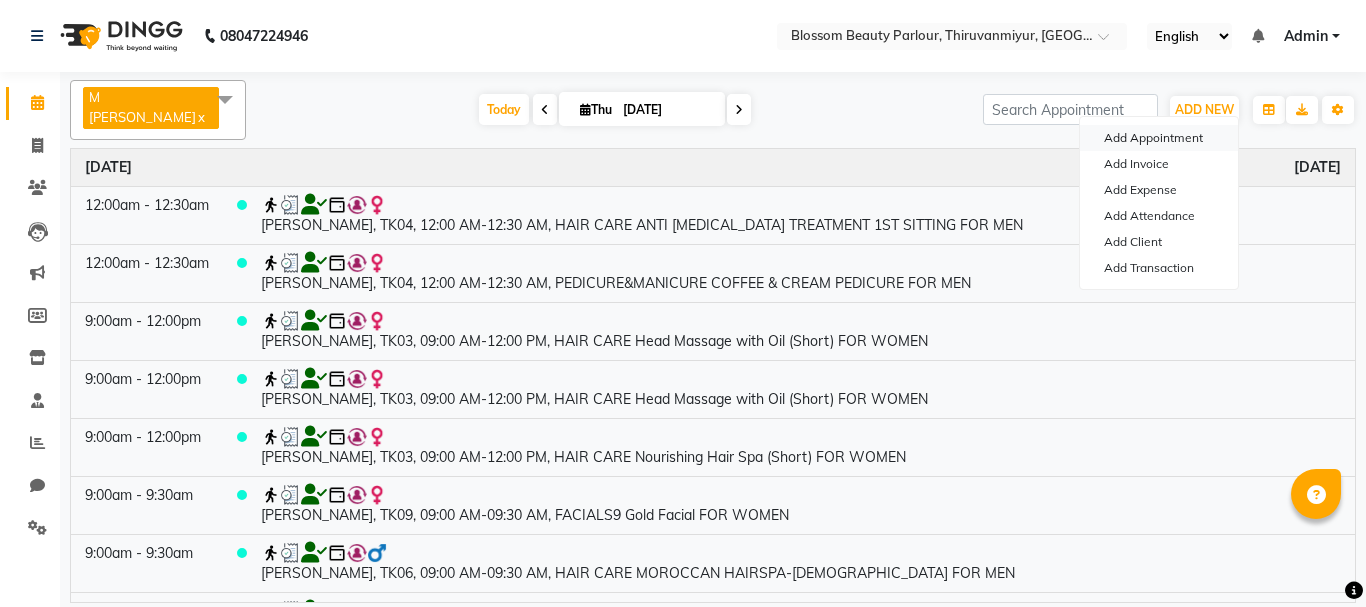 click on "Add Appointment" at bounding box center (1159, 138) 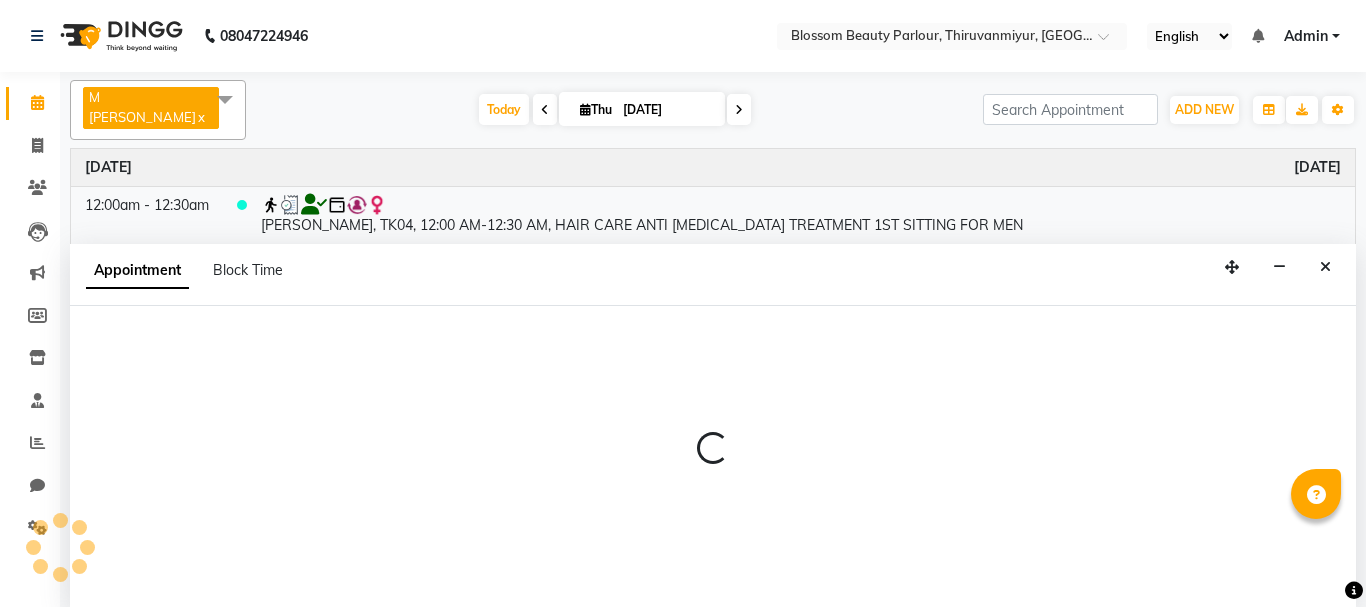 select on "tentative" 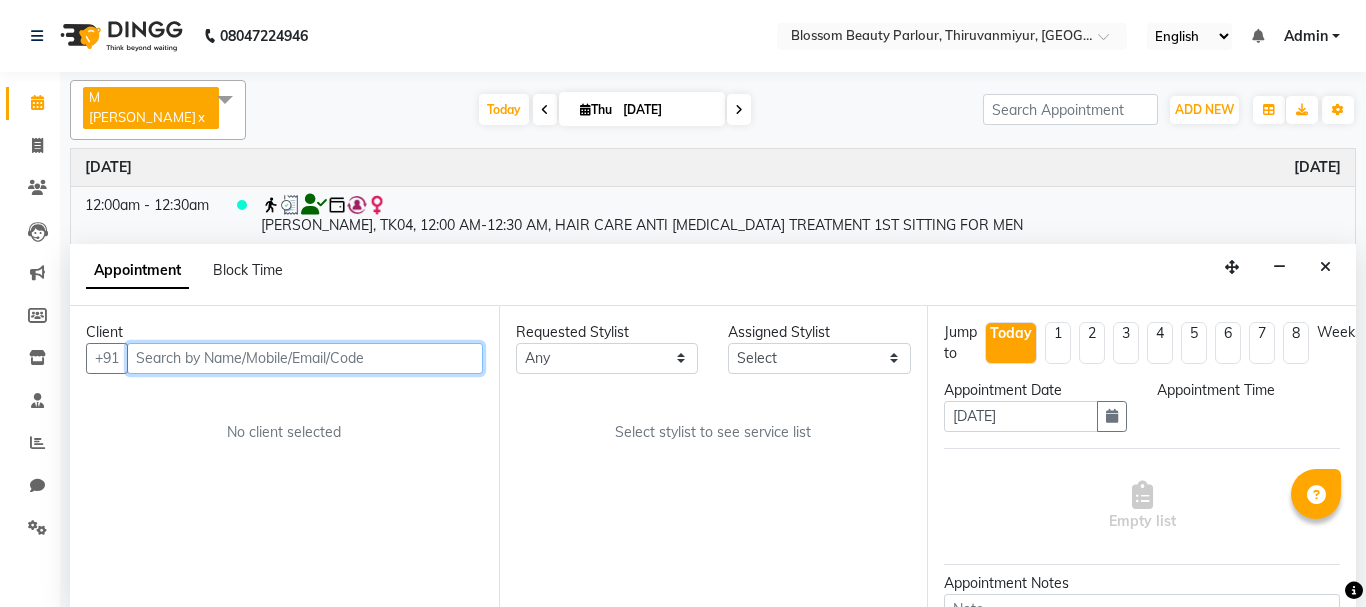select on "540" 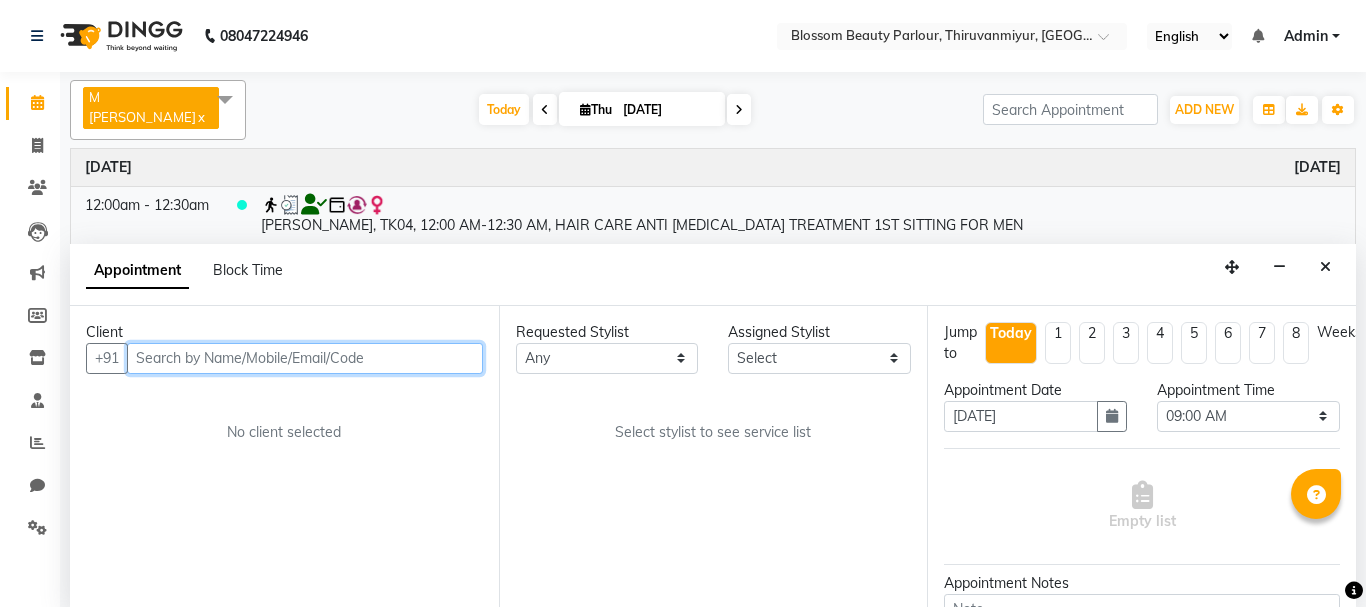 drag, startPoint x: 423, startPoint y: 334, endPoint x: 441, endPoint y: 339, distance: 18.681541 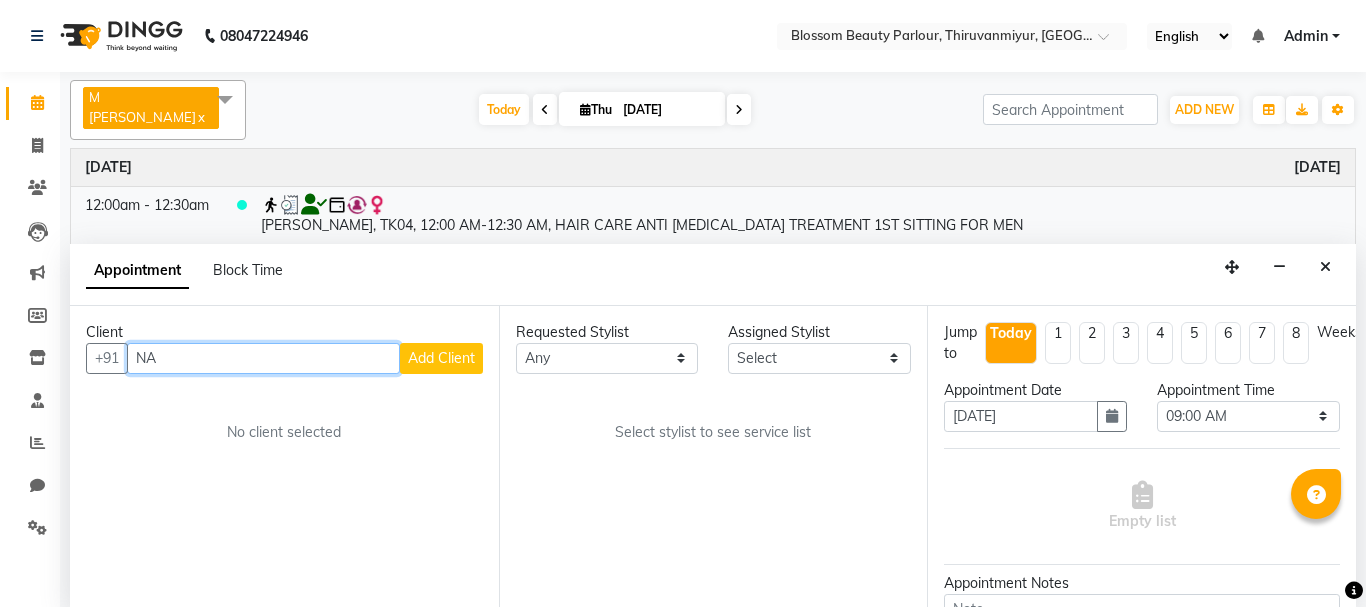 type 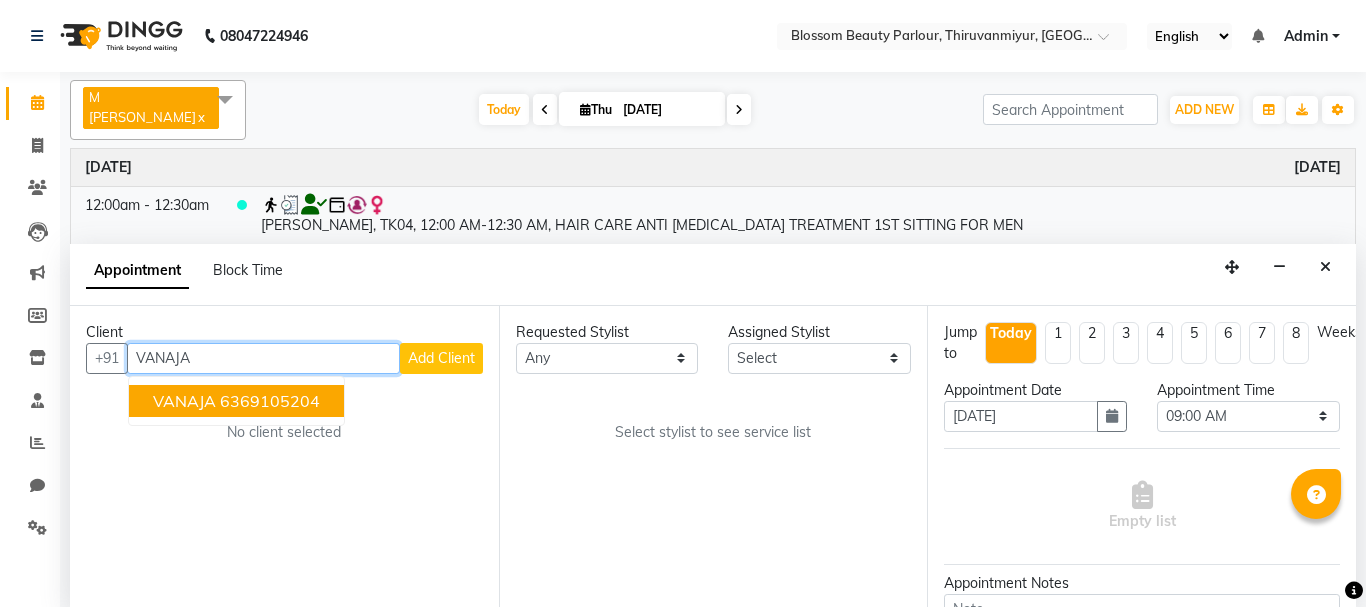 click on "VANAJA  6369105204" at bounding box center [236, 401] 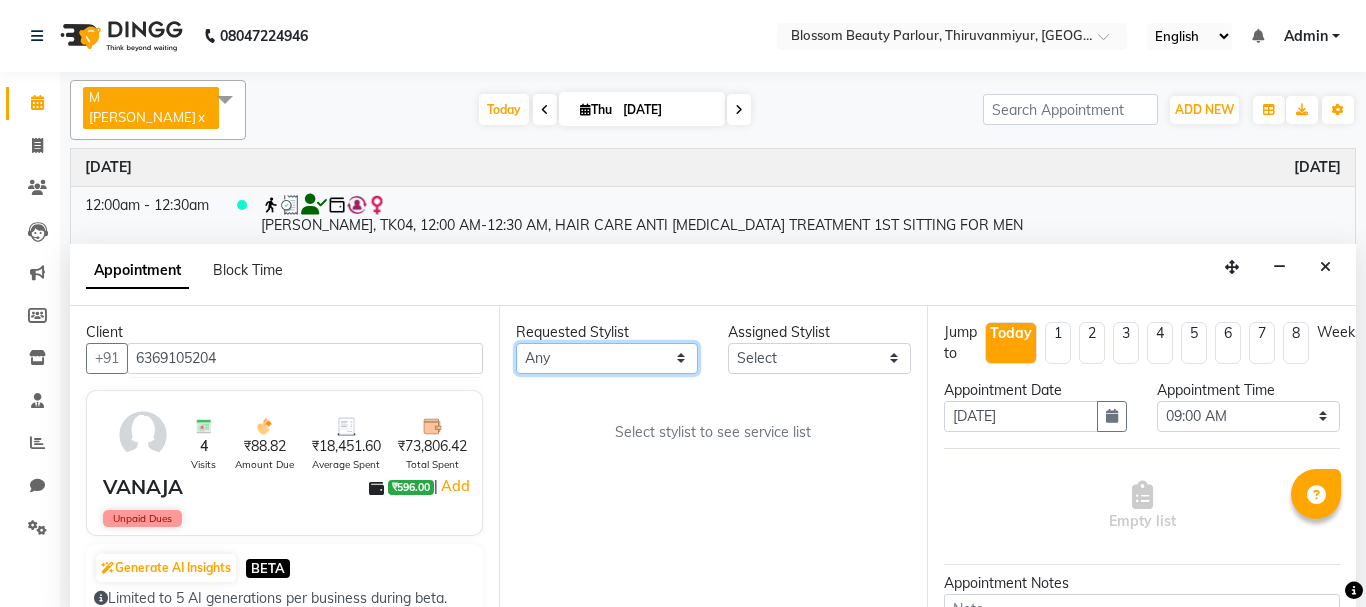 click on "Any [PERSON_NAME] [PERSON_NAME] [PERSON_NAME] [PERSON_NAME] [PERSON_NAME] M [PERSON_NAME] Old Staff Swathi" at bounding box center (607, 358) 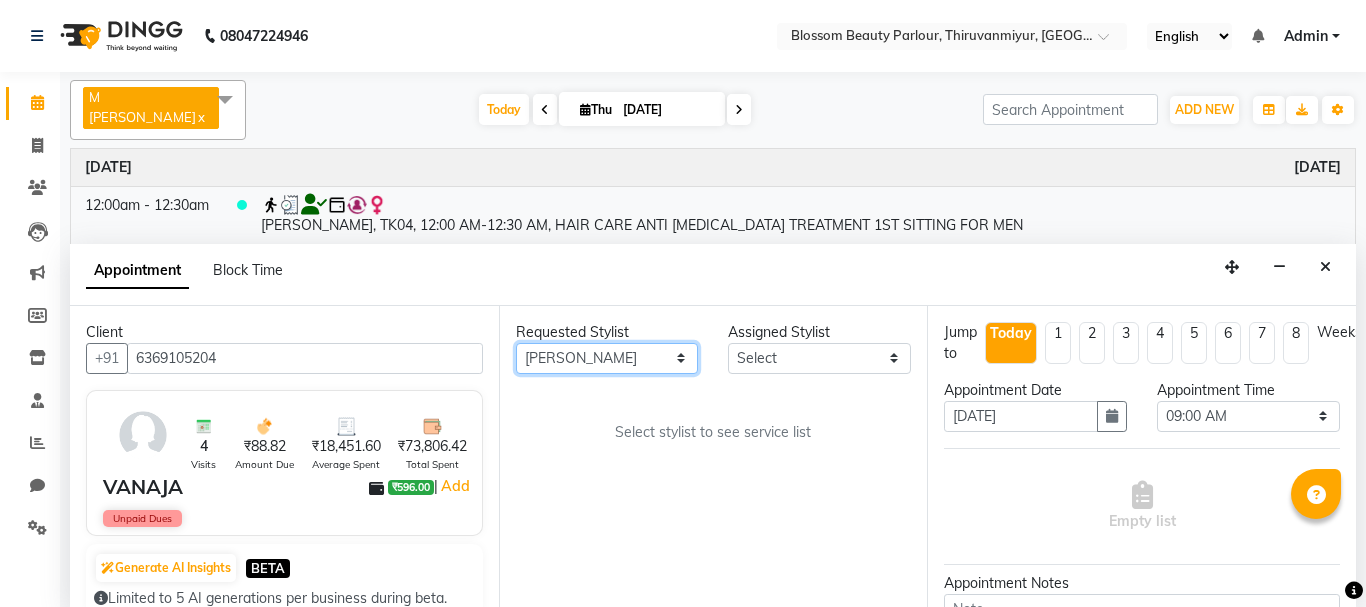 click on "Any [PERSON_NAME] [PERSON_NAME] [PERSON_NAME] [PERSON_NAME] [PERSON_NAME] M [PERSON_NAME] Old Staff Swathi" at bounding box center (607, 358) 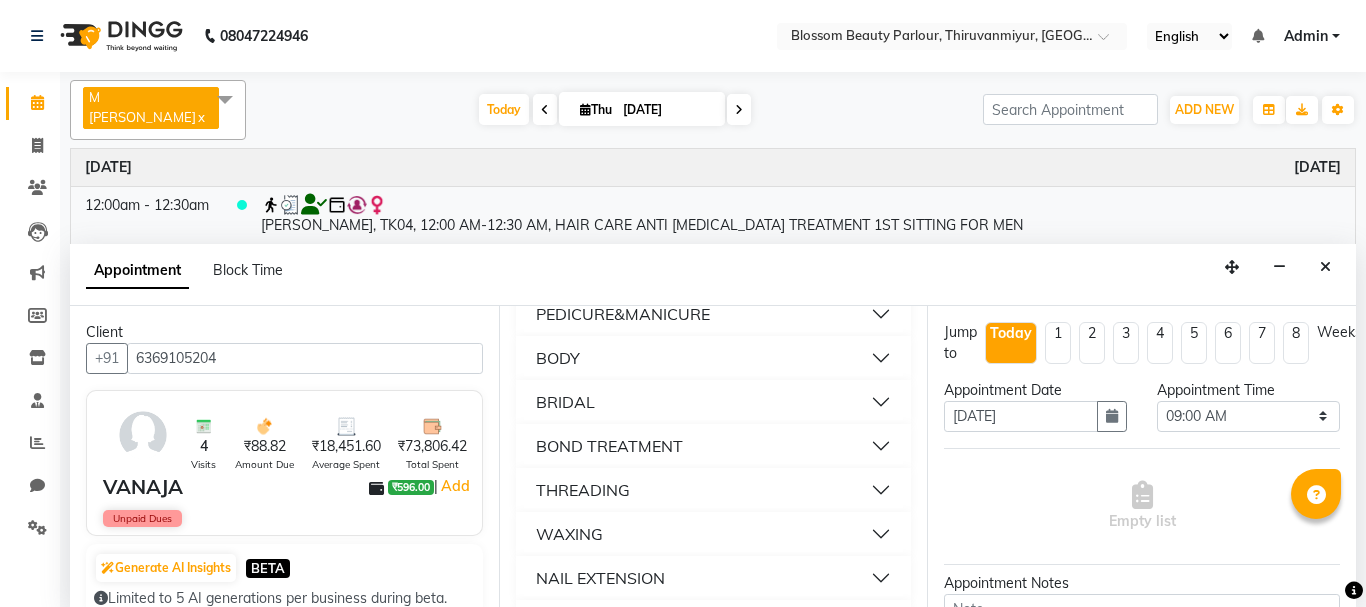 scroll, scrollTop: 571, scrollLeft: 0, axis: vertical 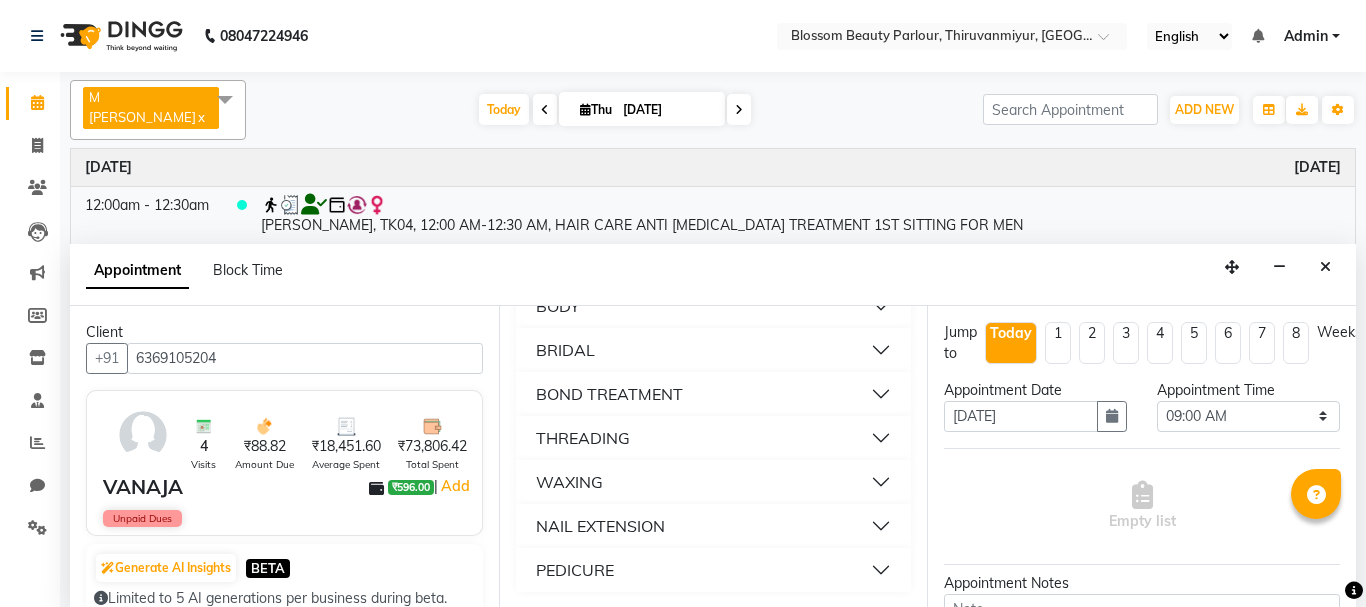 click on "NAIL EXTENSION" at bounding box center (714, 526) 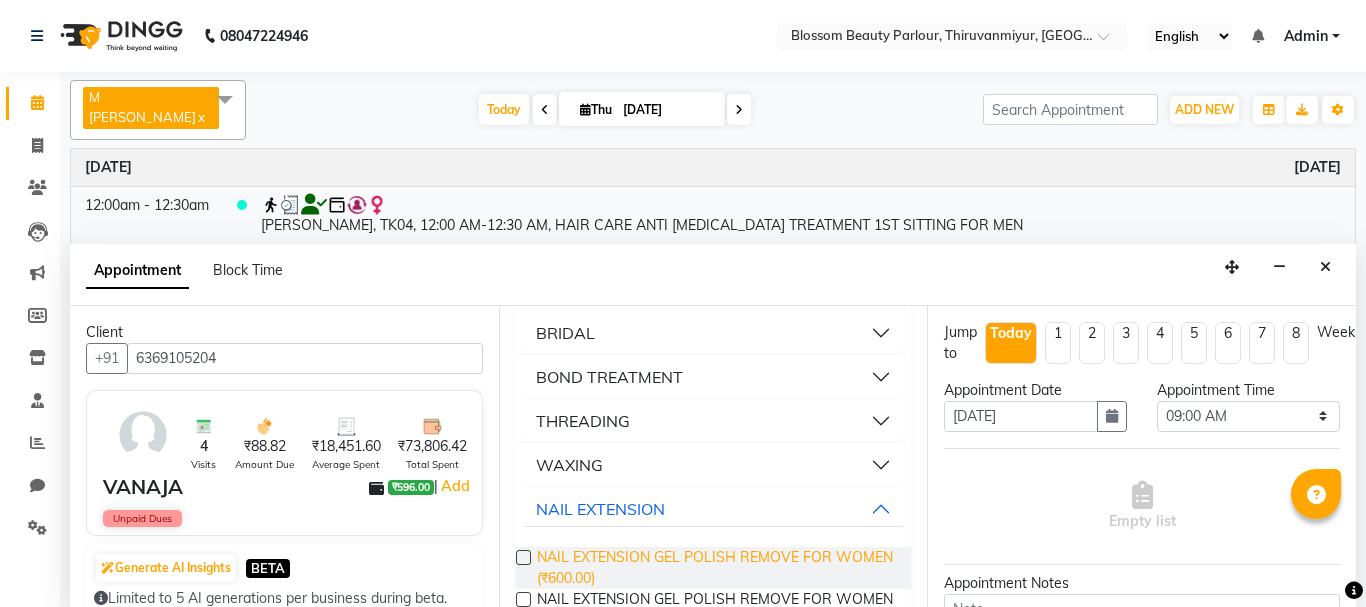 click on "NAIL EXTENSION GEL POLISH REMOVE FOR WOMEN (₹600.00)" at bounding box center [716, 568] 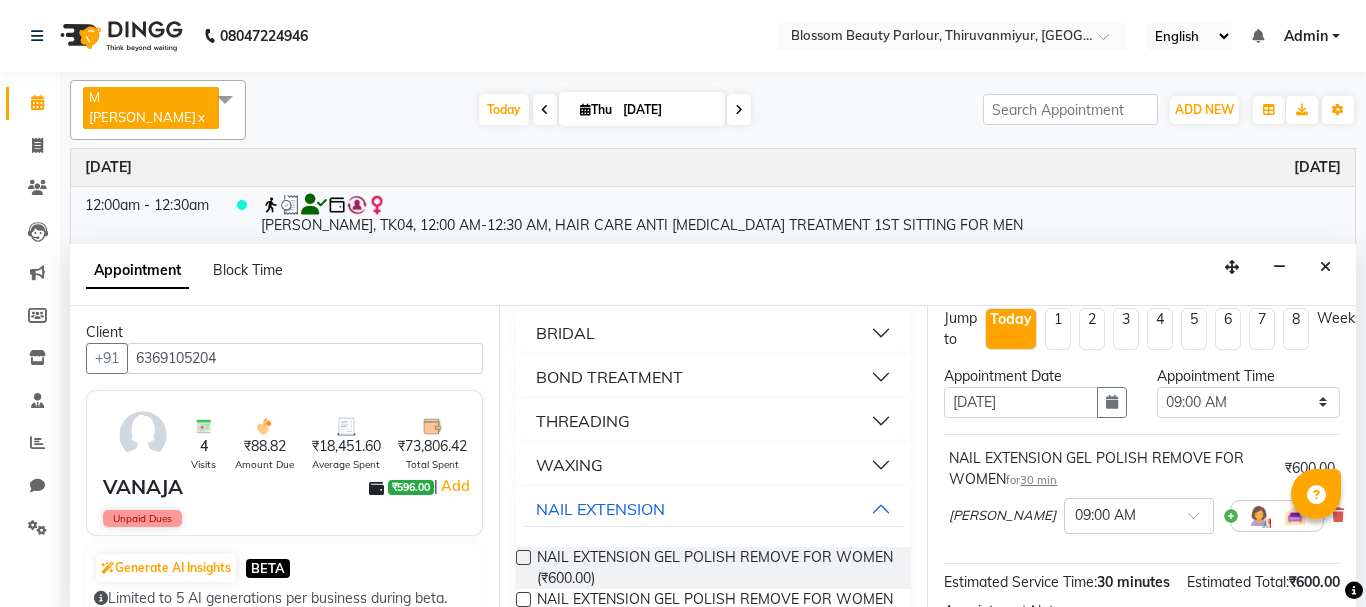 scroll, scrollTop: 281, scrollLeft: 0, axis: vertical 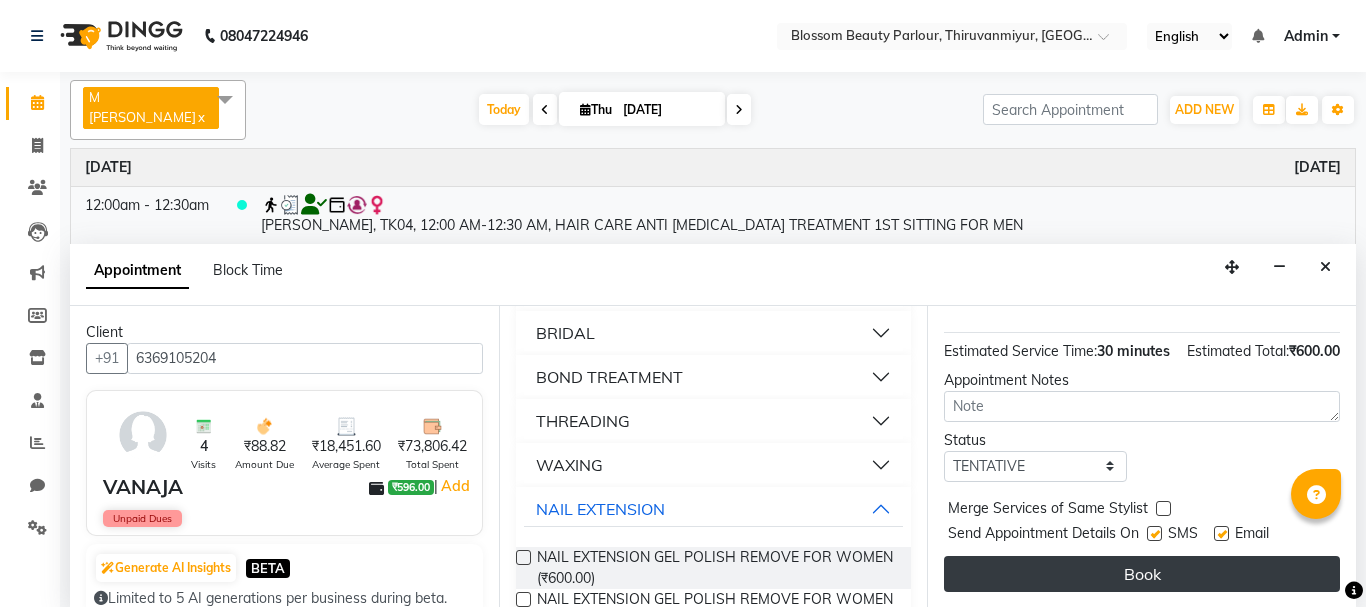click on "Book" at bounding box center (1142, 574) 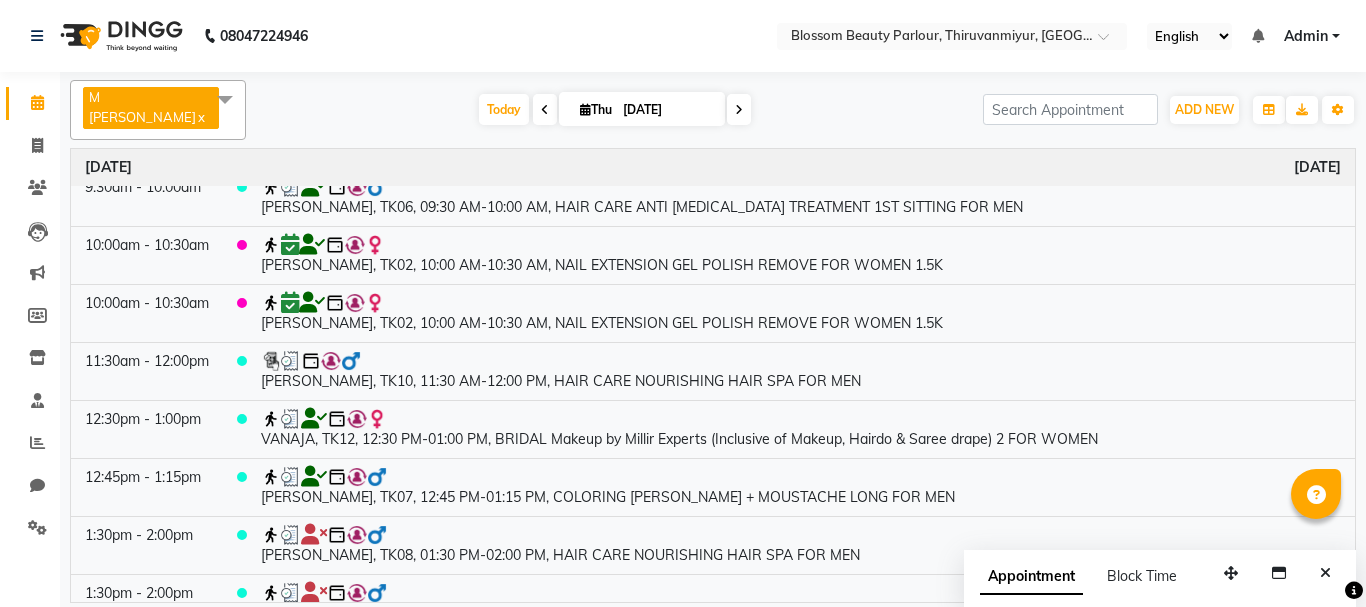 scroll, scrollTop: 756, scrollLeft: 0, axis: vertical 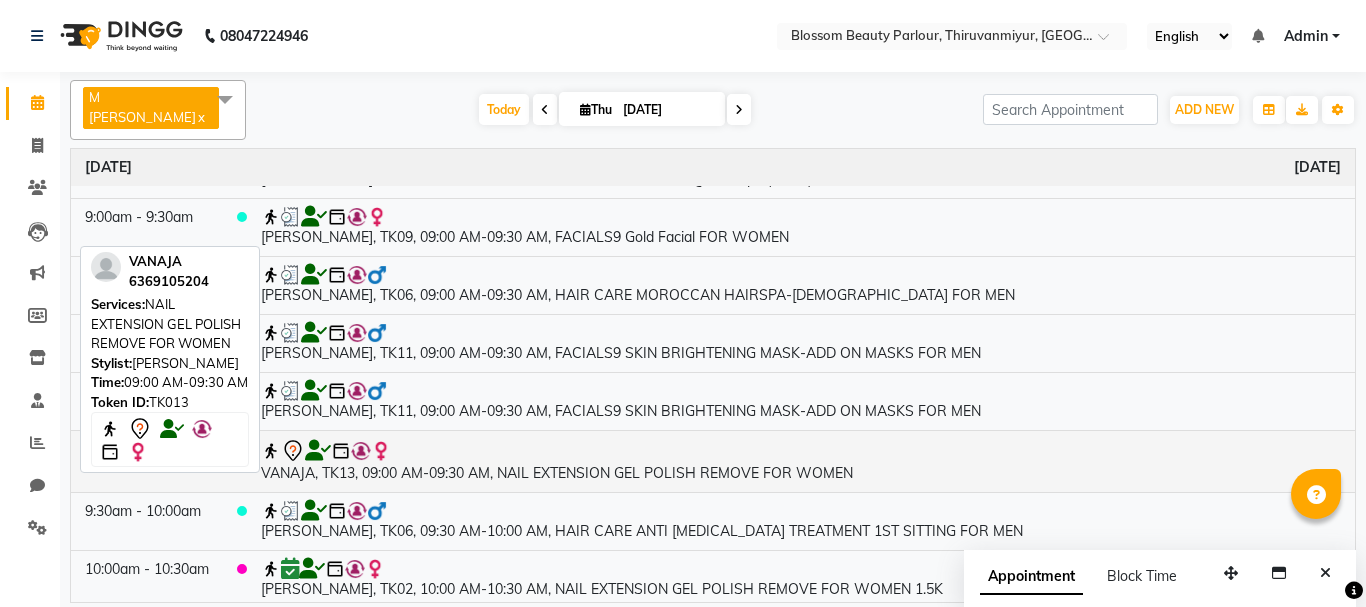click at bounding box center (801, 451) 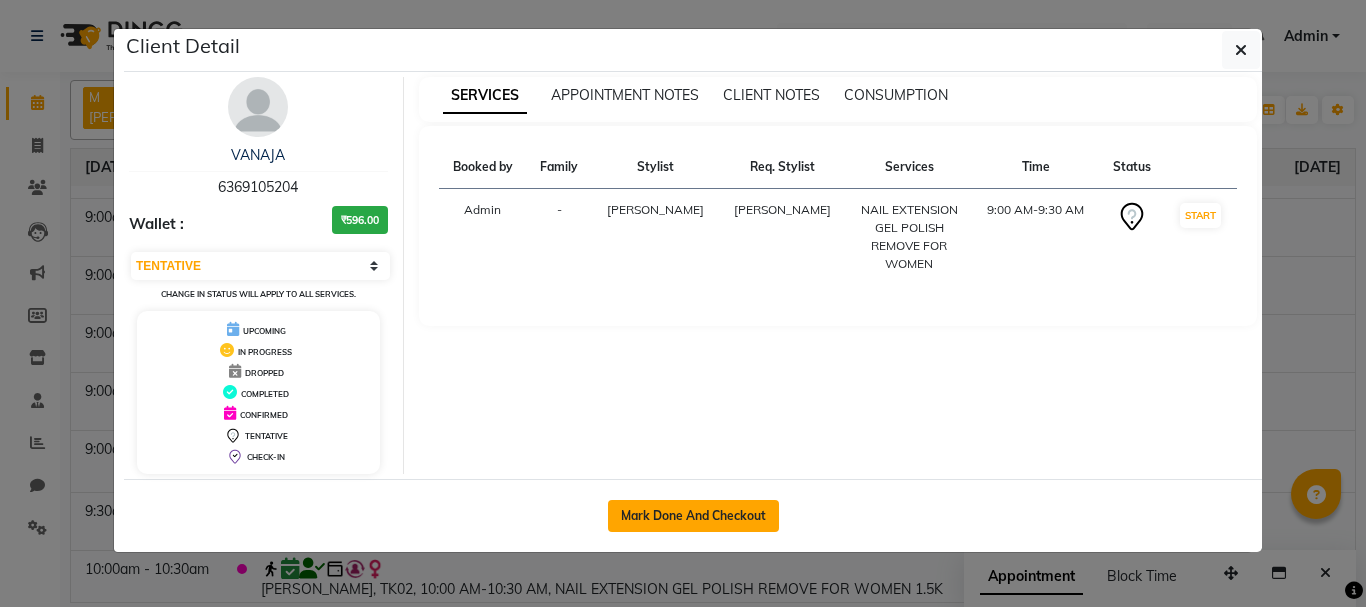click on "Mark Done And Checkout" 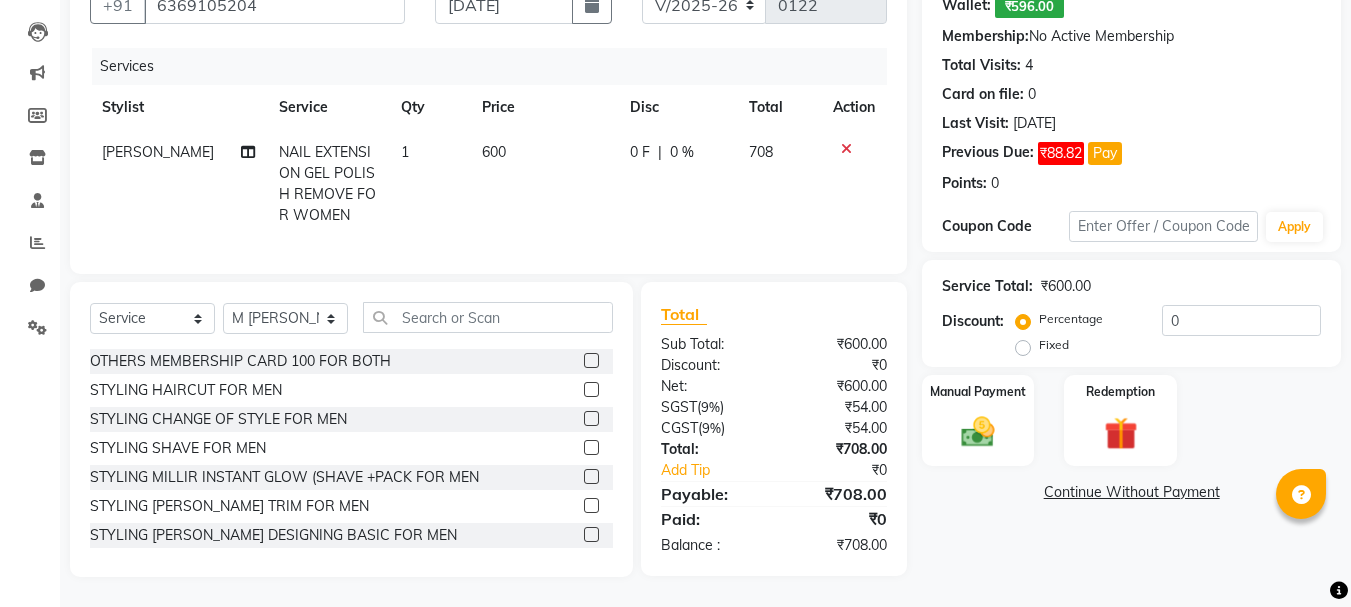 scroll, scrollTop: 0, scrollLeft: 0, axis: both 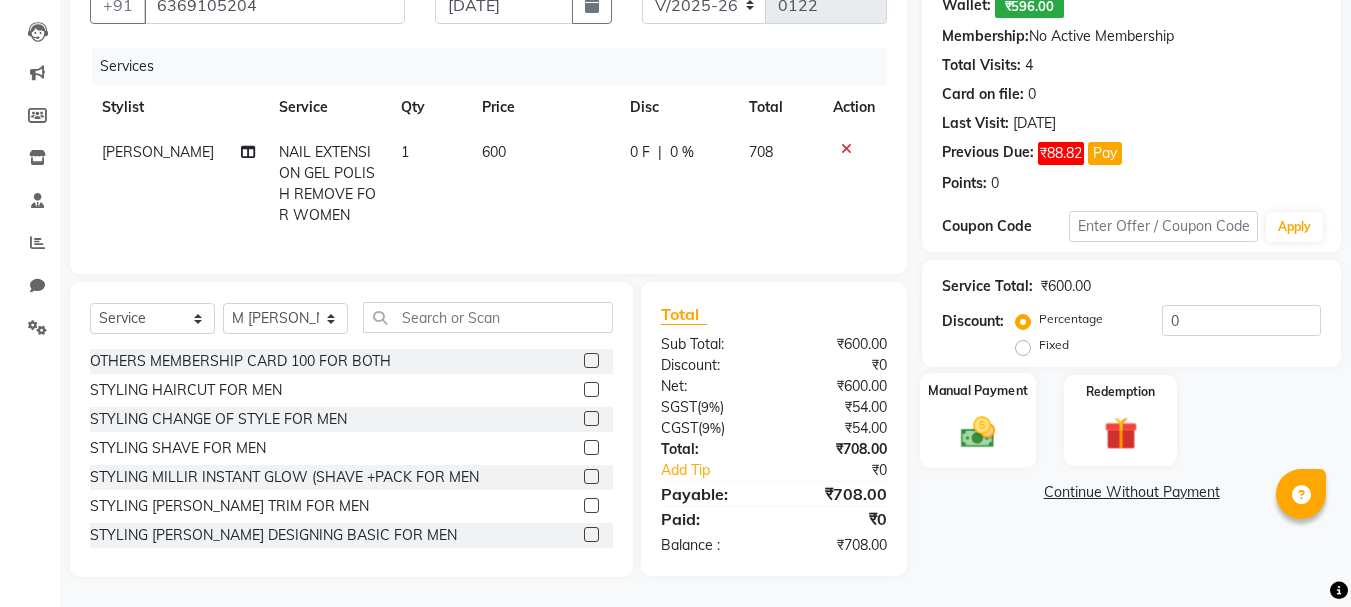 click 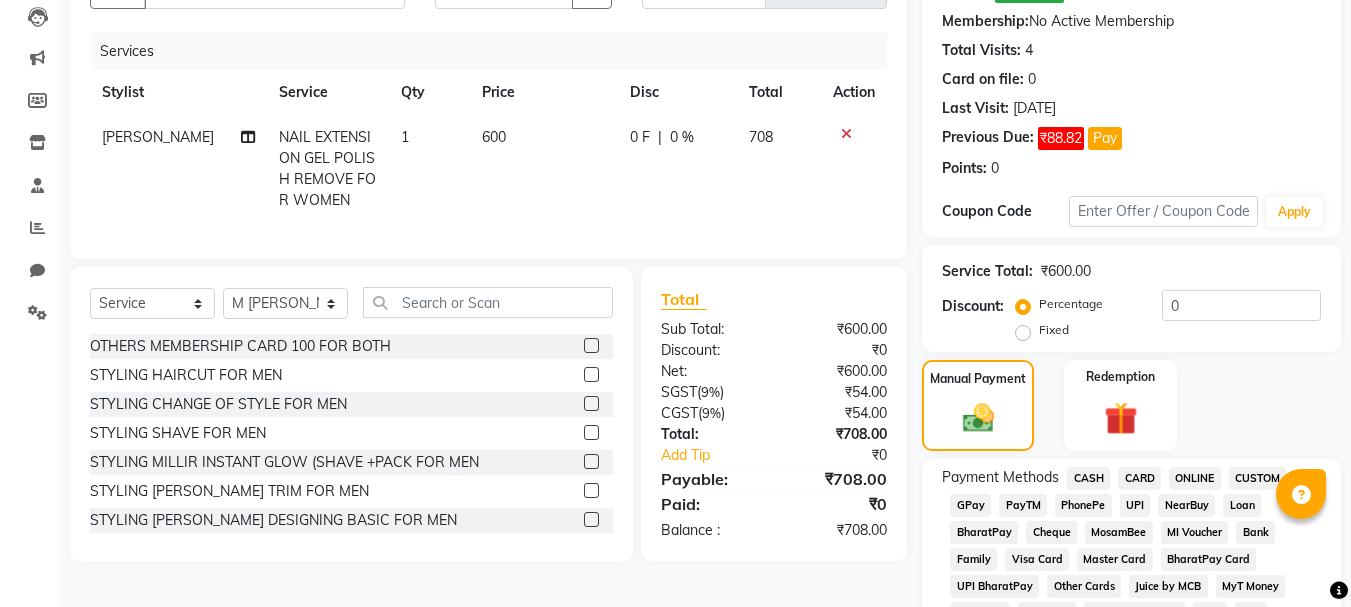 click on "CASH" 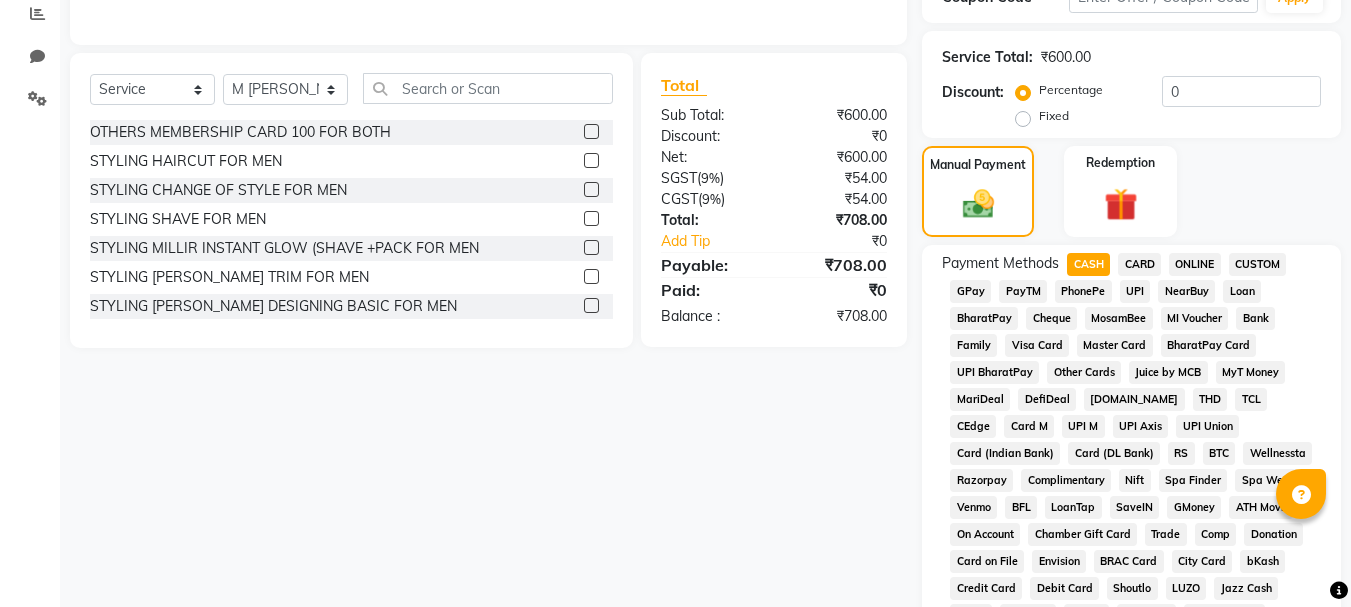 scroll, scrollTop: 957, scrollLeft: 0, axis: vertical 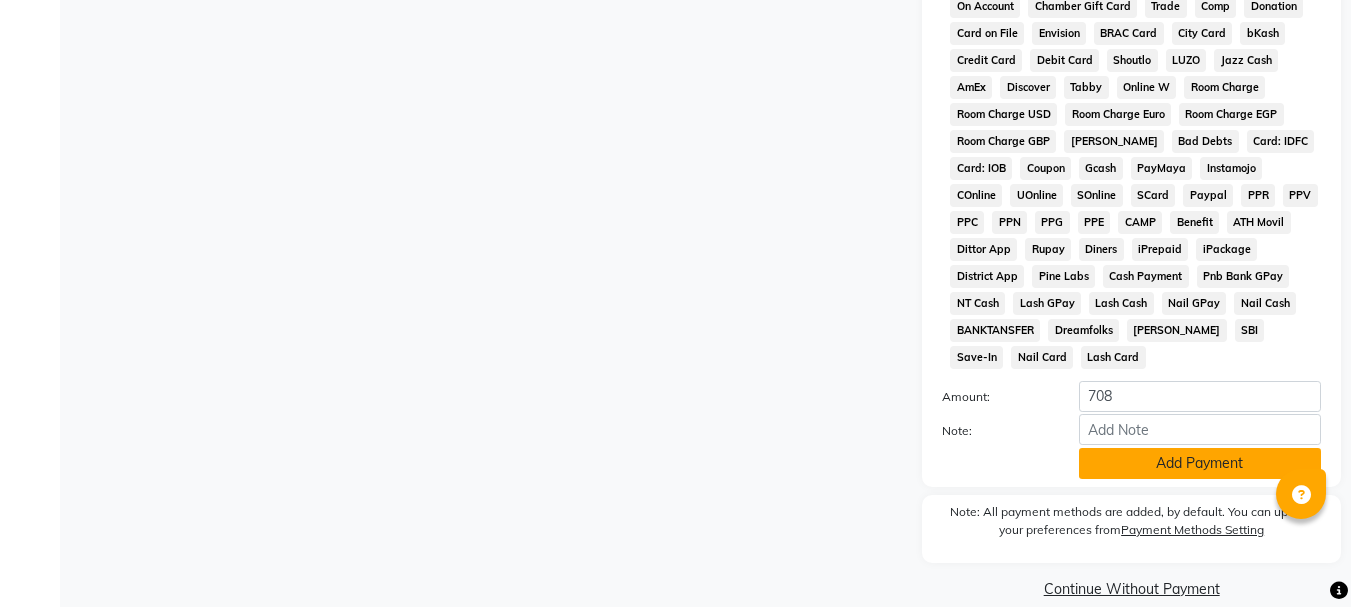 click on "Add Payment" 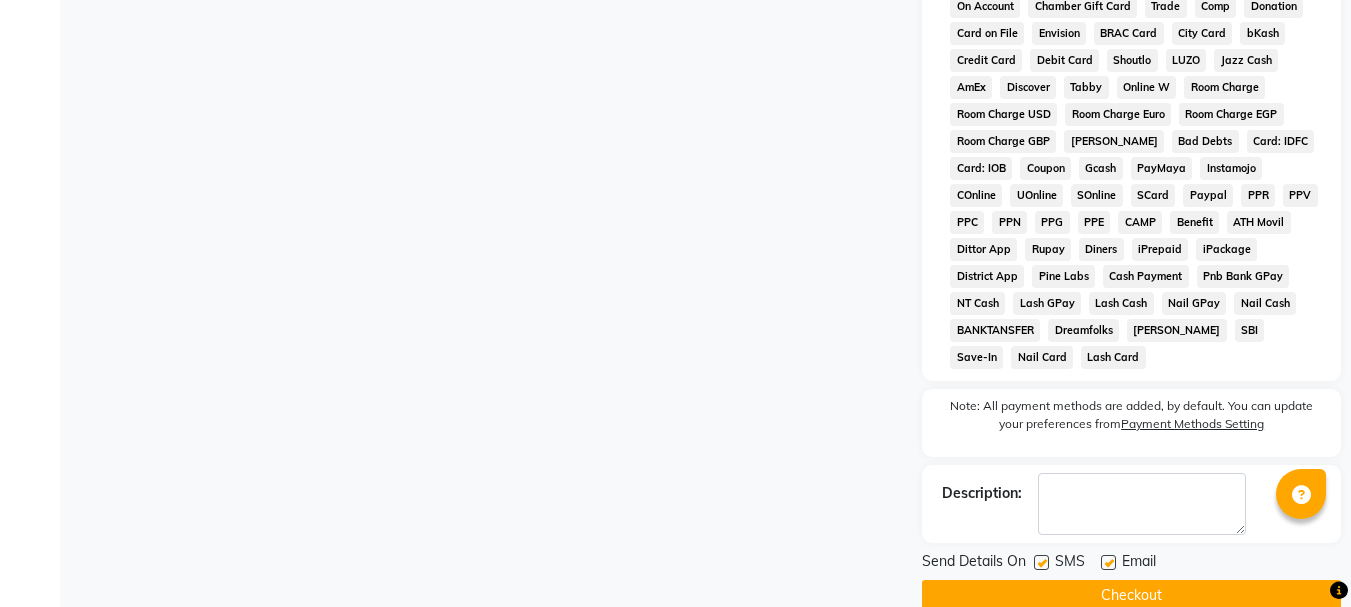 click on "Checkout" 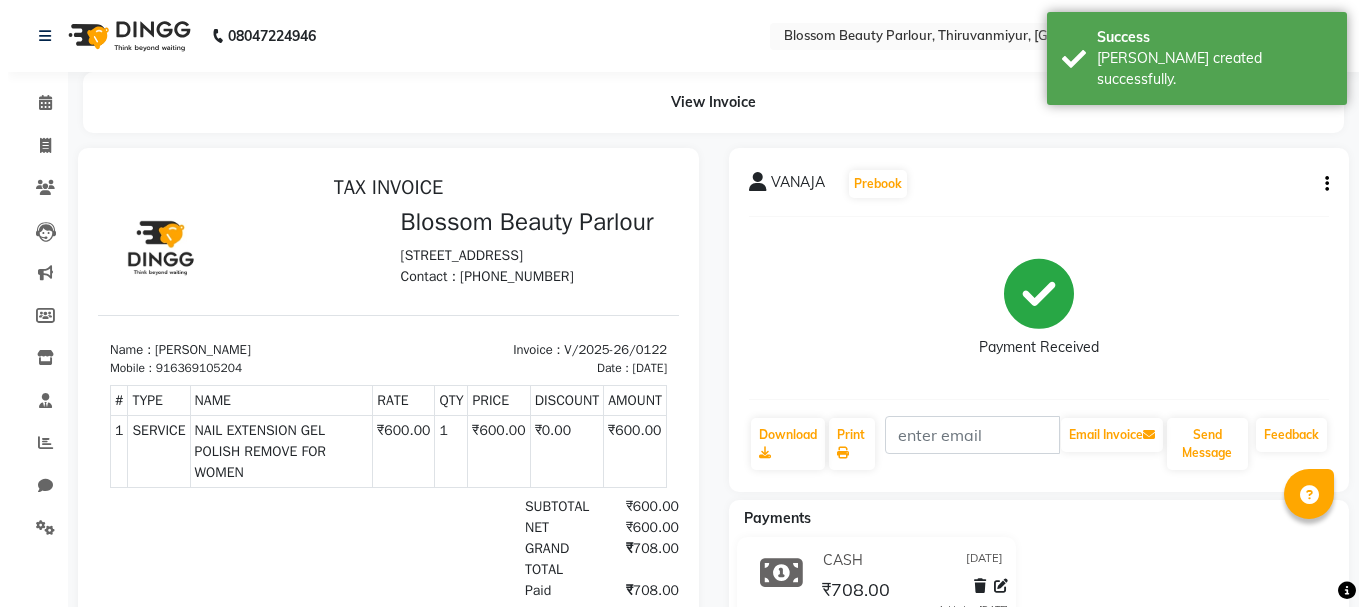 scroll, scrollTop: 0, scrollLeft: 0, axis: both 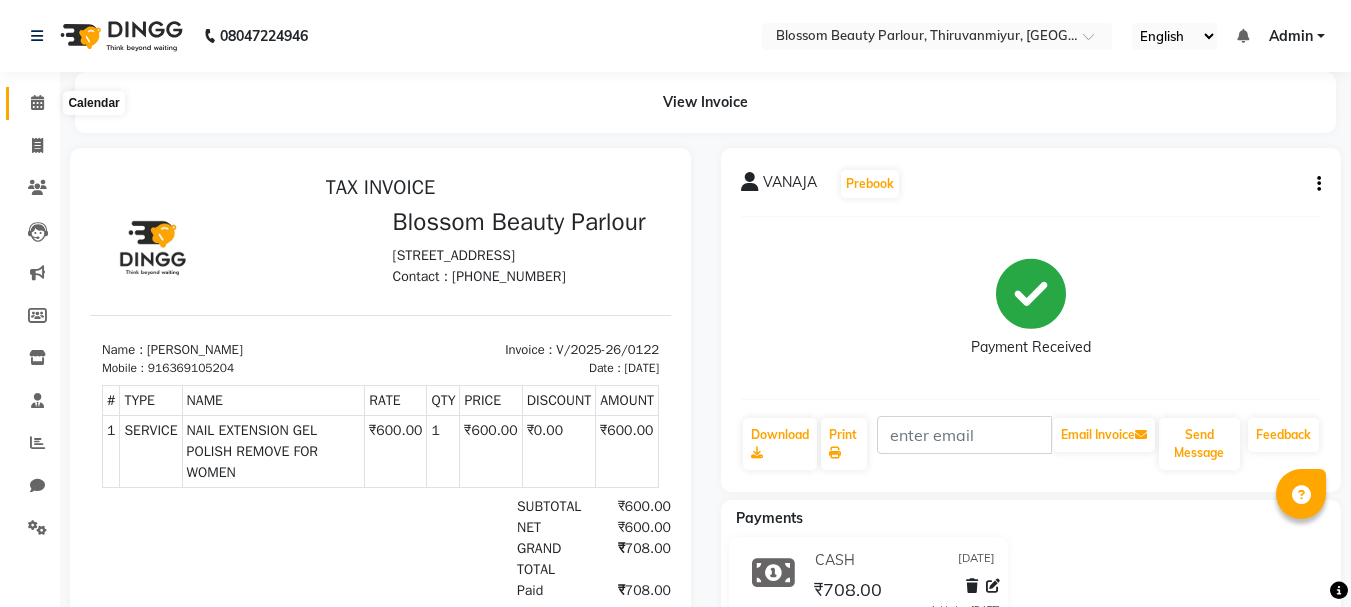 click 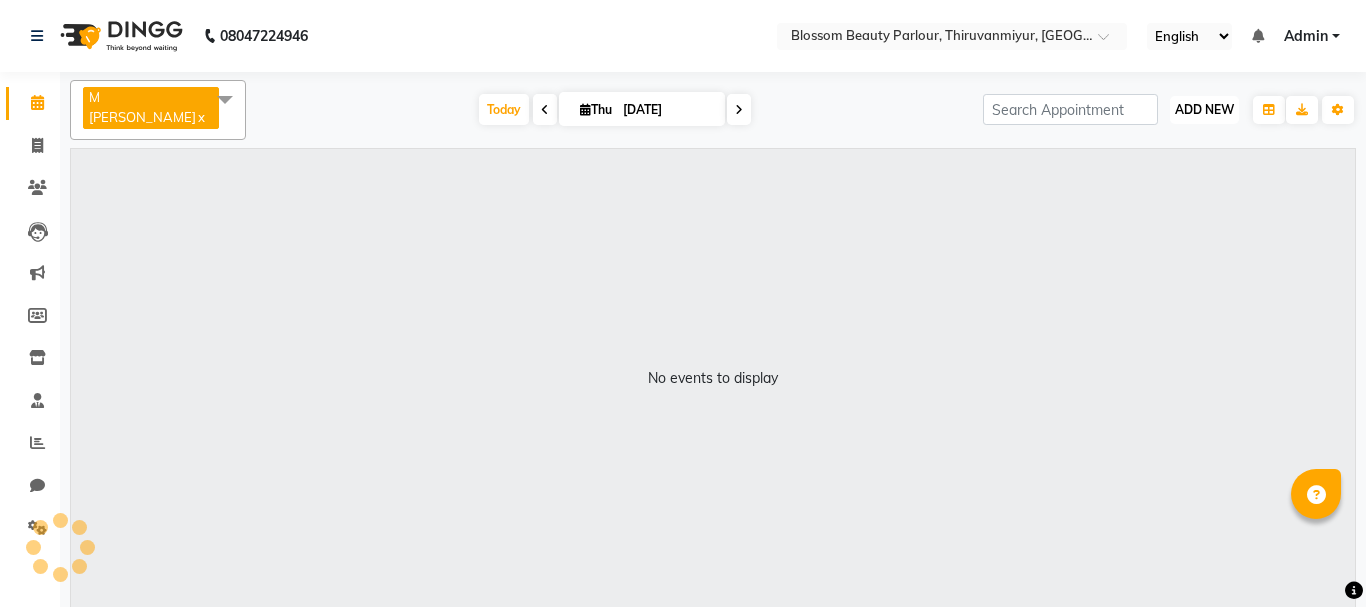 click on "ADD NEW Toggle Dropdown" at bounding box center (1204, 110) 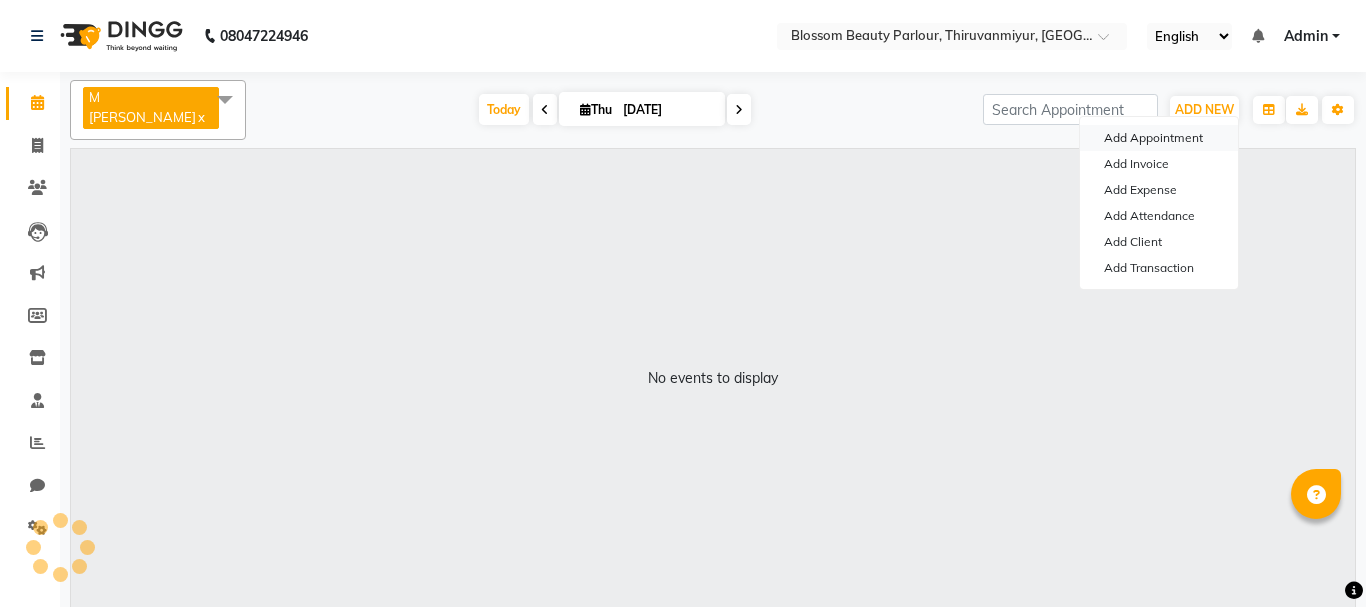 click on "Add Appointment" at bounding box center (1159, 138) 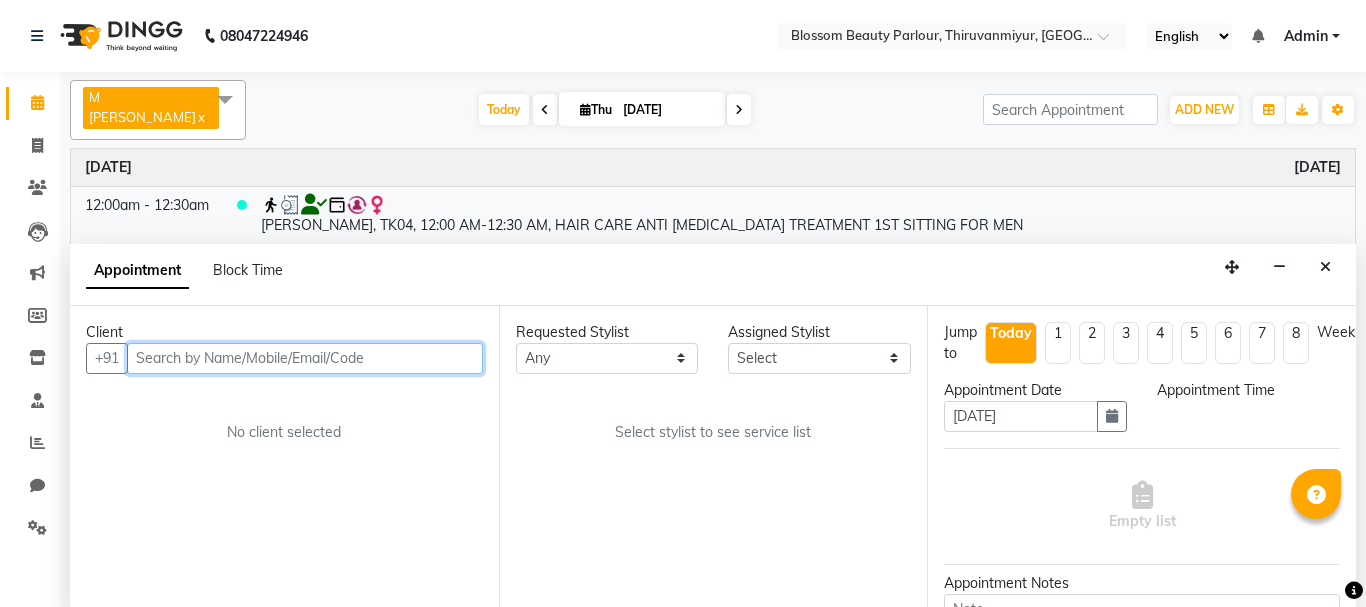 click at bounding box center (305, 358) 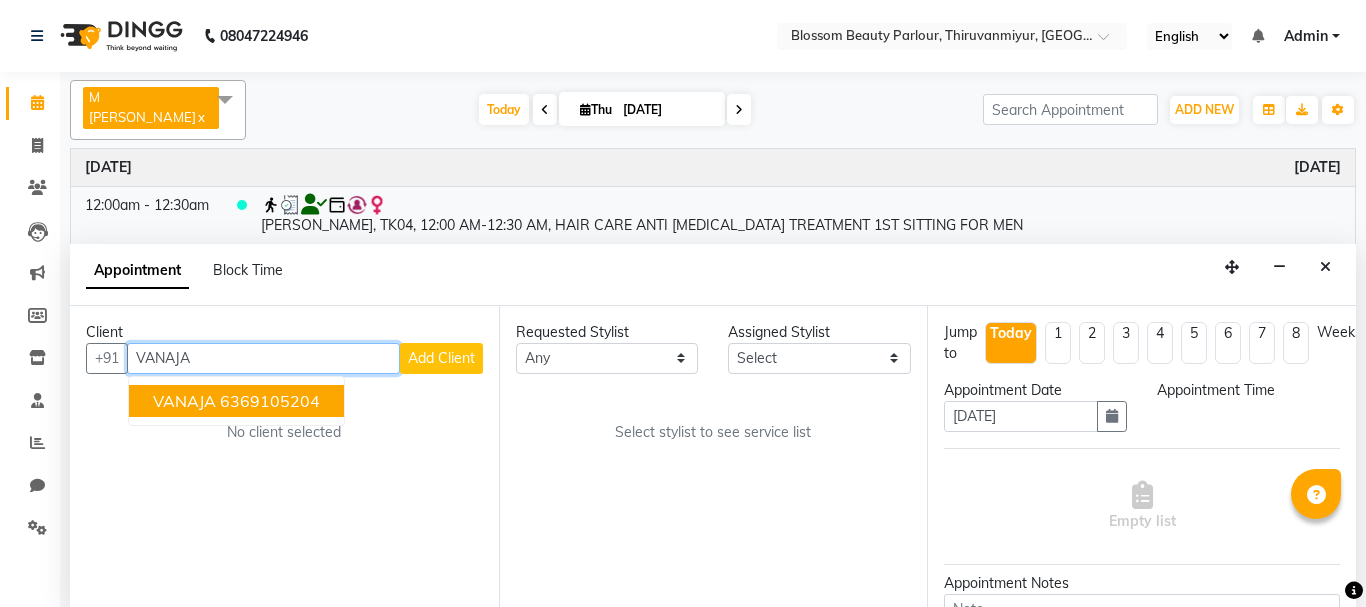 click on "6369105204" at bounding box center [270, 401] 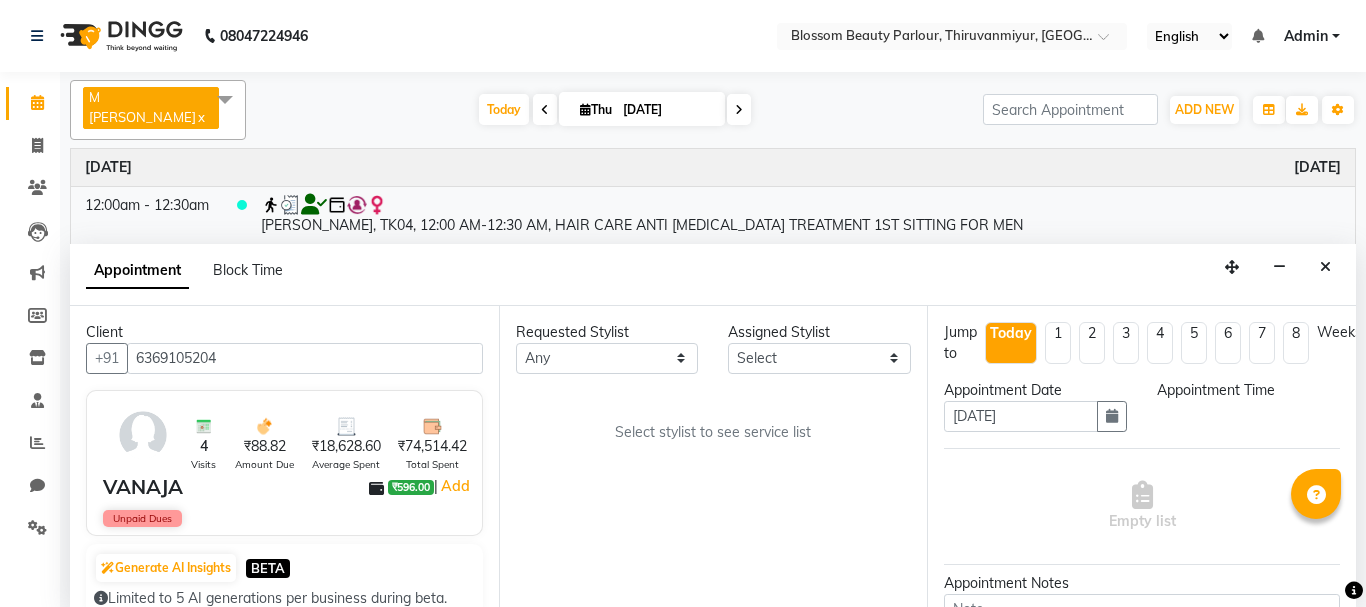 click on "Appointment Time" at bounding box center (1248, 414) 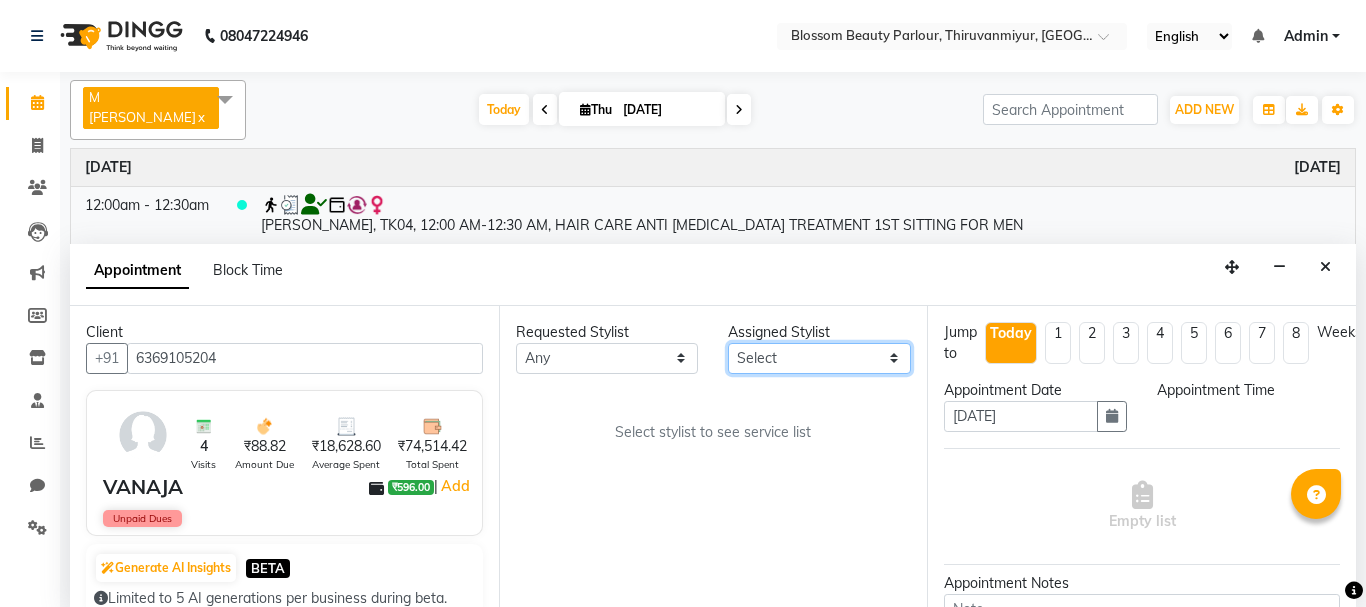 click on "Select [PERSON_NAME] [PERSON_NAME] [PERSON_NAME] [PERSON_NAME] [PERSON_NAME] [PERSON_NAME] Old Staff Swathi" at bounding box center (819, 358) 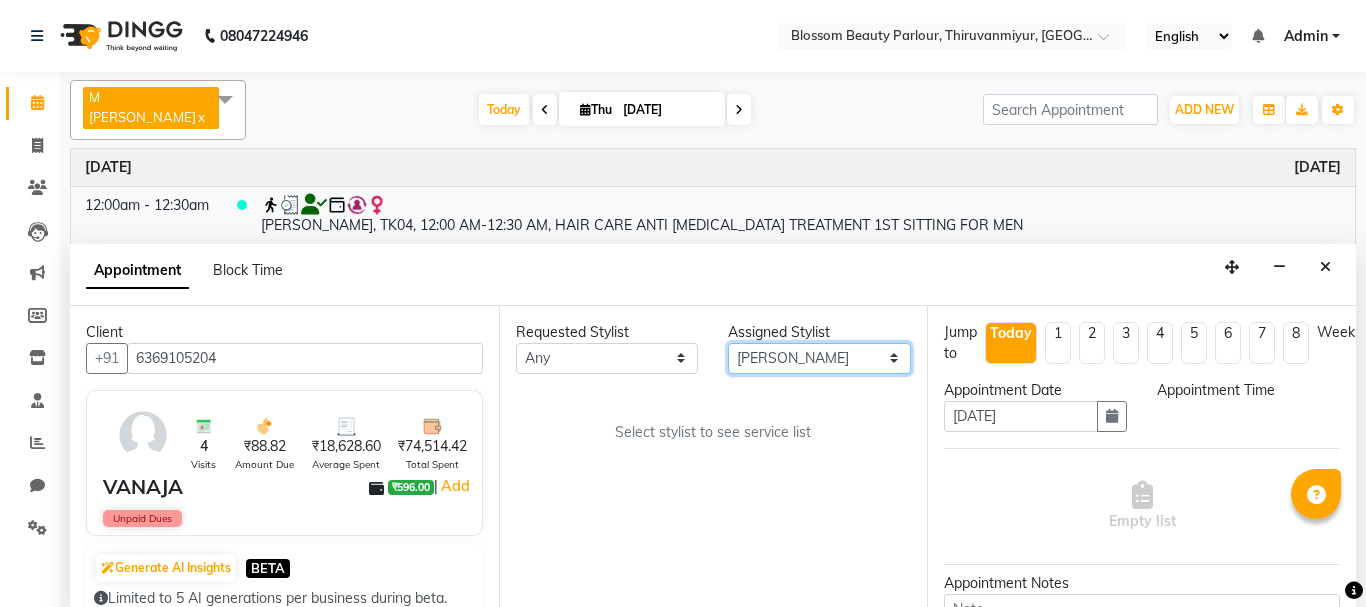click on "Select [PERSON_NAME] [PERSON_NAME] [PERSON_NAME] [PERSON_NAME] [PERSON_NAME] [PERSON_NAME] Old Staff Swathi" at bounding box center [819, 358] 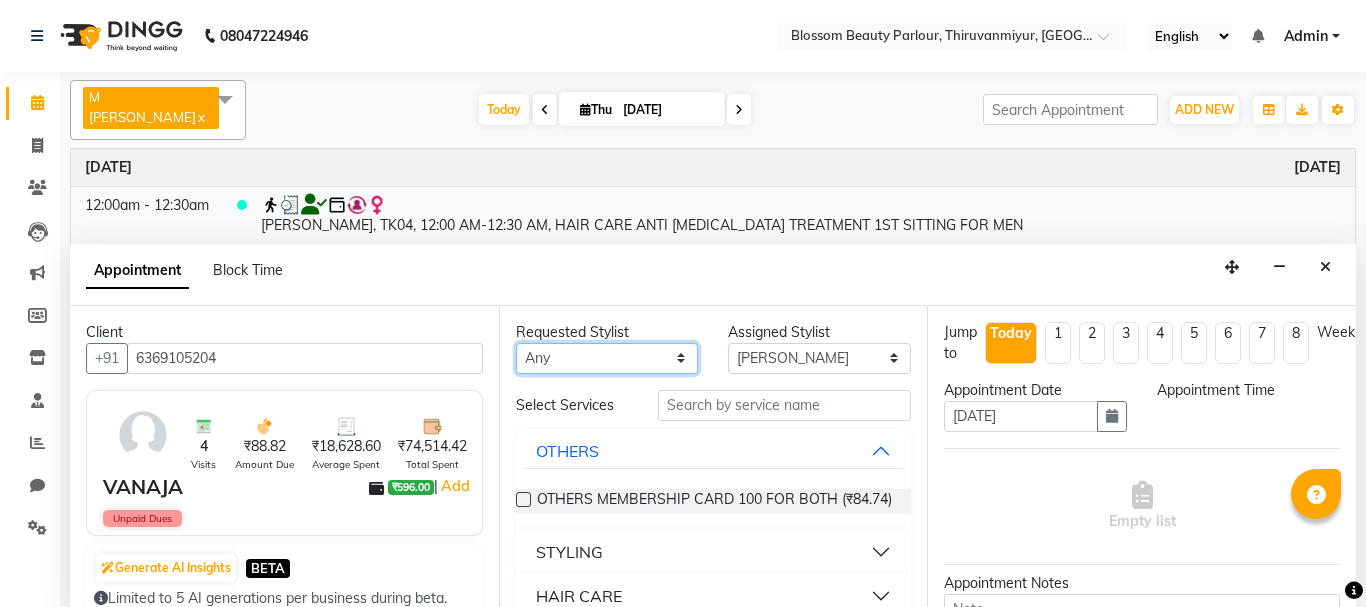 click on "Any [PERSON_NAME] [PERSON_NAME] [PERSON_NAME] [PERSON_NAME] [PERSON_NAME] M [PERSON_NAME] Old Staff Swathi" at bounding box center [607, 358] 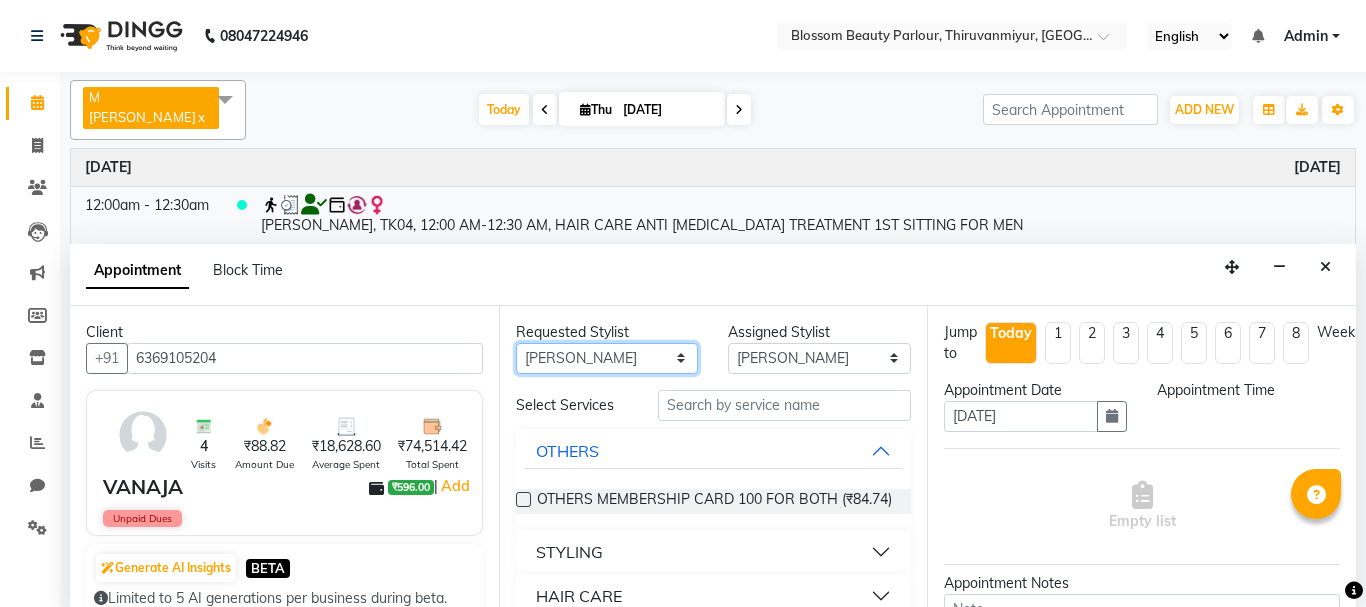 click on "Any [PERSON_NAME] [PERSON_NAME] [PERSON_NAME] [PERSON_NAME] [PERSON_NAME] M [PERSON_NAME] Old Staff Swathi" at bounding box center [607, 358] 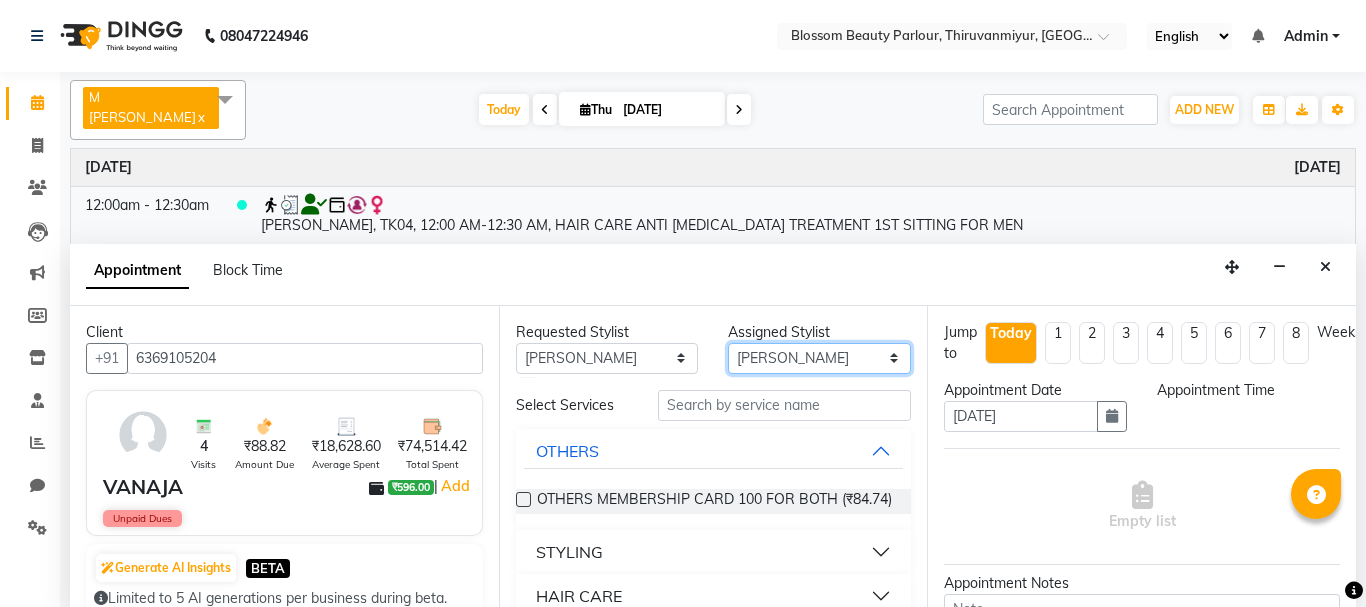 click on "Select [PERSON_NAME] [PERSON_NAME] [PERSON_NAME] [PERSON_NAME] [PERSON_NAME] [PERSON_NAME] Old Staff Swathi" at bounding box center (819, 358) 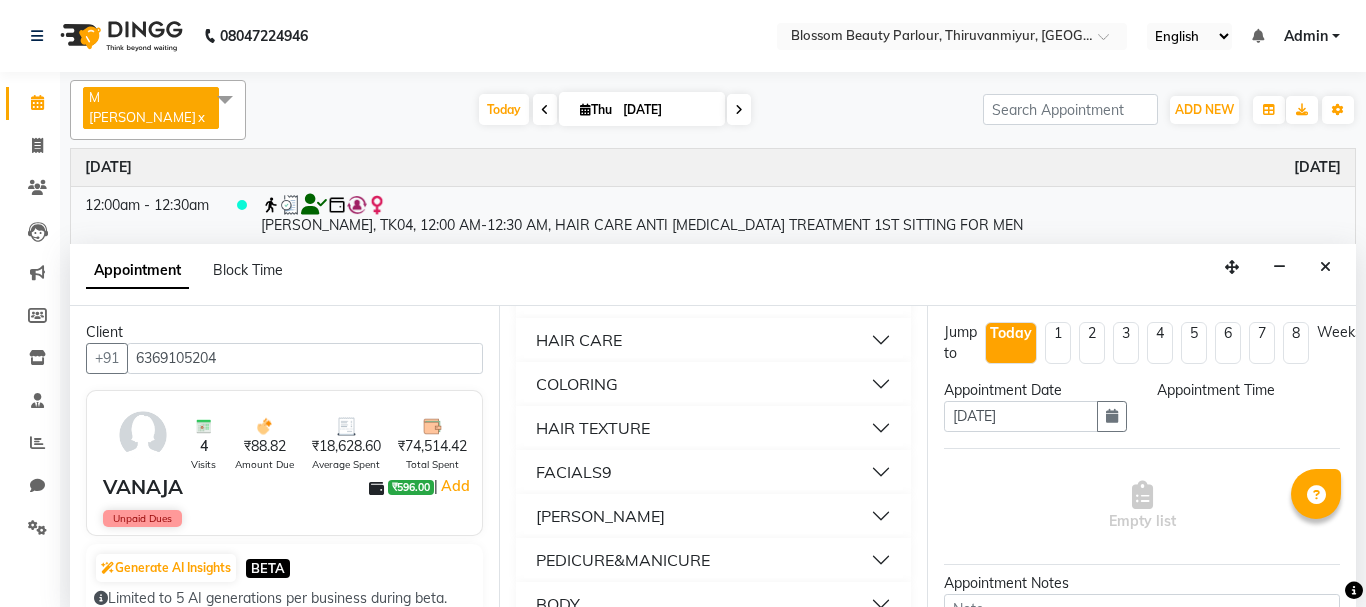 scroll, scrollTop: 282, scrollLeft: 0, axis: vertical 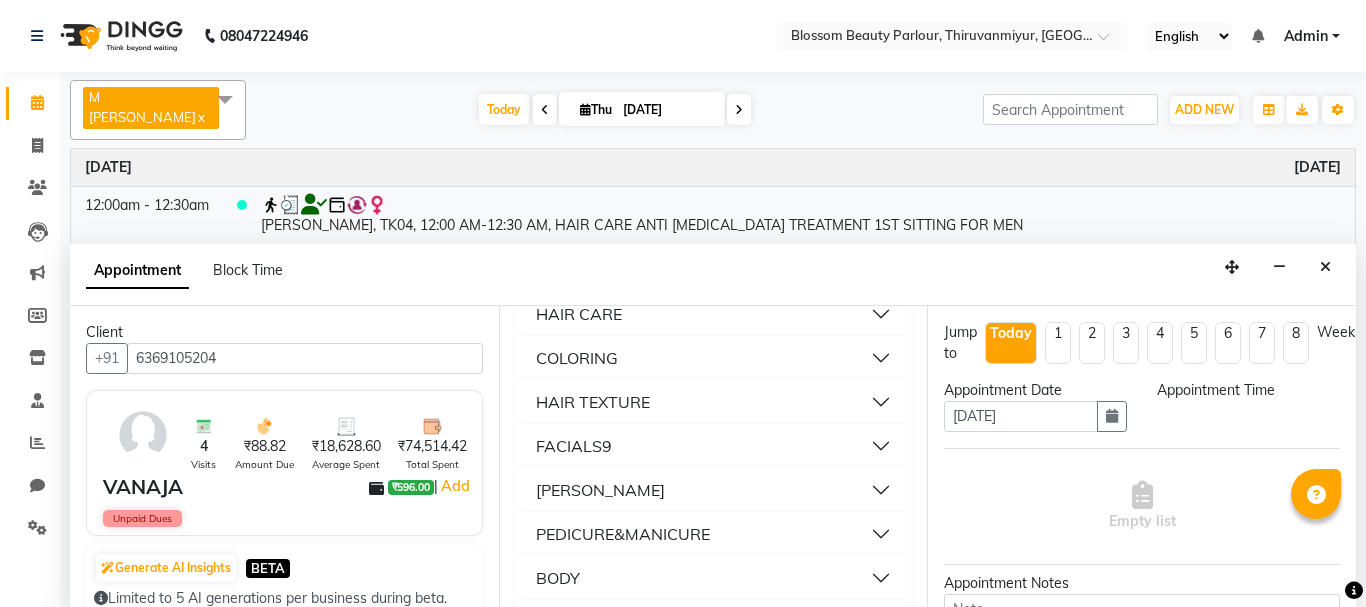 click on "[PERSON_NAME]" at bounding box center (600, 490) 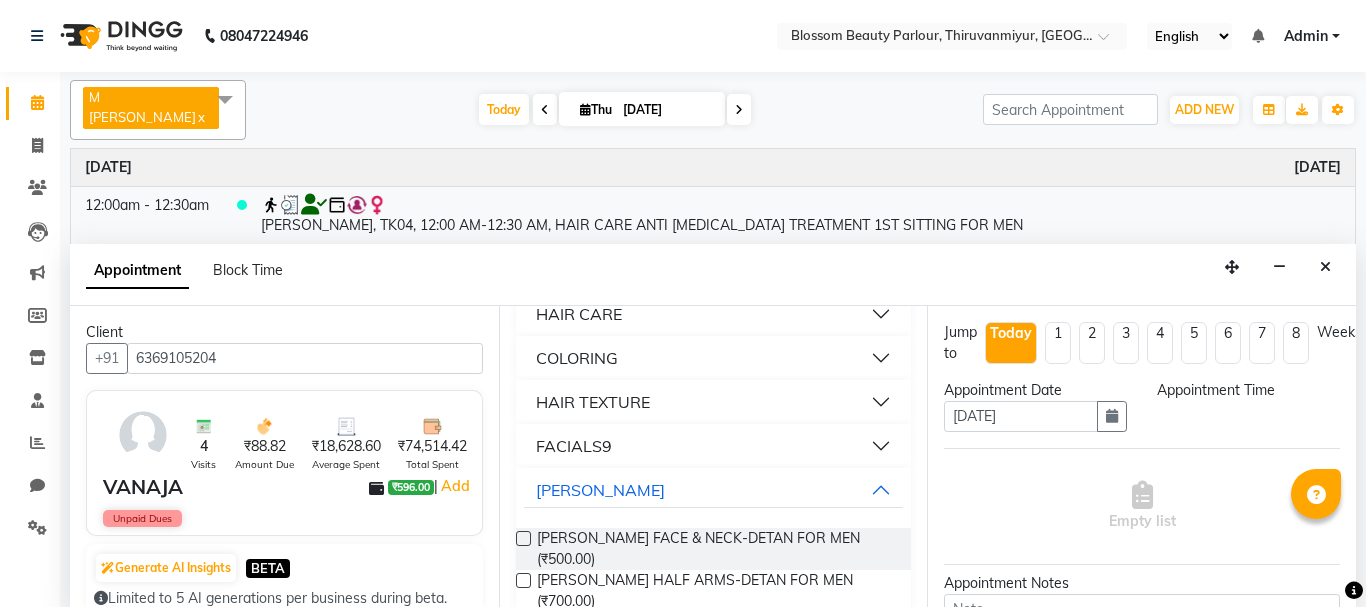 click on "Appointment Time" at bounding box center [1248, 414] 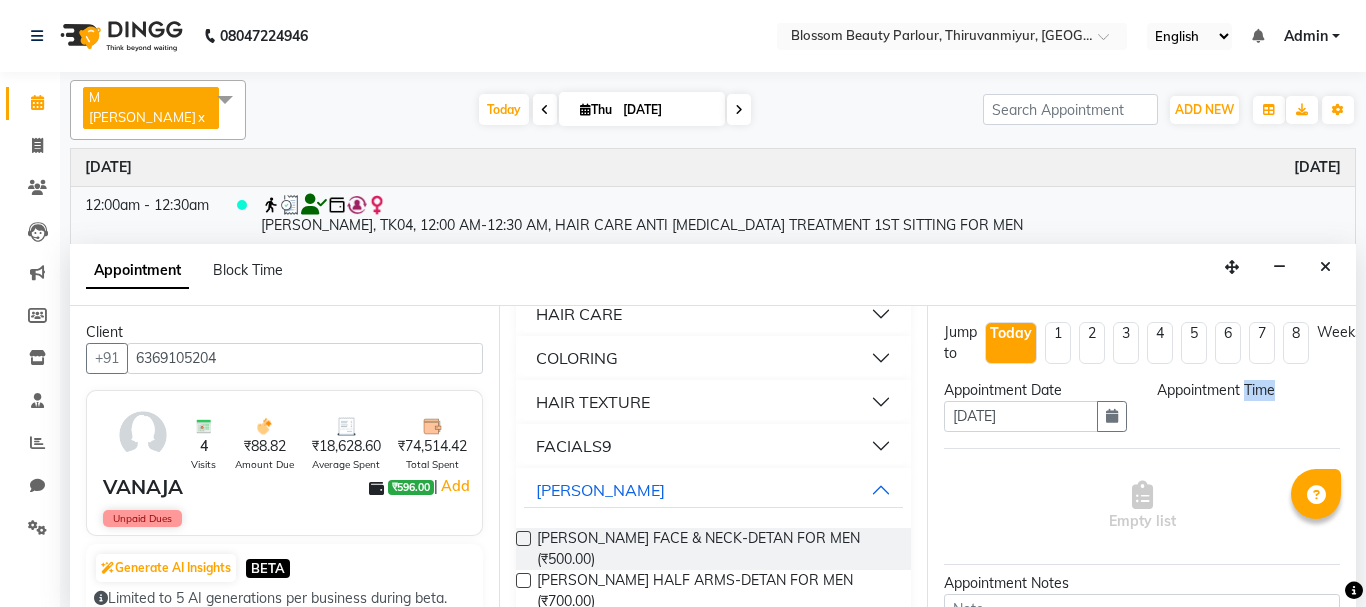 click on "Appointment Time" at bounding box center [1248, 414] 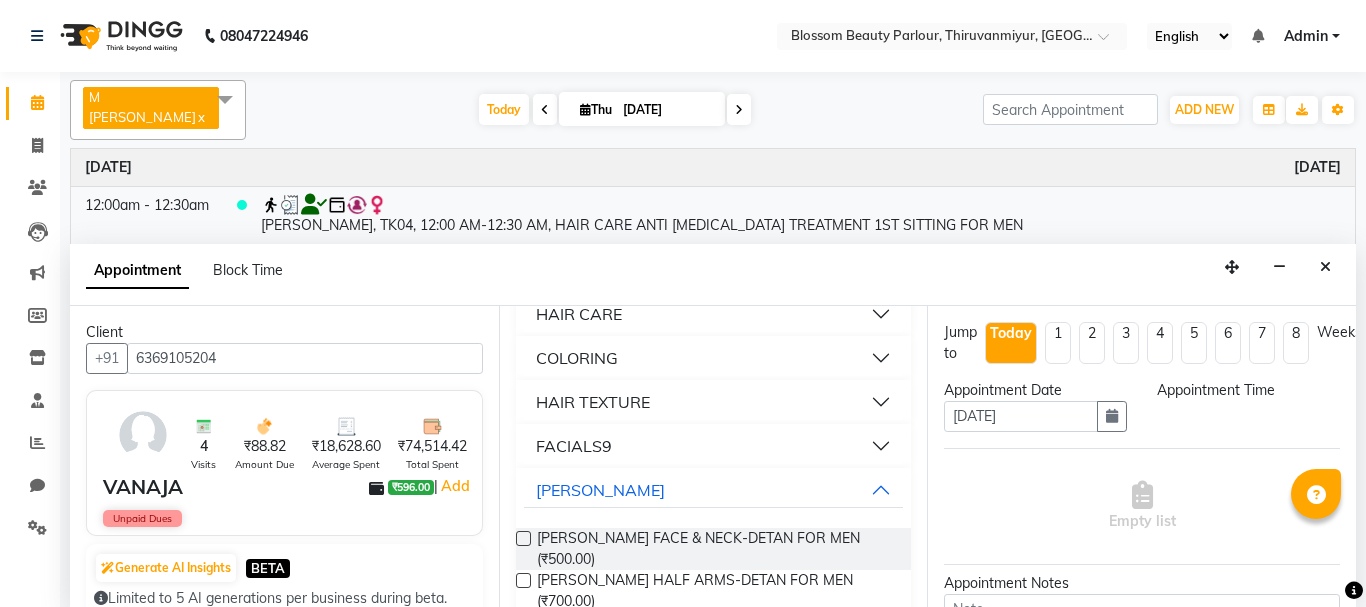 click on "Appointment Time" at bounding box center (1248, 414) 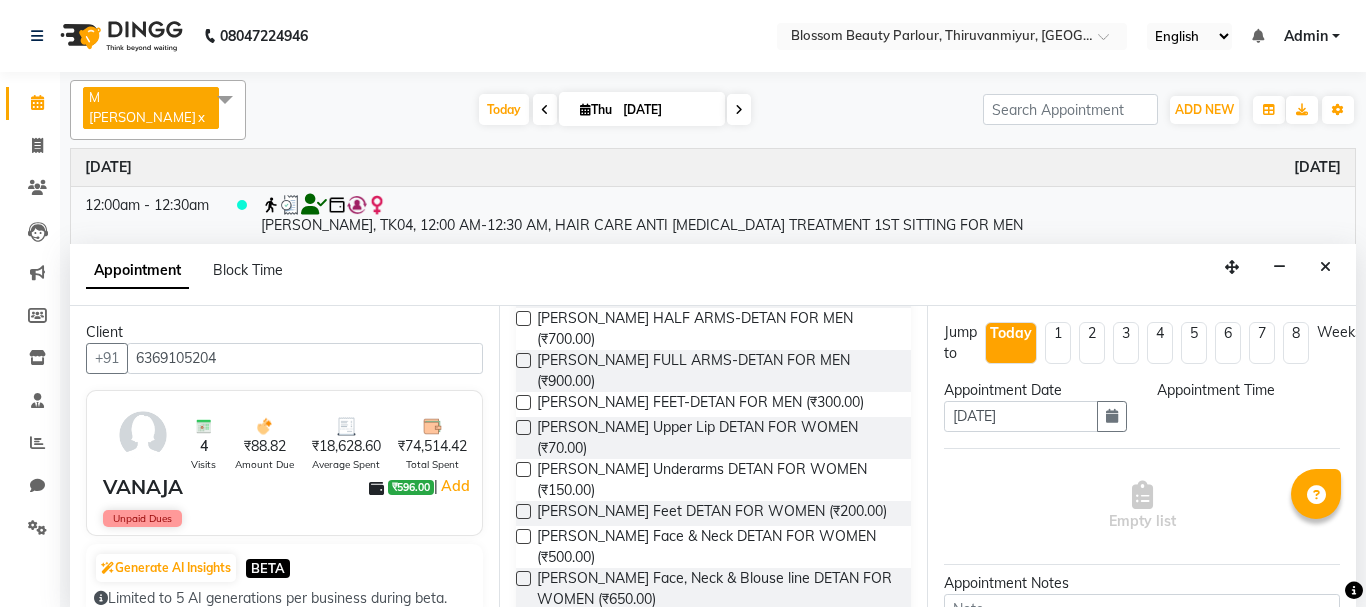 scroll, scrollTop: 589, scrollLeft: 0, axis: vertical 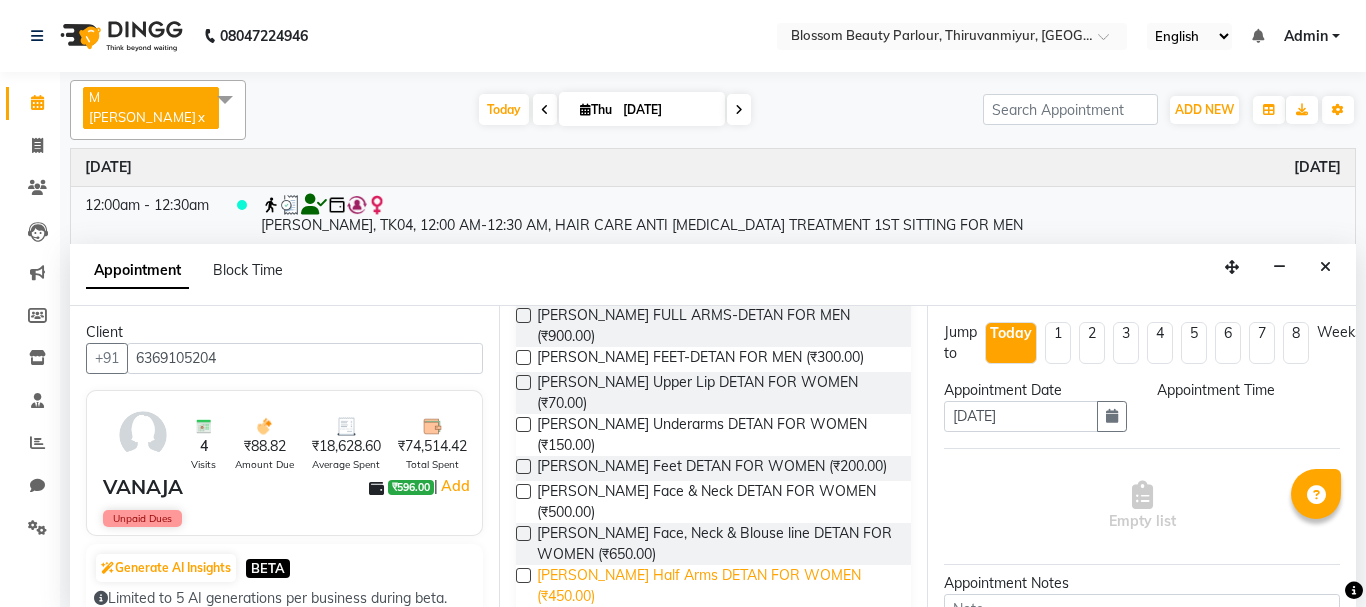click on "[PERSON_NAME] Half Arms DETAN FOR WOMEN (₹450.00)" at bounding box center (716, 586) 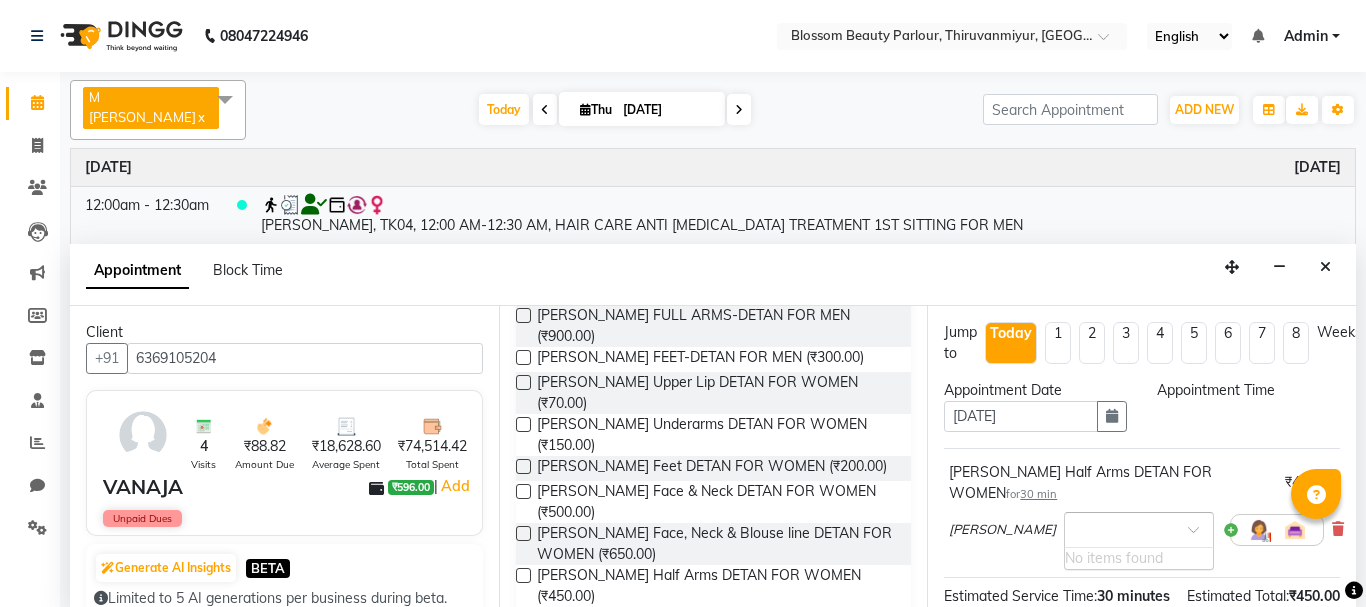 click at bounding box center (1139, 528) 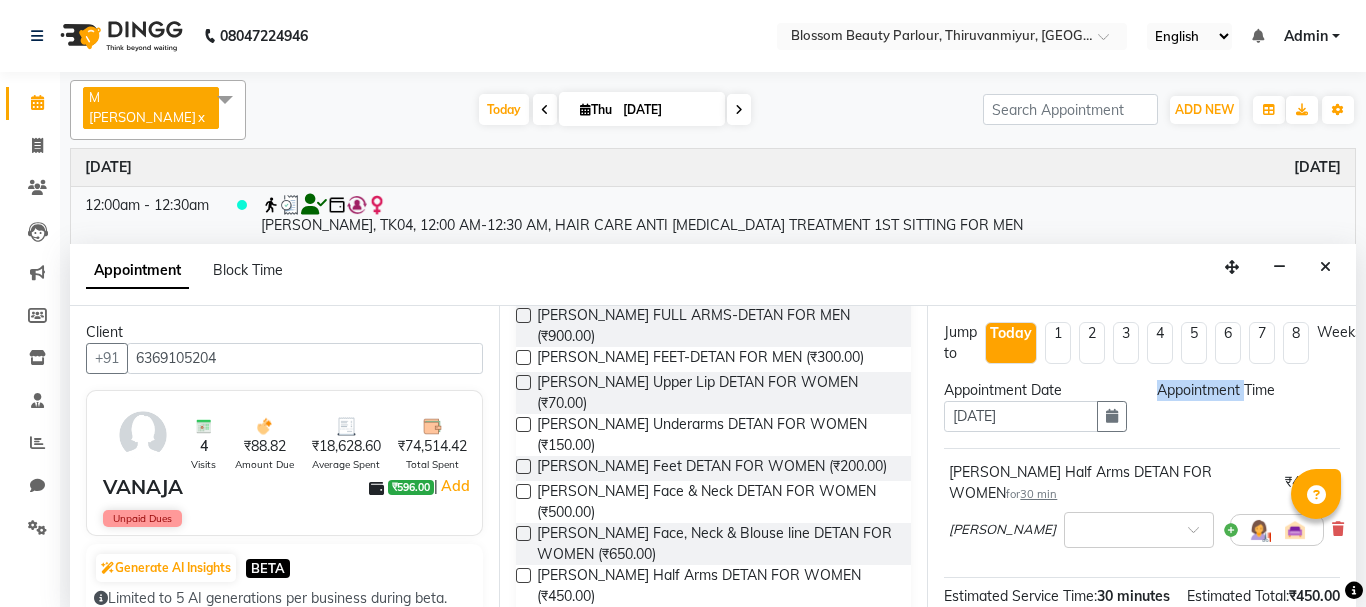 click on "Appointment Time" at bounding box center [1248, 414] 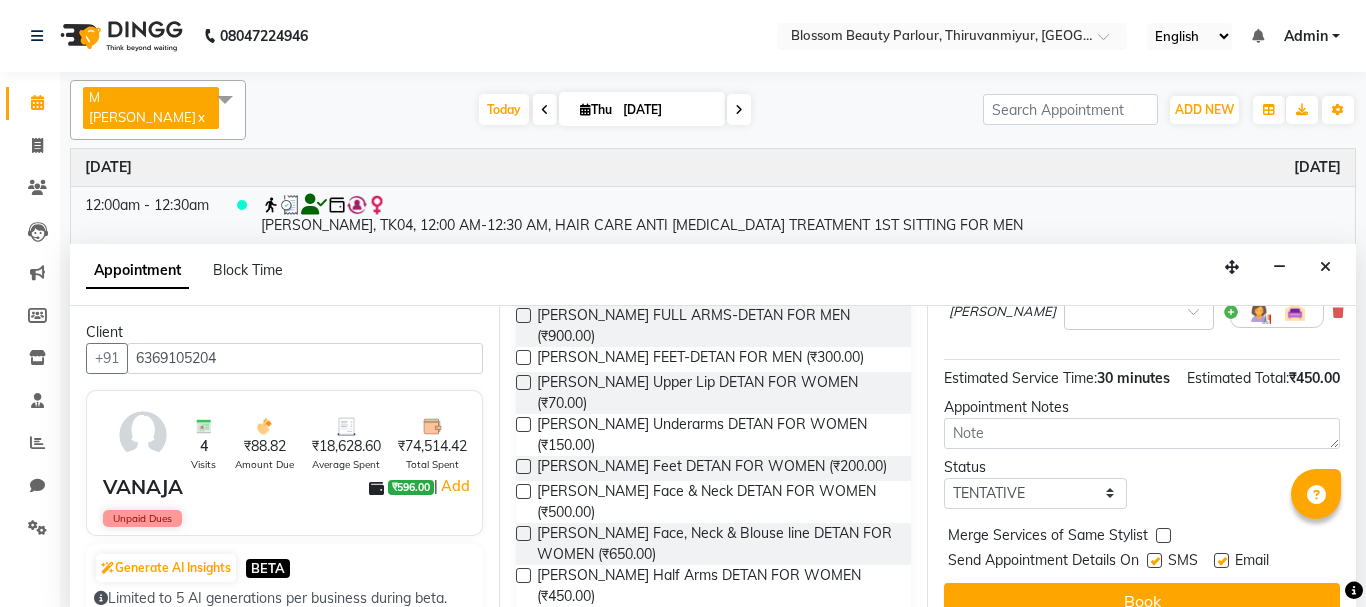 scroll, scrollTop: 281, scrollLeft: 0, axis: vertical 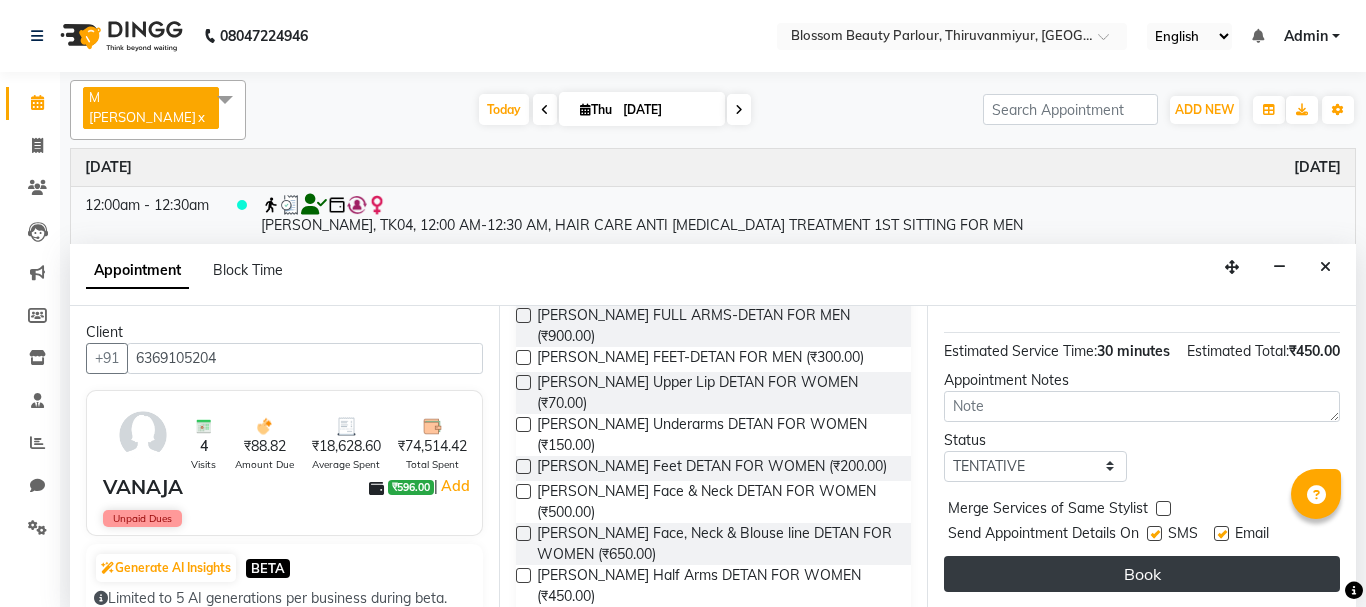 click on "Book" at bounding box center (1142, 574) 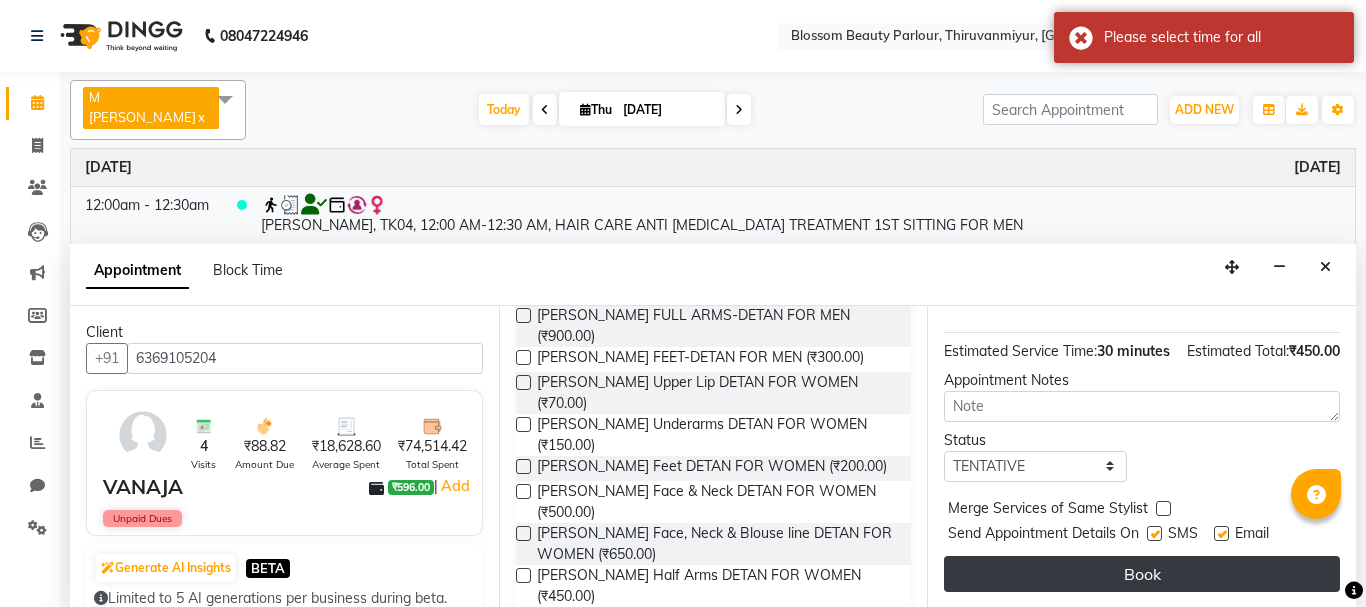 click on "Book" at bounding box center (1142, 574) 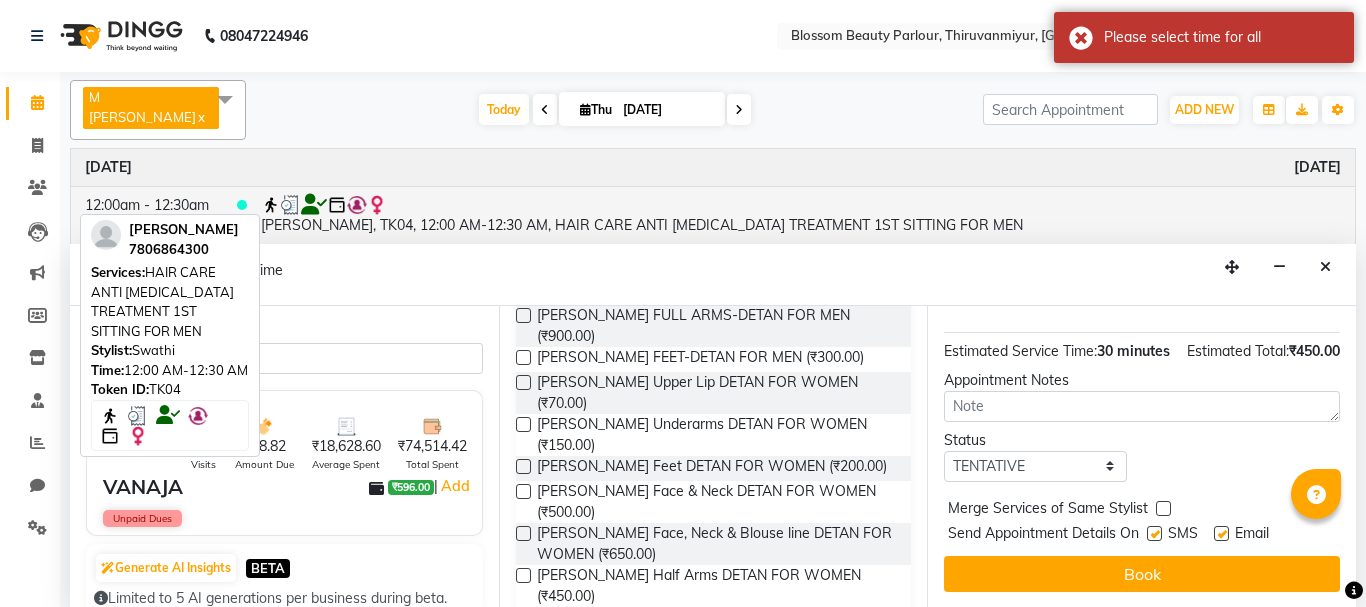 click on "[PERSON_NAME], TK04, 12:00 AM-12:30 AM, HAIR CARE ANTI [MEDICAL_DATA] TREATMENT 1ST SITTING FOR MEN" at bounding box center (801, 215) 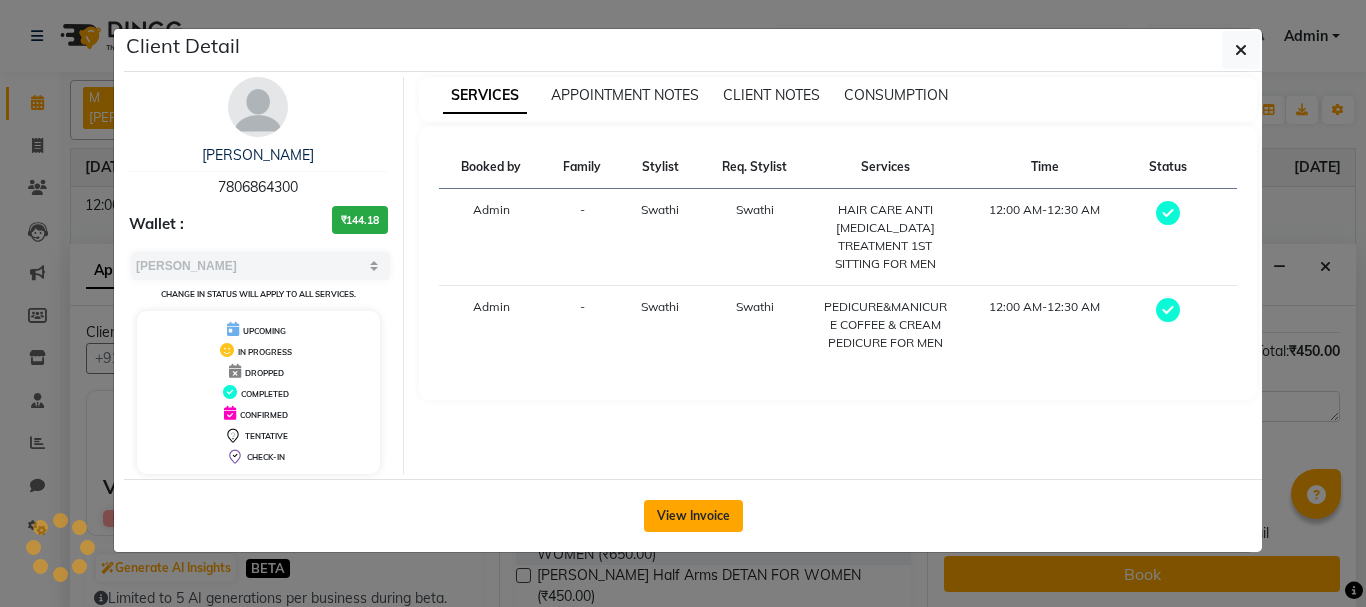 click on "View Invoice" 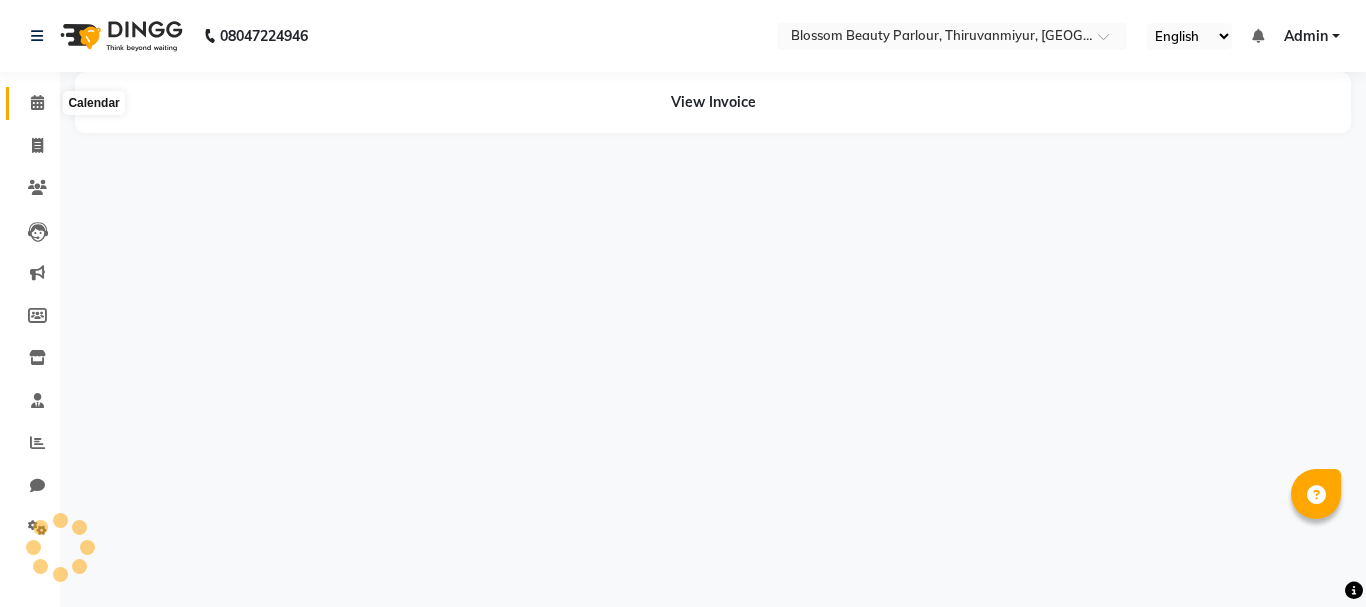 click 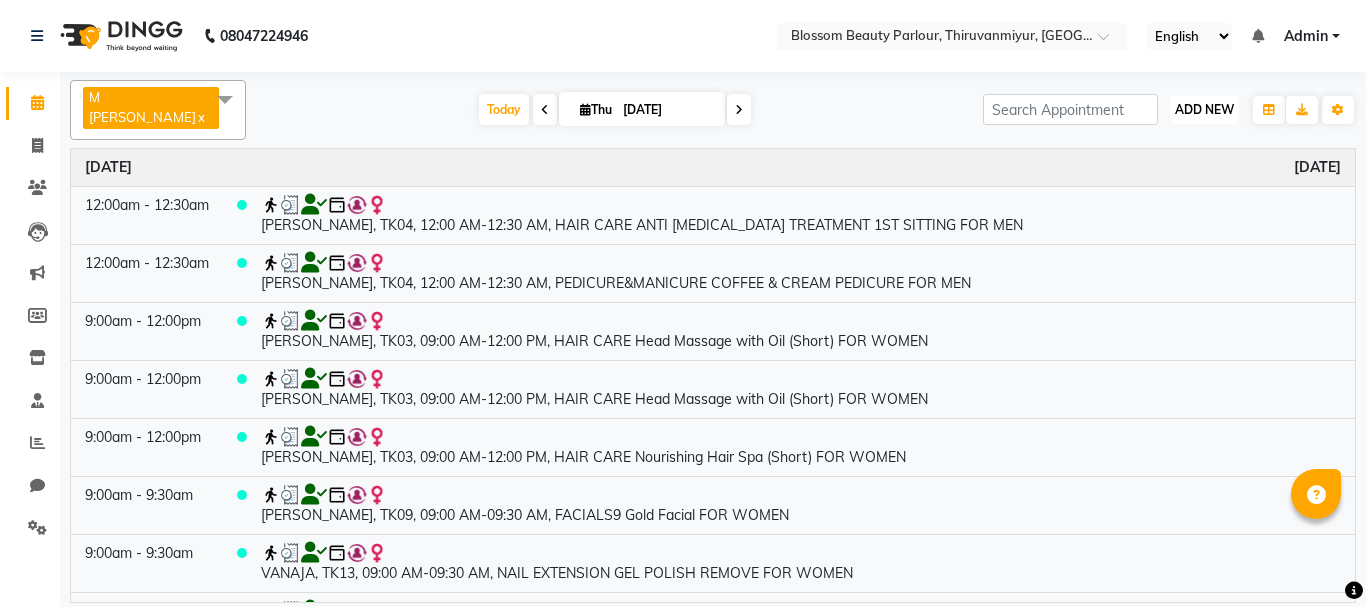 click on "ADD NEW" at bounding box center (1204, 109) 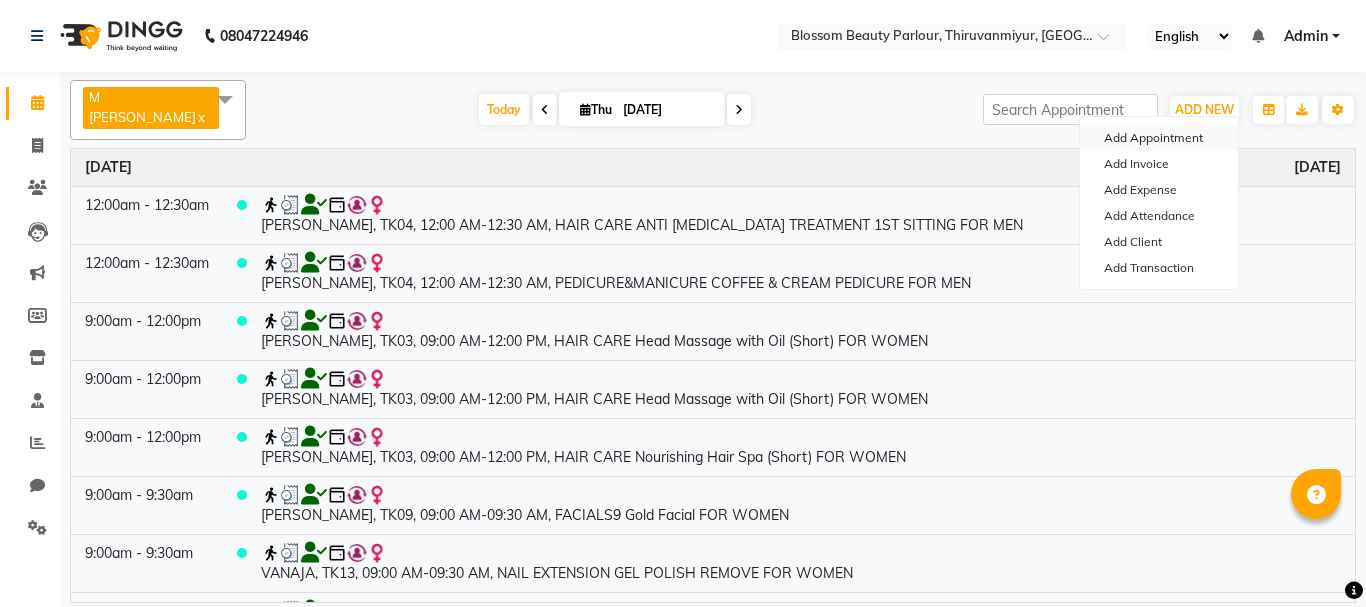 click on "Add Appointment" at bounding box center [1159, 138] 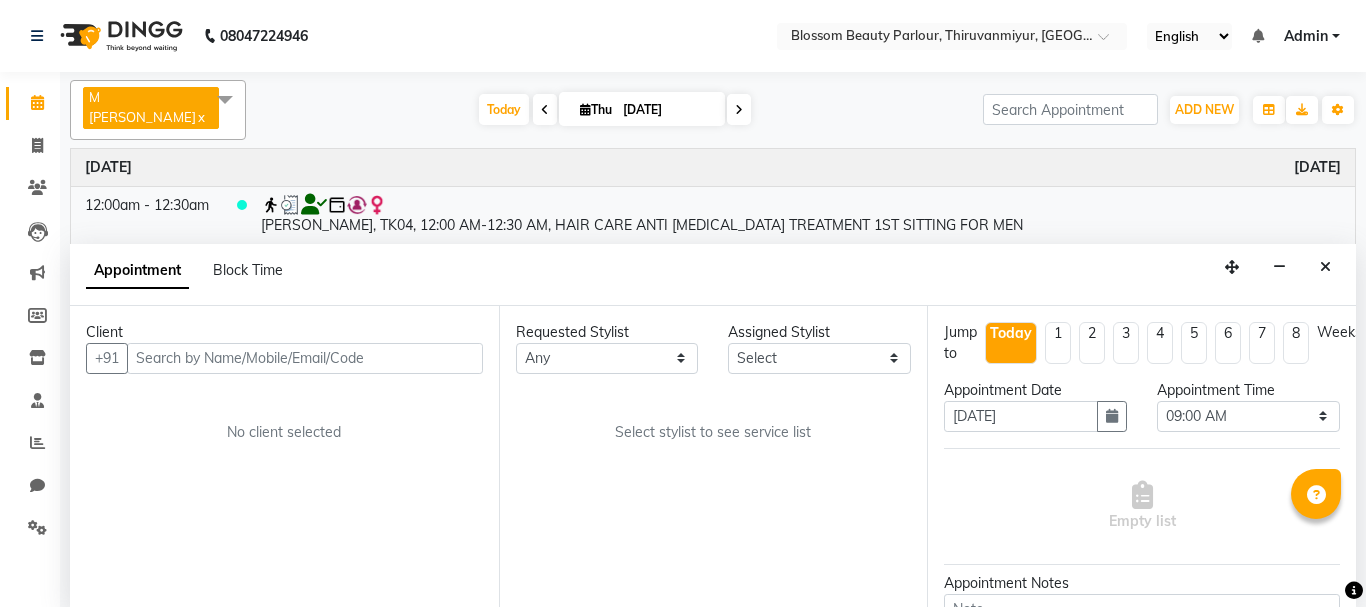 click at bounding box center [305, 358] 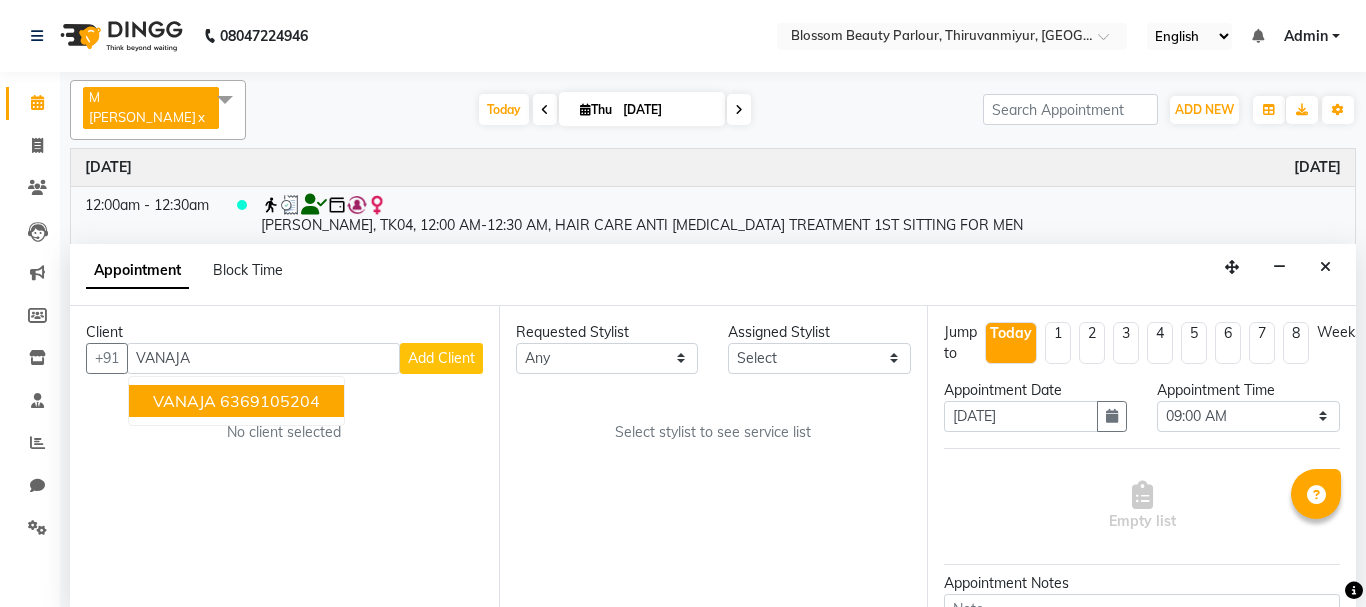 click on "6369105204" at bounding box center [270, 401] 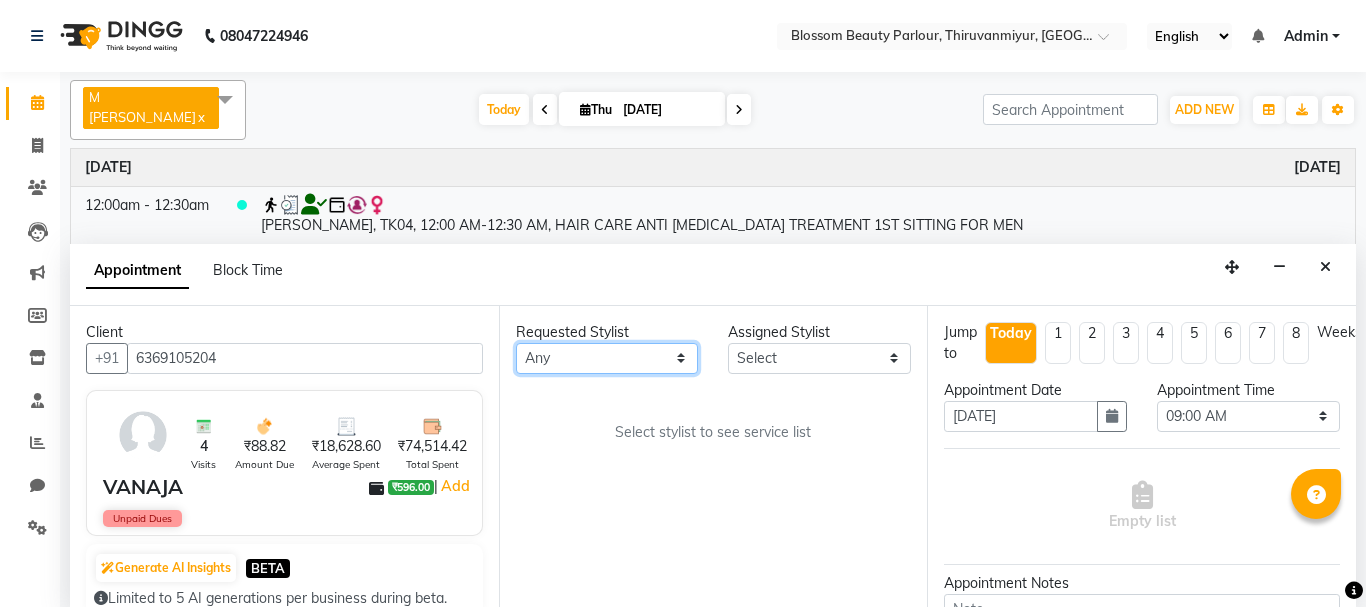 click on "Any [PERSON_NAME] [PERSON_NAME] [PERSON_NAME] [PERSON_NAME] [PERSON_NAME] M [PERSON_NAME] Old Staff Swathi" at bounding box center [607, 358] 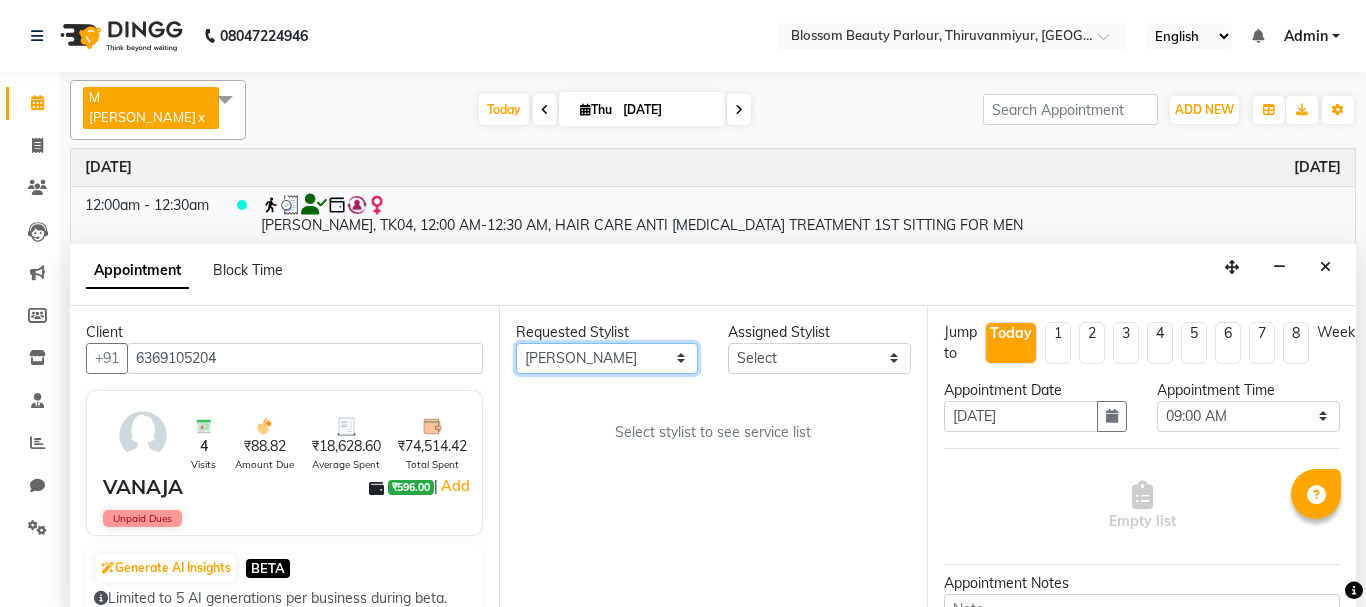 click on "Any [PERSON_NAME] [PERSON_NAME] [PERSON_NAME] [PERSON_NAME] [PERSON_NAME] M [PERSON_NAME] Old Staff Swathi" at bounding box center [607, 358] 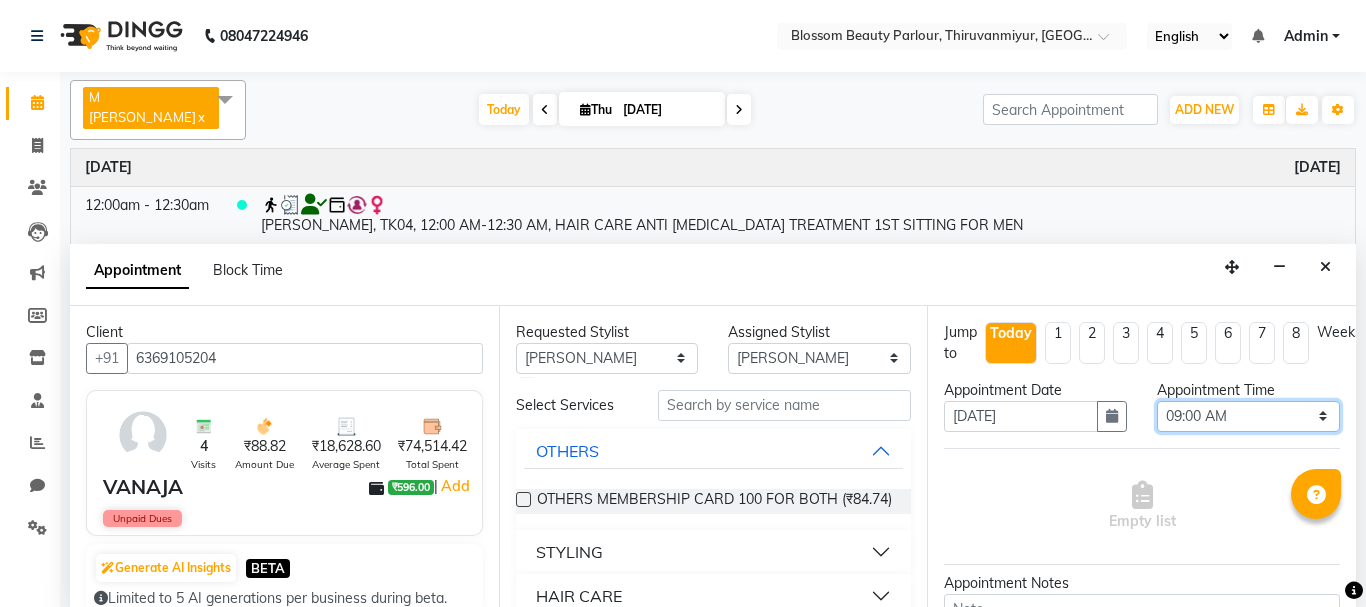 click on "Select 09:00 AM 09:15 AM 09:30 AM 09:45 AM 10:00 AM 10:15 AM 10:30 AM 10:45 AM 11:00 AM 11:15 AM 11:30 AM 11:45 AM 12:00 PM 12:15 PM 12:30 PM 12:45 PM 01:00 PM 01:15 PM 01:30 PM 01:45 PM 02:00 PM 02:15 PM 02:30 PM 02:45 PM 03:00 PM 03:15 PM 03:30 PM 03:45 PM 04:00 PM 04:15 PM 04:30 PM 04:45 PM 05:00 PM 05:15 PM 05:30 PM 05:45 PM 06:00 PM 06:15 PM 06:30 PM 06:45 PM 07:00 PM 07:15 PM 07:30 PM 07:45 PM 08:00 PM" at bounding box center (1248, 416) 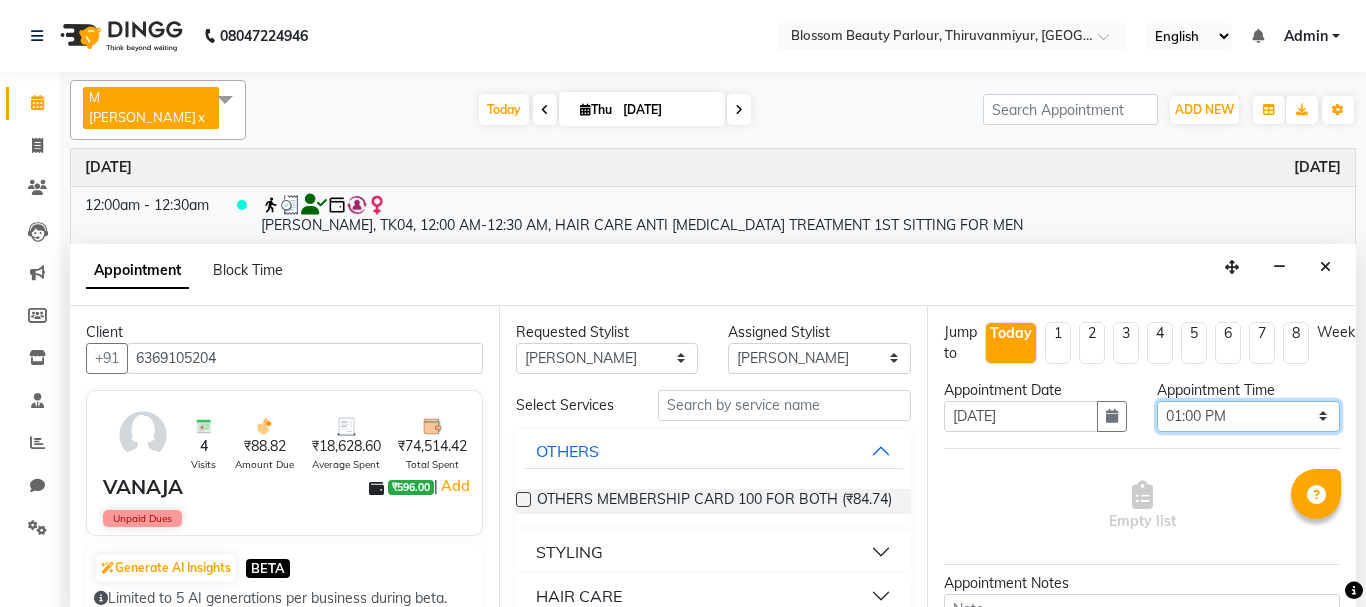 click on "Select 09:00 AM 09:15 AM 09:30 AM 09:45 AM 10:00 AM 10:15 AM 10:30 AM 10:45 AM 11:00 AM 11:15 AM 11:30 AM 11:45 AM 12:00 PM 12:15 PM 12:30 PM 12:45 PM 01:00 PM 01:15 PM 01:30 PM 01:45 PM 02:00 PM 02:15 PM 02:30 PM 02:45 PM 03:00 PM 03:15 PM 03:30 PM 03:45 PM 04:00 PM 04:15 PM 04:30 PM 04:45 PM 05:00 PM 05:15 PM 05:30 PM 05:45 PM 06:00 PM 06:15 PM 06:30 PM 06:45 PM 07:00 PM 07:15 PM 07:30 PM 07:45 PM 08:00 PM" at bounding box center [1248, 416] 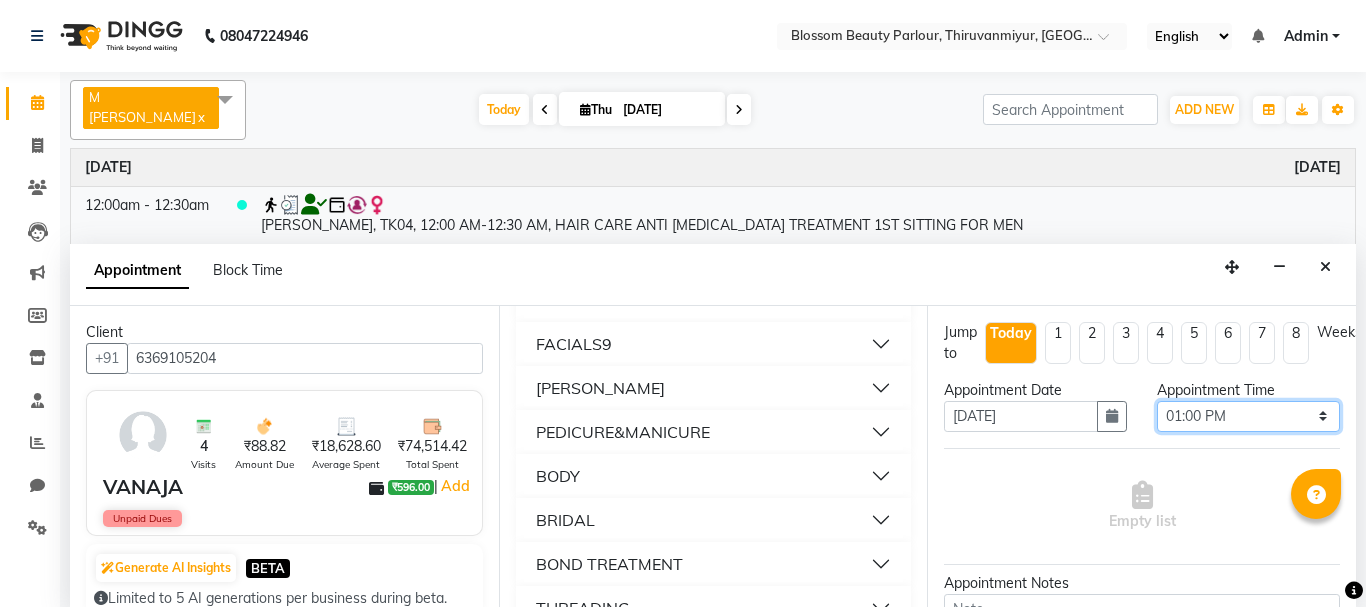 scroll, scrollTop: 541, scrollLeft: 0, axis: vertical 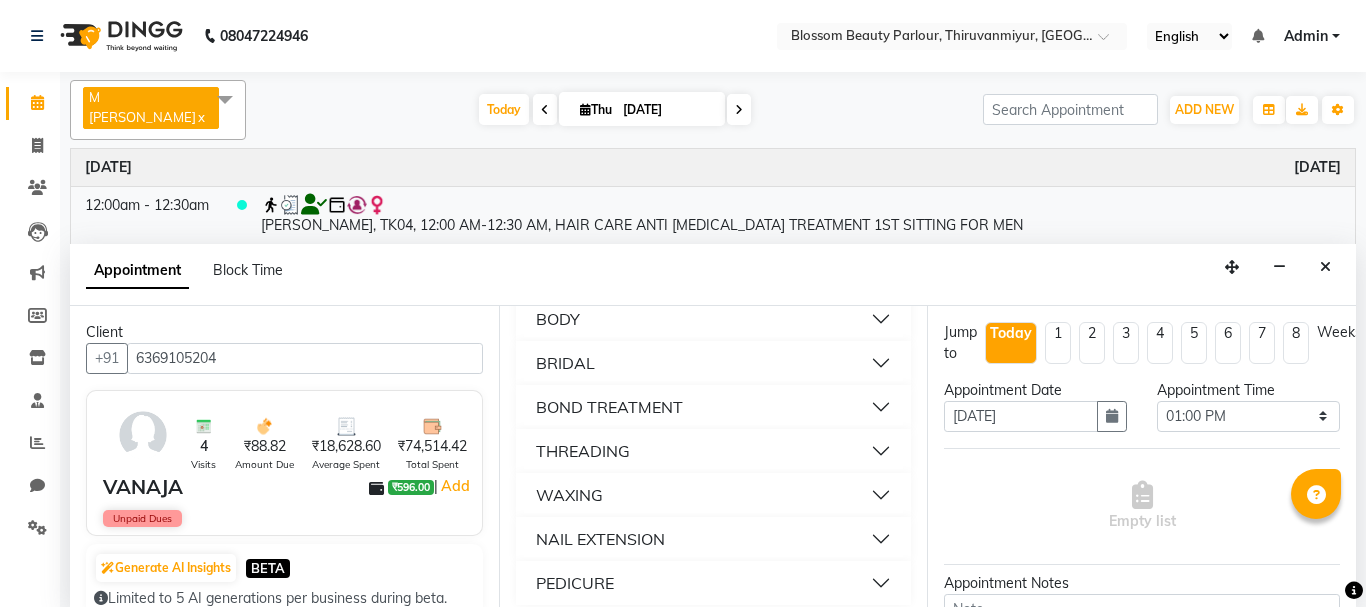 click on "THREADING" at bounding box center [714, 451] 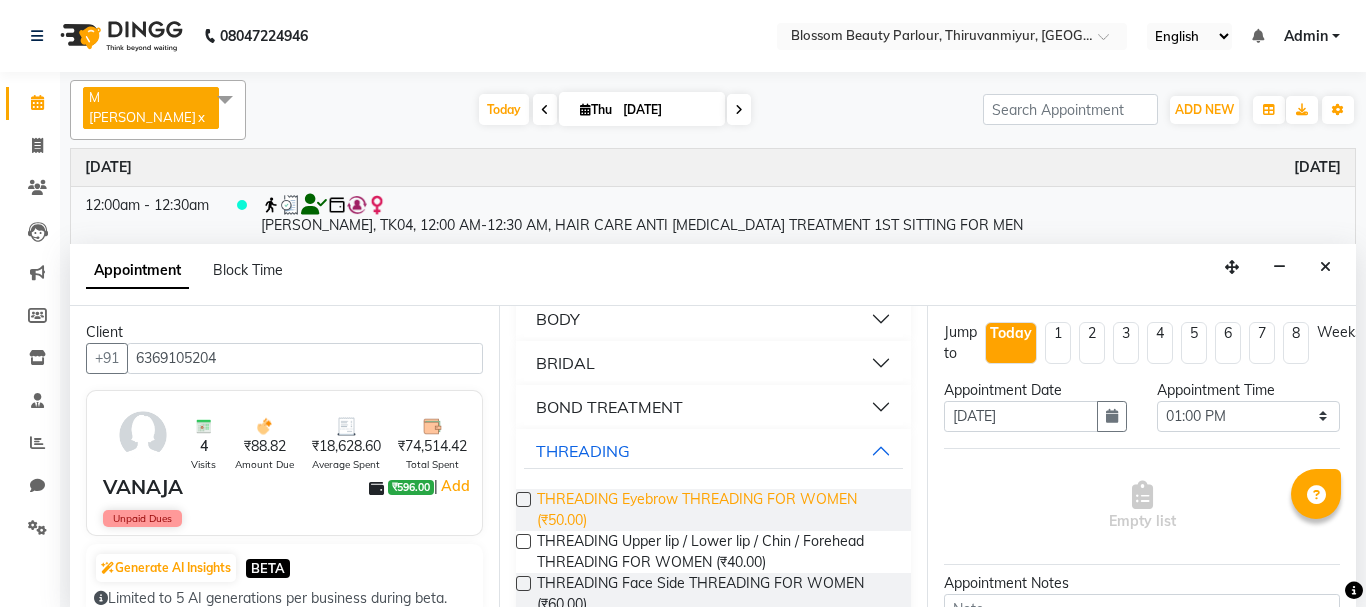 click on "THREADING Eyebrow THREADING FOR WOMEN (₹50.00)" at bounding box center [716, 510] 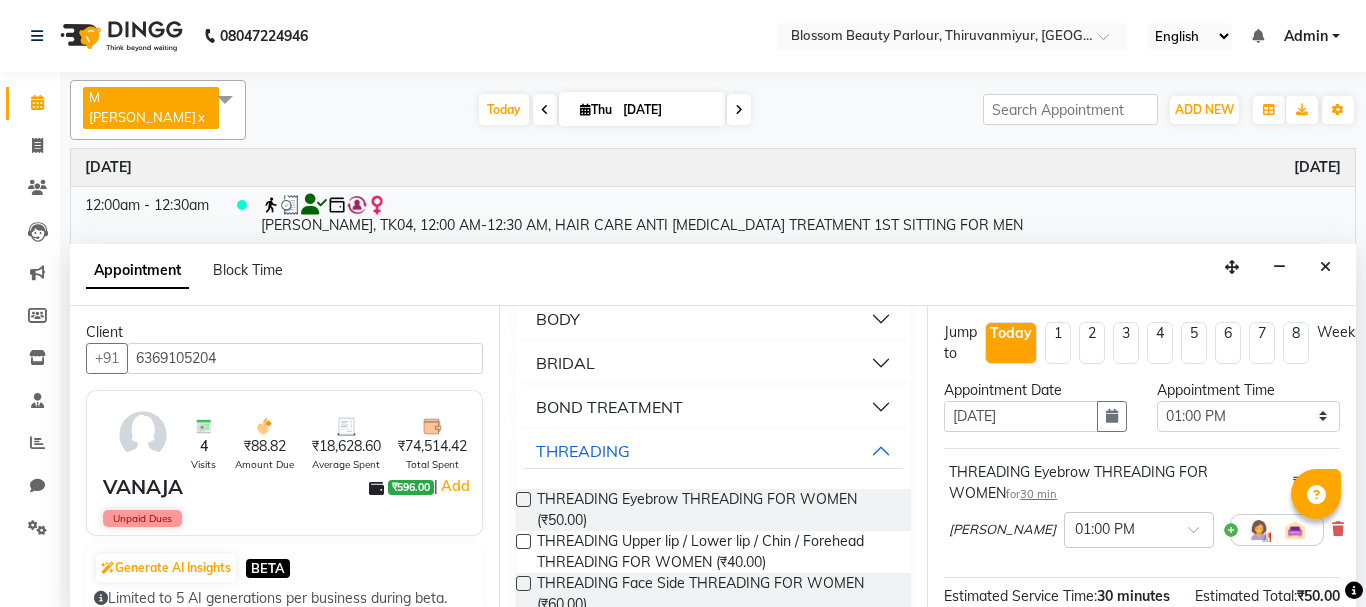 scroll, scrollTop: 281, scrollLeft: 0, axis: vertical 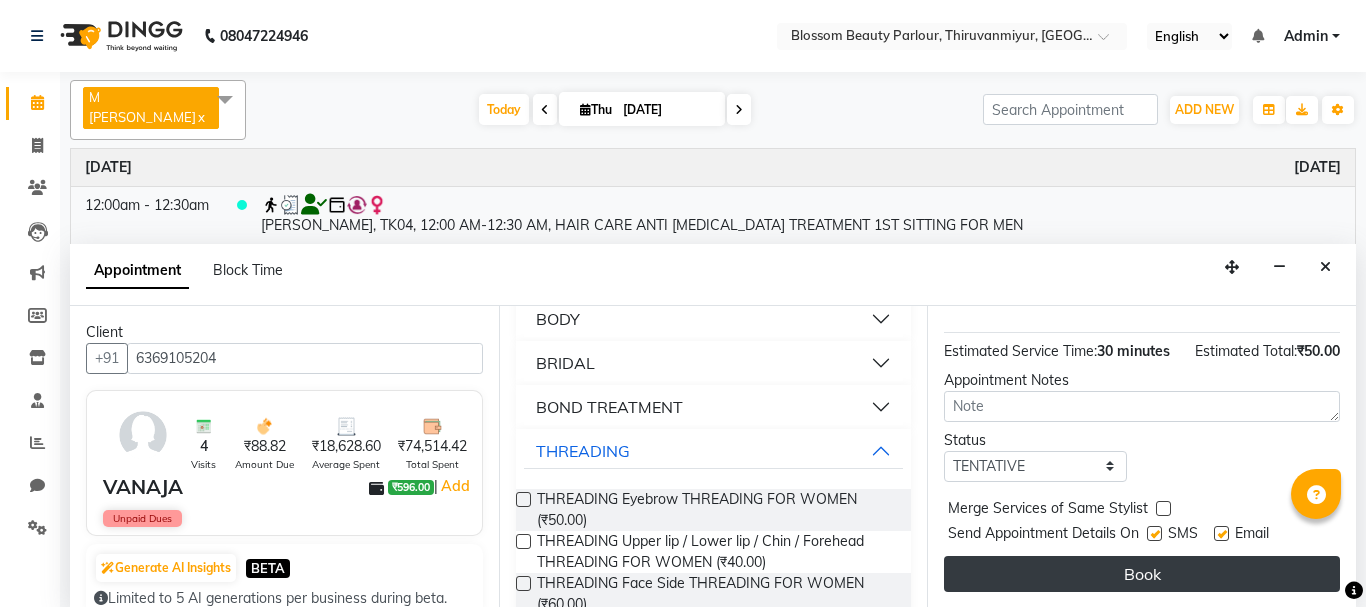 click on "Book" at bounding box center [1142, 574] 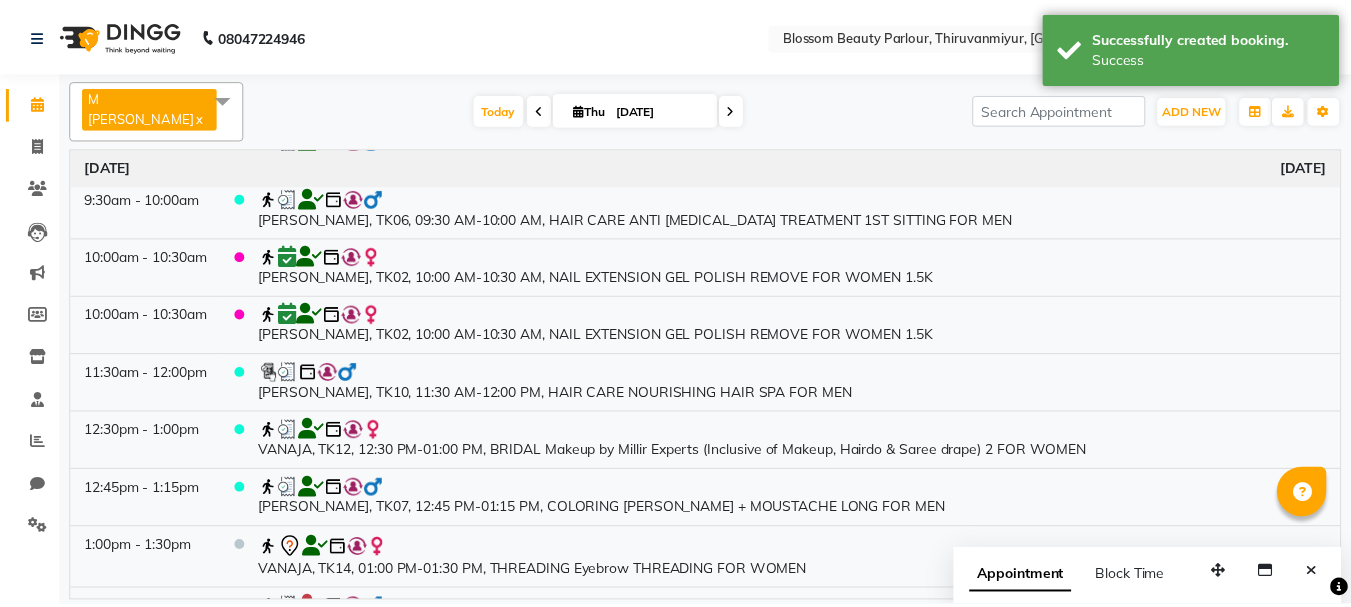 scroll, scrollTop: 638, scrollLeft: 0, axis: vertical 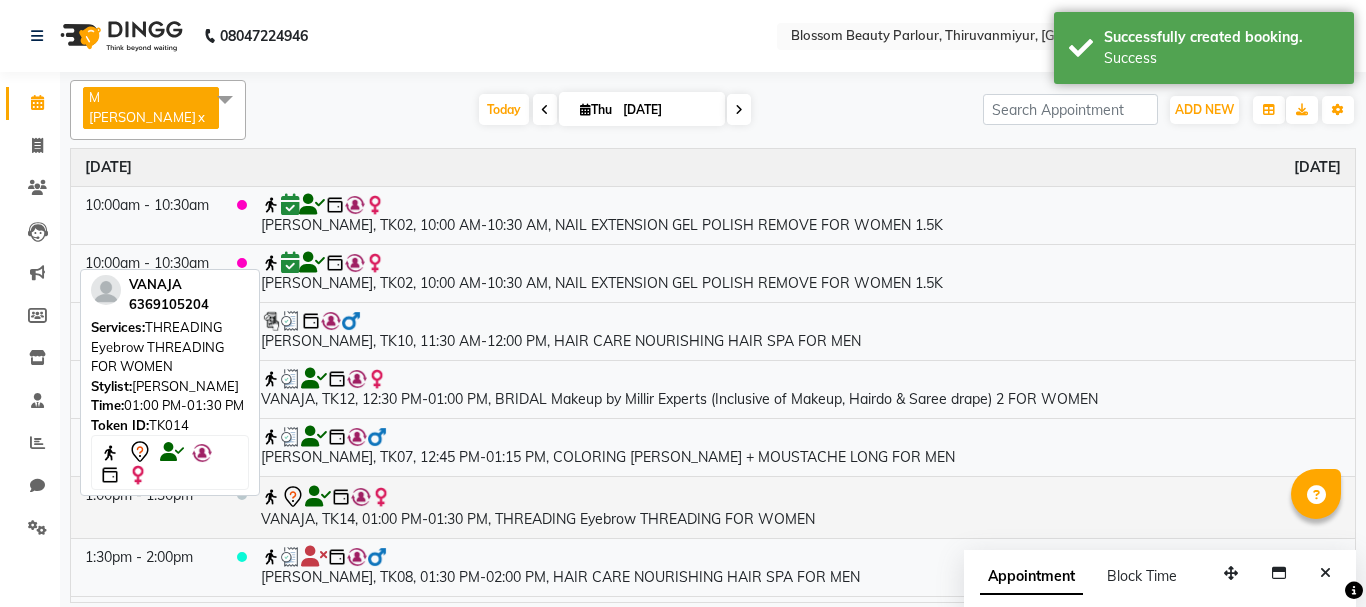 click 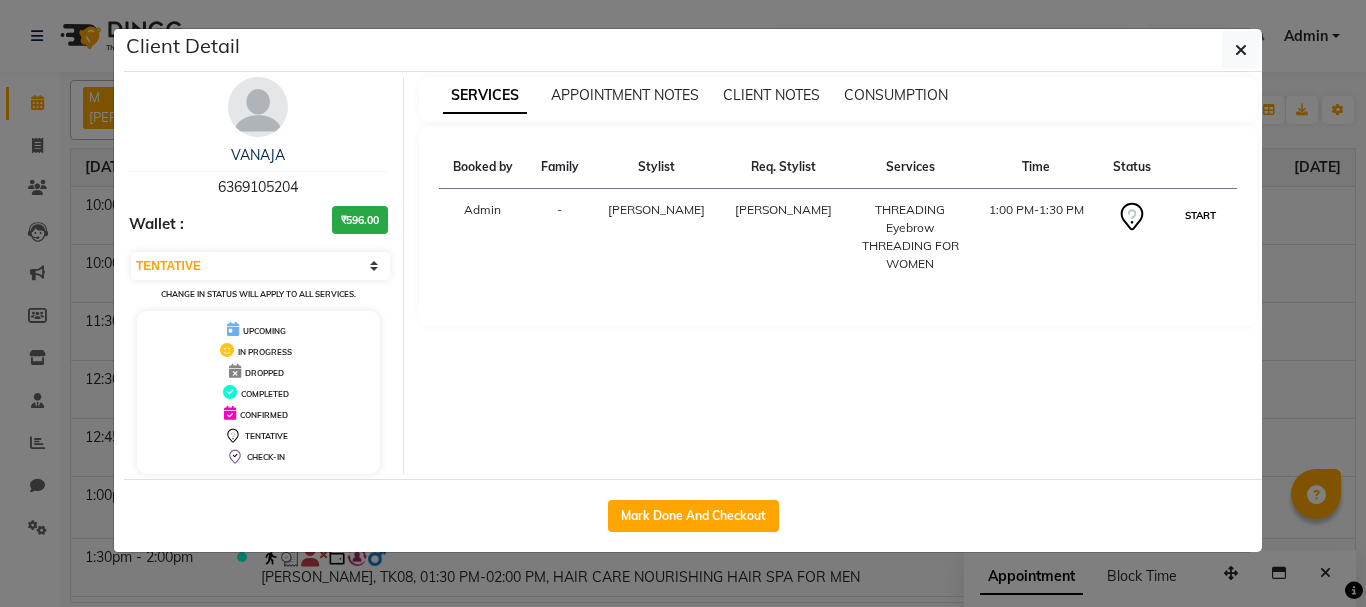 click on "START" at bounding box center (1200, 215) 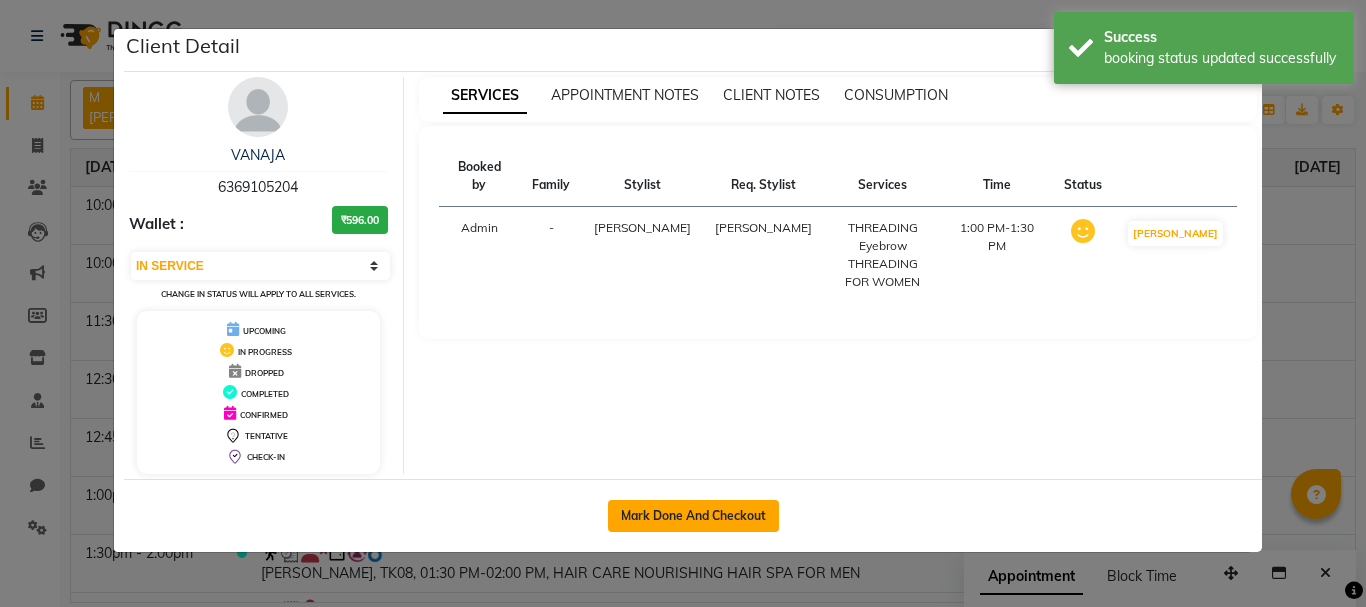 click on "Mark Done And Checkout" 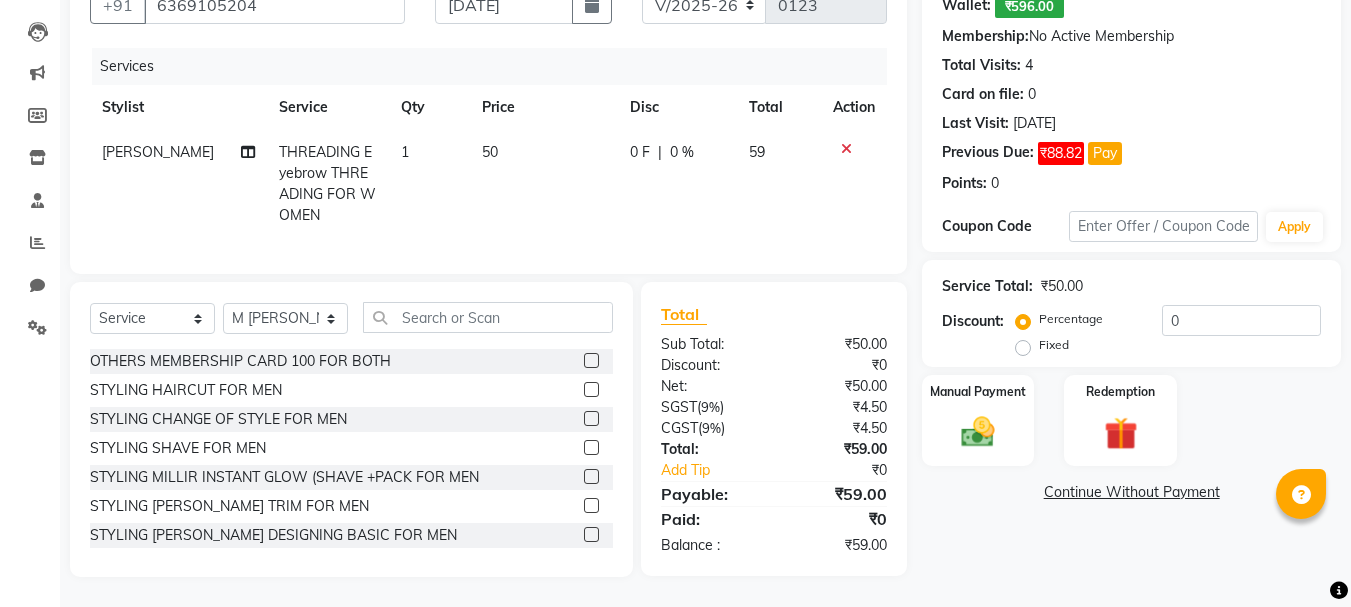 scroll, scrollTop: 215, scrollLeft: 0, axis: vertical 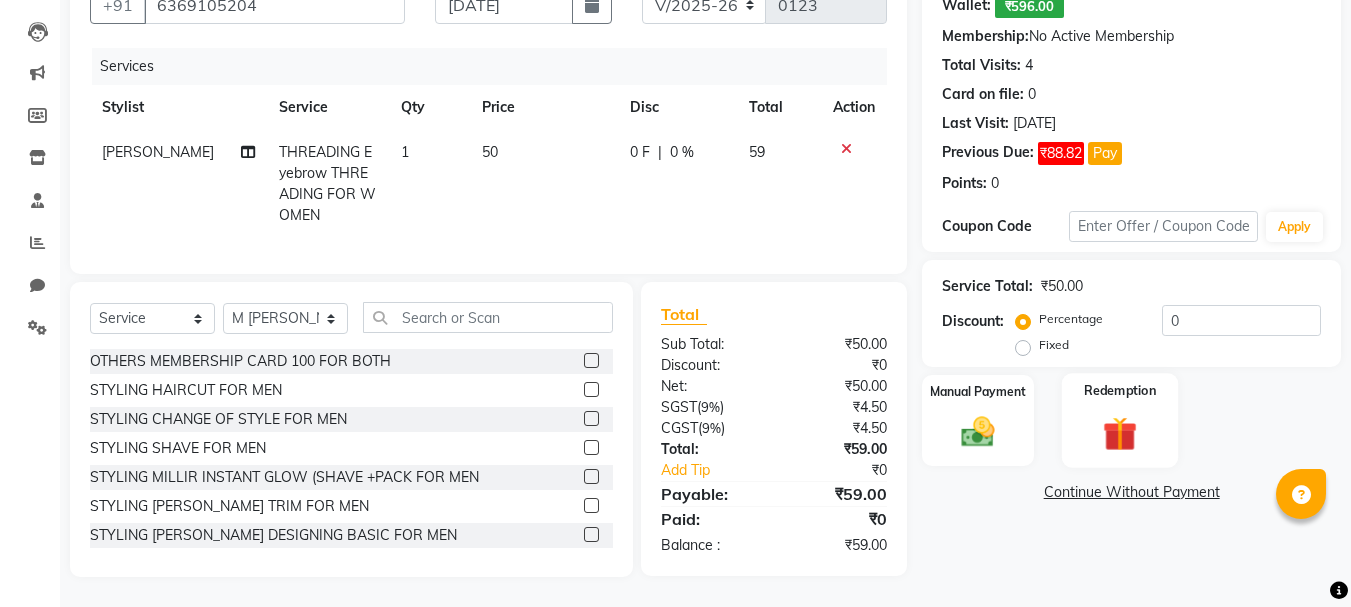 click 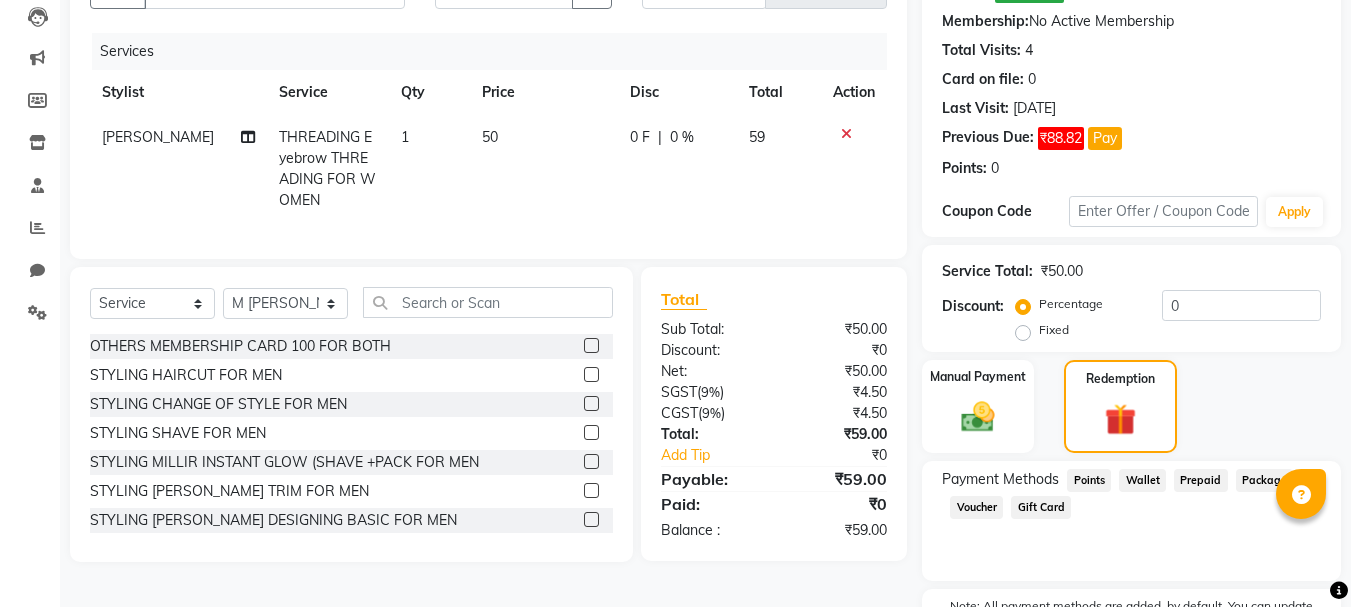 click on "Wallet" 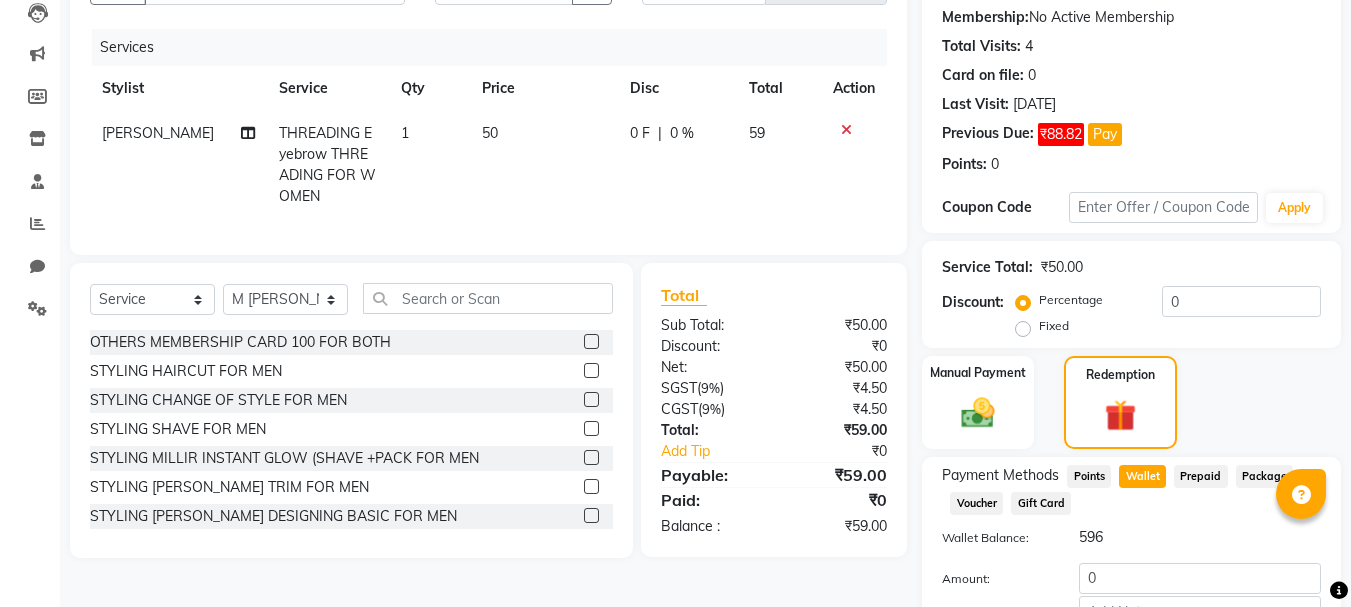 scroll, scrollTop: 428, scrollLeft: 0, axis: vertical 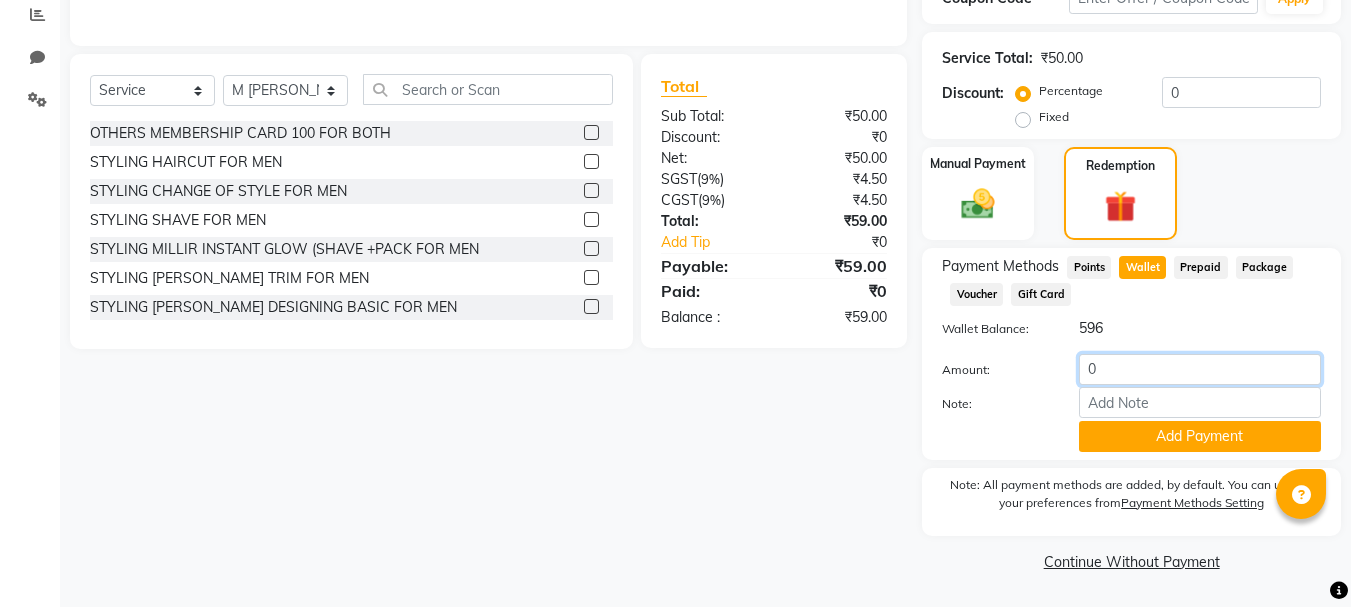 click on "0" 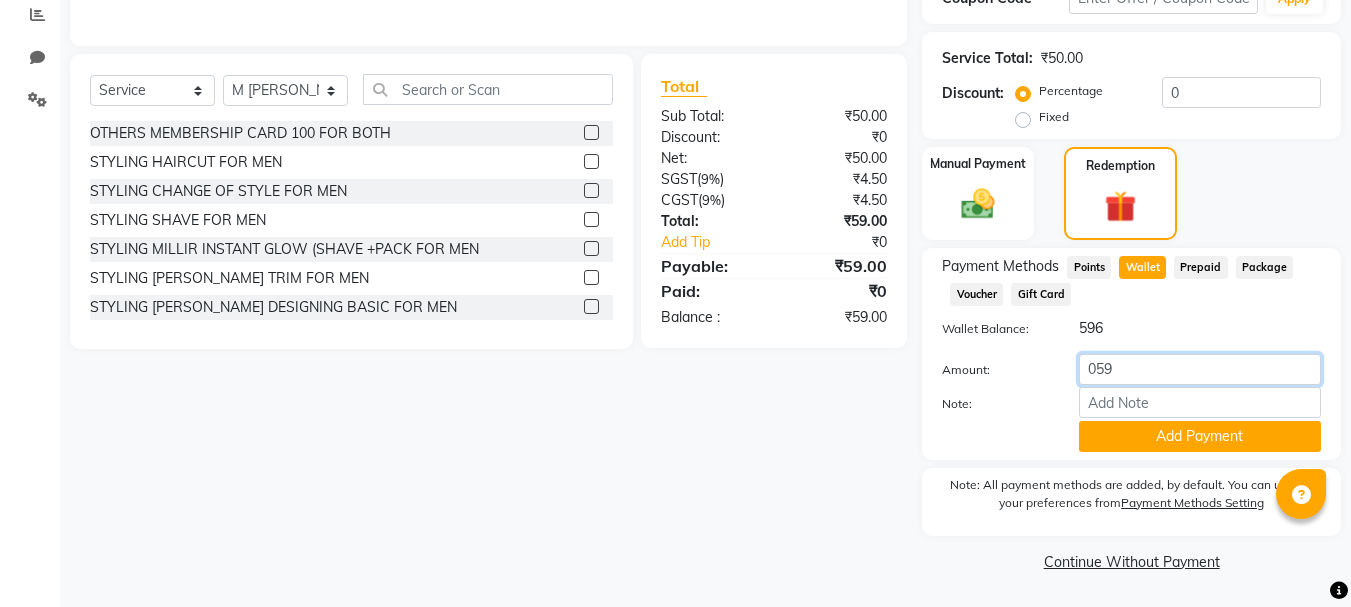 click on "059" 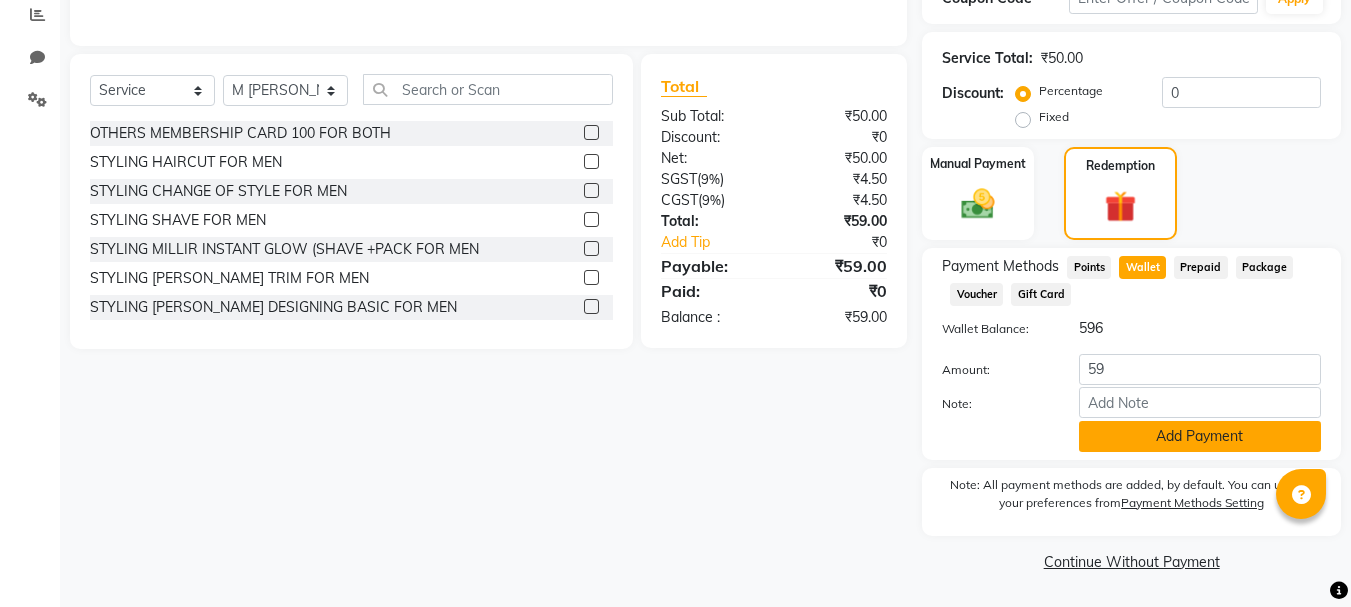 click on "Add Payment" 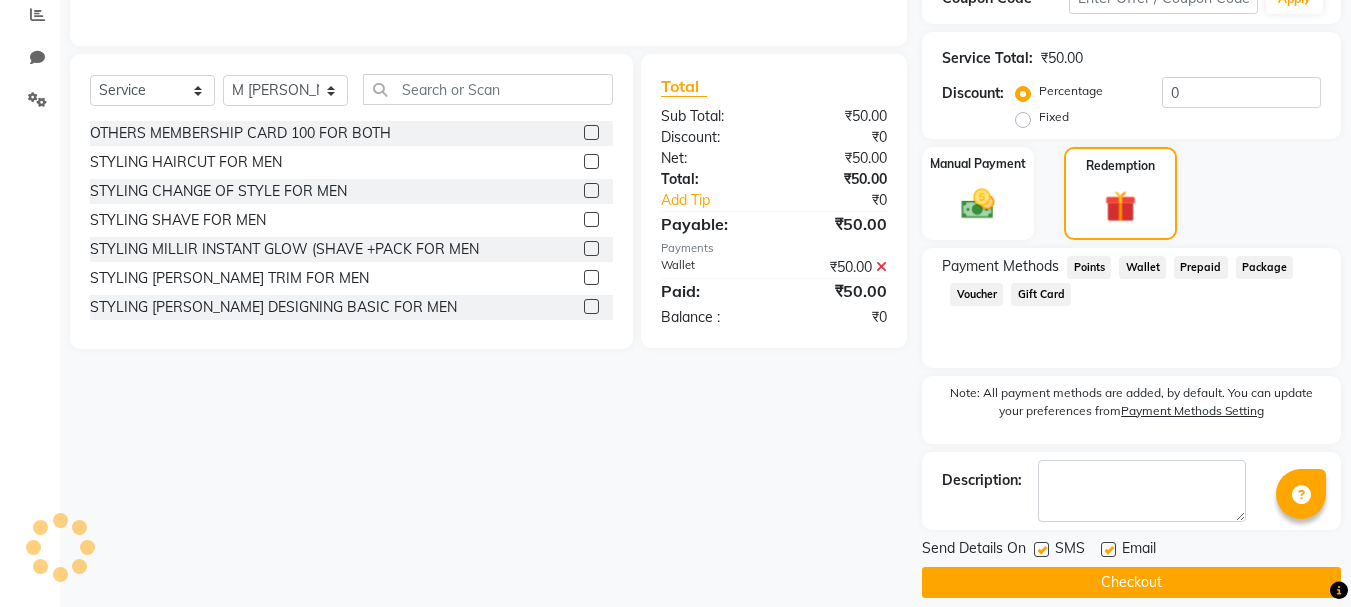click on "Checkout" 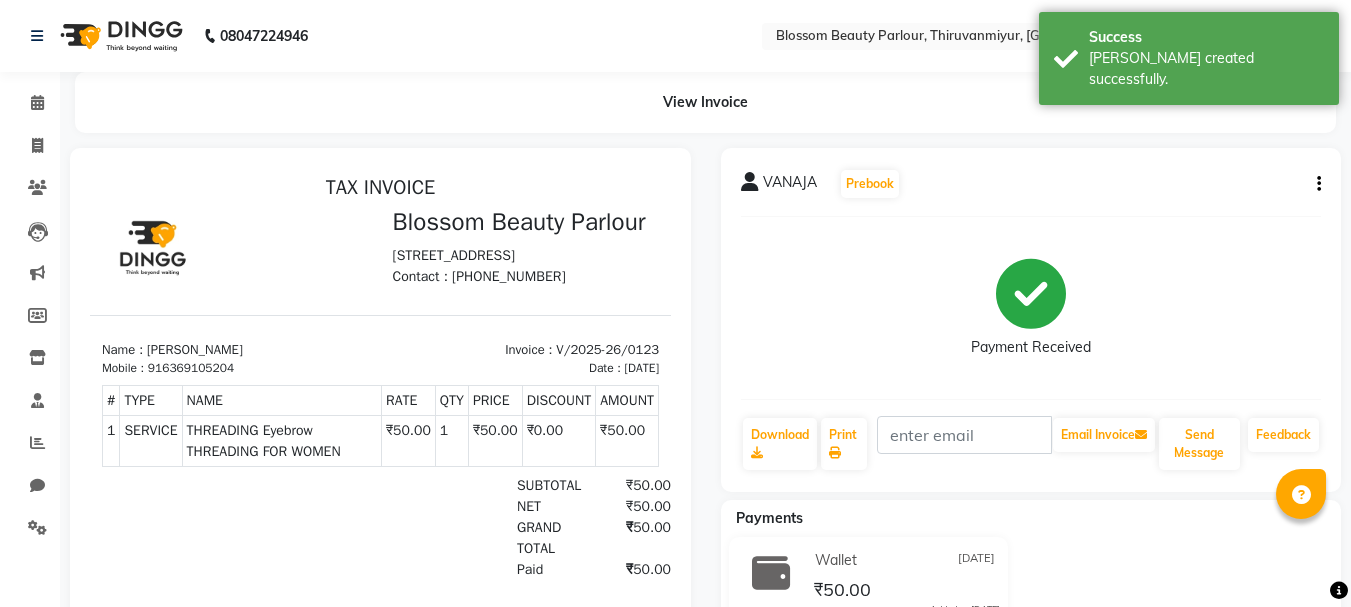scroll, scrollTop: 0, scrollLeft: 0, axis: both 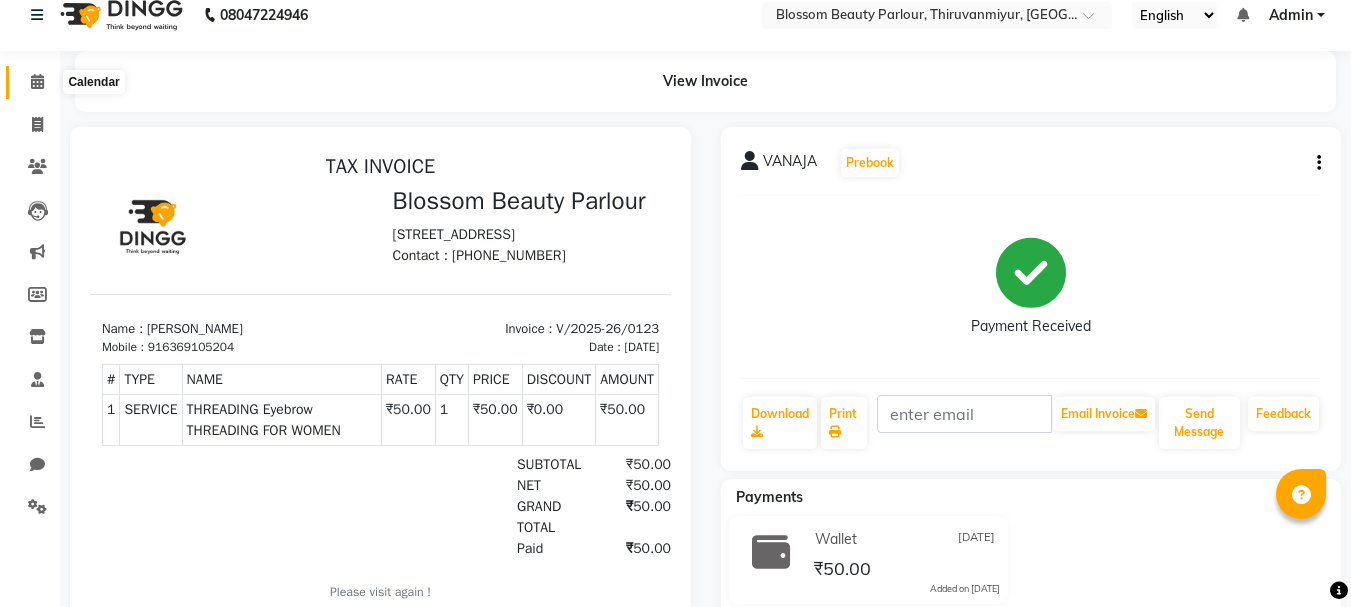 click 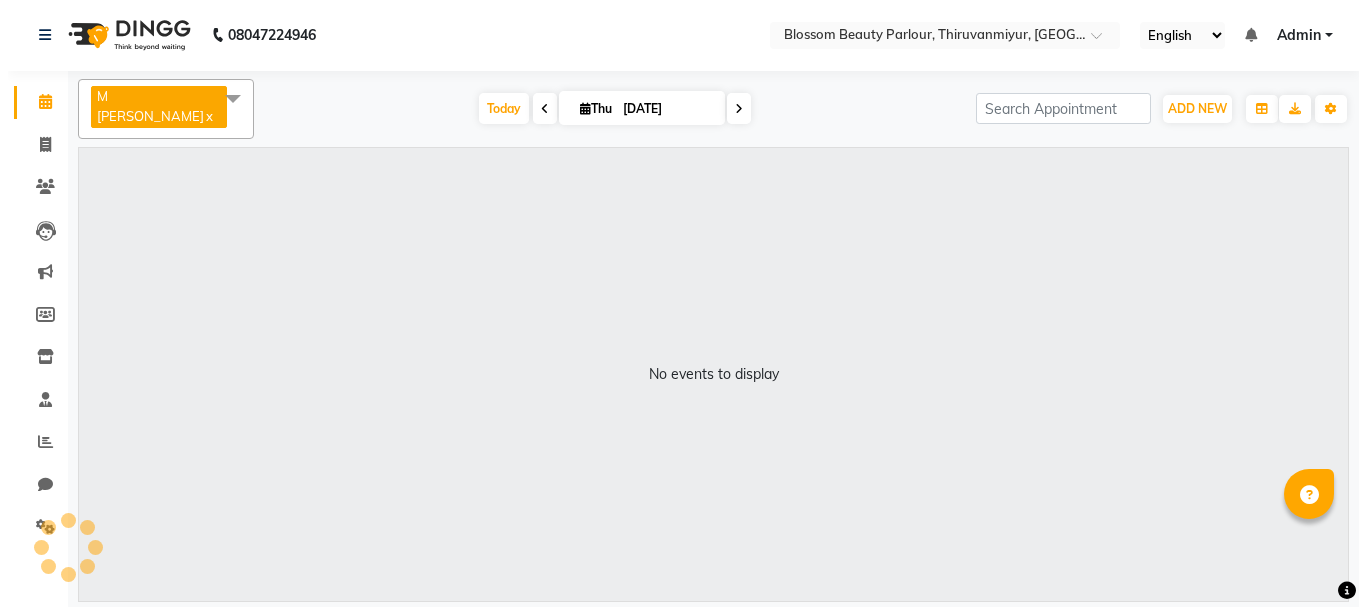 scroll, scrollTop: 0, scrollLeft: 0, axis: both 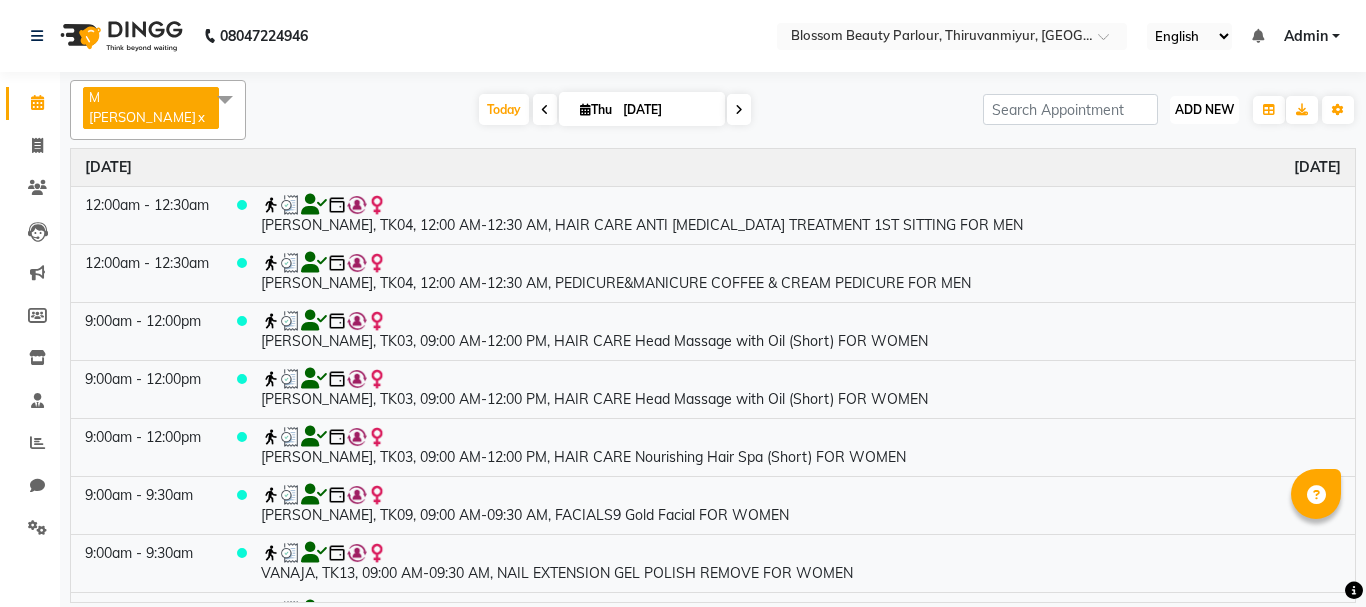 click on "ADD NEW" at bounding box center [1204, 109] 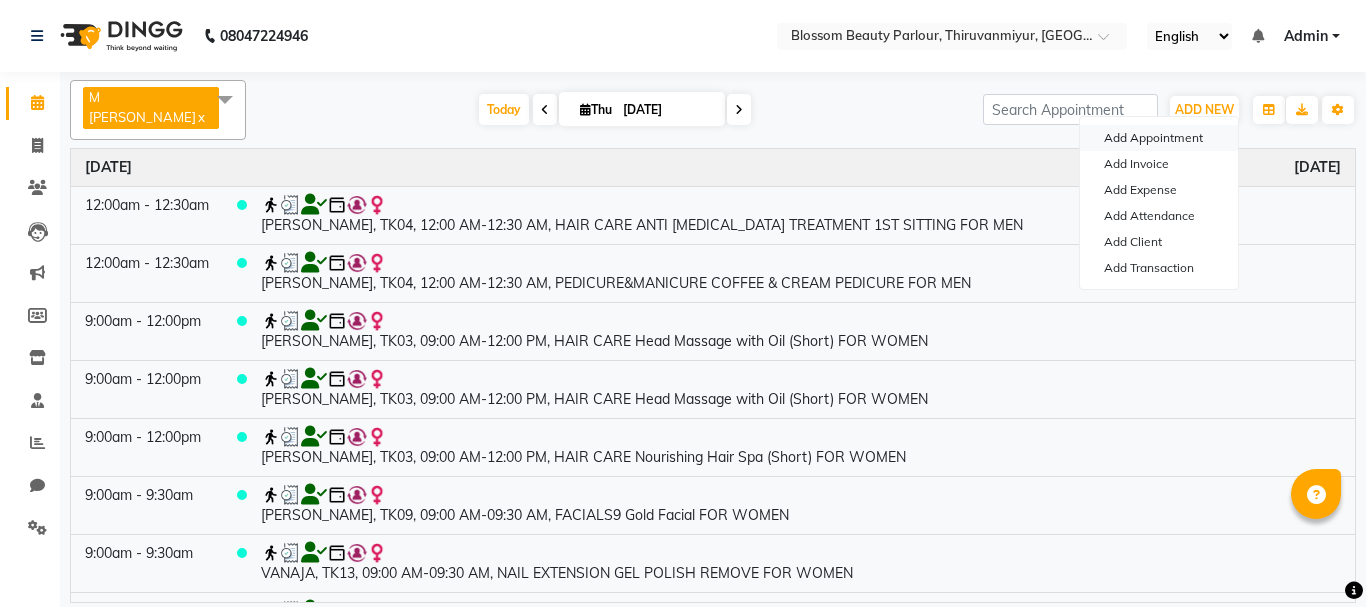 click on "Add Appointment" at bounding box center [1159, 138] 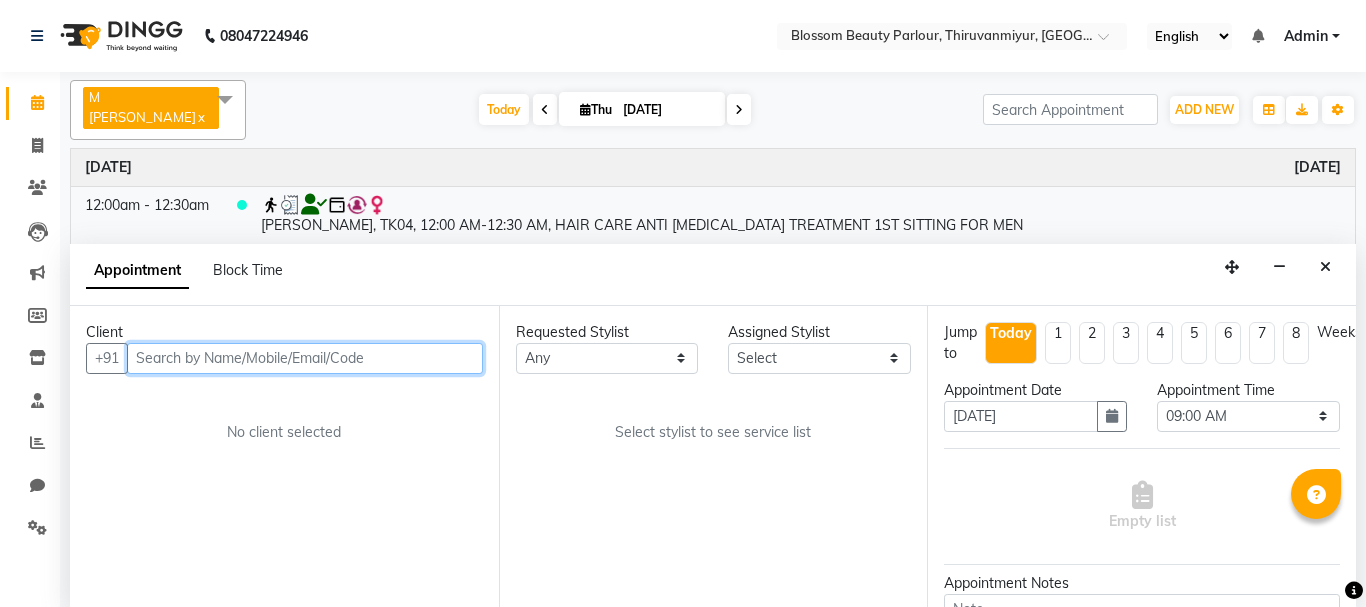 click at bounding box center [305, 358] 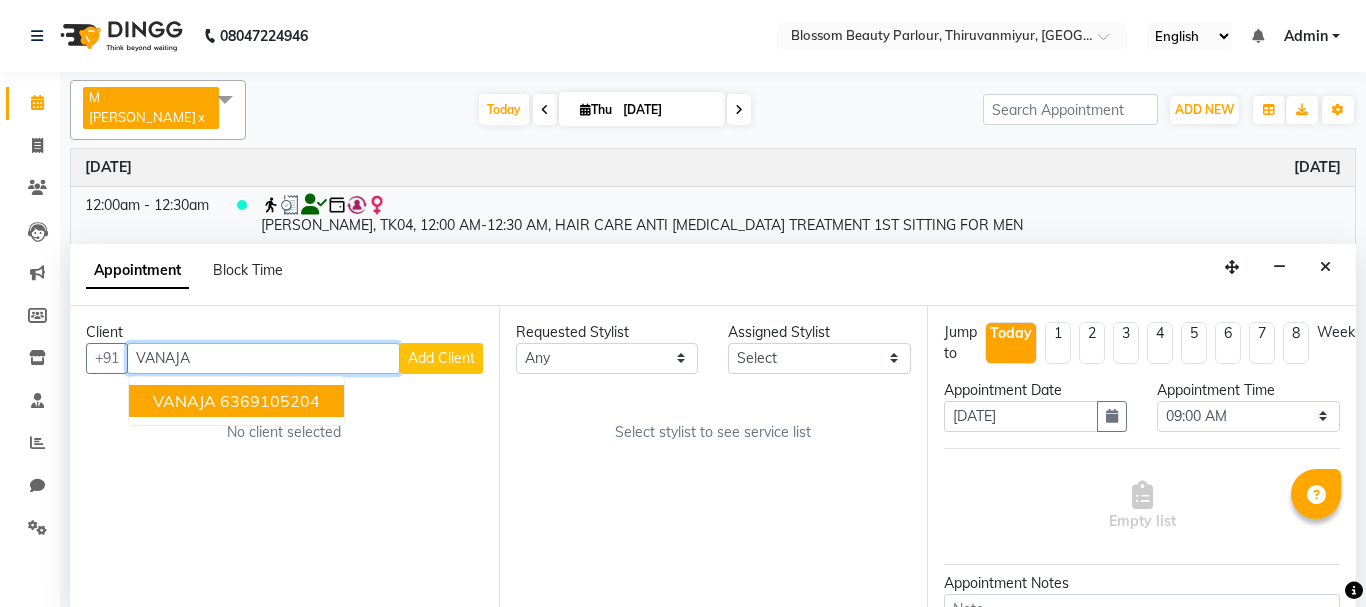 click on "6369105204" at bounding box center (270, 401) 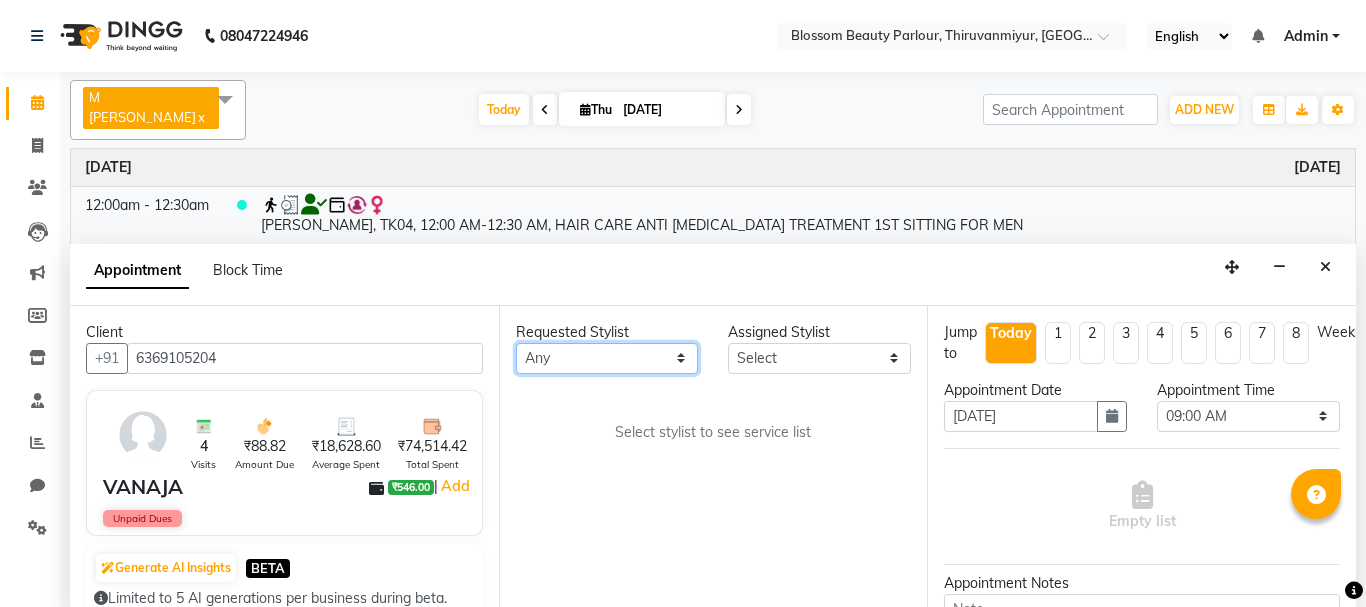 click on "Any [PERSON_NAME] [PERSON_NAME] [PERSON_NAME] [PERSON_NAME] [PERSON_NAME] M [PERSON_NAME] Old Staff Swathi" at bounding box center [607, 358] 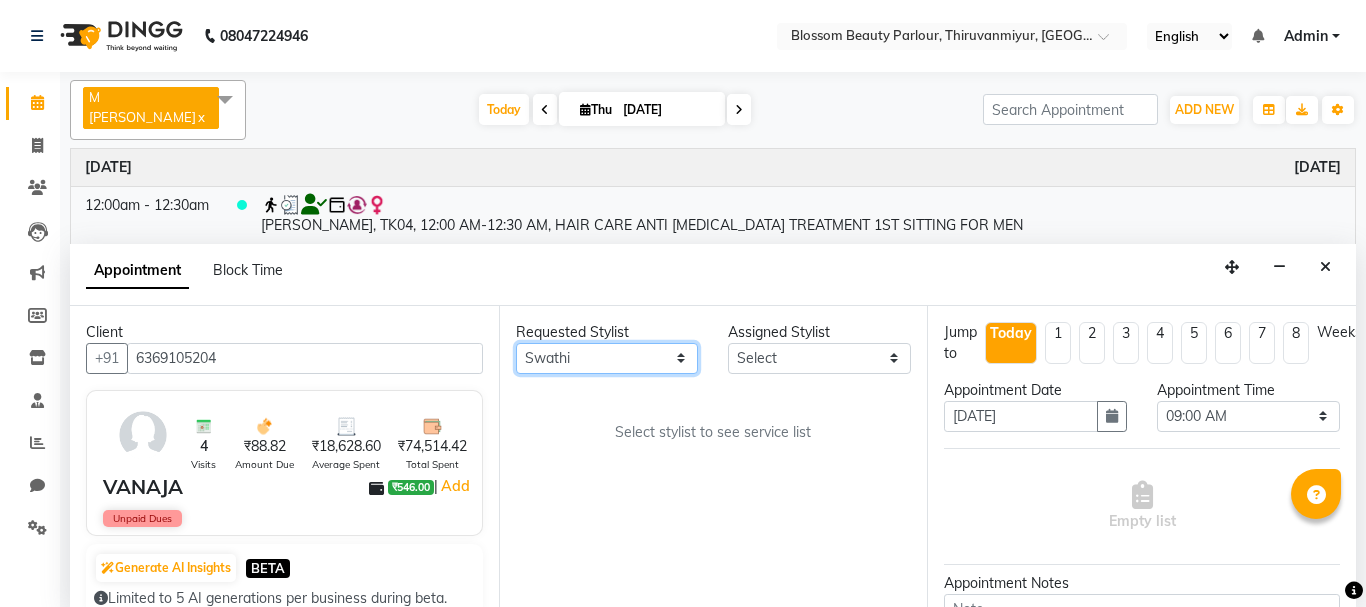 click on "Any [PERSON_NAME] [PERSON_NAME] [PERSON_NAME] [PERSON_NAME] [PERSON_NAME] M [PERSON_NAME] Old Staff Swathi" at bounding box center (607, 358) 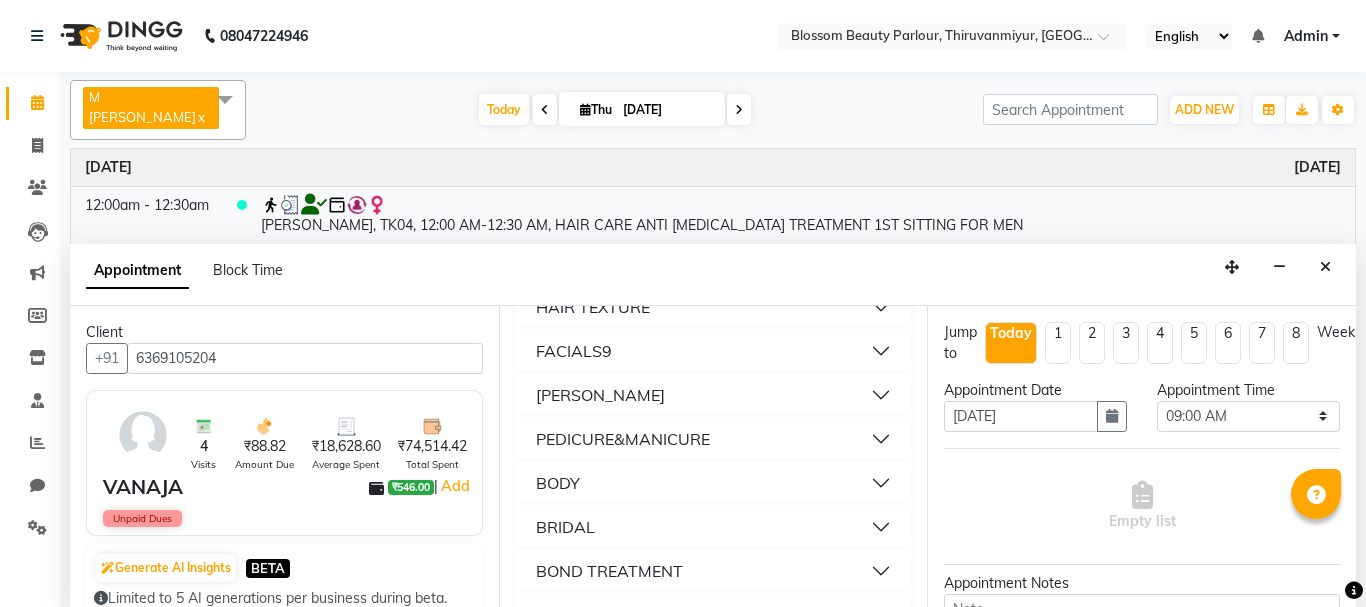 scroll, scrollTop: 384, scrollLeft: 0, axis: vertical 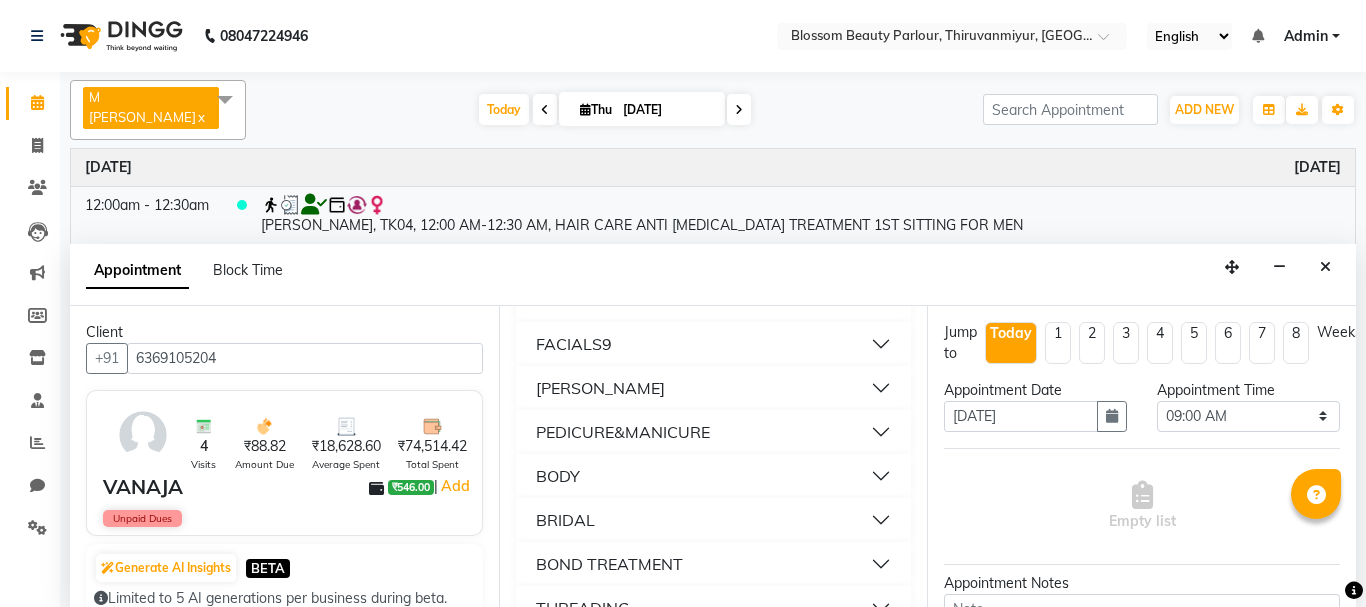click on "BRIDAL" at bounding box center [714, 520] 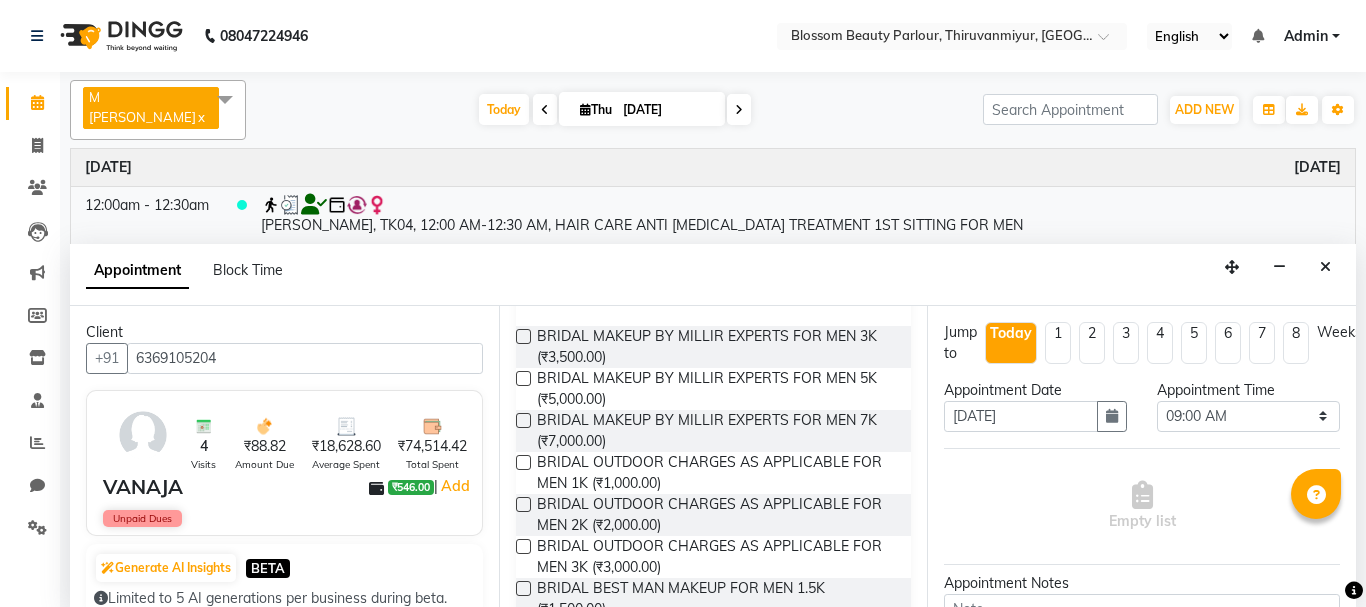 scroll, scrollTop: 912, scrollLeft: 0, axis: vertical 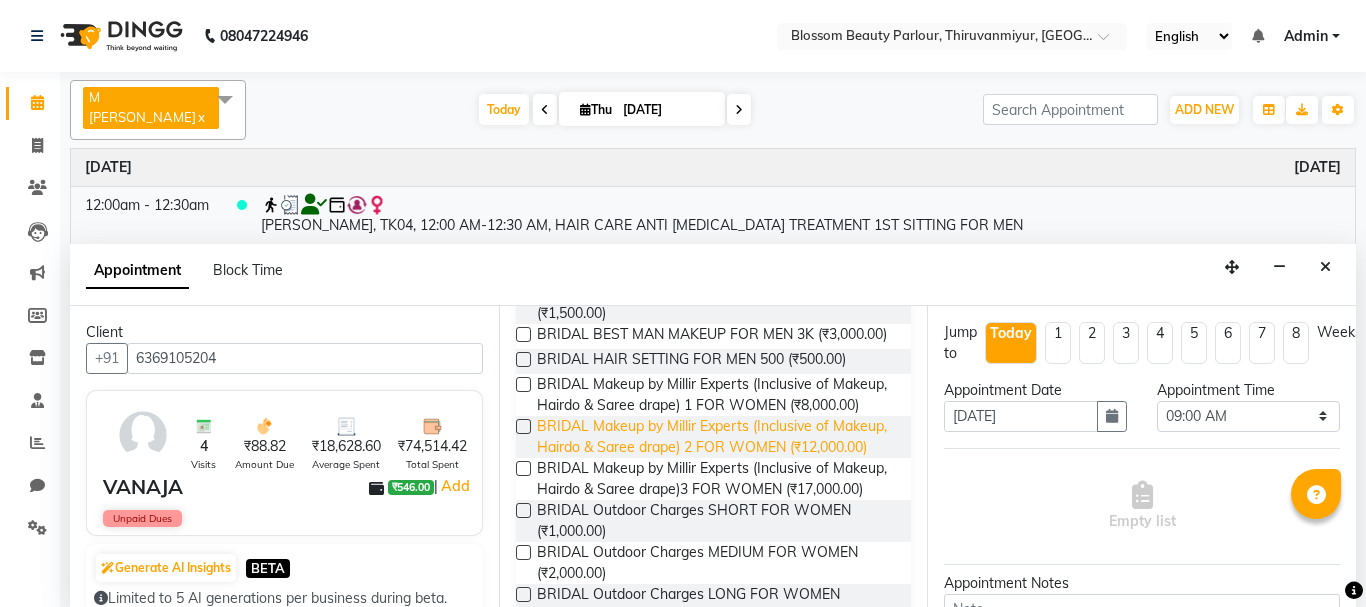 click on "BRIDAL Makeup by Millir Experts (Inclusive of Makeup, Hairdo & Saree drape) 2 FOR WOMEN (₹12,000.00)" at bounding box center [716, 437] 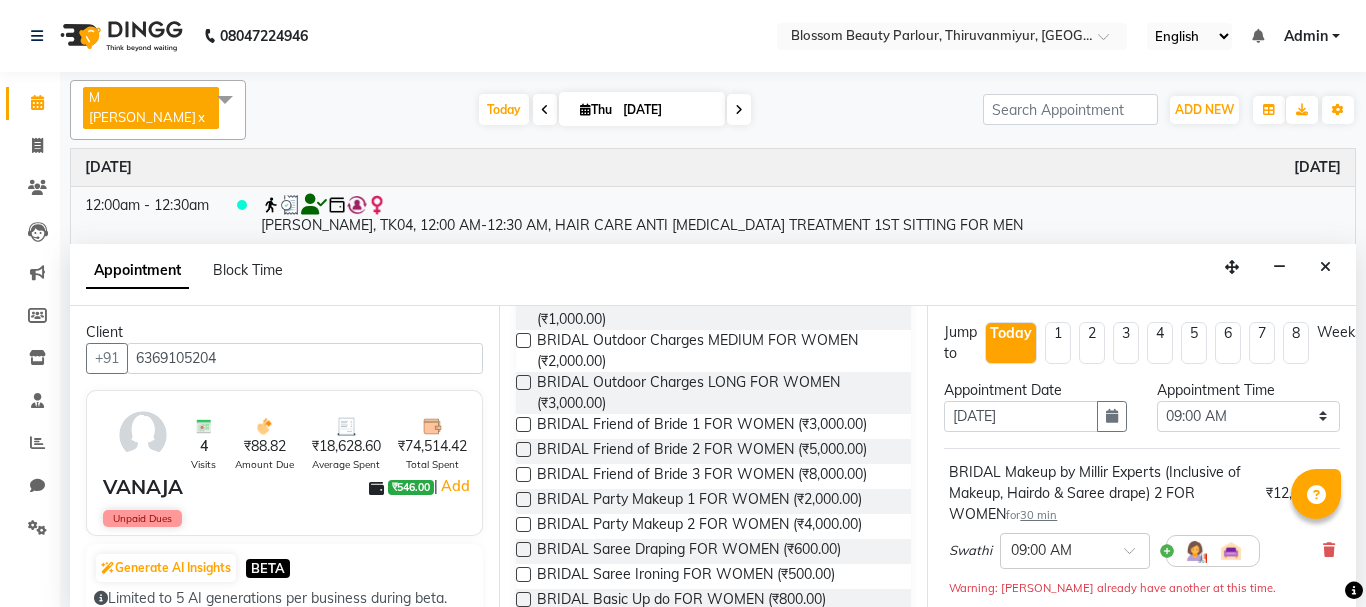 scroll, scrollTop: 1138, scrollLeft: 0, axis: vertical 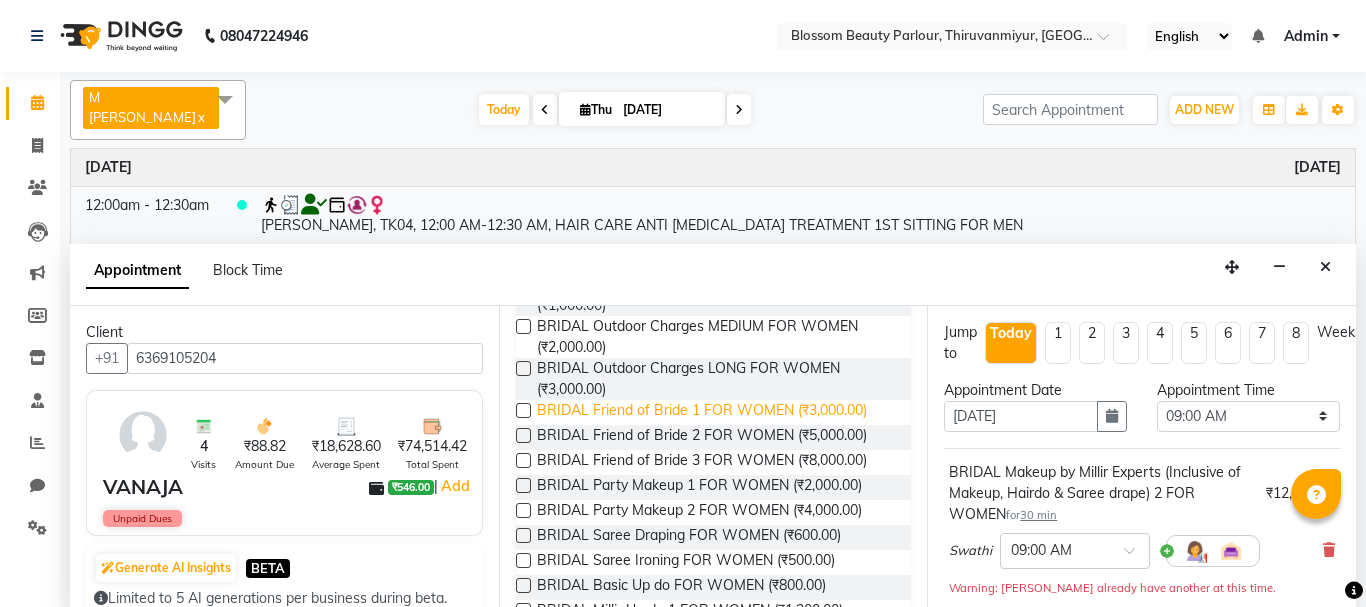 click on "BRIDAL Friend of Bride 1 FOR WOMEN (₹3,000.00)" at bounding box center [702, 412] 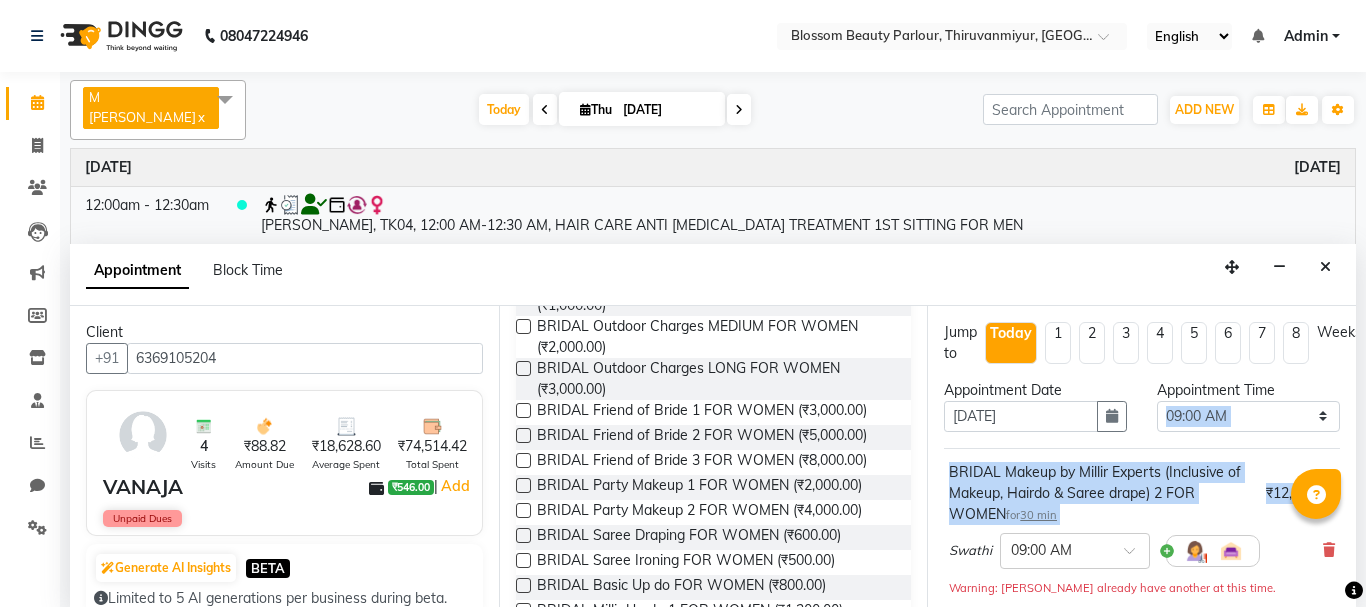 scroll, scrollTop: 0, scrollLeft: 22, axis: horizontal 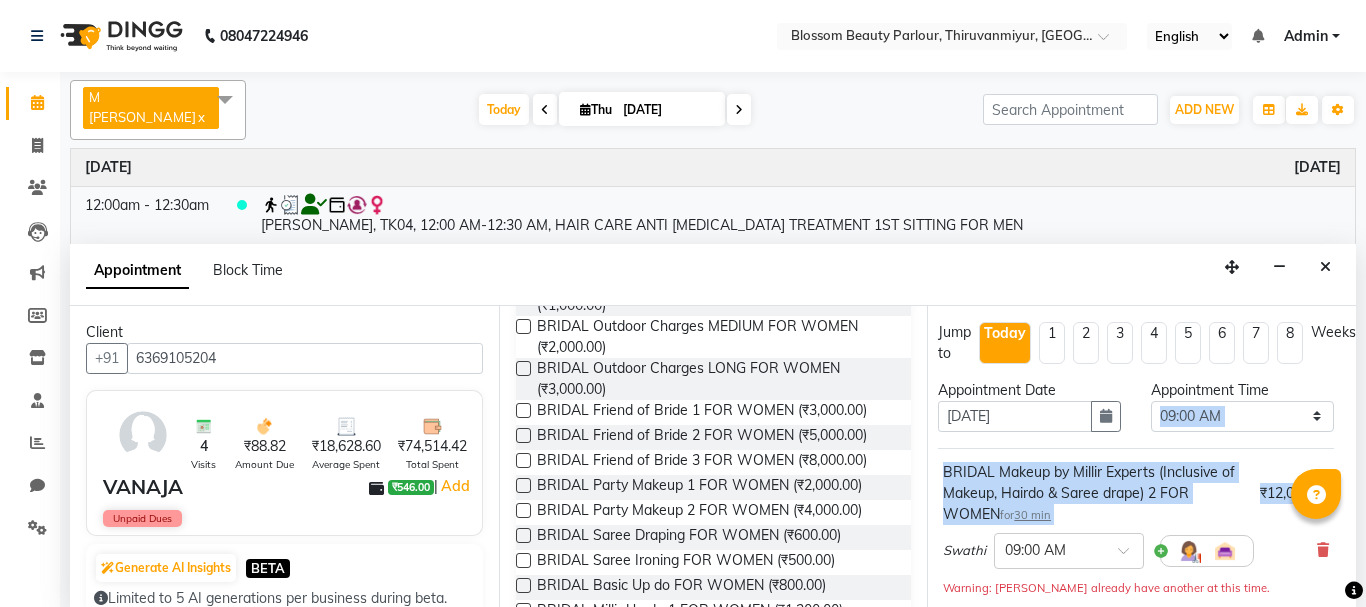 drag, startPoint x: 1338, startPoint y: 391, endPoint x: 1341, endPoint y: 469, distance: 78.05767 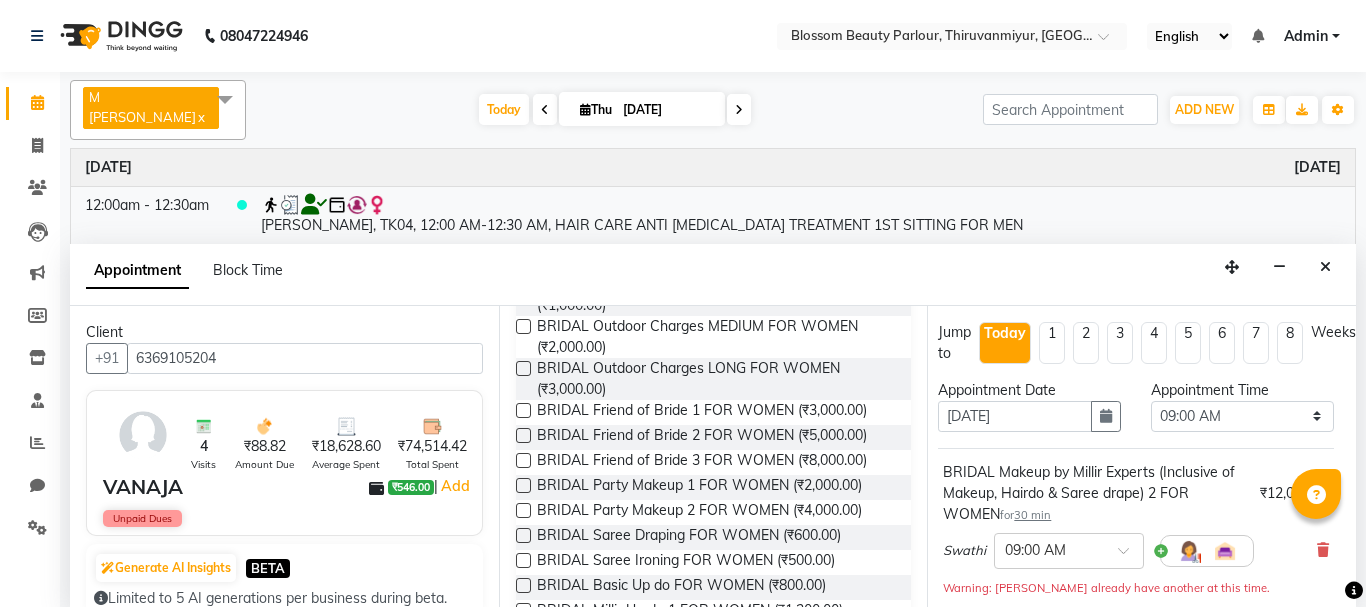 click on "Appointment Block Time" at bounding box center [713, 275] 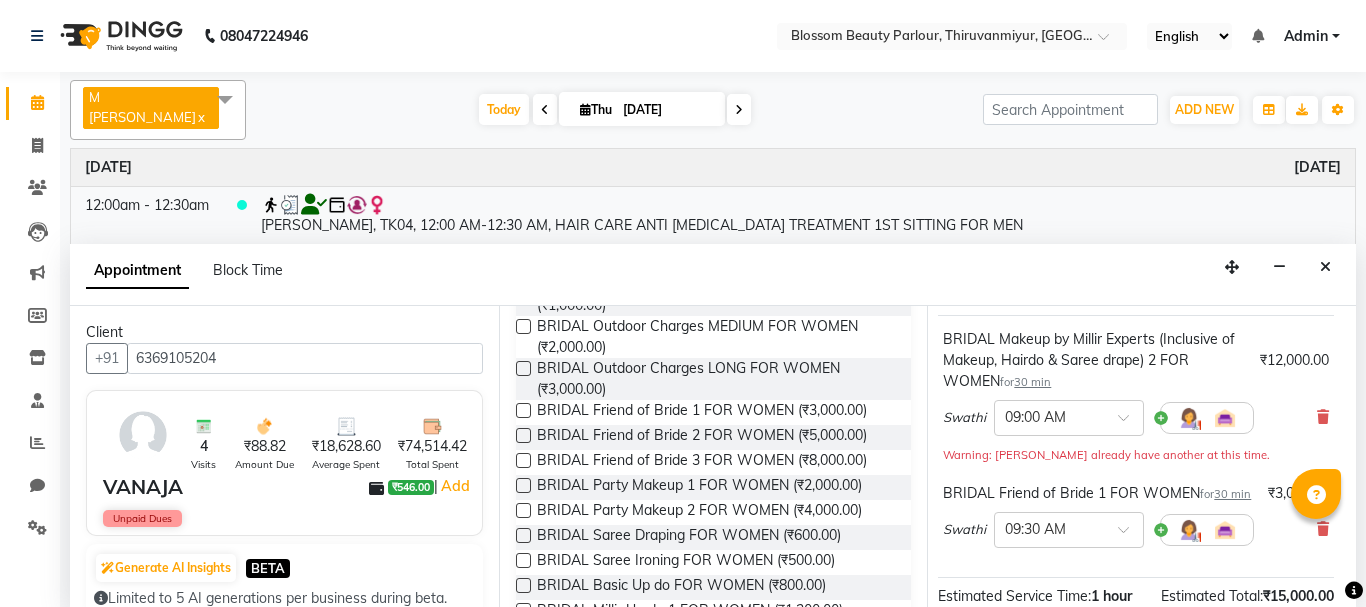 scroll, scrollTop: 167, scrollLeft: 22, axis: both 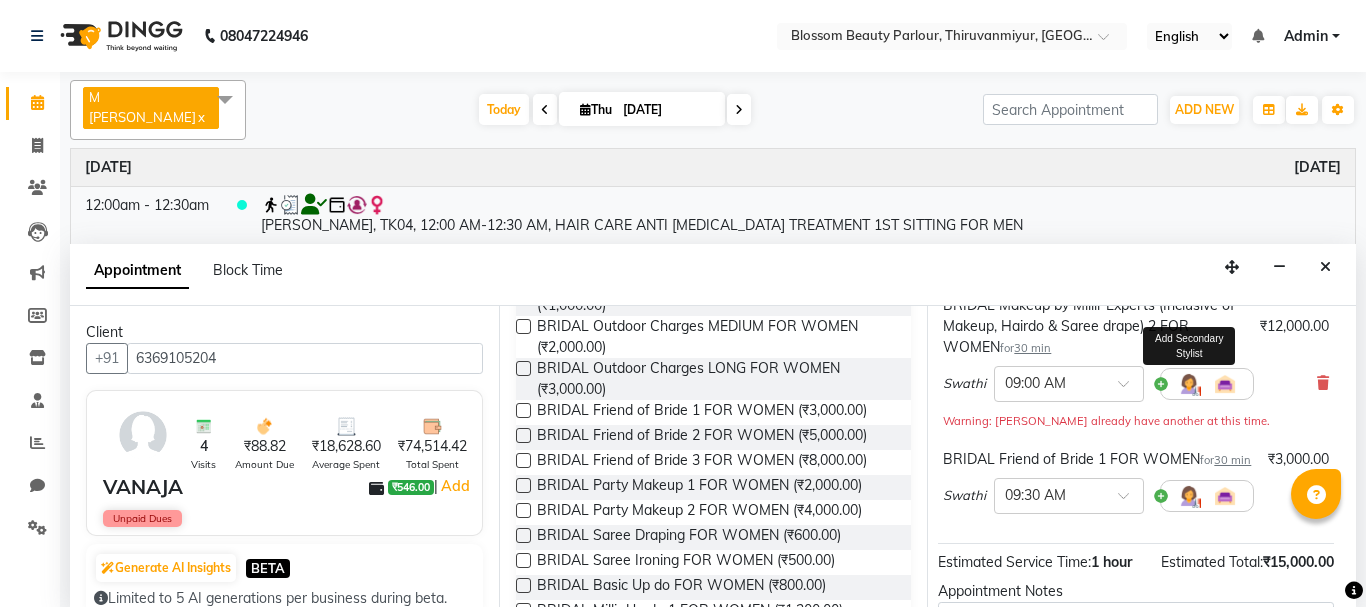 click at bounding box center (1189, 384) 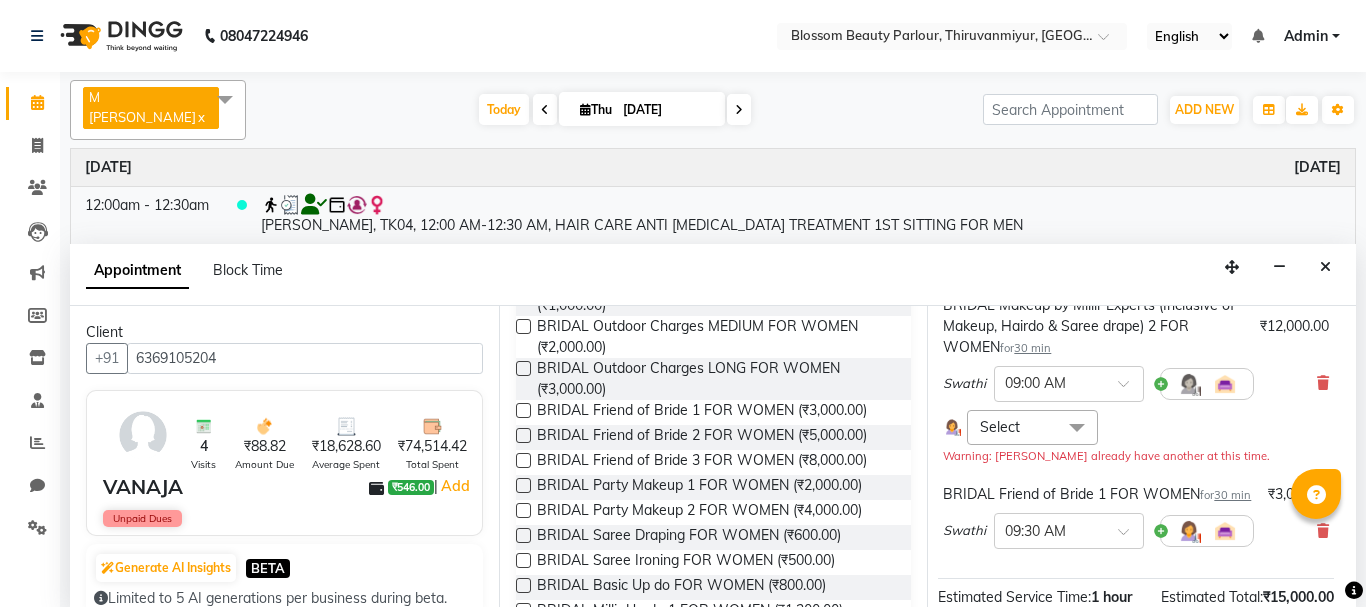 click on "Select" at bounding box center (1032, 427) 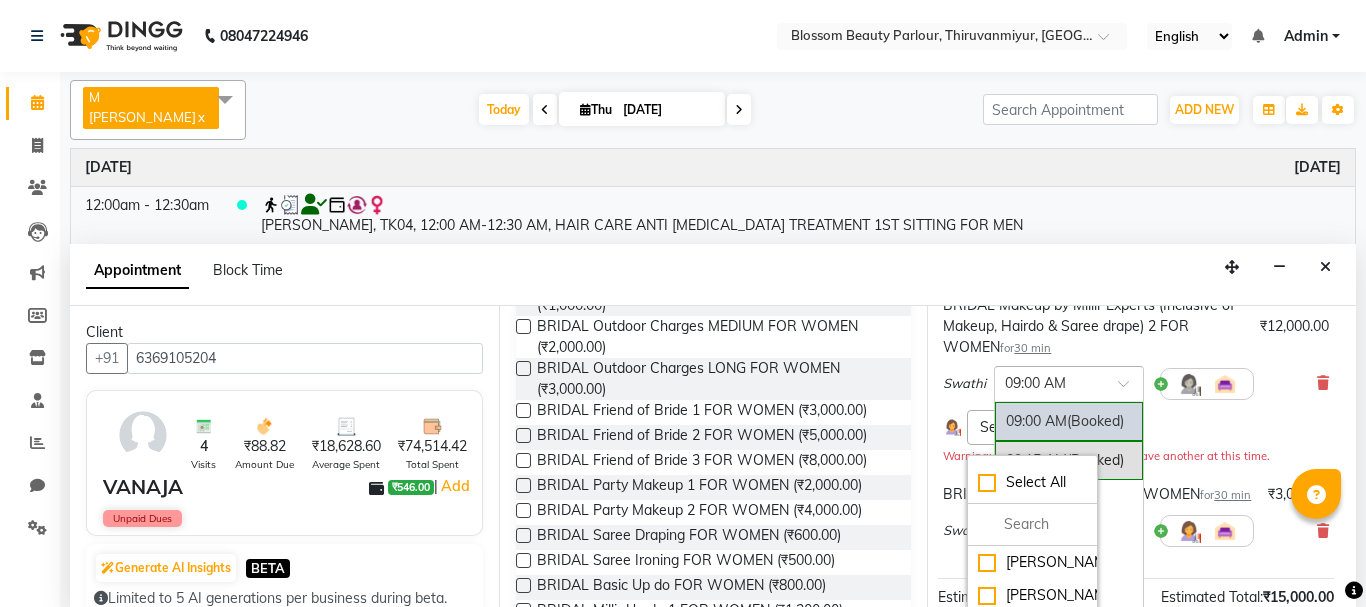 click at bounding box center (1130, 389) 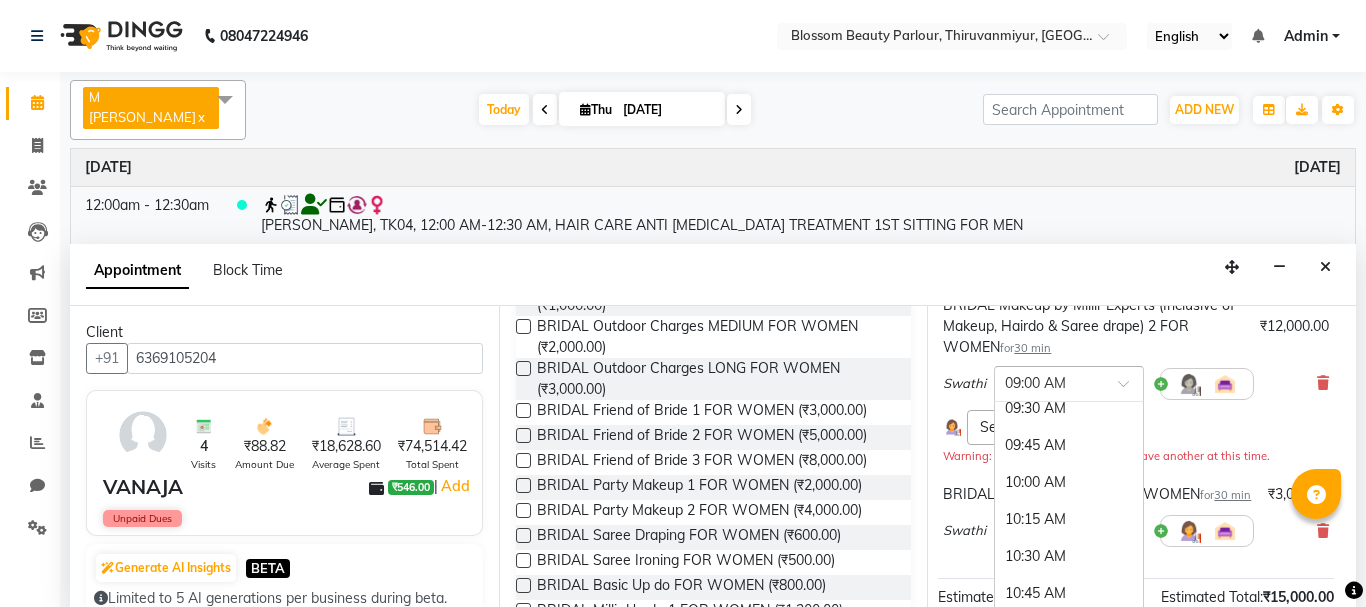 scroll, scrollTop: 115, scrollLeft: 0, axis: vertical 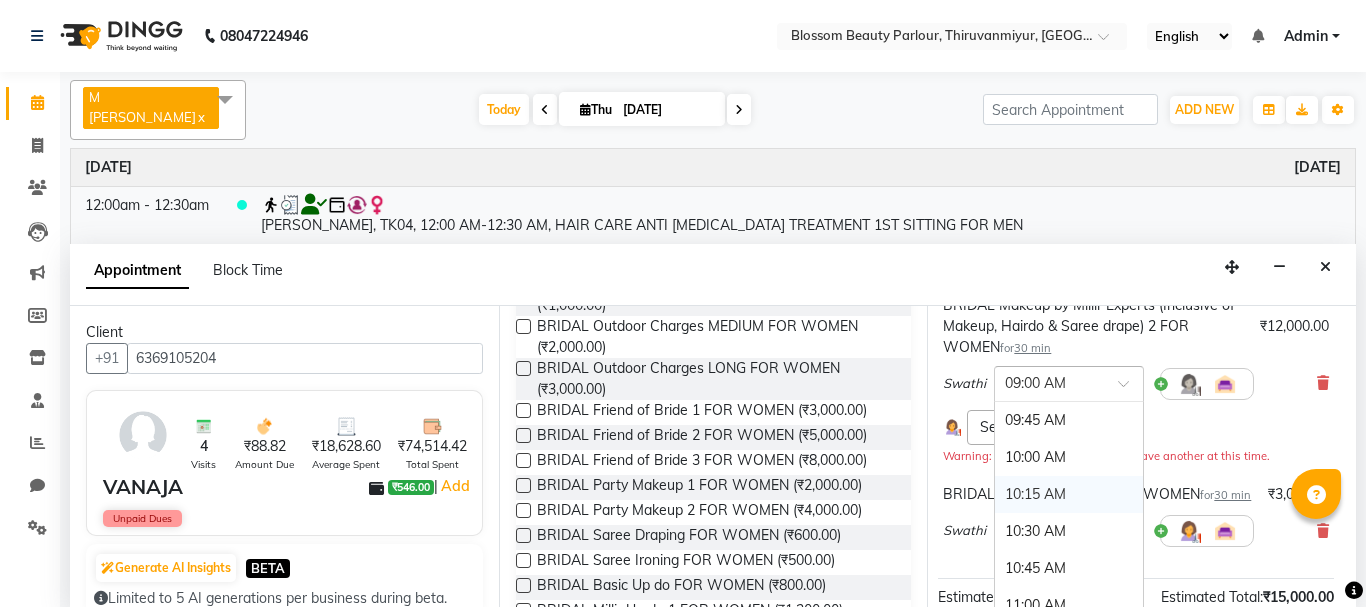 click on "10:15 AM" at bounding box center [1069, 494] 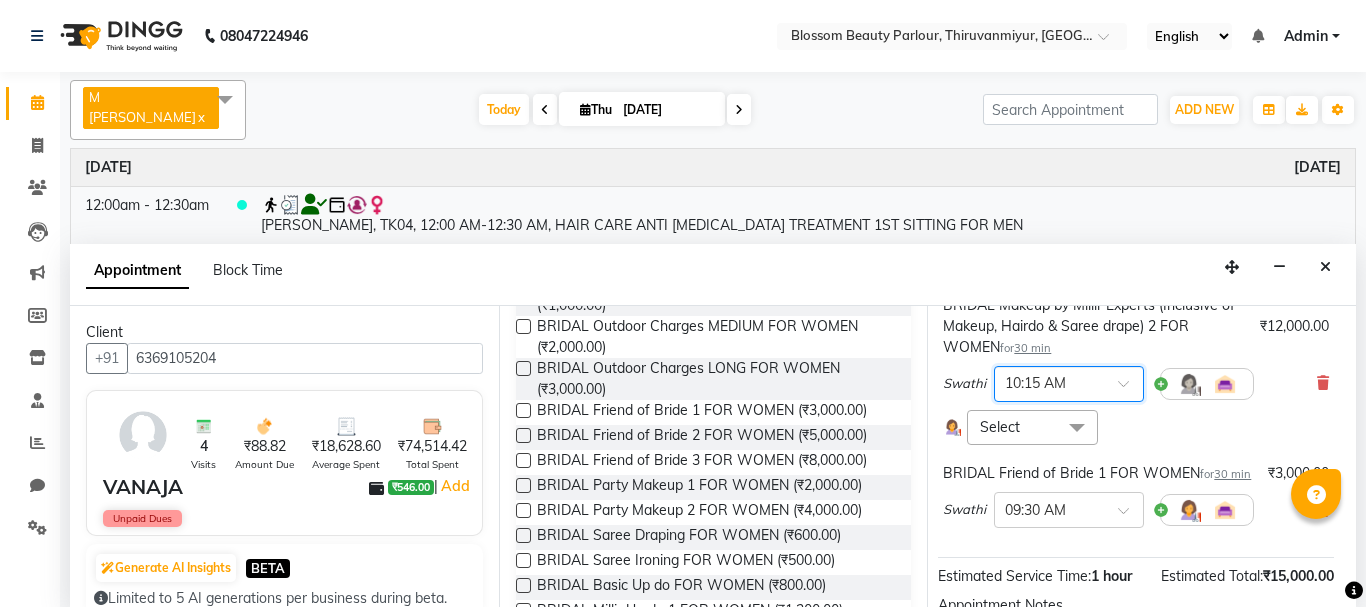 click at bounding box center [1077, 429] 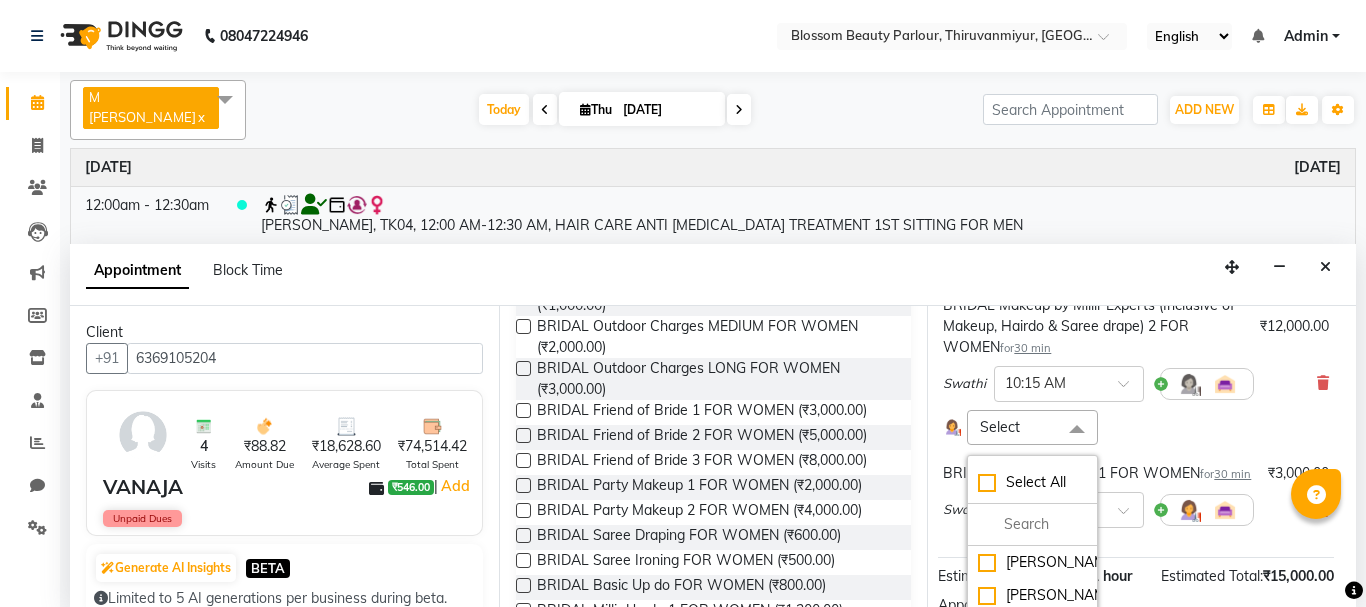 scroll, scrollTop: 242, scrollLeft: 22, axis: both 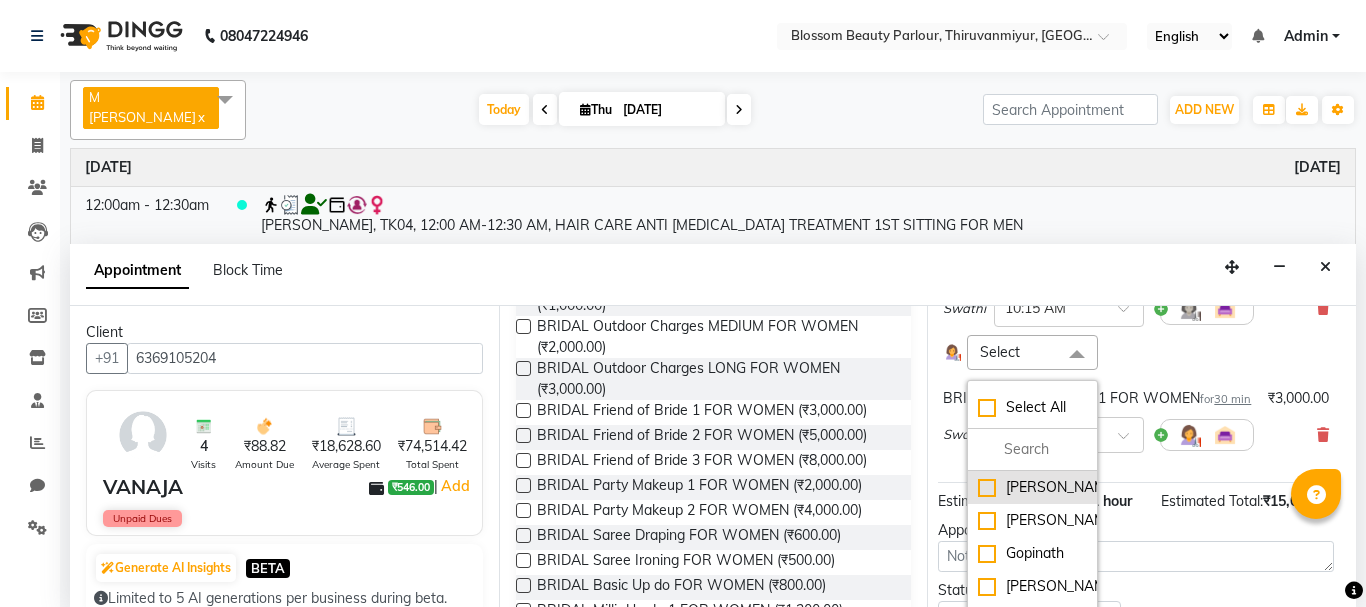 click on "[PERSON_NAME]" at bounding box center [1032, 487] 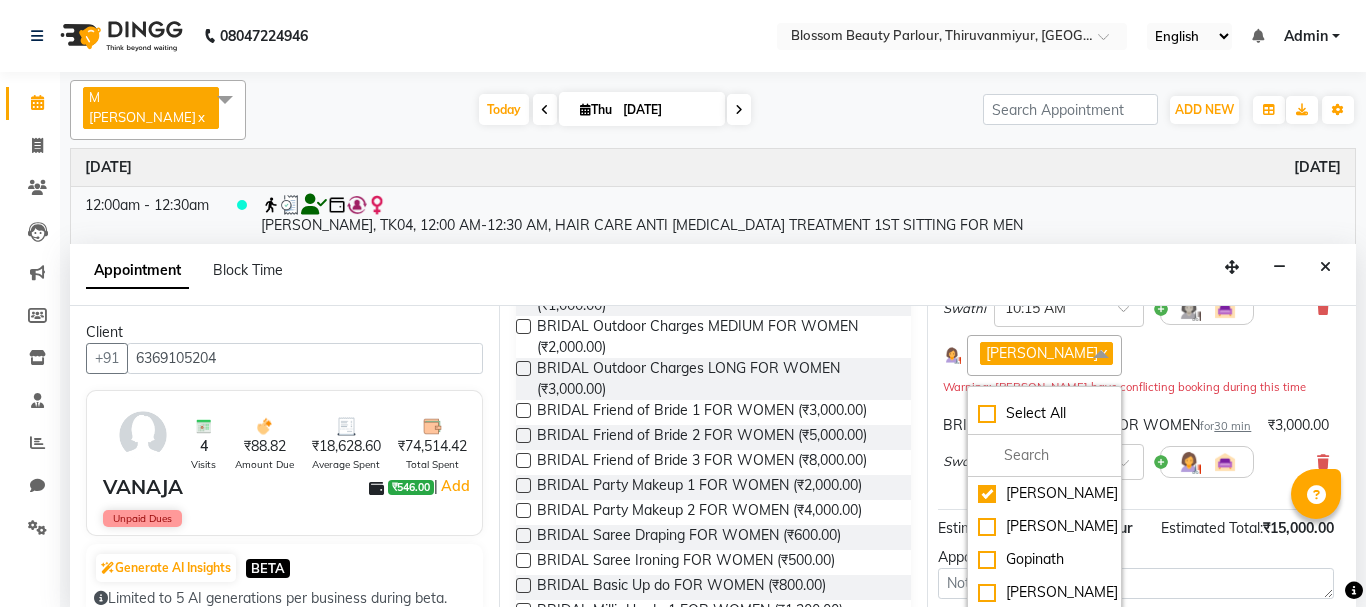 click on "BRIDAL Makeup by [PERSON_NAME] Experts (Inclusive of Makeup, Hairdo & Saree drape) 2 FOR WOMEN   for  30 min ₹12,000.00 Swathi × 10:15 AM [PERSON_NAME]  x Select All [PERSON_NAME] [PERSON_NAME] [PERSON_NAME] [PERSON_NAME] [PERSON_NAME] M [PERSON_NAME] Old Staff Warning: [PERSON_NAME] have conflicting booking during this time  BRIDAL Friend of Bride 1 FOR WOMEN   for  30 min ₹3,000.00 Swathi × 09:30 AM" at bounding box center [1136, 358] 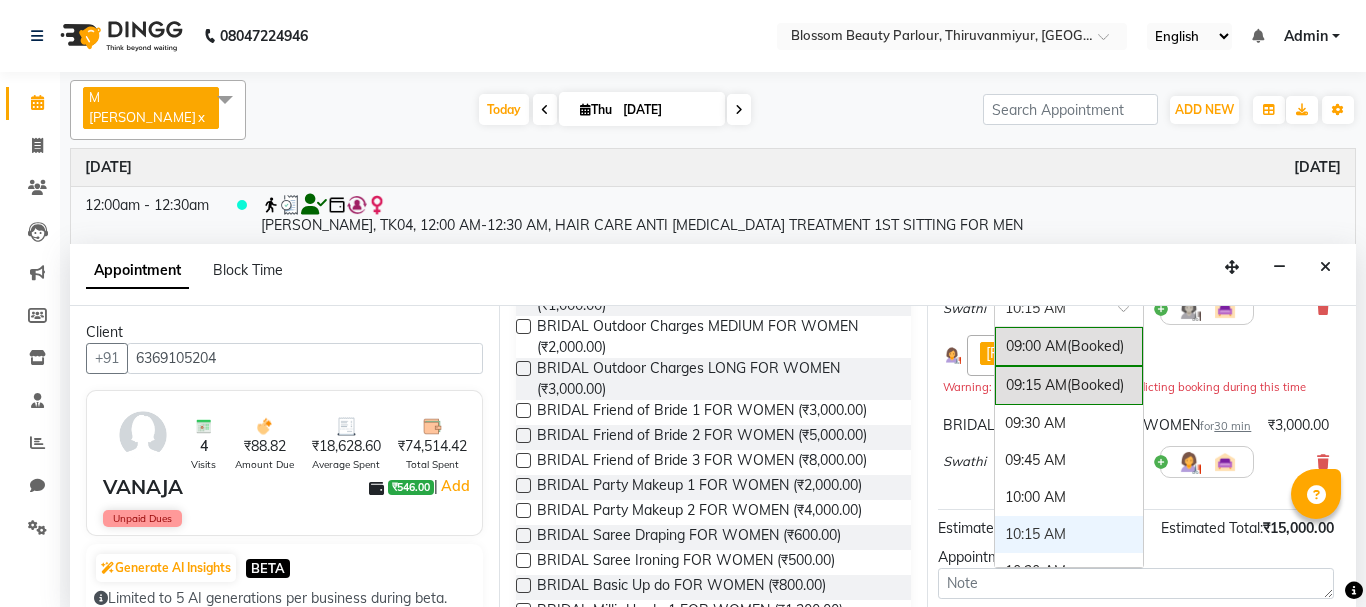 click at bounding box center (1130, 314) 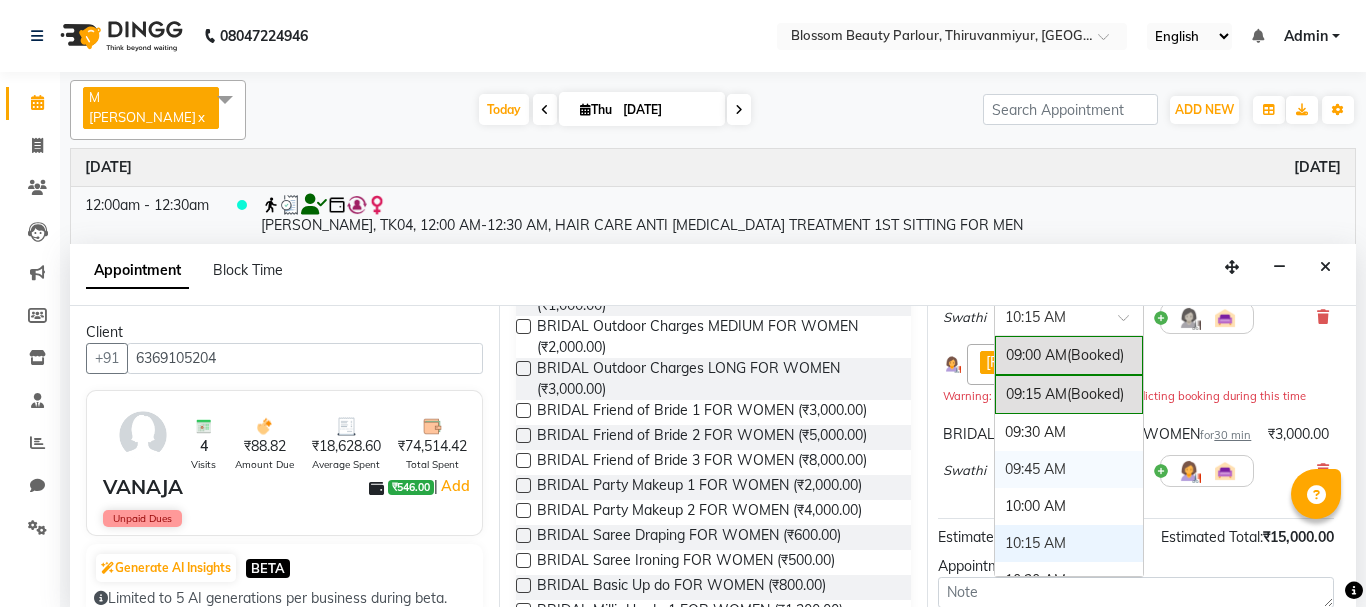 click on "09:45 AM" at bounding box center (1069, 469) 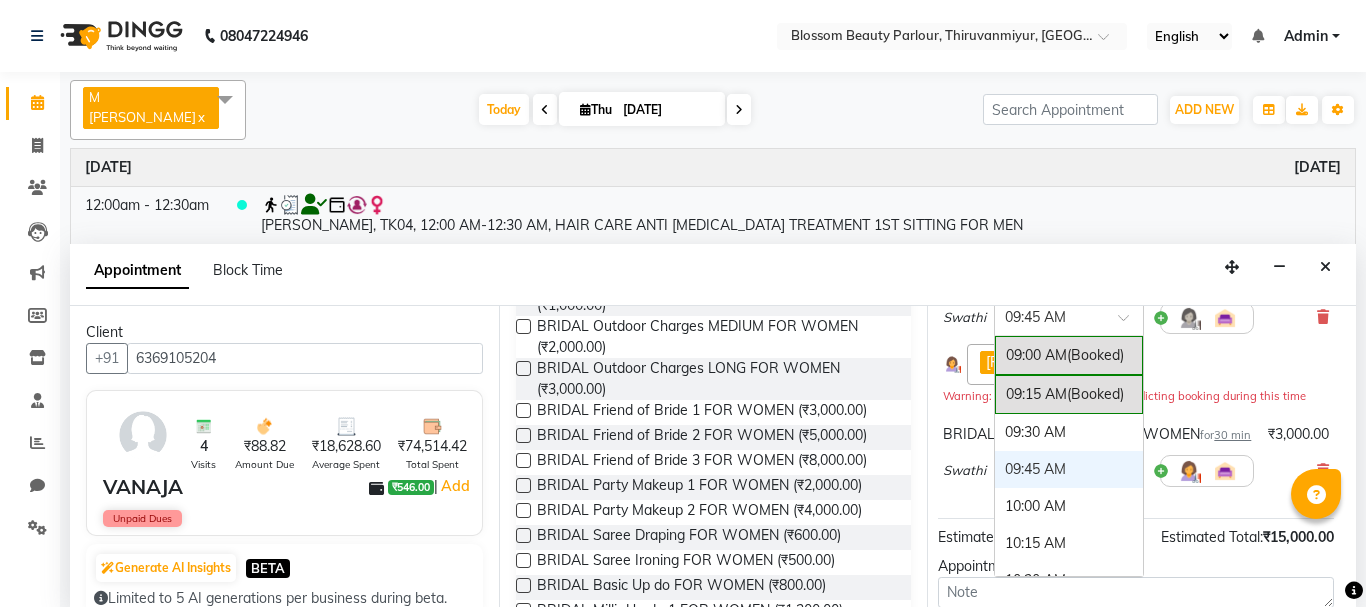 click at bounding box center [1130, 323] 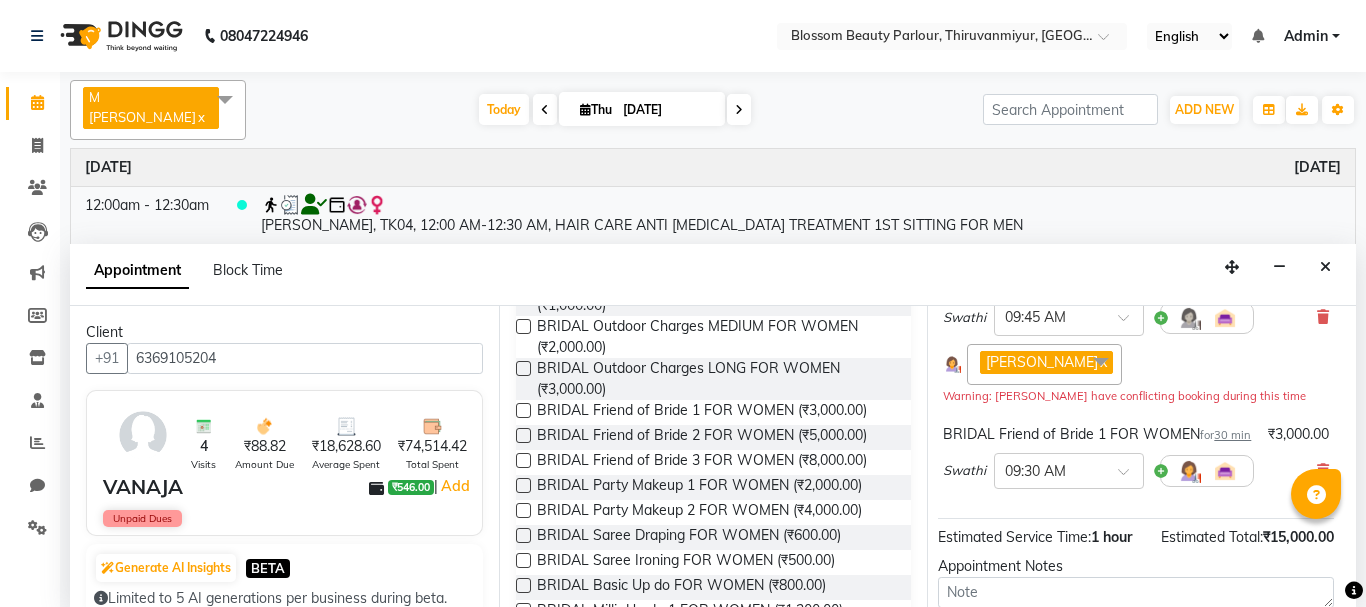 click on "[PERSON_NAME]  x Select All [PERSON_NAME] [PERSON_NAME] [PERSON_NAME] [PERSON_NAME] [PERSON_NAME] M [PERSON_NAME] Old Staff" at bounding box center (1136, 364) 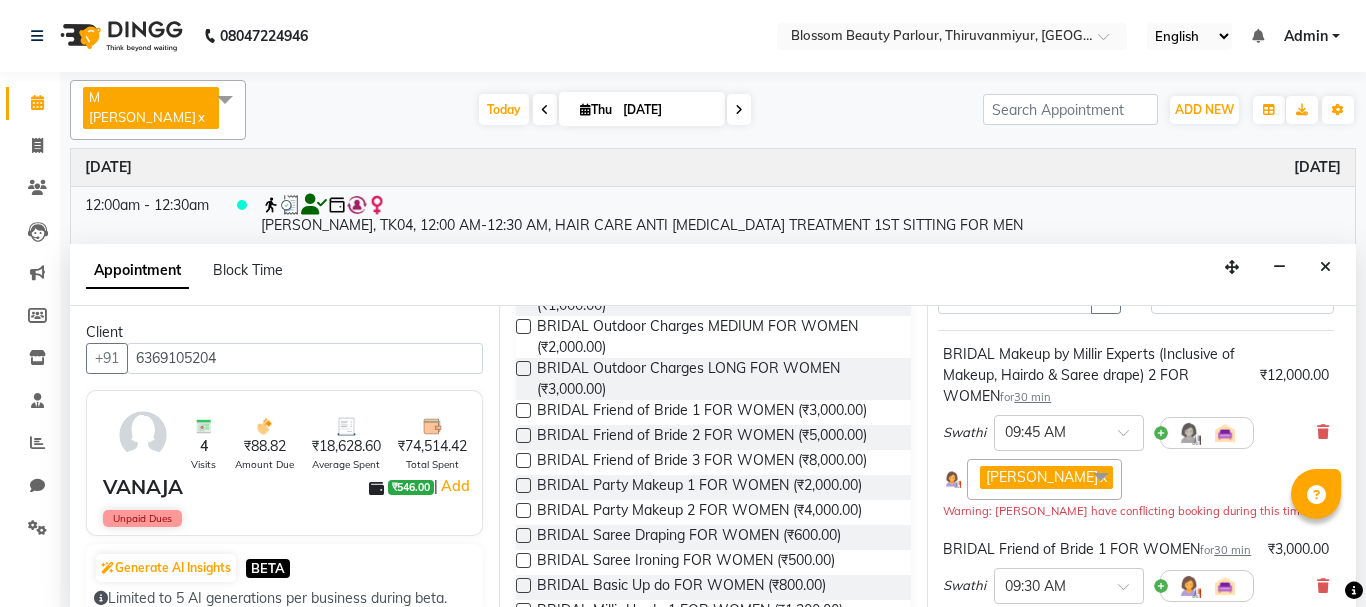scroll, scrollTop: 112, scrollLeft: 22, axis: both 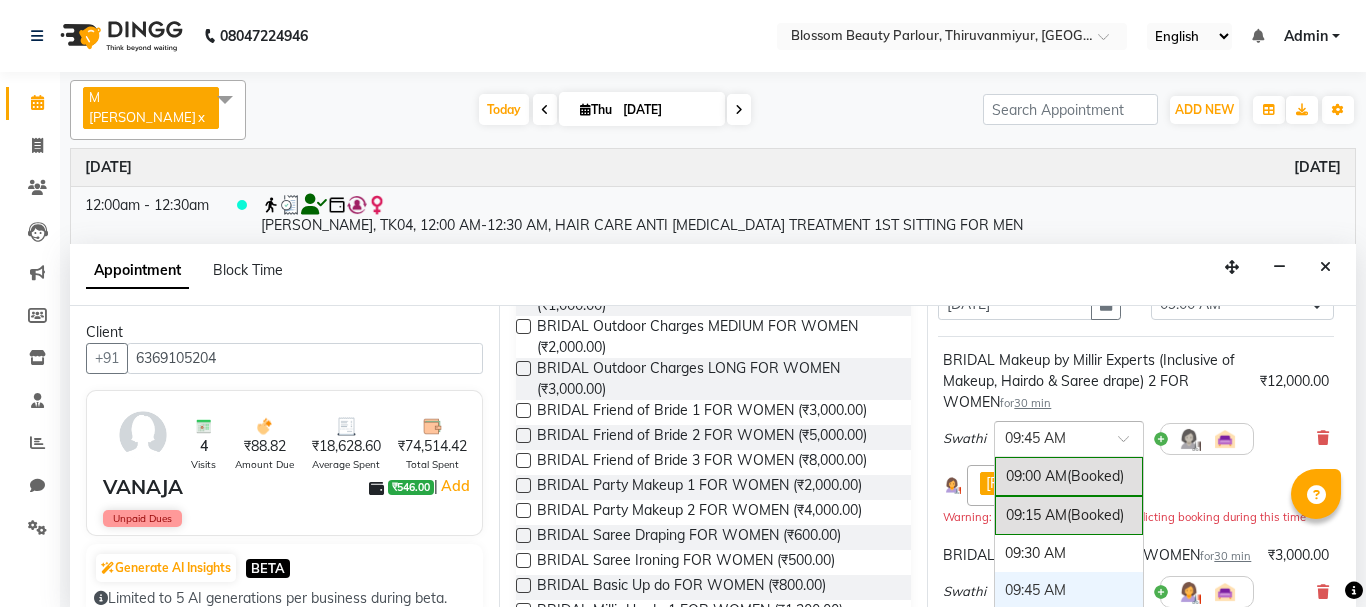 click at bounding box center (1069, 437) 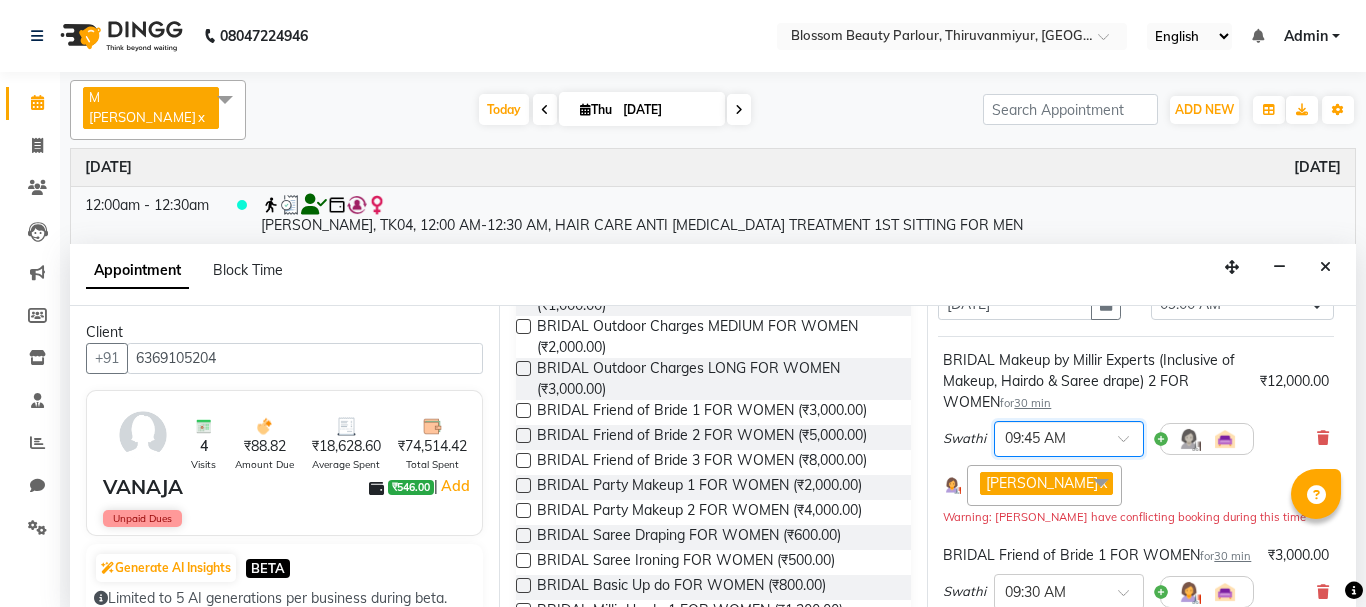 click at bounding box center (1130, 444) 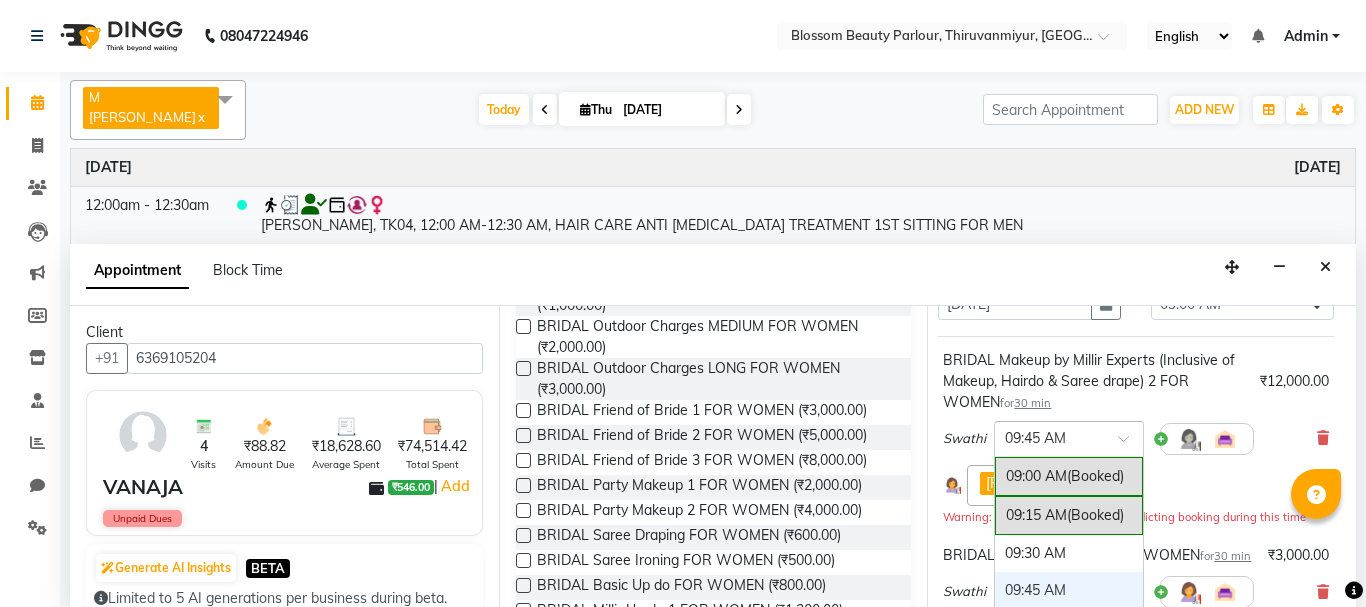 click at bounding box center [1130, 444] 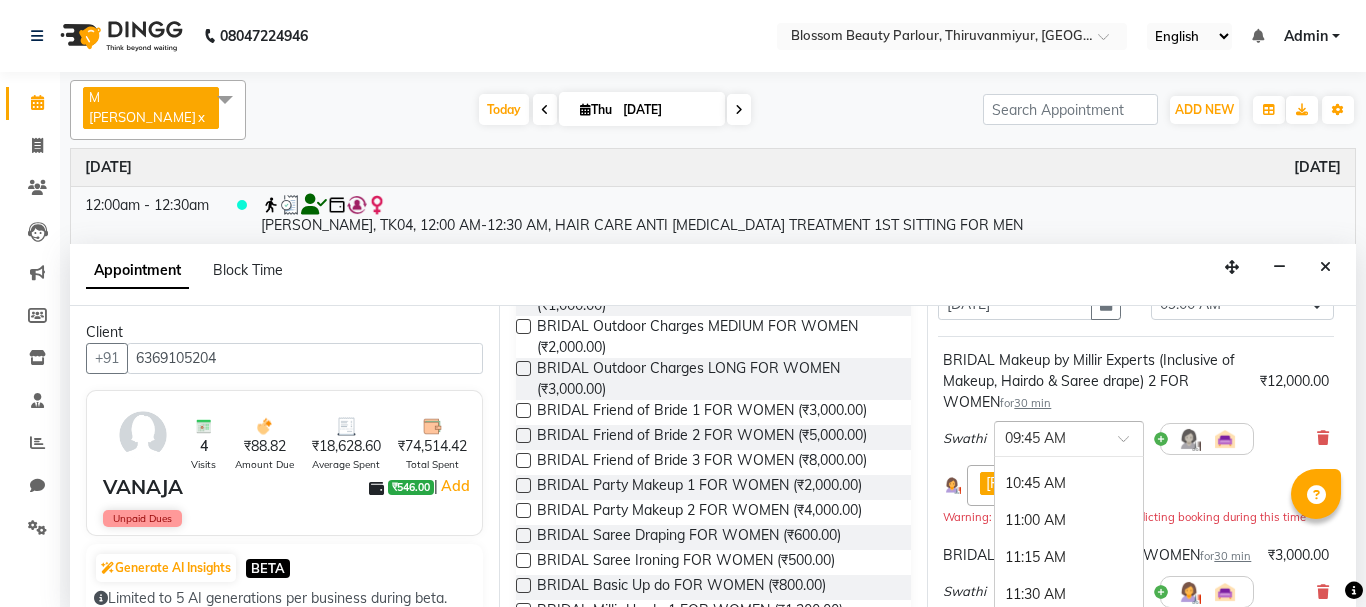 scroll, scrollTop: 362, scrollLeft: 0, axis: vertical 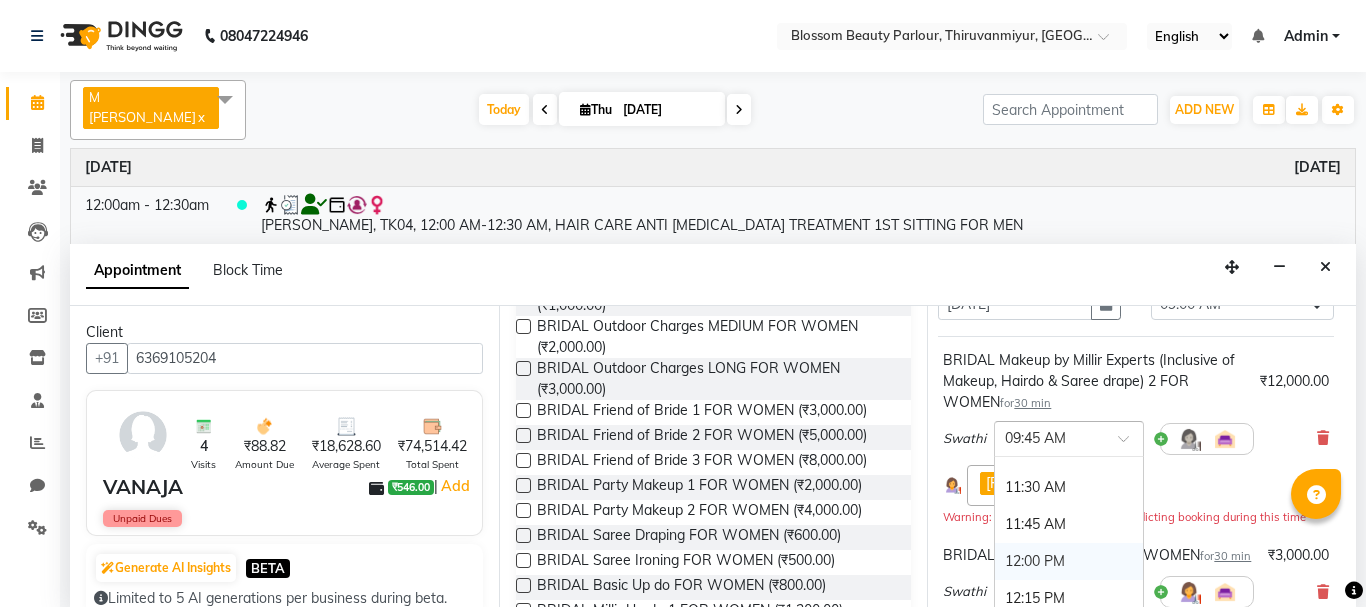 click on "12:00 PM" at bounding box center (1069, 561) 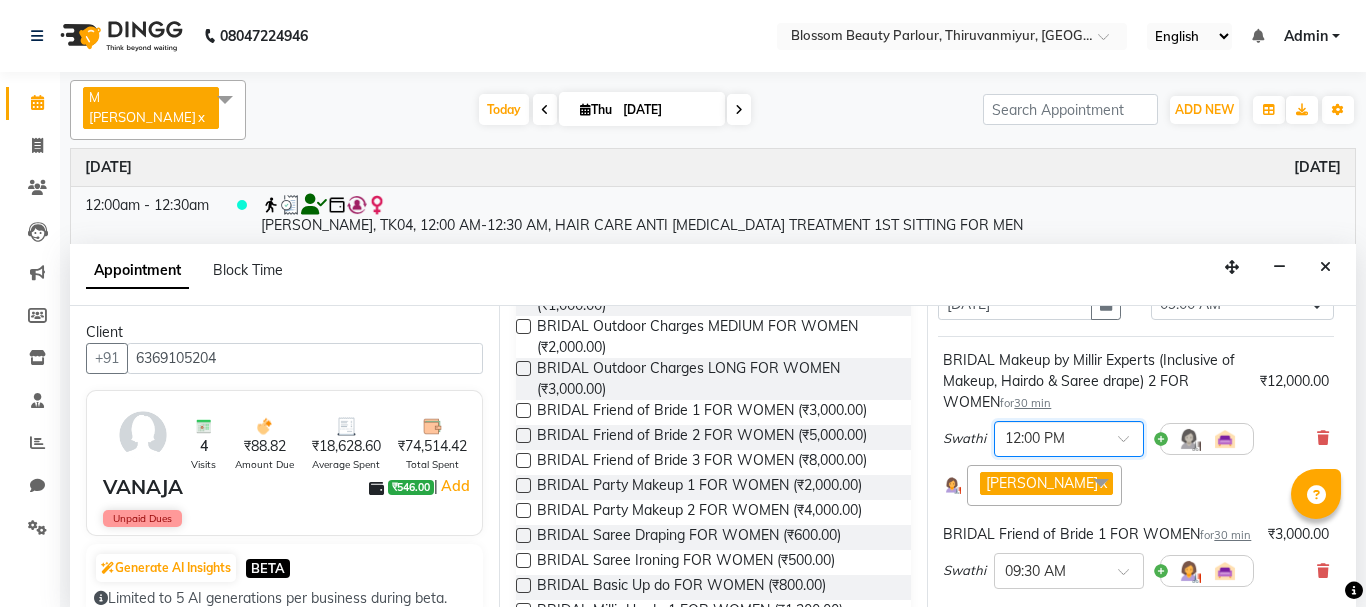 scroll, scrollTop: 230, scrollLeft: 22, axis: both 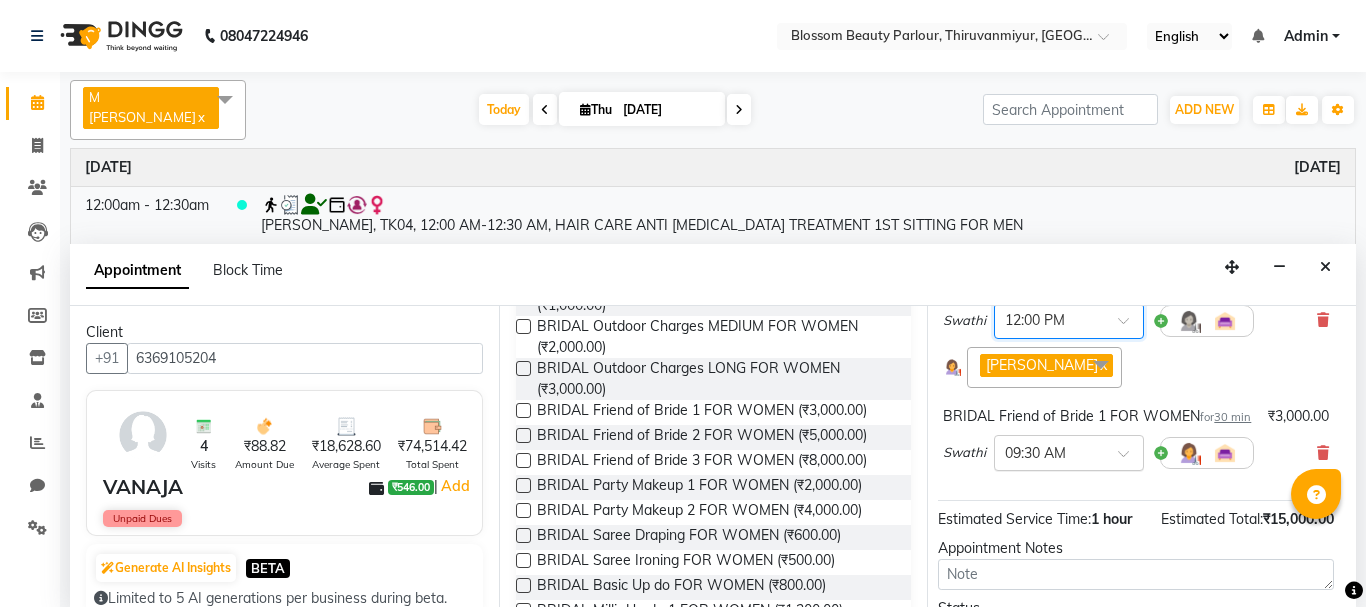 click at bounding box center [1069, 451] 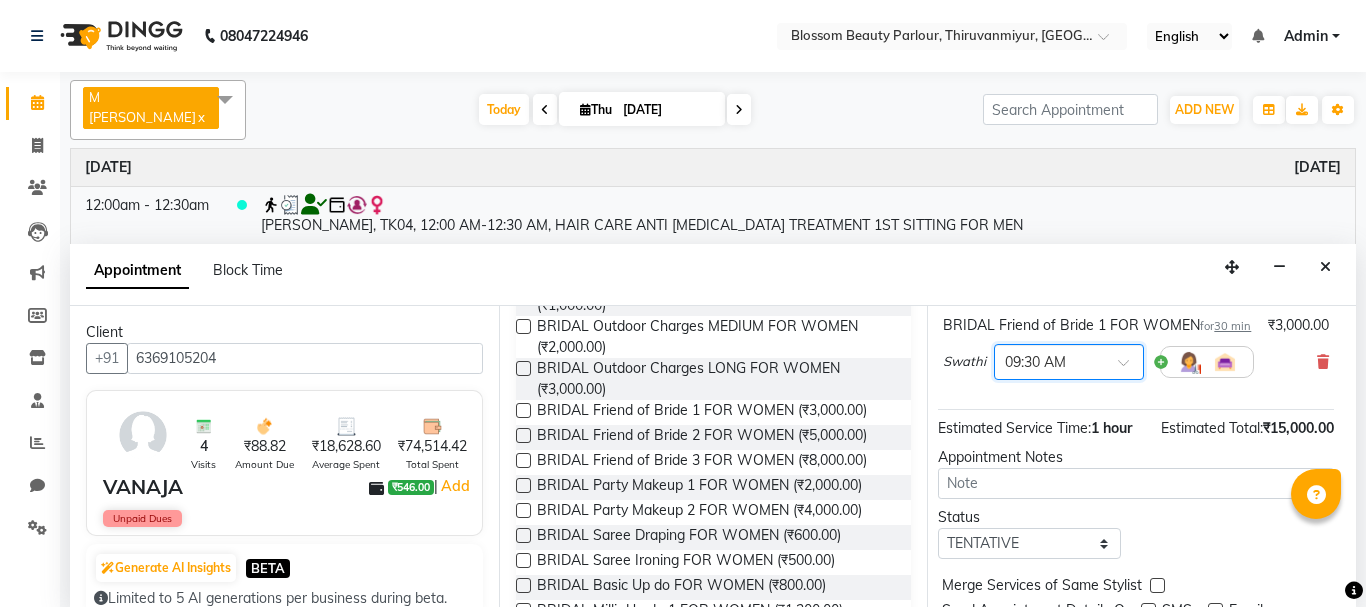 scroll, scrollTop: 324, scrollLeft: 22, axis: both 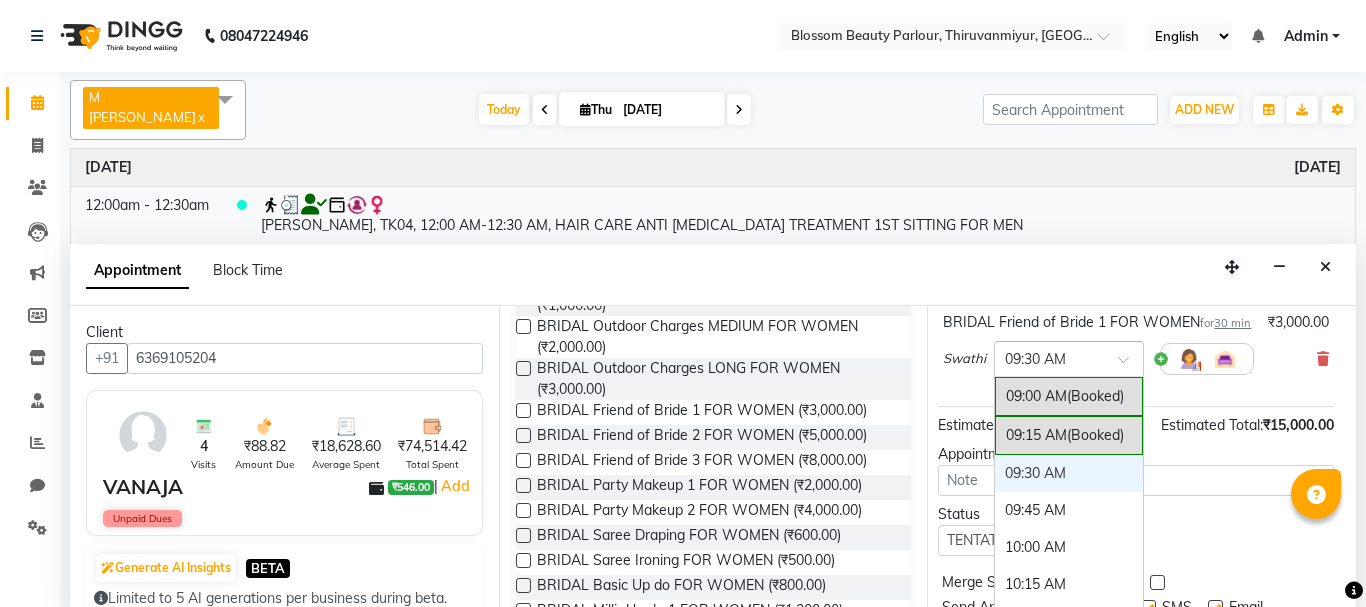 click at bounding box center [1130, 365] 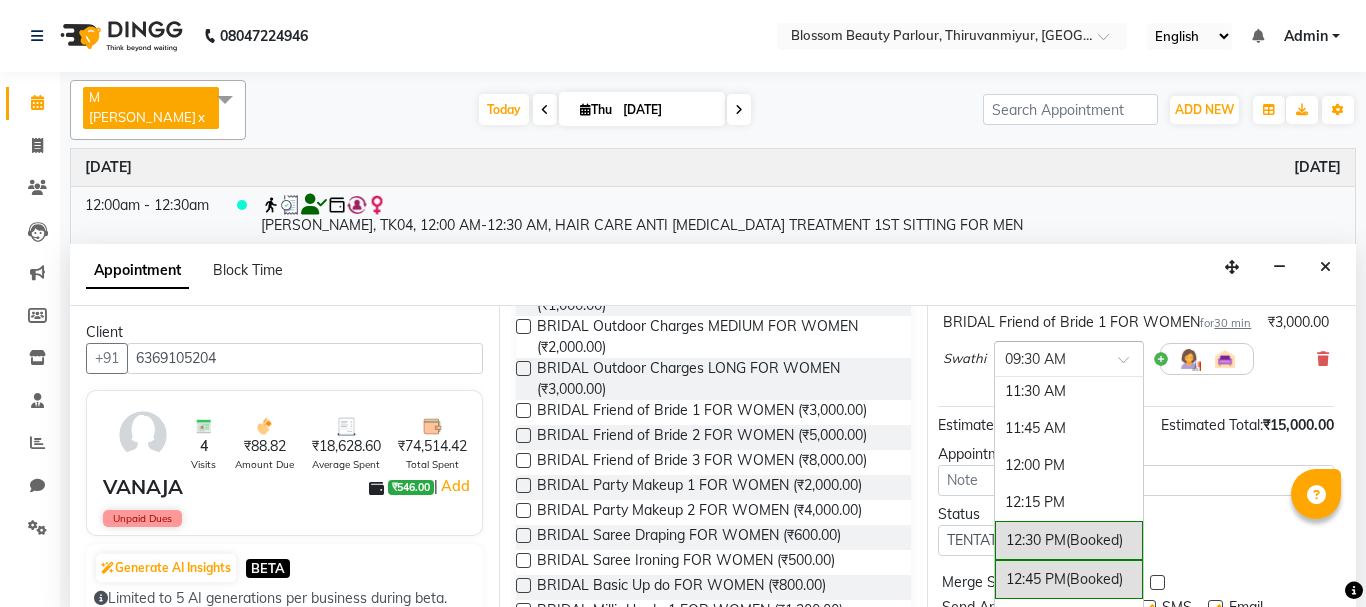 scroll, scrollTop: 526, scrollLeft: 0, axis: vertical 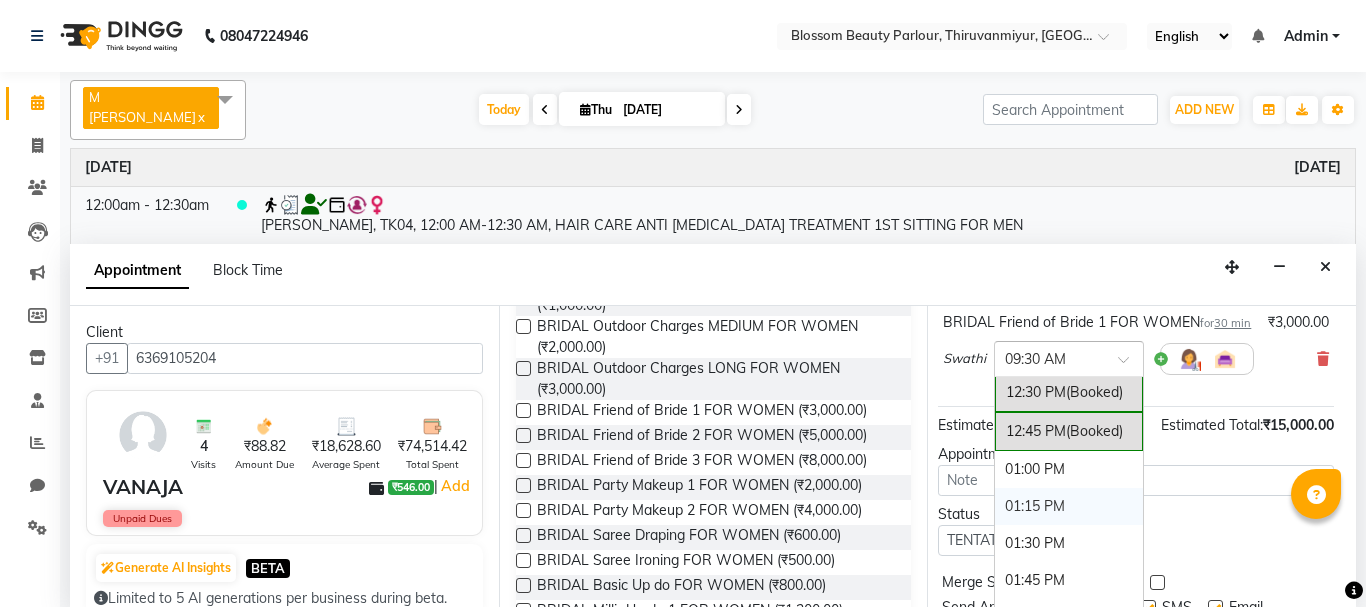 click on "01:15 PM" at bounding box center [1069, 506] 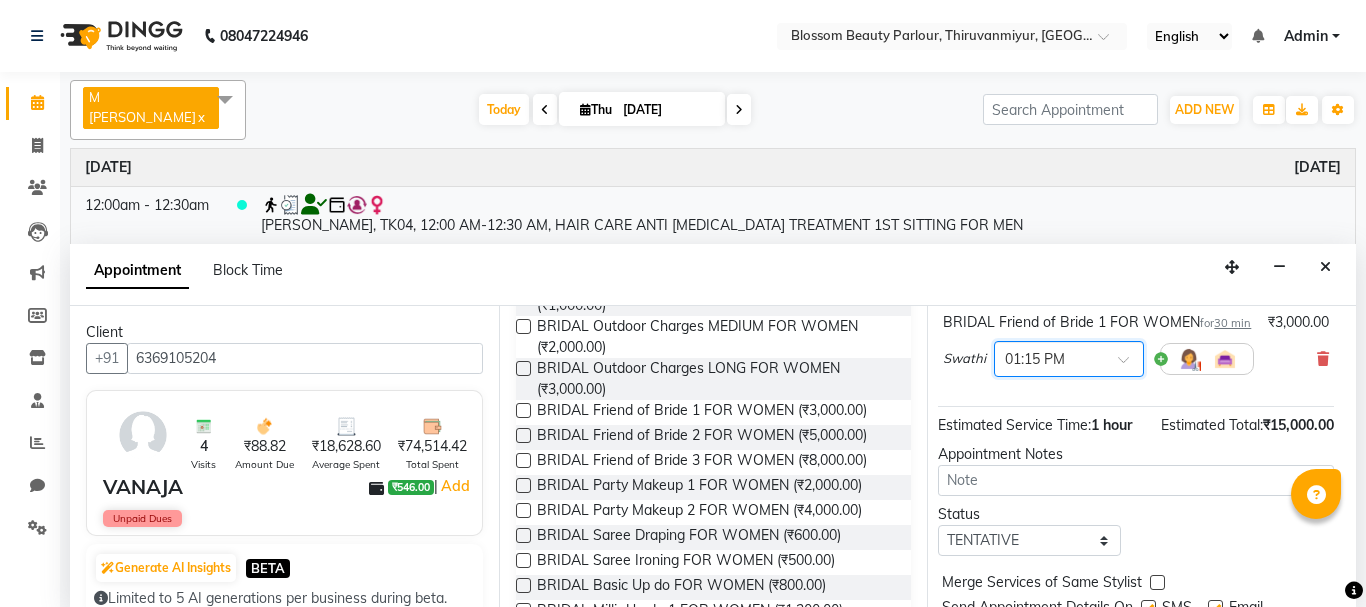scroll, scrollTop: 425, scrollLeft: 22, axis: both 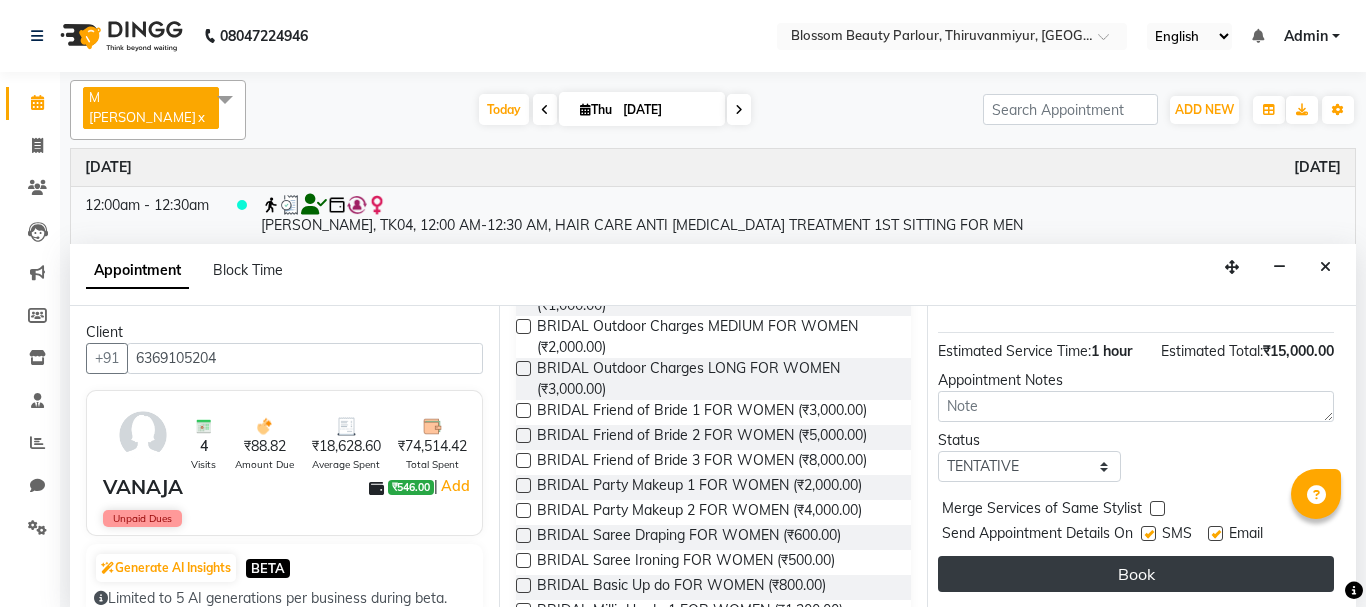 click on "Book" at bounding box center [1136, 574] 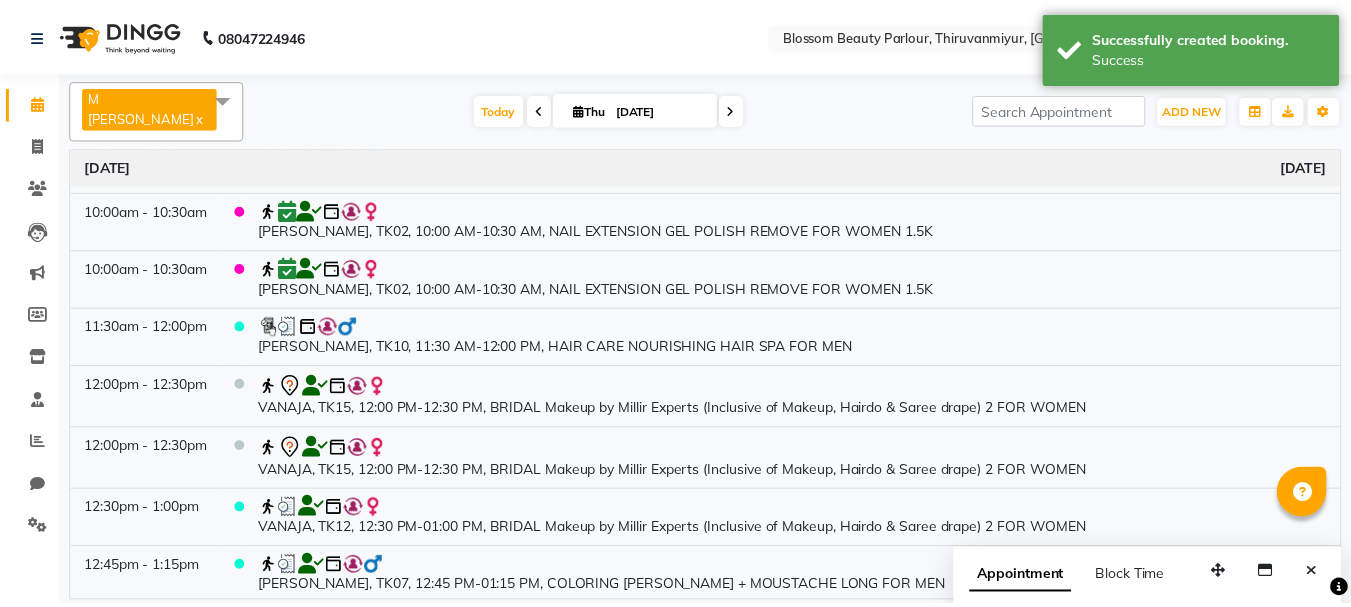 scroll, scrollTop: 715, scrollLeft: 0, axis: vertical 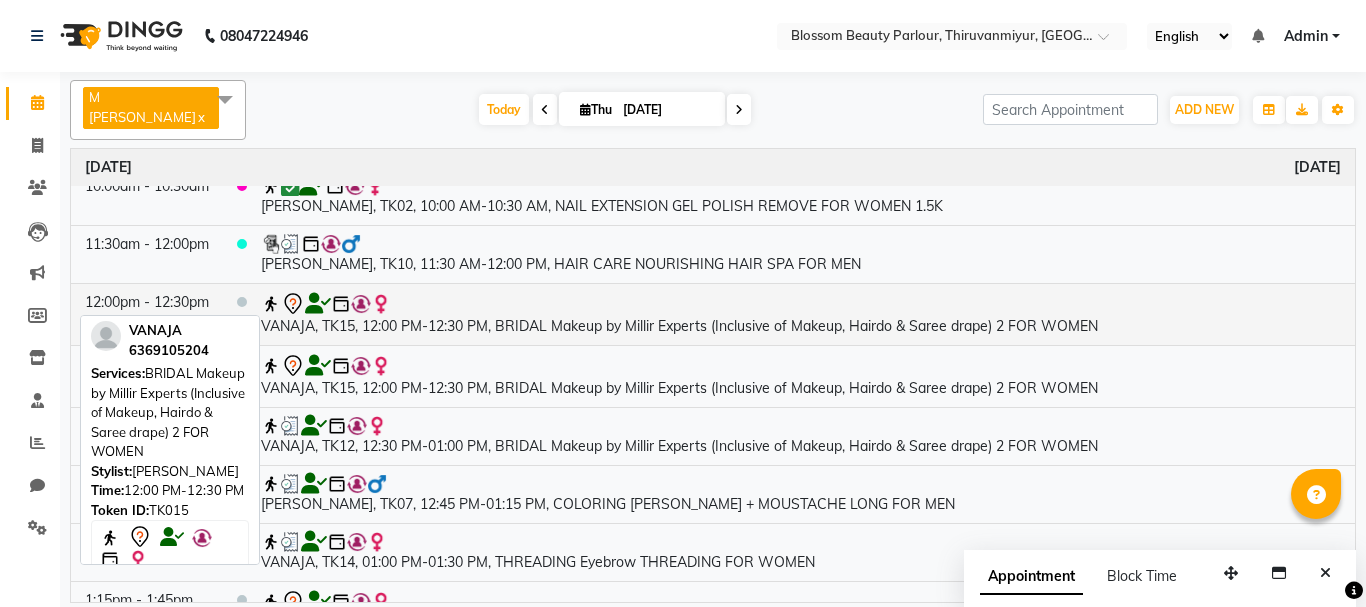 click 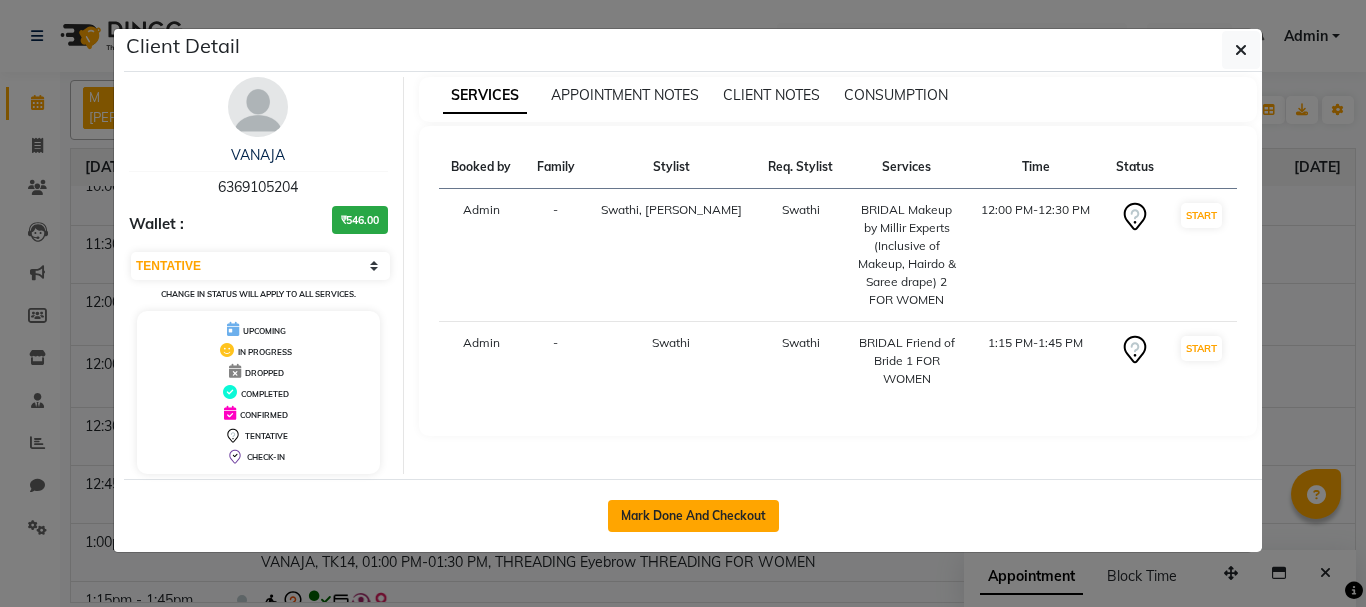 click on "Mark Done And Checkout" 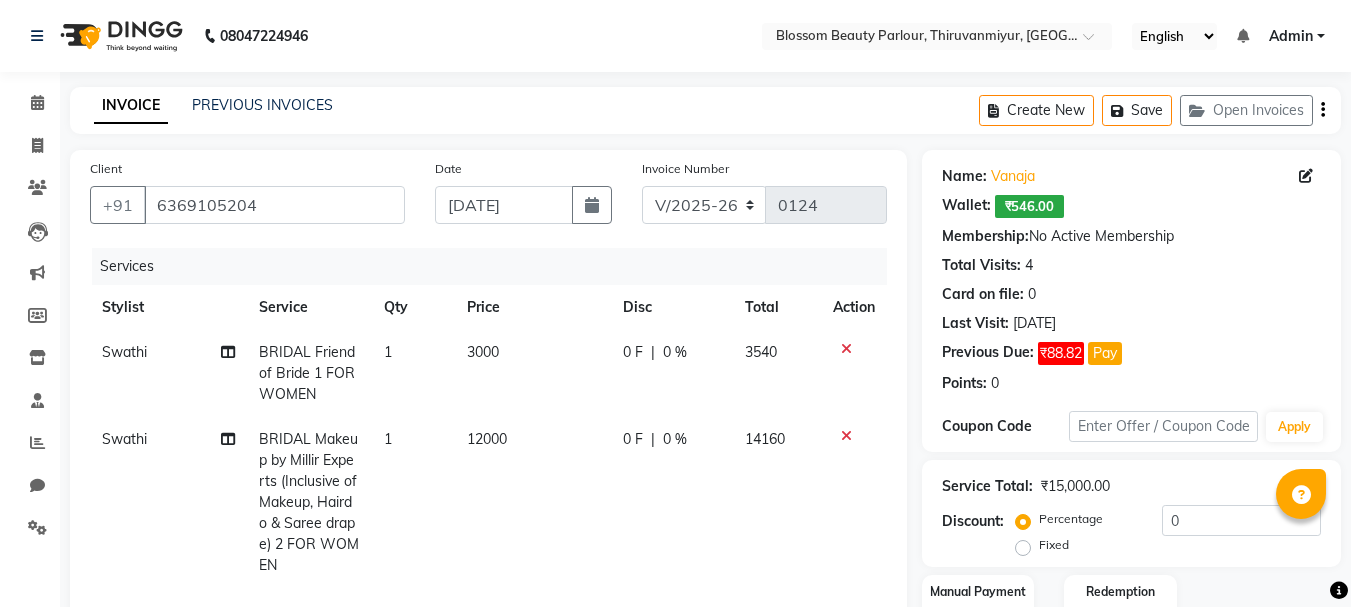 scroll, scrollTop: 365, scrollLeft: 0, axis: vertical 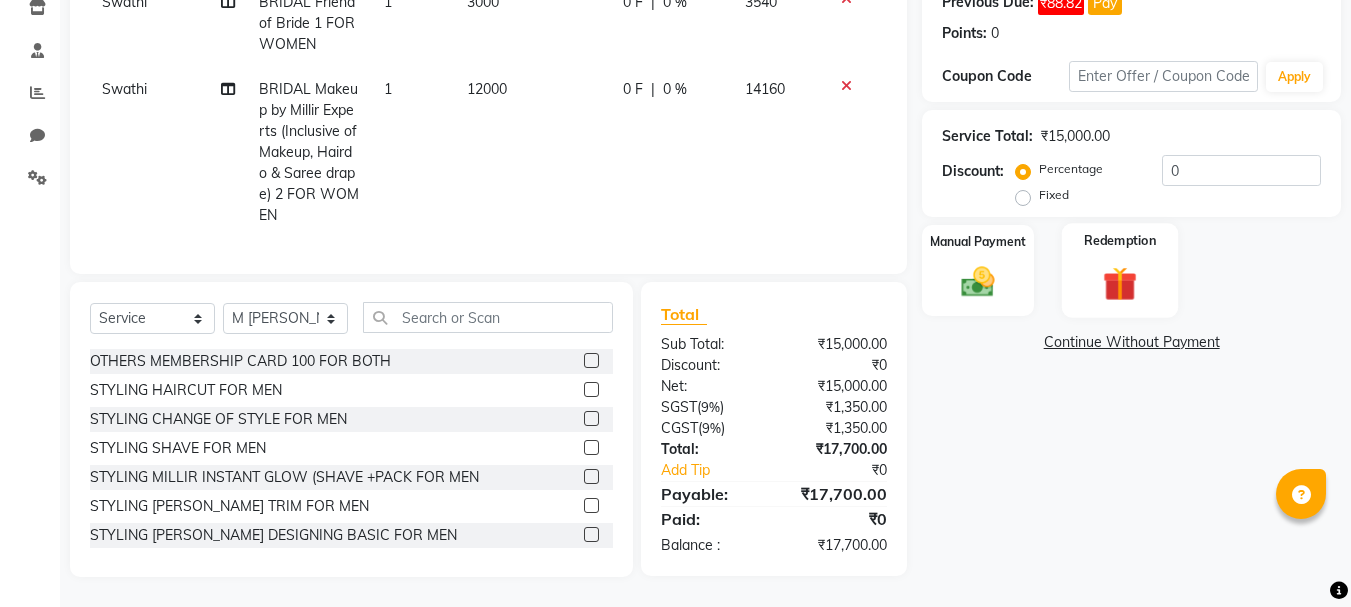 click 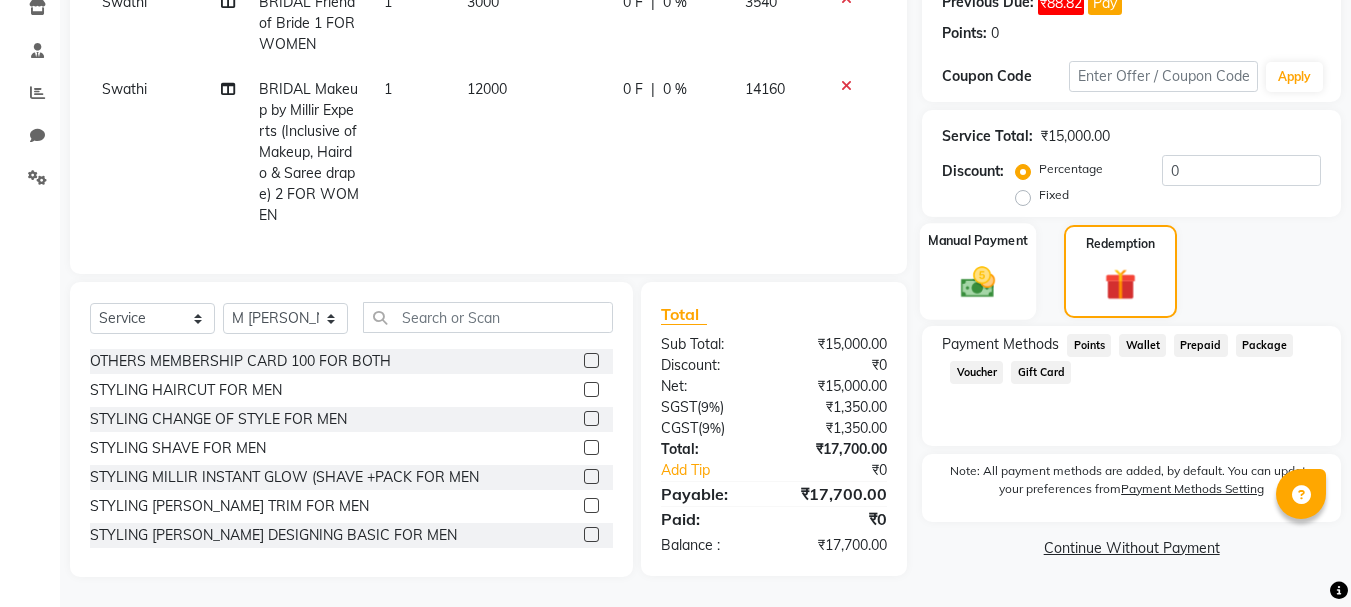 click 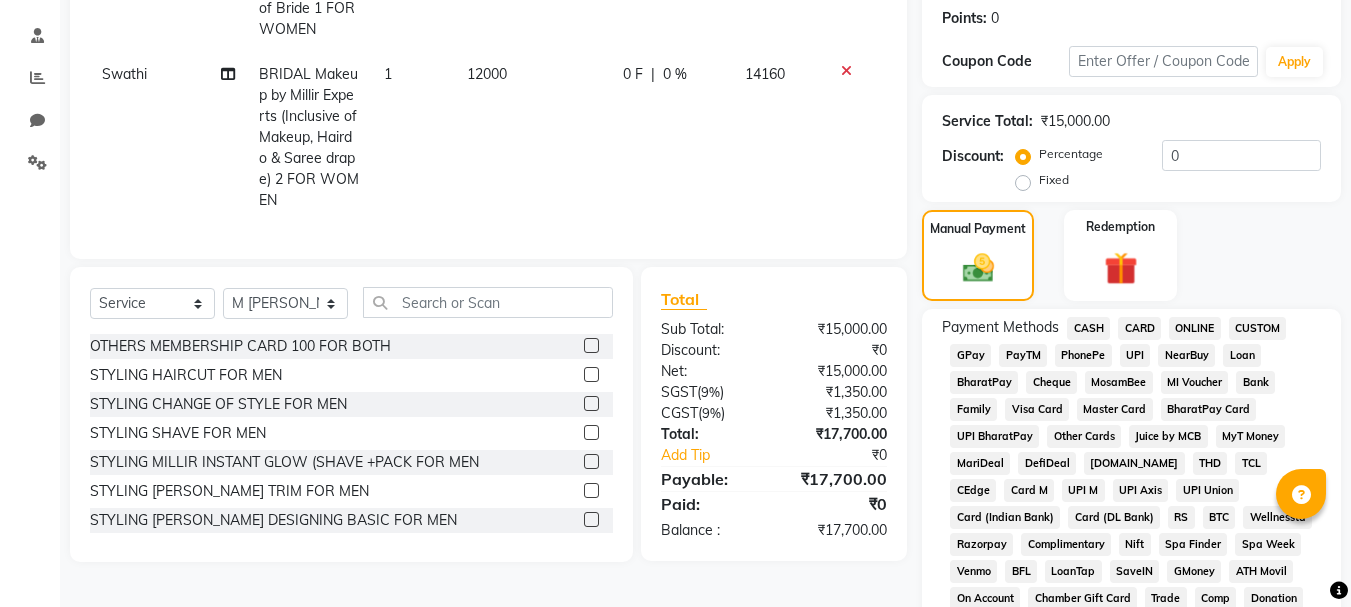 click on "PayTM" 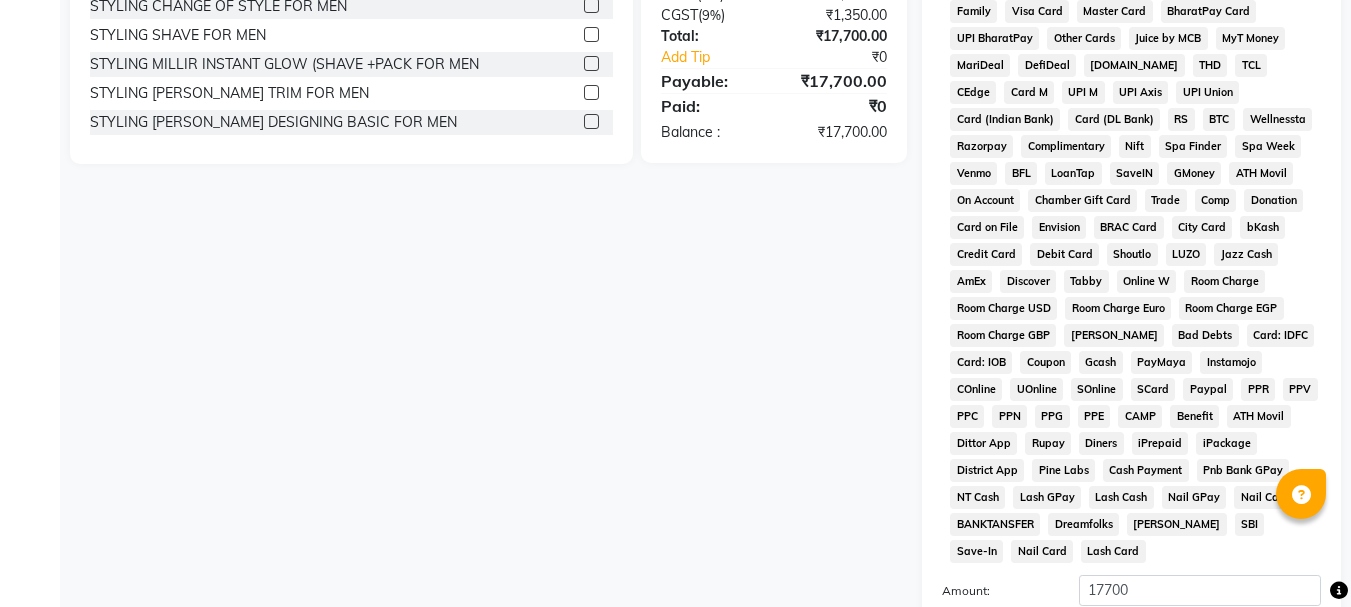scroll, scrollTop: 957, scrollLeft: 0, axis: vertical 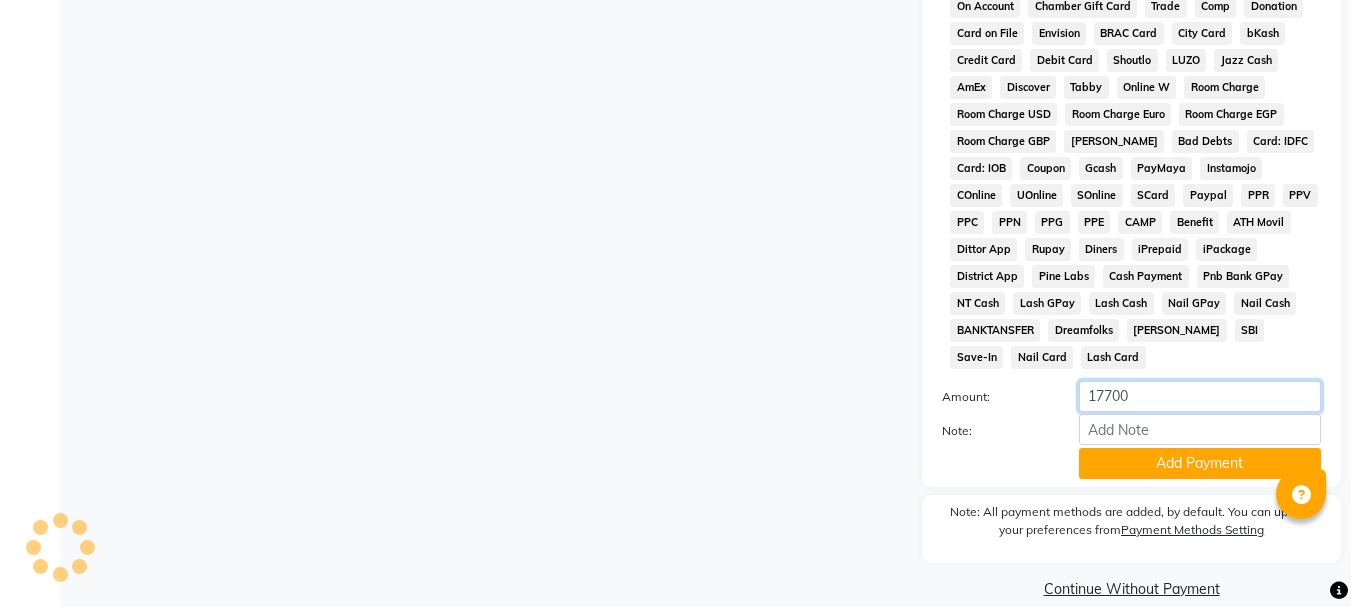 click on "17700" 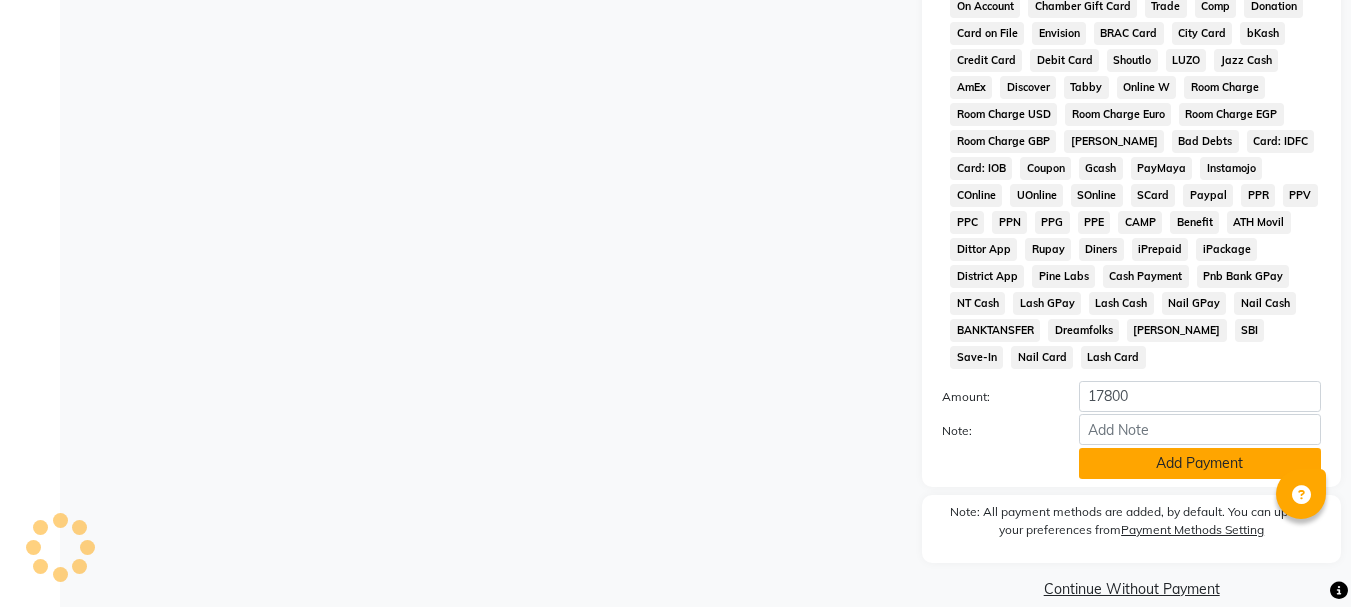 click on "Add Payment" 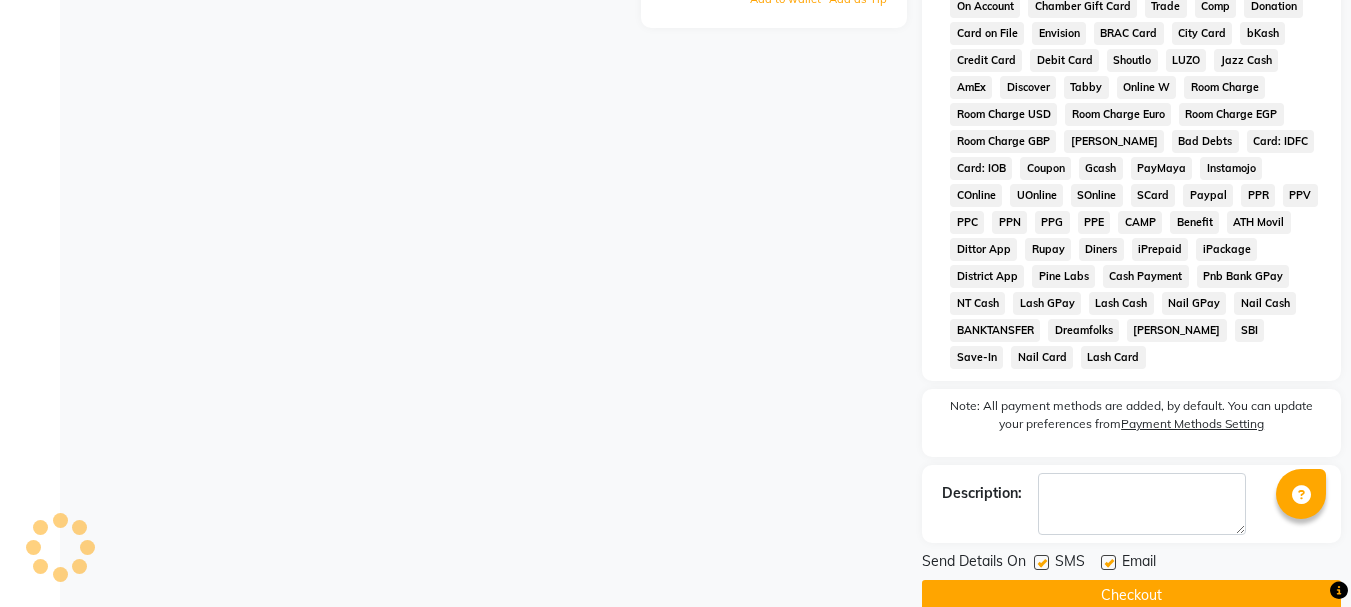 click on "Checkout" 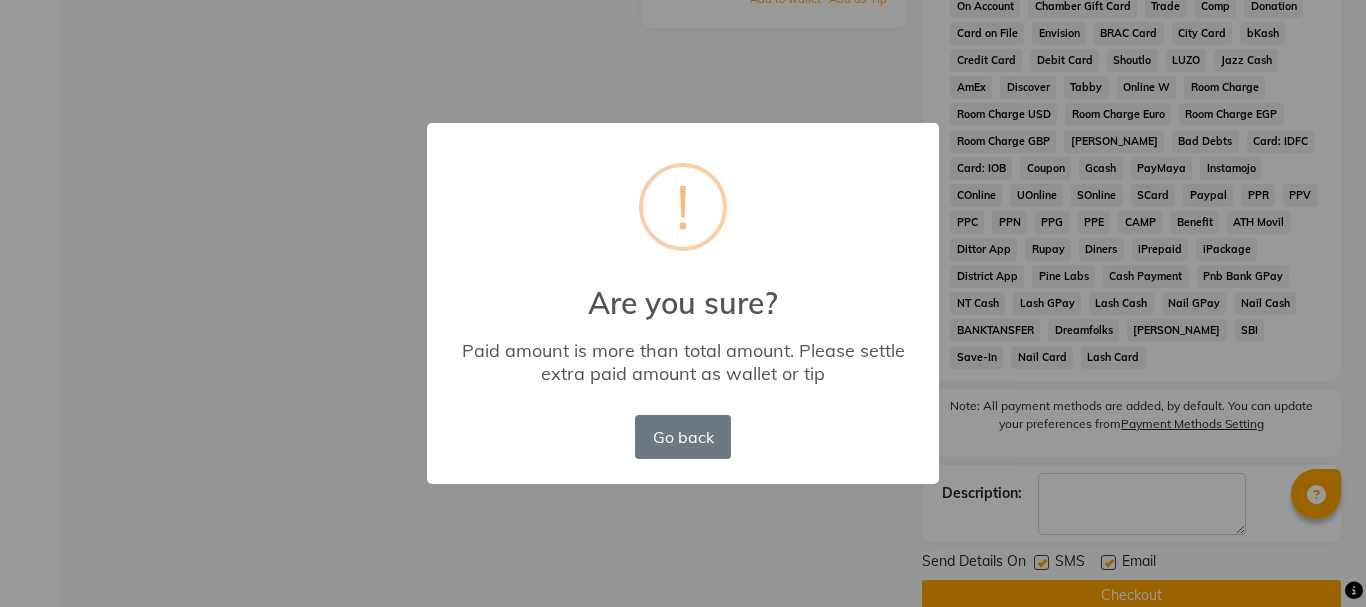 drag, startPoint x: 651, startPoint y: 438, endPoint x: 751, endPoint y: 450, distance: 100.71743 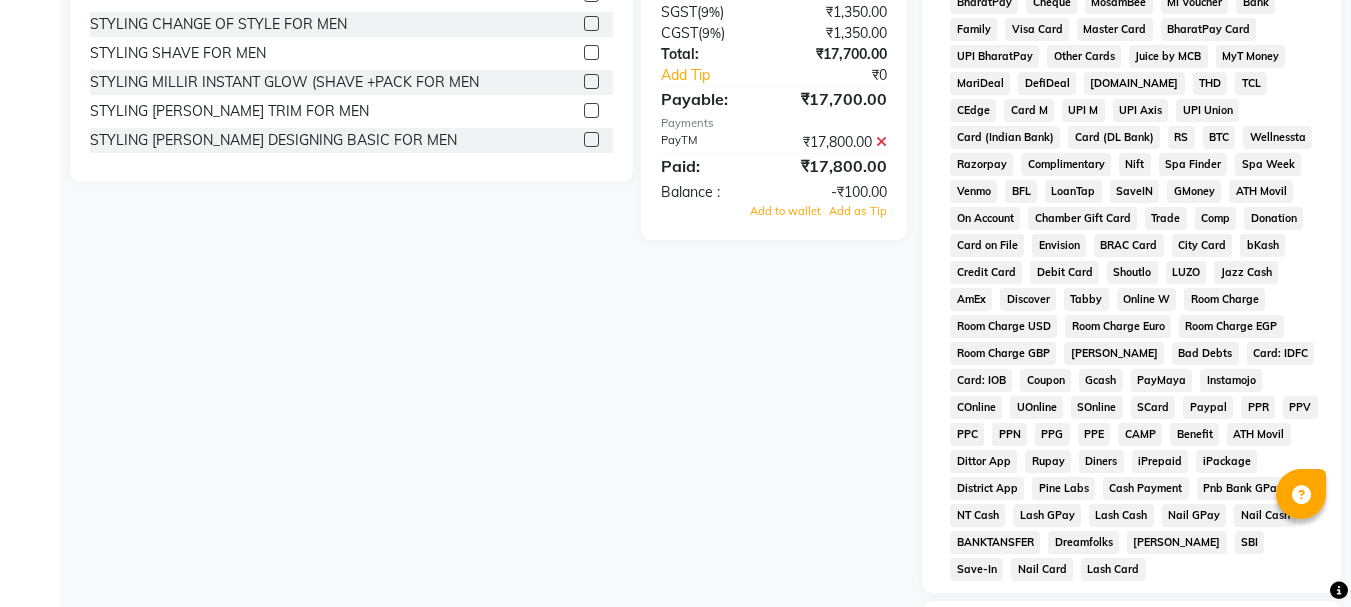 scroll, scrollTop: 739, scrollLeft: 0, axis: vertical 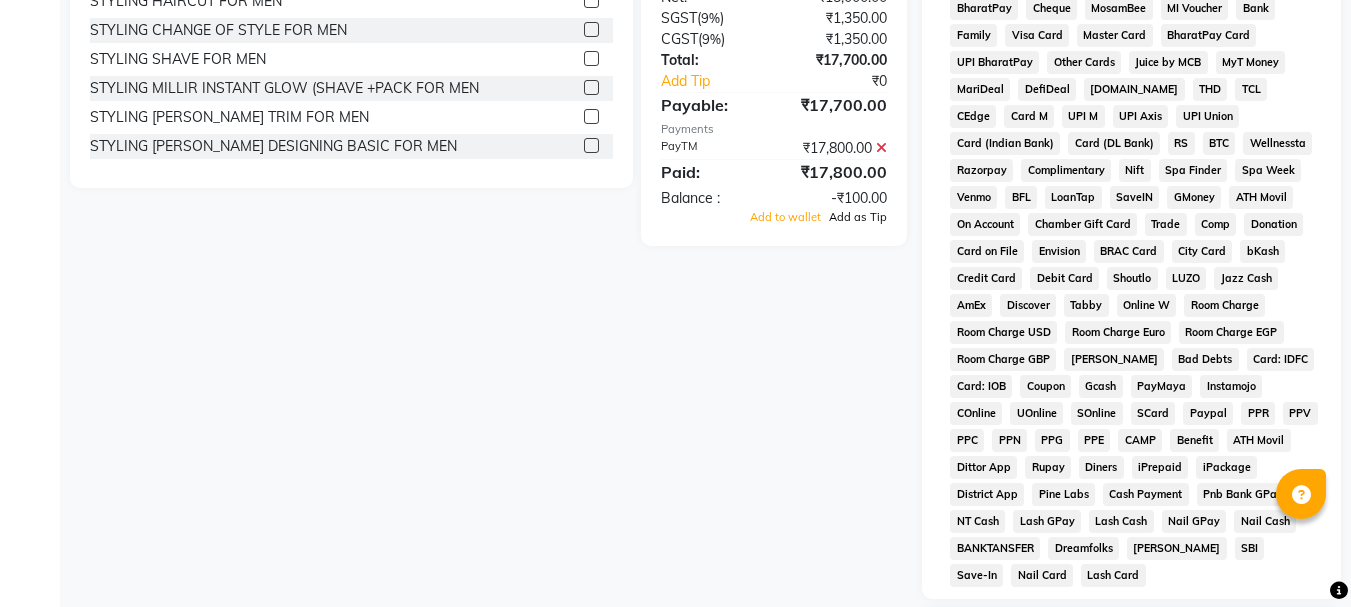click on "Add as Tip" 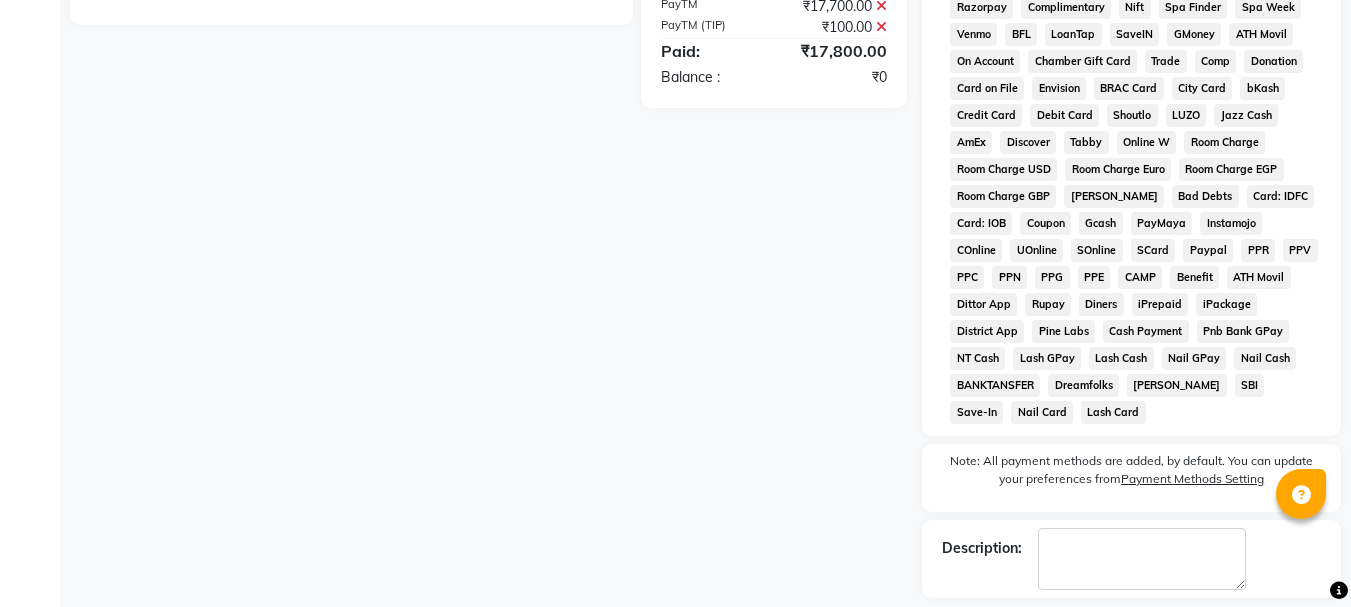 scroll, scrollTop: 964, scrollLeft: 0, axis: vertical 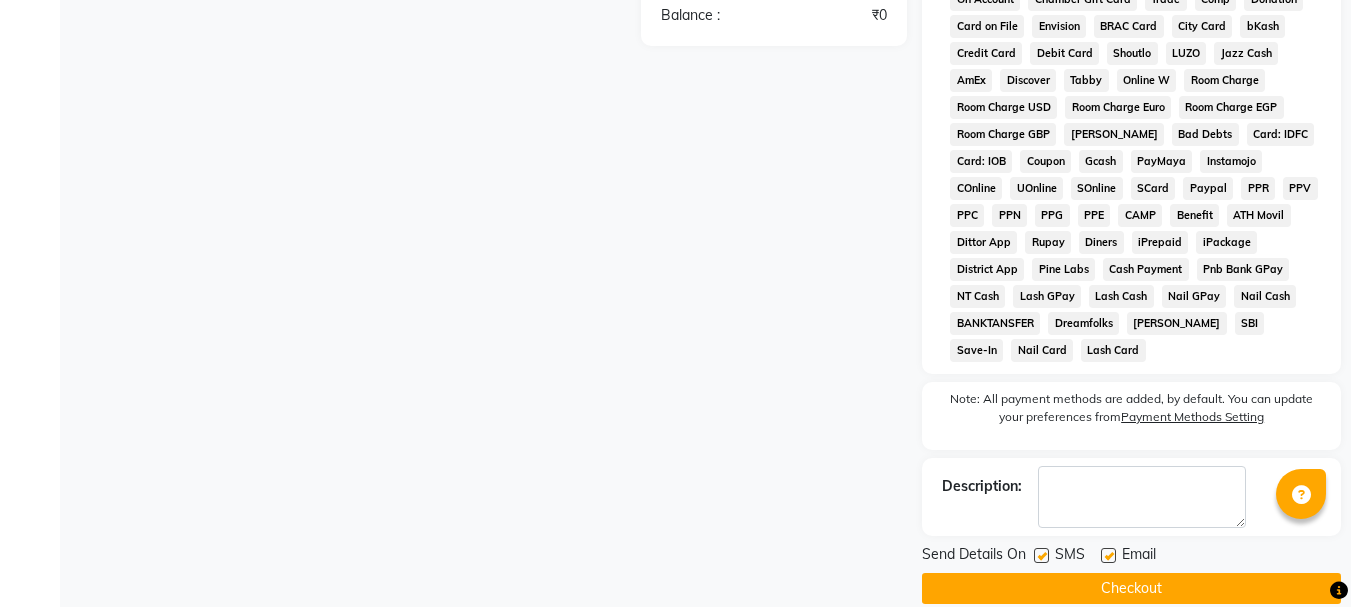 click on "Checkout" 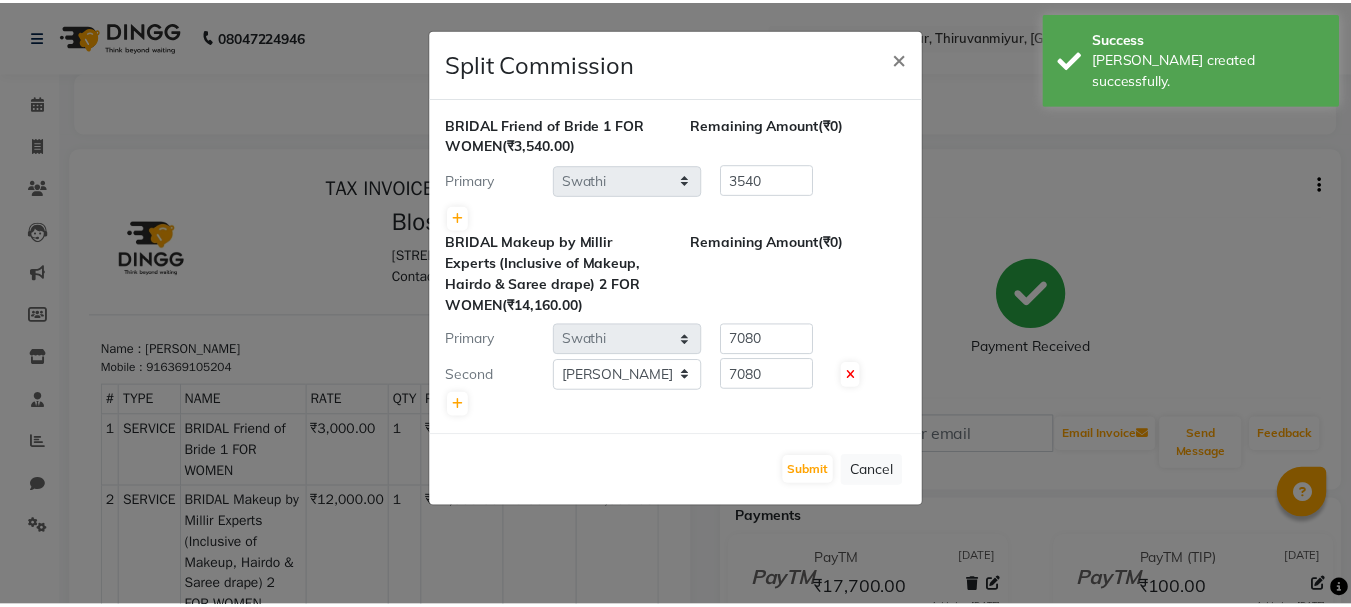 scroll, scrollTop: 0, scrollLeft: 0, axis: both 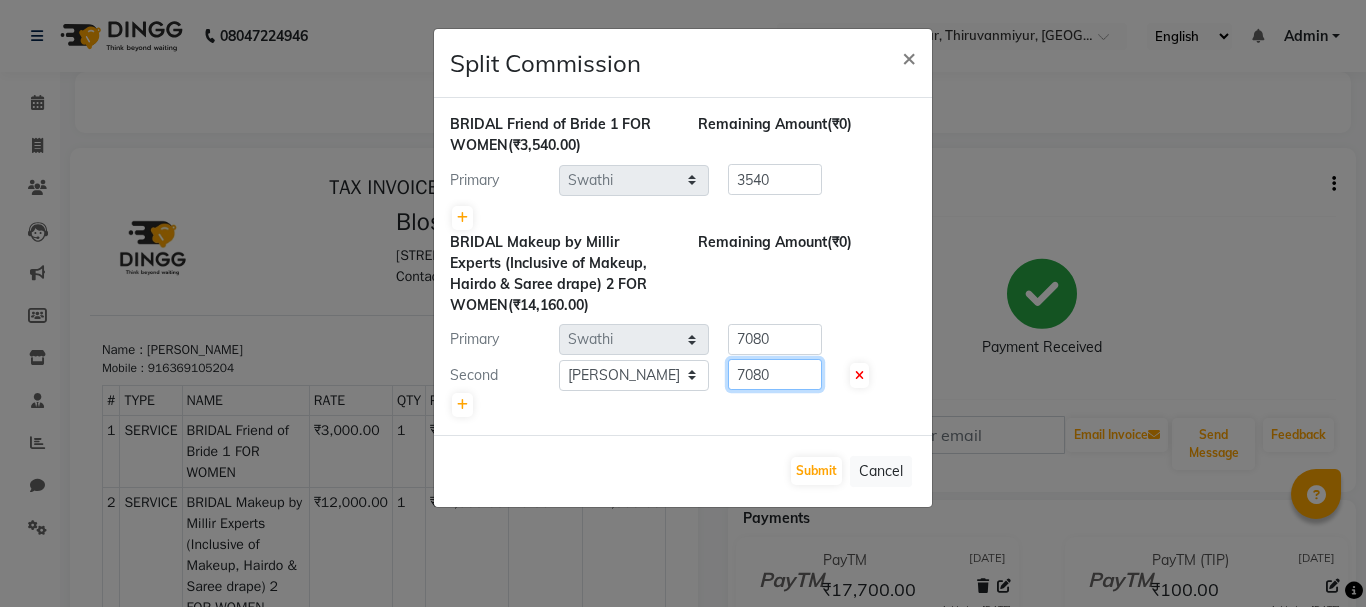 click on "7080" 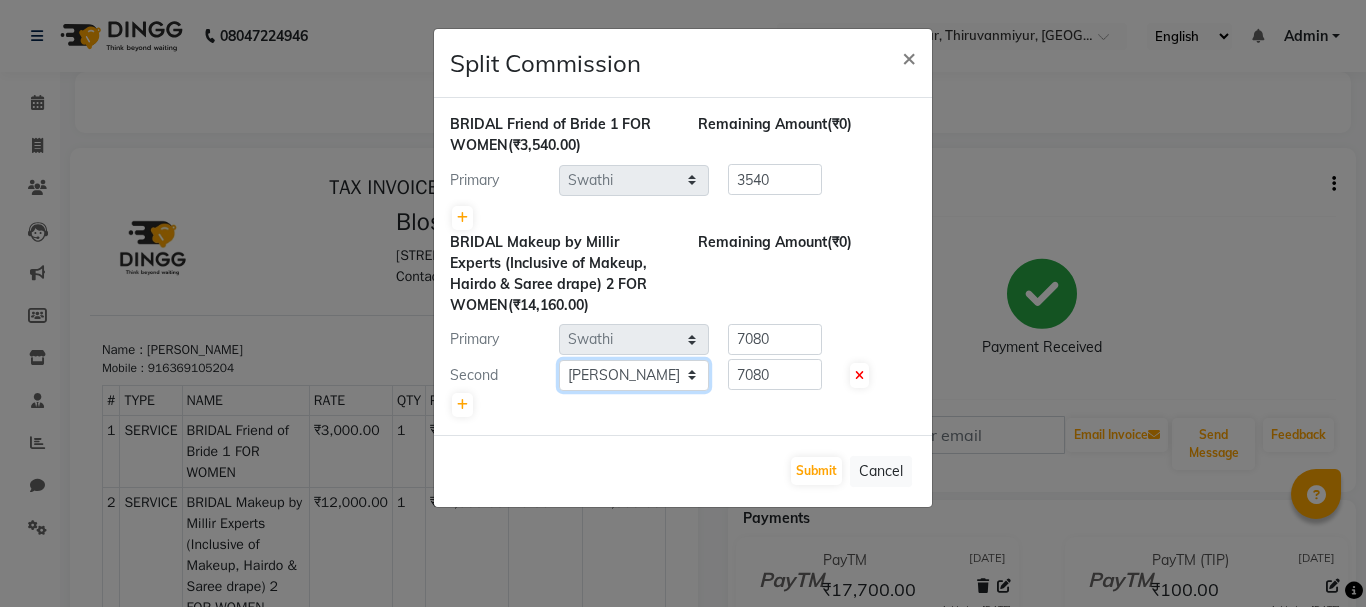 click on "Select  [PERSON_NAME]   [PERSON_NAME]   [PERSON_NAME]   [PERSON_NAME]   [PERSON_NAME]   [PERSON_NAME]   Old Staff   Swathi" 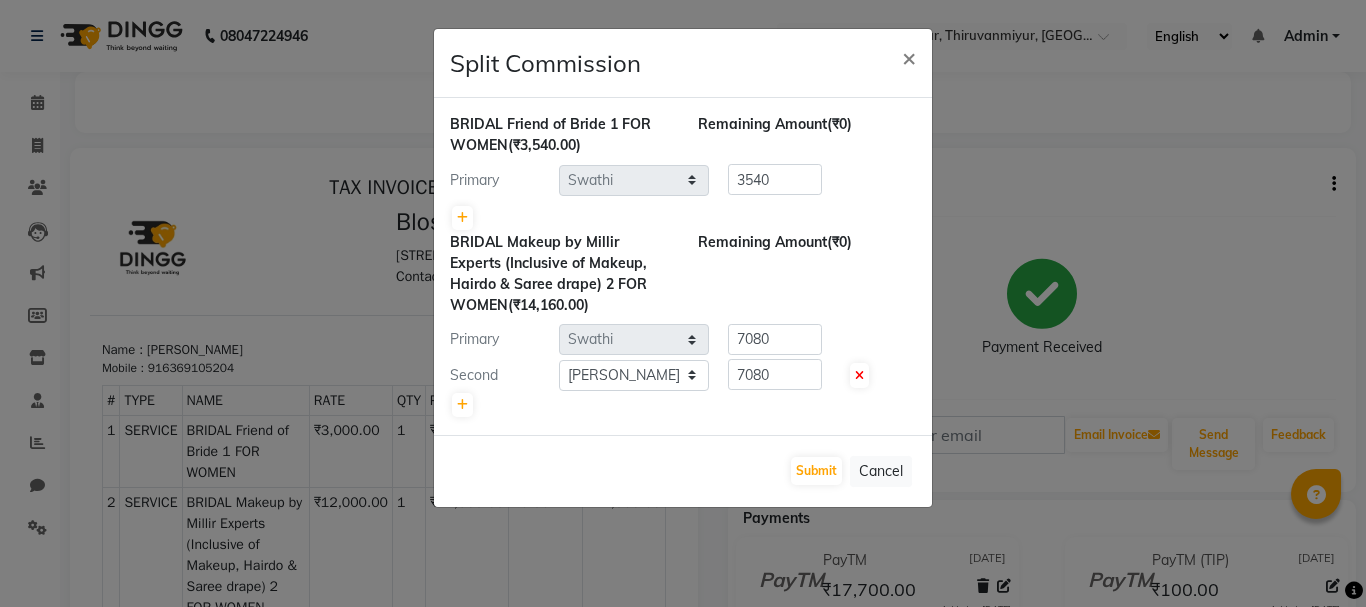 click on "Submit   Cancel" 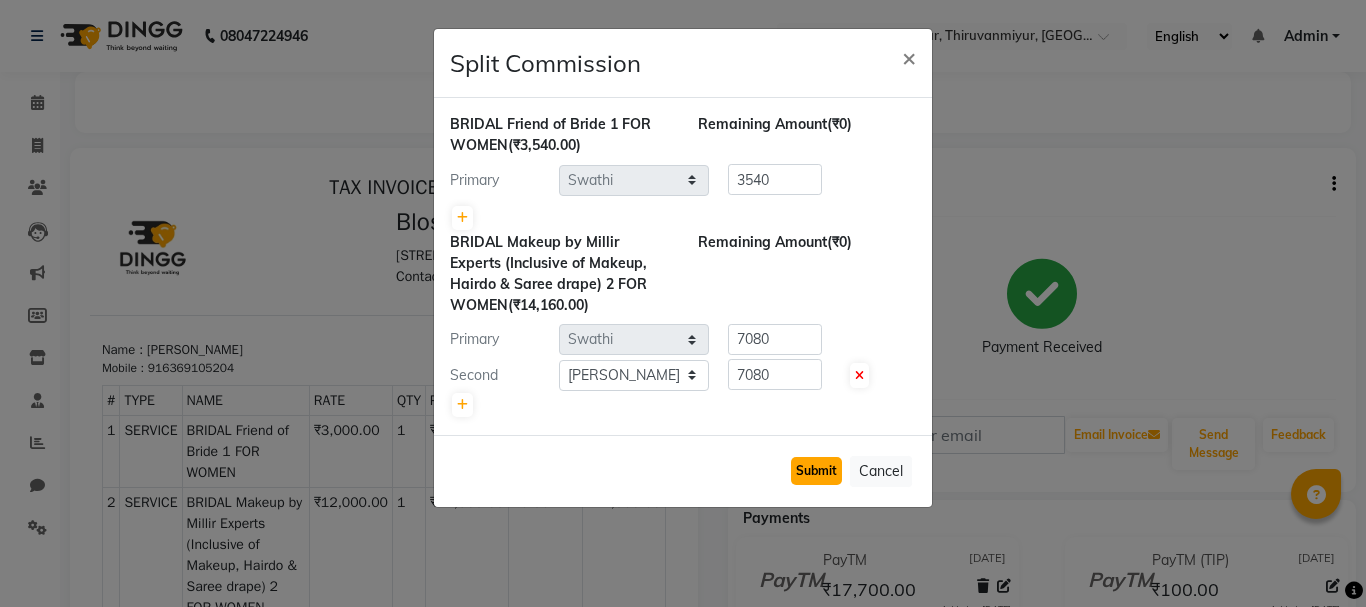 click on "Submit" 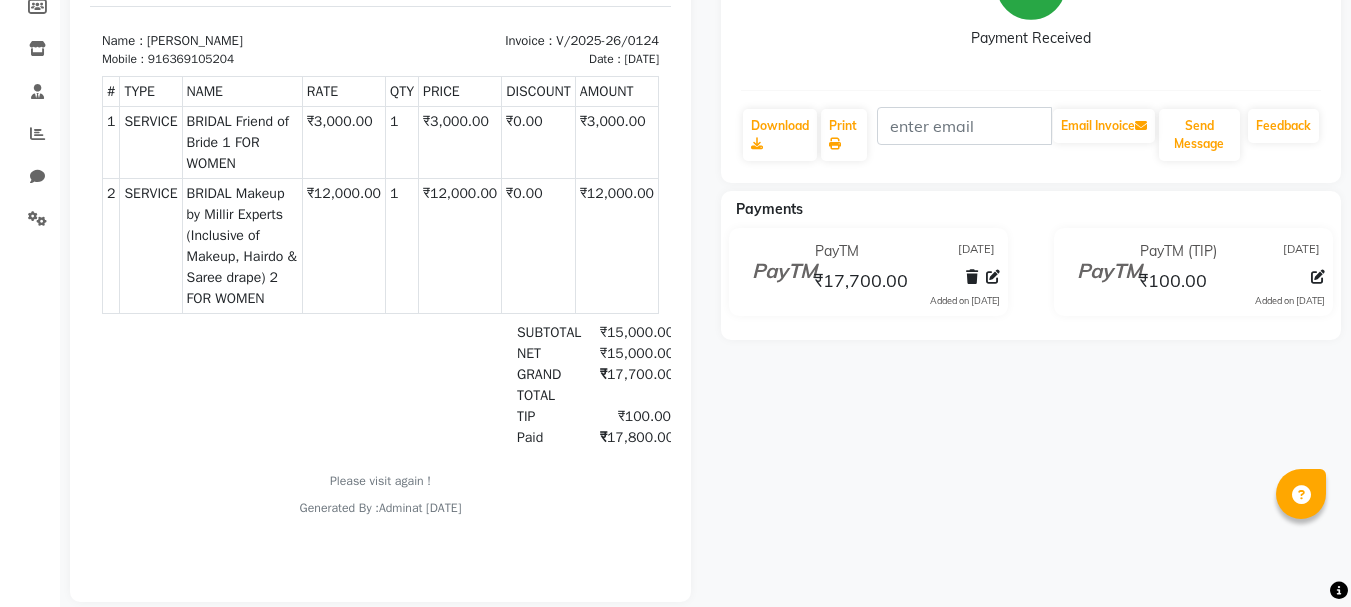 scroll, scrollTop: 349, scrollLeft: 0, axis: vertical 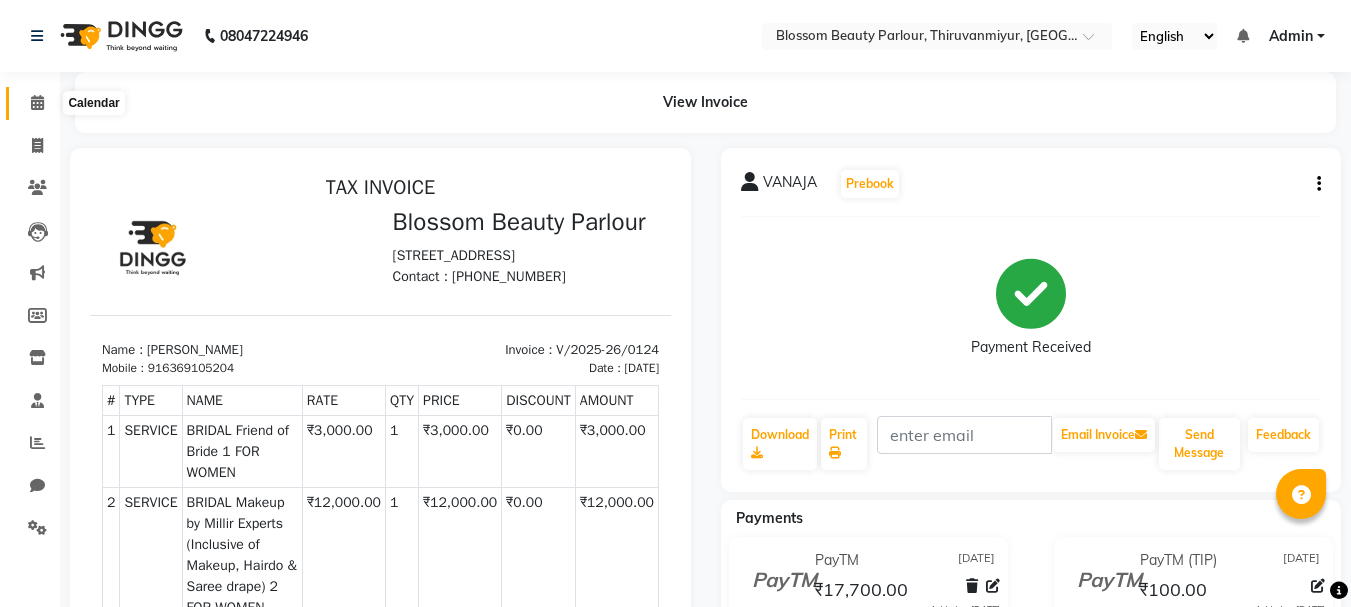 click 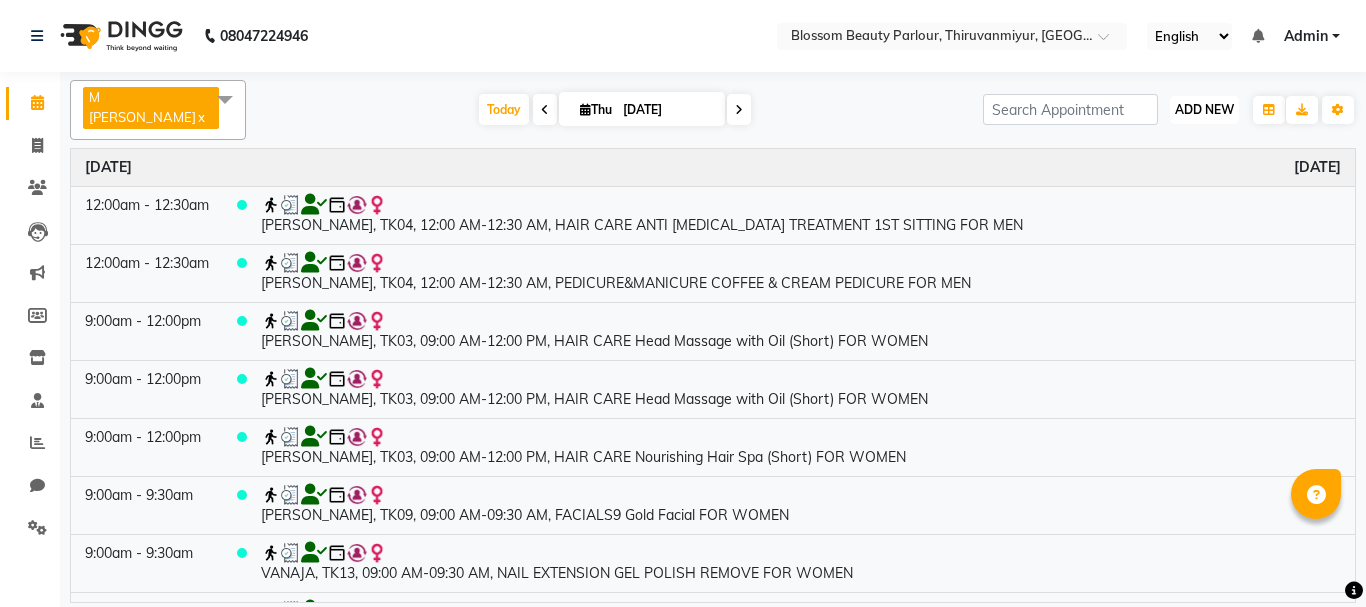 click on "ADD NEW" at bounding box center [1204, 109] 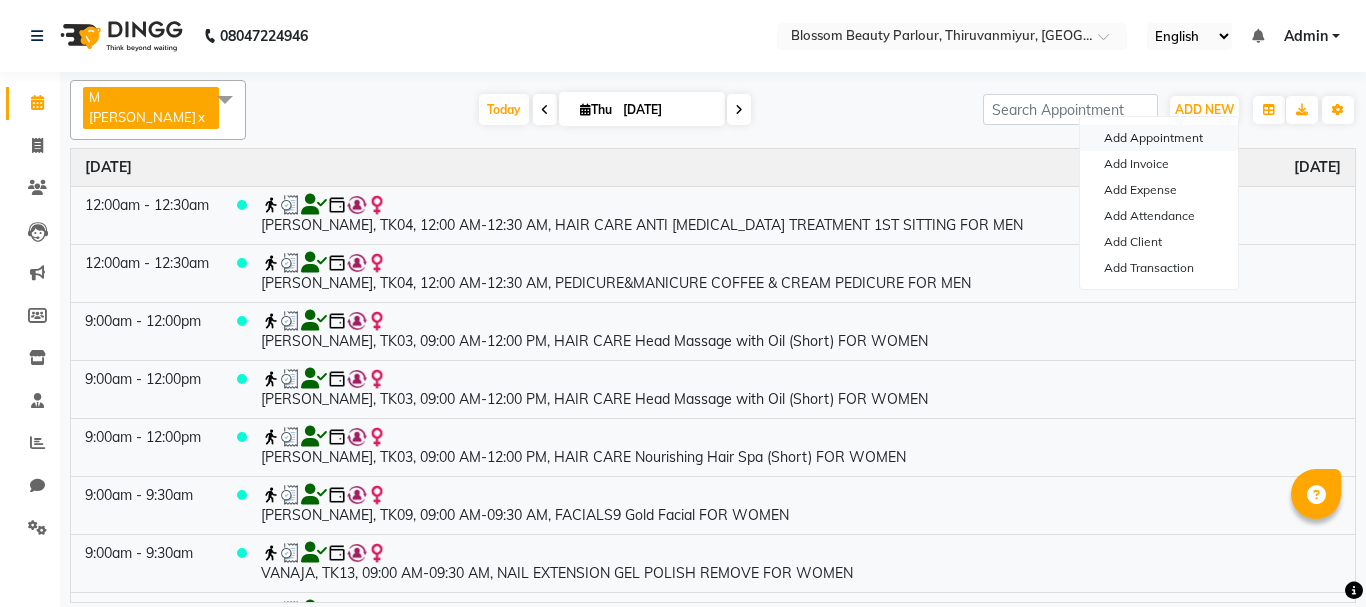 click on "Add Appointment" at bounding box center [1159, 138] 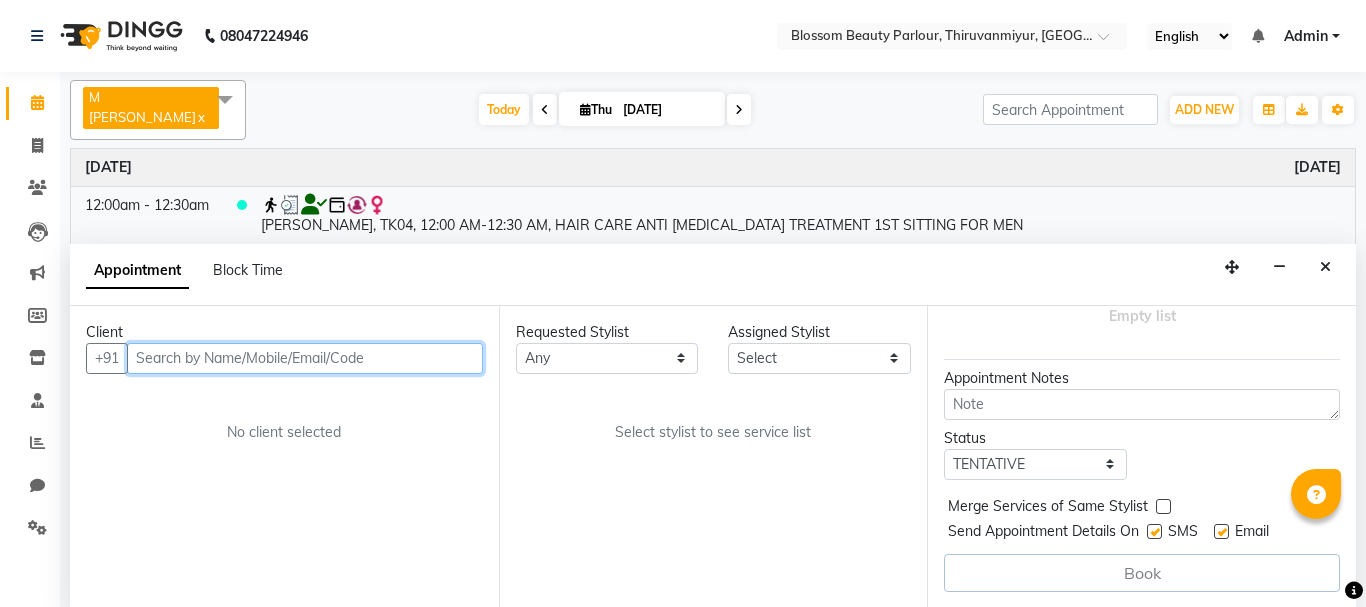scroll, scrollTop: 220, scrollLeft: 0, axis: vertical 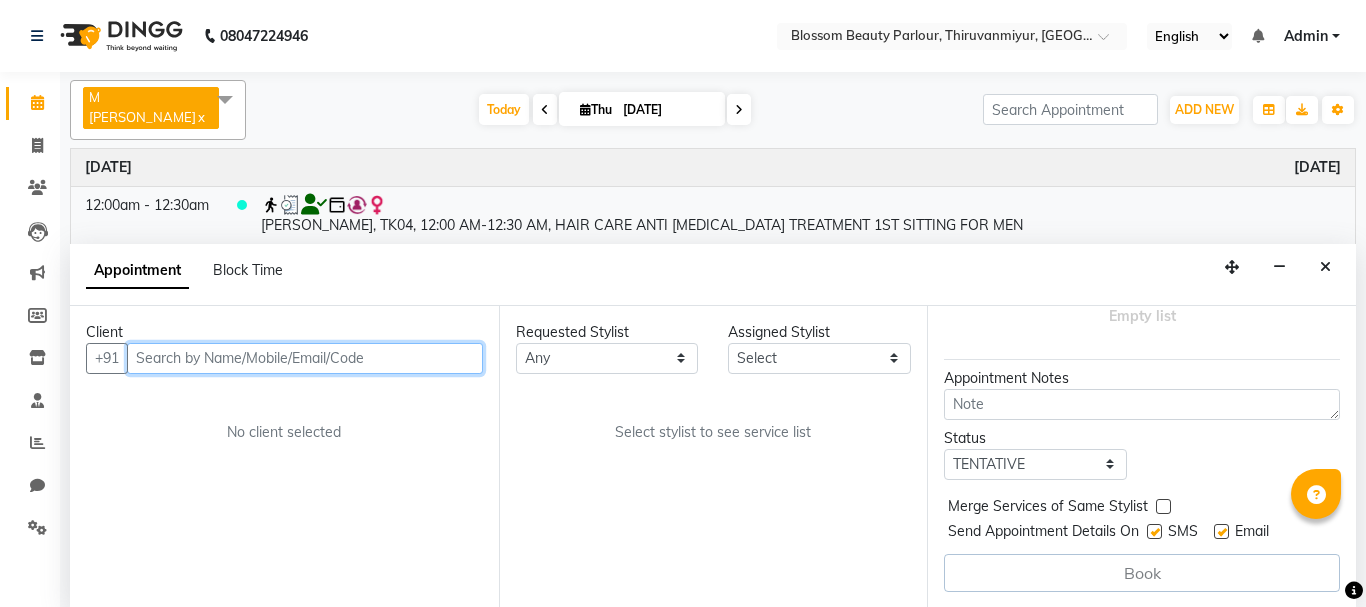 click at bounding box center (305, 358) 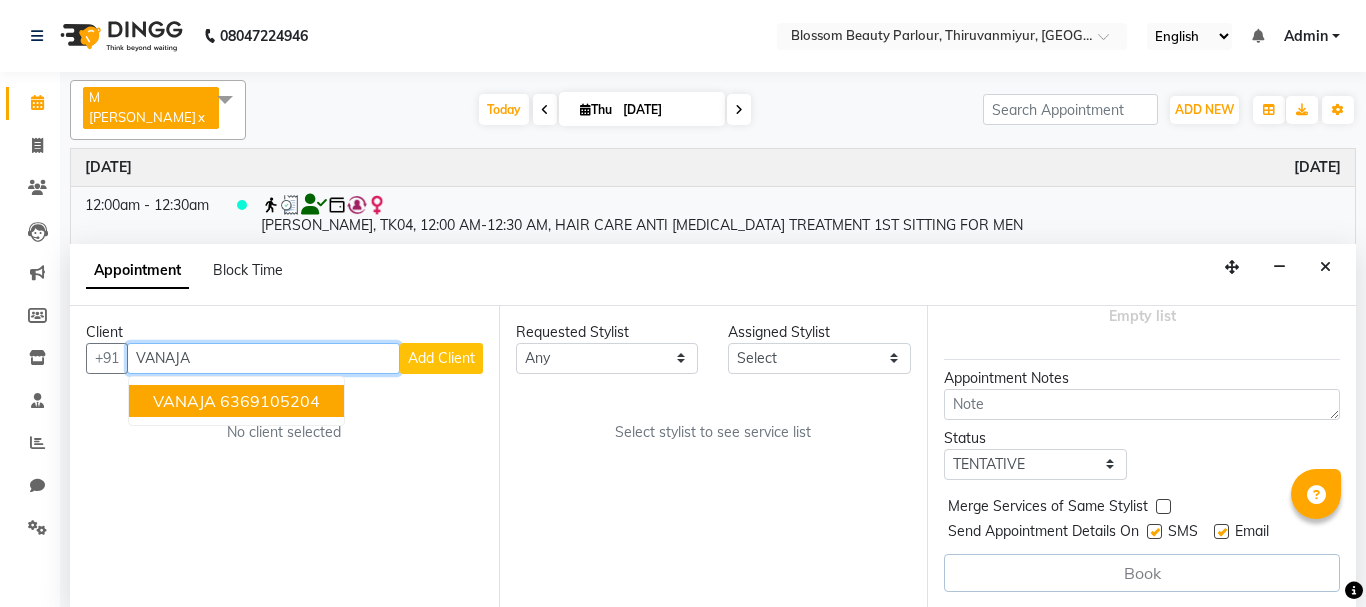 click on "6369105204" at bounding box center [270, 401] 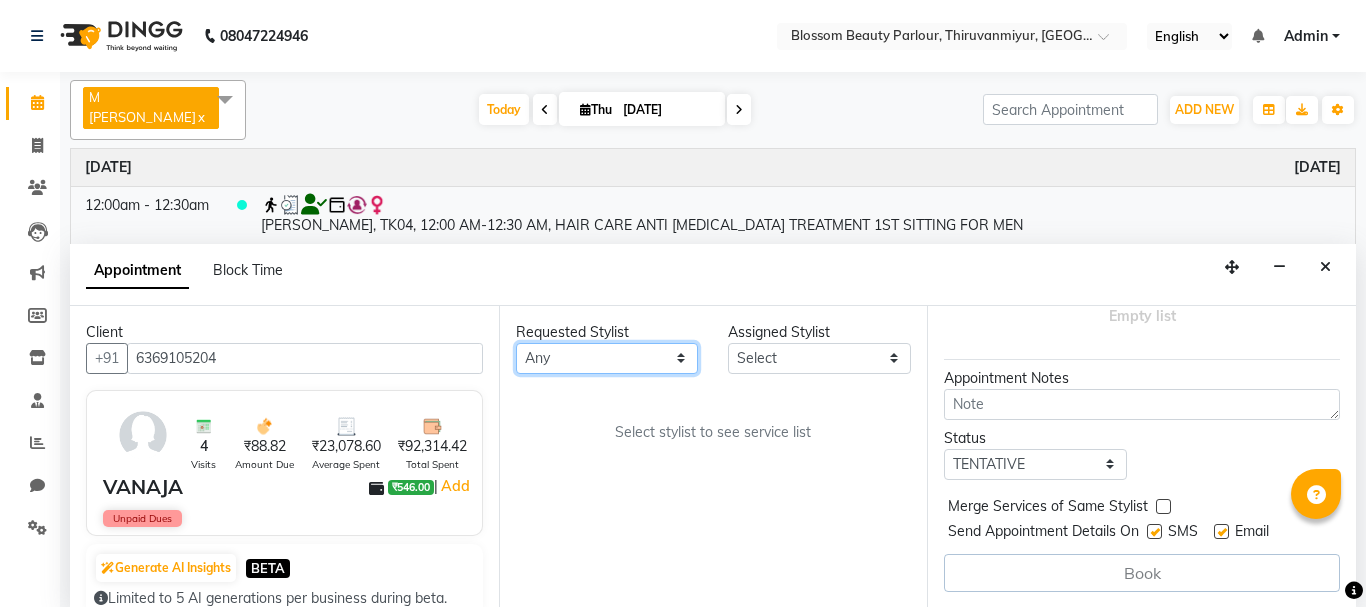 click on "Any [PERSON_NAME] [PERSON_NAME] [PERSON_NAME] [PERSON_NAME] [PERSON_NAME] M [PERSON_NAME] Old Staff Swathi" at bounding box center (607, 358) 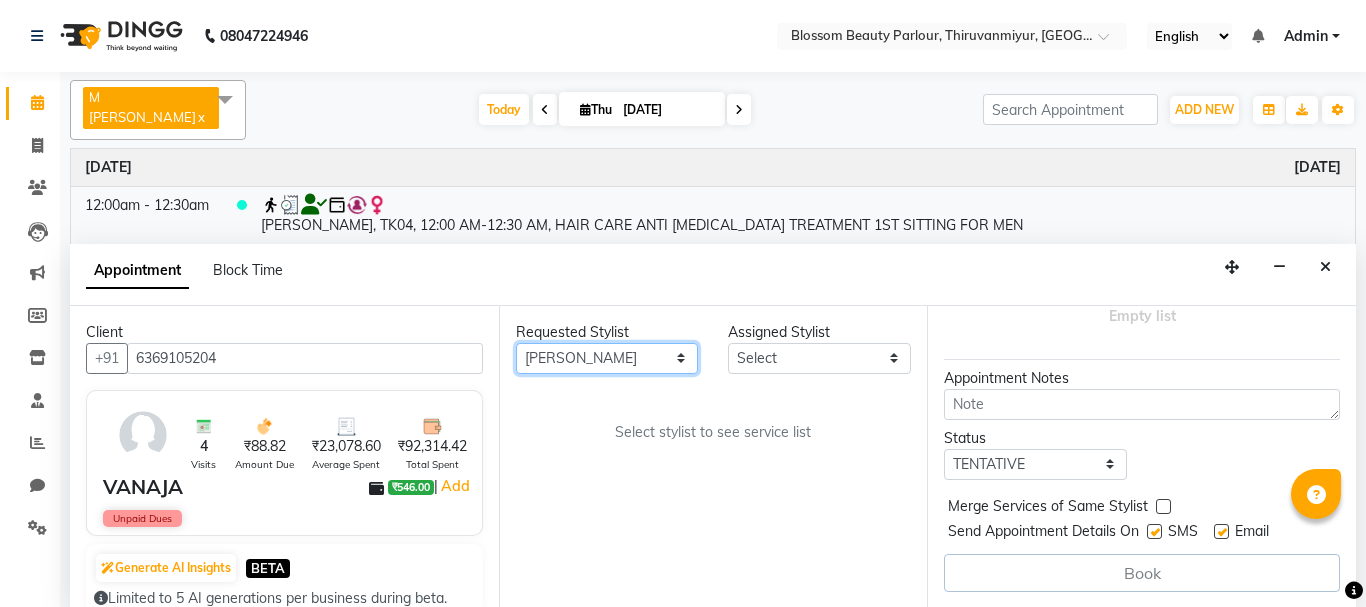 click on "Any [PERSON_NAME] [PERSON_NAME] [PERSON_NAME] [PERSON_NAME] [PERSON_NAME] M [PERSON_NAME] Old Staff Swathi" at bounding box center [607, 358] 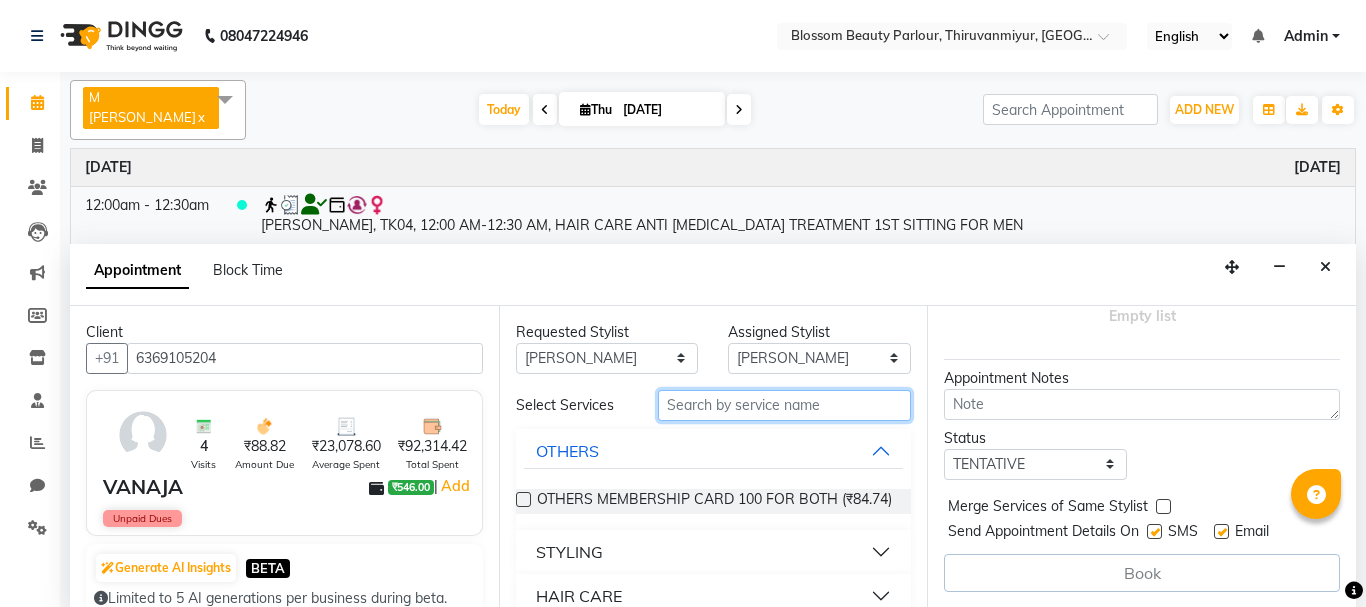 click at bounding box center (785, 405) 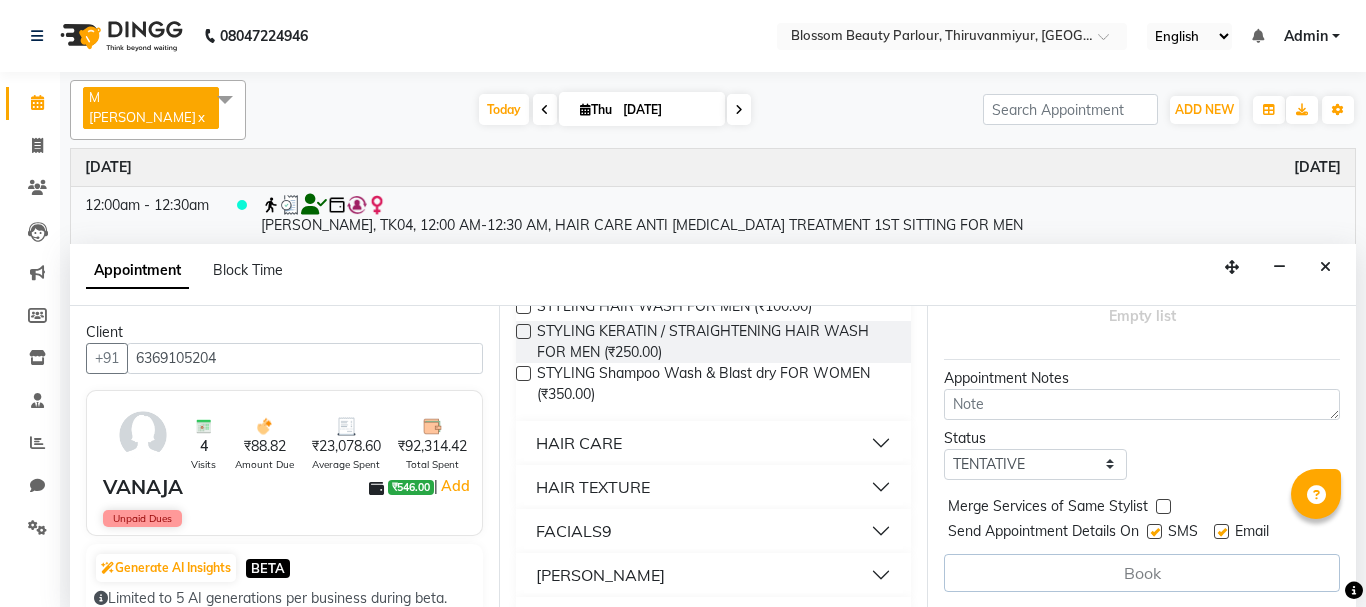scroll, scrollTop: 329, scrollLeft: 0, axis: vertical 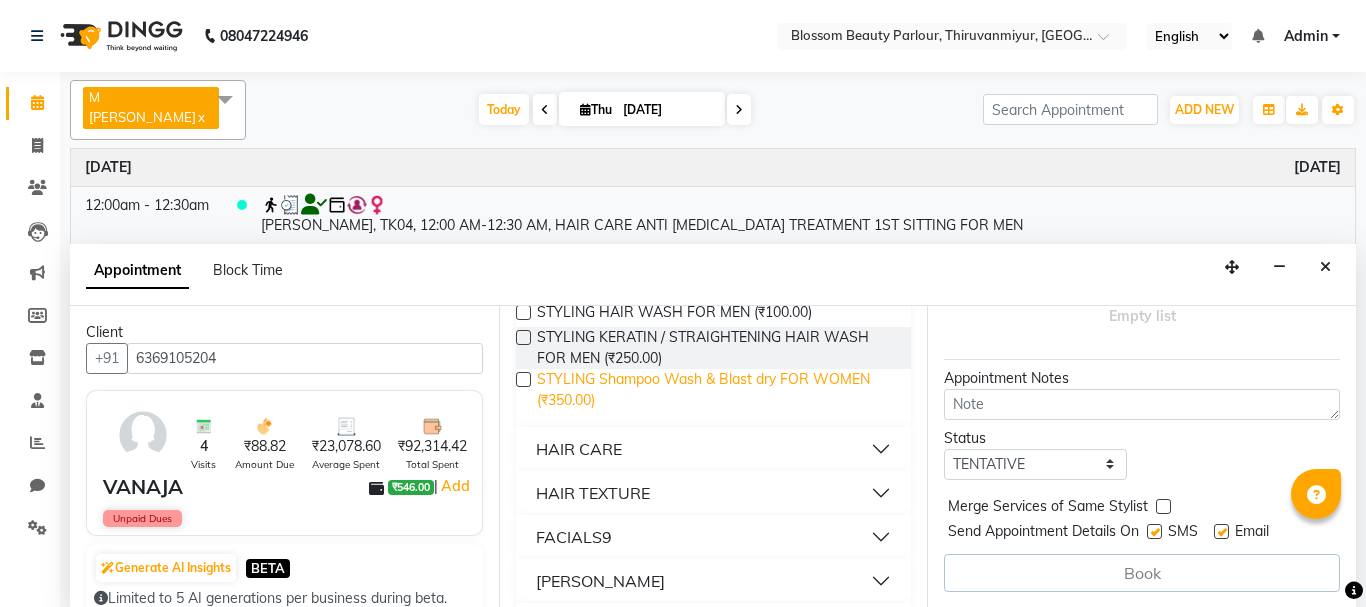 click on "STYLING Shampoo Wash & Blast dry FOR WOMEN (₹350.00)" at bounding box center [716, 390] 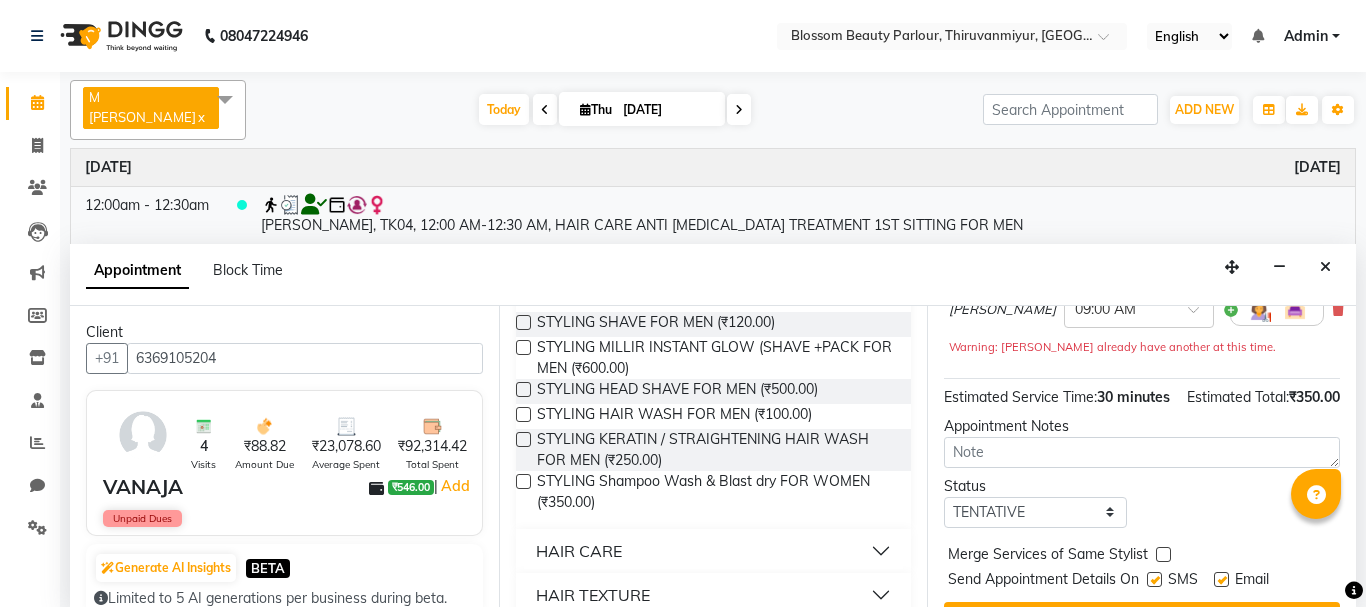 scroll, scrollTop: 200, scrollLeft: 0, axis: vertical 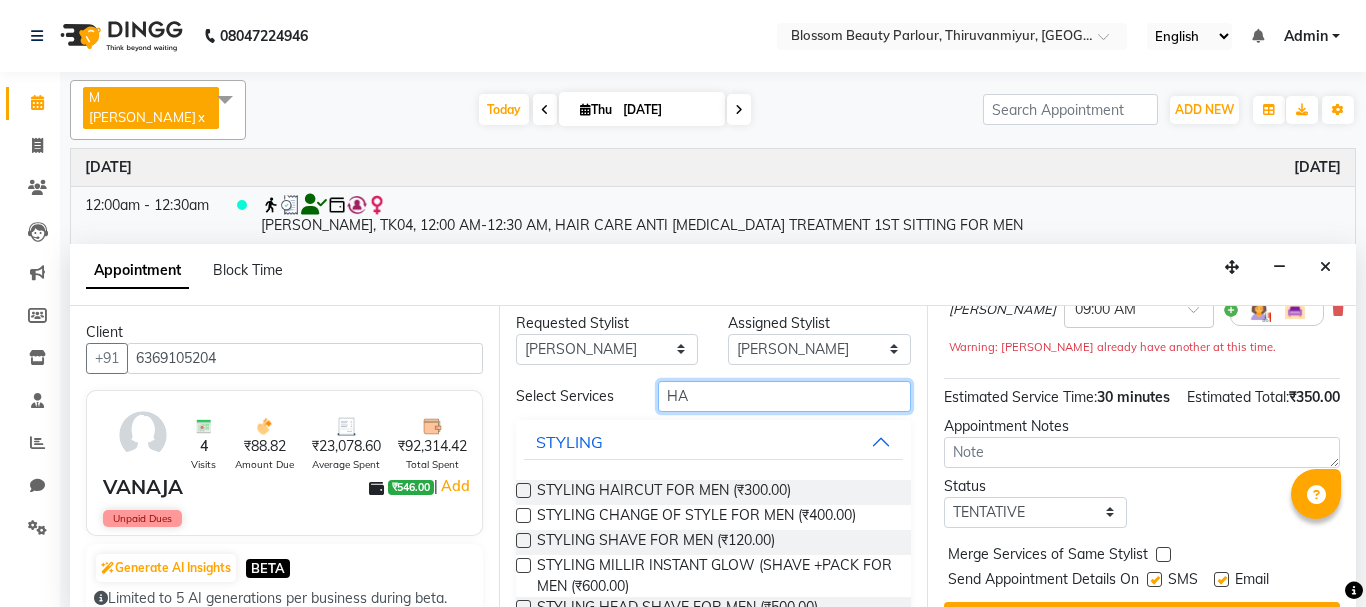click on "HA" at bounding box center [785, 396] 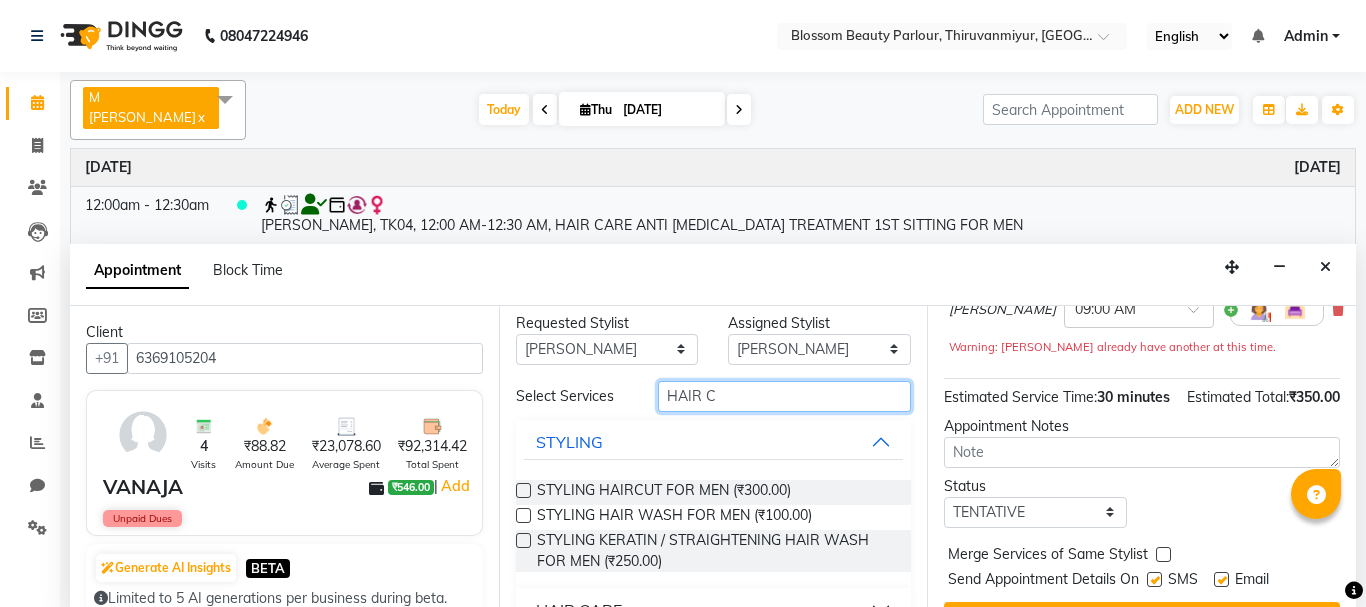 scroll, scrollTop: 0, scrollLeft: 0, axis: both 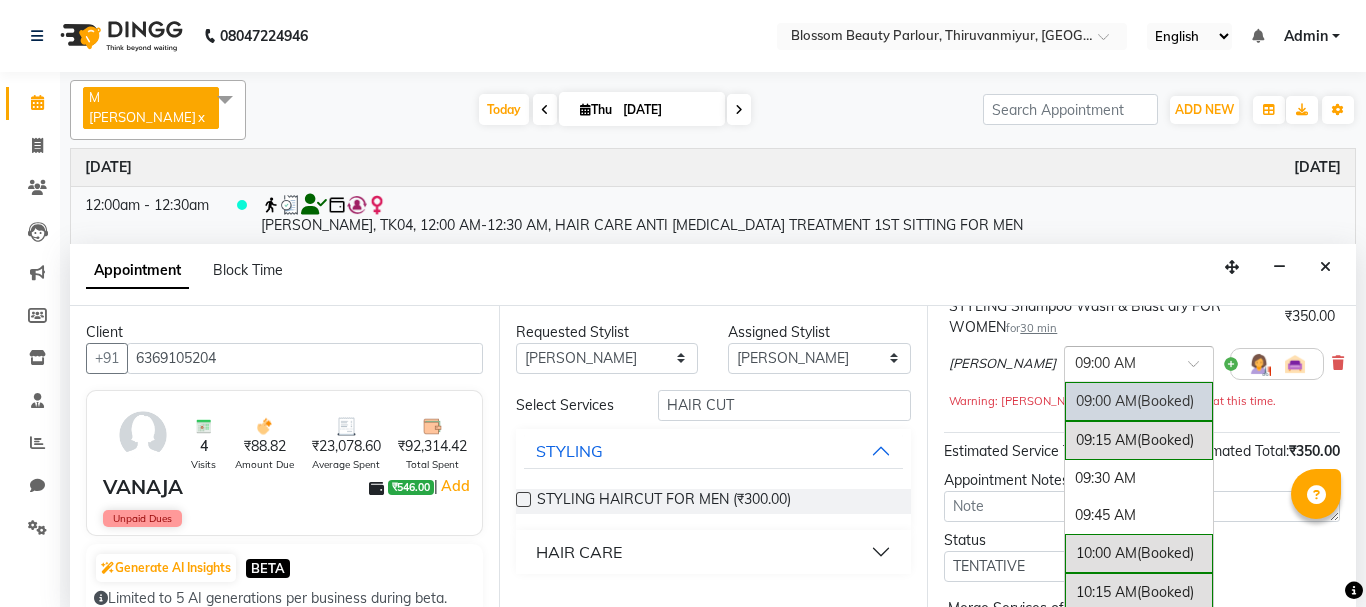 click at bounding box center (1200, 369) 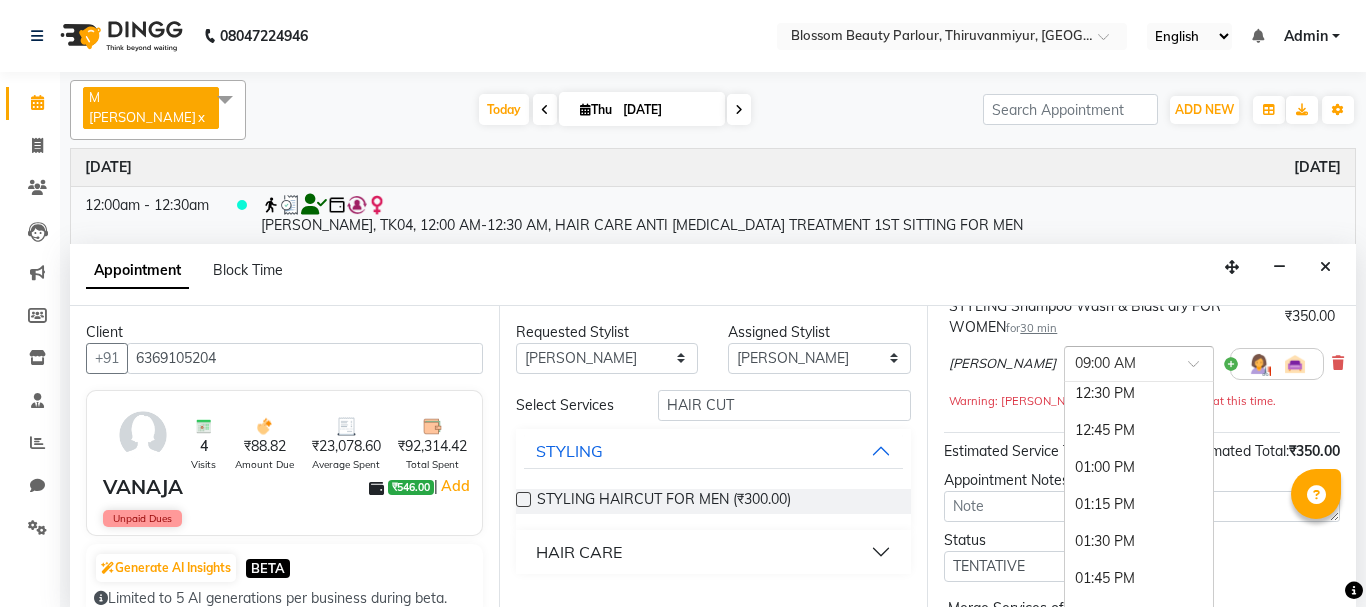 scroll, scrollTop: 558, scrollLeft: 0, axis: vertical 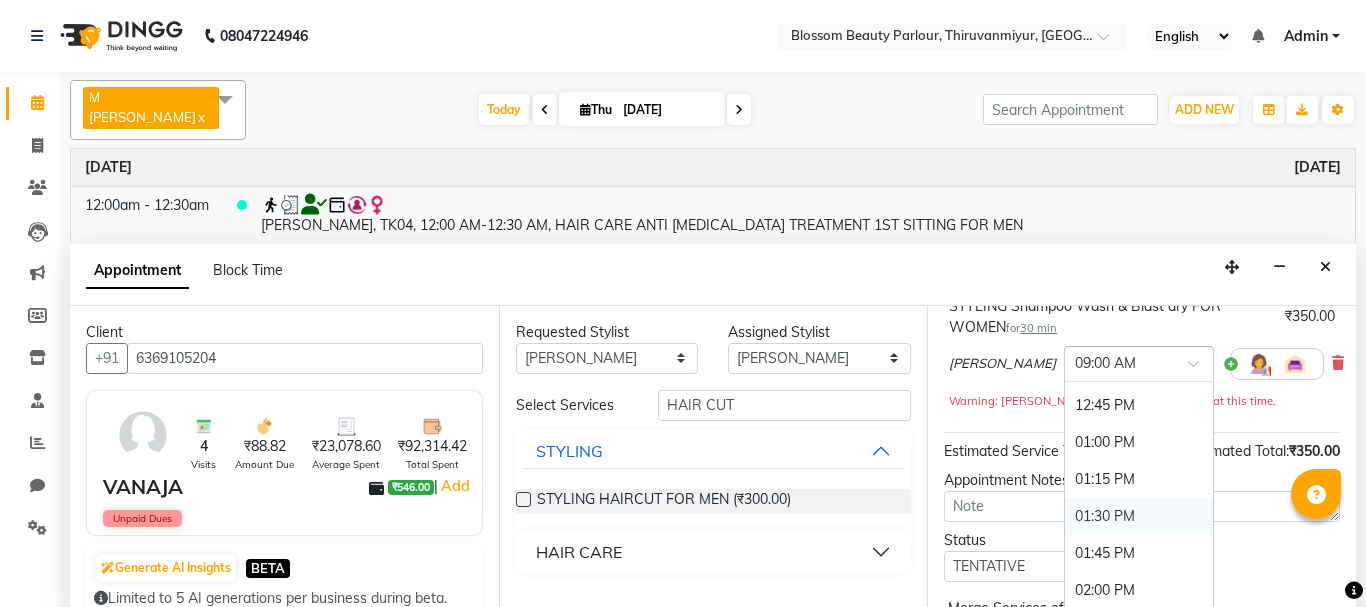 click on "01:30 PM" at bounding box center (1139, 516) 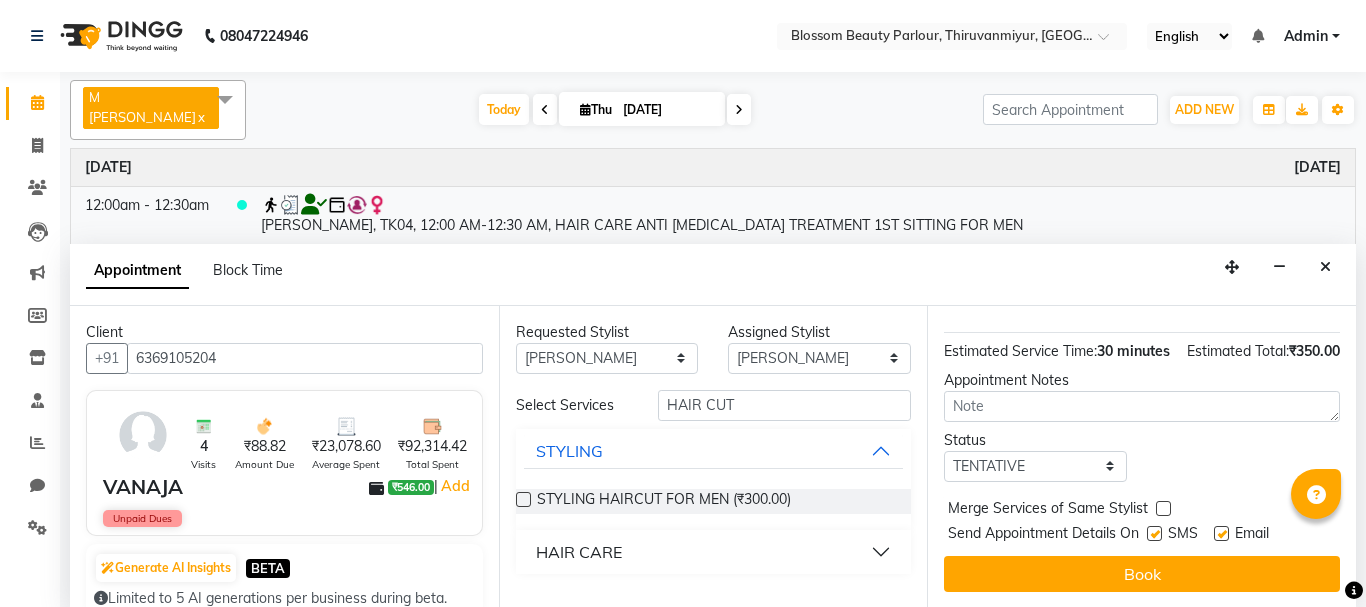 scroll, scrollTop: 281, scrollLeft: 0, axis: vertical 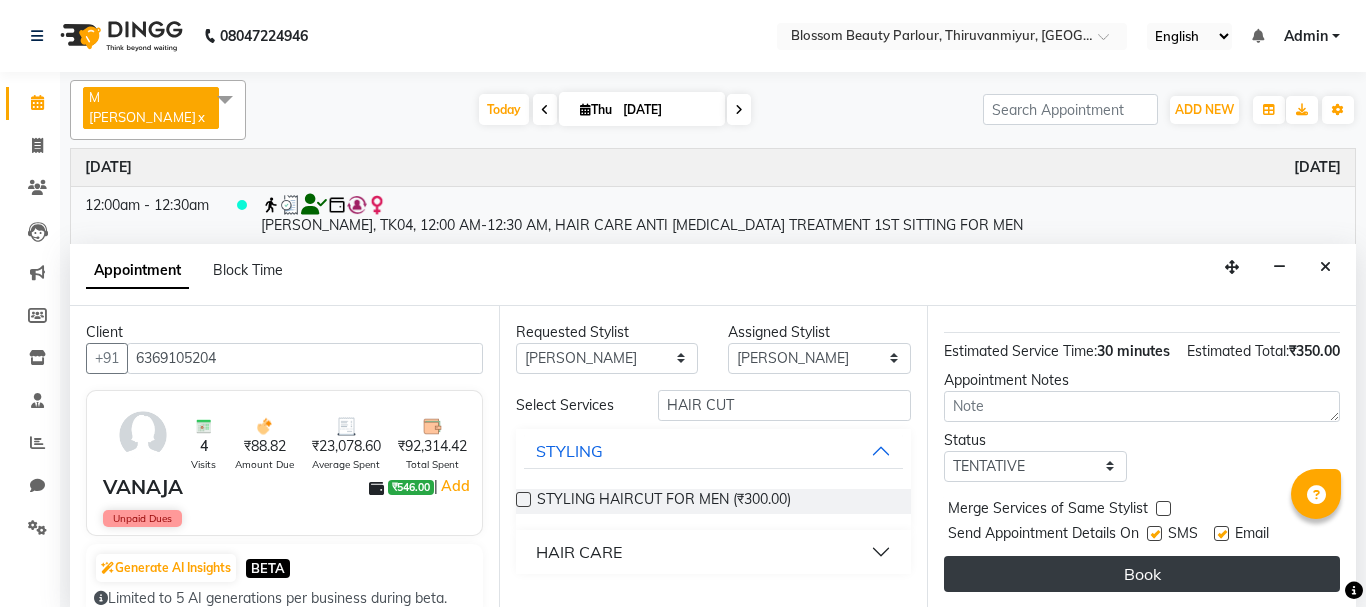 click on "Book" at bounding box center (1142, 574) 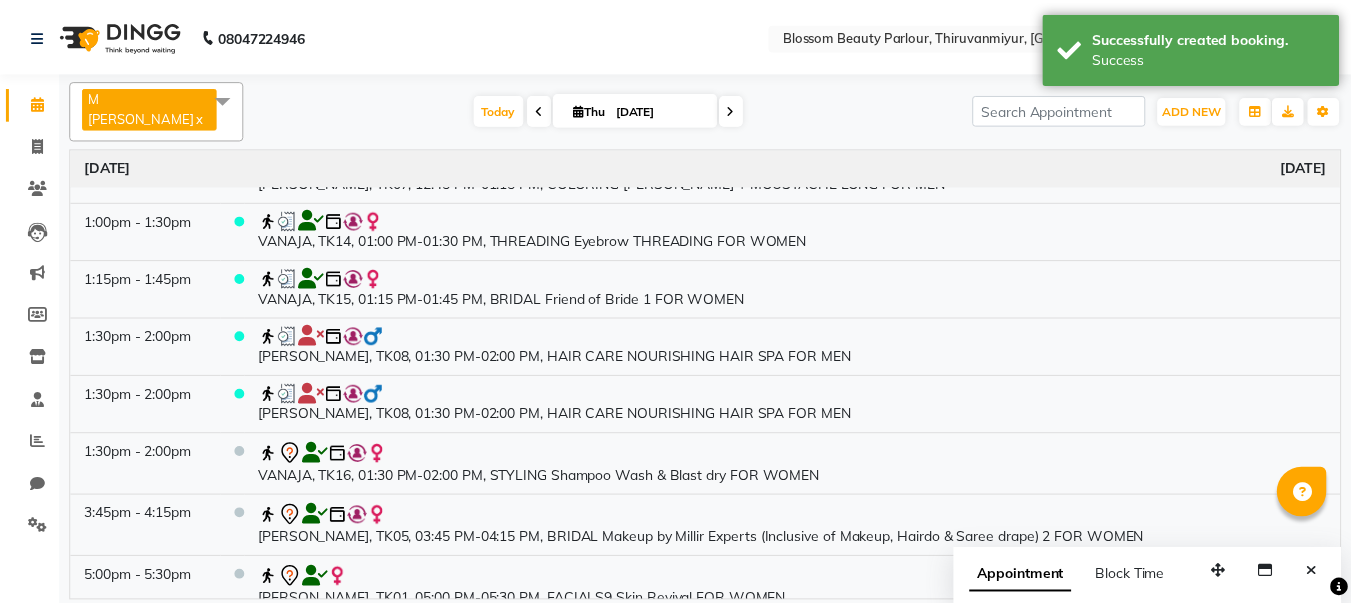 scroll, scrollTop: 1046, scrollLeft: 0, axis: vertical 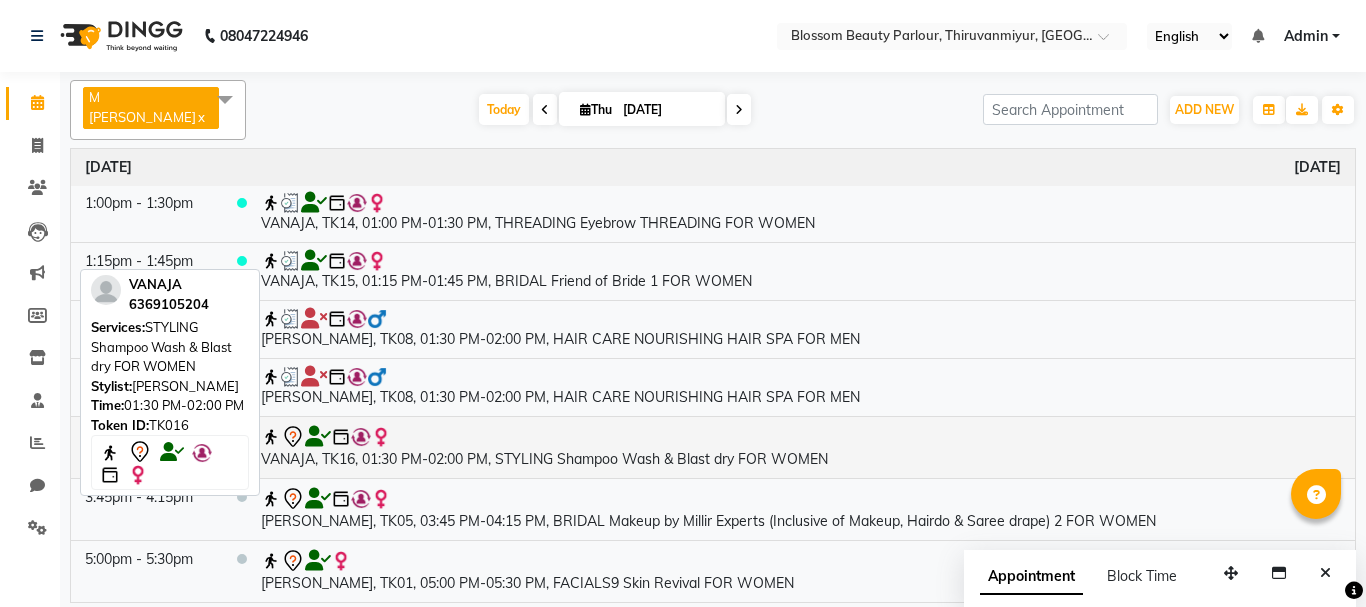 click 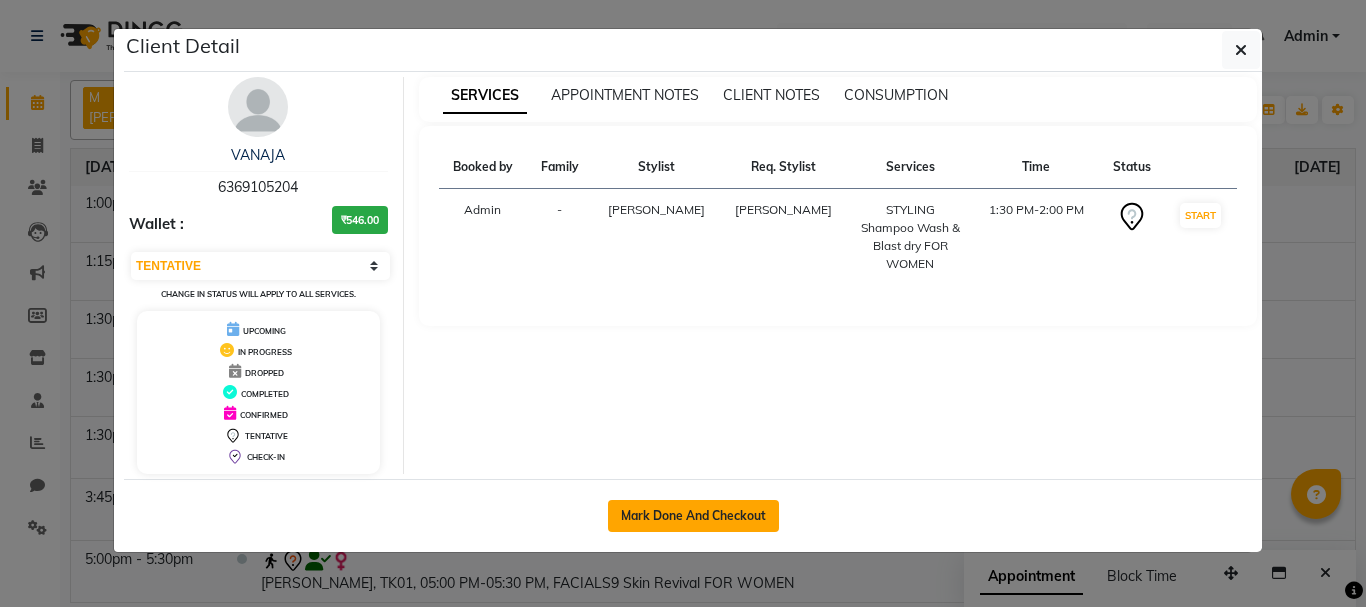 click on "Mark Done And Checkout" 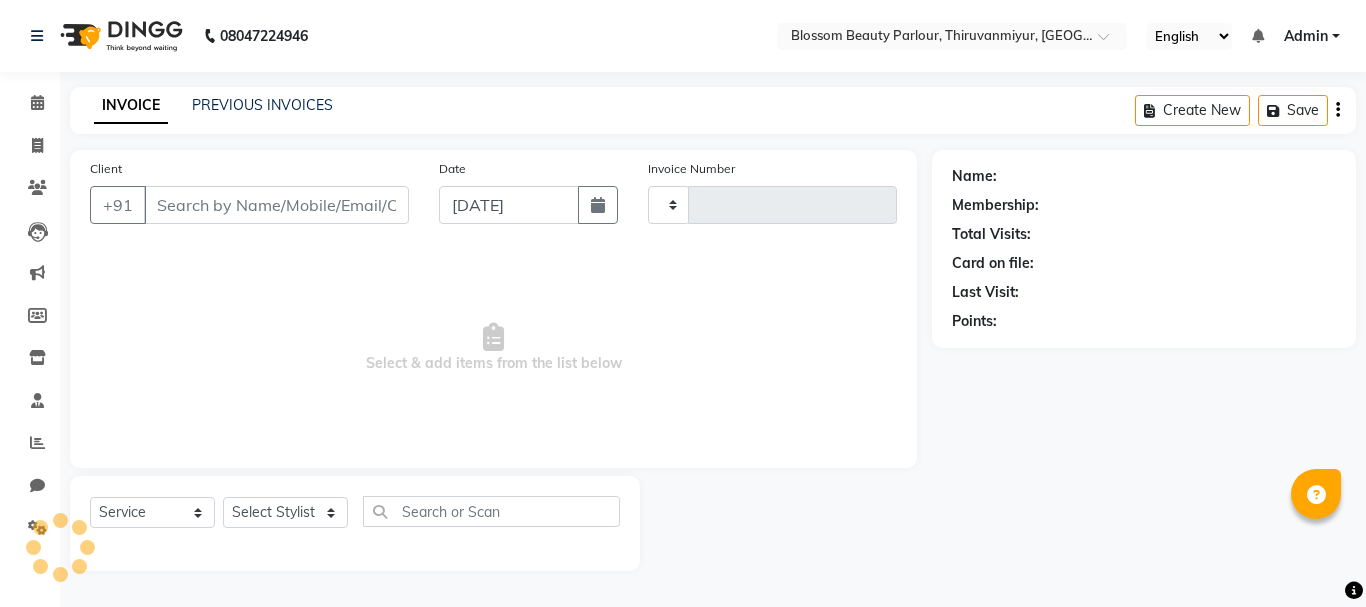 click on "Client" at bounding box center [276, 205] 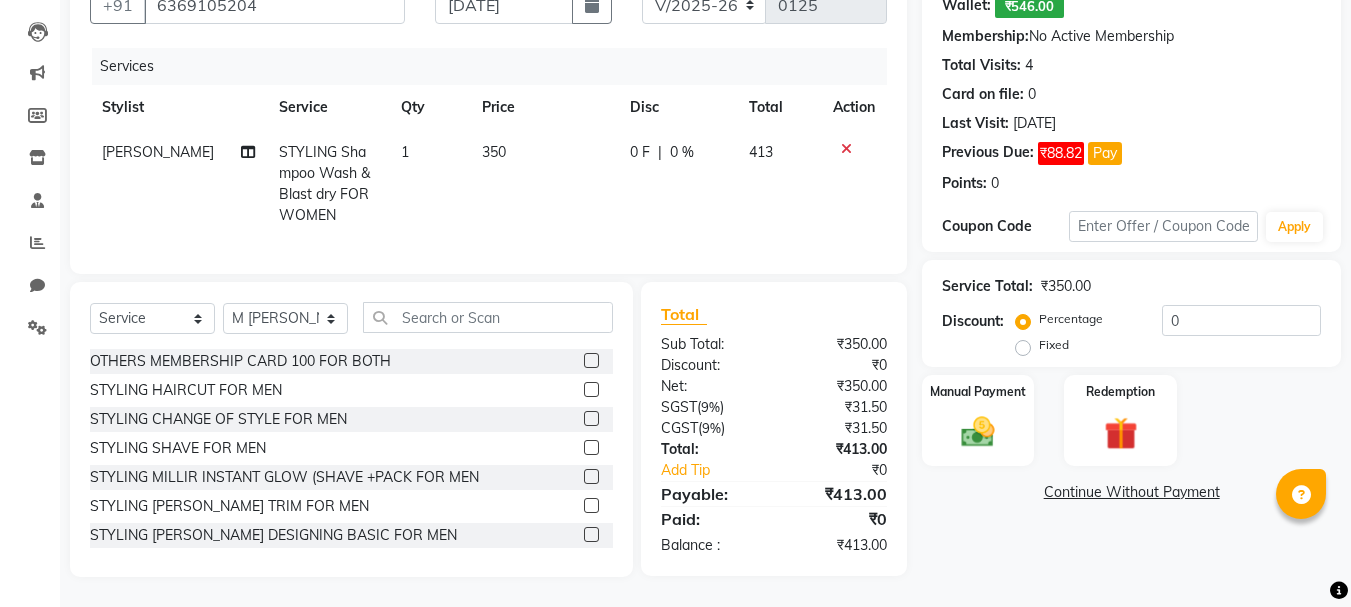 scroll, scrollTop: 215, scrollLeft: 0, axis: vertical 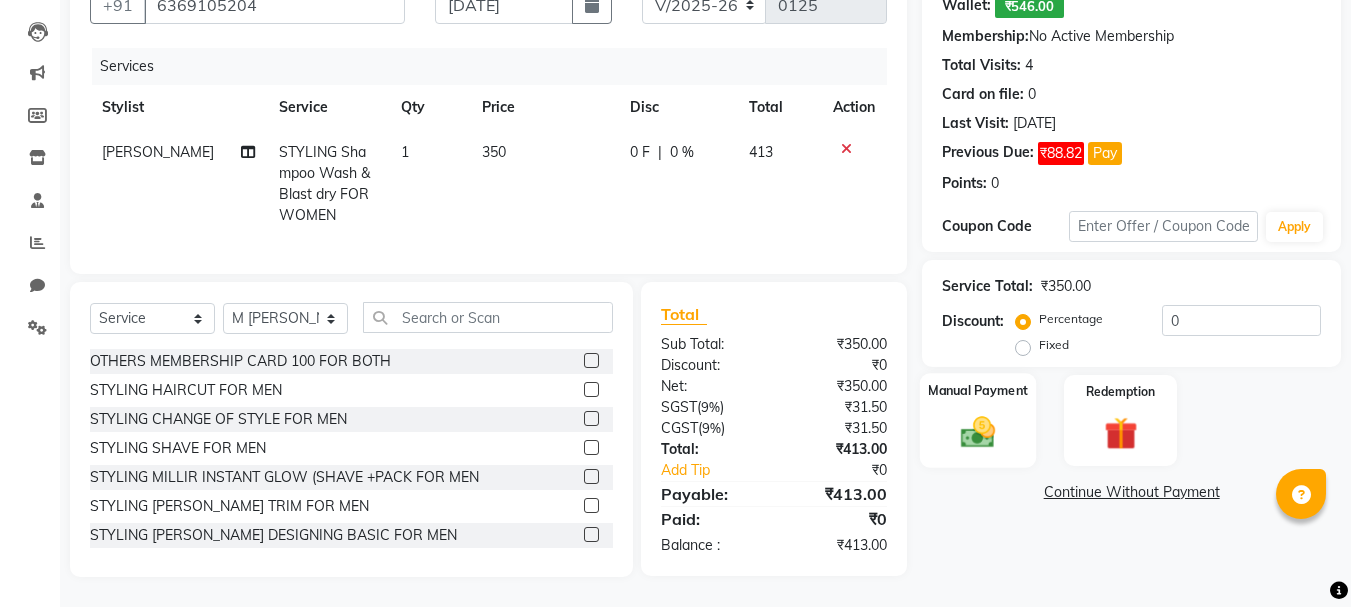 click 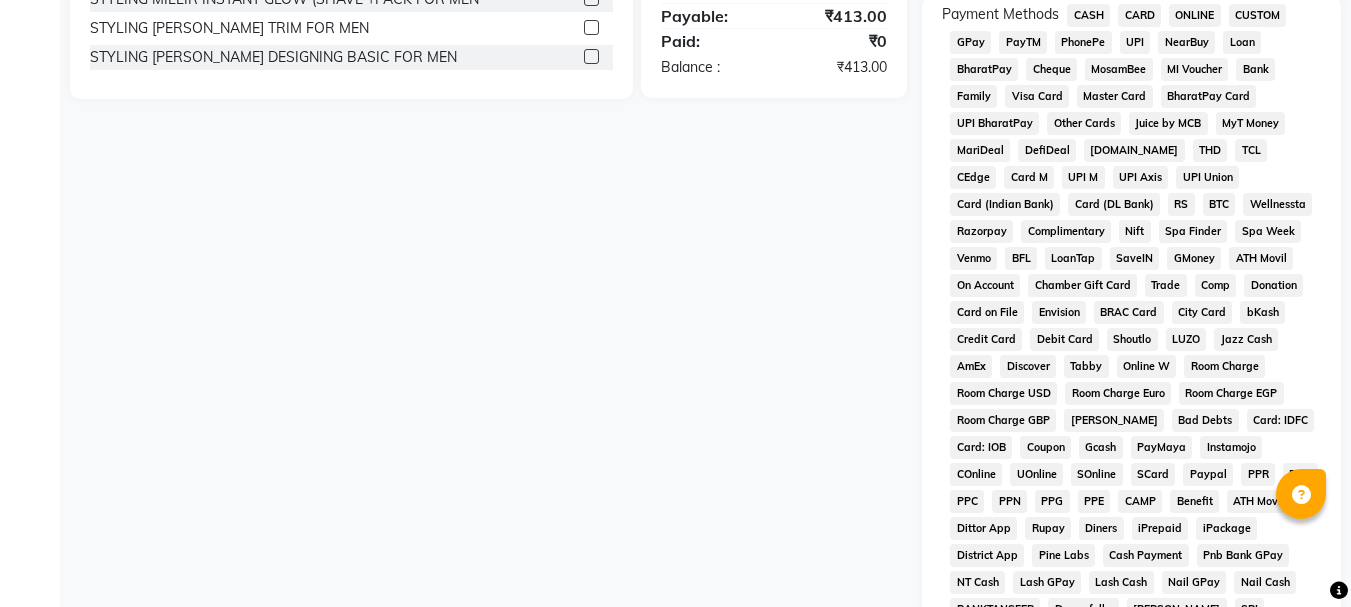 scroll, scrollTop: 675, scrollLeft: 0, axis: vertical 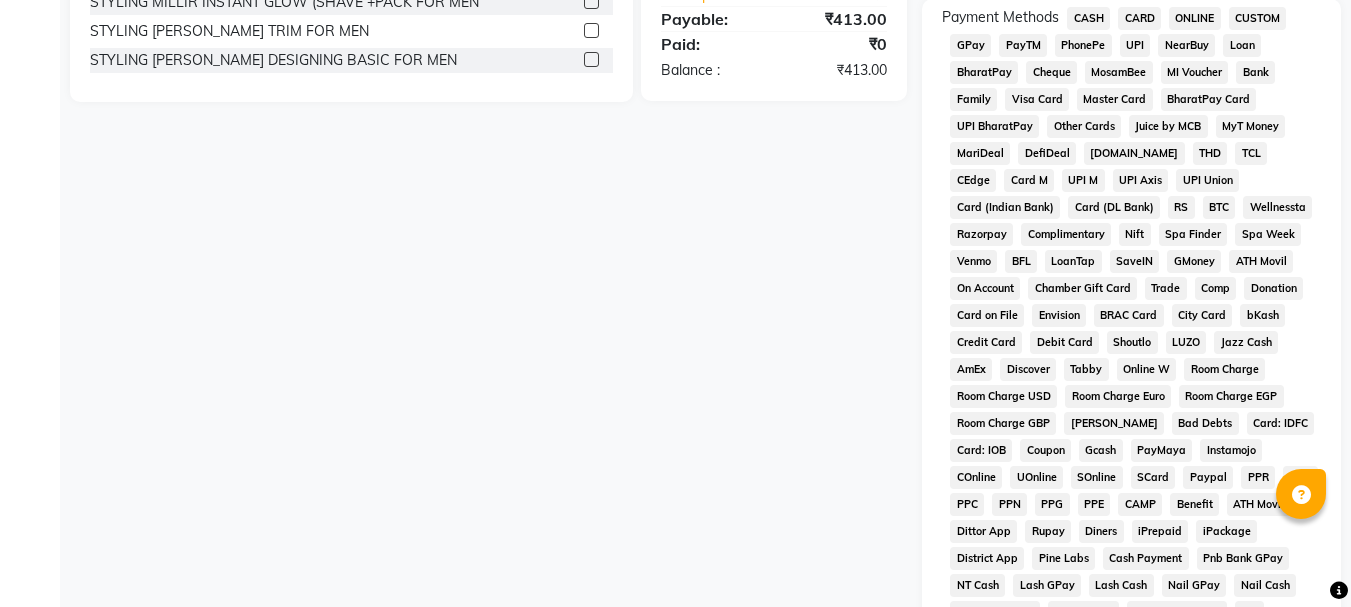 click on "CASH" 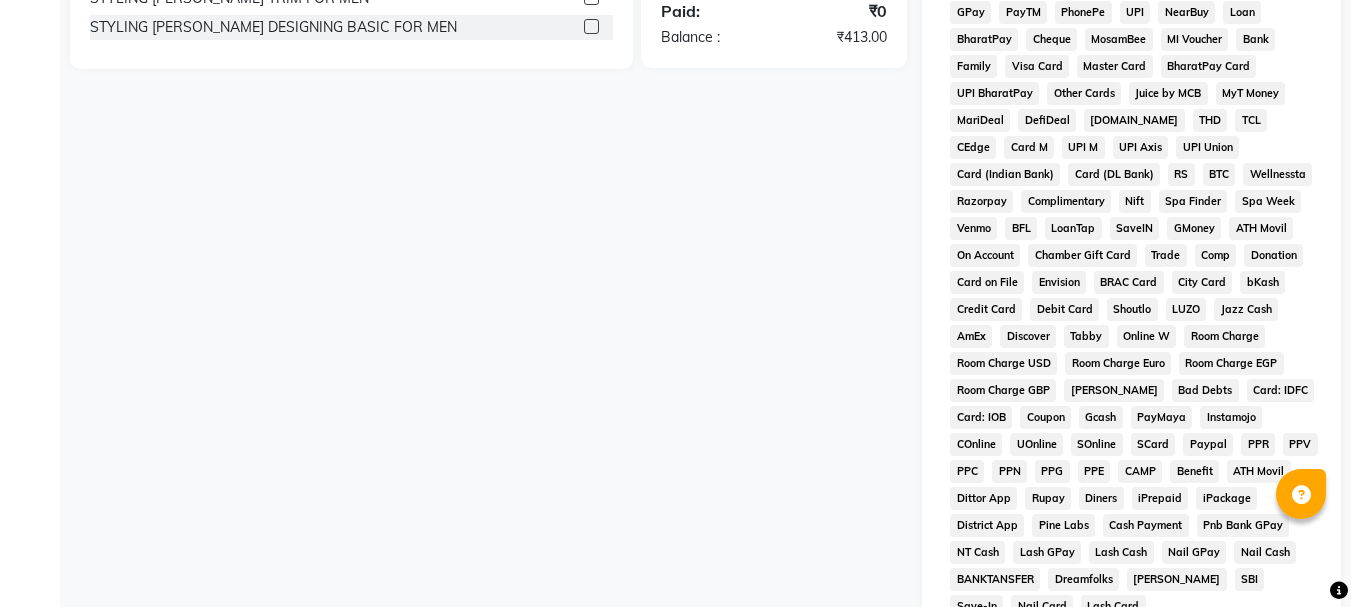 scroll, scrollTop: 957, scrollLeft: 0, axis: vertical 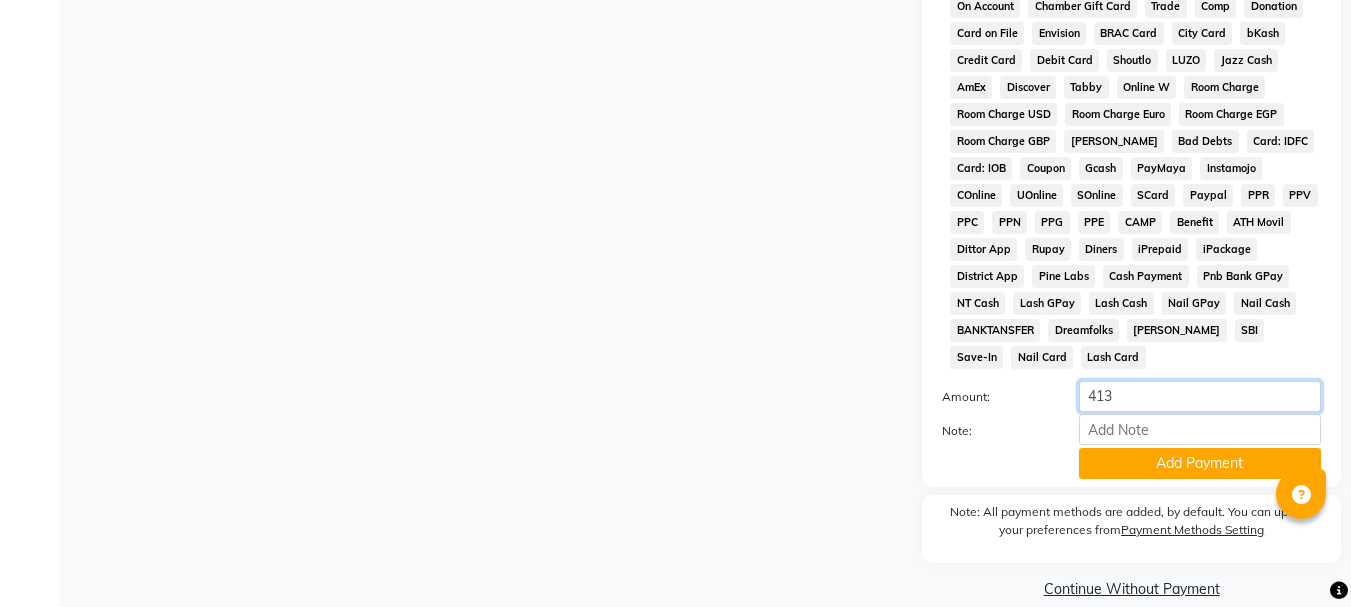 click on "413" 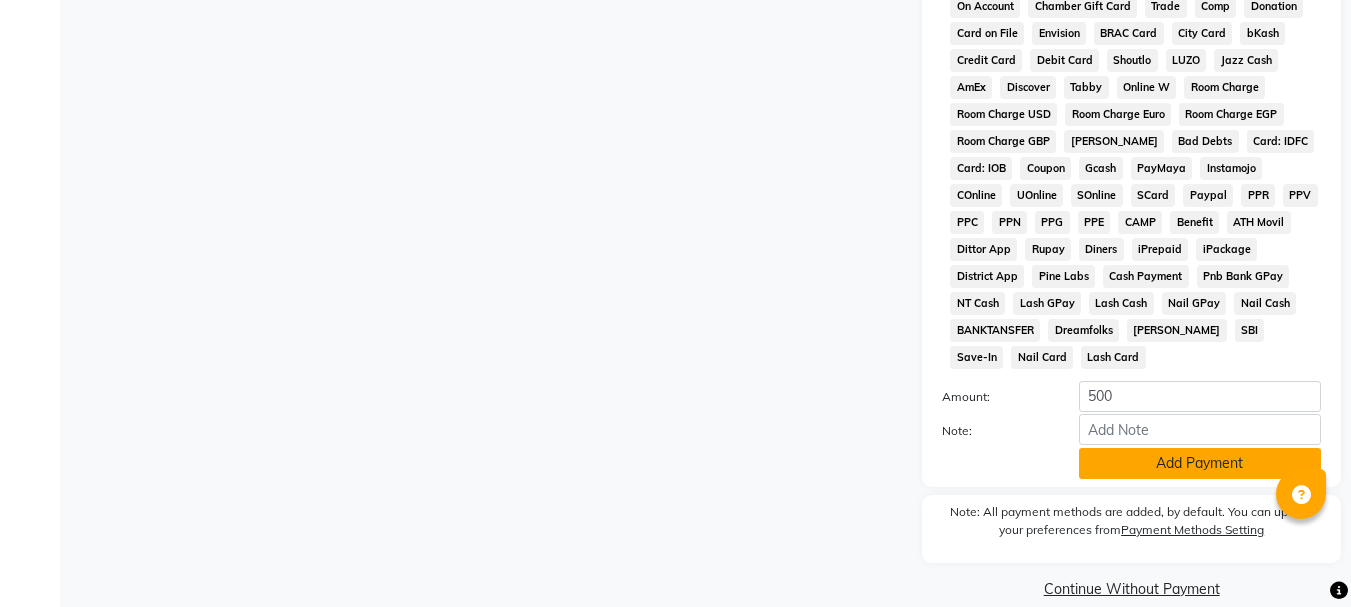 click on "Add Payment" 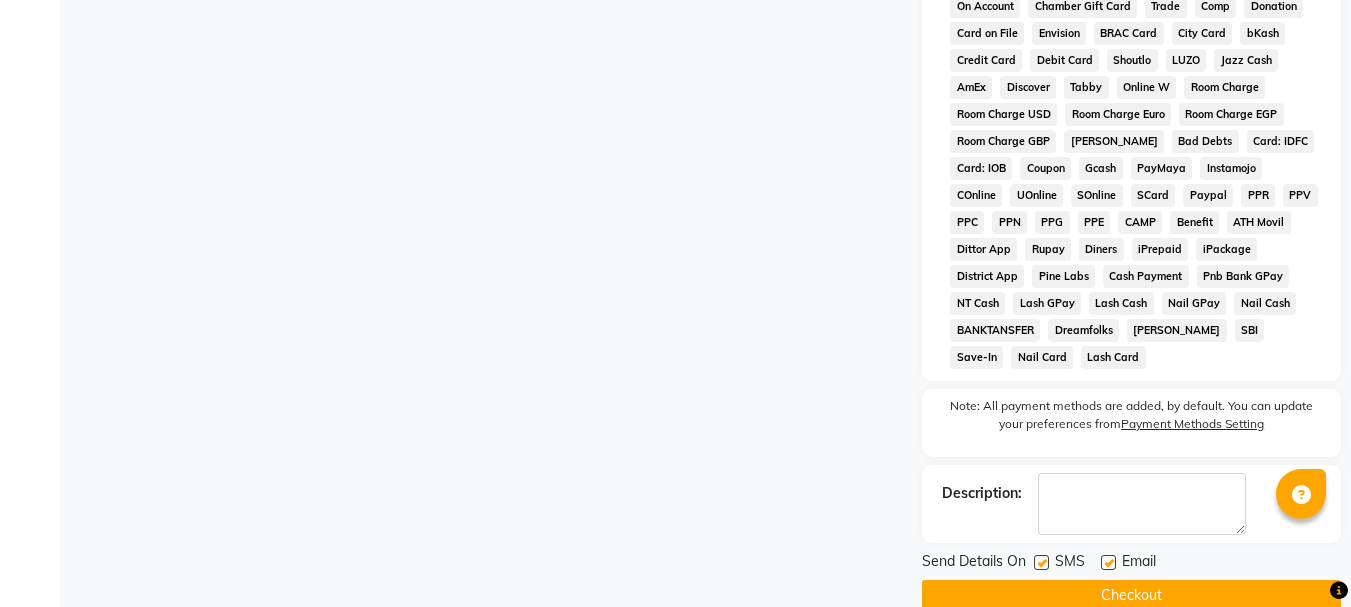 click on "Checkout" 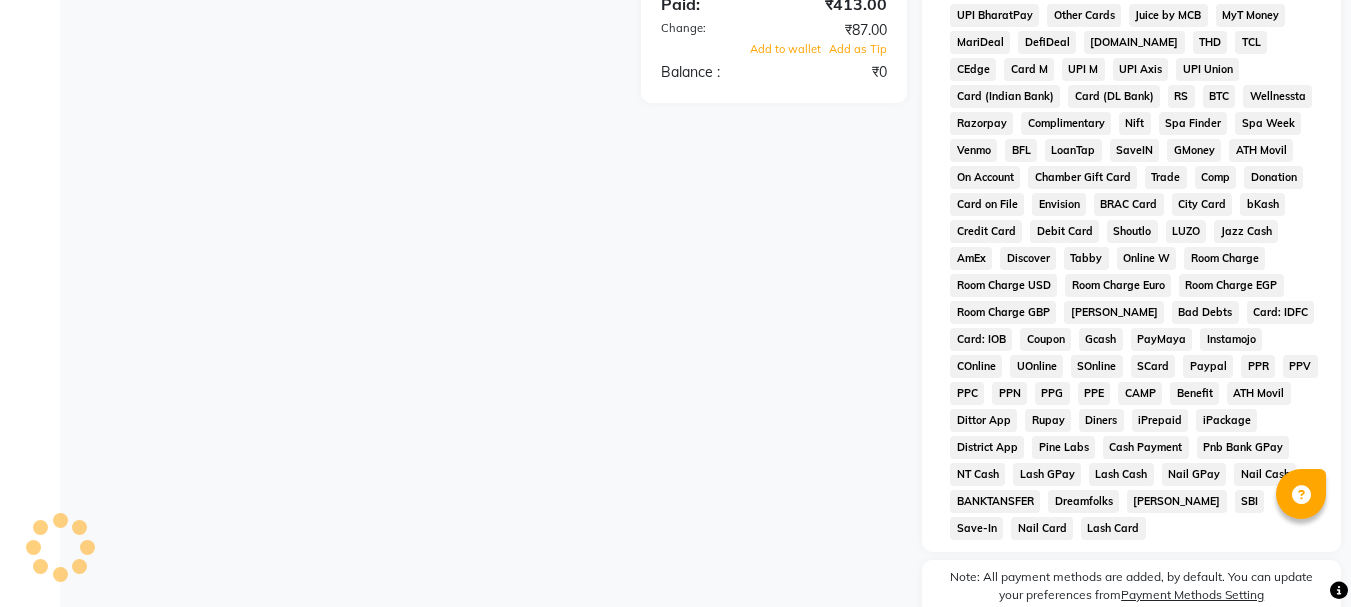 scroll, scrollTop: 646, scrollLeft: 0, axis: vertical 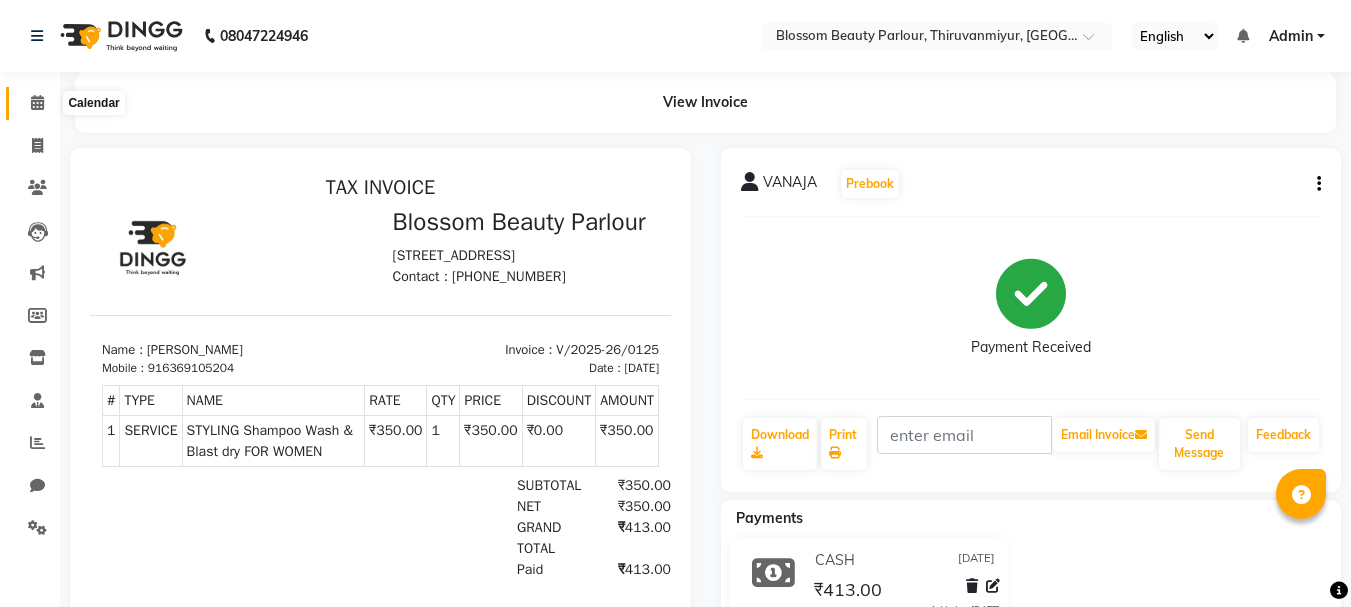 click 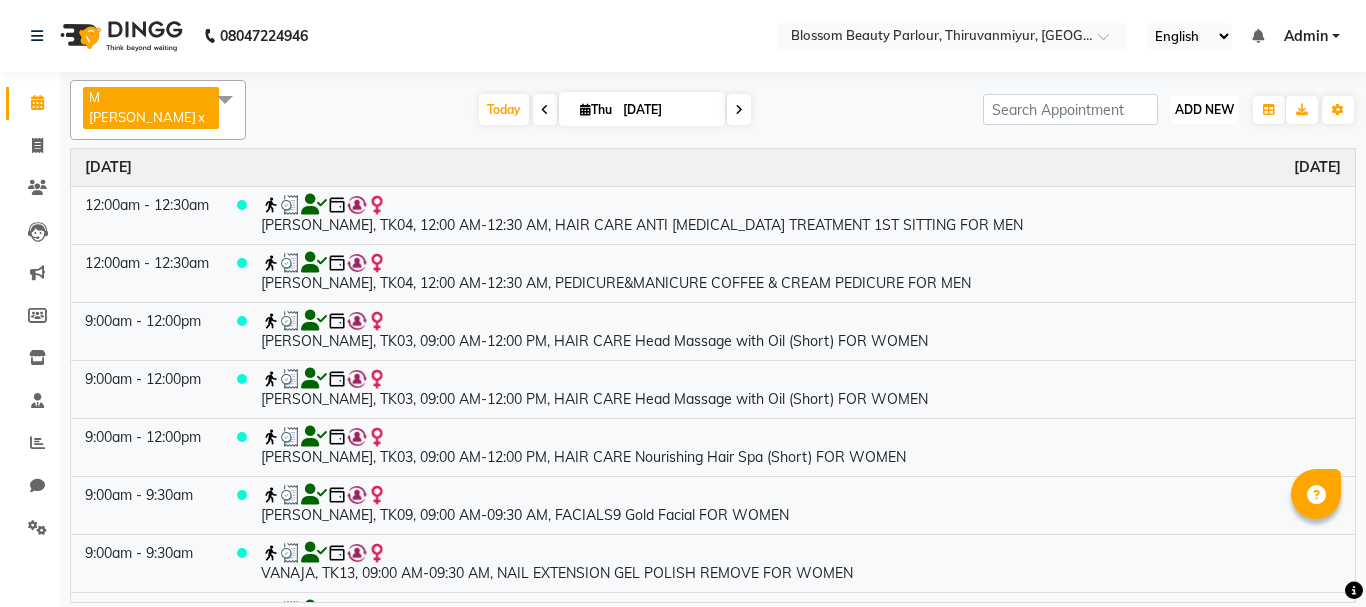 click on "ADD NEW Toggle Dropdown" at bounding box center (1204, 110) 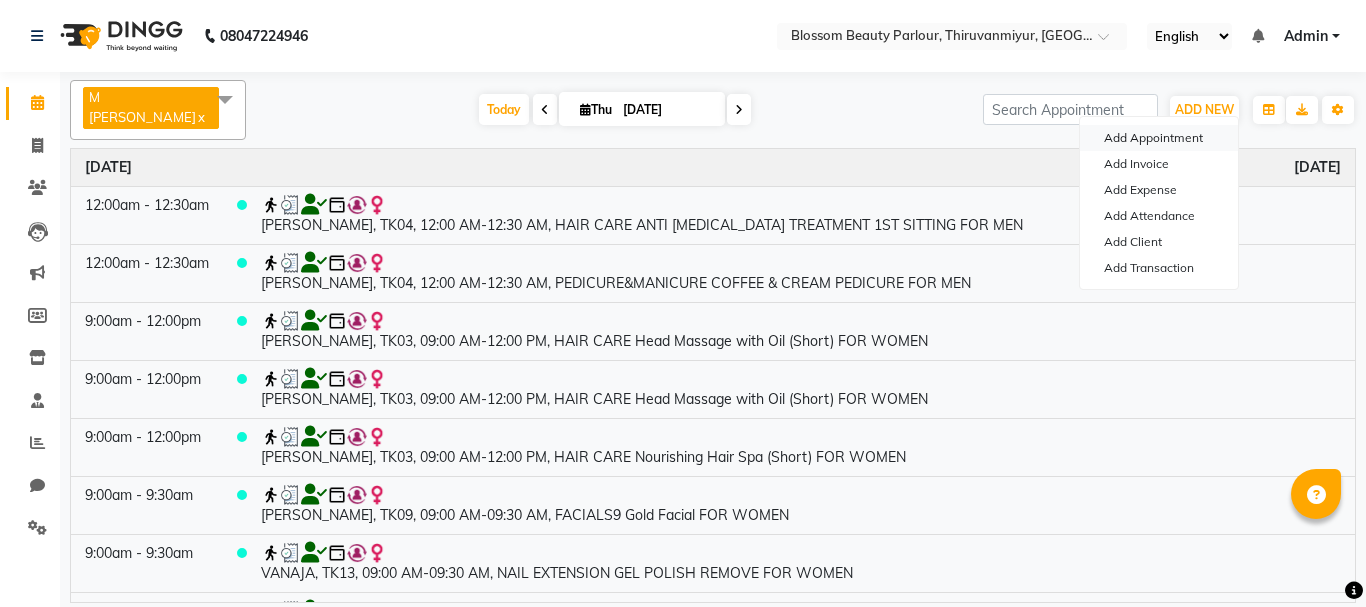 click on "Add Appointment" at bounding box center [1159, 138] 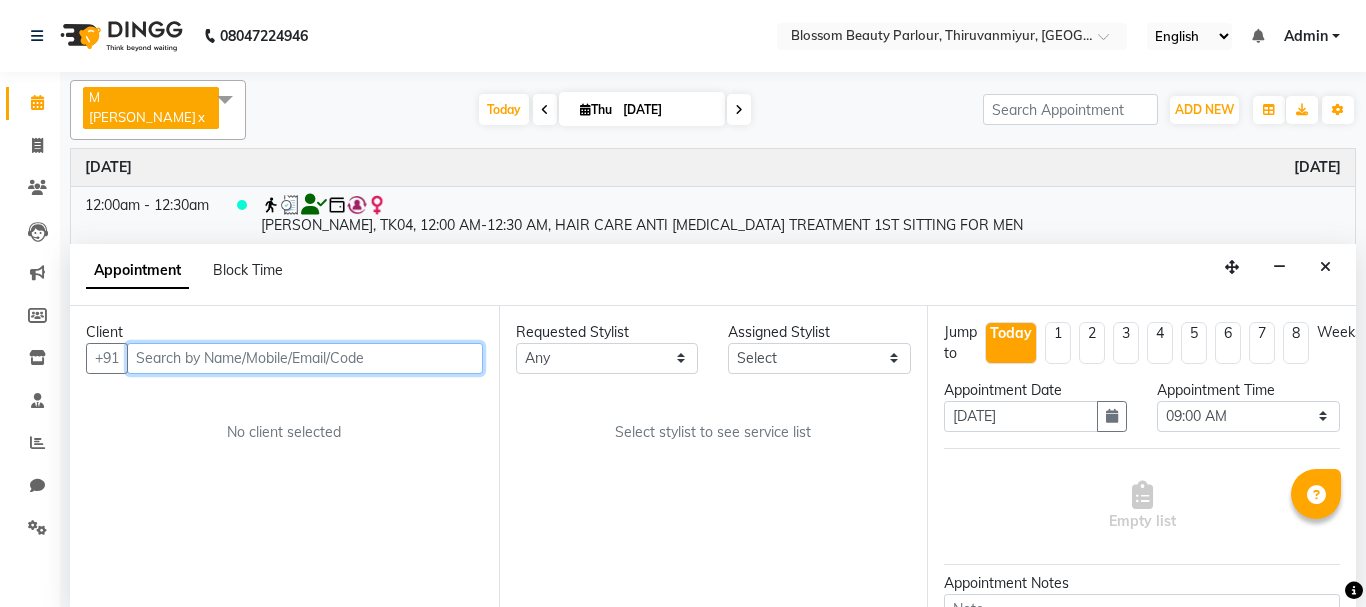 click at bounding box center (305, 358) 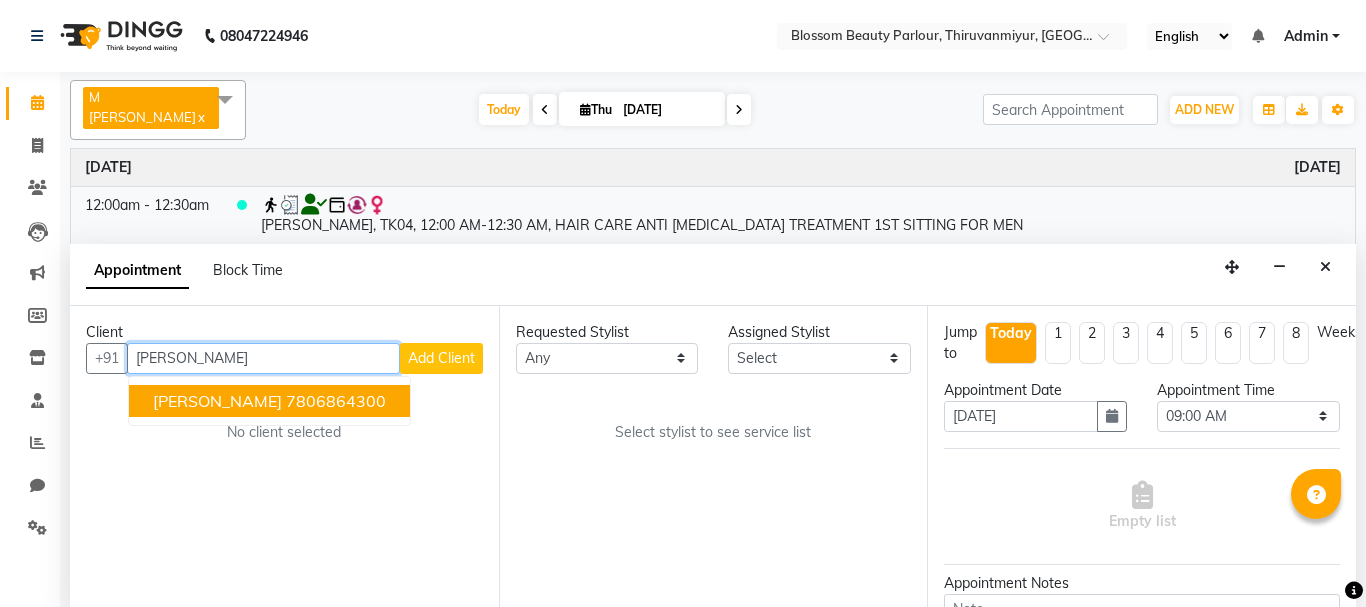 click on "[PERSON_NAME]  7806864300" at bounding box center [269, 401] 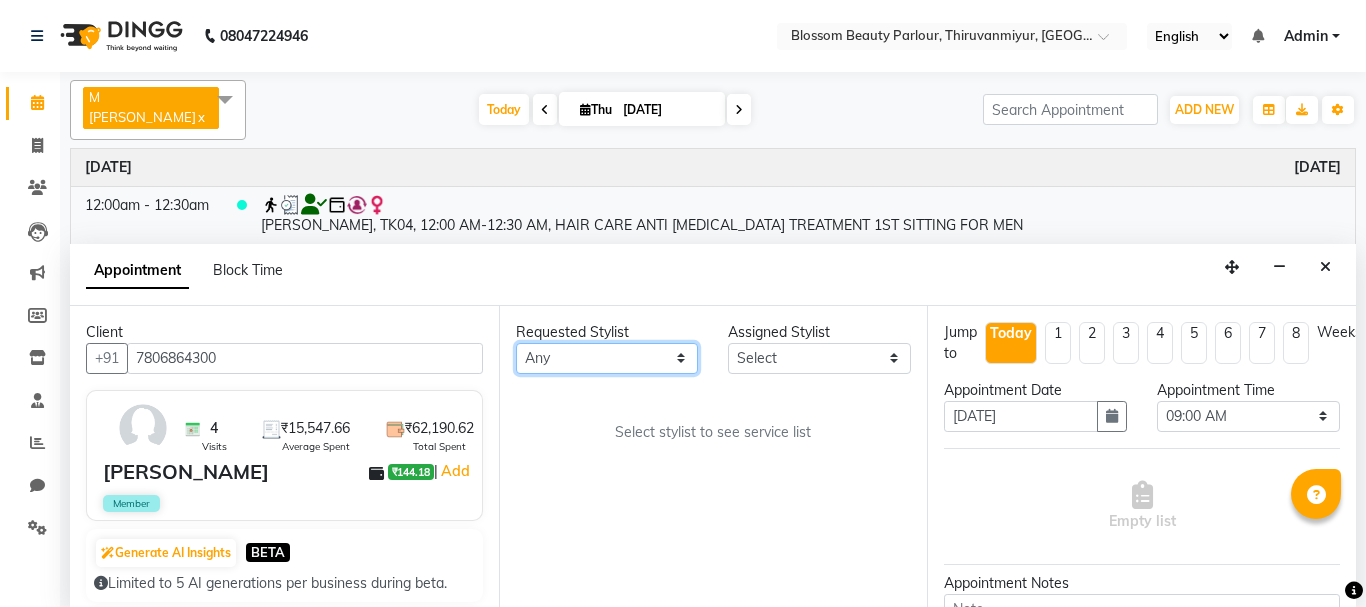 click on "Any [PERSON_NAME] [PERSON_NAME] [PERSON_NAME] [PERSON_NAME] [PERSON_NAME] M [PERSON_NAME] Old Staff Swathi" at bounding box center [607, 358] 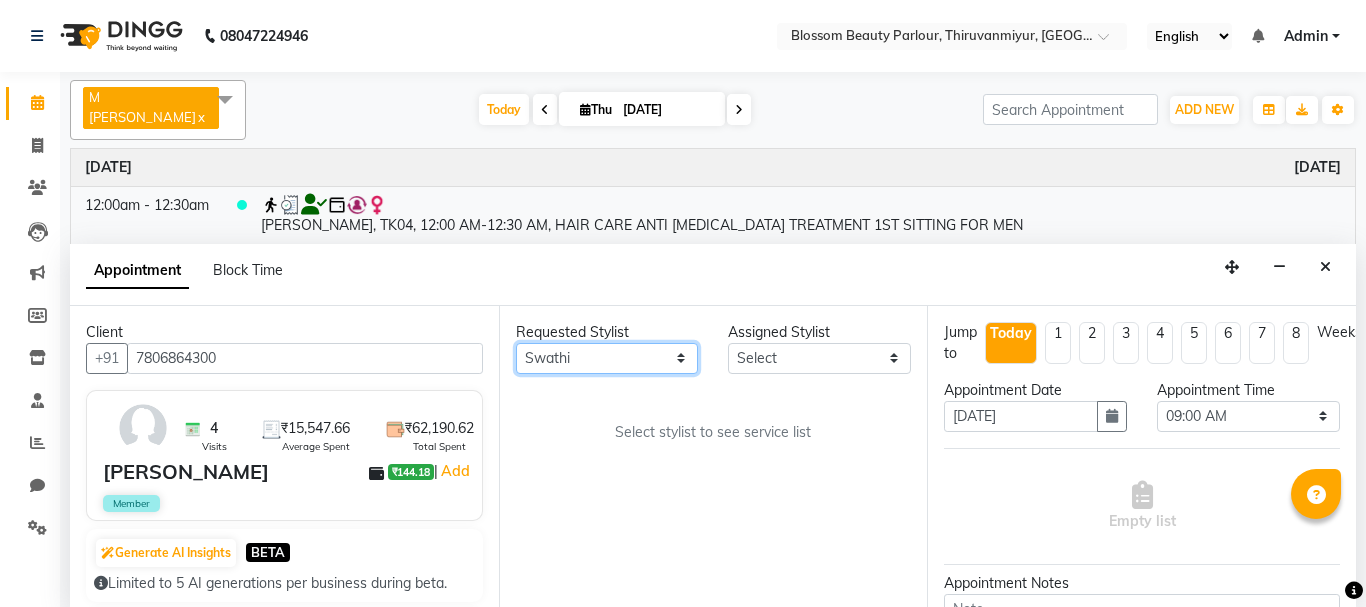 click on "Any [PERSON_NAME] [PERSON_NAME] [PERSON_NAME] [PERSON_NAME] [PERSON_NAME] M [PERSON_NAME] Old Staff Swathi" at bounding box center [607, 358] 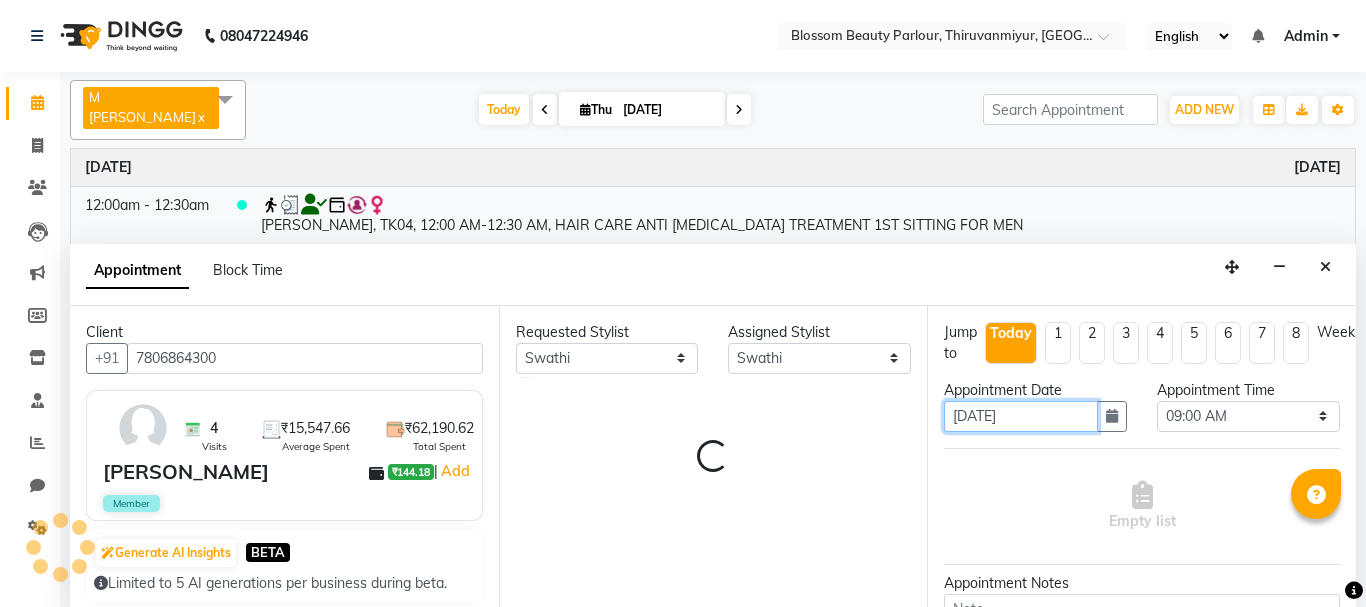 click on "[DATE]" at bounding box center (1021, 416) 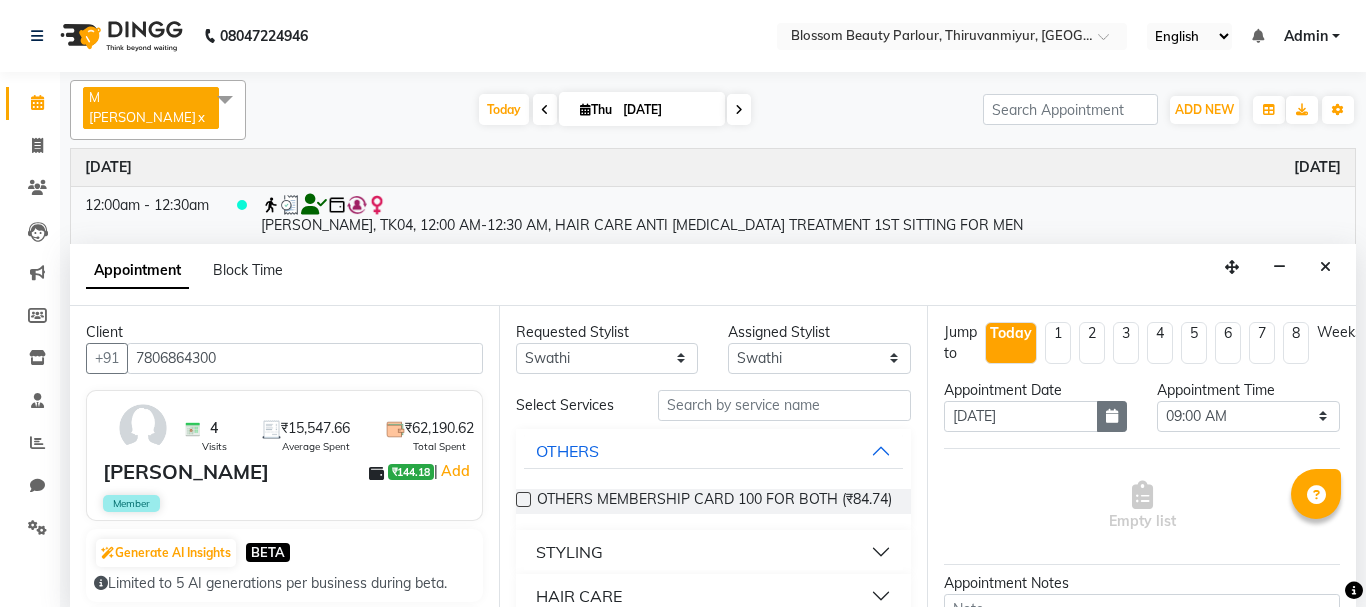 click at bounding box center (1112, 416) 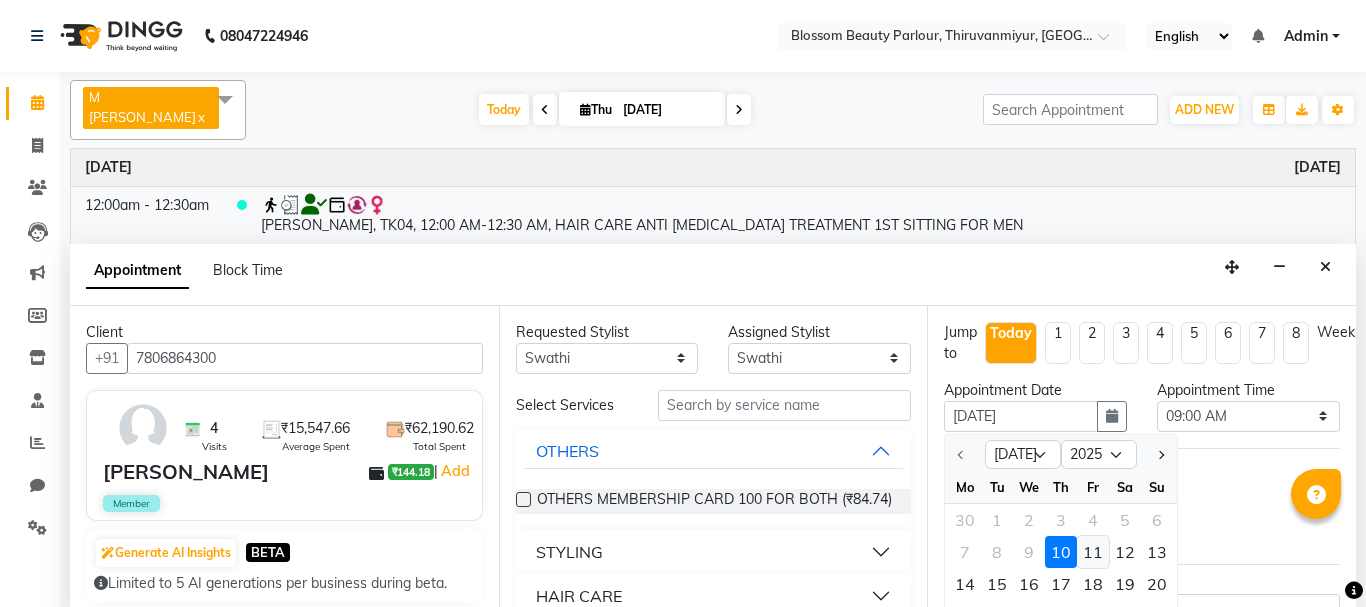 click on "11" at bounding box center [1093, 552] 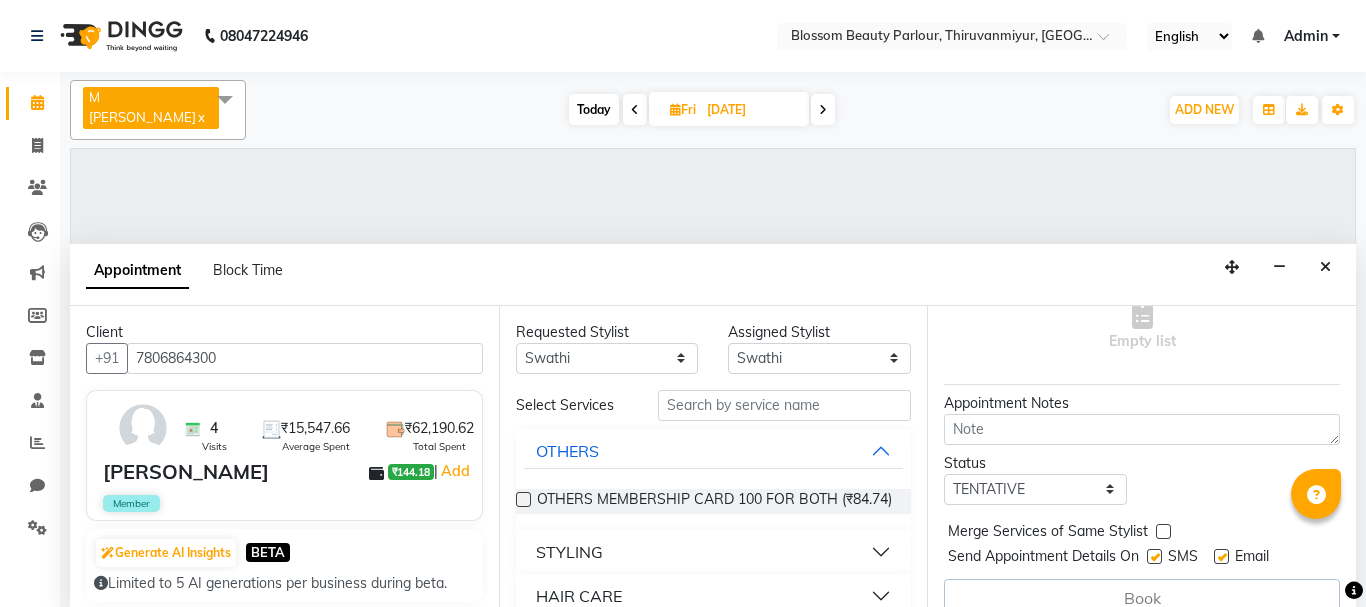 scroll, scrollTop: 182, scrollLeft: 0, axis: vertical 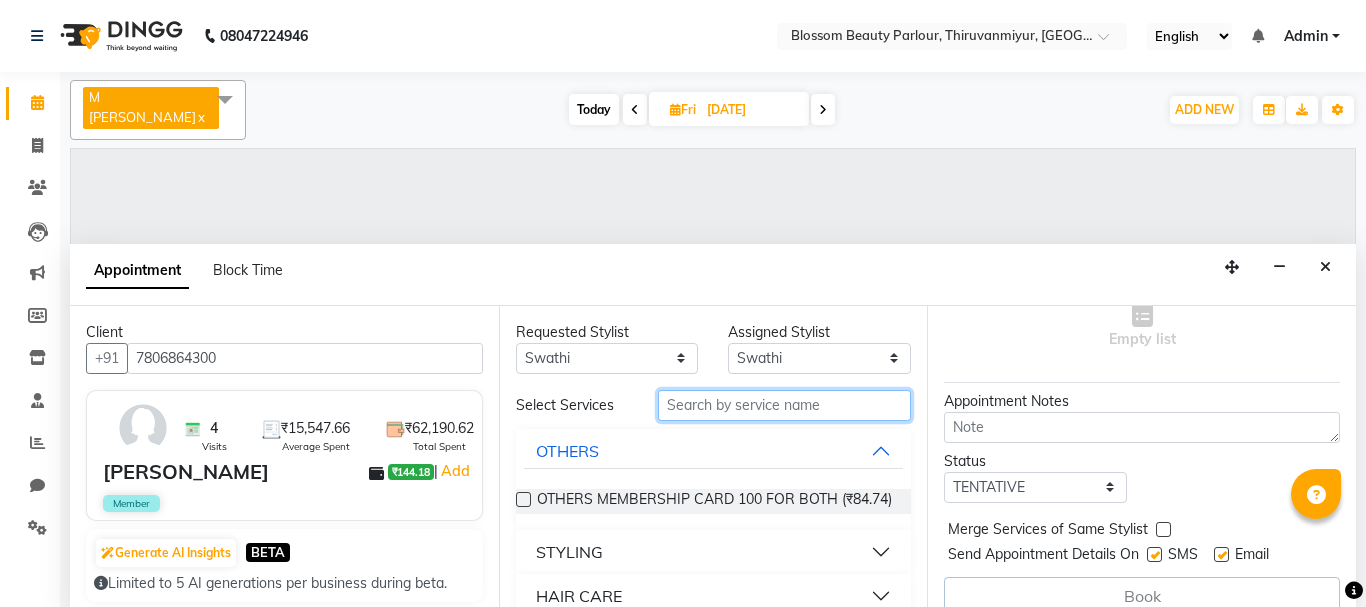 click at bounding box center (785, 405) 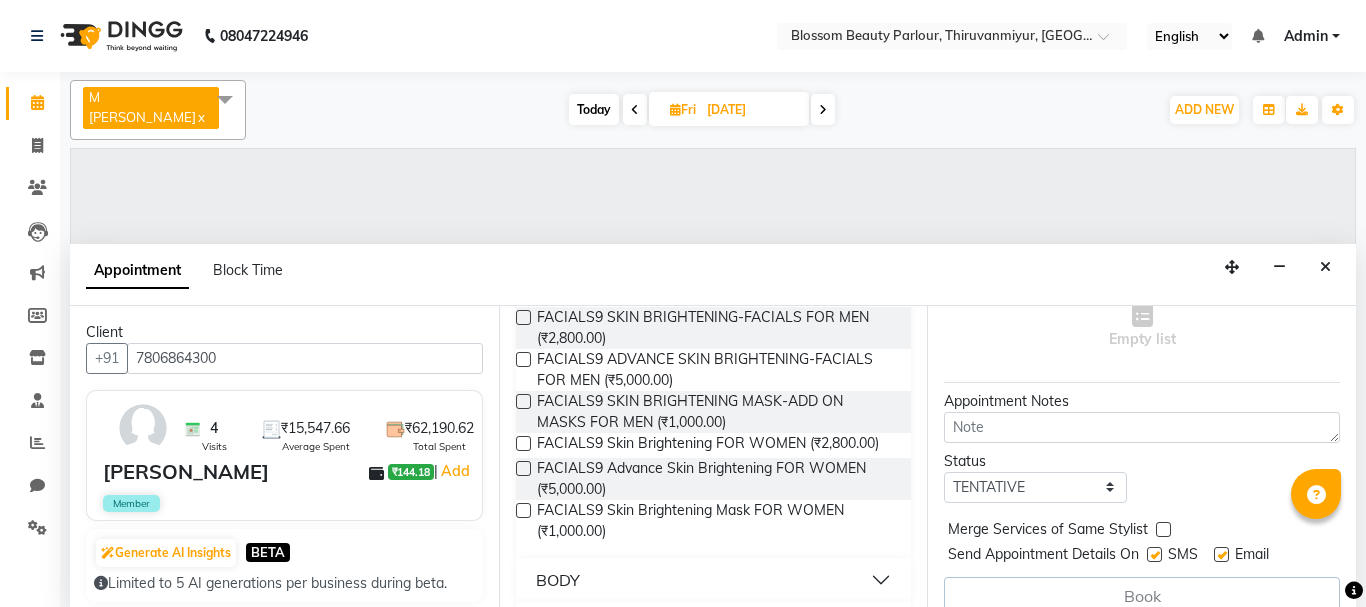 scroll, scrollTop: 186, scrollLeft: 0, axis: vertical 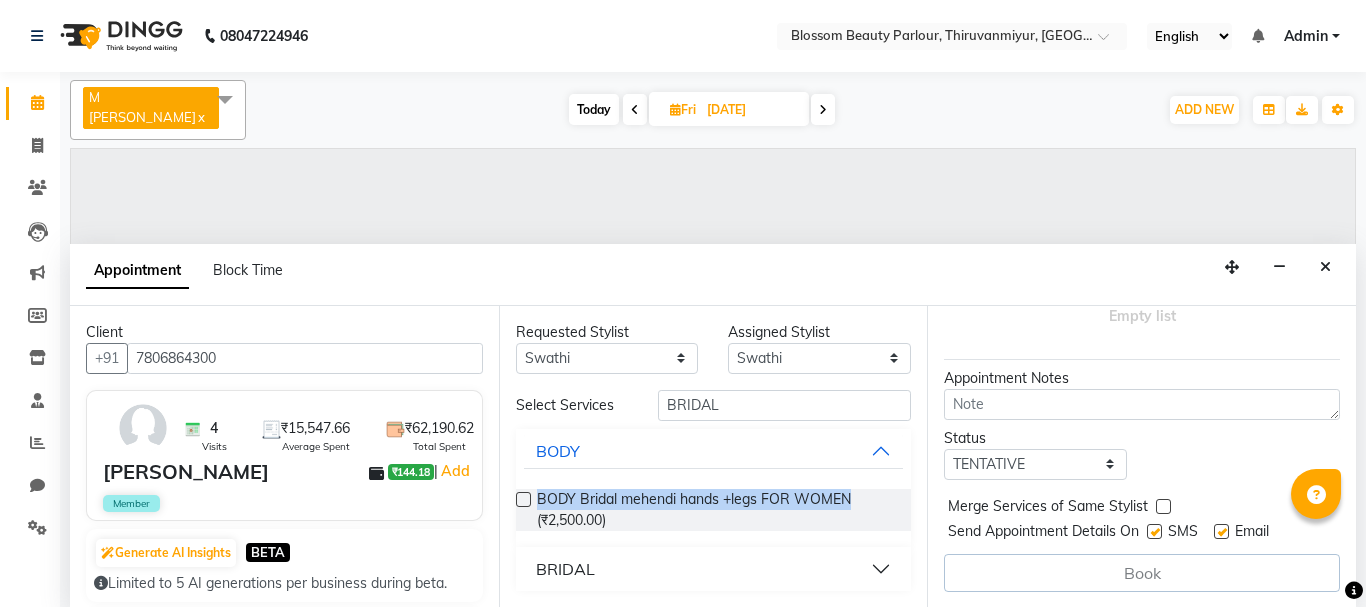 drag, startPoint x: 908, startPoint y: 449, endPoint x: 906, endPoint y: 468, distance: 19.104973 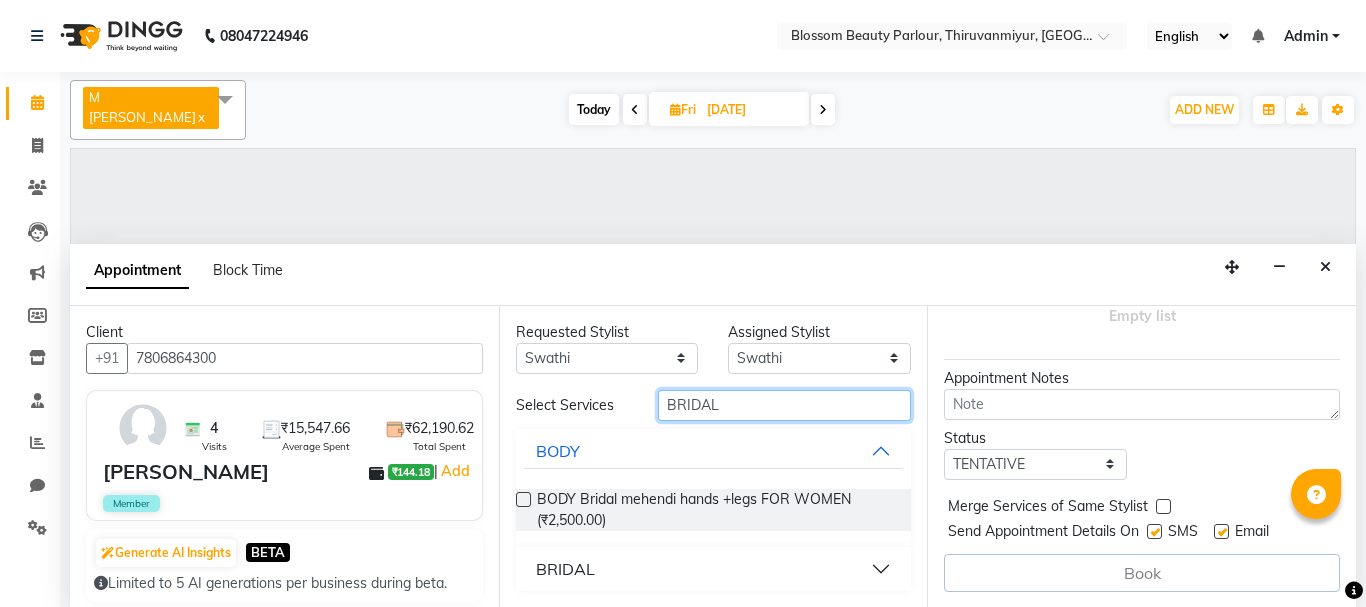 click on "BRIDAL" at bounding box center [785, 405] 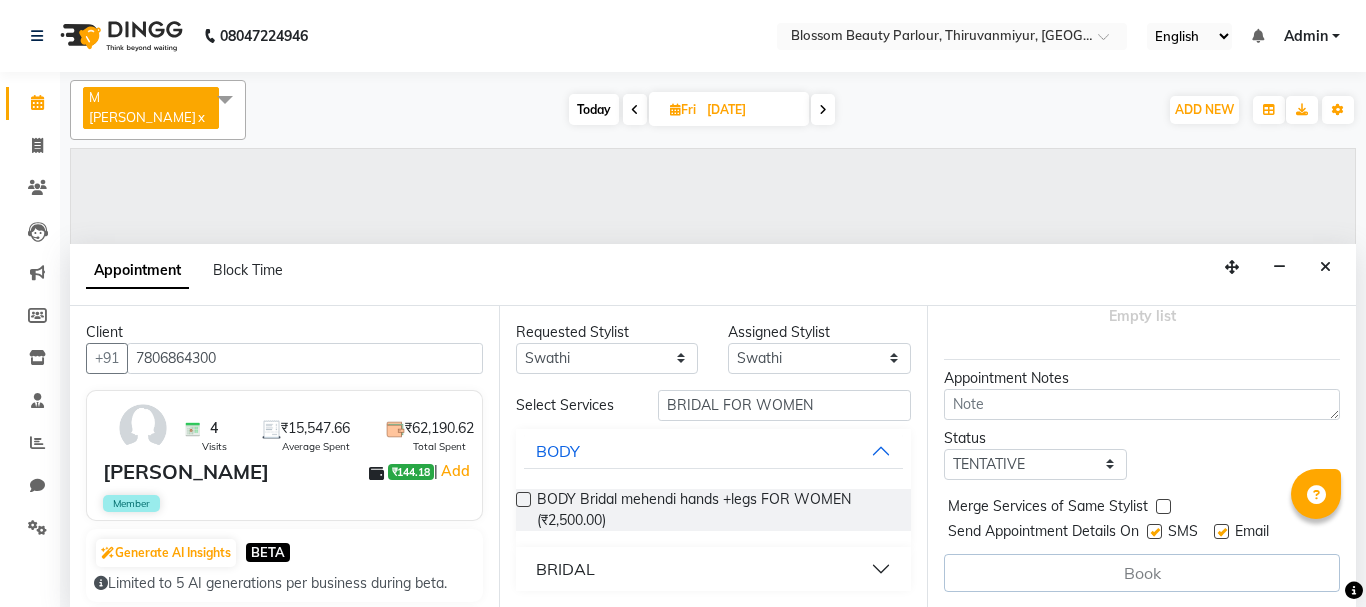click on "BRIDAL" at bounding box center (714, 569) 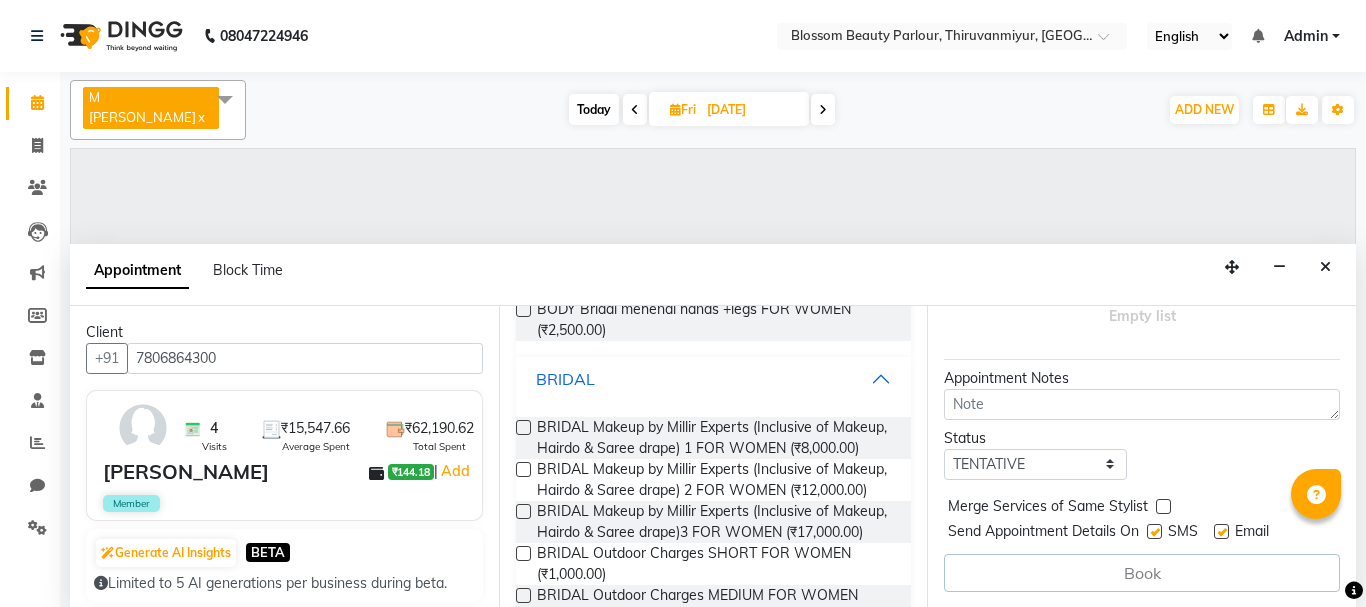 scroll, scrollTop: 264, scrollLeft: 0, axis: vertical 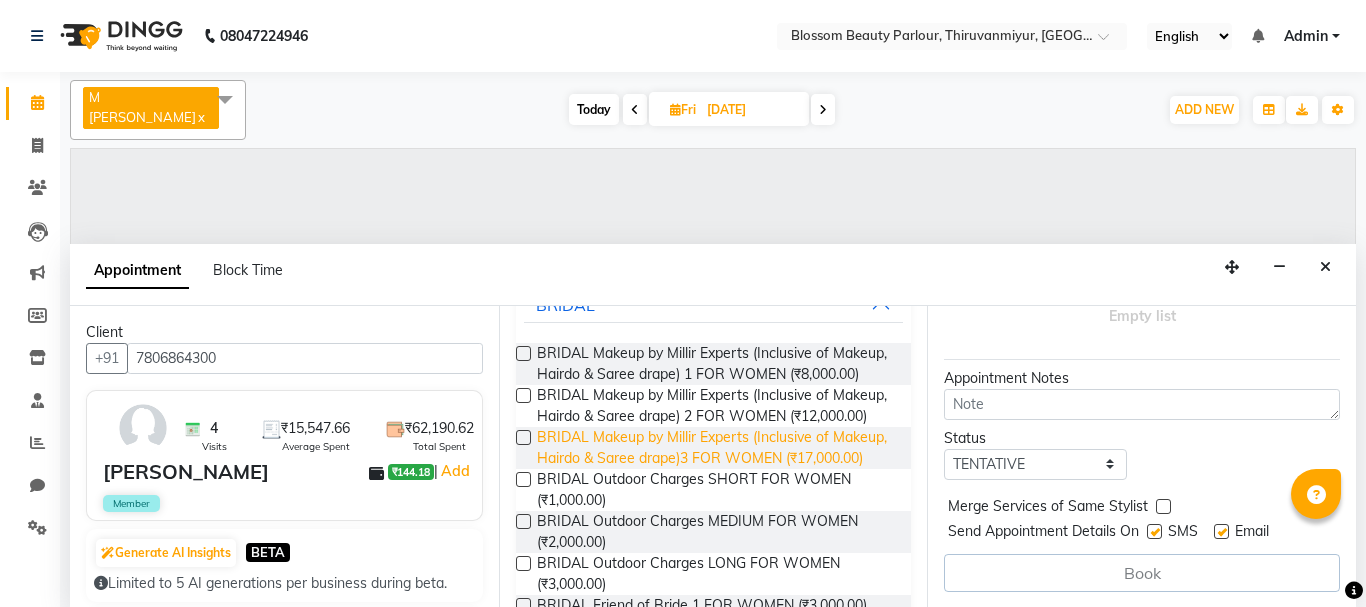 click on "BRIDAL Makeup by Millir Experts (Inclusive of Makeup, Hairdo & Saree drape)3 FOR WOMEN (₹17,000.00)" at bounding box center [716, 448] 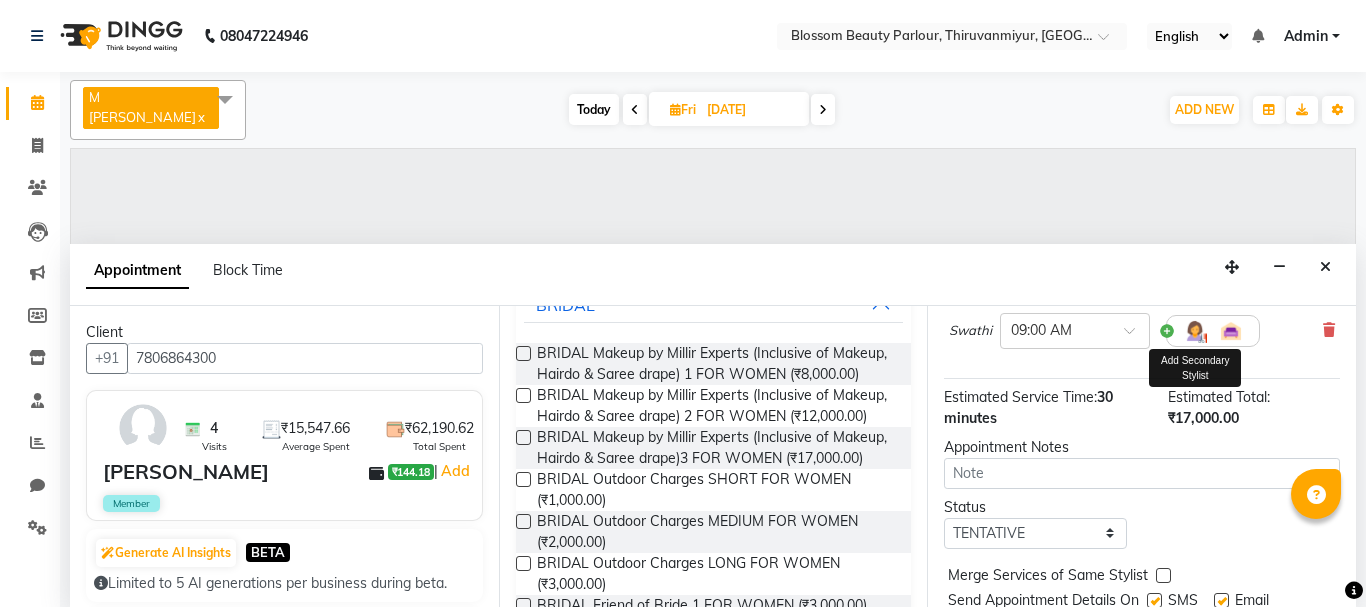 click at bounding box center [1195, 331] 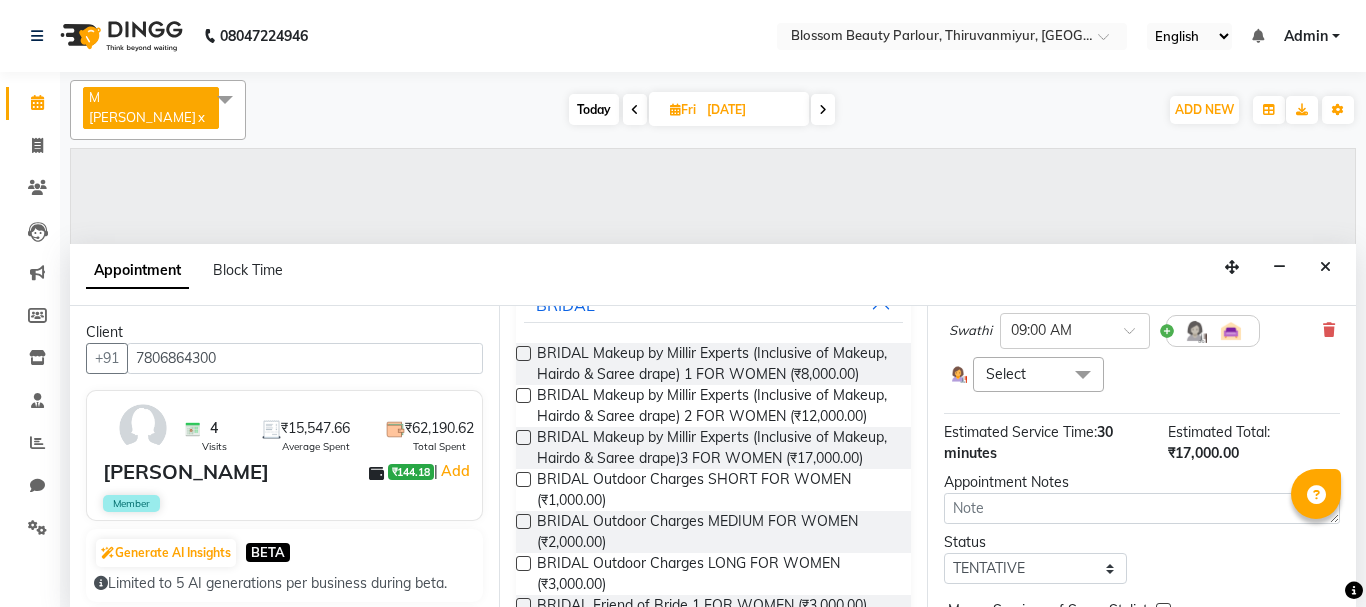 click on "Select" at bounding box center [1038, 374] 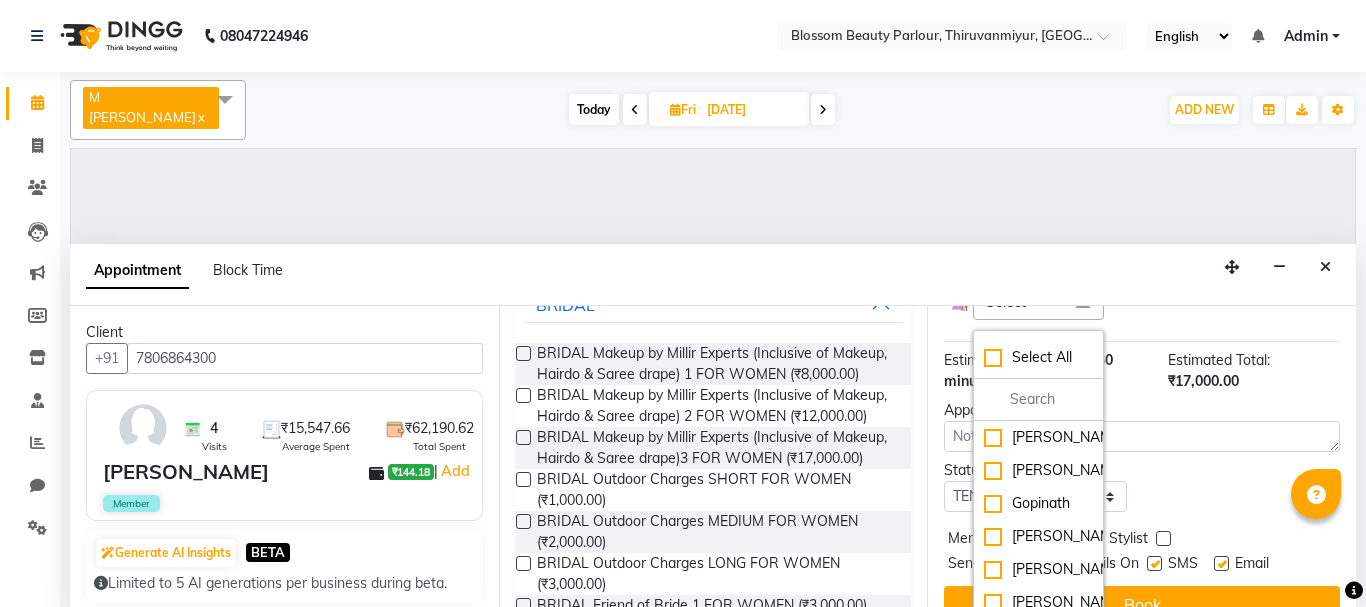 scroll, scrollTop: 369, scrollLeft: 0, axis: vertical 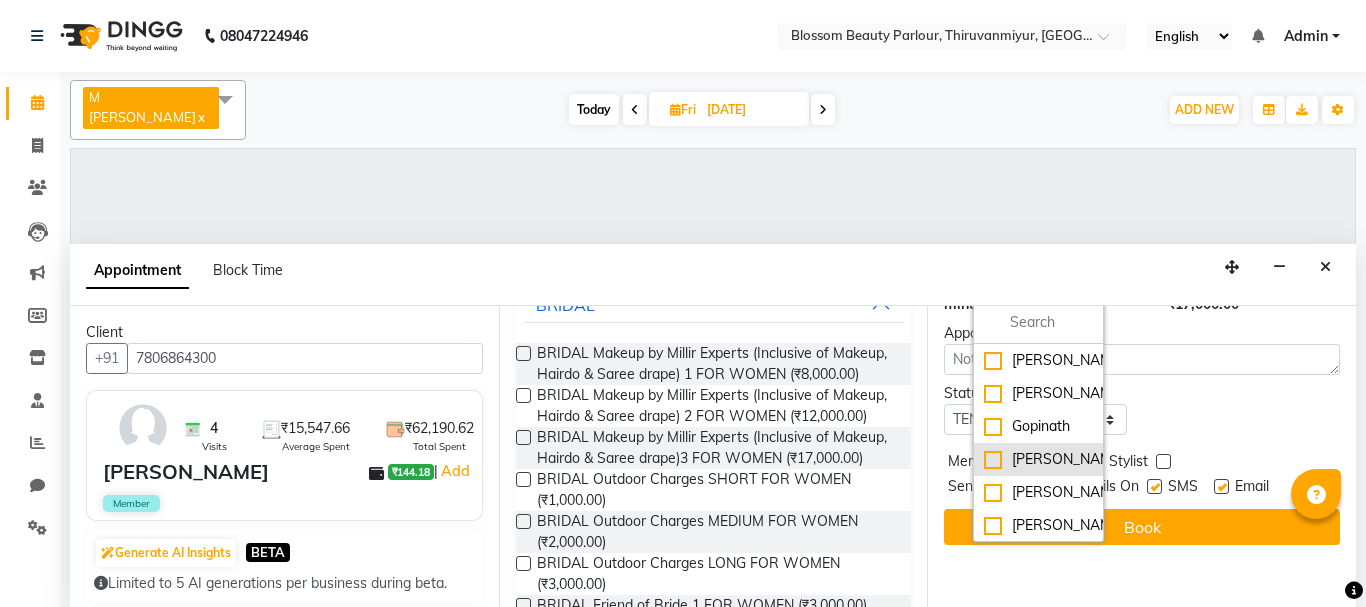 click on "[PERSON_NAME]" at bounding box center [1038, 459] 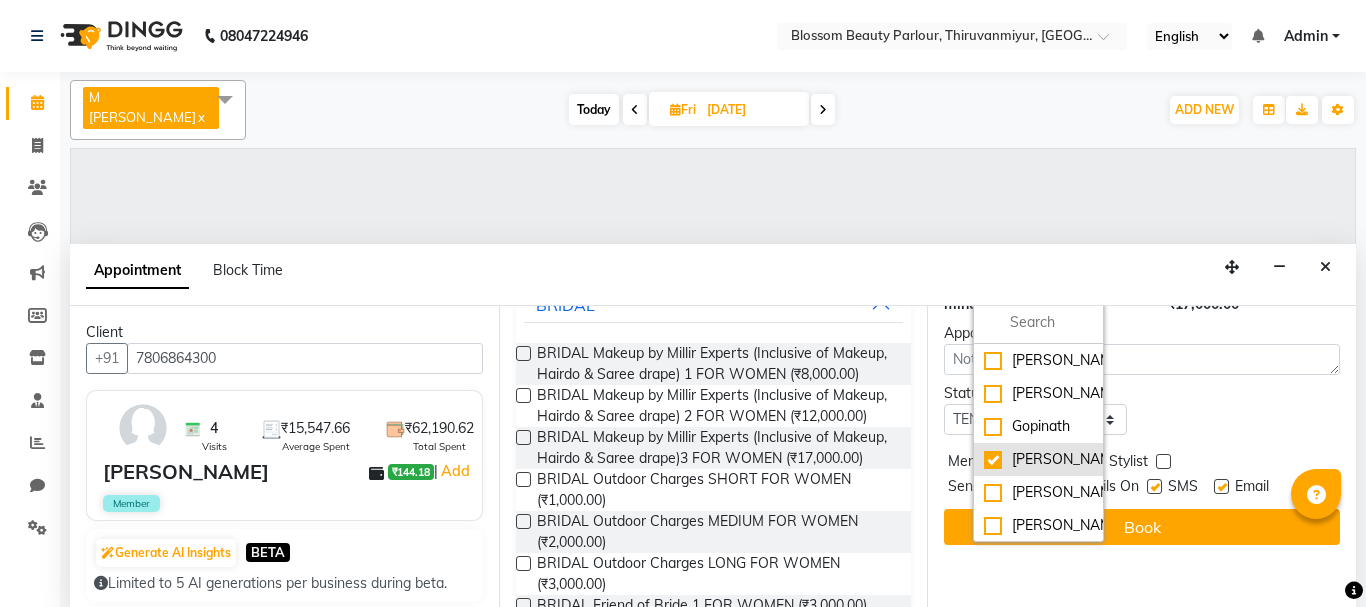 scroll, scrollTop: 397, scrollLeft: 0, axis: vertical 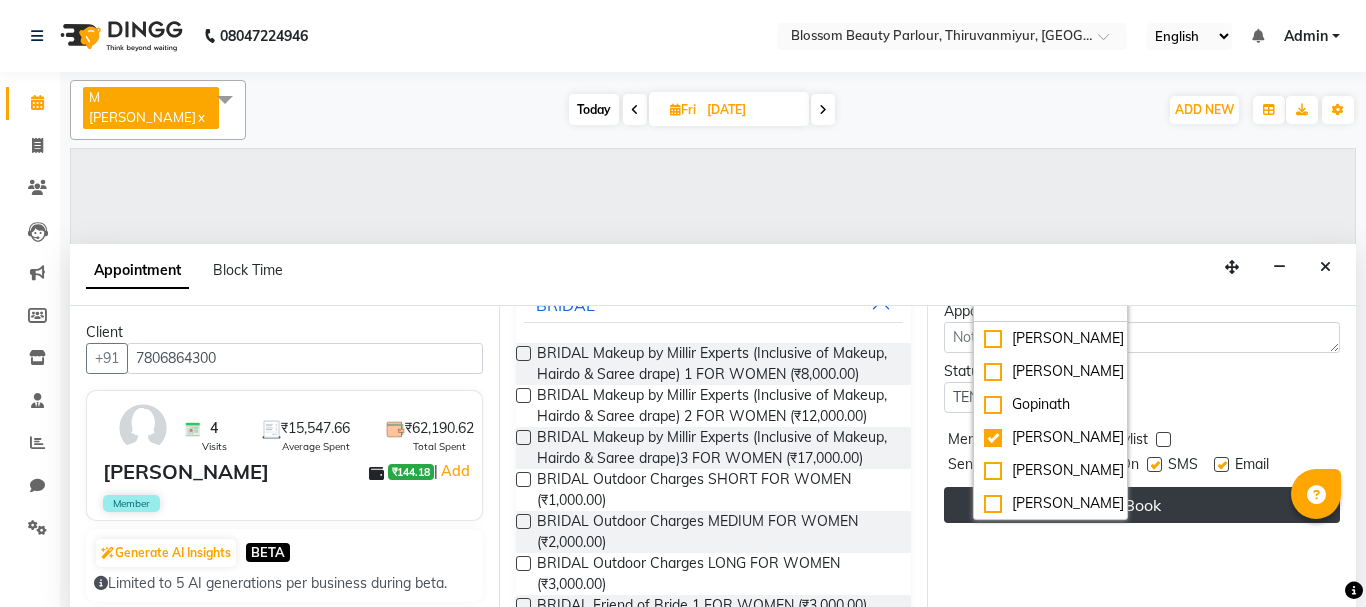 click on "Book" at bounding box center (1142, 505) 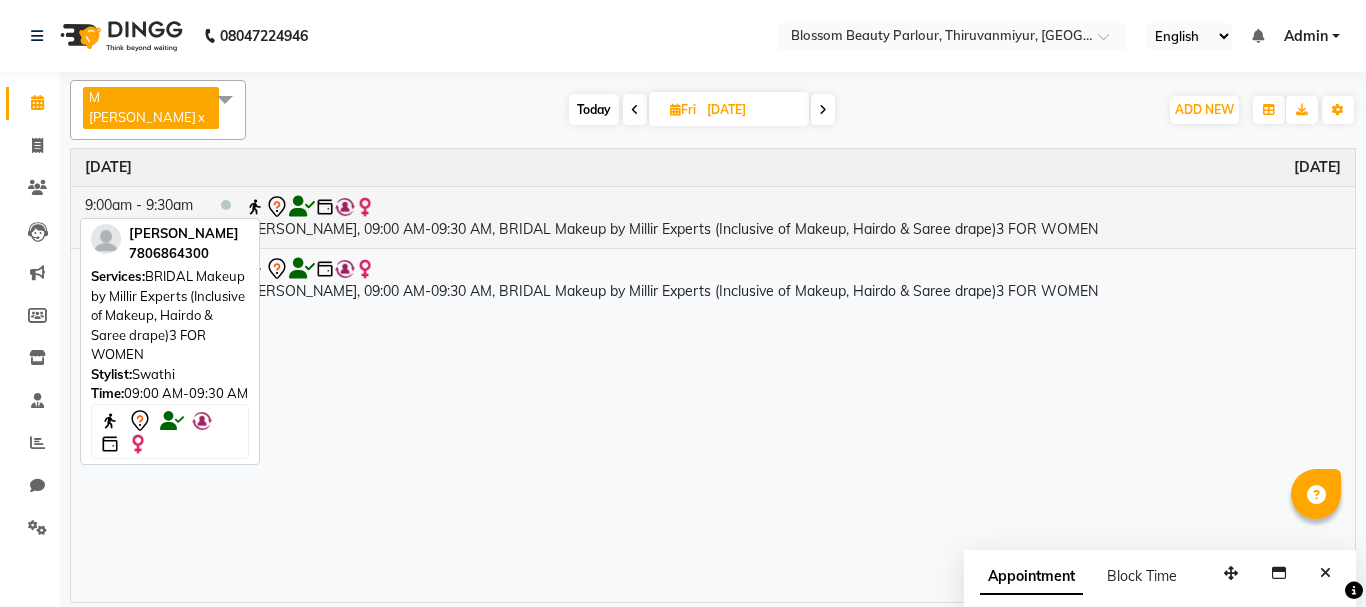 click on "[PERSON_NAME], 09:00 AM-09:30 AM, BRIDAL Makeup by Millir Experts (Inclusive of Makeup, Hairdo & Saree drape)3 FOR WOMEN" at bounding box center (793, 217) 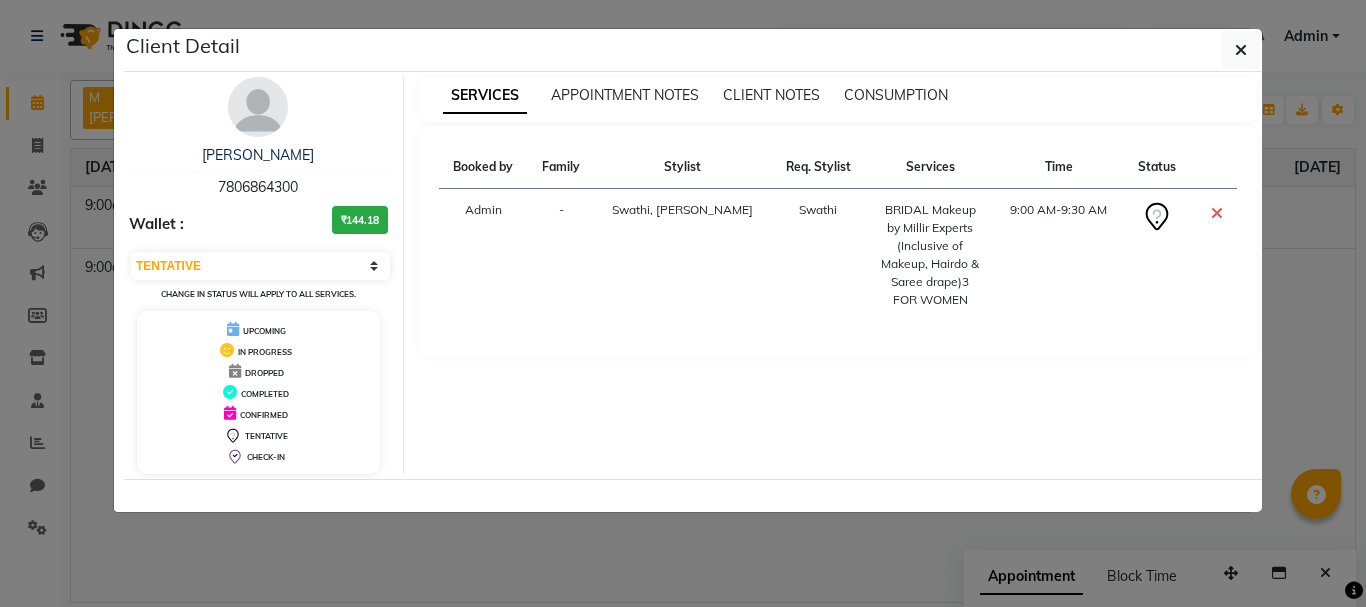 click on "9:00 AM-9:30 AM" at bounding box center [1058, 255] 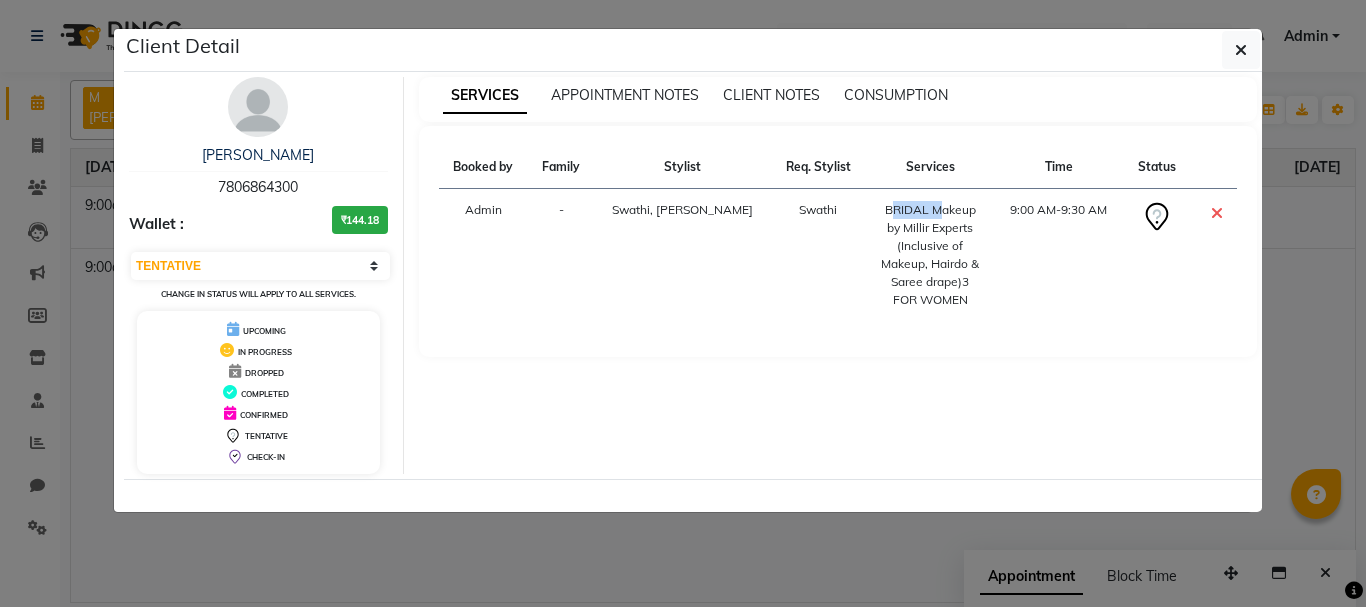 click on "BRIDAL Makeup by Millir Experts (Inclusive of Makeup, Hairdo & Saree drape)3 FOR WOMEN" at bounding box center [930, 255] 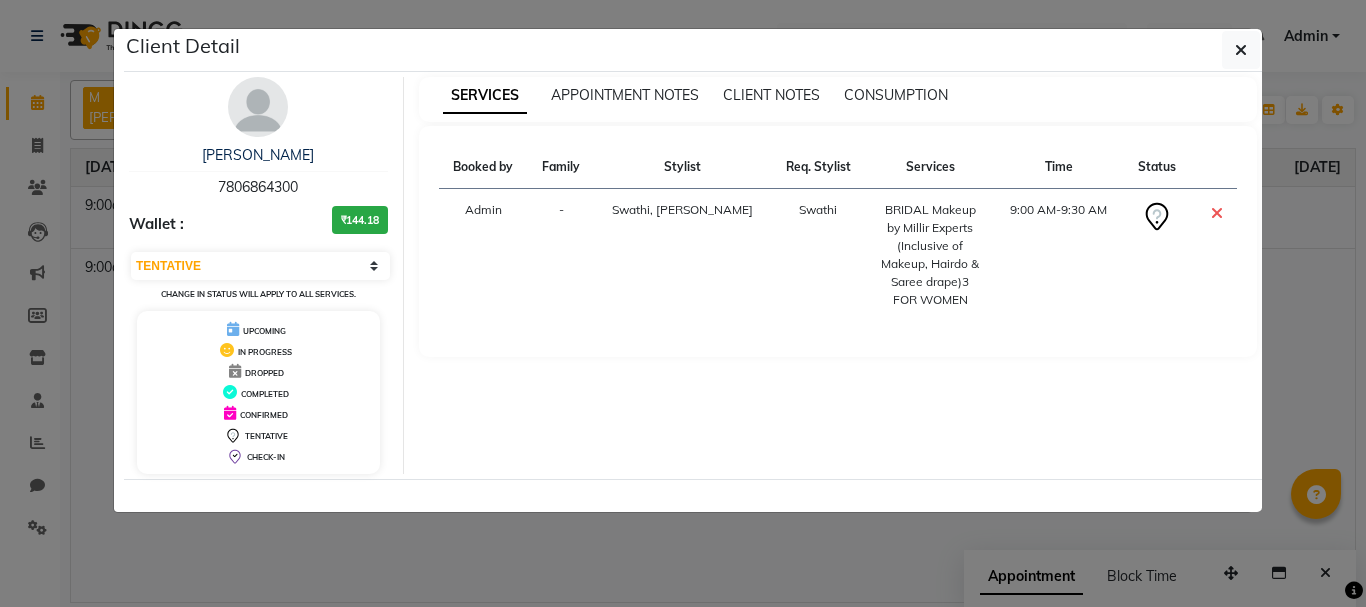 click on "9:00 AM-9:30 AM" at bounding box center (1058, 255) 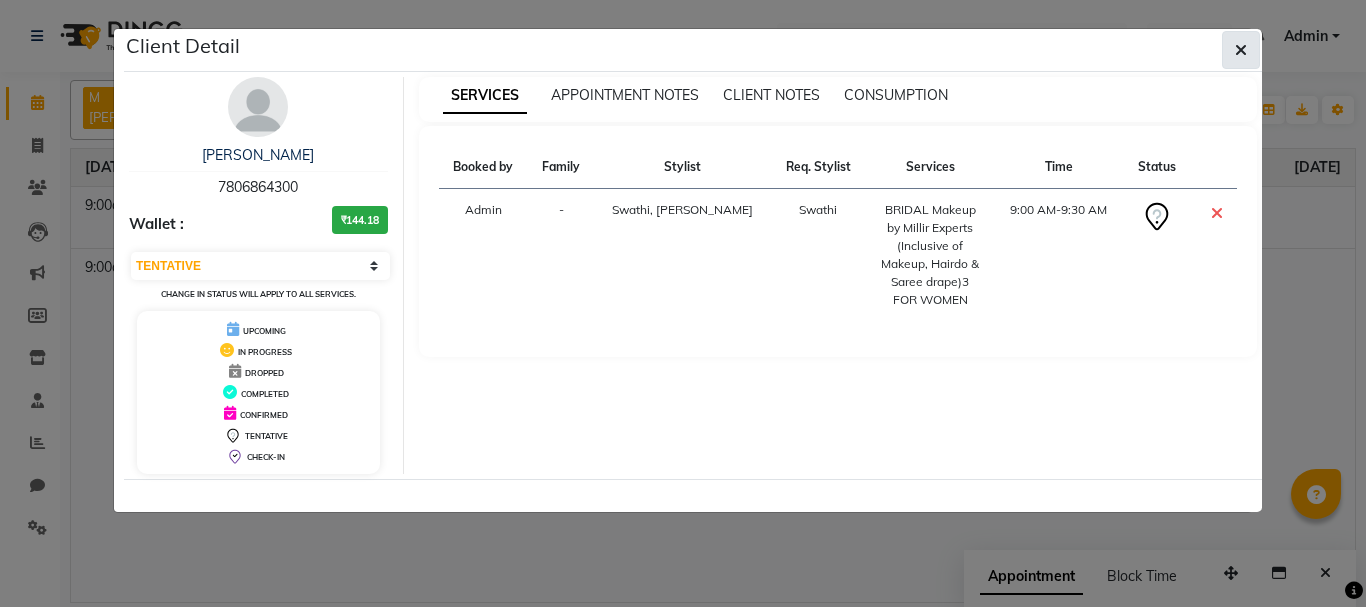 click 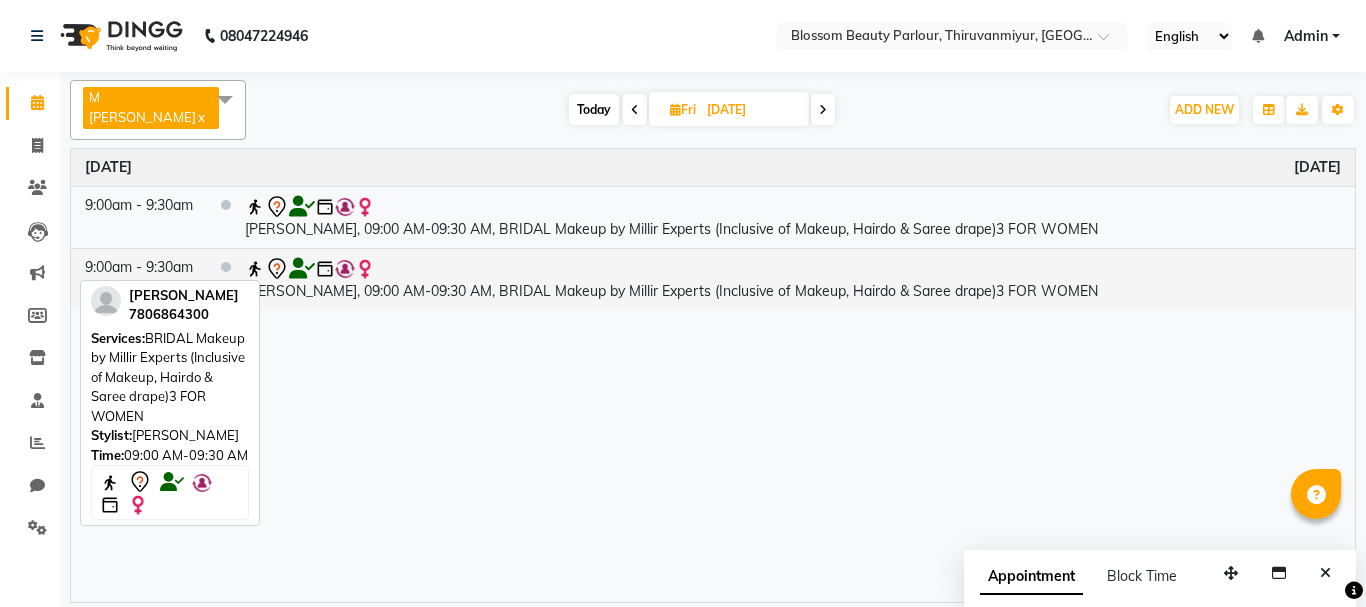 click 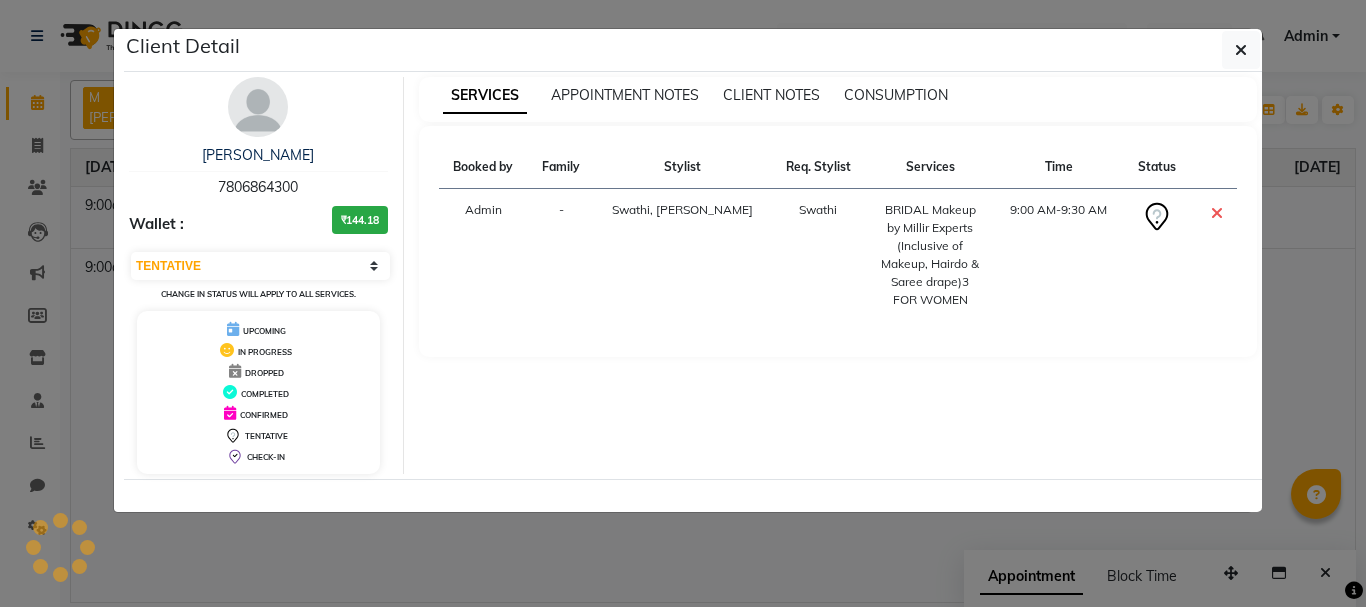 click on "[PERSON_NAME]   7806864300 Wallet : ₹144.18 Select CONFIRMED TENTATIVE Change in status will apply to all services. UPCOMING IN PROGRESS DROPPED COMPLETED CONFIRMED TENTATIVE CHECK-IN" at bounding box center [259, 275] 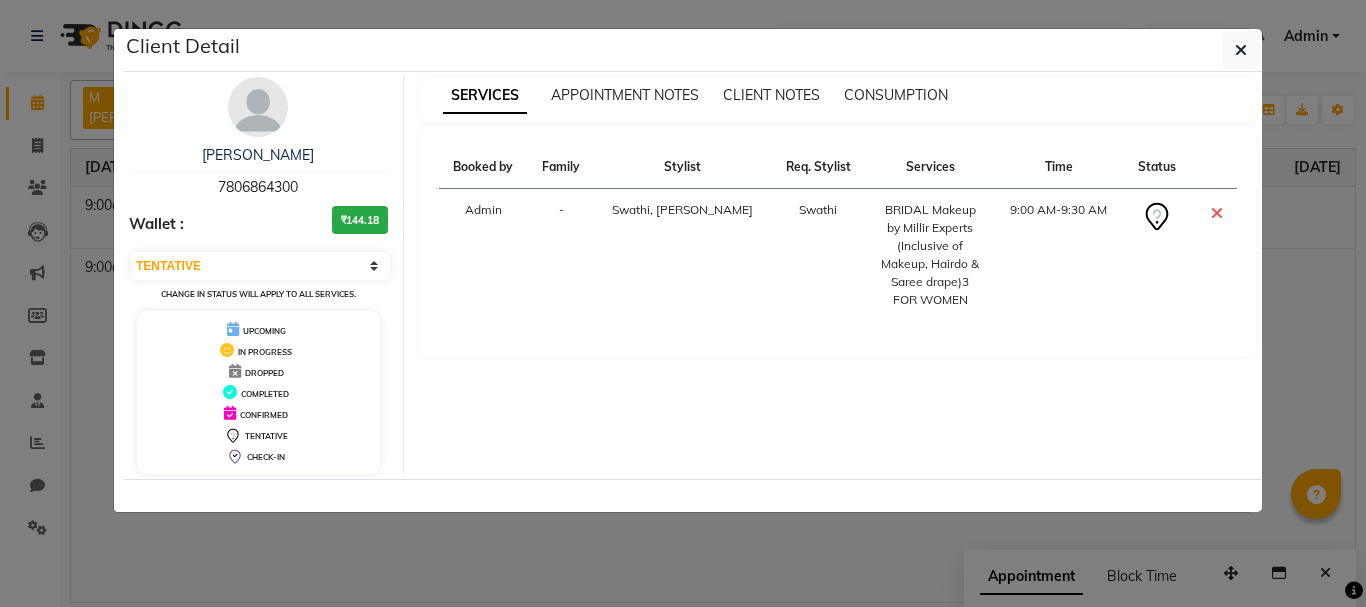 click 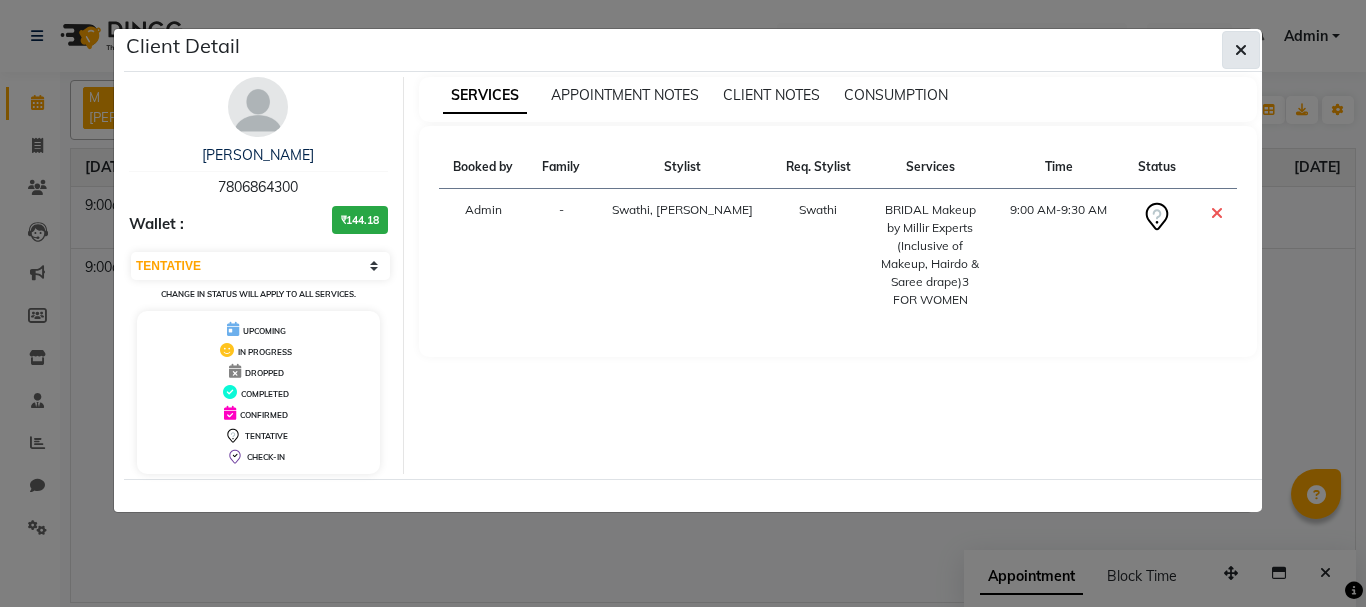click 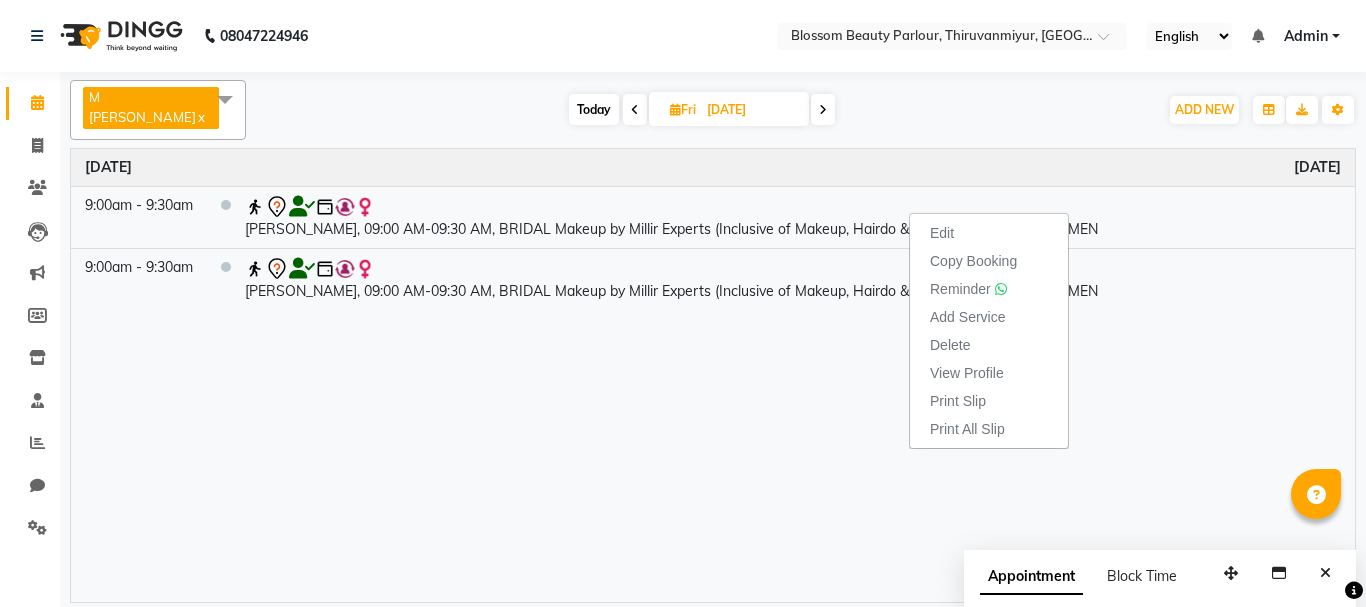 click on "Time Event [DATE] 9:00am - 9:30am             [PERSON_NAME], 09:00 AM-09:30 AM, BRIDAL Makeup by Millir Experts (Inclusive of Makeup, Hairdo & Saree drape)3 FOR WOMEN 9:00am - 9:30am             [PERSON_NAME], 09:00 AM-09:30 AM, BRIDAL Makeup by Millir Experts (Inclusive of Makeup, Hairdo & Saree drape)3 FOR WOMEN" at bounding box center (713, 375) 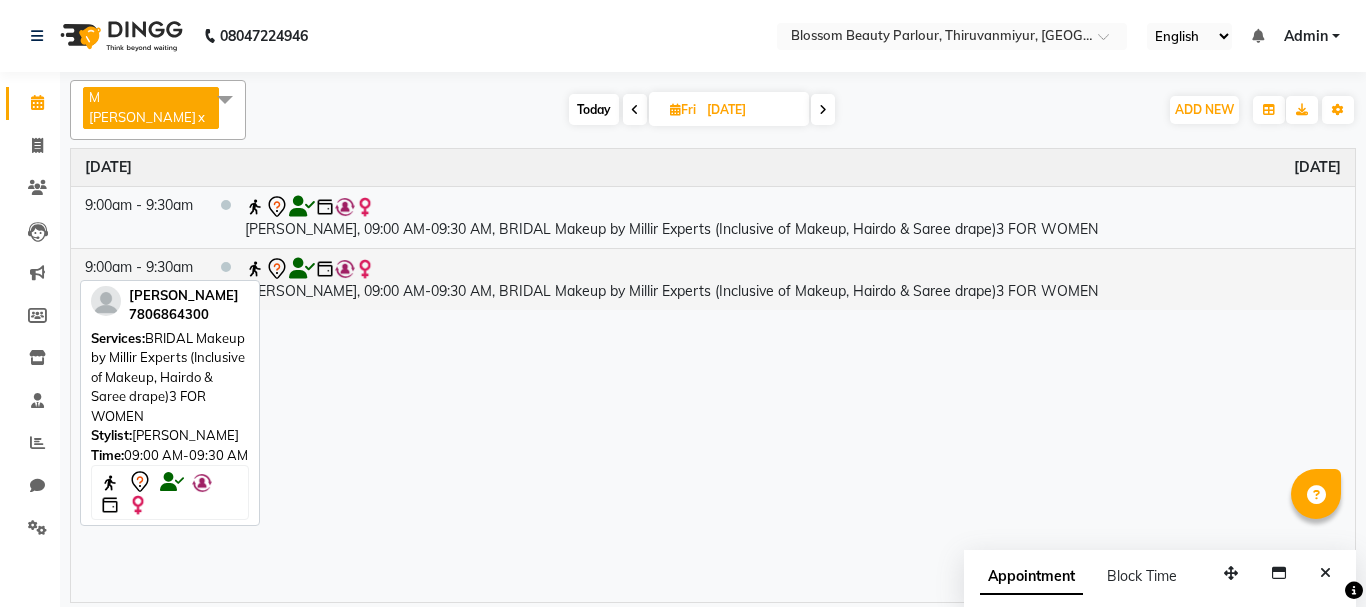 click on "[PERSON_NAME], 09:00 AM-09:30 AM, BRIDAL Makeup by Millir Experts (Inclusive of Makeup, Hairdo & Saree drape)3 FOR WOMEN" at bounding box center [793, 279] 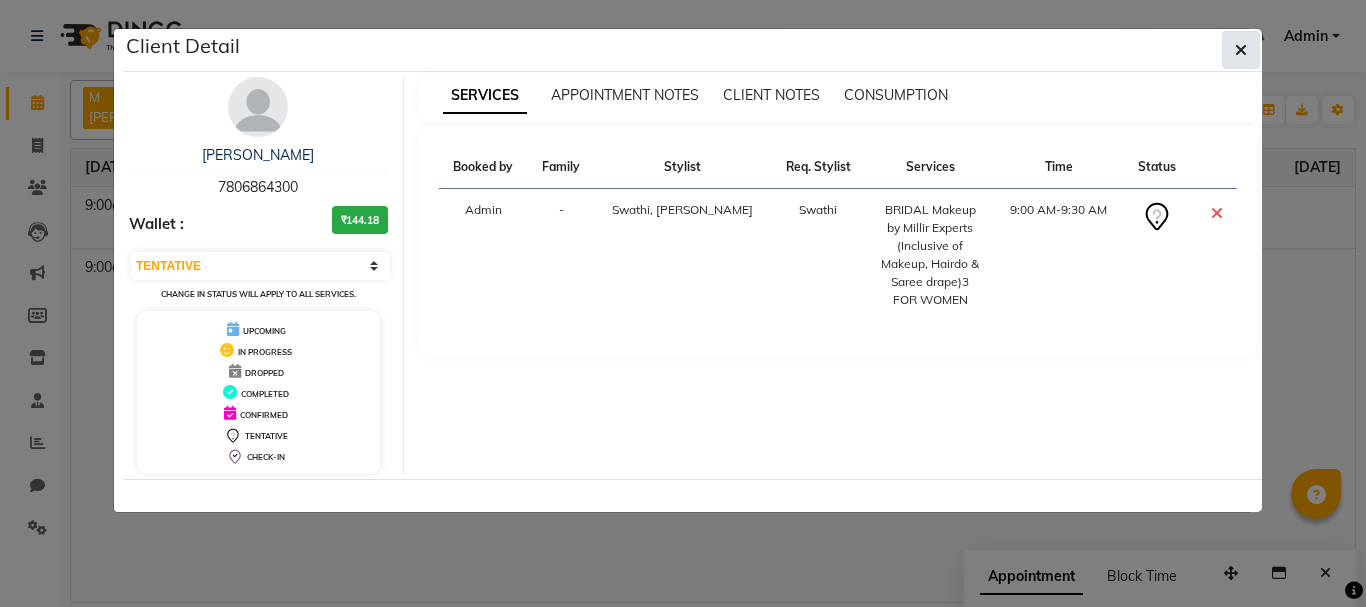 click 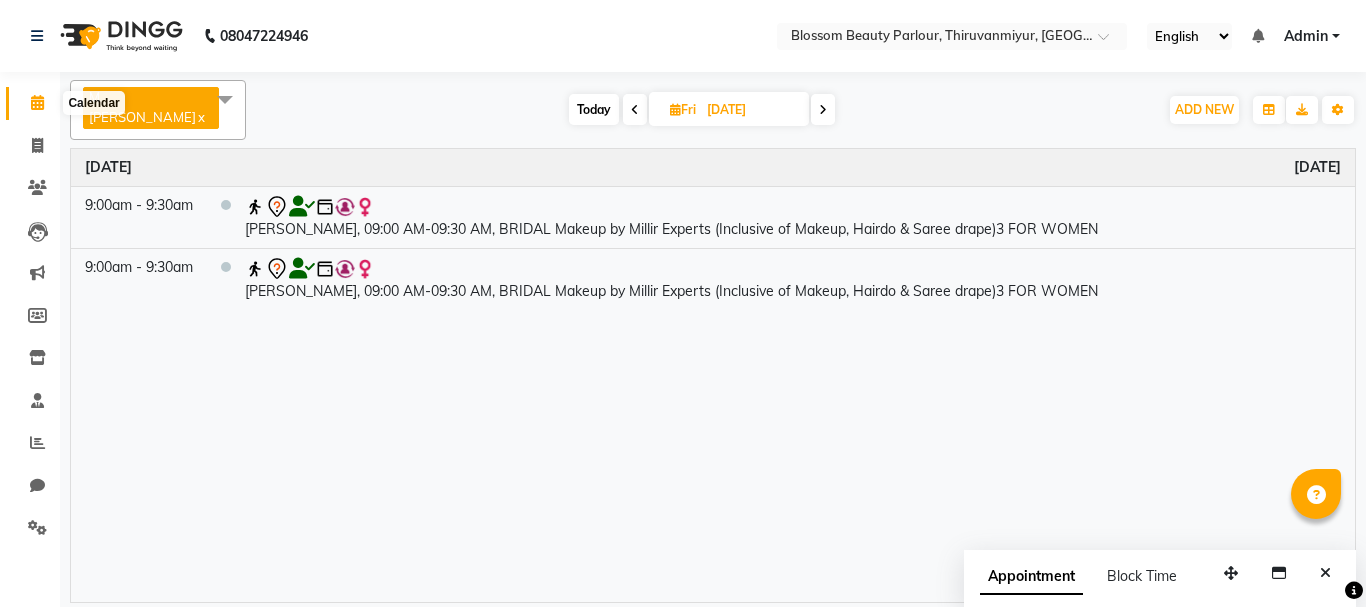 click 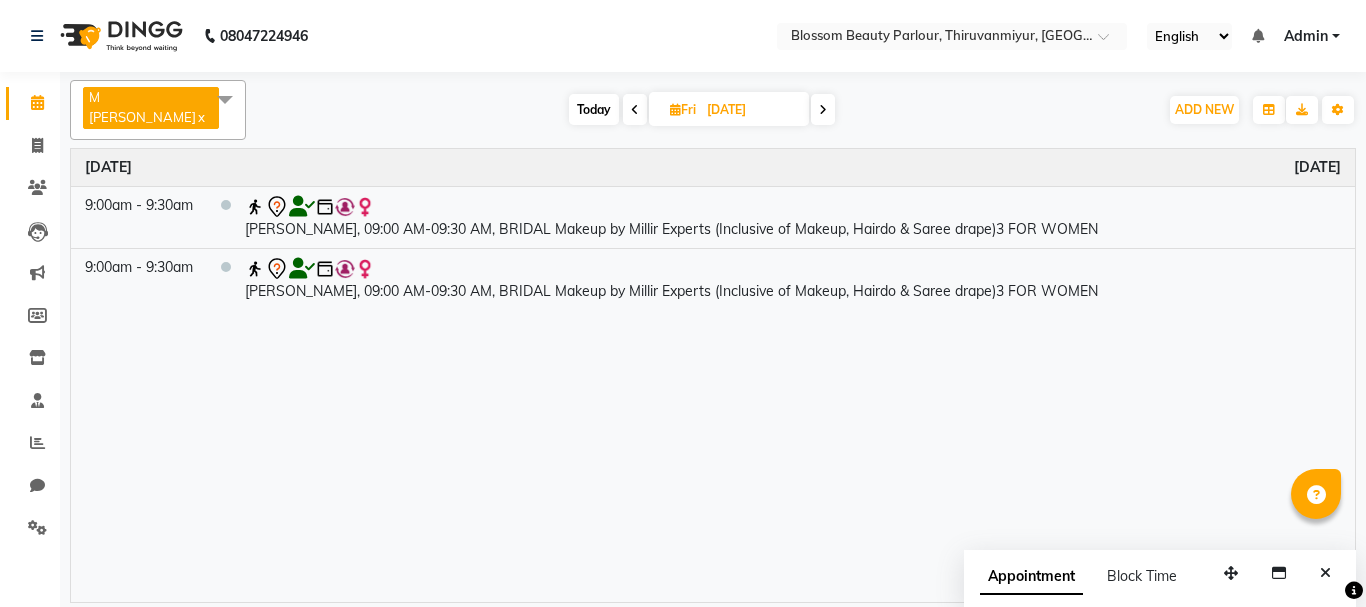 click on "Calendar  Invoice  Clients  Leads   Marketing  Members  Inventory  Staff  Reports  Chat  Settings Upcoming Tentative Confirm Bookings Generate Report Segments Page Builder" 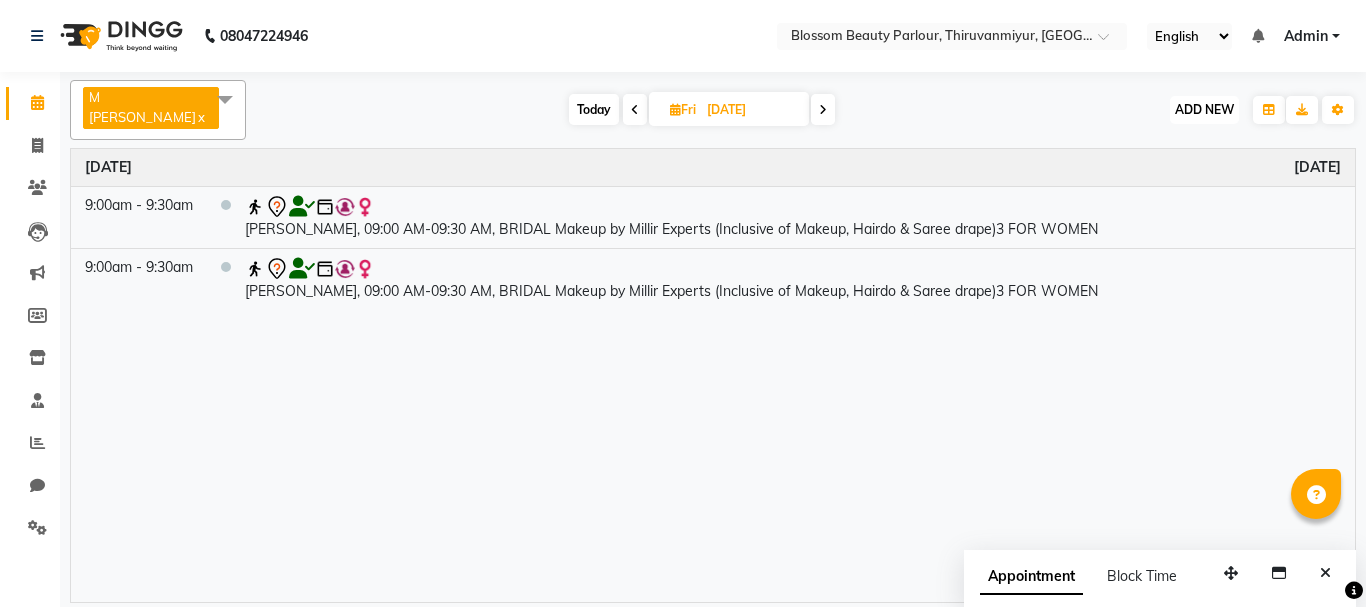 click on "ADD NEW" at bounding box center [1204, 109] 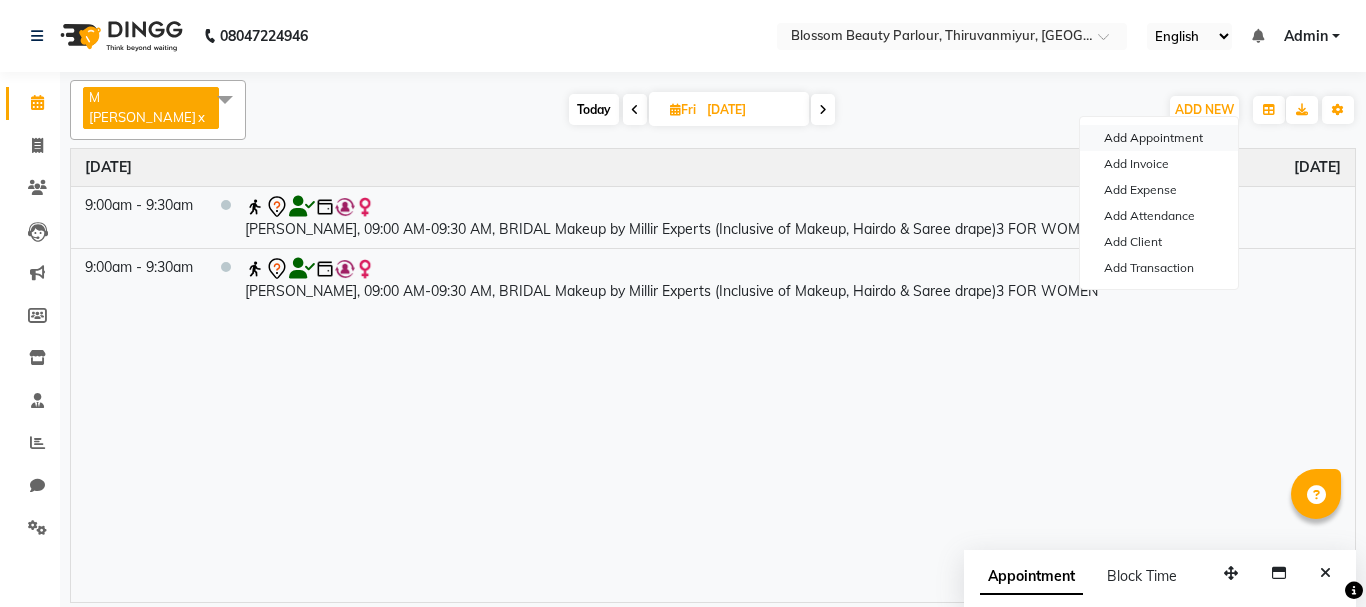 click on "Add Appointment" at bounding box center [1159, 138] 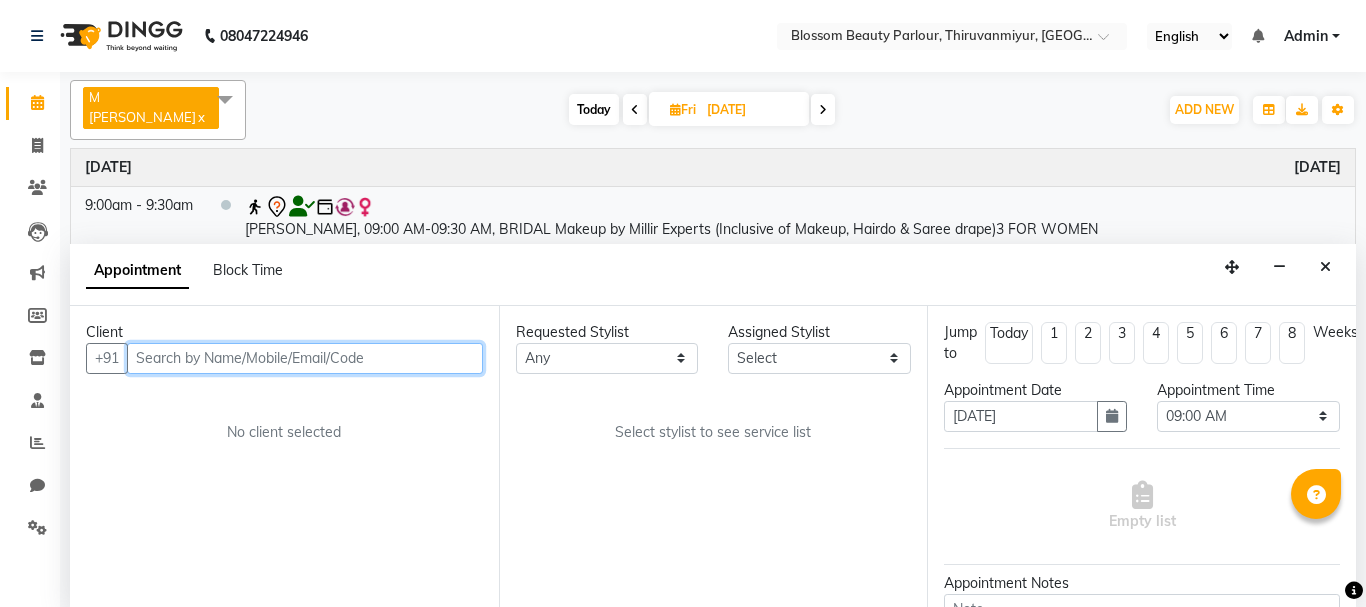 click at bounding box center [305, 358] 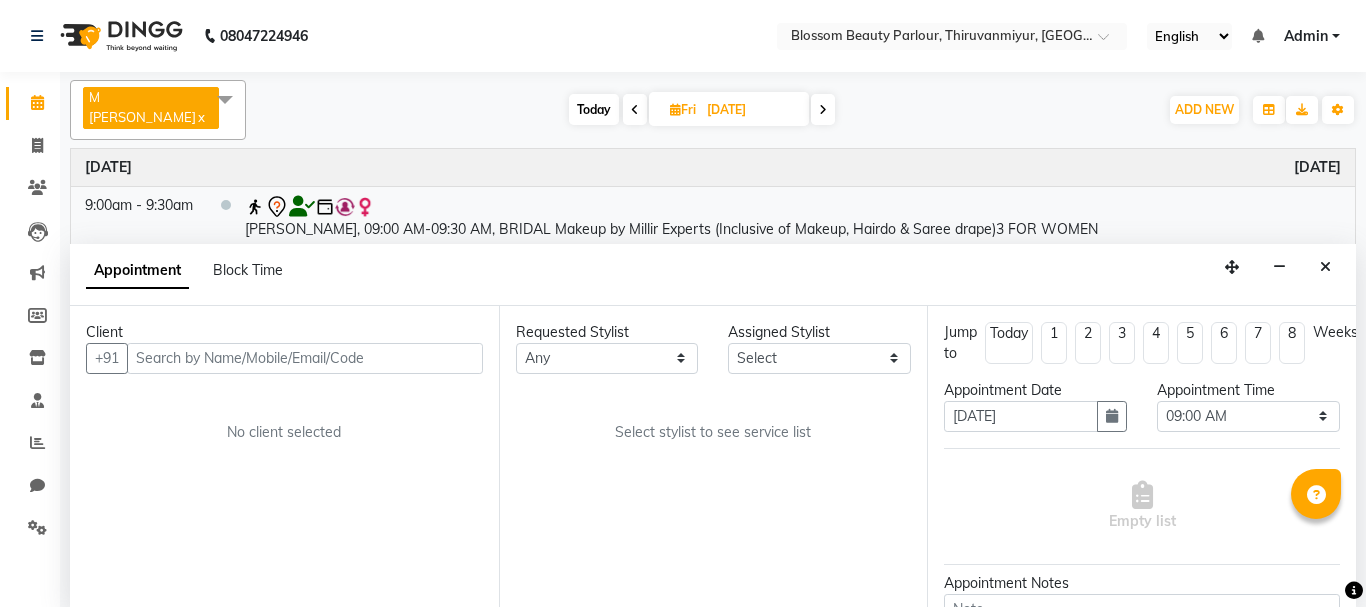 select on "540" 